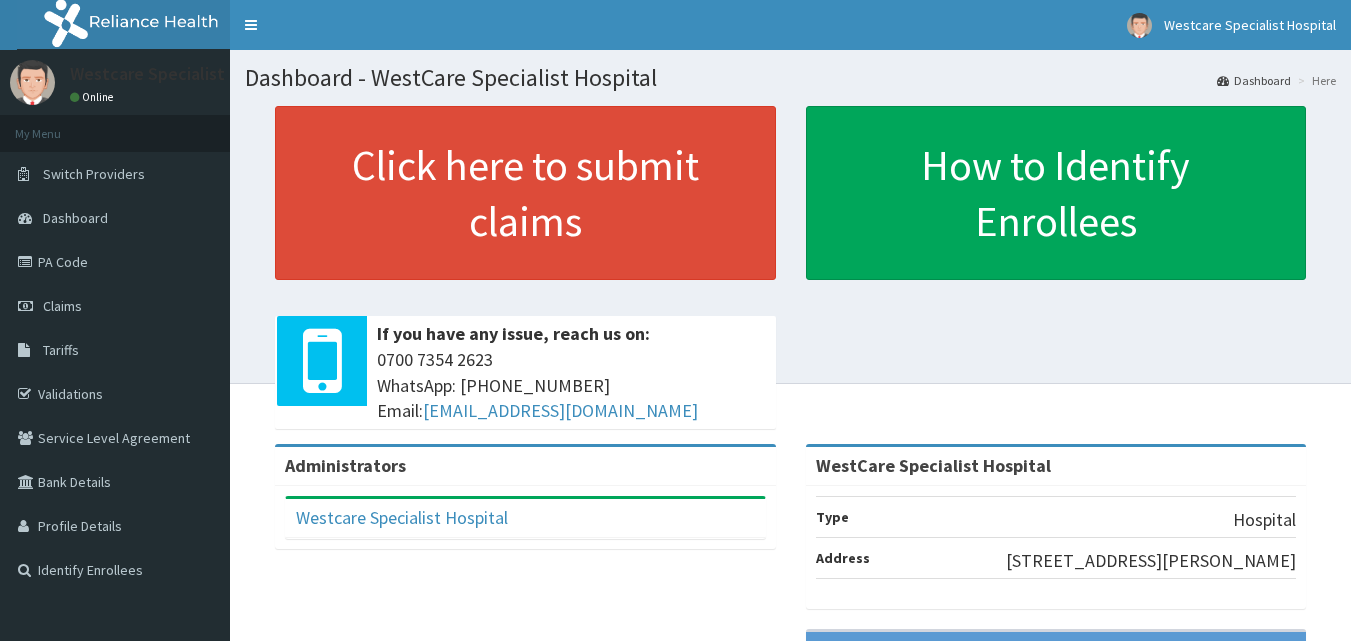 scroll, scrollTop: 0, scrollLeft: 0, axis: both 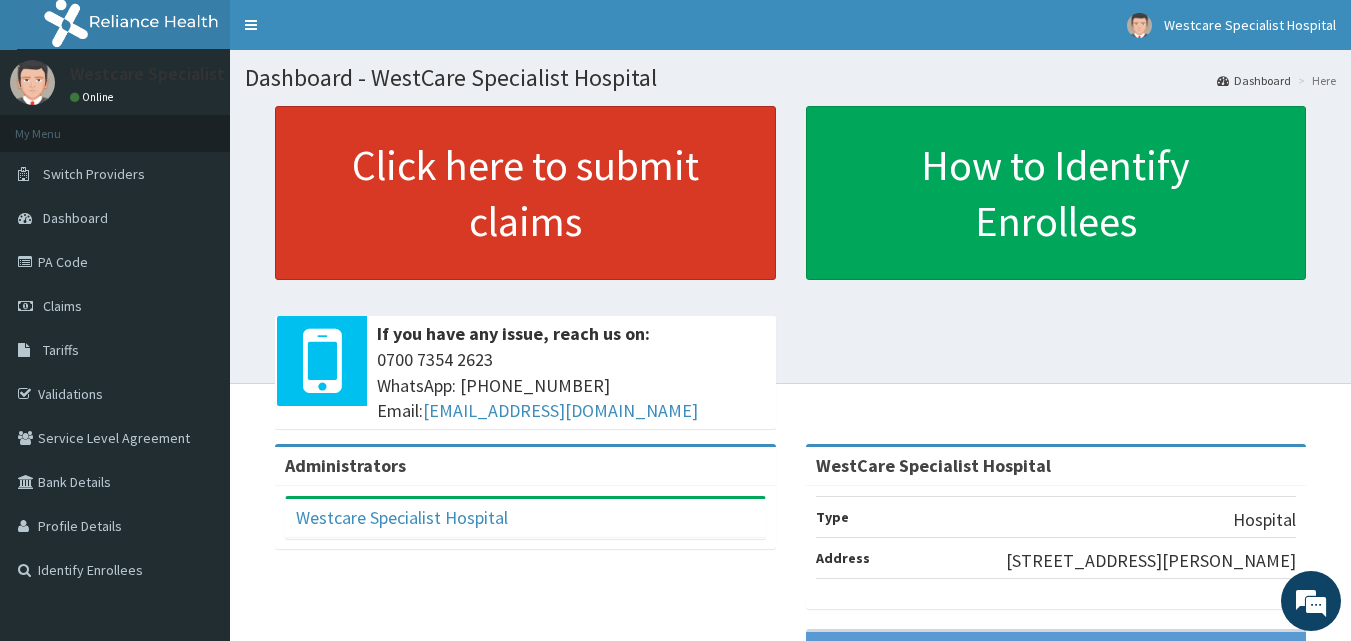 click on "Click here to submit claims" at bounding box center (525, 193) 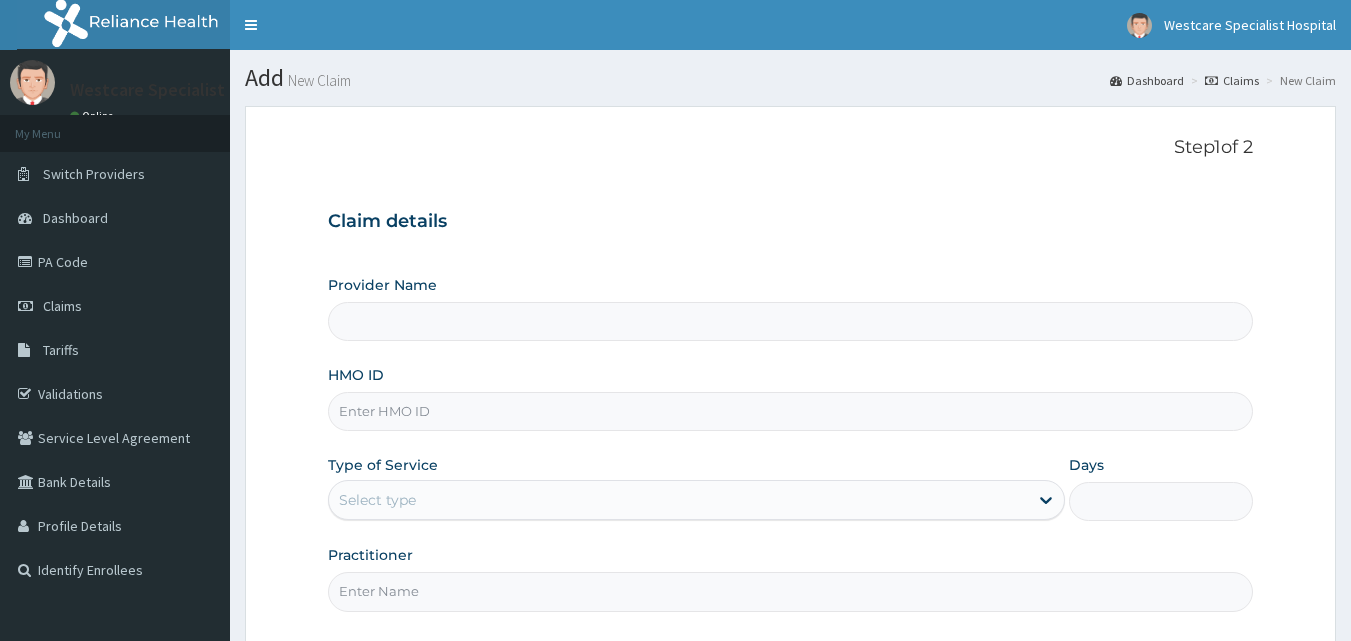 scroll, scrollTop: 0, scrollLeft: 0, axis: both 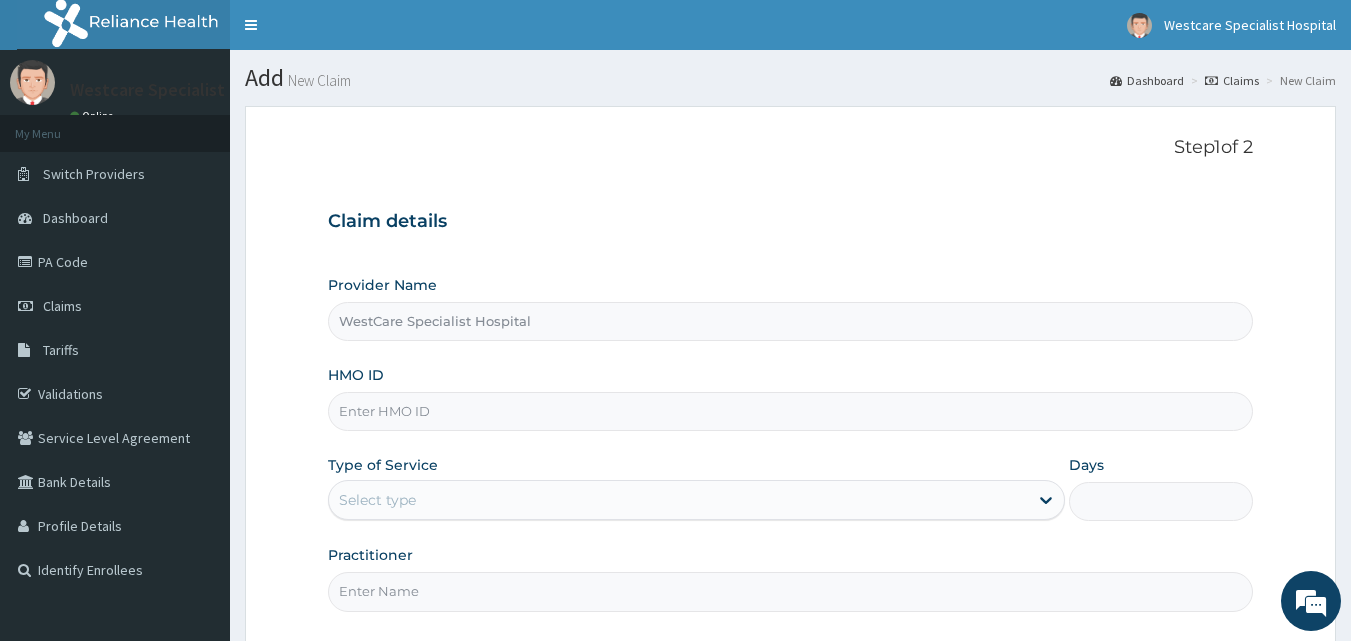 click on "HMO ID" at bounding box center [791, 411] 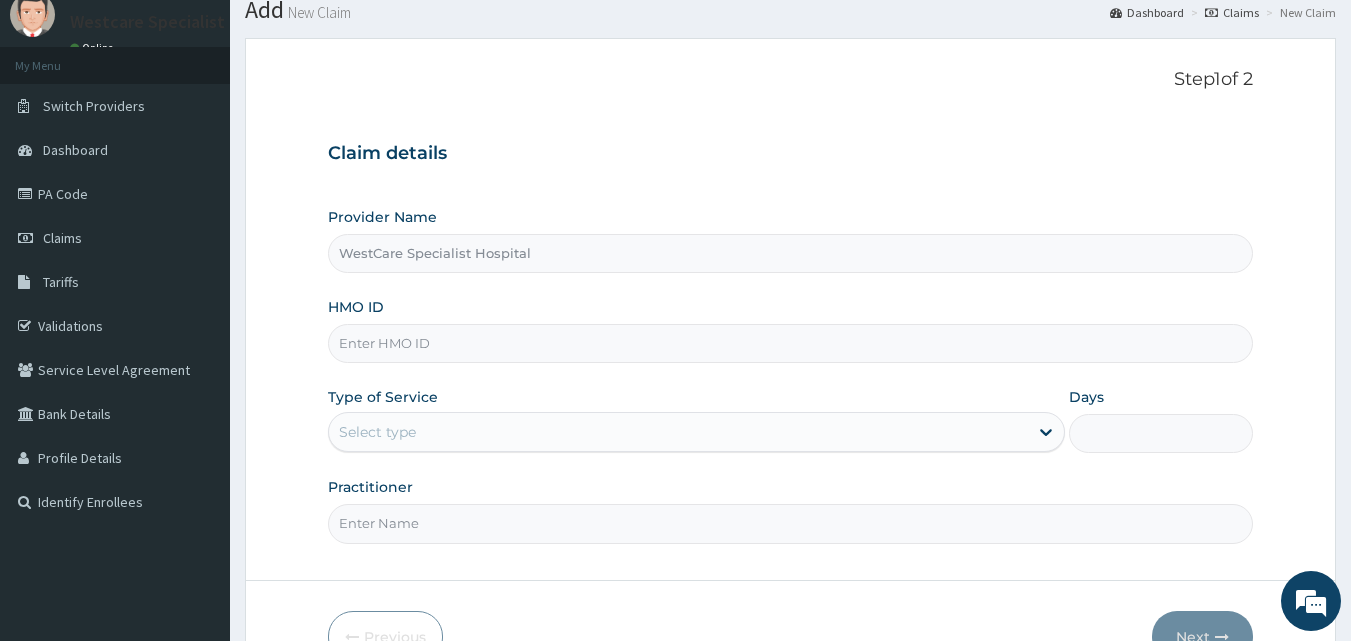 scroll, scrollTop: 100, scrollLeft: 0, axis: vertical 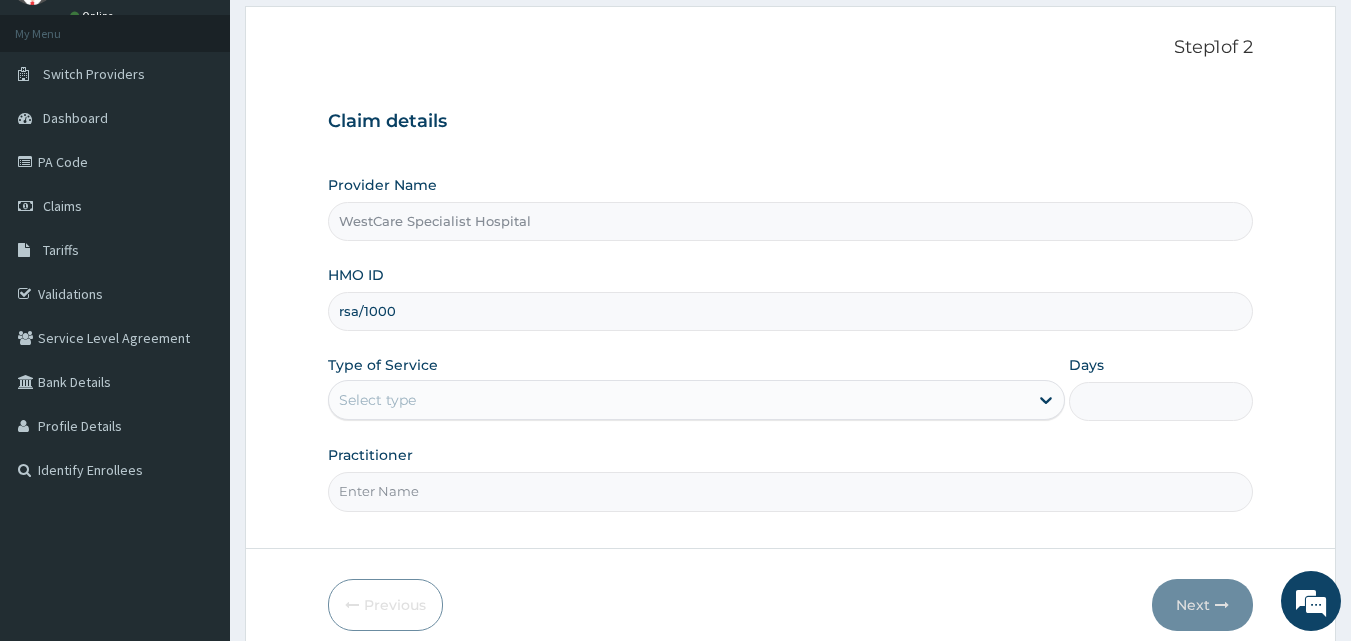 type on "RSA/10008/A" 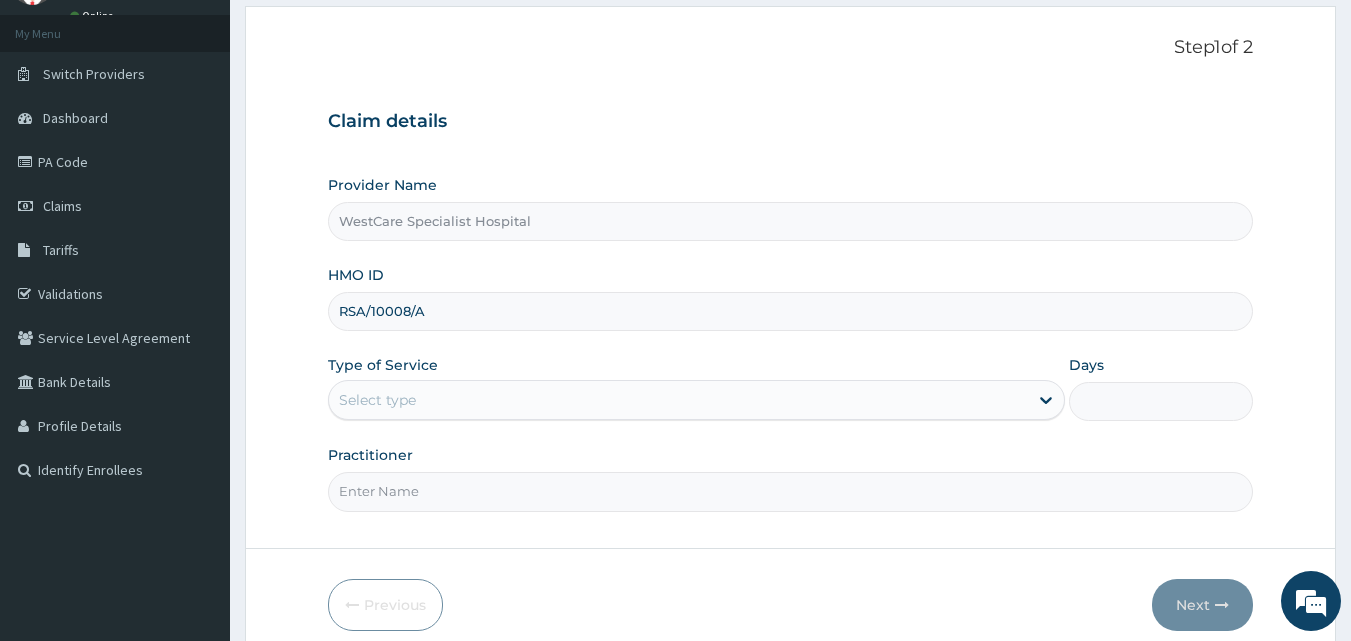 click on "Select type" at bounding box center [678, 400] 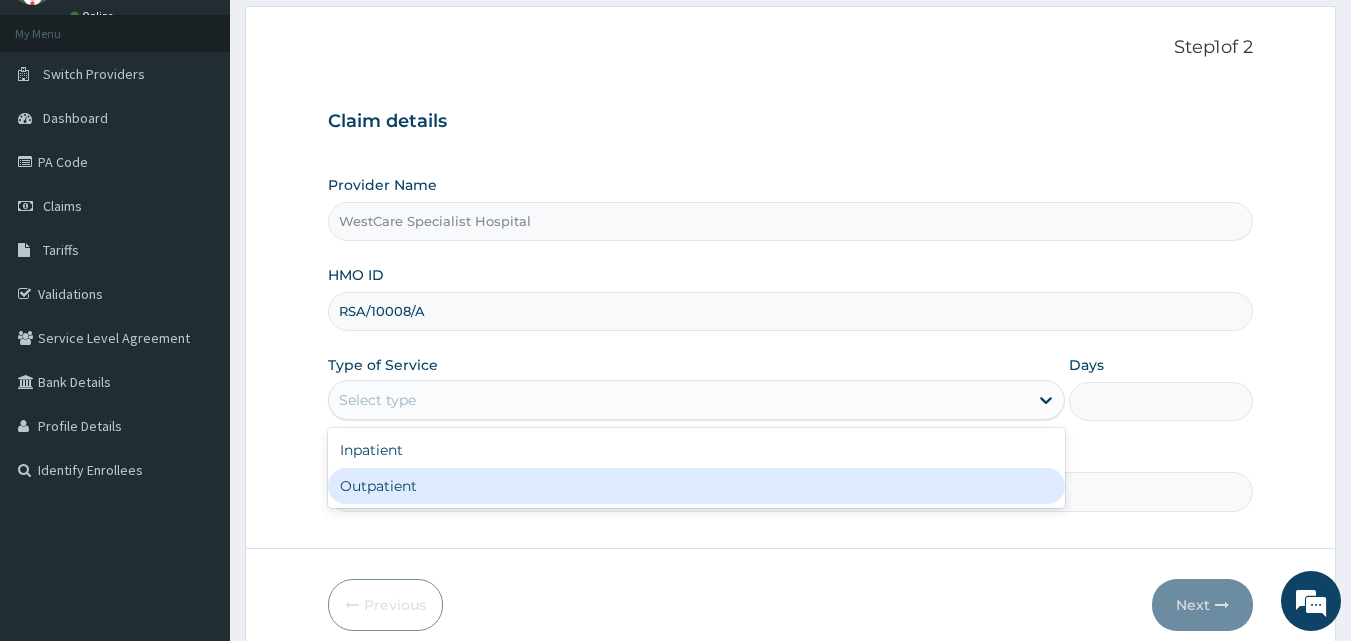 click on "Outpatient" at bounding box center [696, 486] 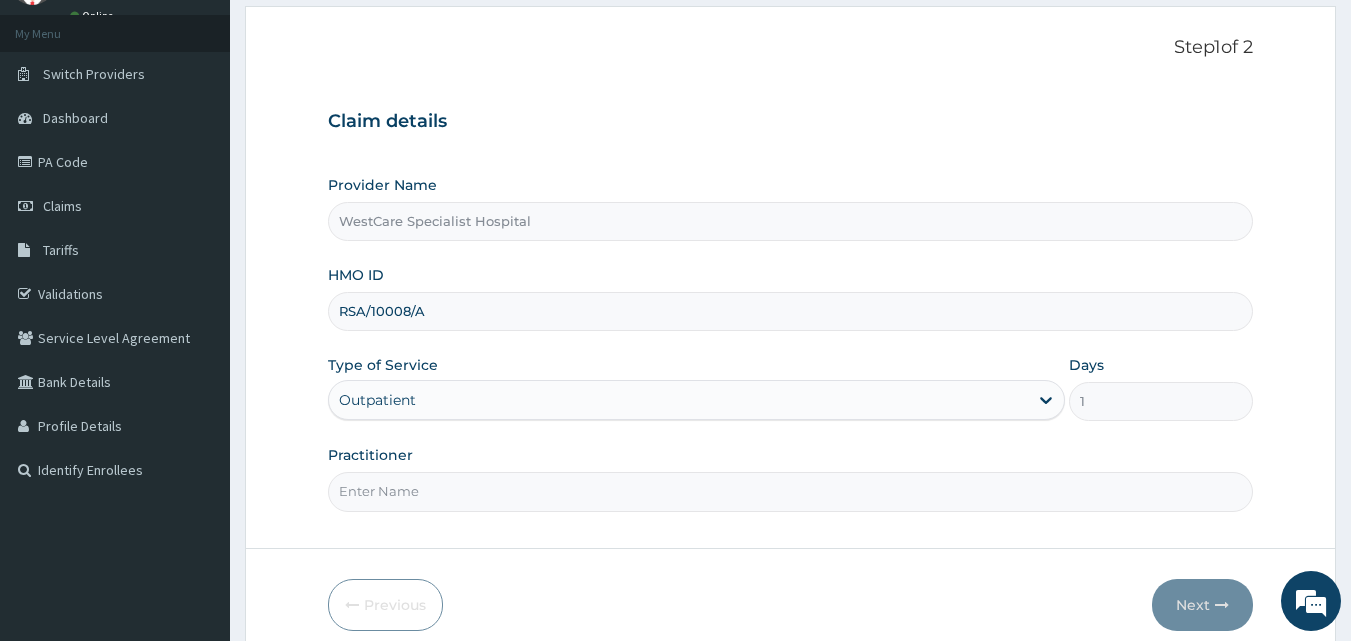 click on "Practitioner" at bounding box center (791, 491) 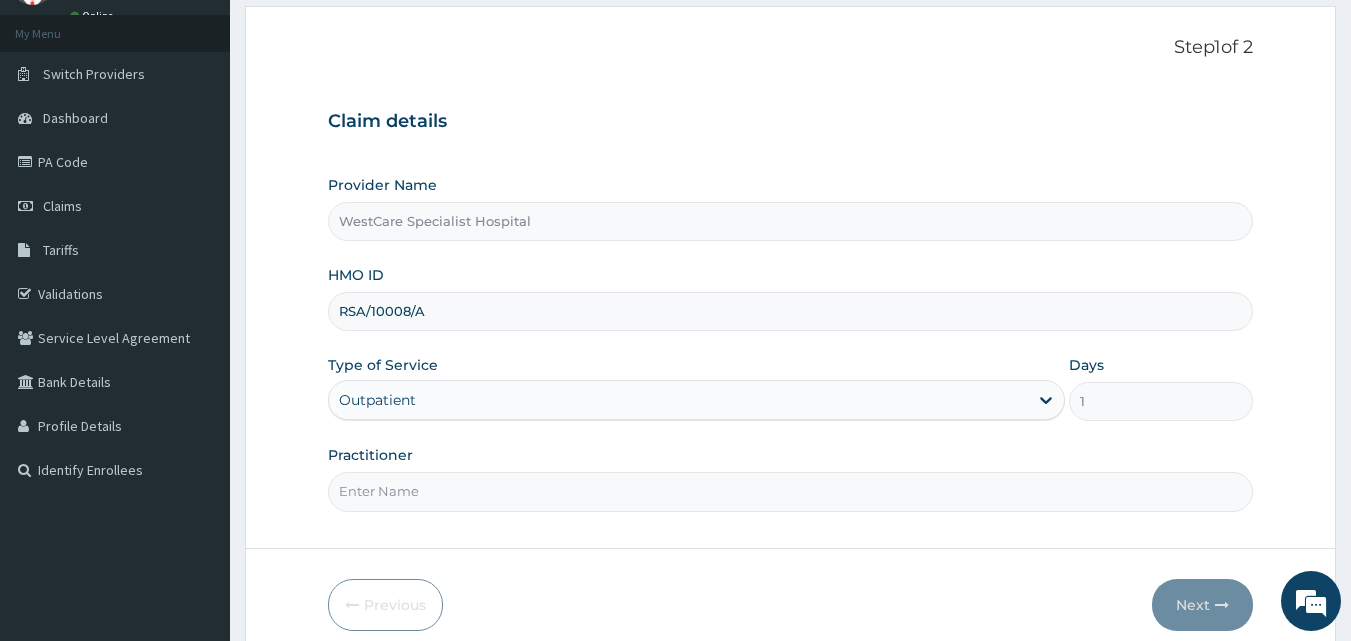 type on "DR EKPENYOUNG" 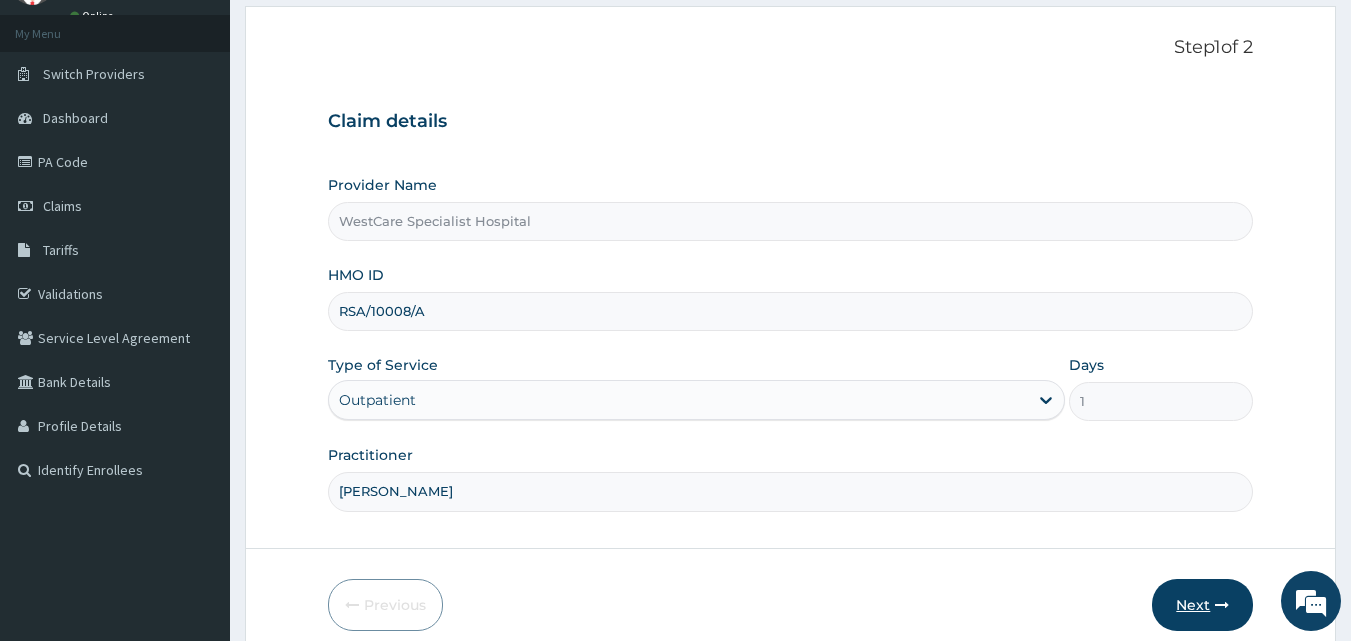click at bounding box center (1222, 605) 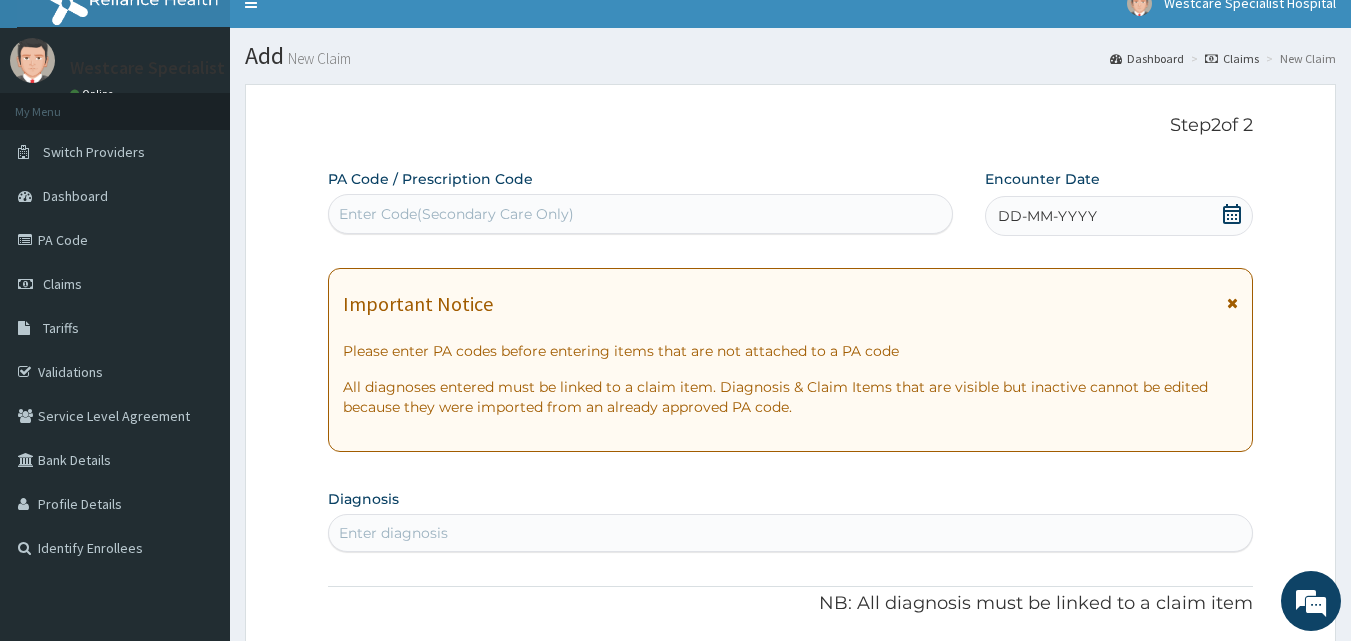 scroll, scrollTop: 0, scrollLeft: 0, axis: both 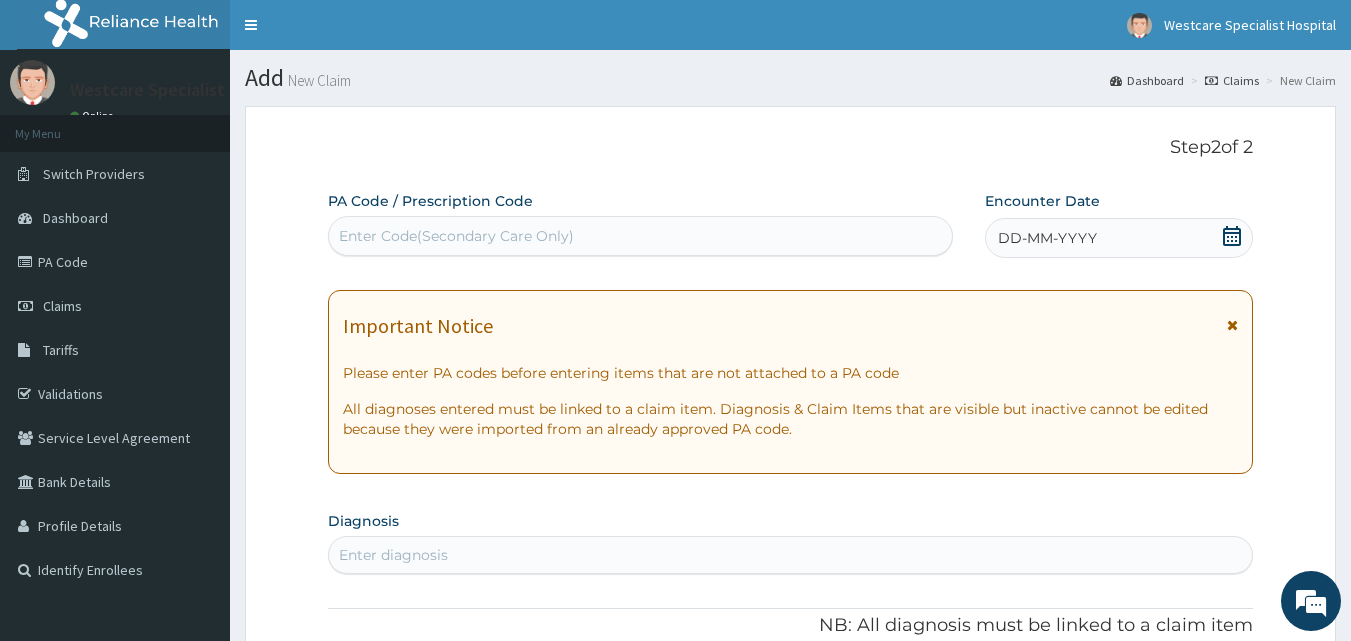 click on "Enter Code(Secondary Care Only)" at bounding box center (641, 236) 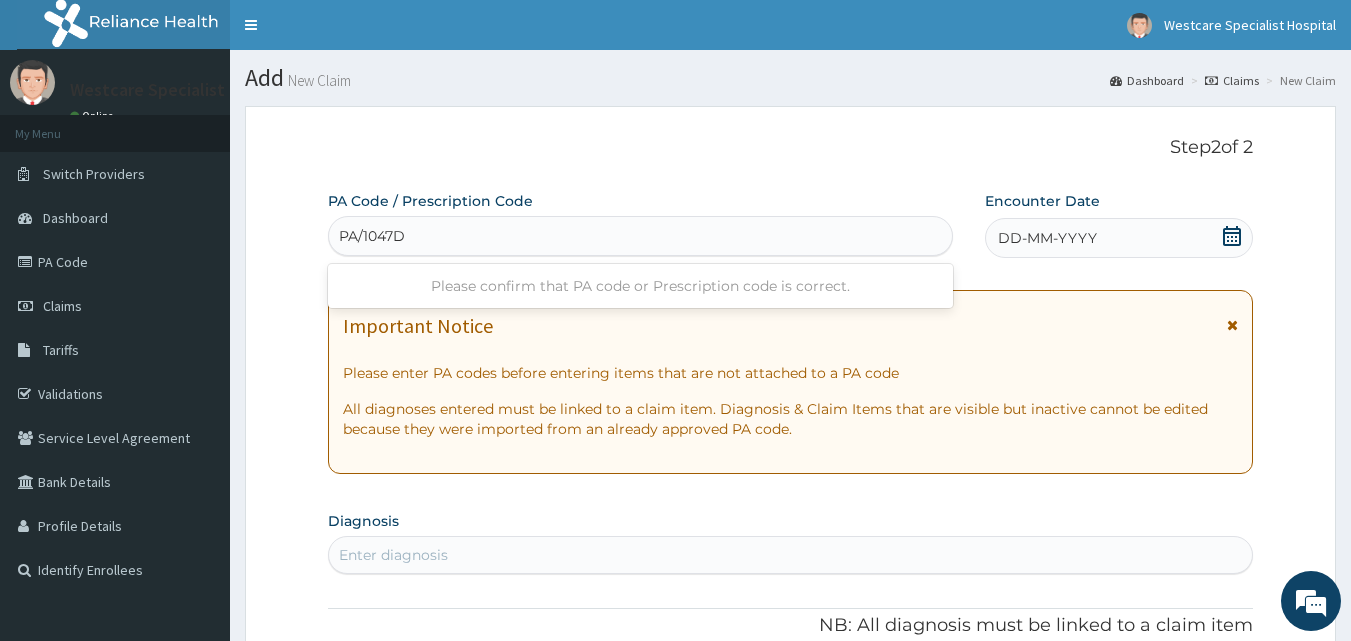 type on "PA/1047D6" 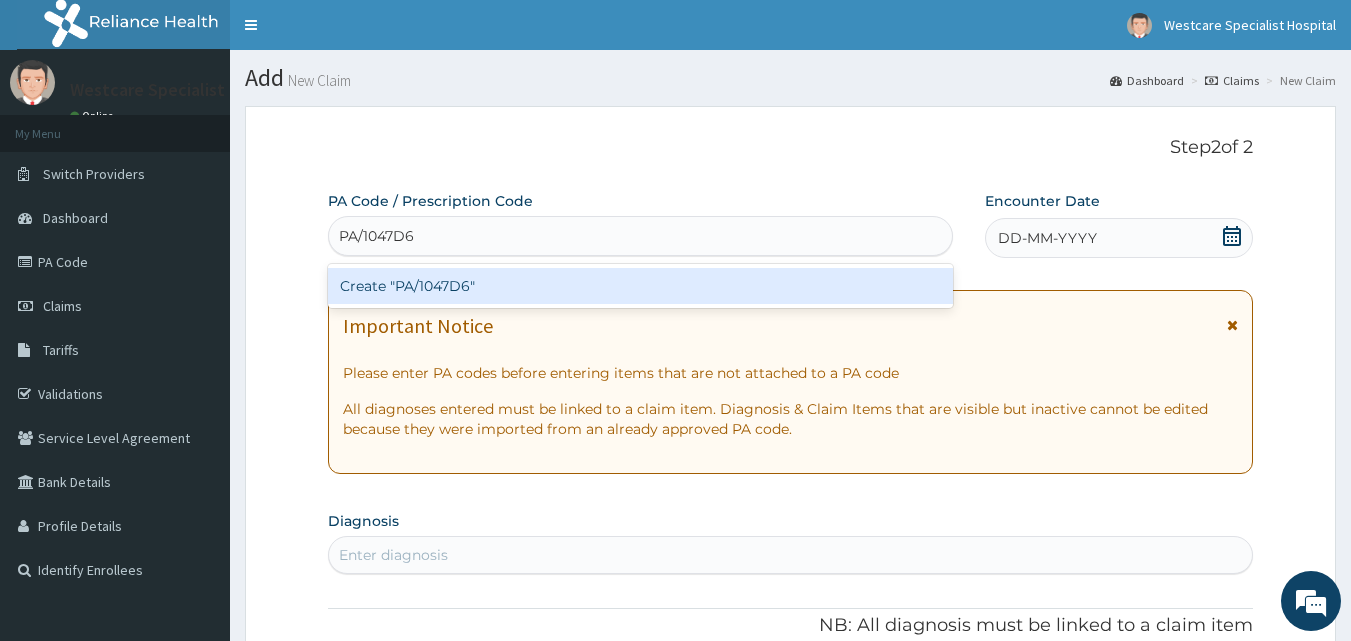 click on "Create "PA/1047D6"" at bounding box center [641, 286] 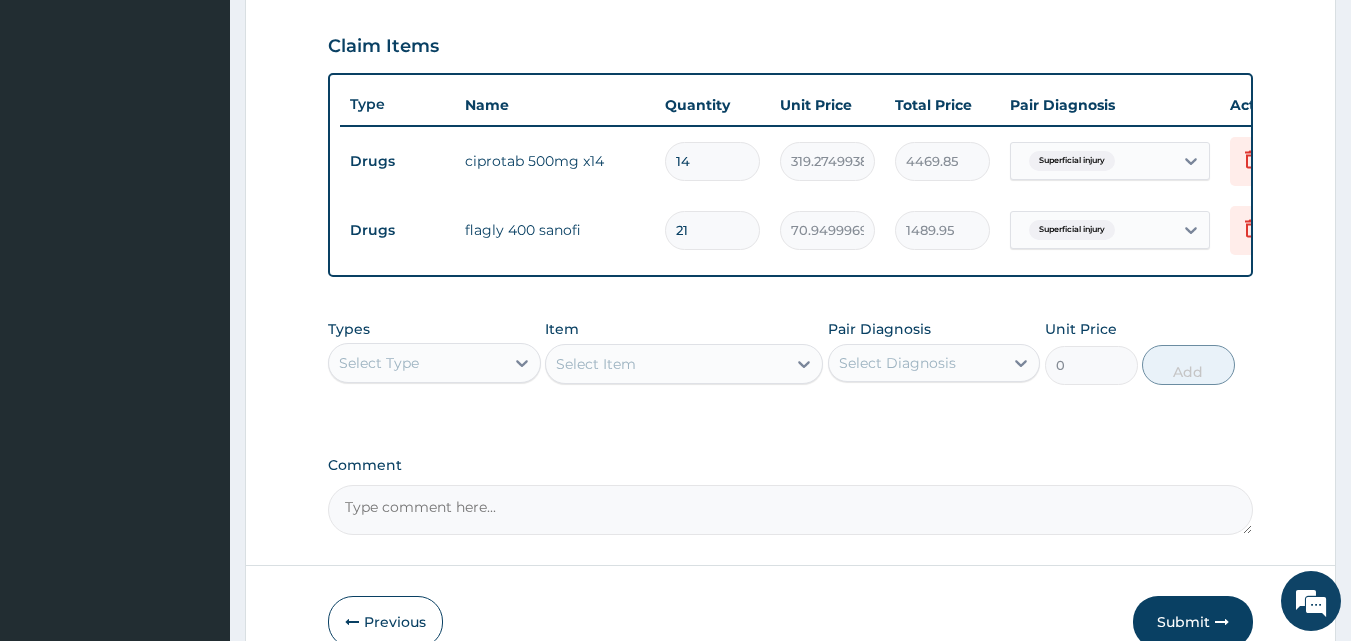 scroll, scrollTop: 781, scrollLeft: 0, axis: vertical 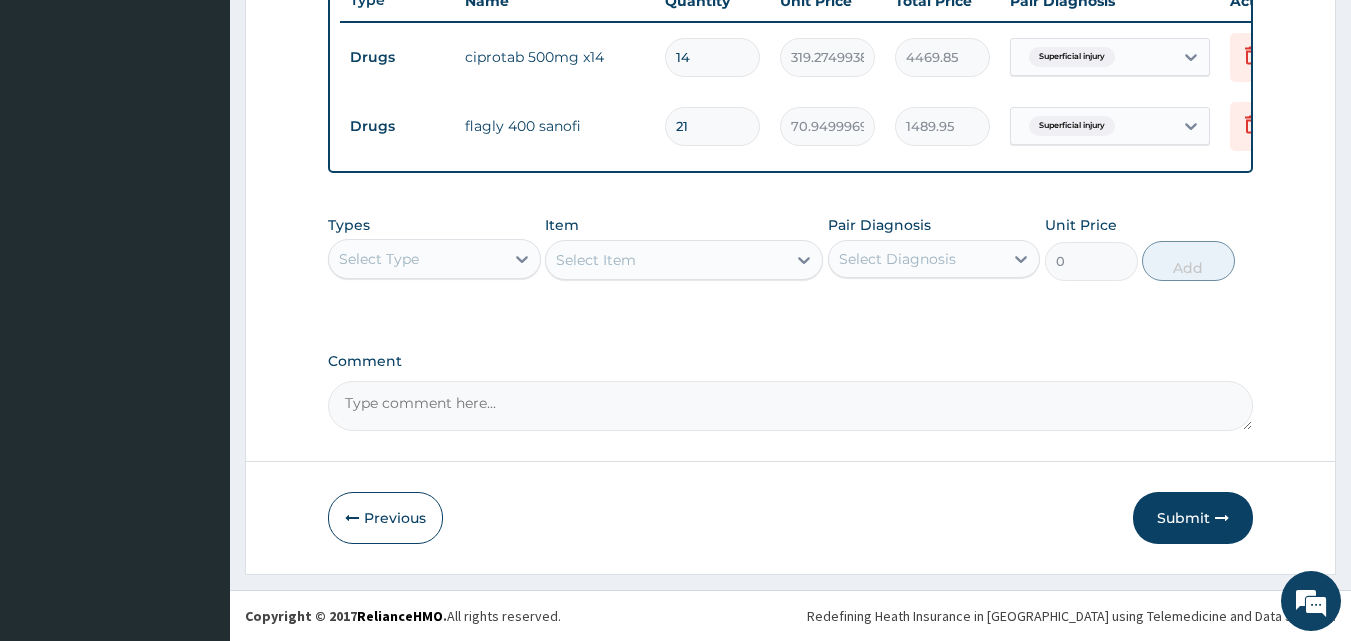 click on "Select Type" at bounding box center [416, 259] 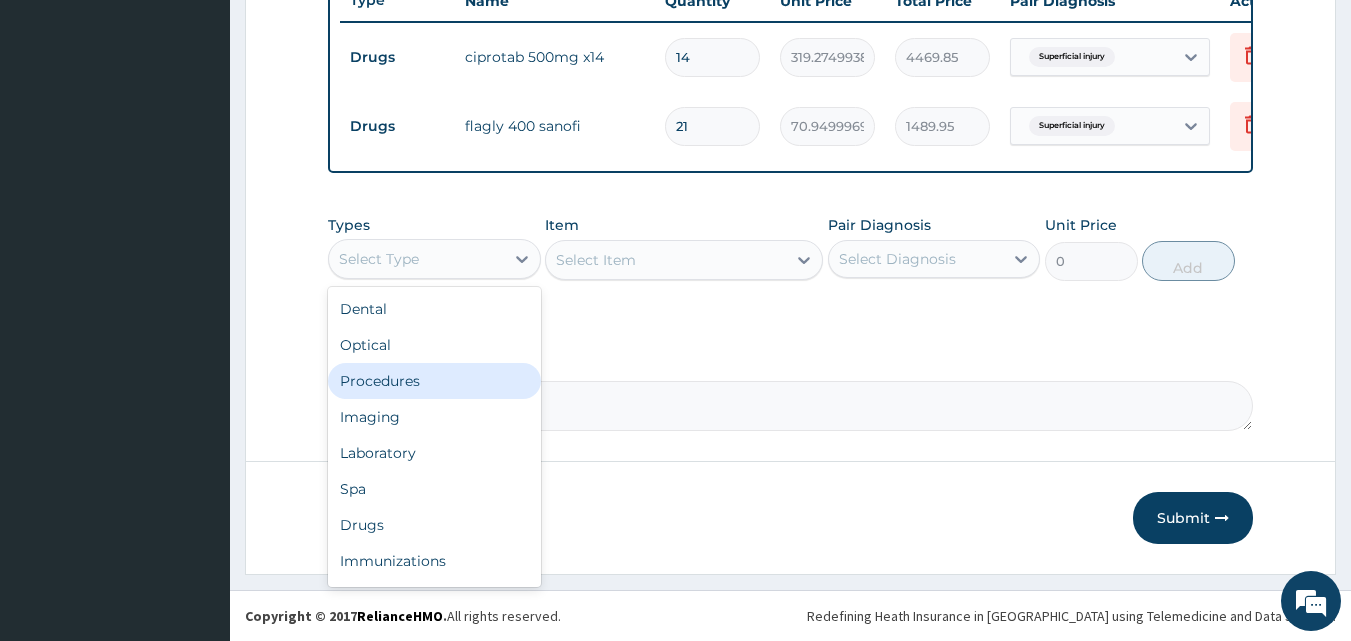 click on "Procedures" at bounding box center [434, 381] 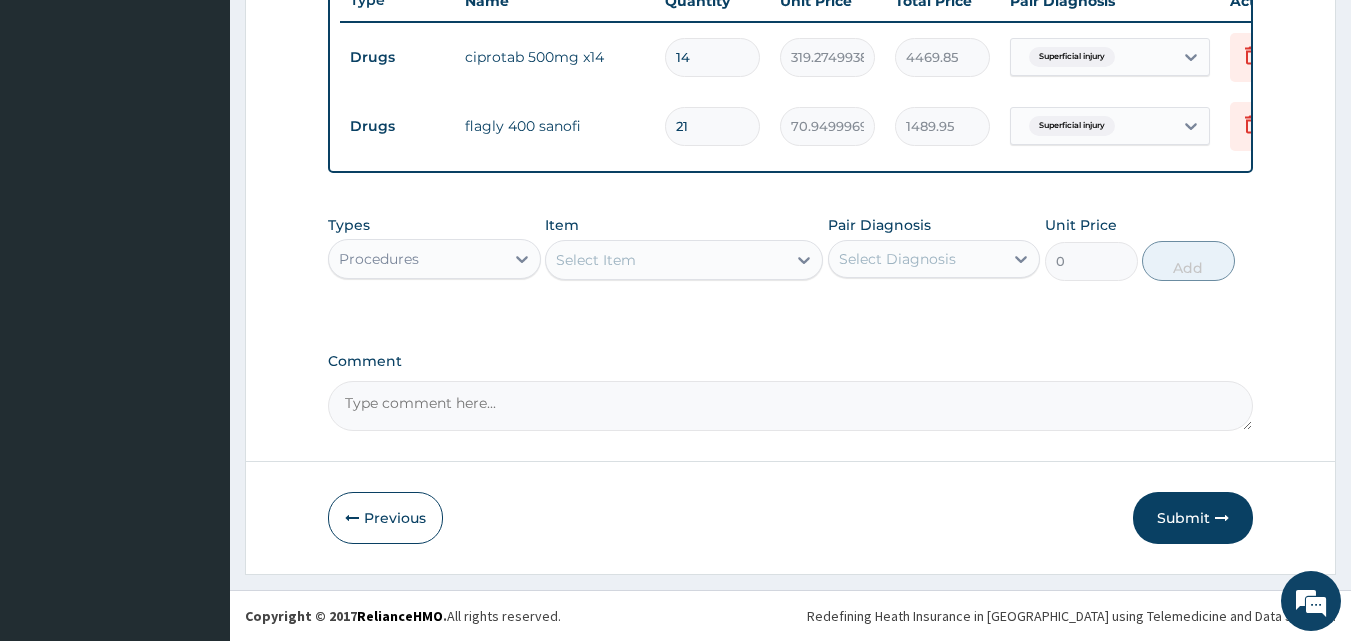 click on "Select Item" at bounding box center [666, 260] 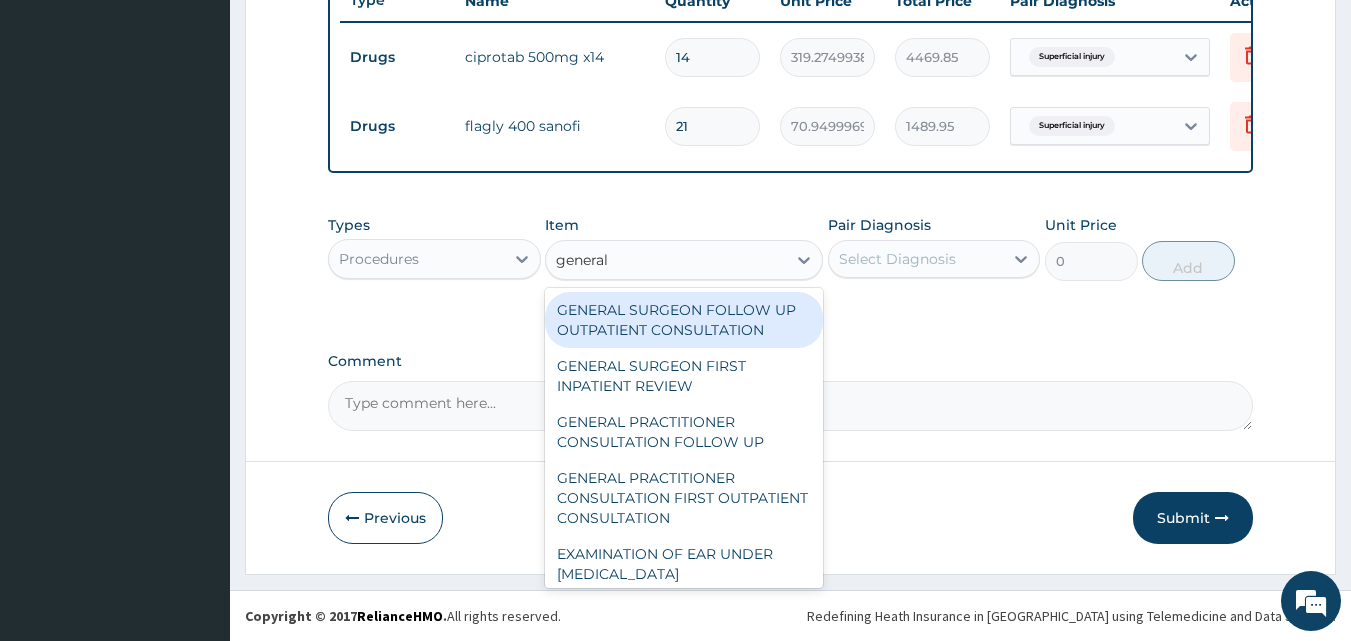 type on "general p" 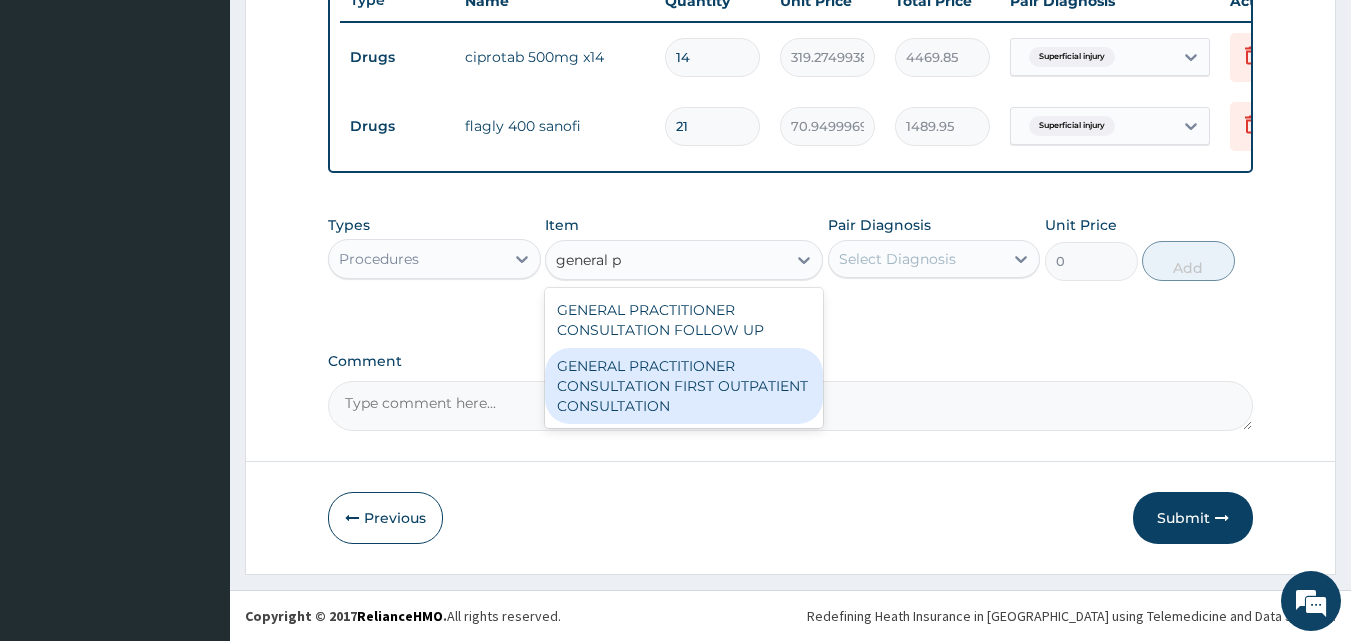 click on "GENERAL PRACTITIONER CONSULTATION FIRST OUTPATIENT CONSULTATION" at bounding box center [684, 386] 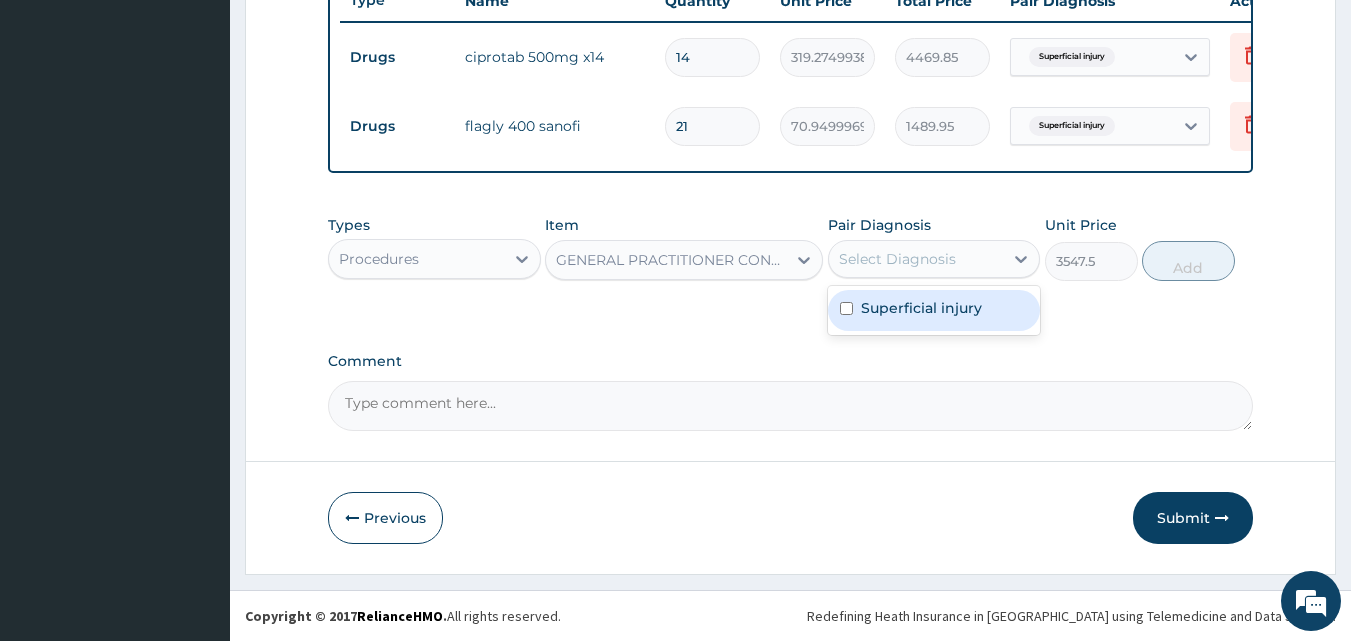 click on "Select Diagnosis" at bounding box center (916, 259) 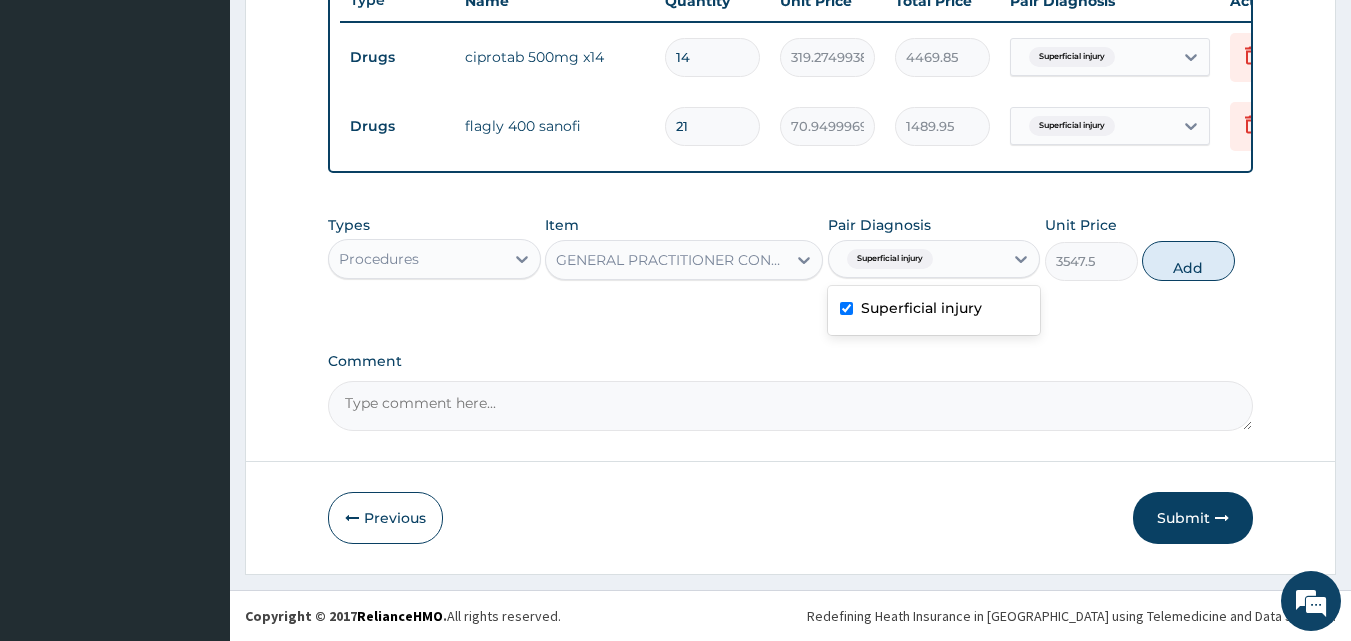 checkbox on "true" 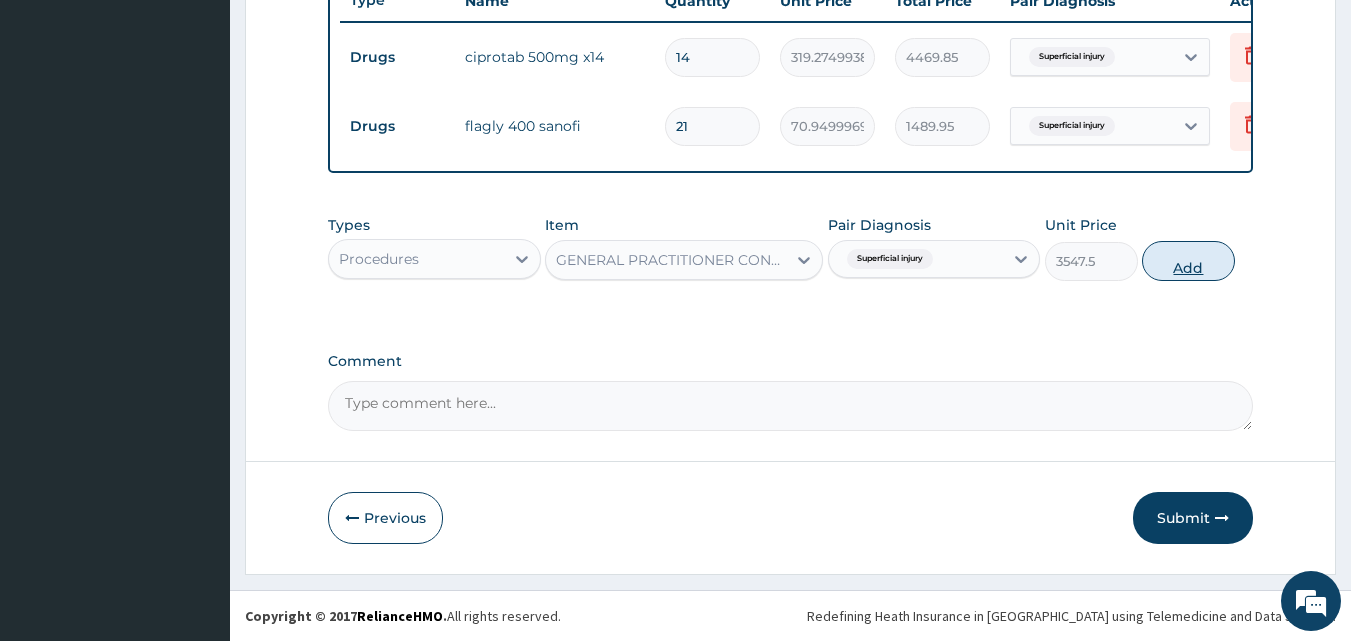 click on "Add" at bounding box center (1188, 261) 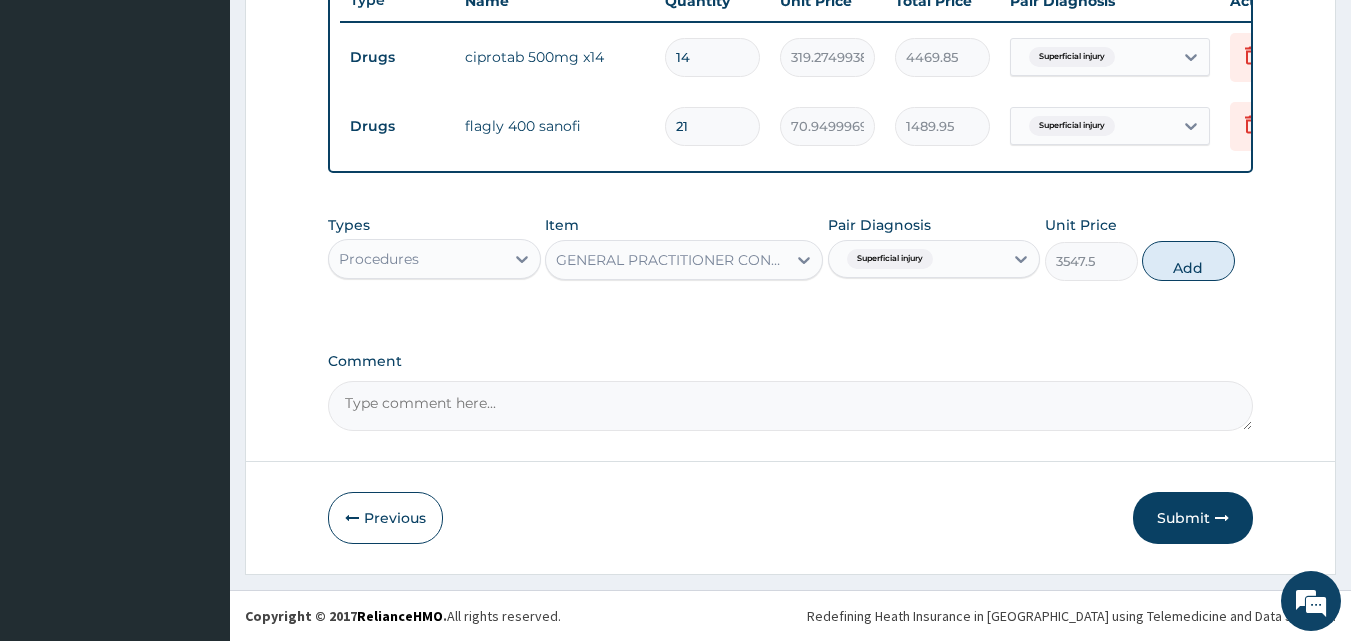type on "0" 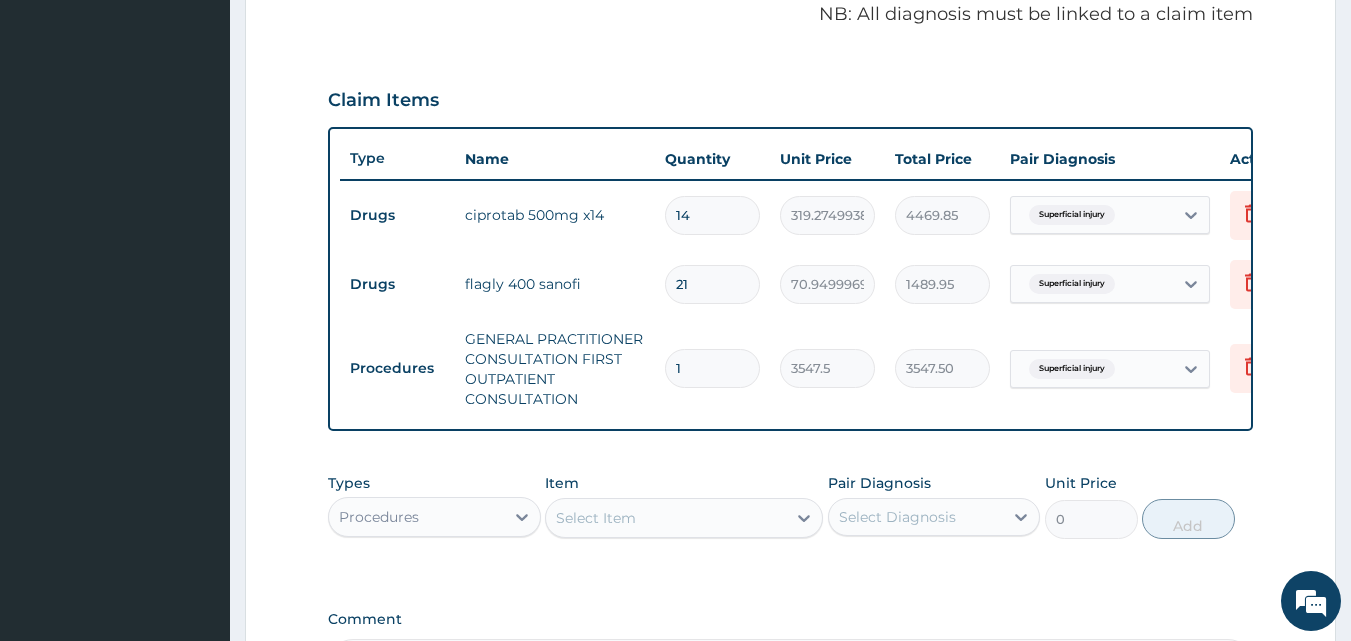 scroll, scrollTop: 890, scrollLeft: 0, axis: vertical 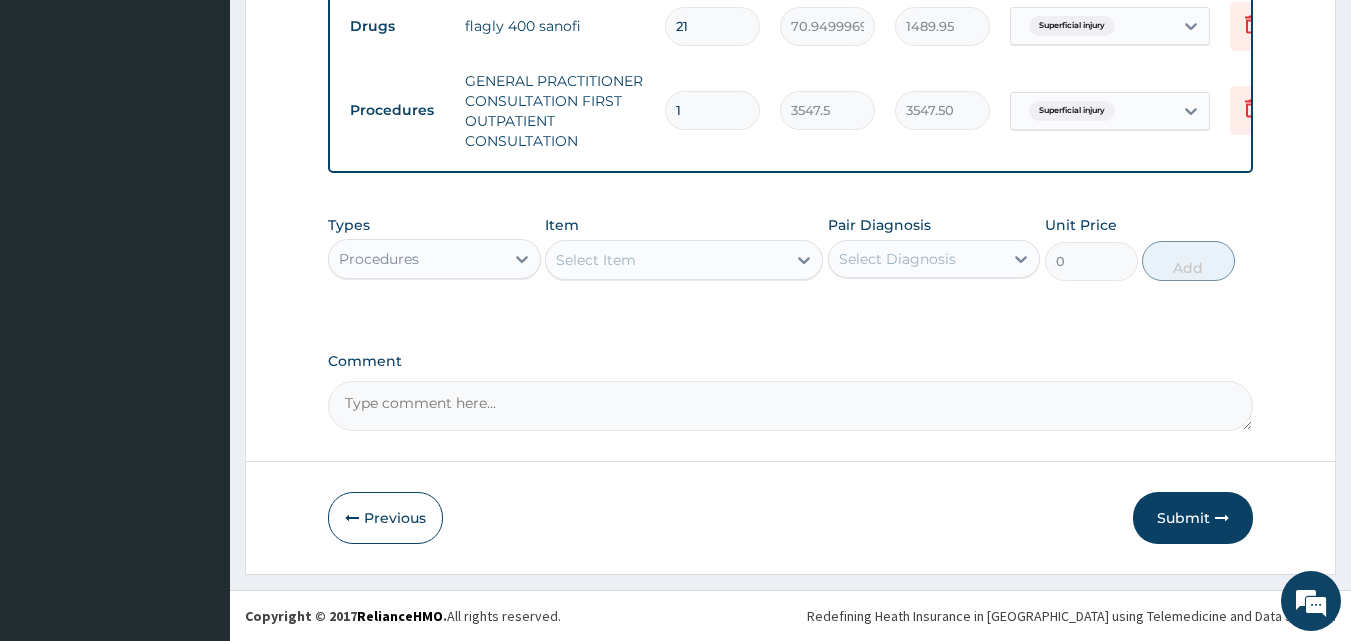 click on "Procedures" at bounding box center (416, 259) 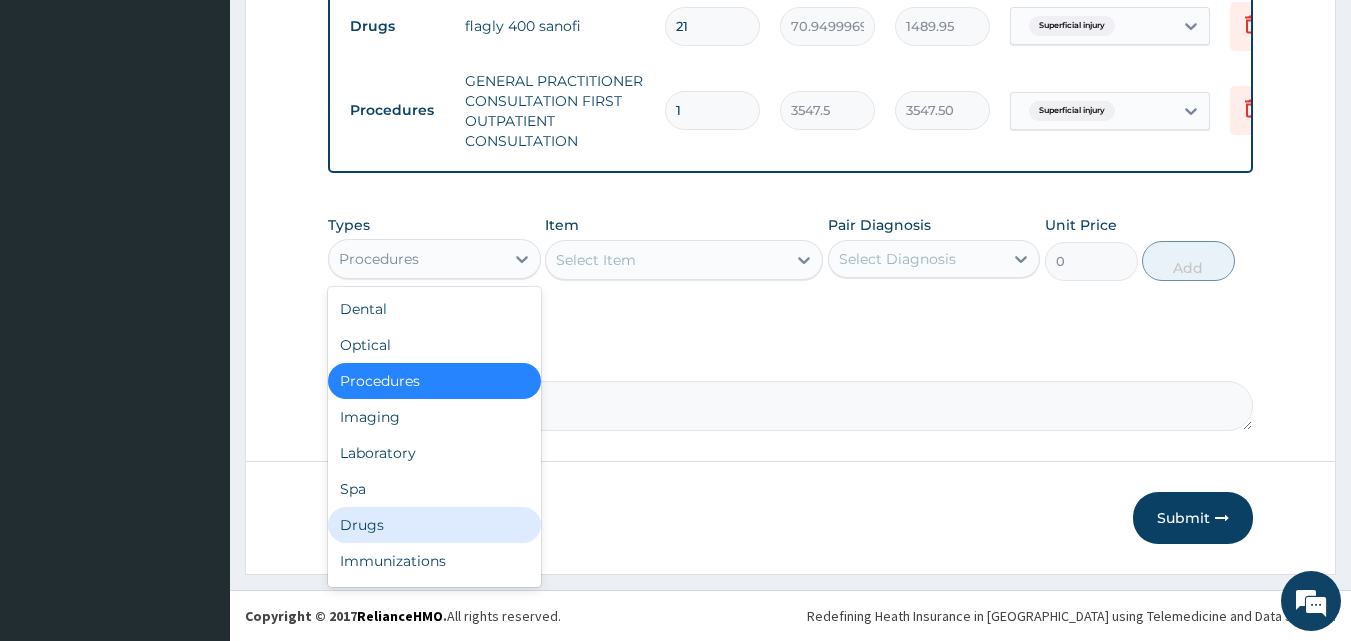 drag, startPoint x: 406, startPoint y: 525, endPoint x: 393, endPoint y: 520, distance: 13.928389 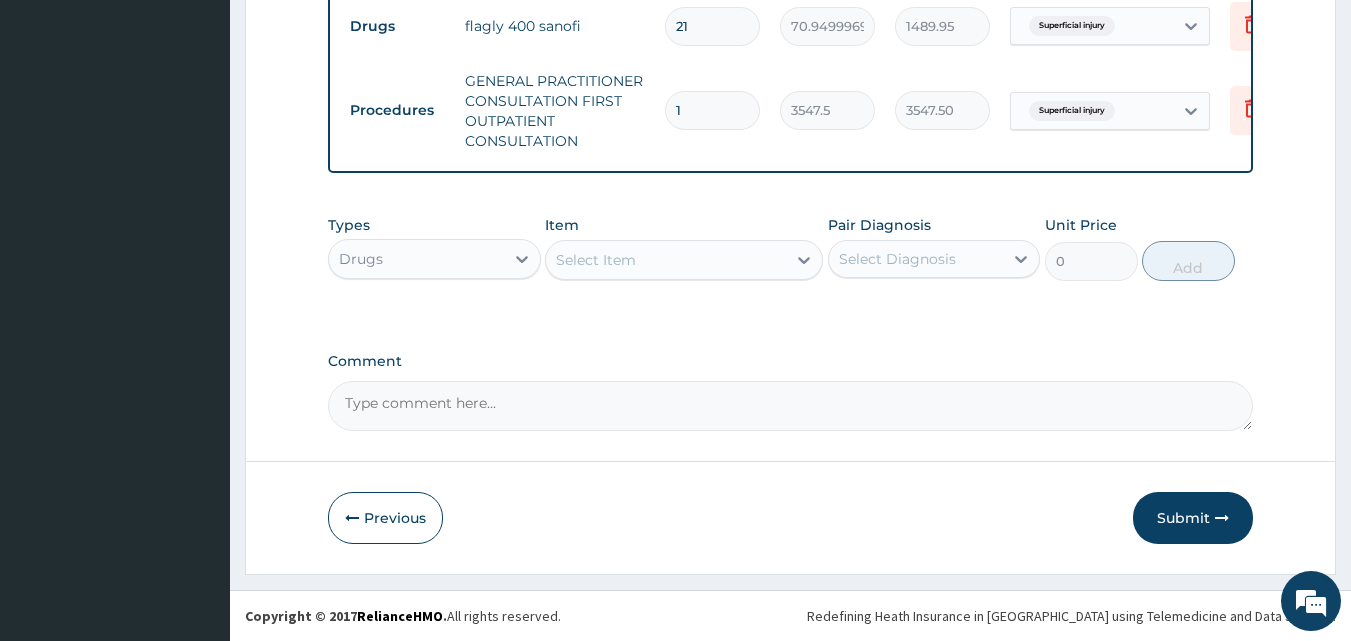 click on "Select Item" at bounding box center (666, 260) 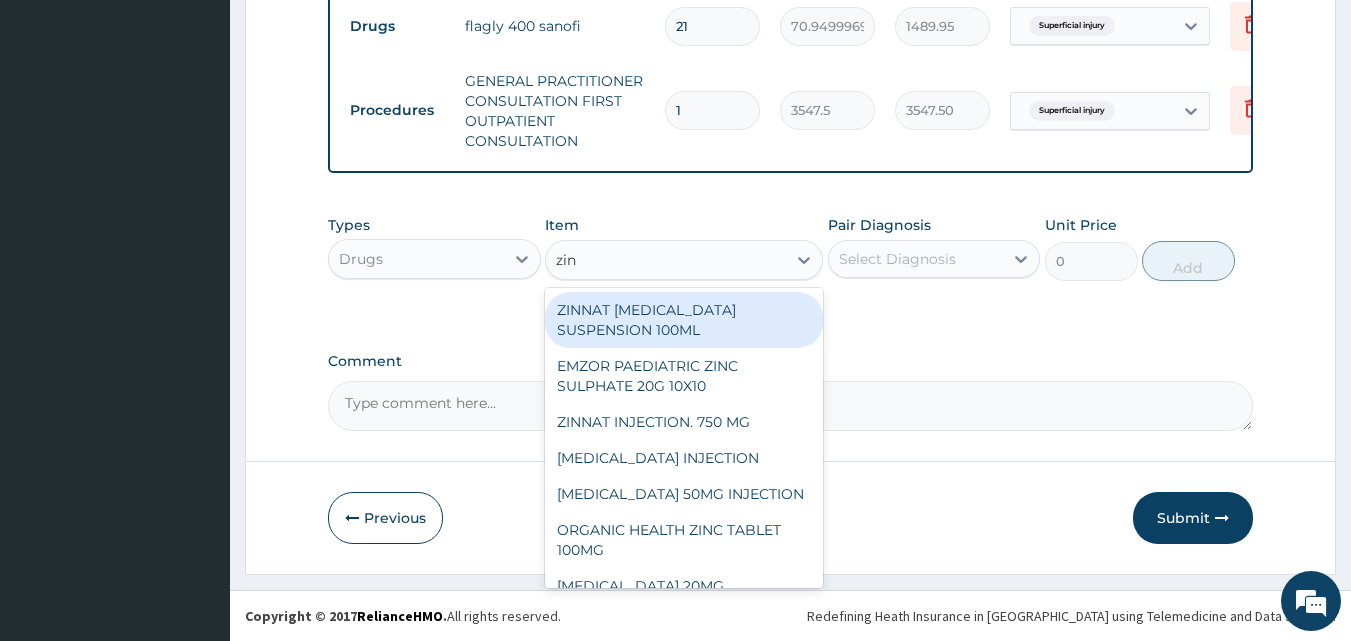 type on "zinc" 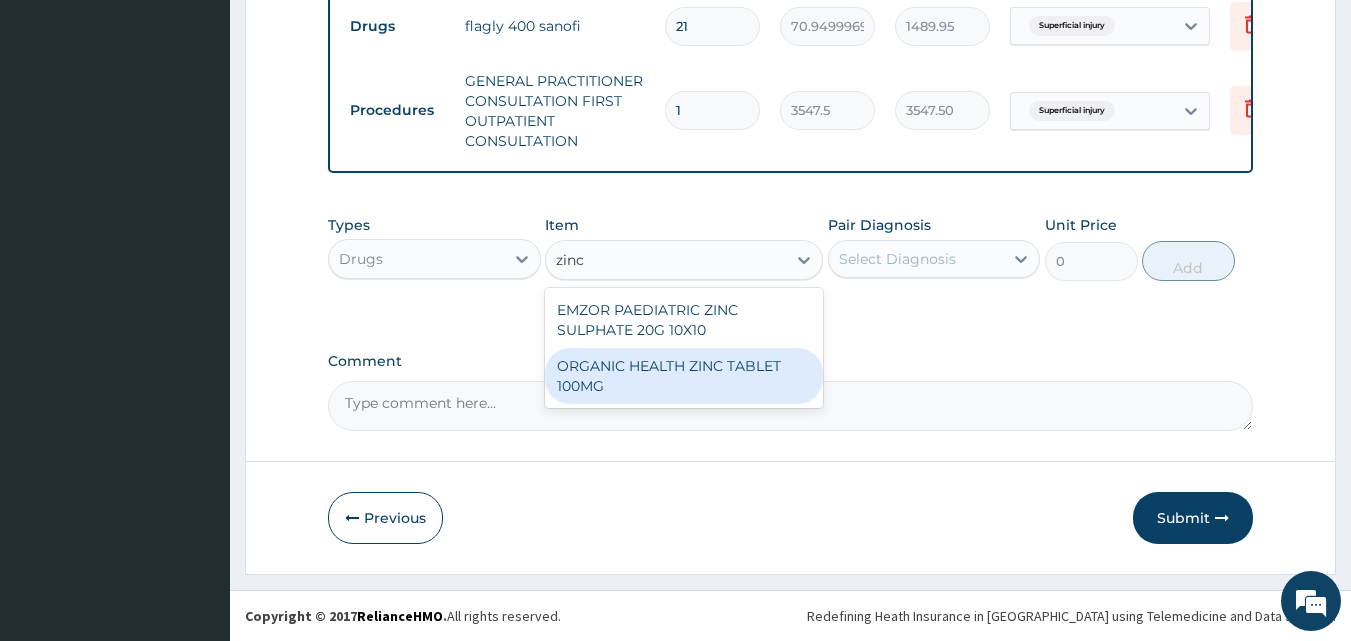 click on "EMZOR PAEDIATRIC ZINC SULPHATE 20G 10X10 ORGANIC HEALTH ZINC TABLET 100MG" at bounding box center [684, 348] 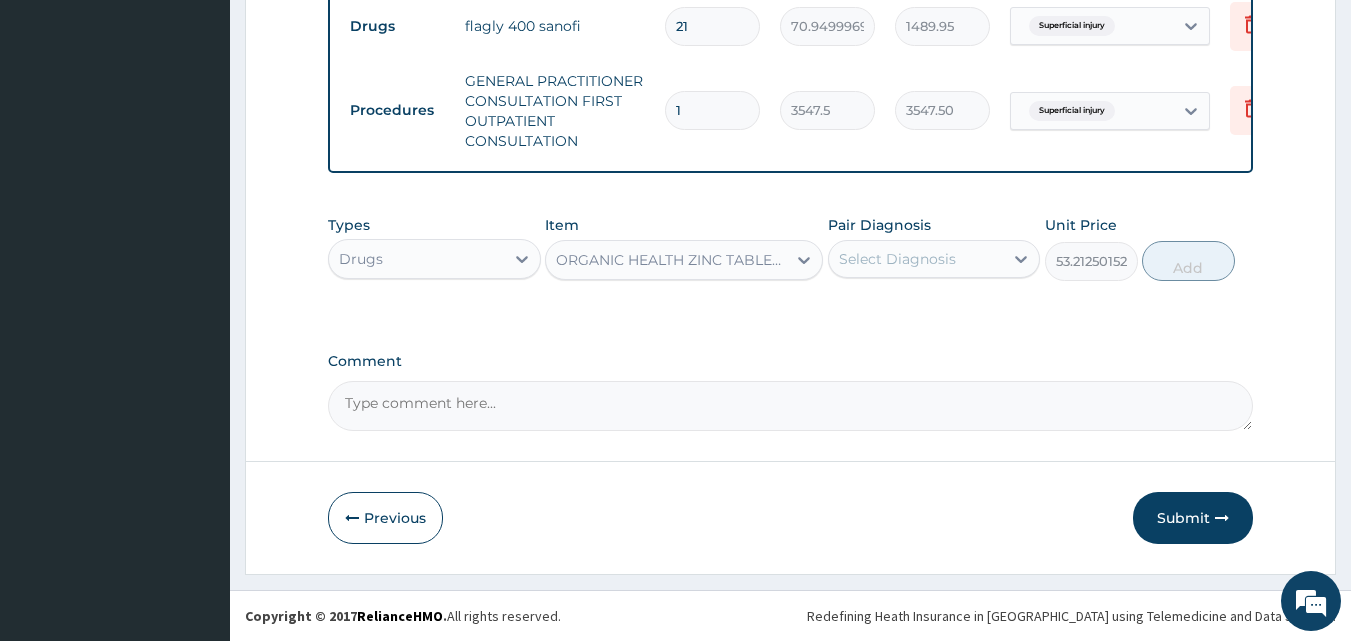 click on "Select Diagnosis" at bounding box center (897, 259) 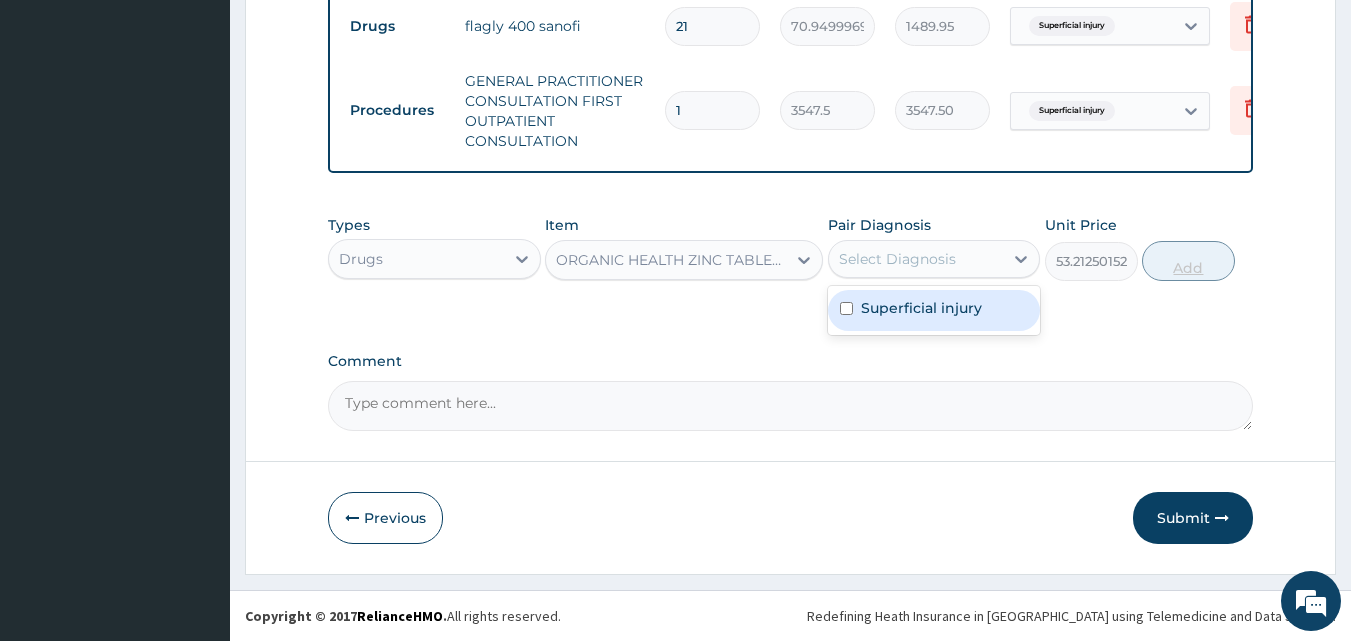 drag, startPoint x: 921, startPoint y: 308, endPoint x: 1168, endPoint y: 268, distance: 250.21791 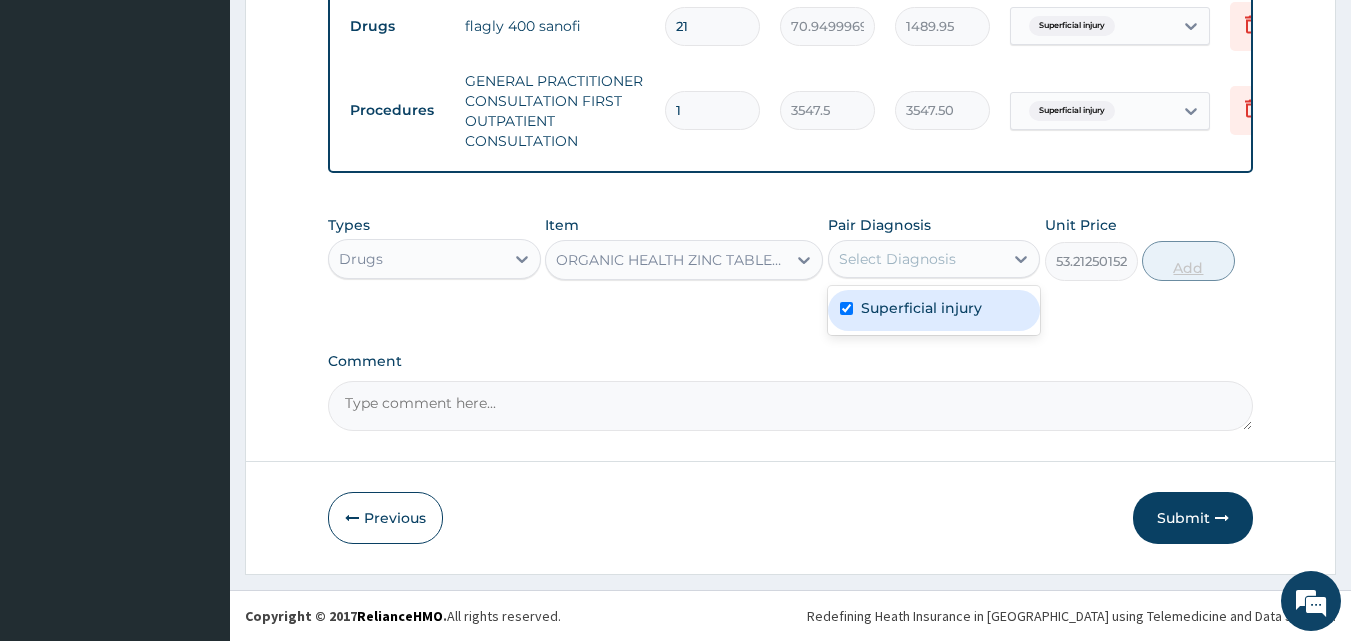 checkbox on "true" 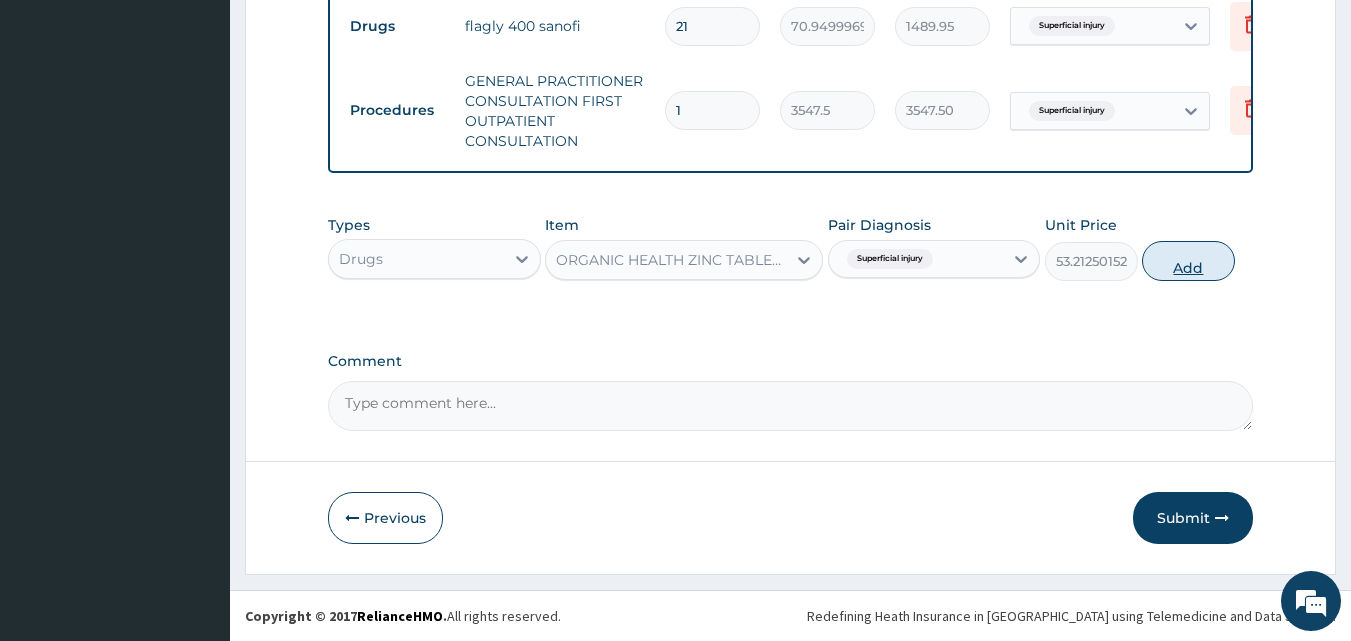 click on "Add" at bounding box center (1188, 261) 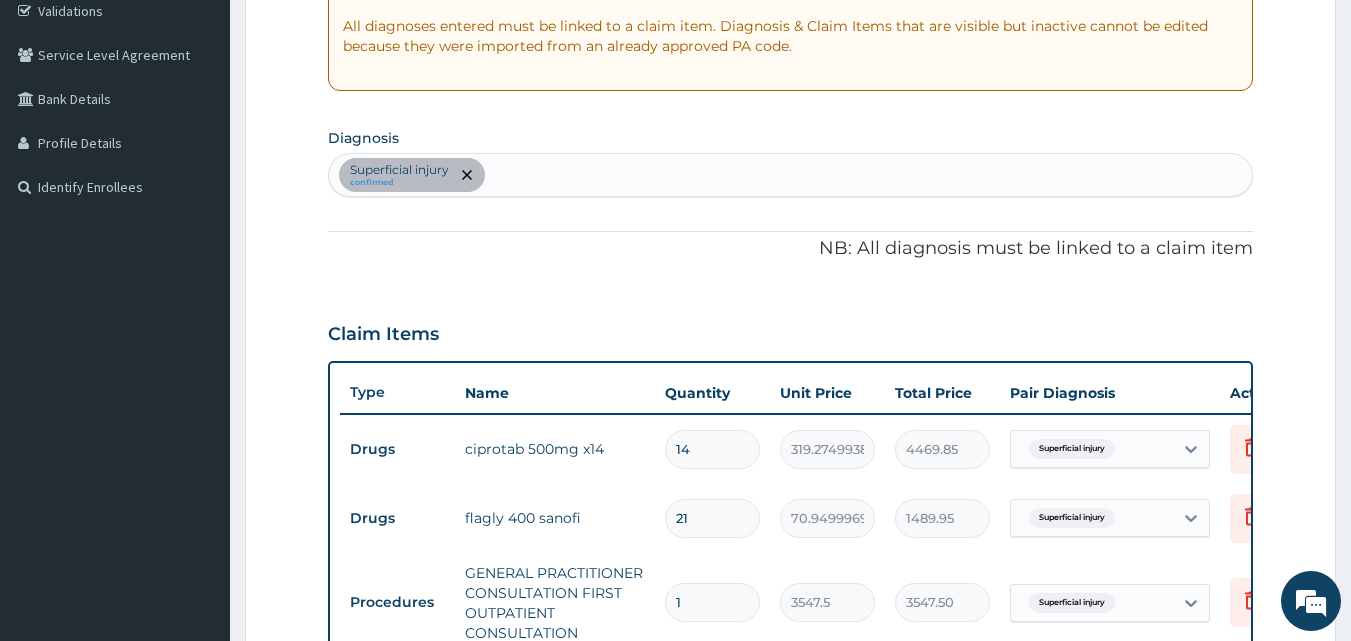 scroll, scrollTop: 290, scrollLeft: 0, axis: vertical 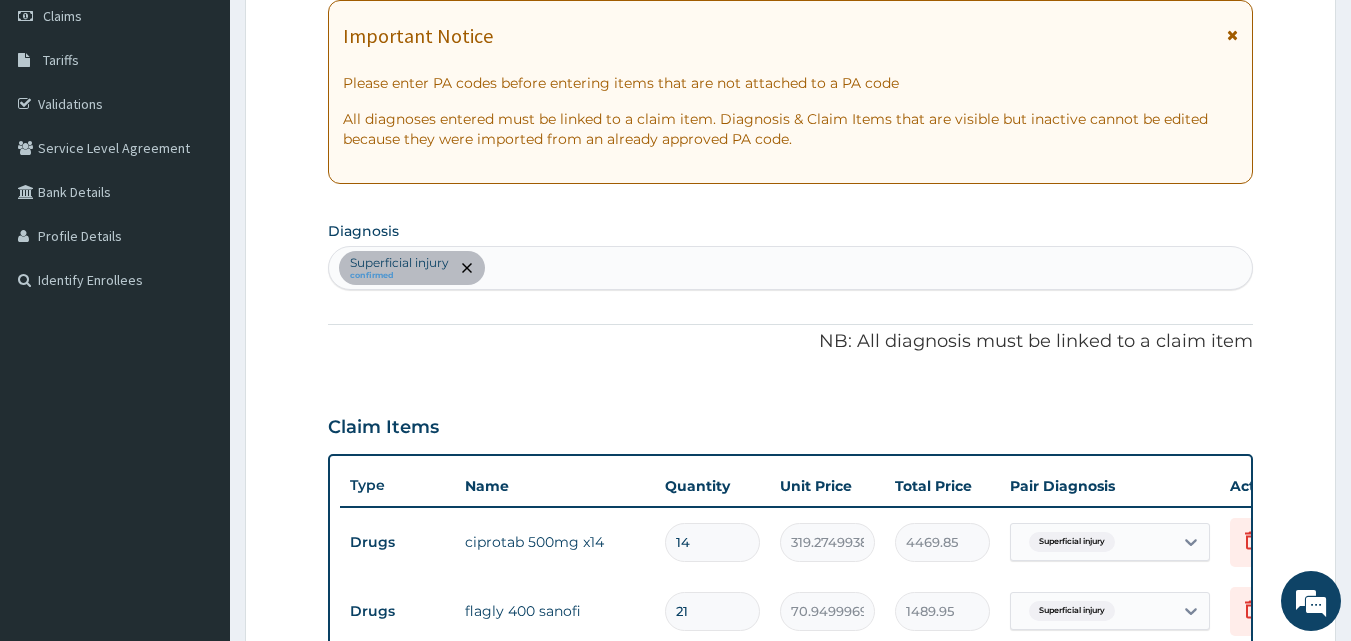 click on "Superficial injury confirmed" at bounding box center [791, 268] 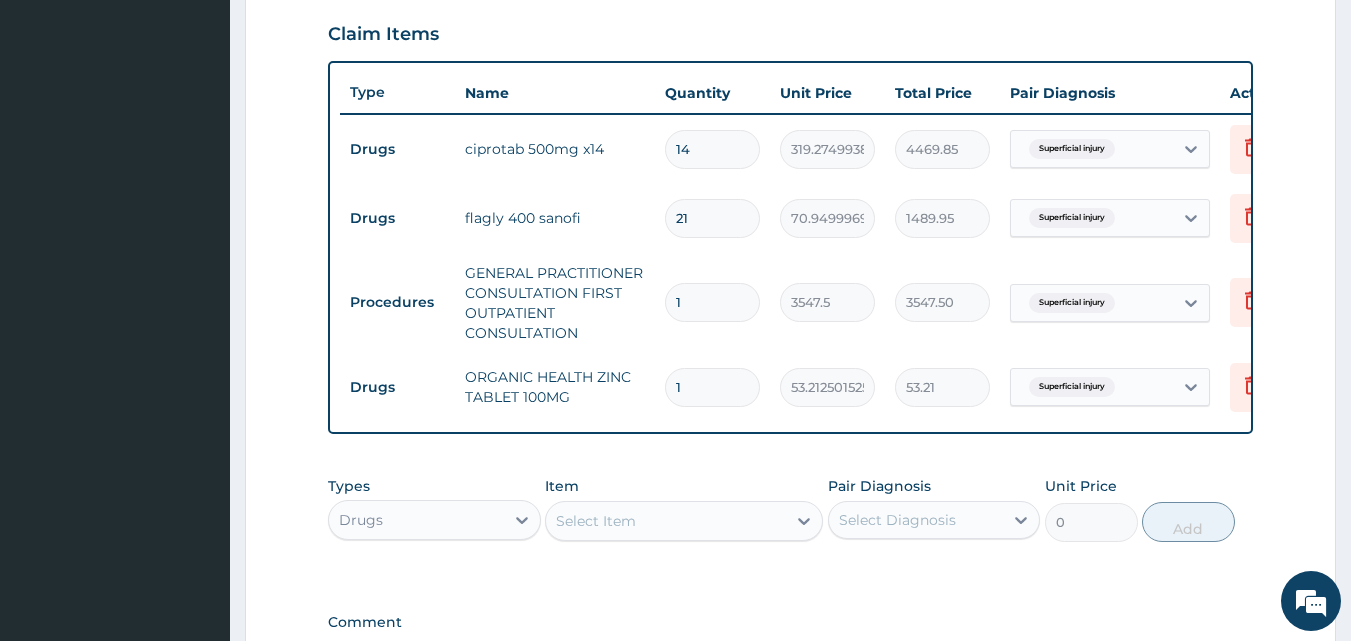 scroll, scrollTop: 790, scrollLeft: 0, axis: vertical 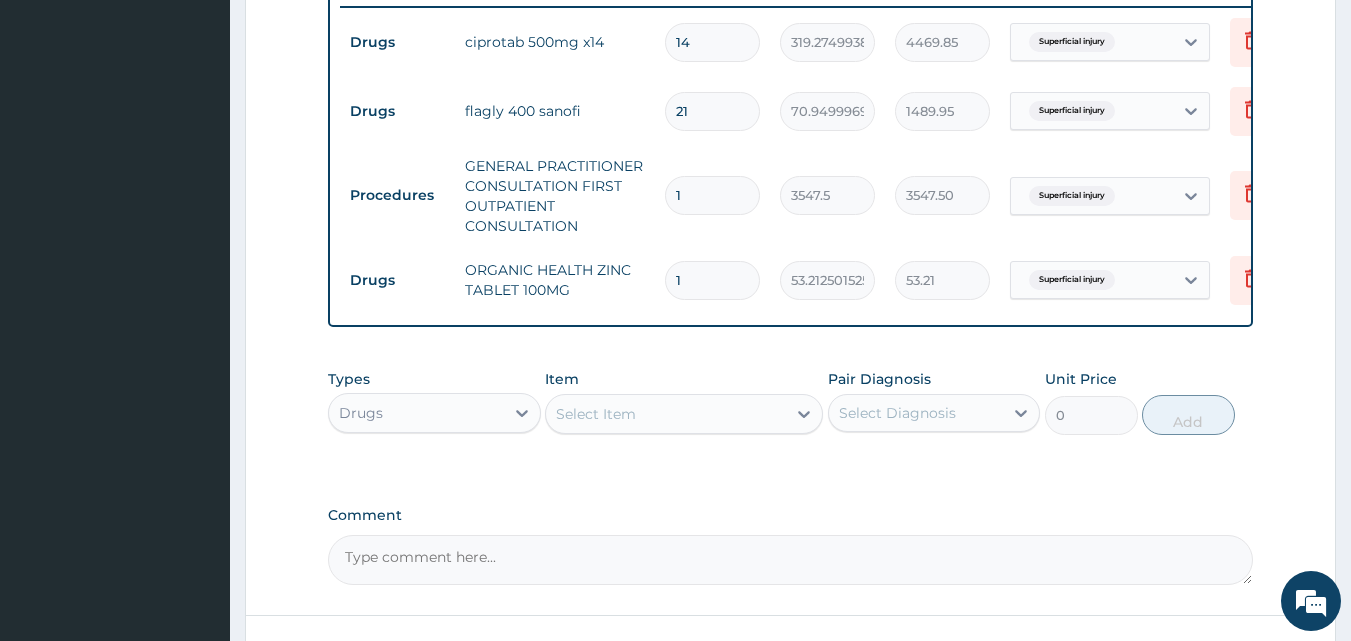 drag, startPoint x: 736, startPoint y: 277, endPoint x: 776, endPoint y: 329, distance: 65.60488 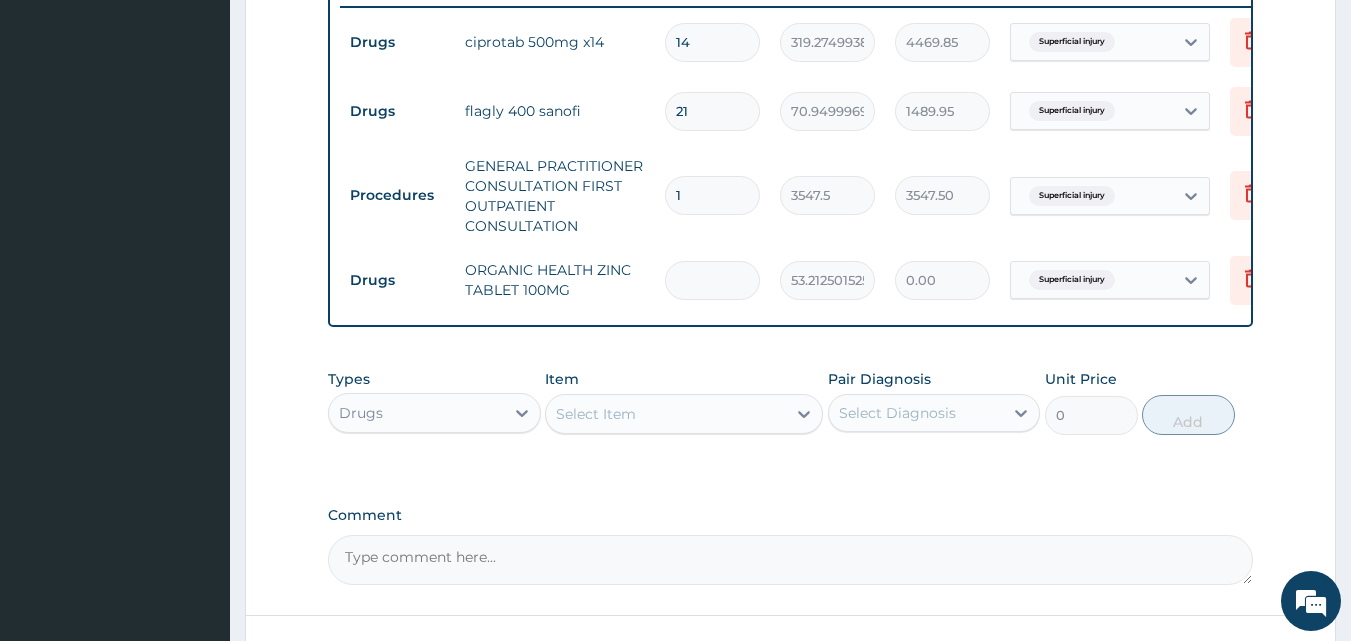 type on "7" 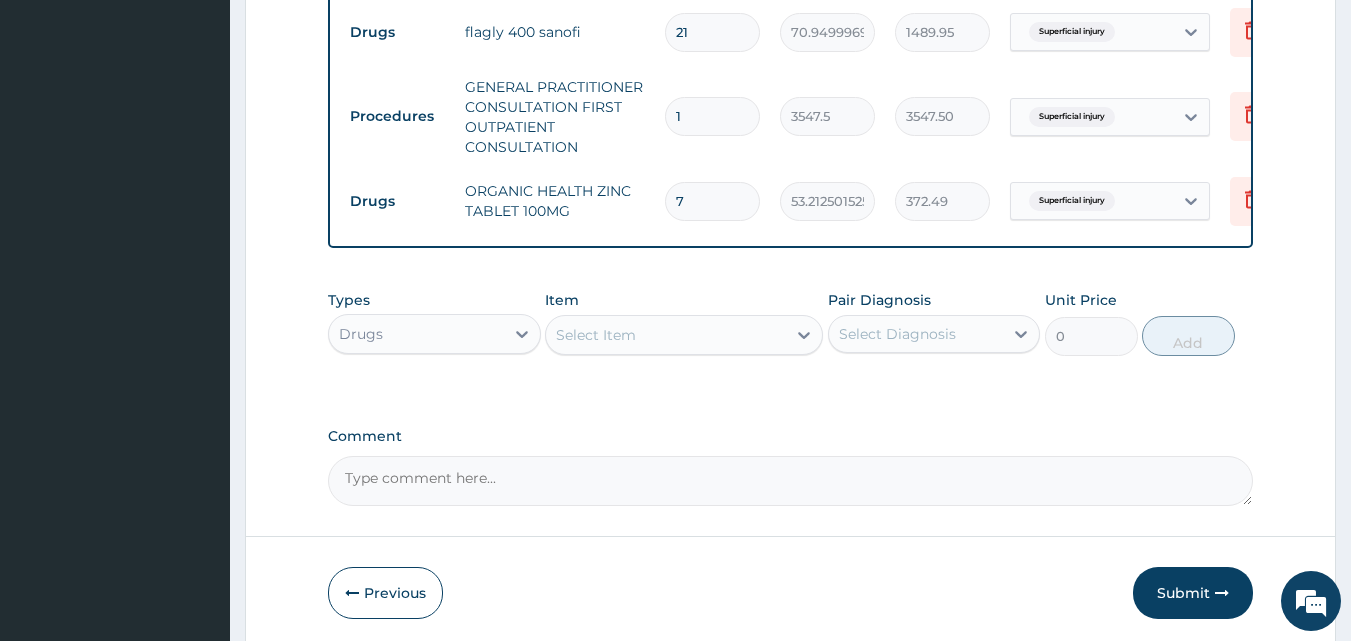 scroll, scrollTop: 959, scrollLeft: 0, axis: vertical 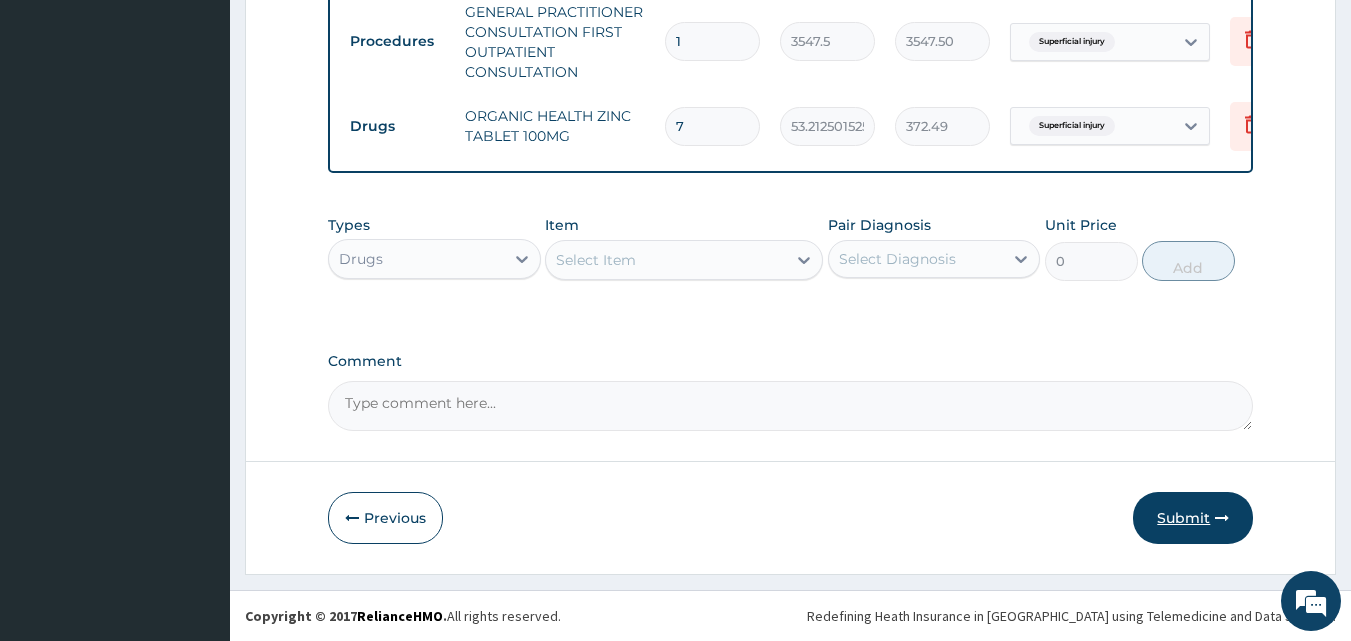 type on "7" 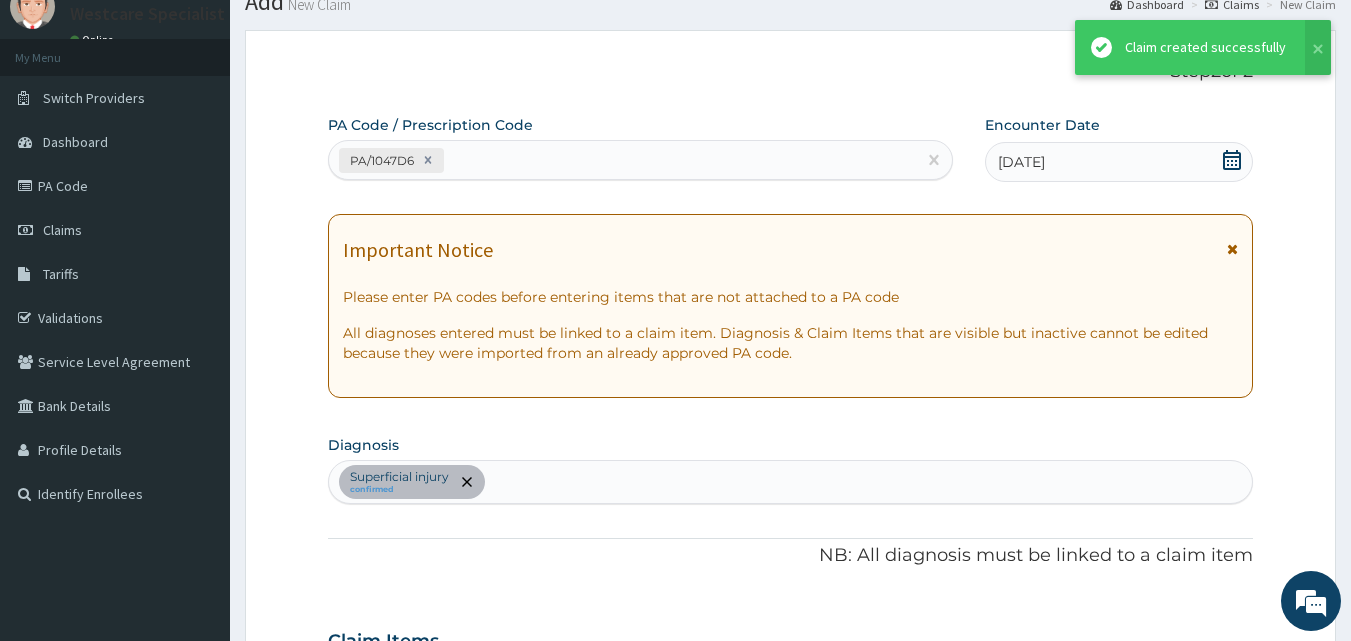 scroll, scrollTop: 959, scrollLeft: 0, axis: vertical 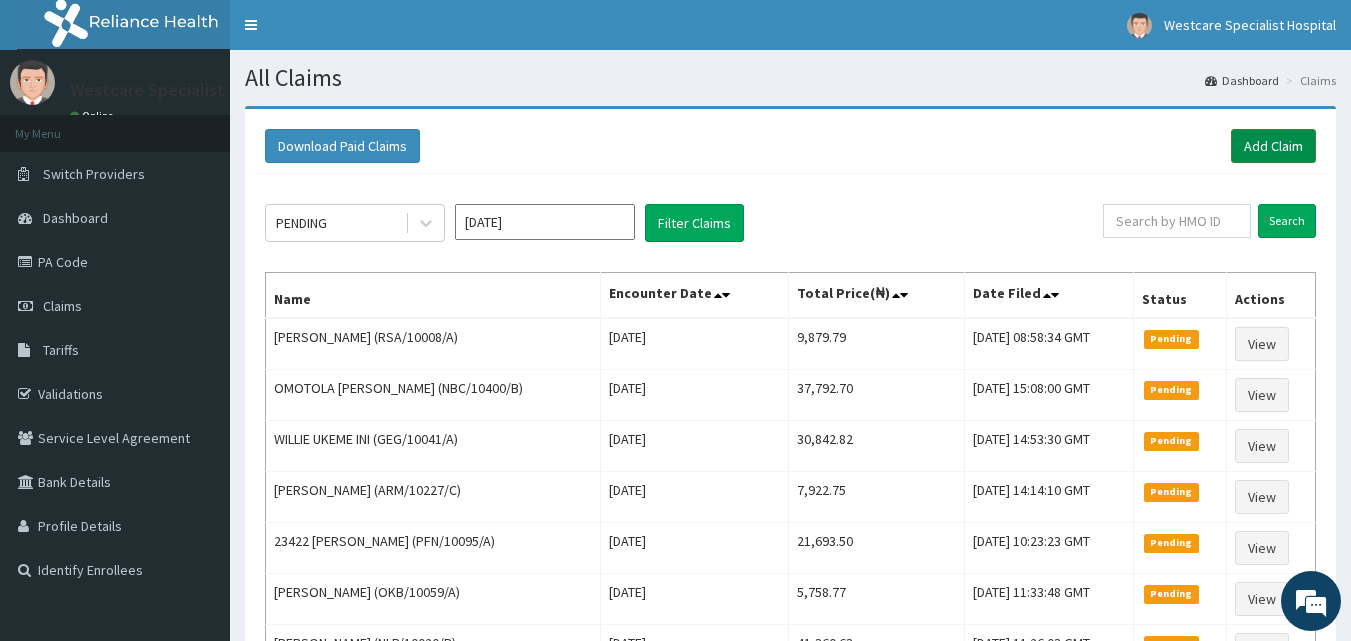 click on "Add Claim" at bounding box center (1273, 146) 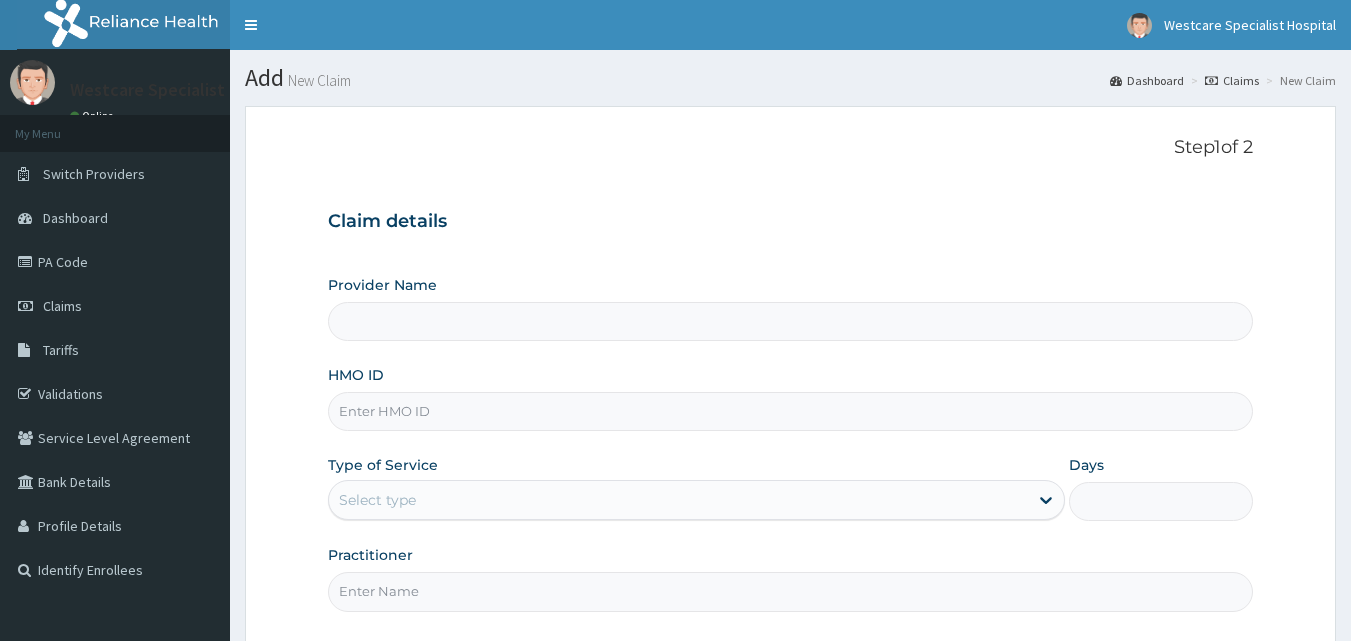 scroll, scrollTop: 0, scrollLeft: 0, axis: both 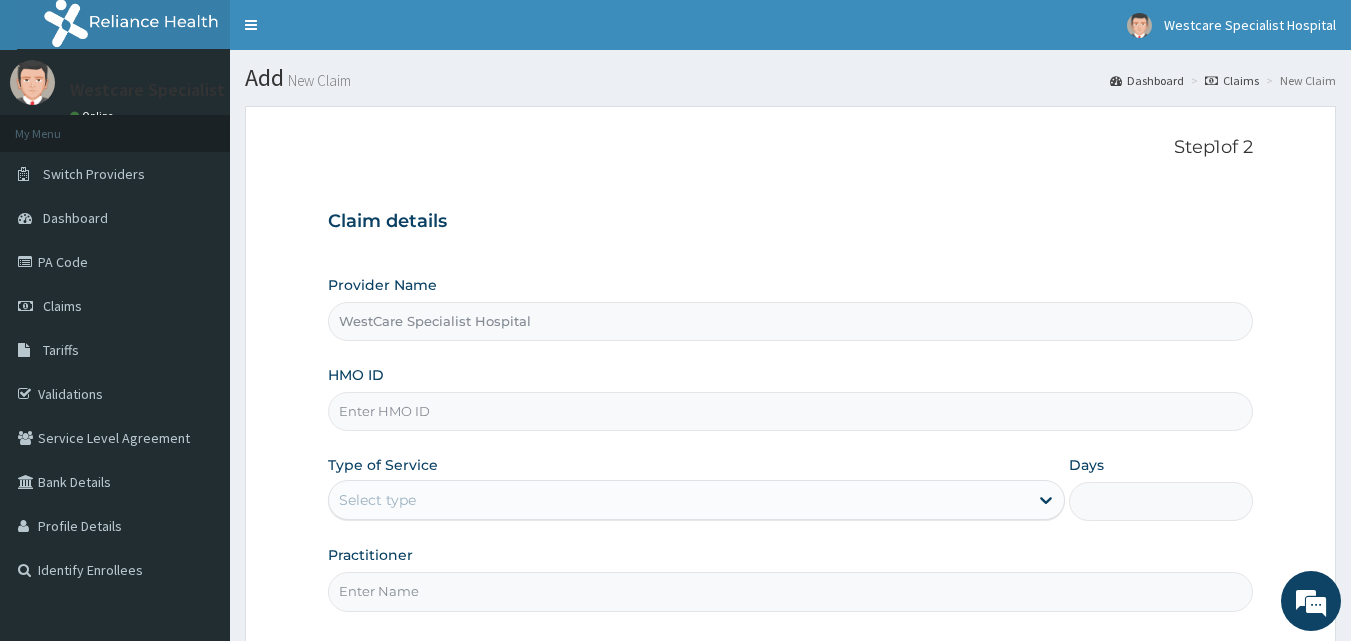 click on "HMO ID" at bounding box center [791, 411] 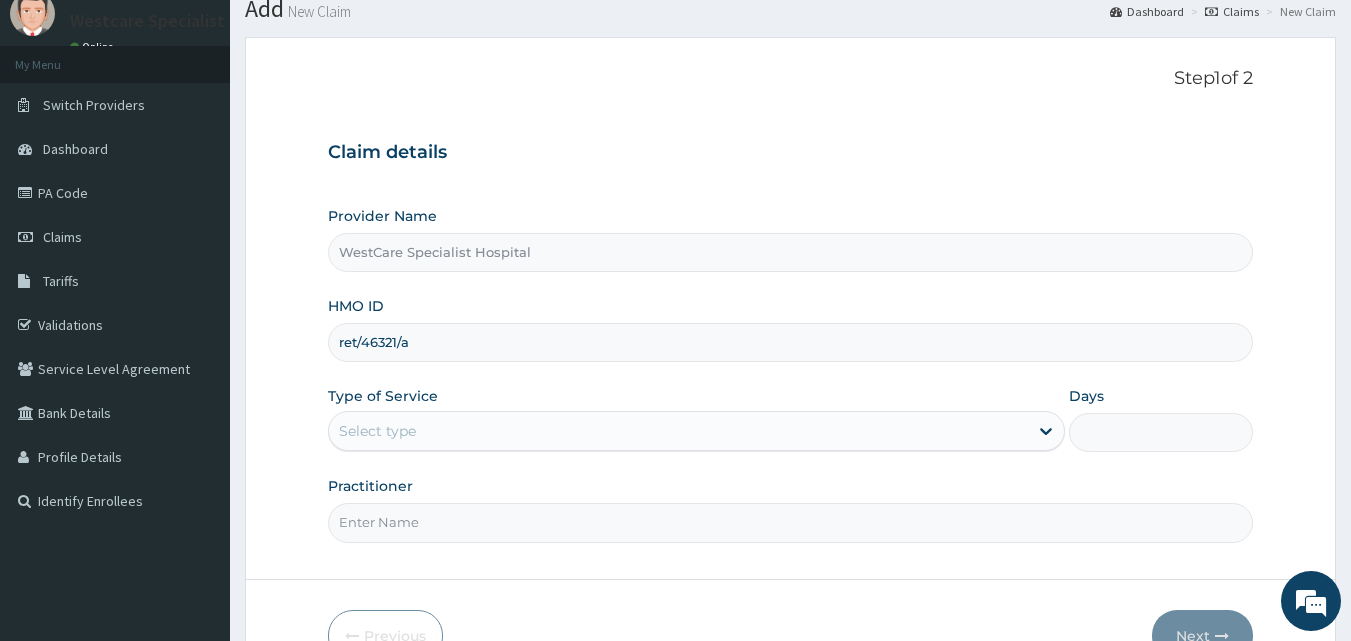 scroll, scrollTop: 187, scrollLeft: 0, axis: vertical 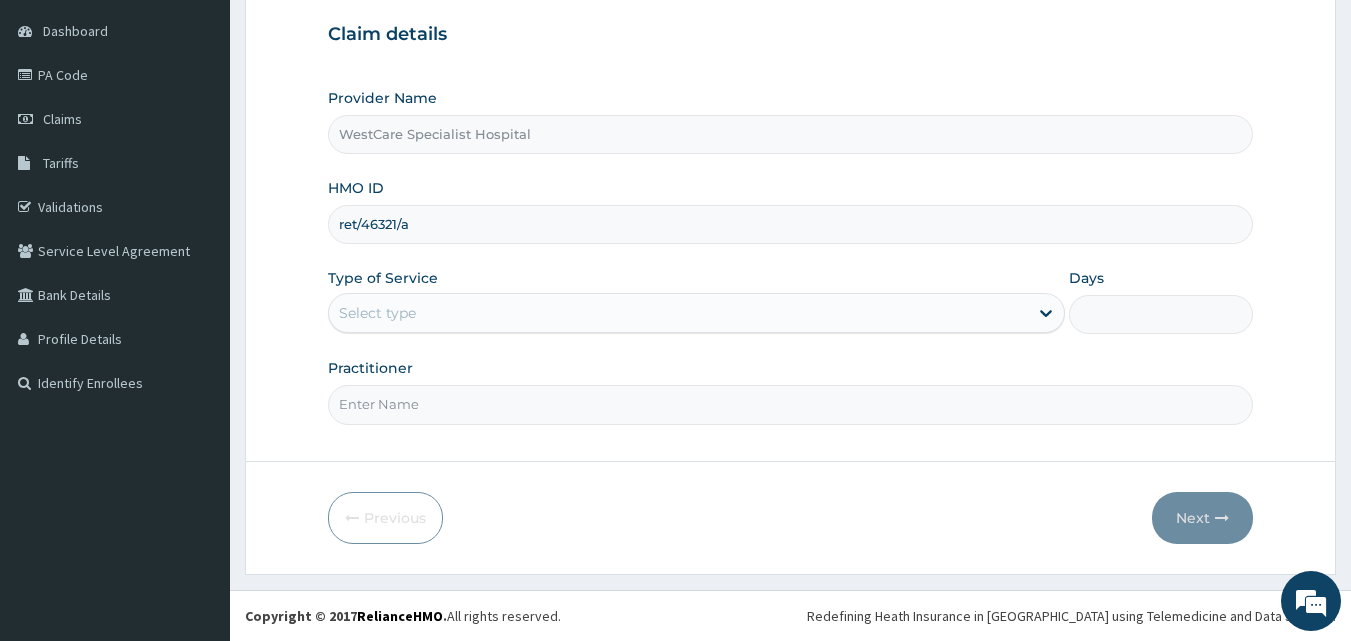 type on "ret/46321/a" 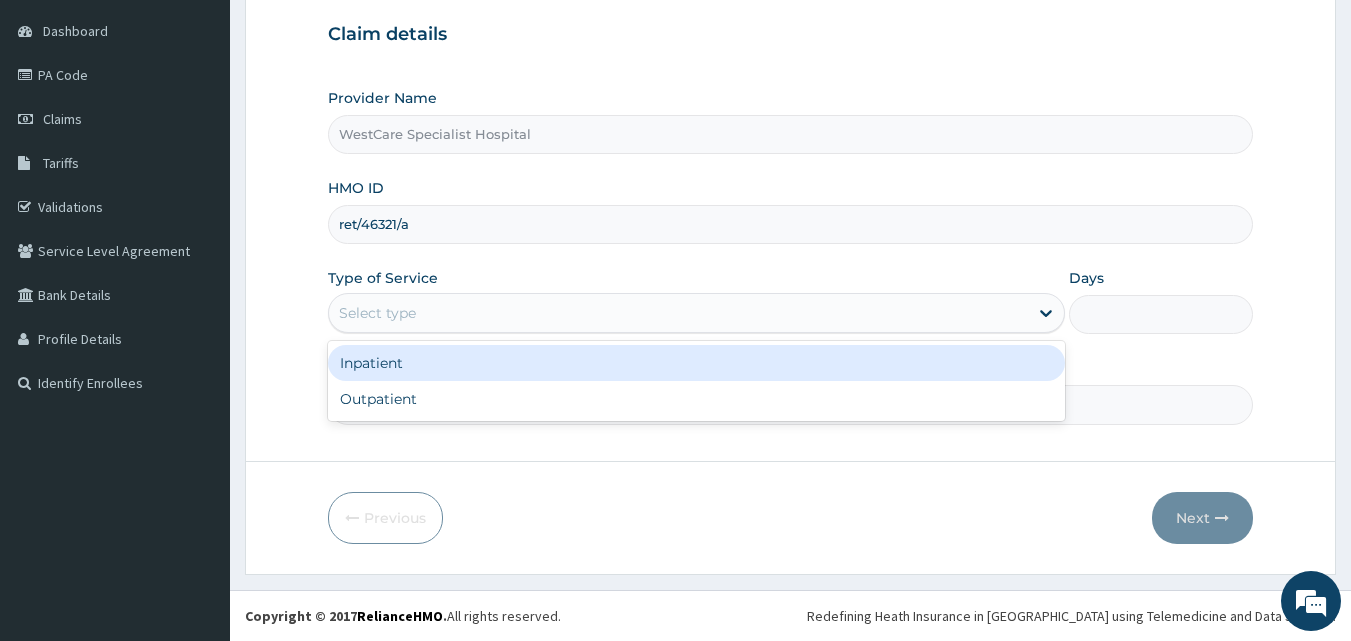 click on "Select type" at bounding box center (678, 313) 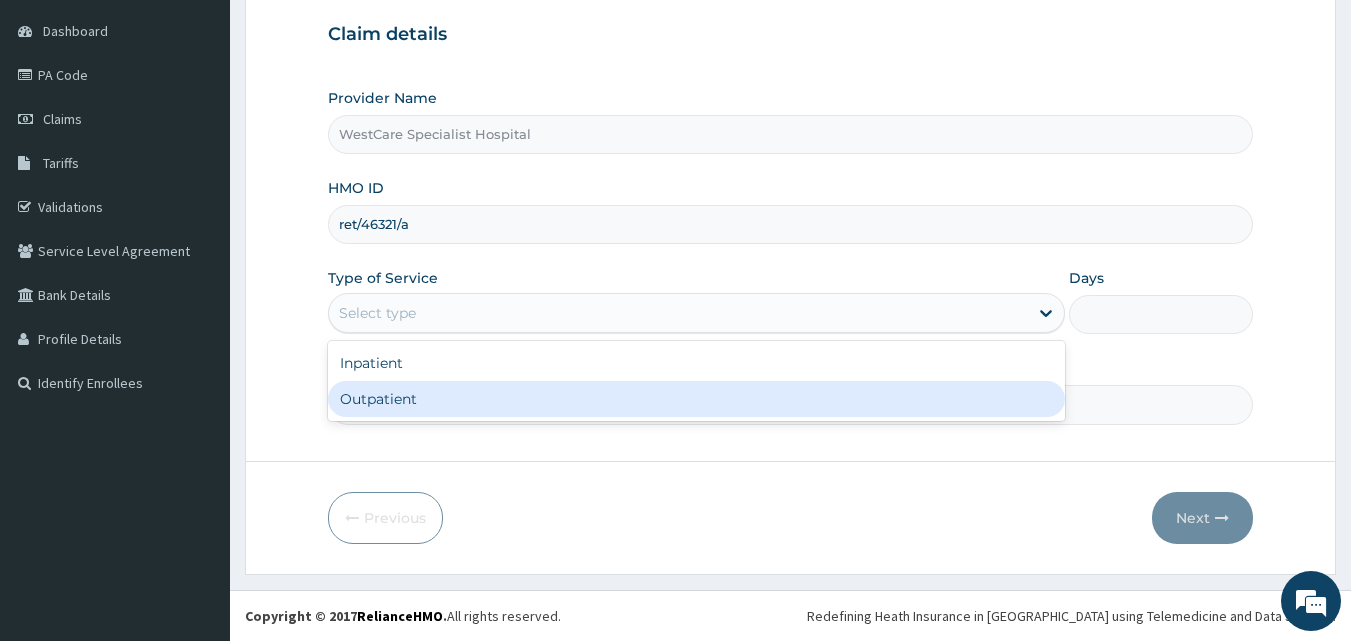 click on "Outpatient" at bounding box center (696, 399) 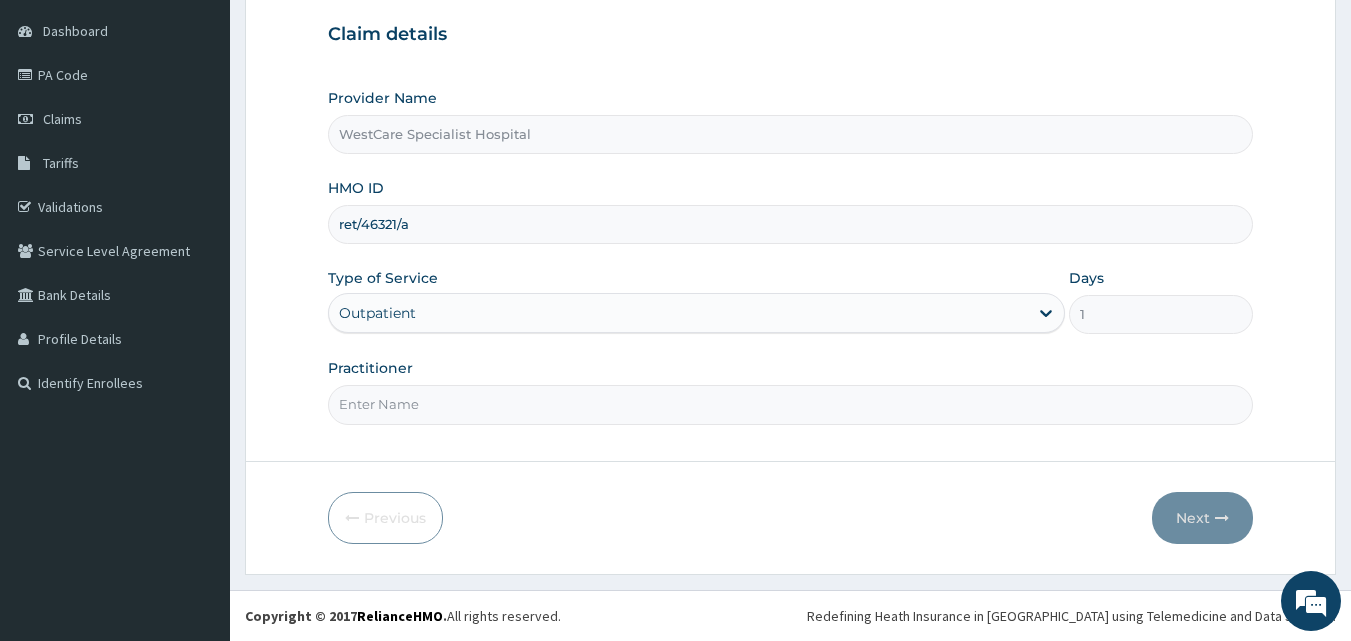 click on "Practitioner" at bounding box center [791, 404] 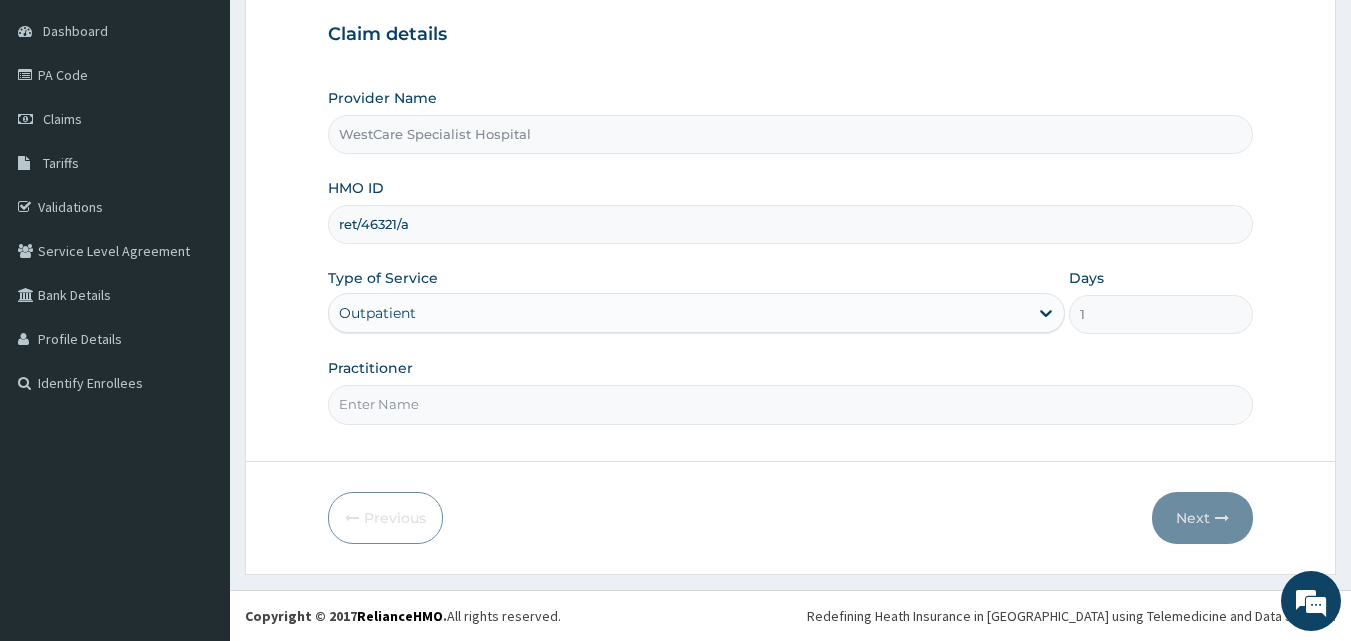 type on "DR ERUKPE" 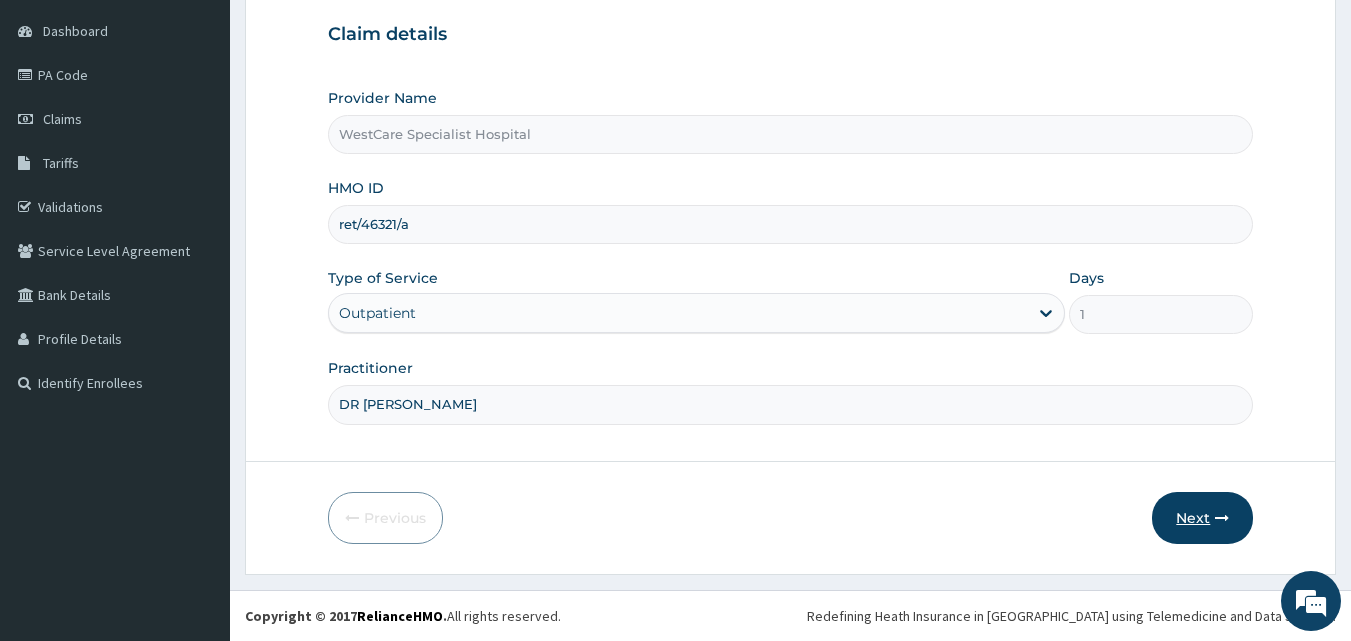 click on "Next" at bounding box center (1202, 518) 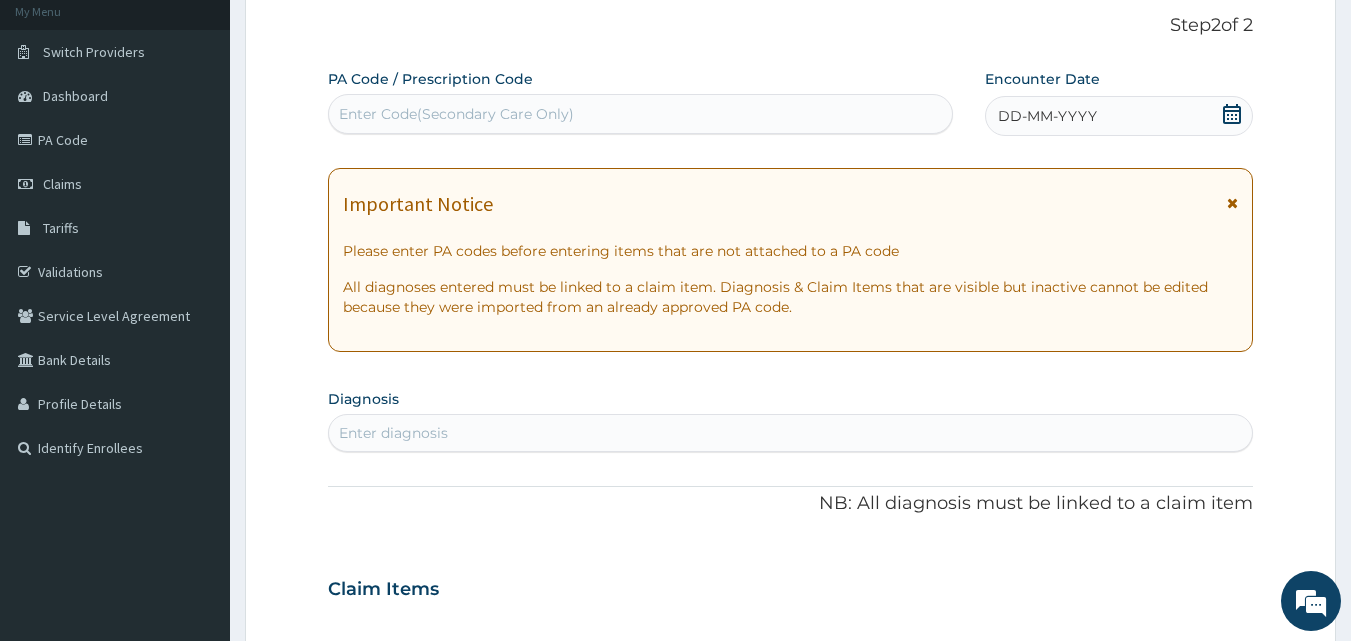 scroll, scrollTop: 87, scrollLeft: 0, axis: vertical 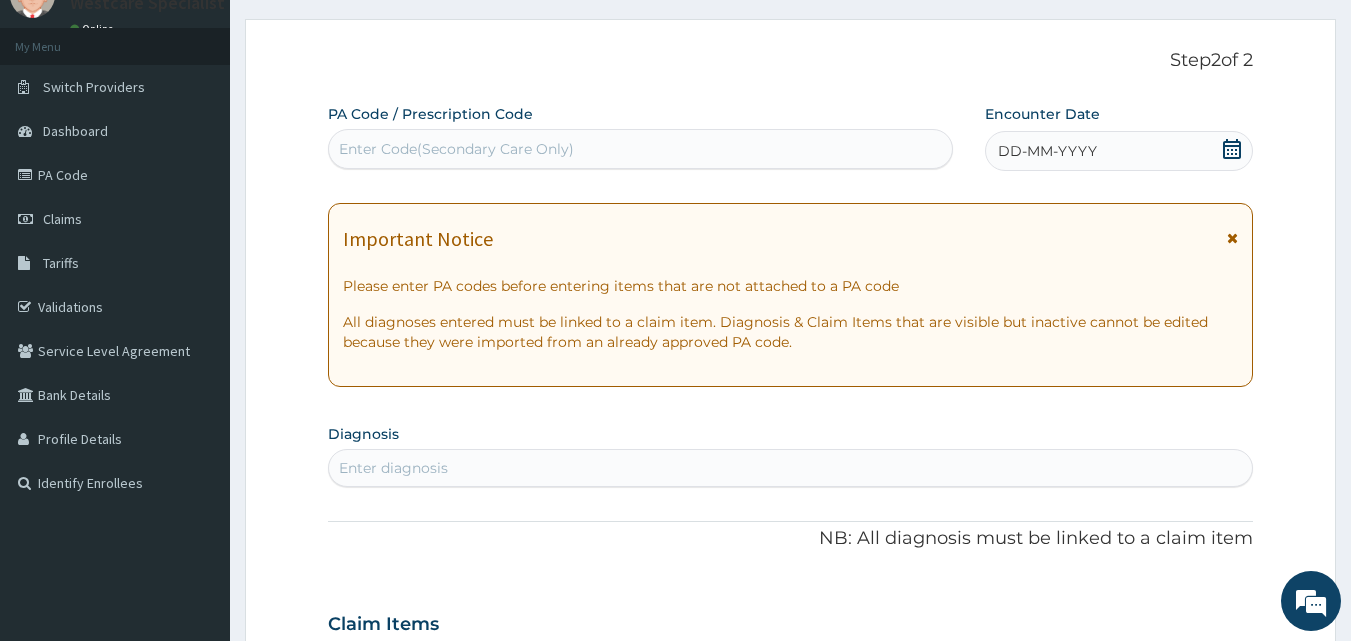 click on "Enter Code(Secondary Care Only)" at bounding box center [641, 149] 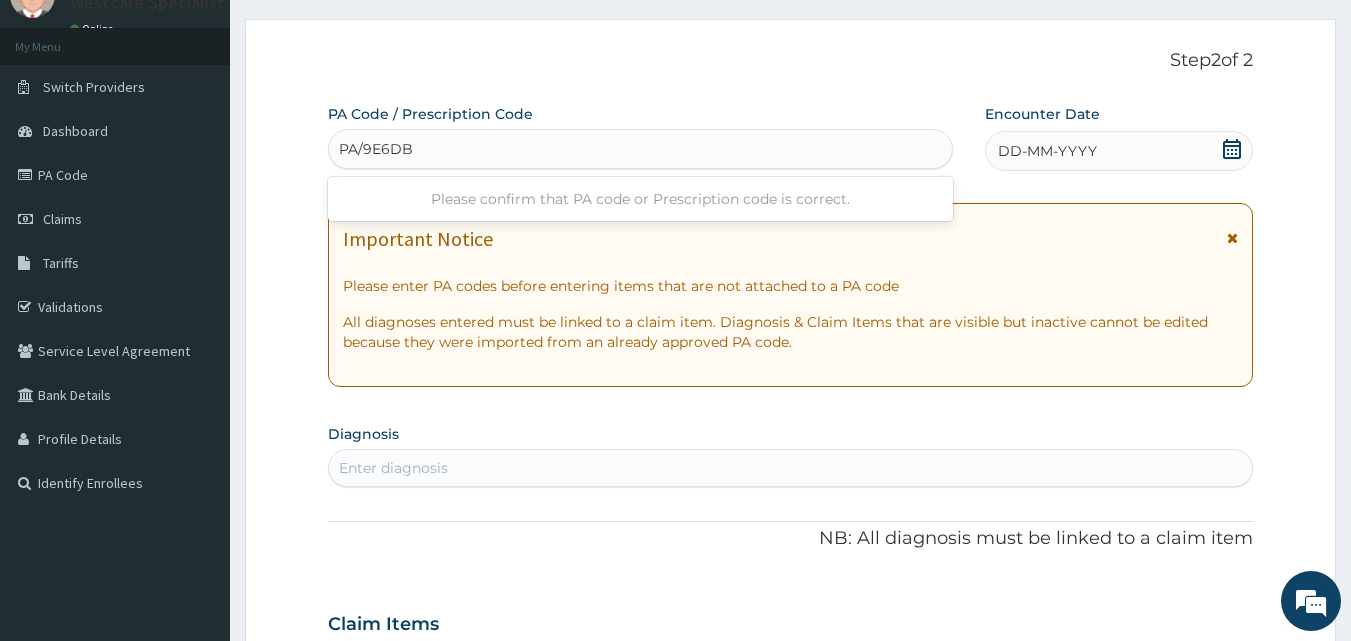 type on "PA/9E6DB9" 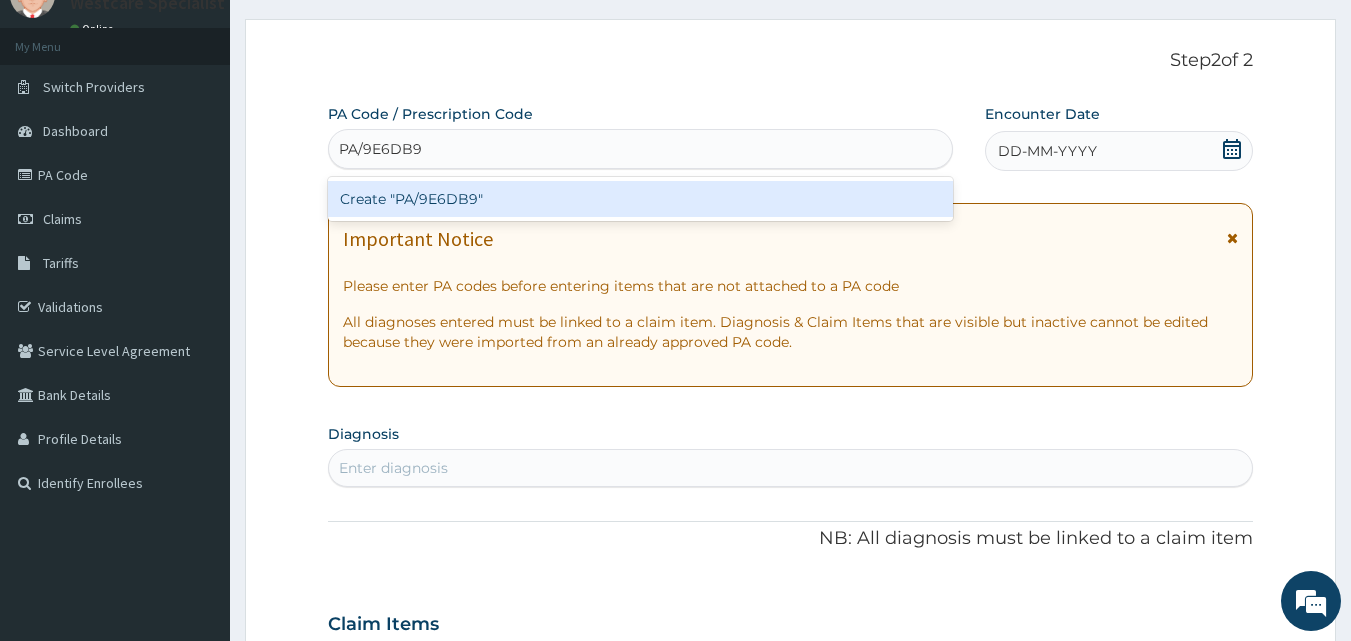 click on "Create "PA/9E6DB9"" at bounding box center (641, 199) 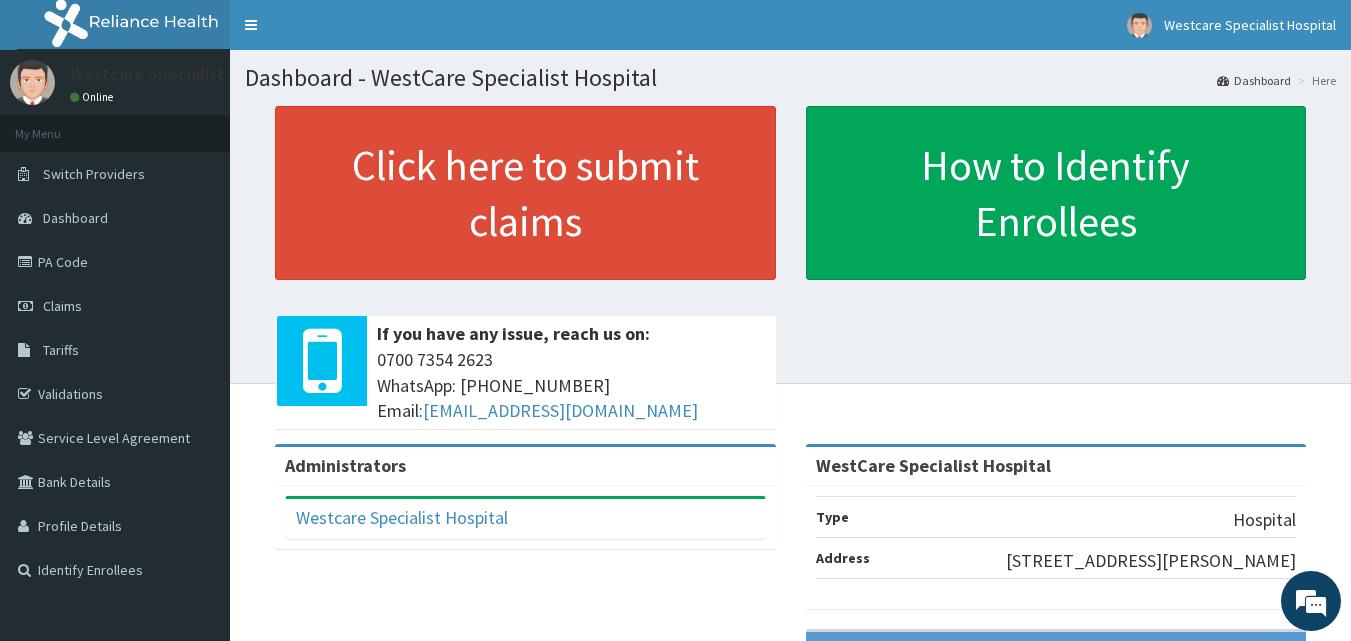 scroll, scrollTop: 0, scrollLeft: 0, axis: both 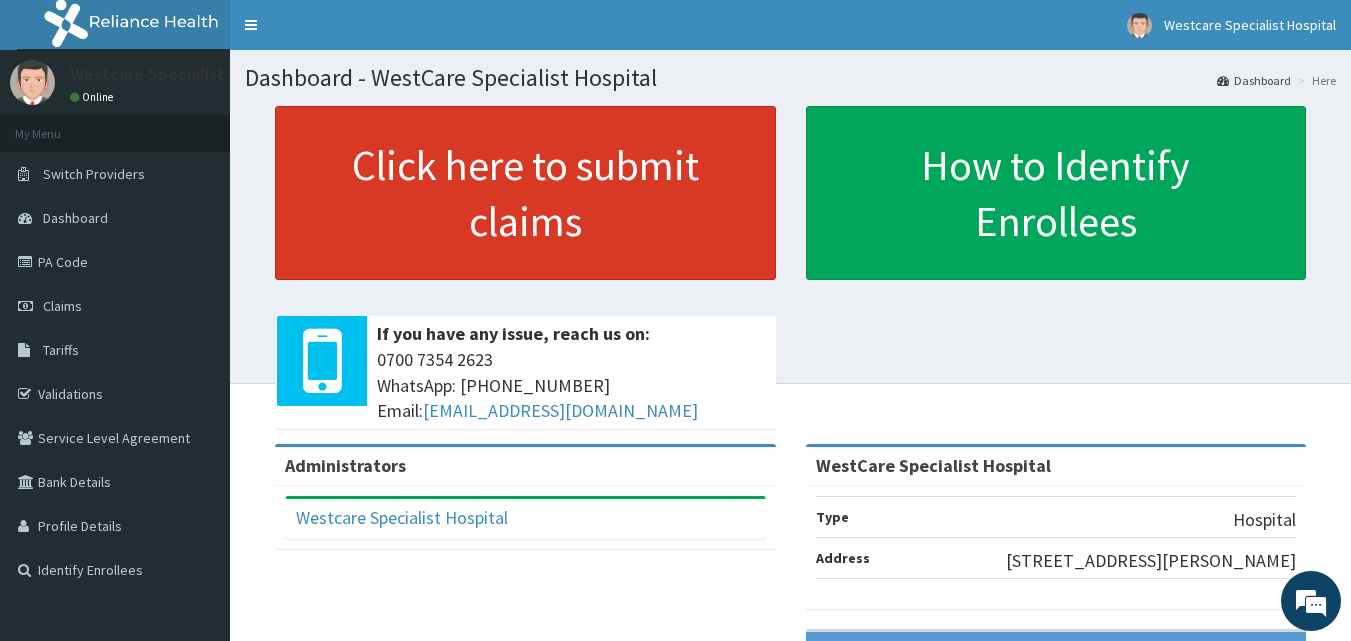 click on "Click here to submit claims" at bounding box center (525, 193) 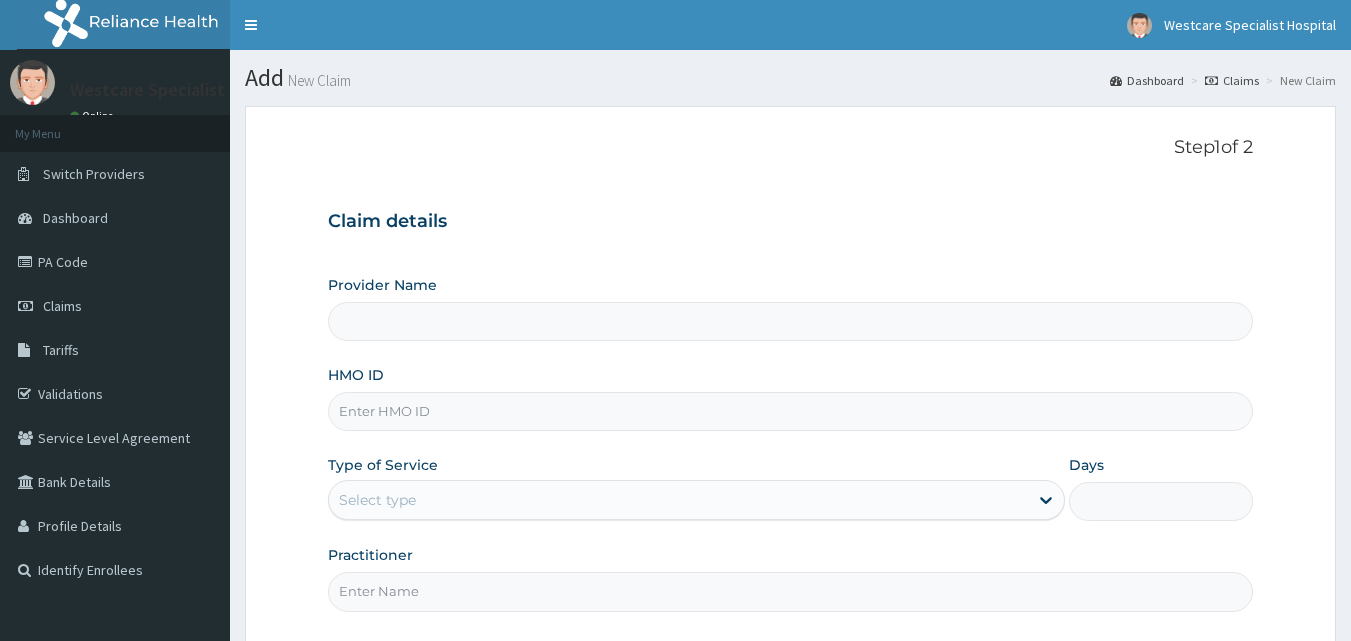 scroll, scrollTop: 0, scrollLeft: 0, axis: both 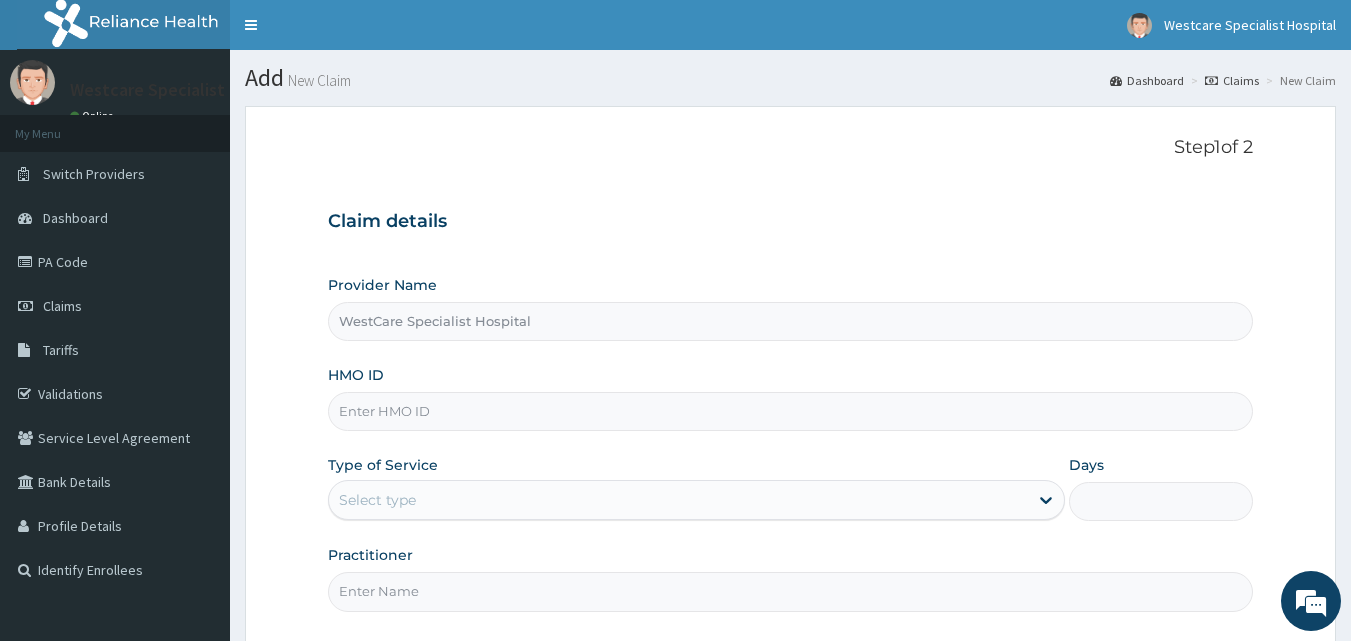 click on "HMO ID" at bounding box center [791, 411] 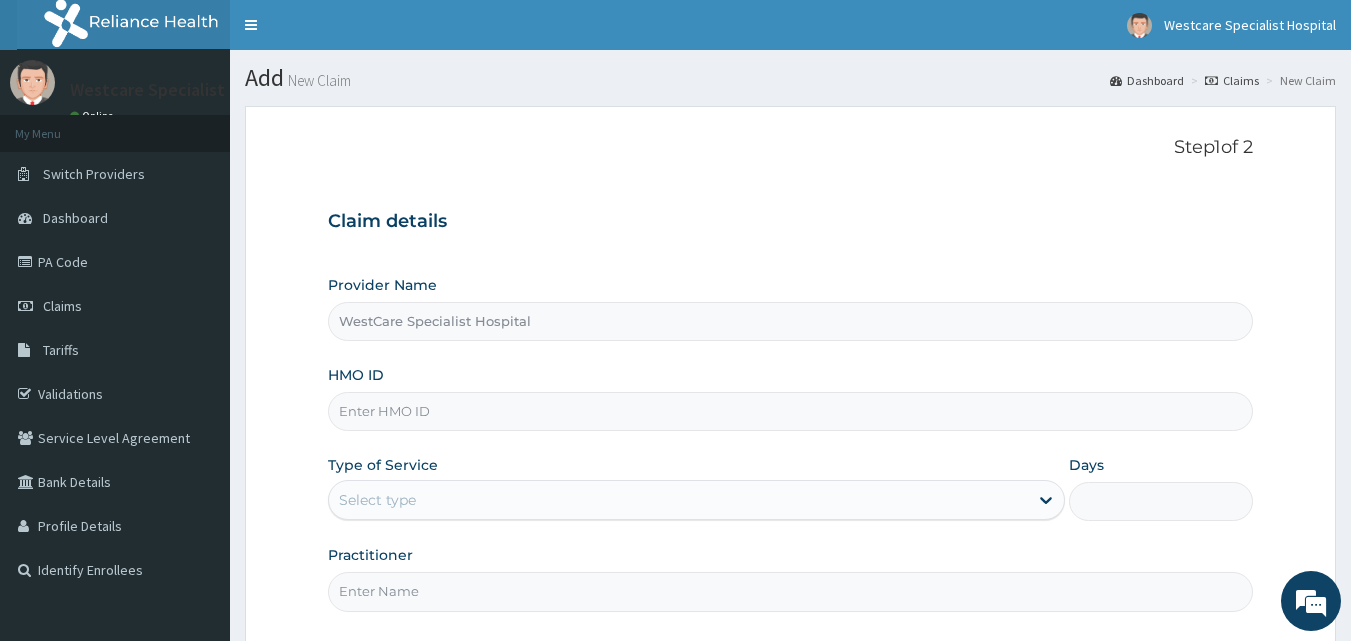 scroll, scrollTop: 0, scrollLeft: 0, axis: both 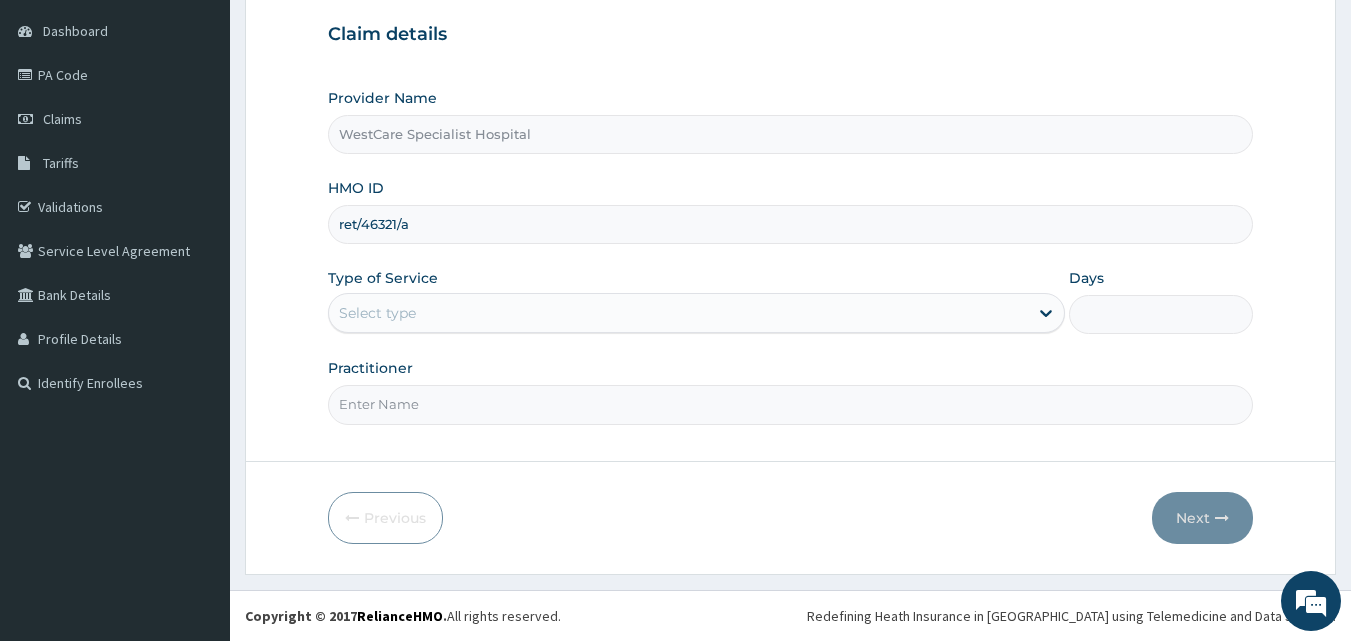 type on "ret/46321/a" 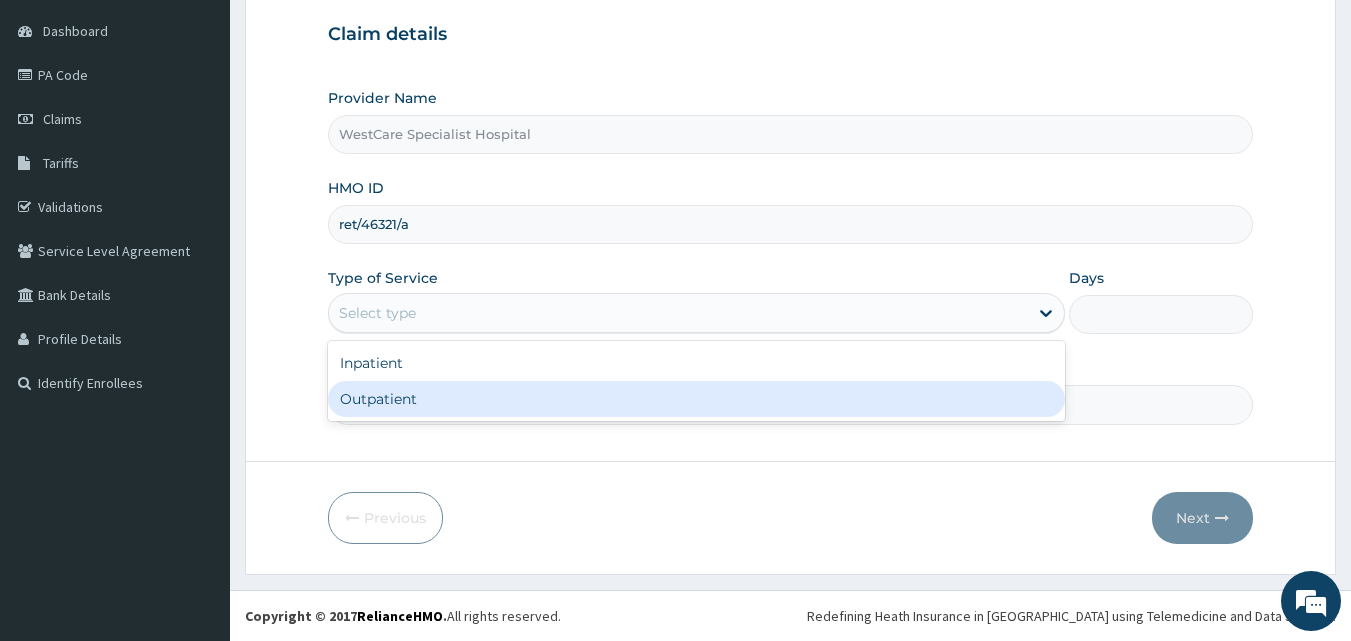 click on "Outpatient" at bounding box center [696, 399] 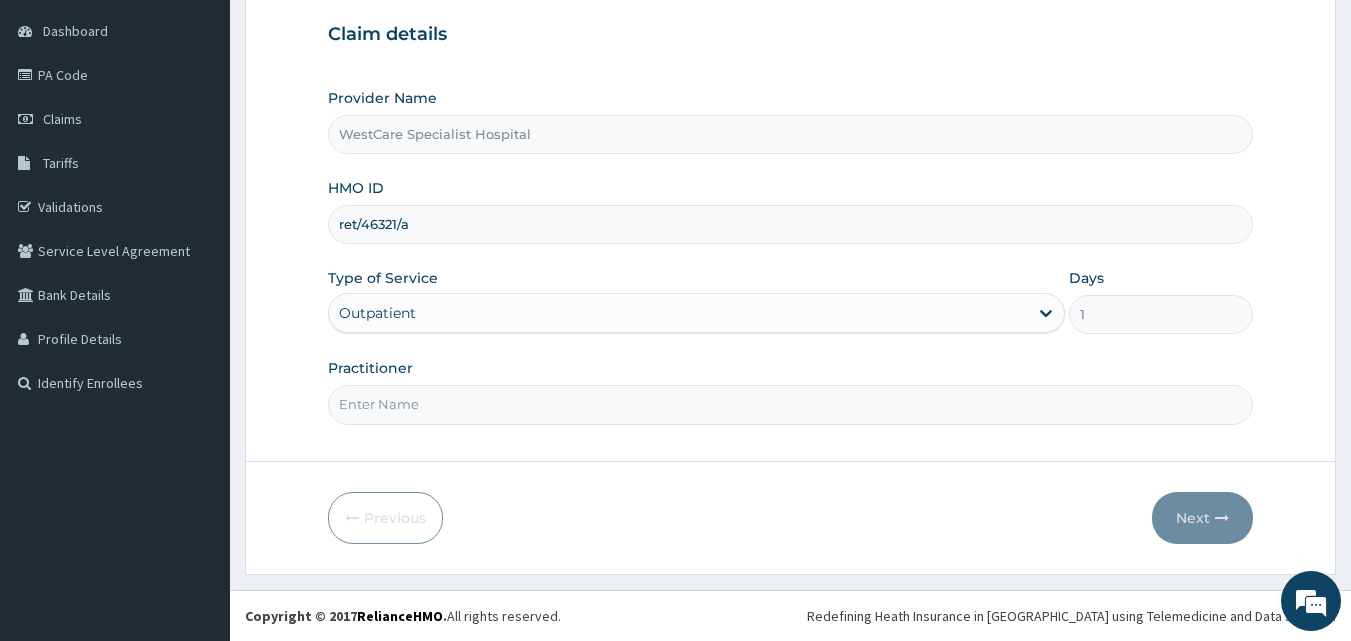 click on "Step  1  of 2 Claim details Provider Name WestCare Specialist Hospital HMO ID ret/46321/a Type of Service Outpatient Days 1 Practitioner" at bounding box center (791, 190) 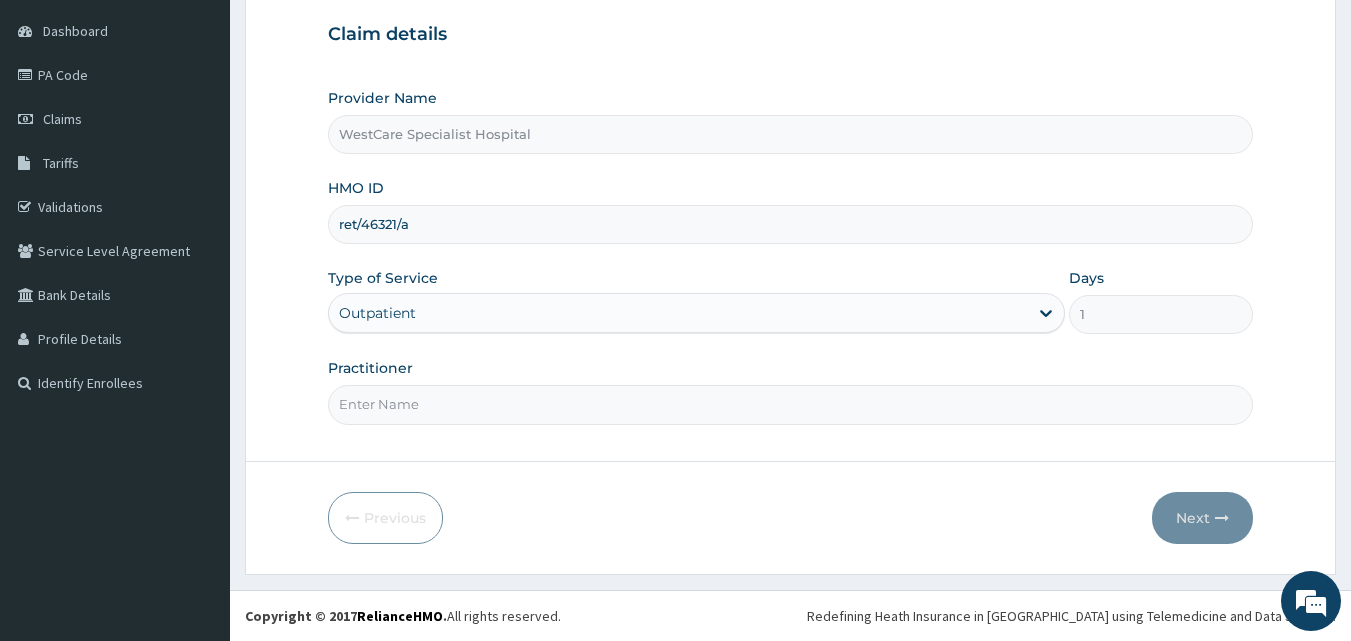 type on "[PERSON_NAME]" 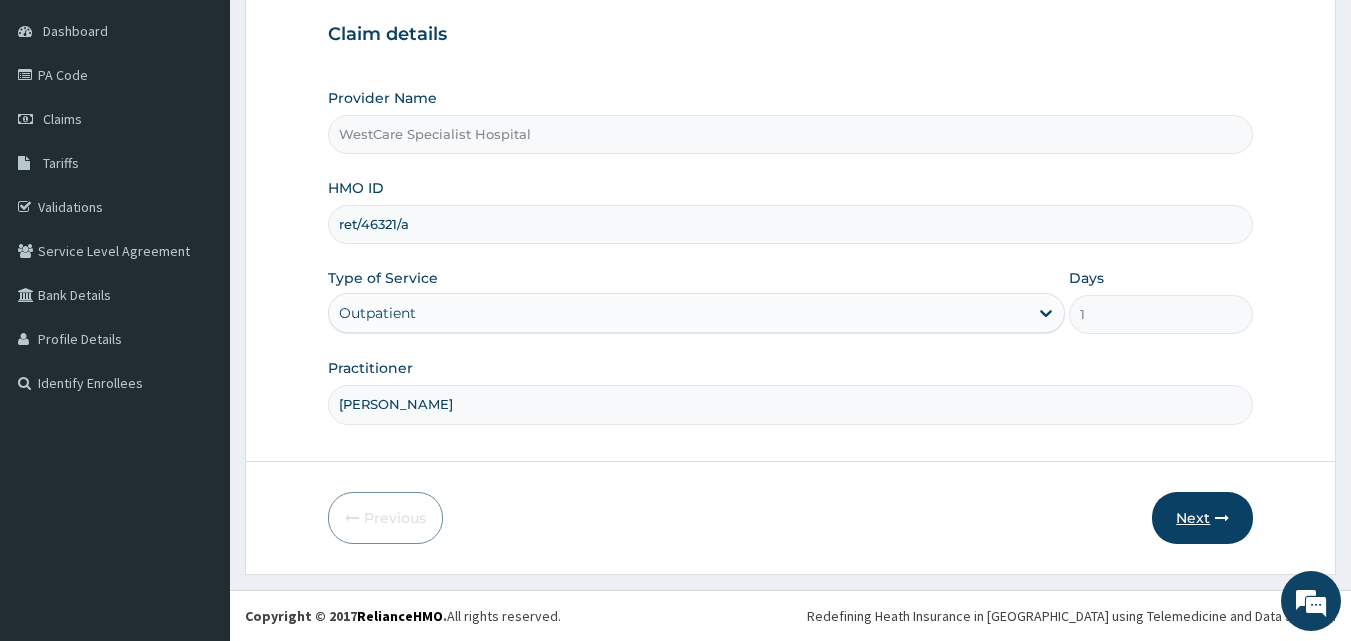 click at bounding box center (1222, 518) 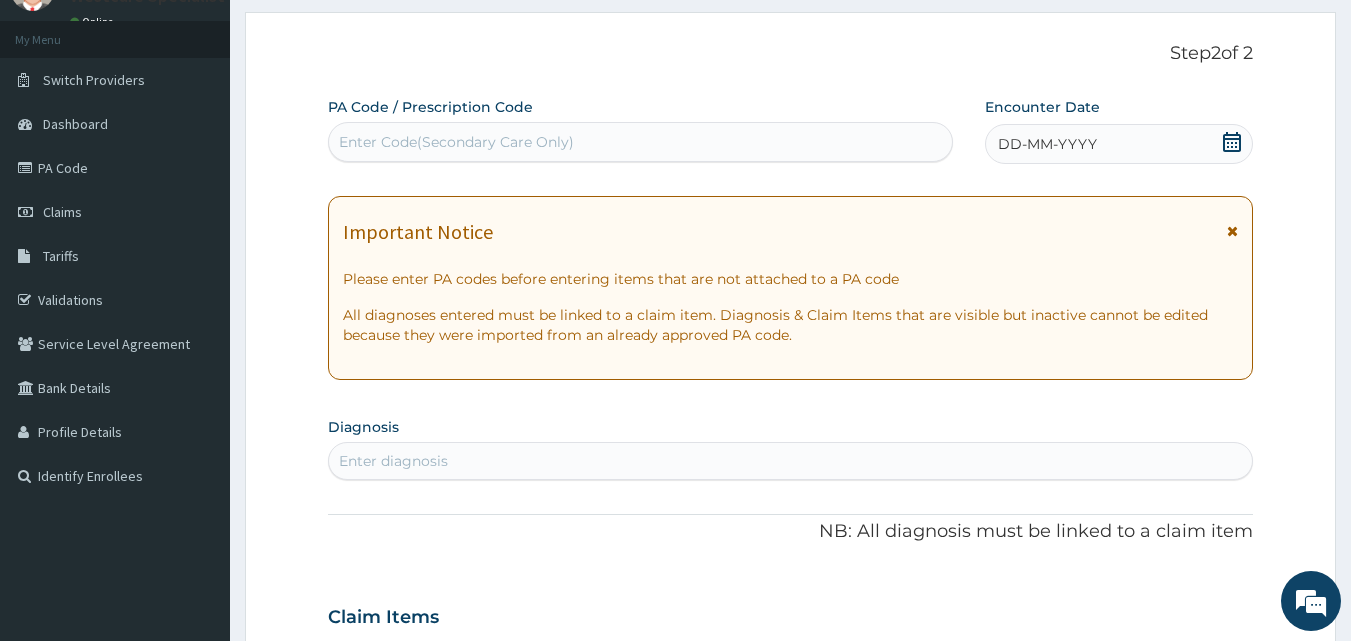 scroll, scrollTop: 0, scrollLeft: 0, axis: both 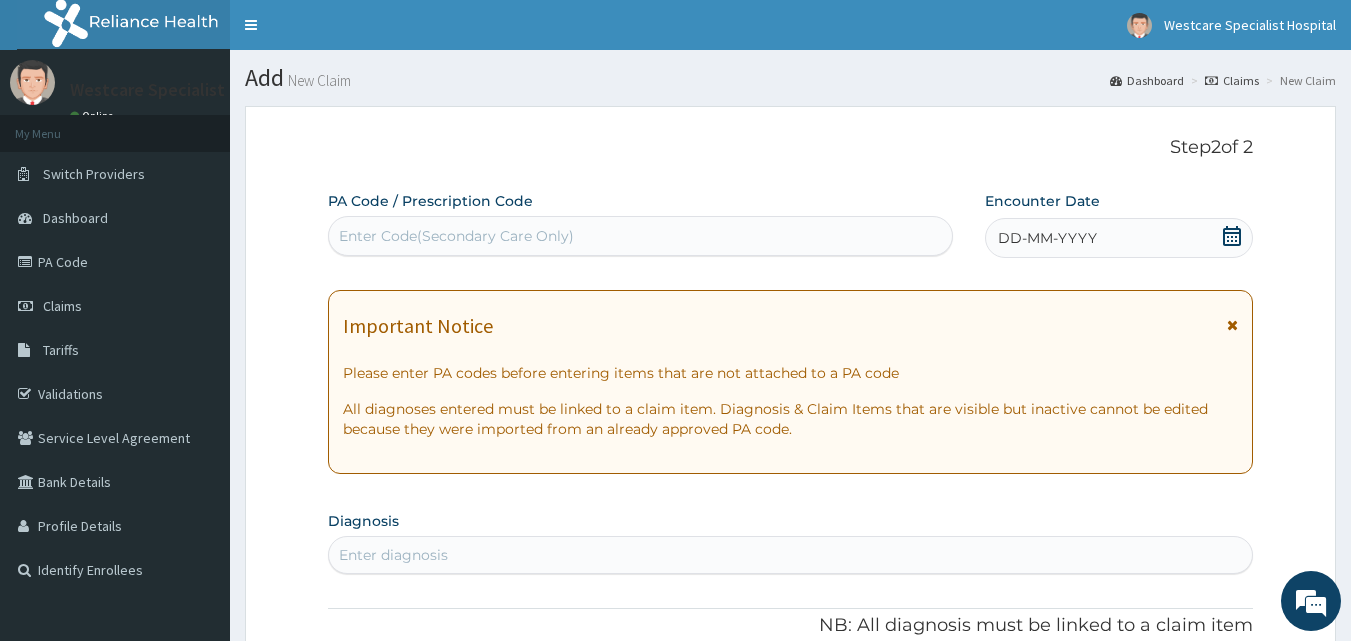 click on "Enter Code(Secondary Care Only)" at bounding box center (641, 236) 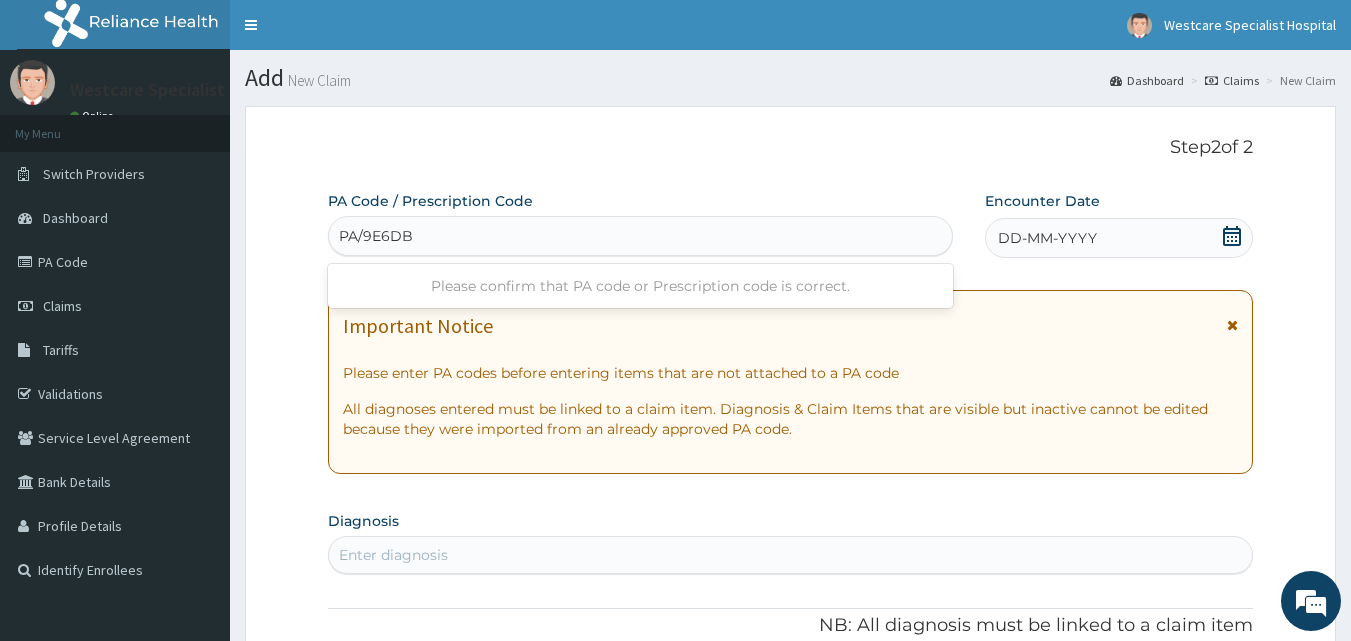 type on "PA/9E6DB9" 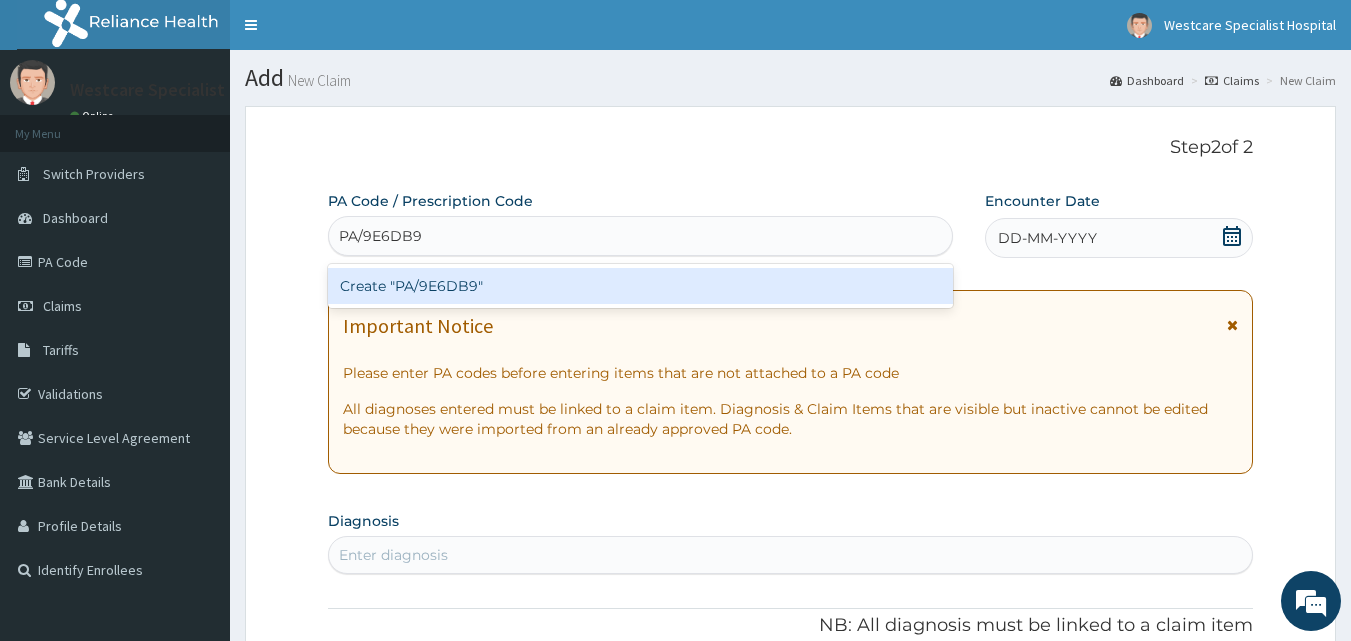 click on "Create "PA/9E6DB9"" at bounding box center [641, 286] 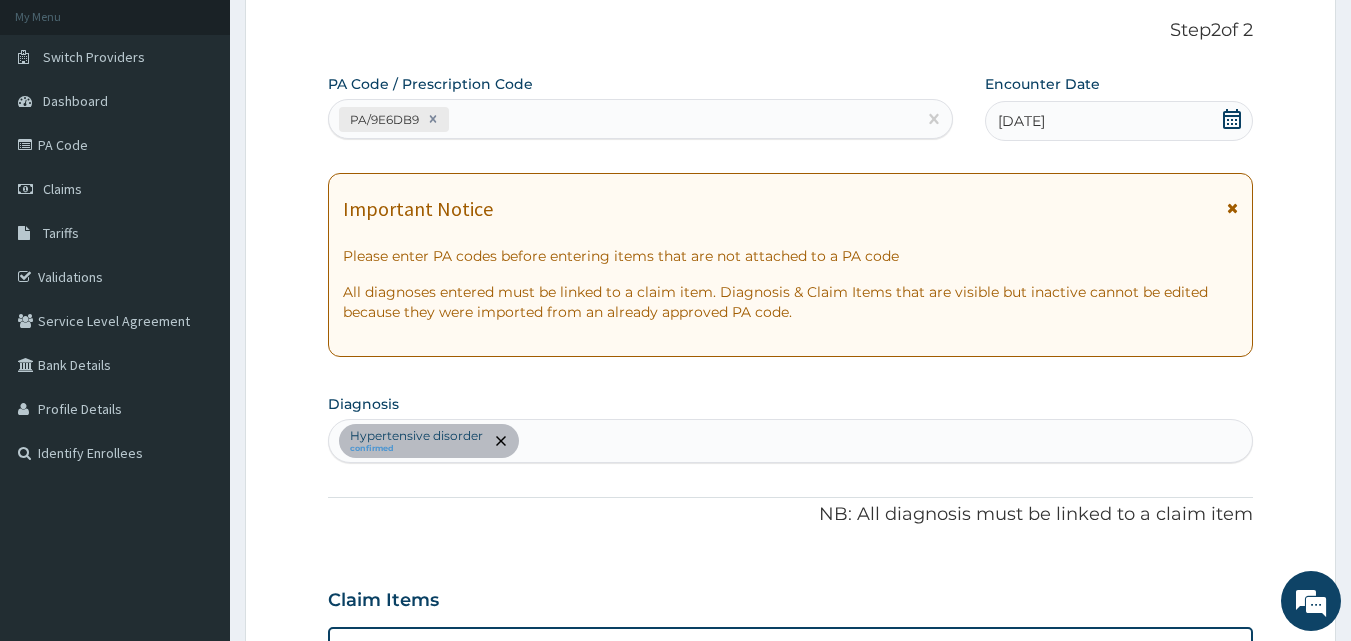 scroll, scrollTop: 112, scrollLeft: 0, axis: vertical 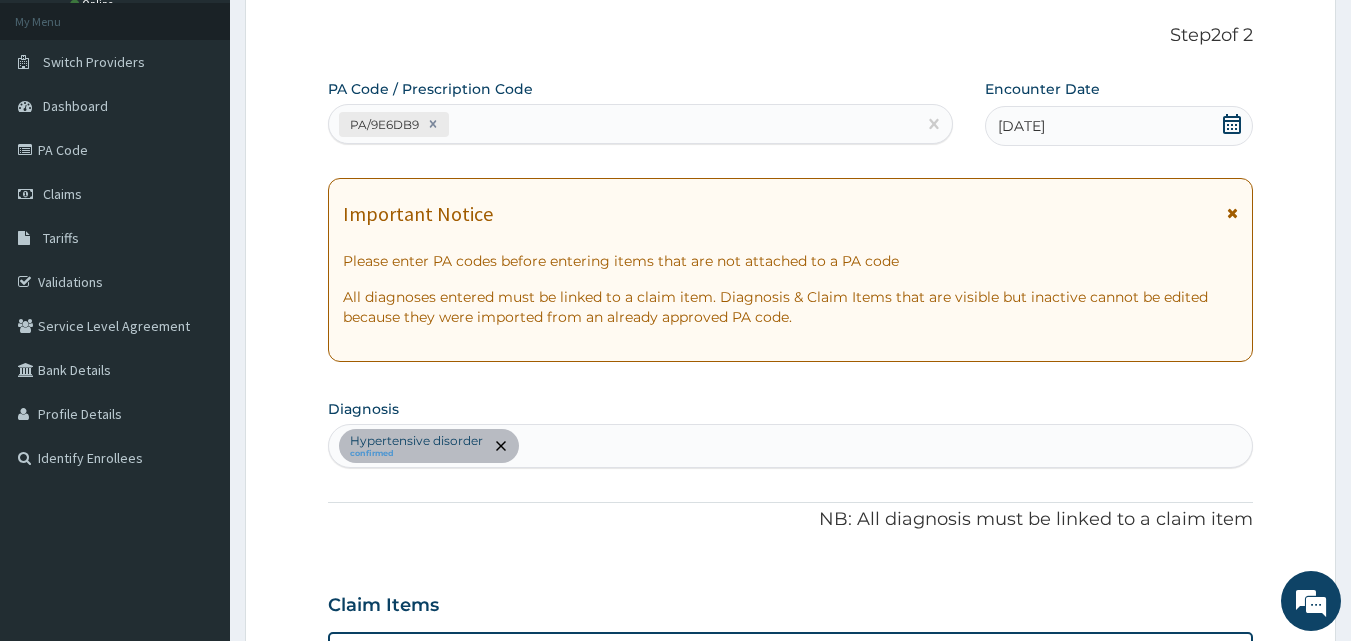 drag, startPoint x: 561, startPoint y: 112, endPoint x: 549, endPoint y: 108, distance: 12.649111 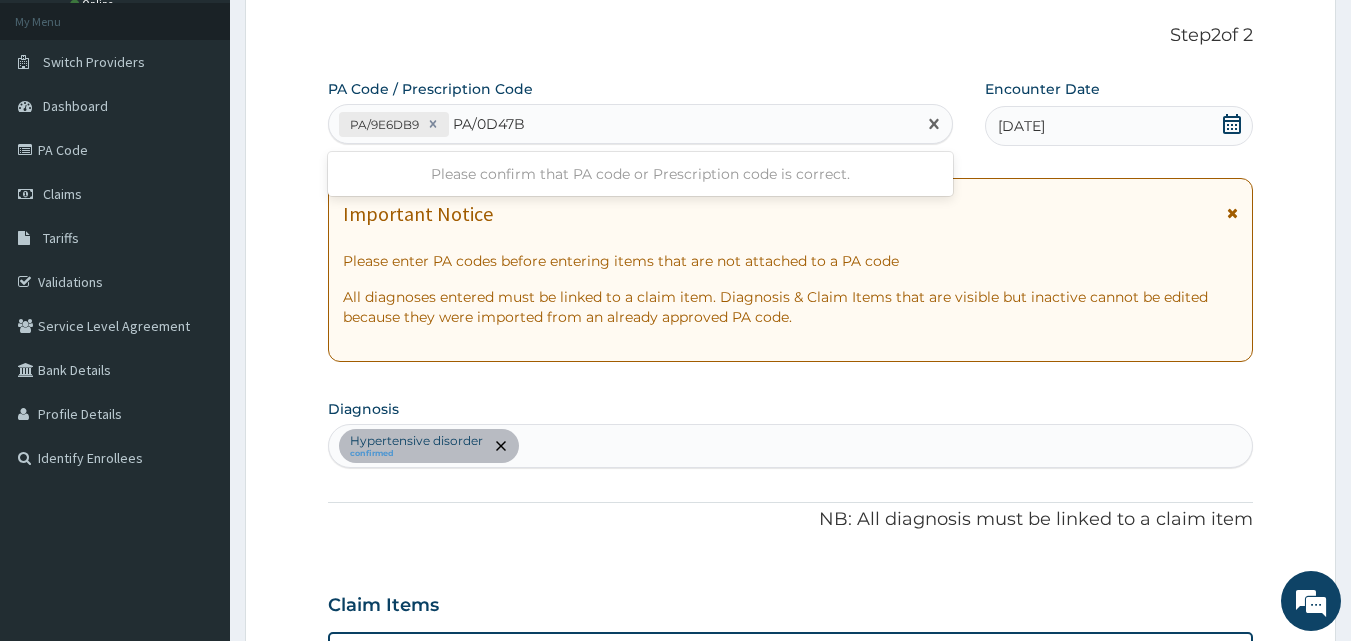 type on "PA/0D47B4" 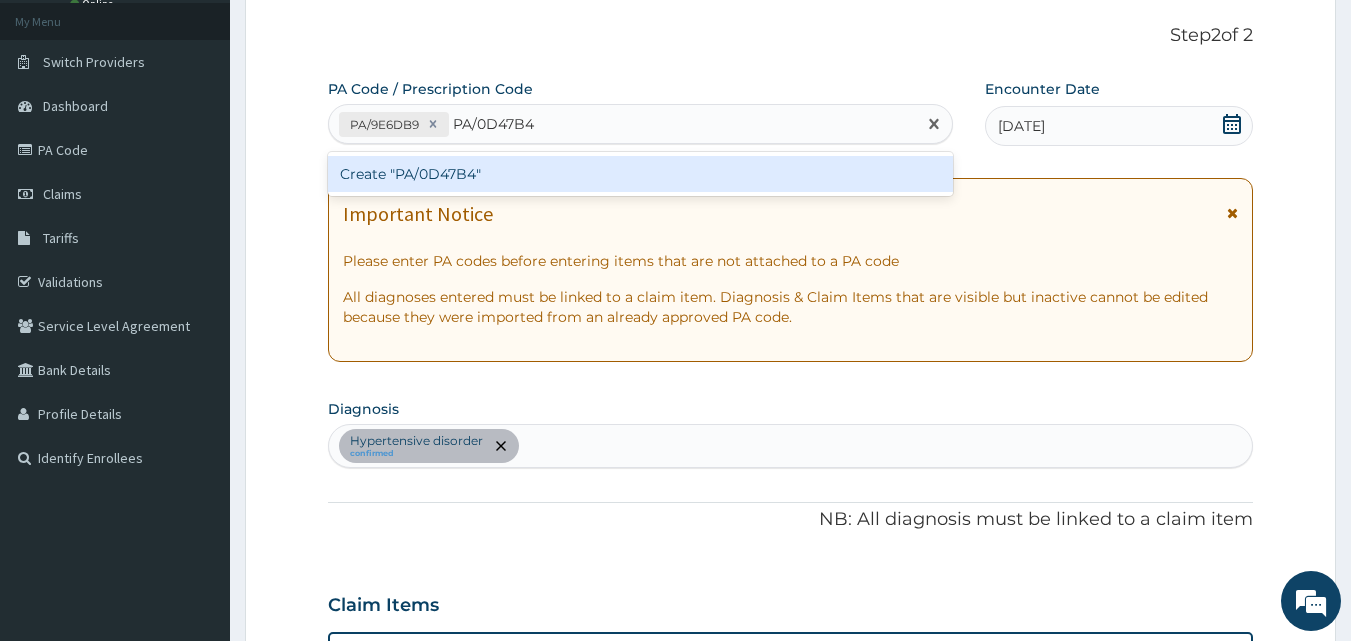 click on "Create "PA/0D47B4"" at bounding box center (641, 174) 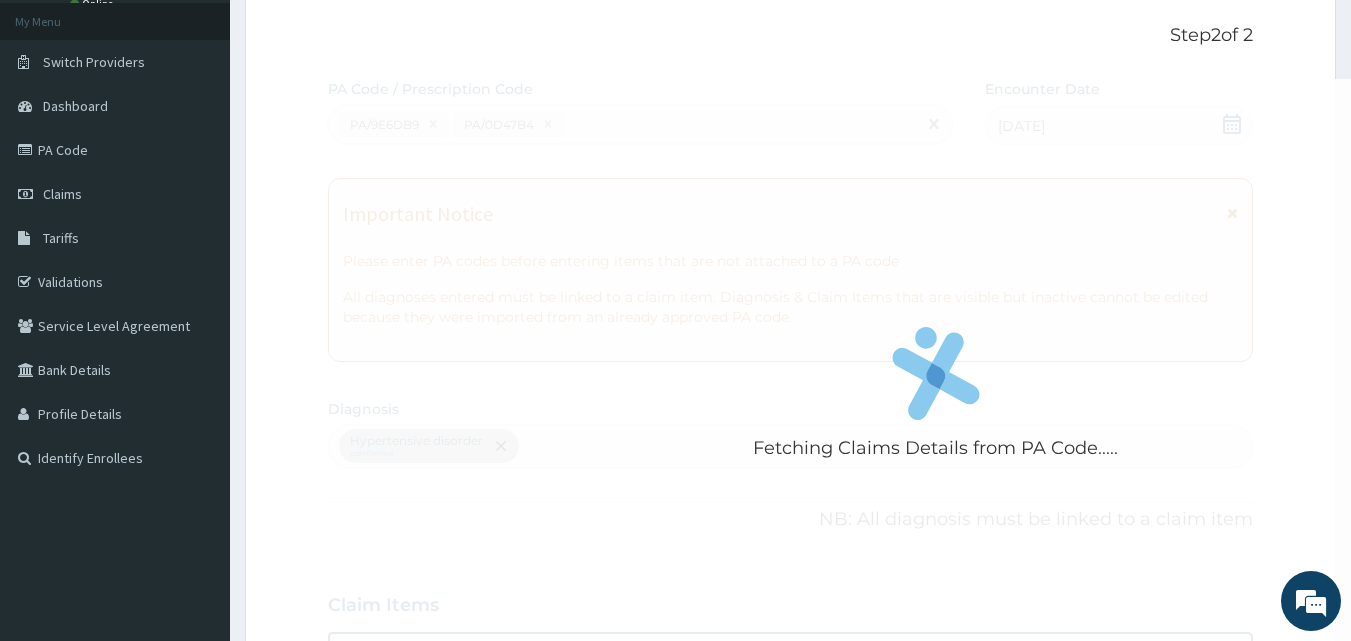scroll, scrollTop: 581, scrollLeft: 0, axis: vertical 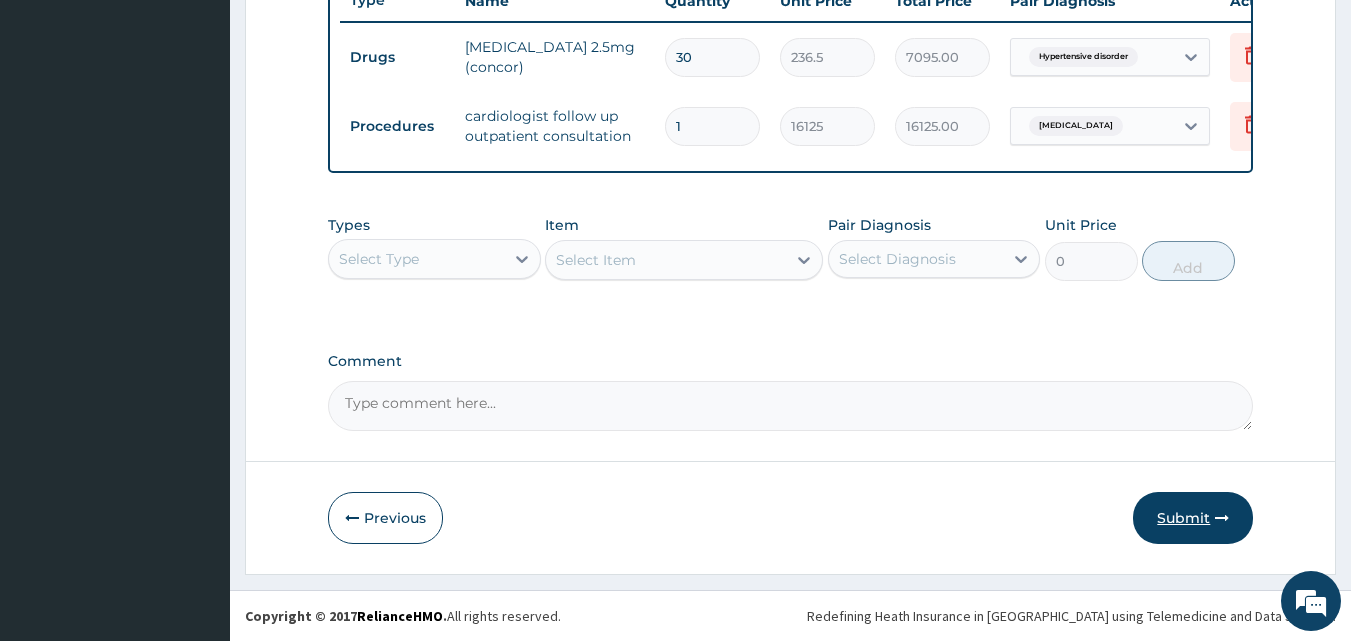 click on "Submit" at bounding box center (1193, 518) 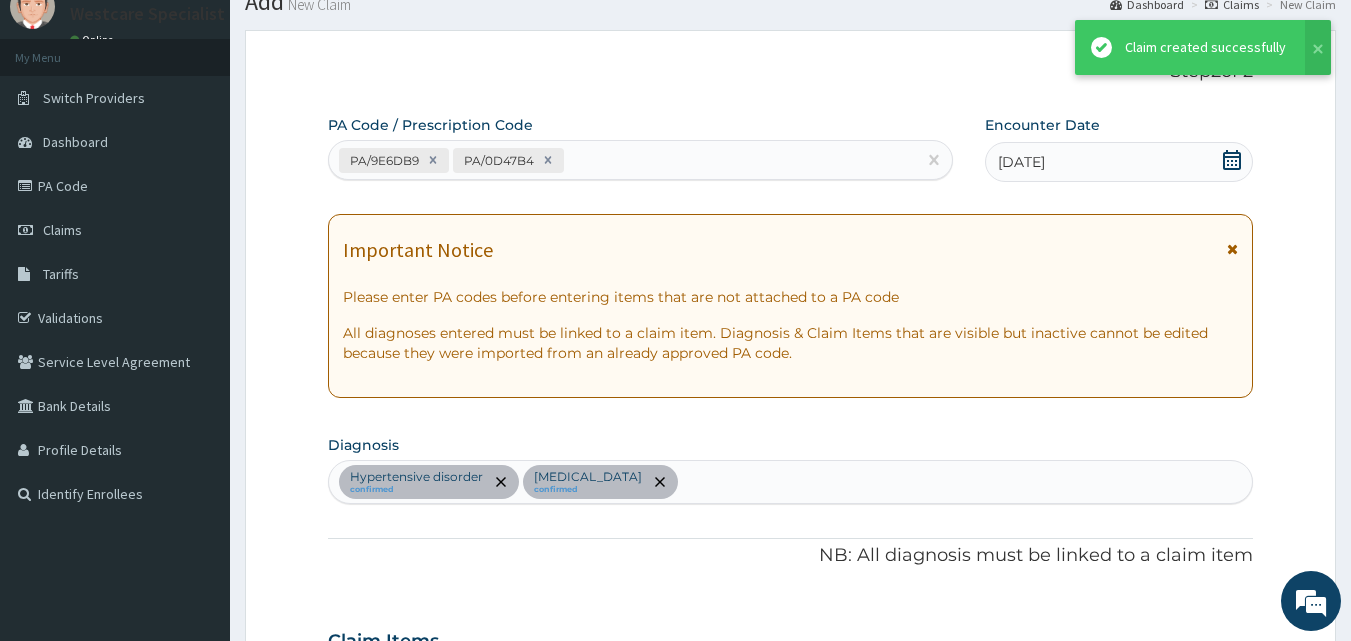scroll, scrollTop: 790, scrollLeft: 0, axis: vertical 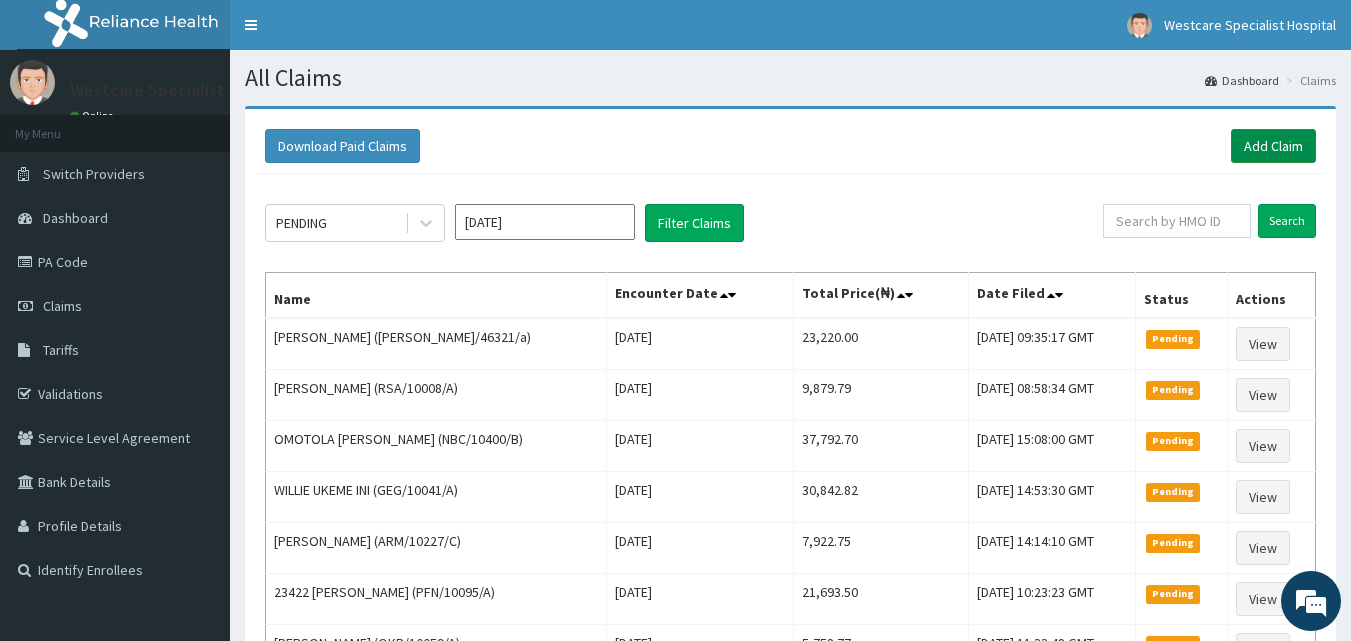 click on "Add Claim" at bounding box center (1273, 146) 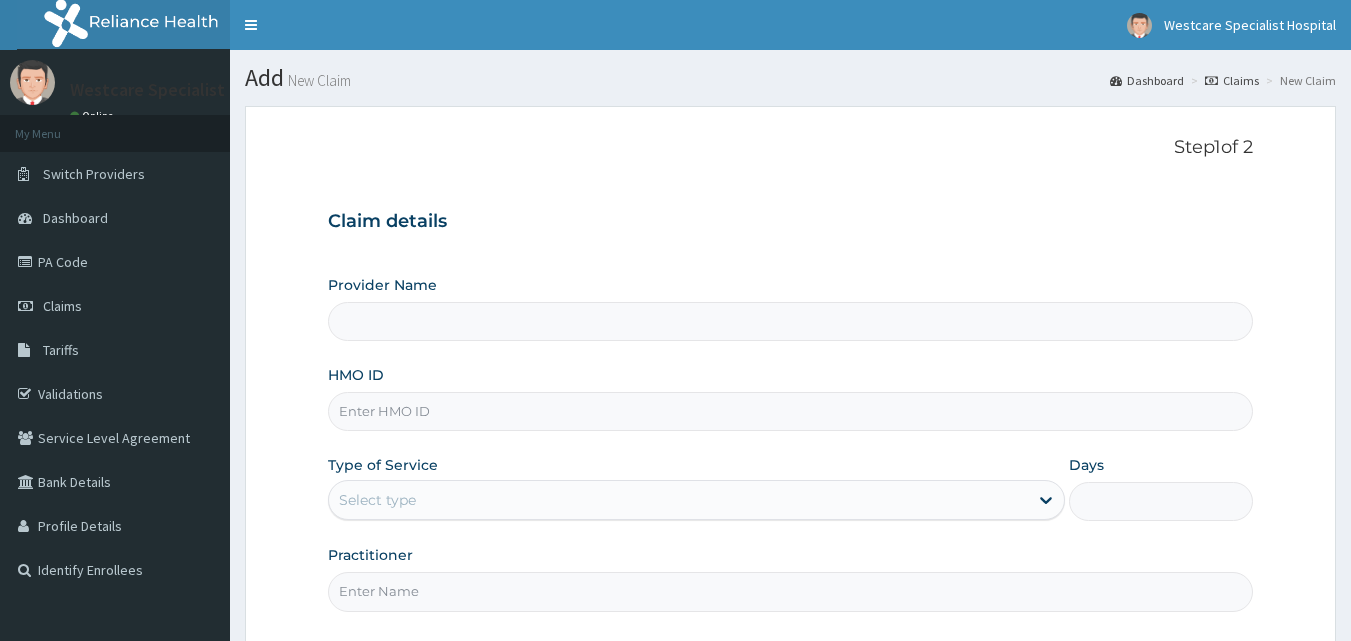 scroll, scrollTop: 0, scrollLeft: 0, axis: both 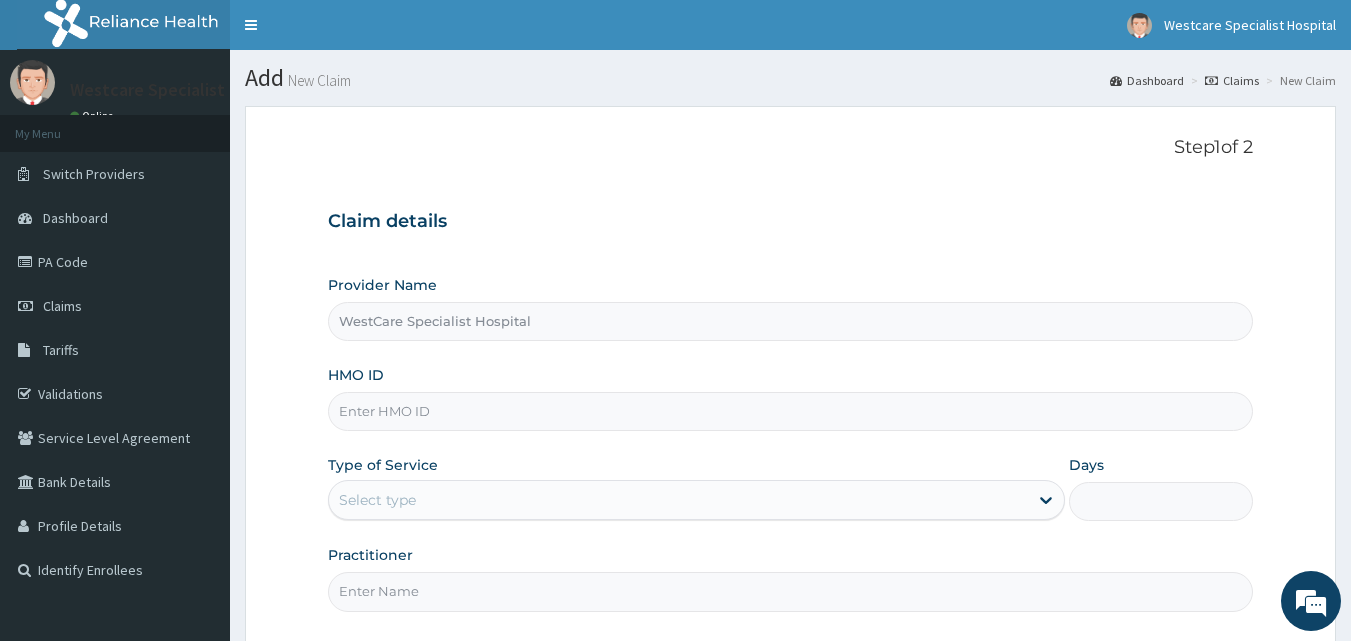 drag, startPoint x: 598, startPoint y: 408, endPoint x: 873, endPoint y: 435, distance: 276.32227 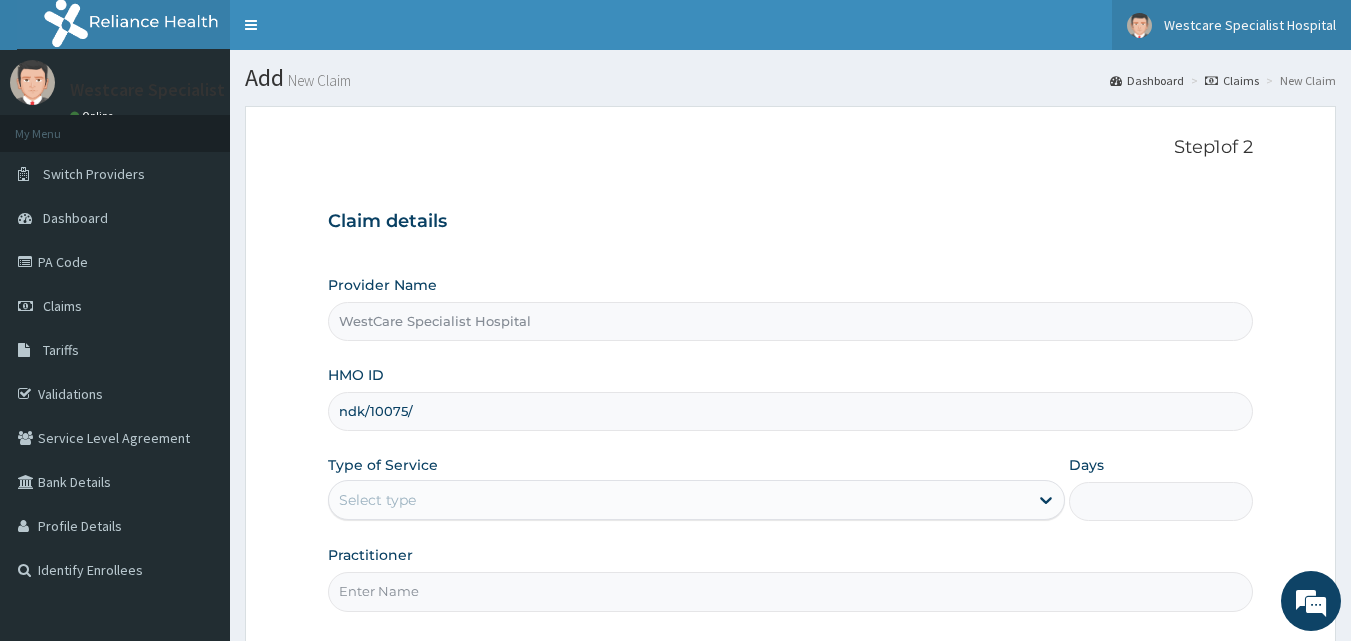 scroll, scrollTop: 0, scrollLeft: 0, axis: both 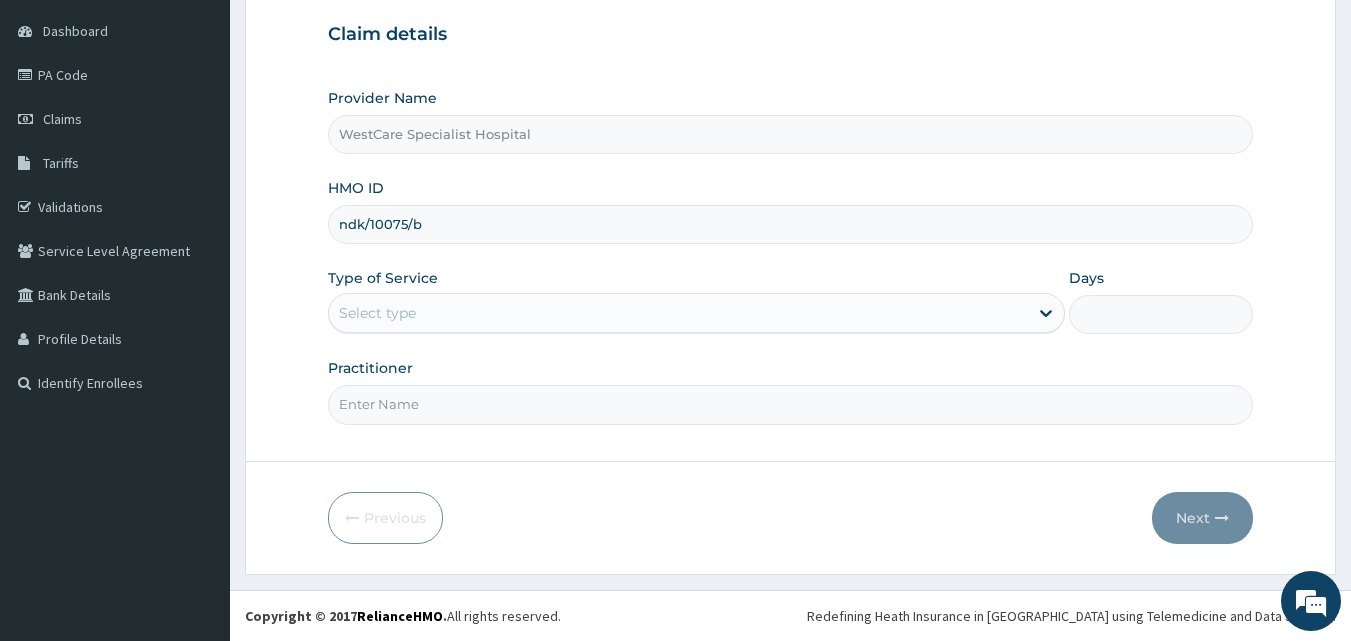 type on "ndk/10075/b" 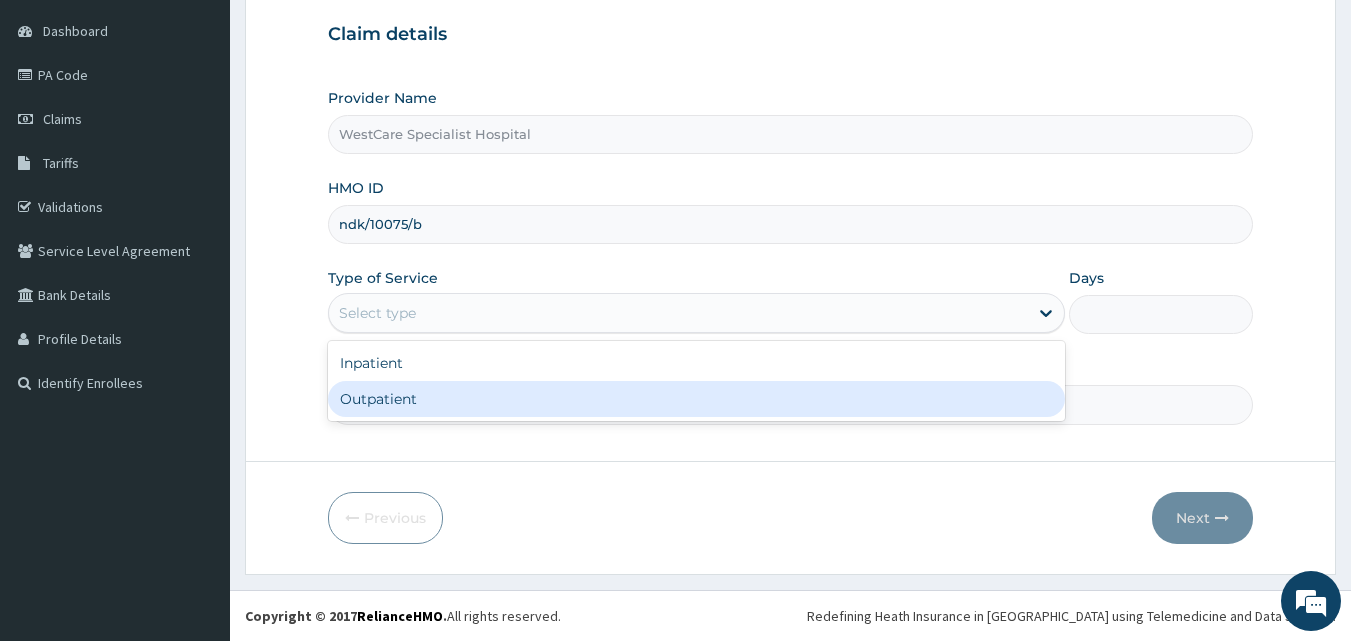 click on "Outpatient" at bounding box center (696, 399) 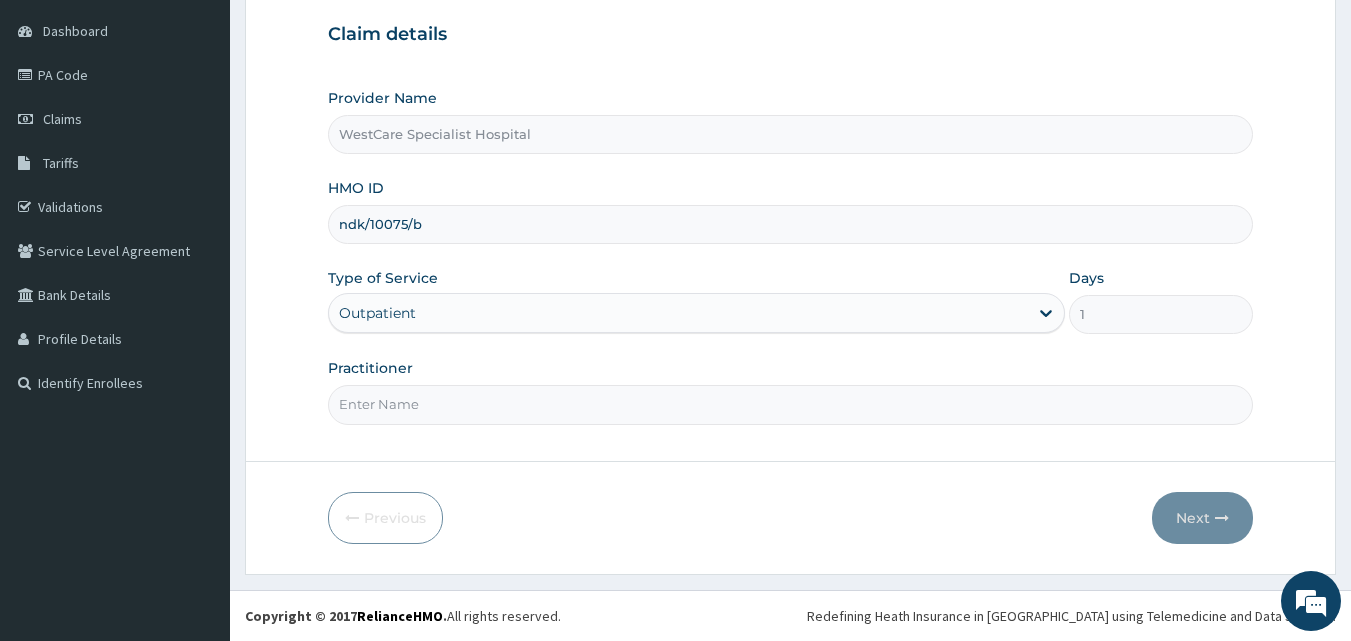 click on "Practitioner" at bounding box center (791, 404) 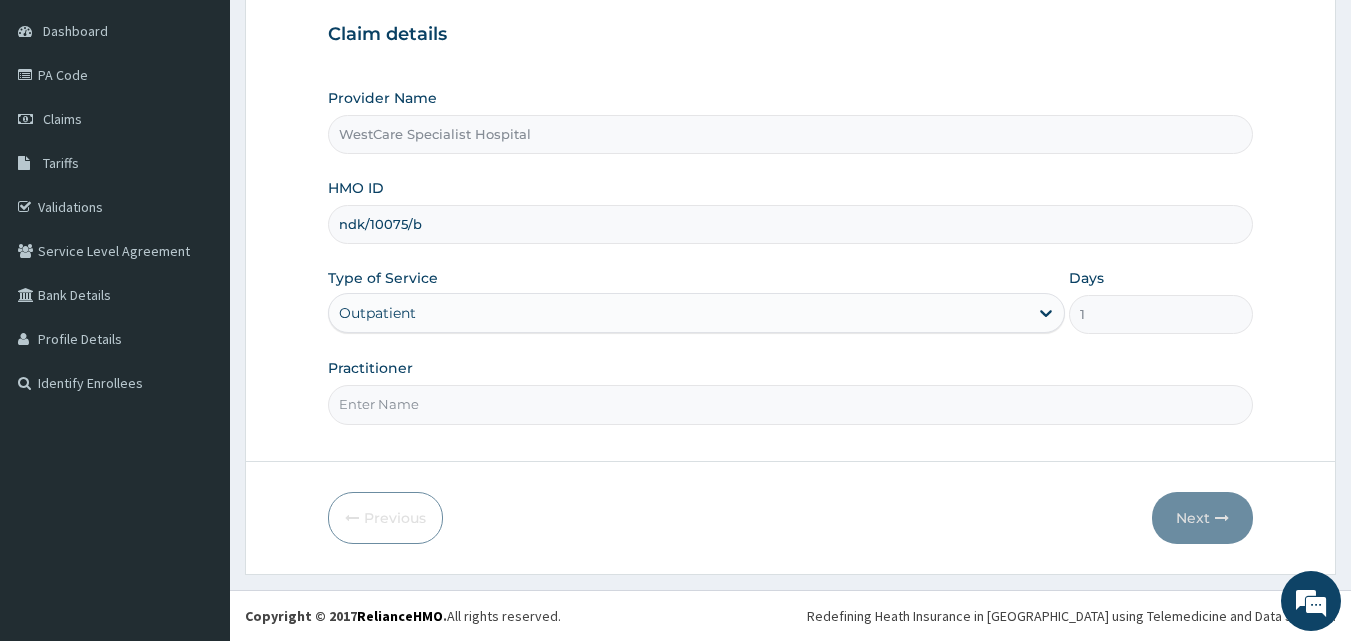type on "DR EKPENYOUNG" 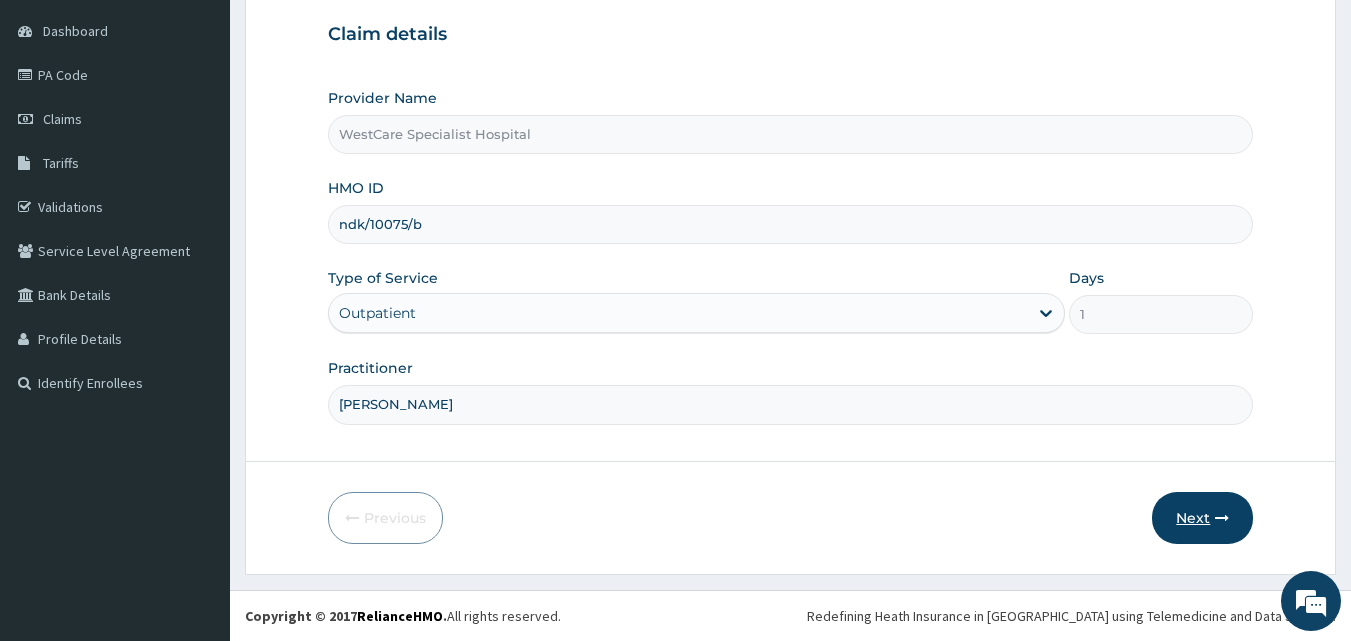 click on "Next" at bounding box center [1202, 518] 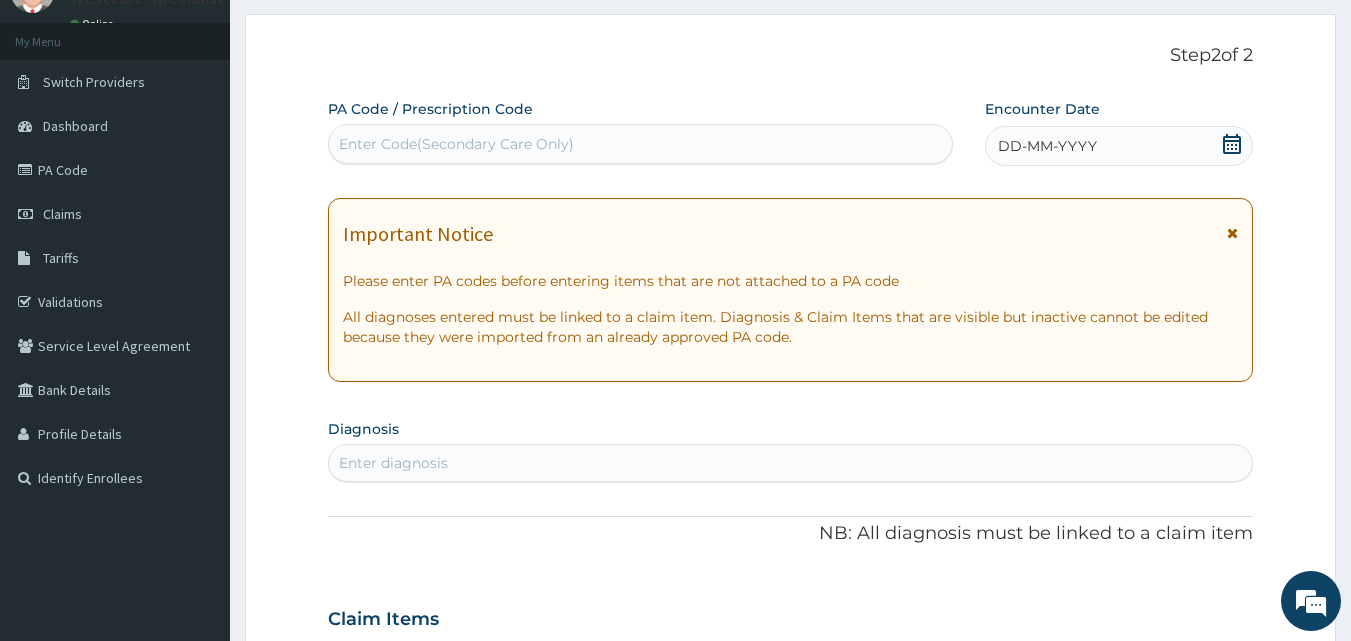 scroll, scrollTop: 0, scrollLeft: 0, axis: both 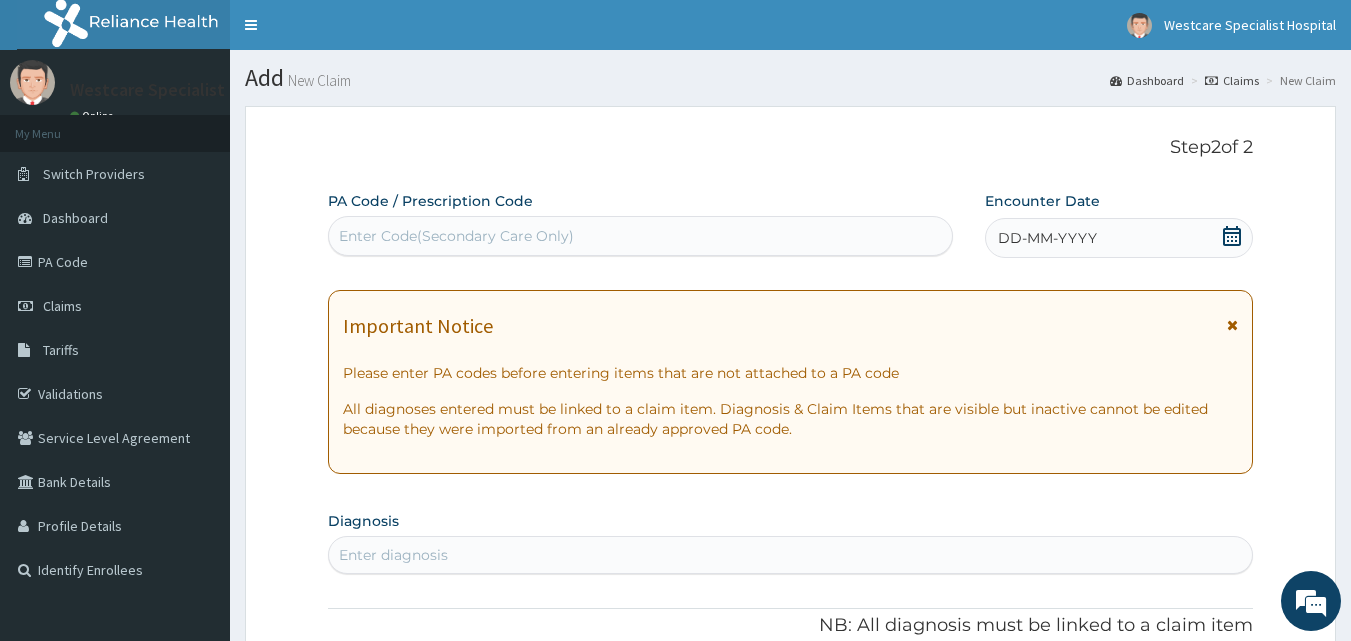 drag, startPoint x: 668, startPoint y: 263, endPoint x: 682, endPoint y: 227, distance: 38.626415 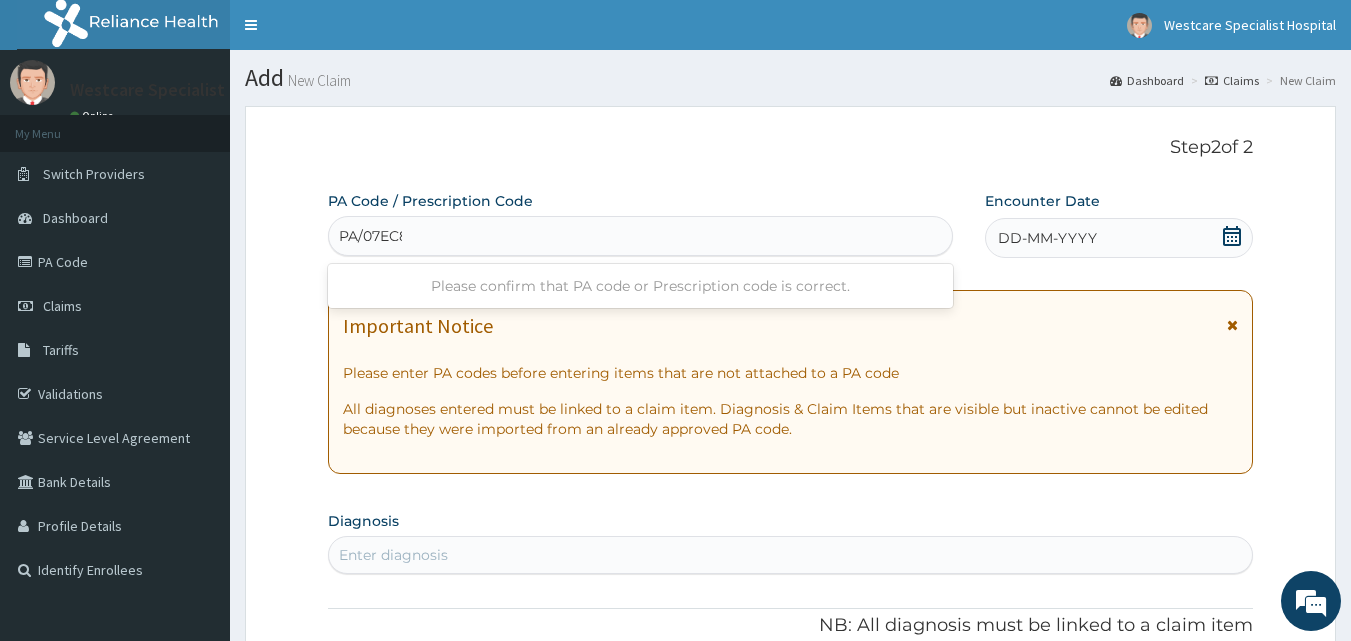 type on "PA/07EC88" 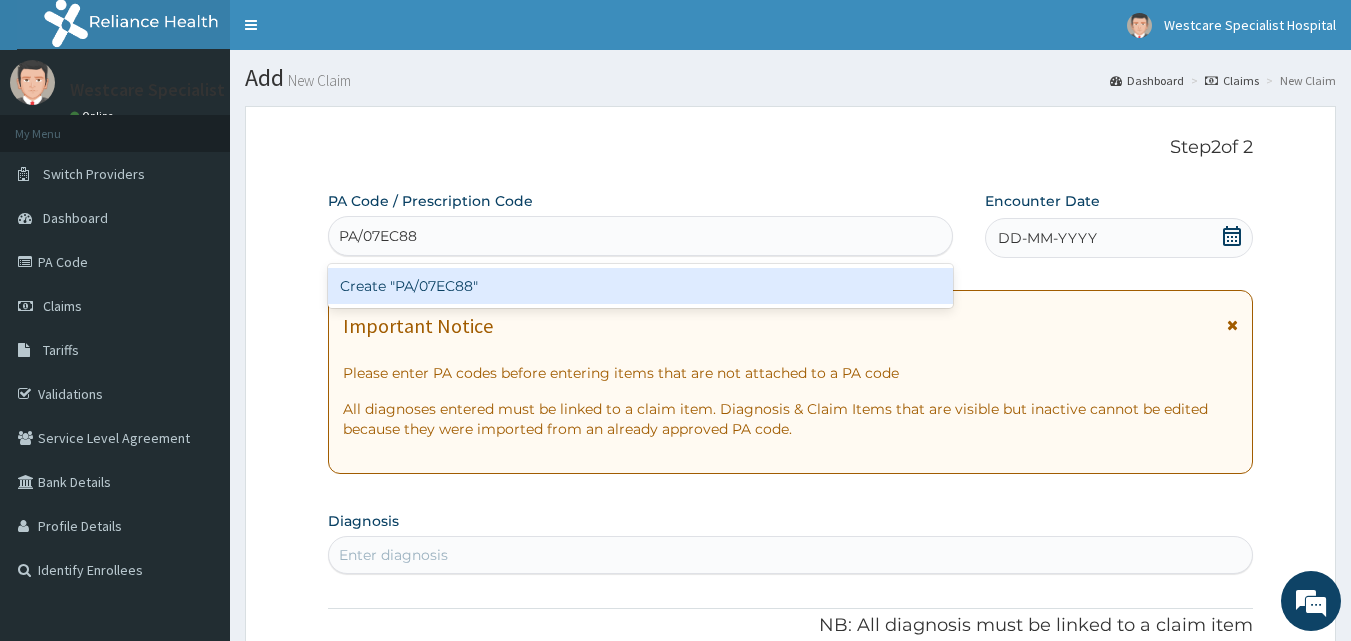 click on "Create "PA/07EC88"" at bounding box center [641, 286] 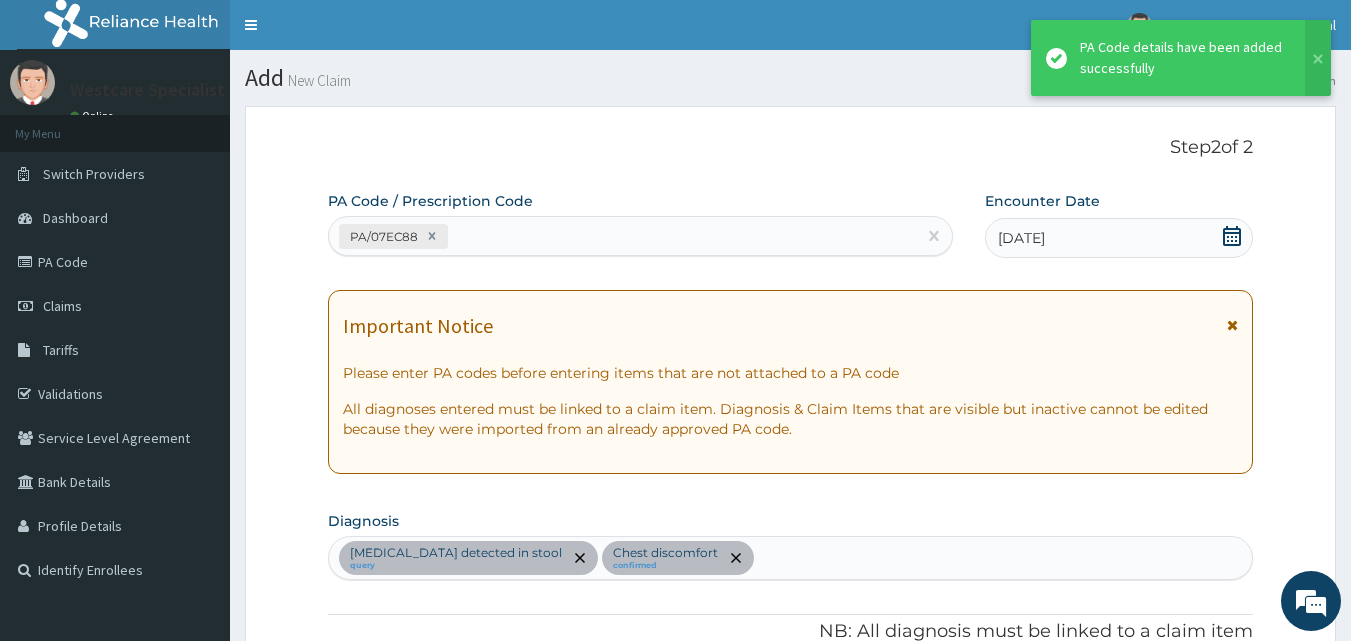 scroll, scrollTop: 581, scrollLeft: 0, axis: vertical 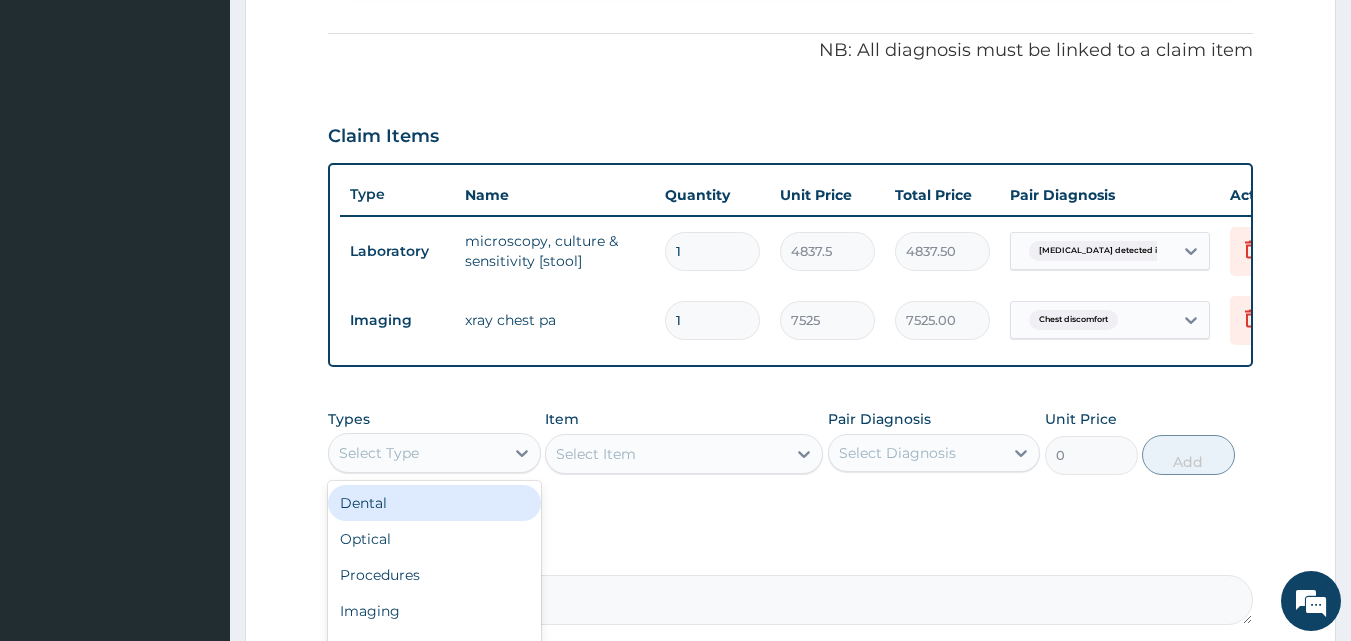 click on "Select Type" at bounding box center [379, 453] 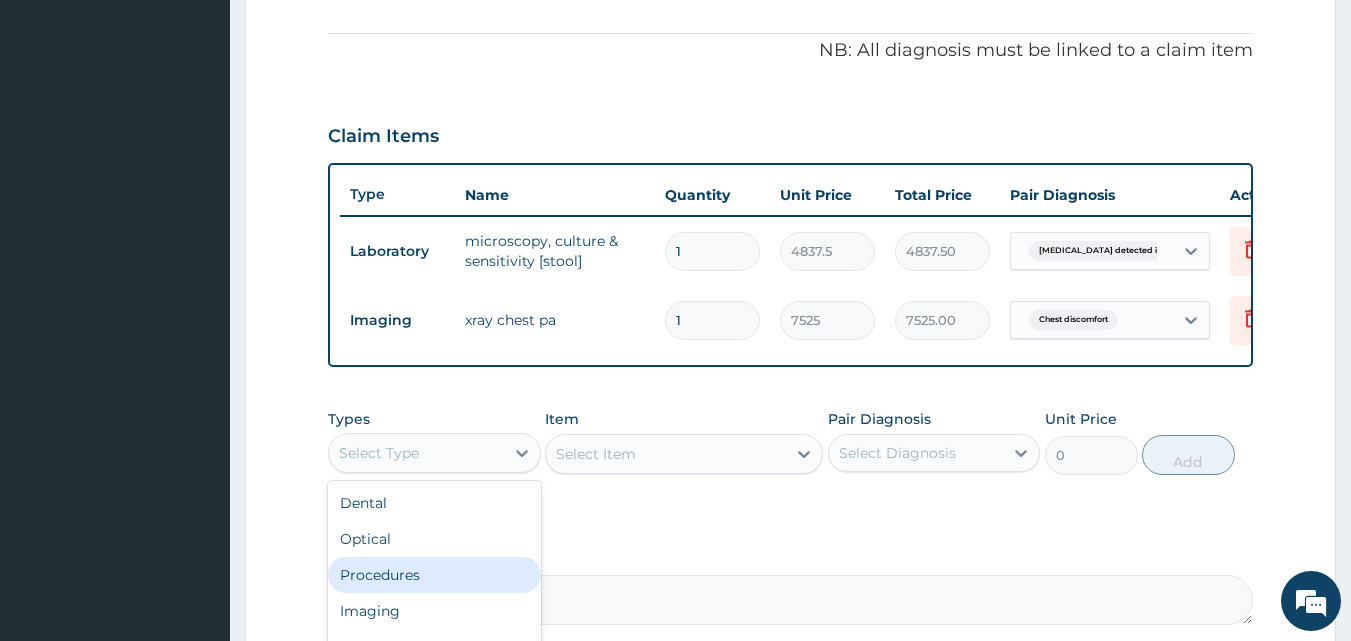 click on "Procedures" at bounding box center (434, 575) 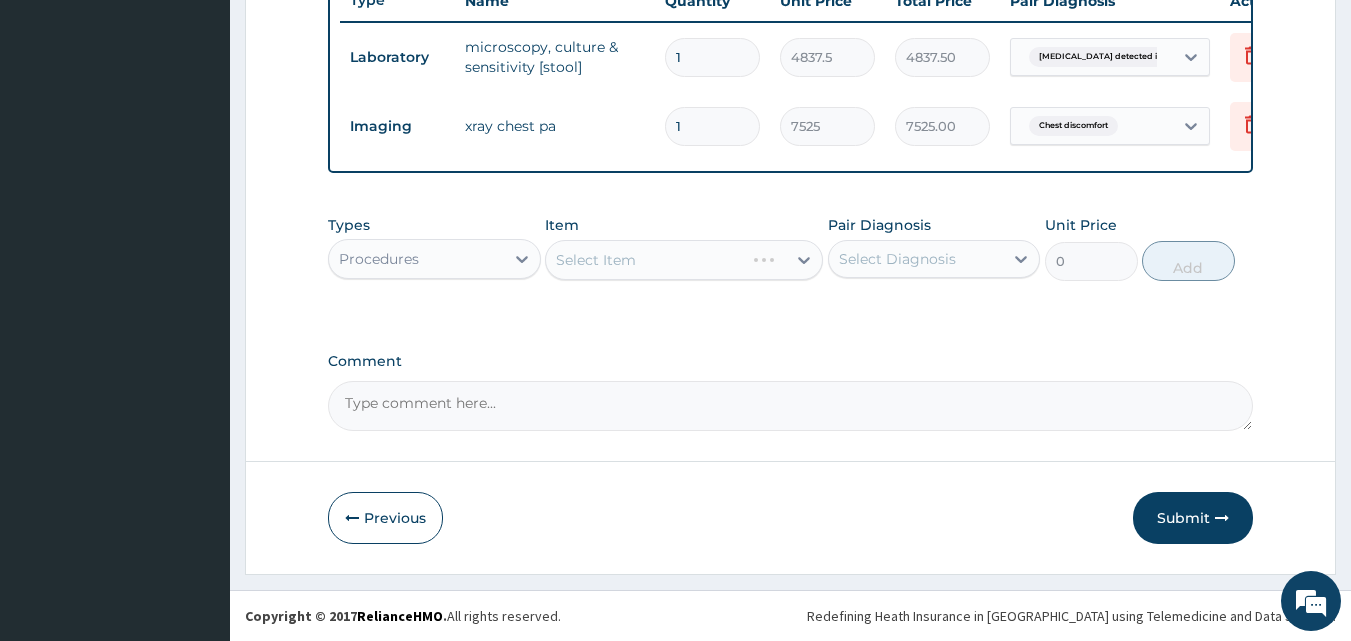 scroll, scrollTop: 790, scrollLeft: 0, axis: vertical 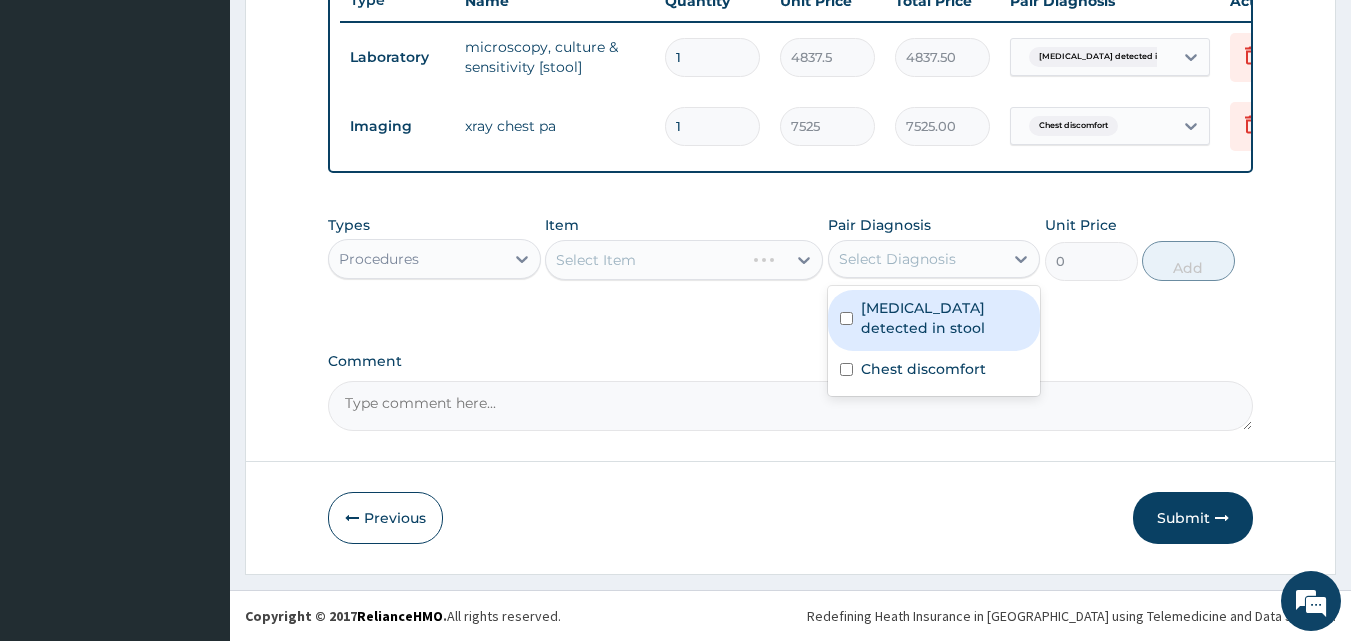 click on "Select Diagnosis" at bounding box center (897, 259) 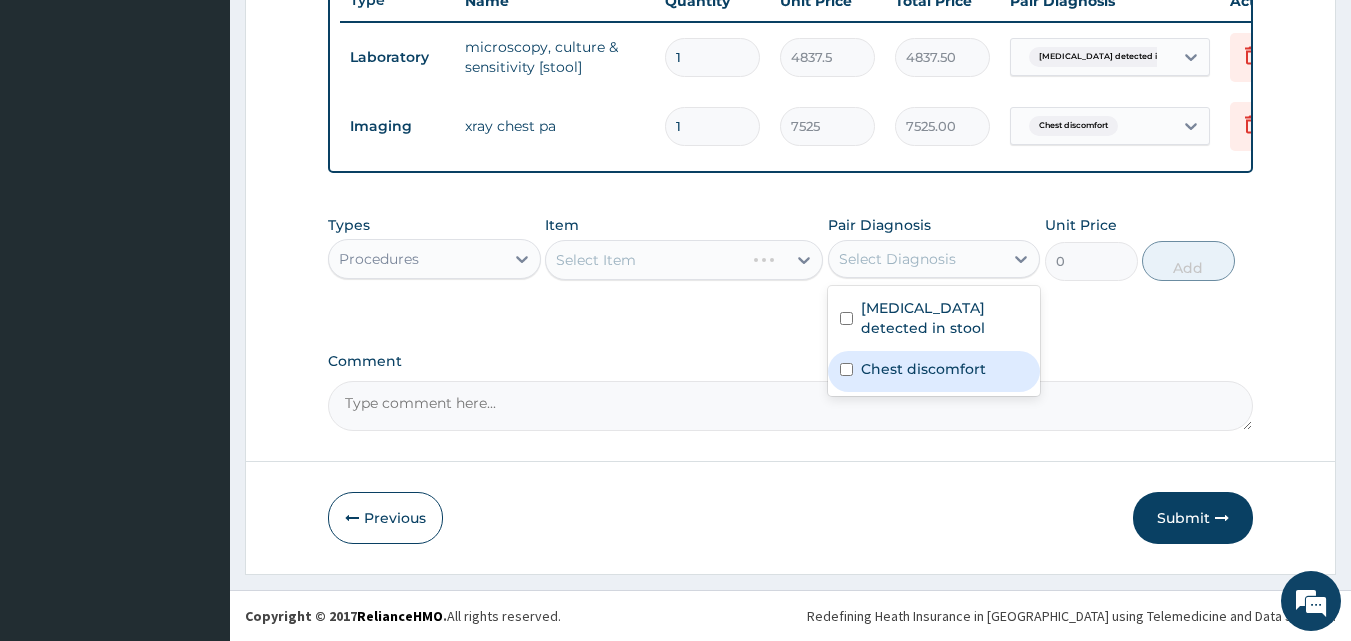 click on "Chest discomfort" at bounding box center (923, 369) 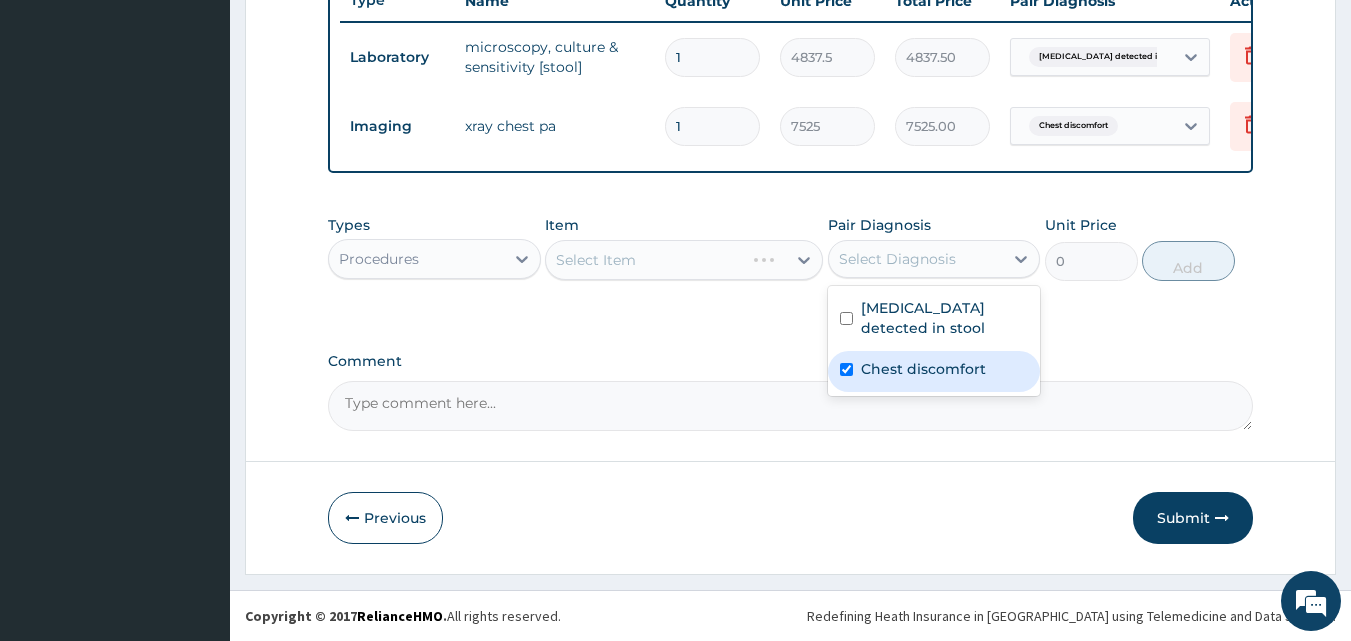 checkbox on "true" 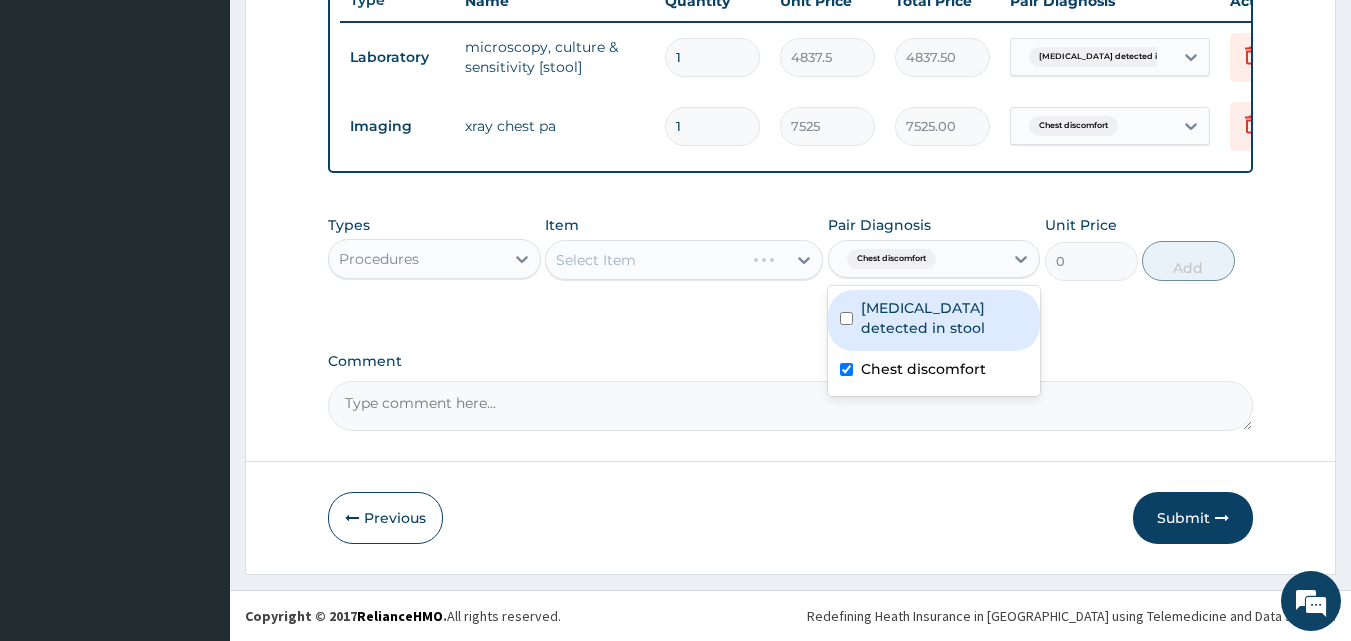 drag, startPoint x: 880, startPoint y: 318, endPoint x: 868, endPoint y: 317, distance: 12.0415945 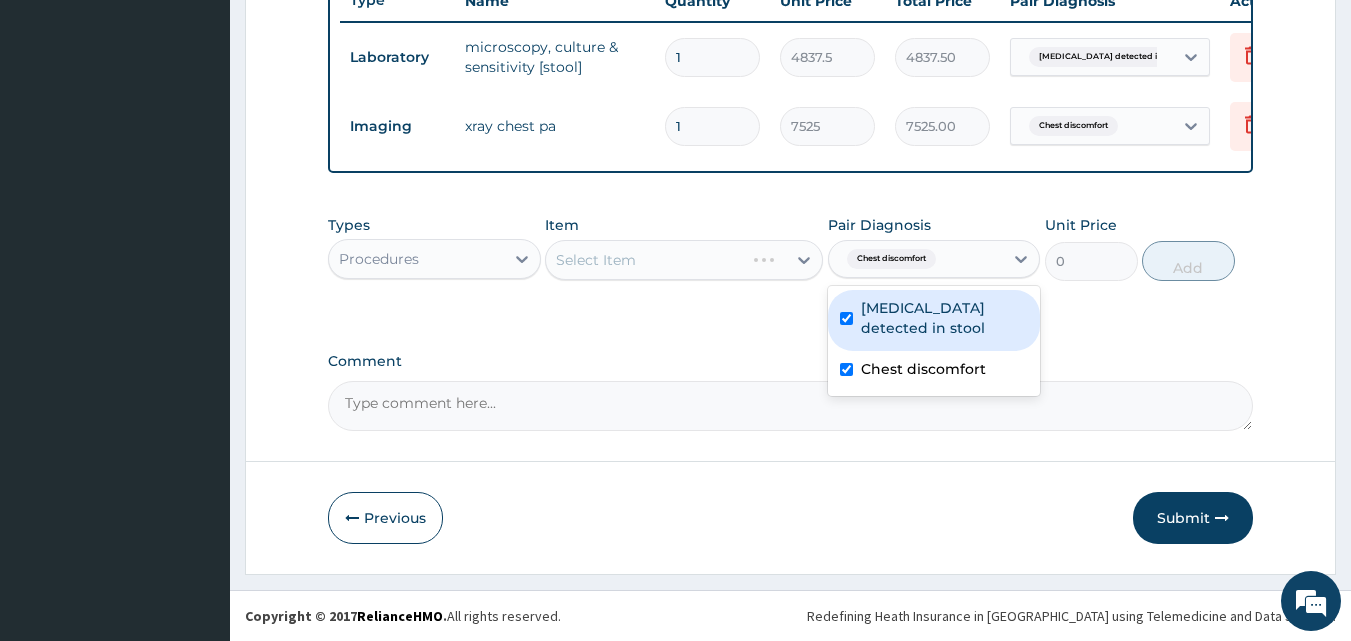 checkbox on "true" 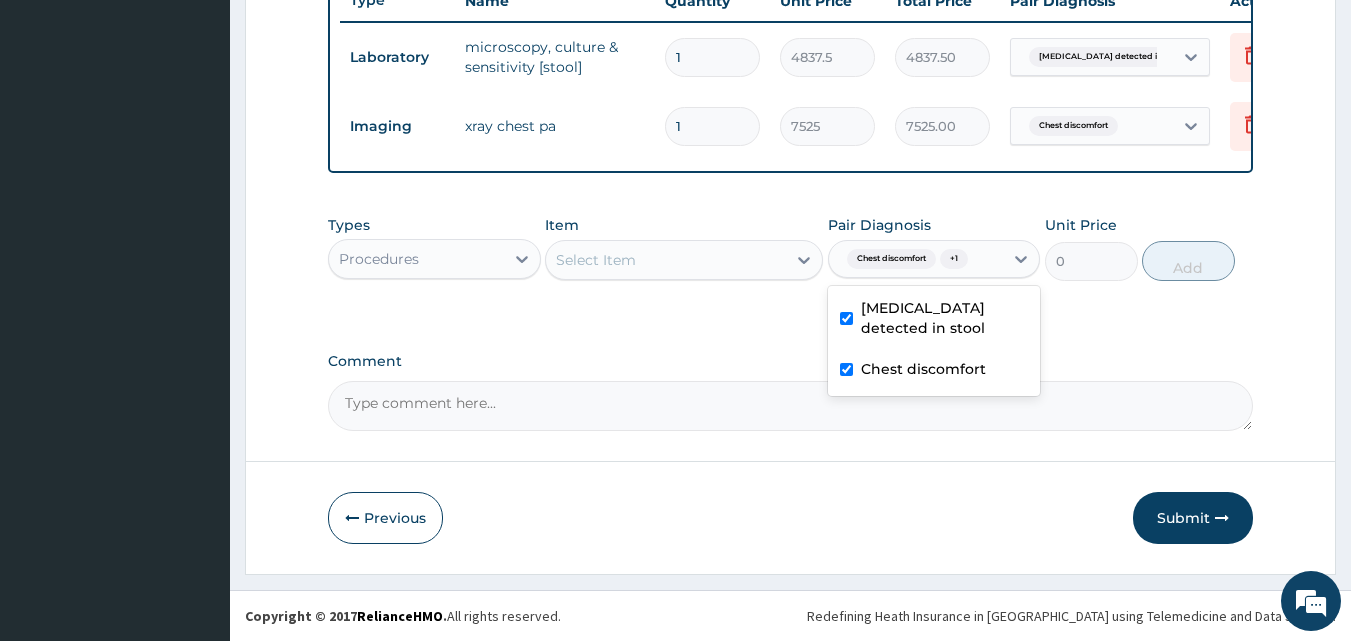 click on "PA Code / Prescription Code PA/07EC88 Encounter Date 09-07-2025 Important Notice Please enter PA codes before entering items that are not attached to a PA code   All diagnoses entered must be linked to a claim item. Diagnosis & Claim Items that are visible but inactive cannot be edited because they were imported from an already approved PA code. Diagnosis Helicobacter pylori detected in stool query Chest discomfort confirmed NB: All diagnosis must be linked to a claim item Claim Items Type Name Quantity Unit Price Total Price Pair Diagnosis Actions Laboratory microscopy, culture & sensitivity [stool] 1 4837.5 4837.50 Helicobacter pylori detected i... Delete Imaging xray chest pa 1 7525 7525.00 Chest discomfort Delete Types Procedures Item Select Item Pair Diagnosis option Helicobacter pylori detected in stool, selected. Chest discomfort  + 1 Helicobacter pylori detected in stool Chest discomfort Unit Price 0 Add Comment" at bounding box center [791, -77] 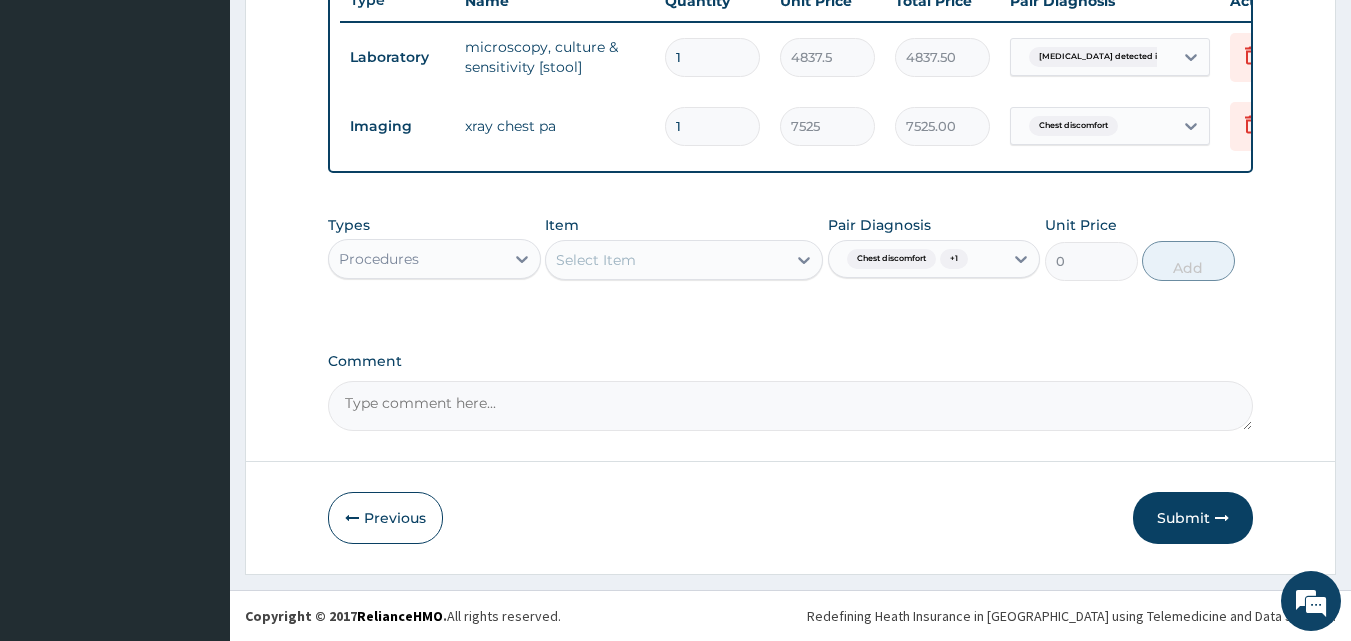 drag, startPoint x: 628, startPoint y: 249, endPoint x: 617, endPoint y: 244, distance: 12.083046 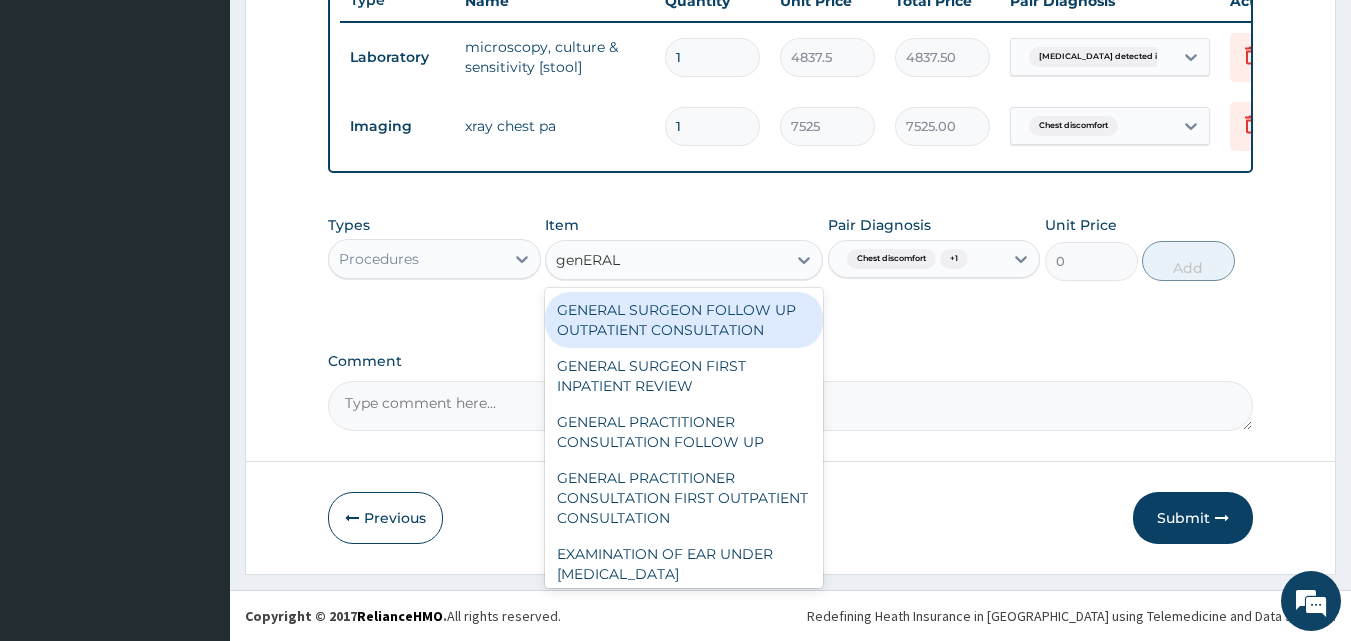 type on "genERAL P" 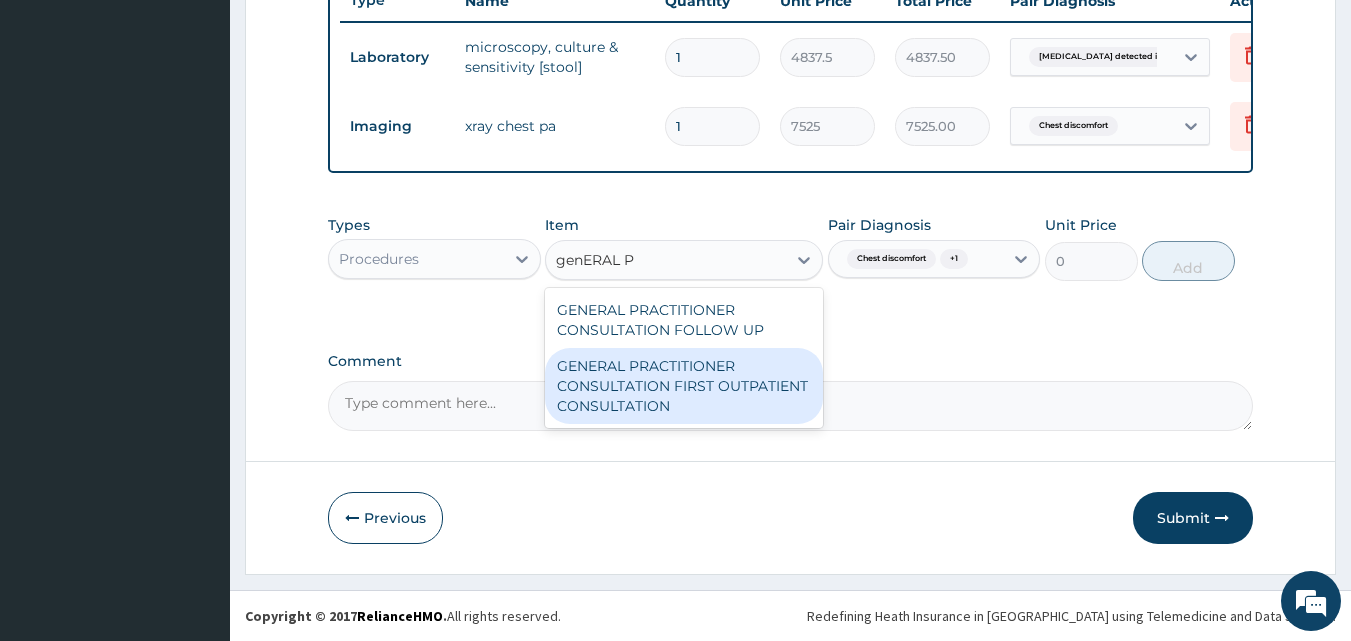 click on "GENERAL PRACTITIONER CONSULTATION FIRST OUTPATIENT CONSULTATION" at bounding box center [684, 386] 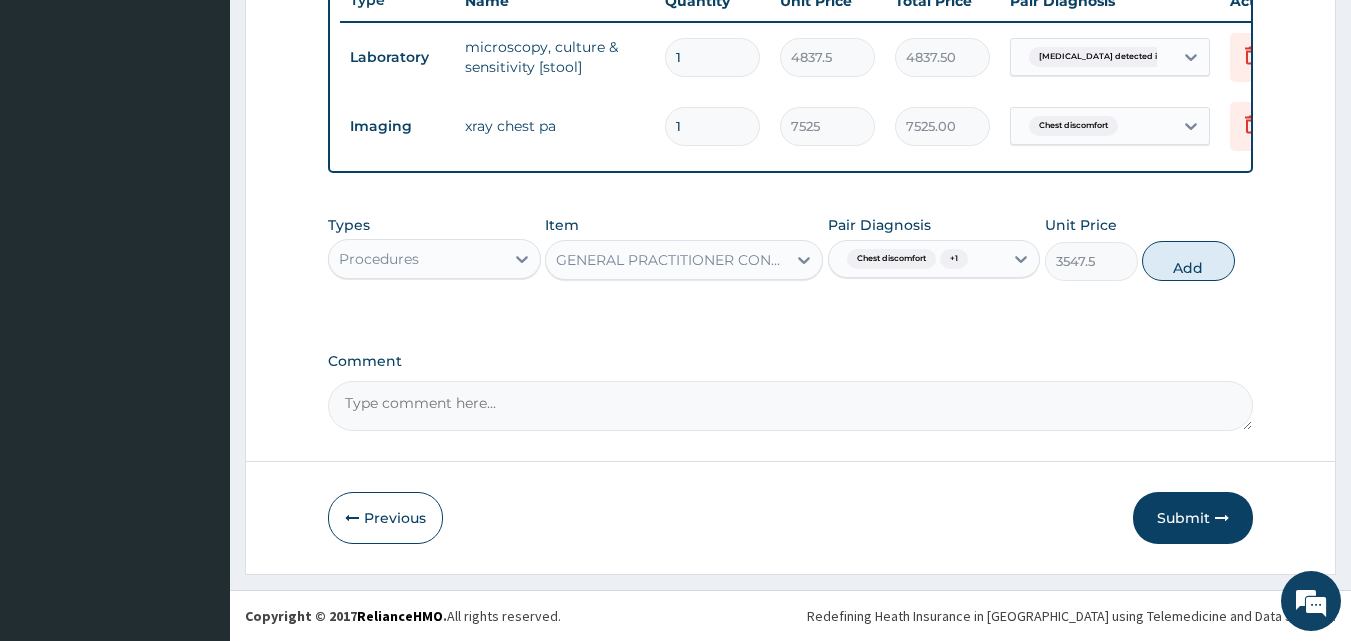 drag, startPoint x: 1161, startPoint y: 266, endPoint x: 1104, endPoint y: 272, distance: 57.31492 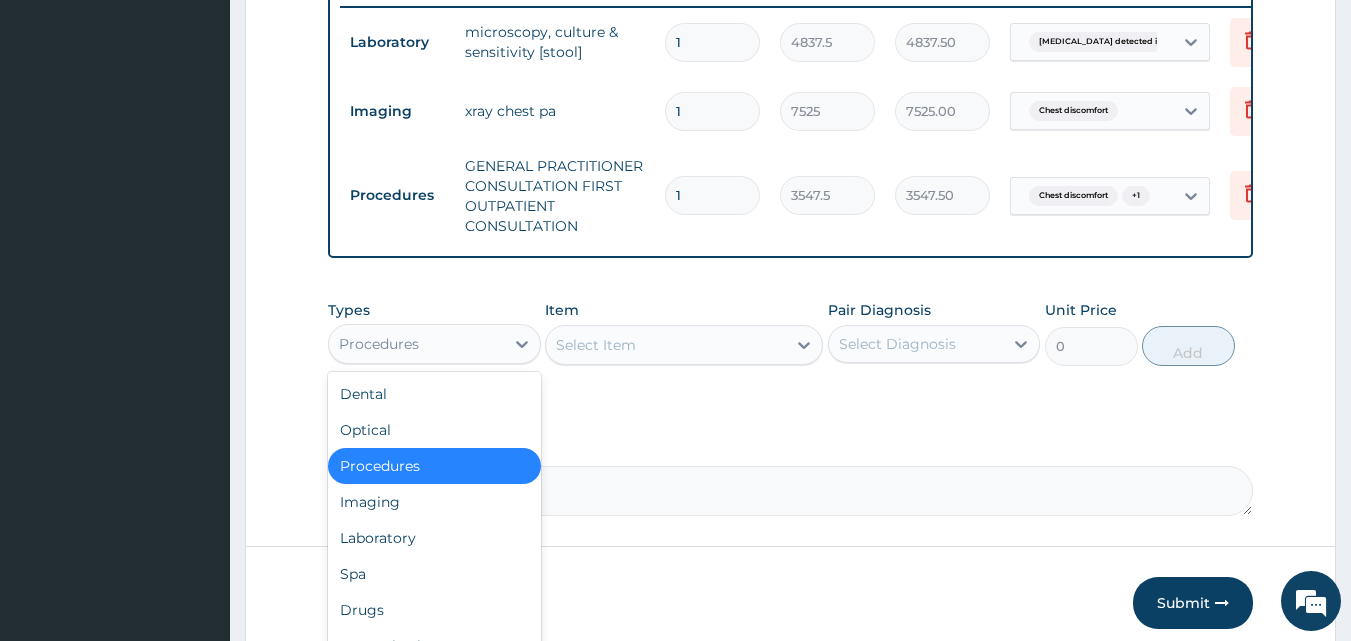 click on "Procedures" at bounding box center (416, 344) 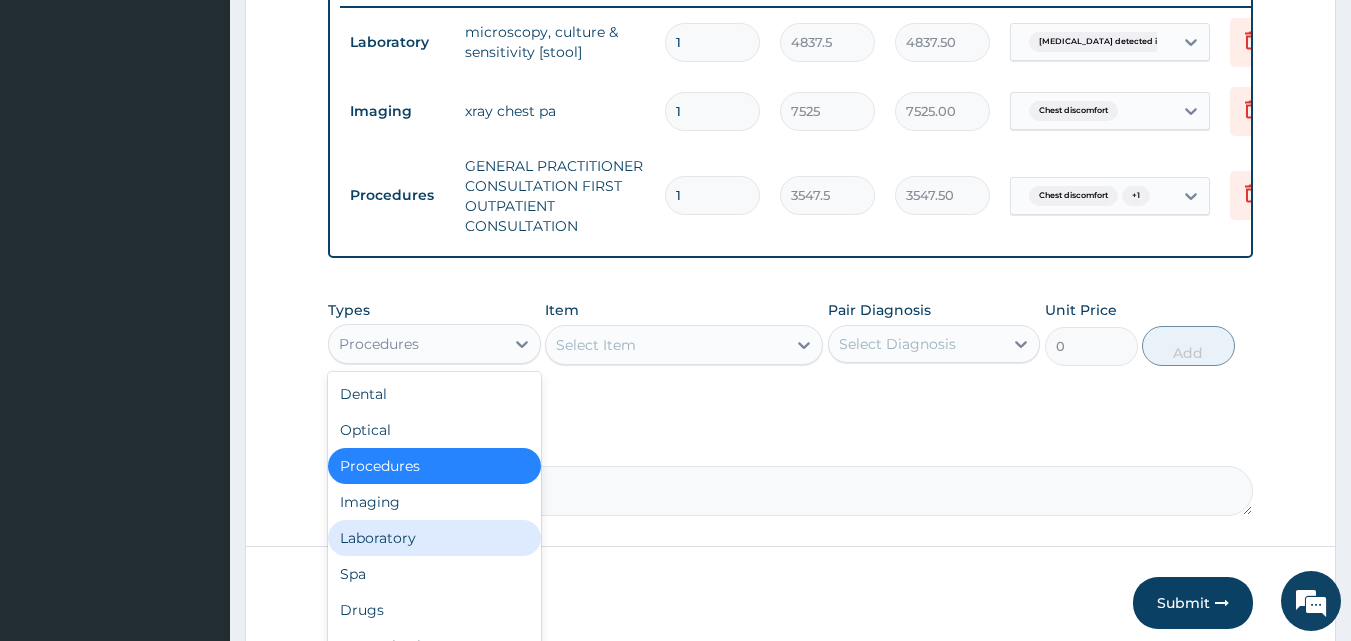click on "Laboratory" at bounding box center (434, 538) 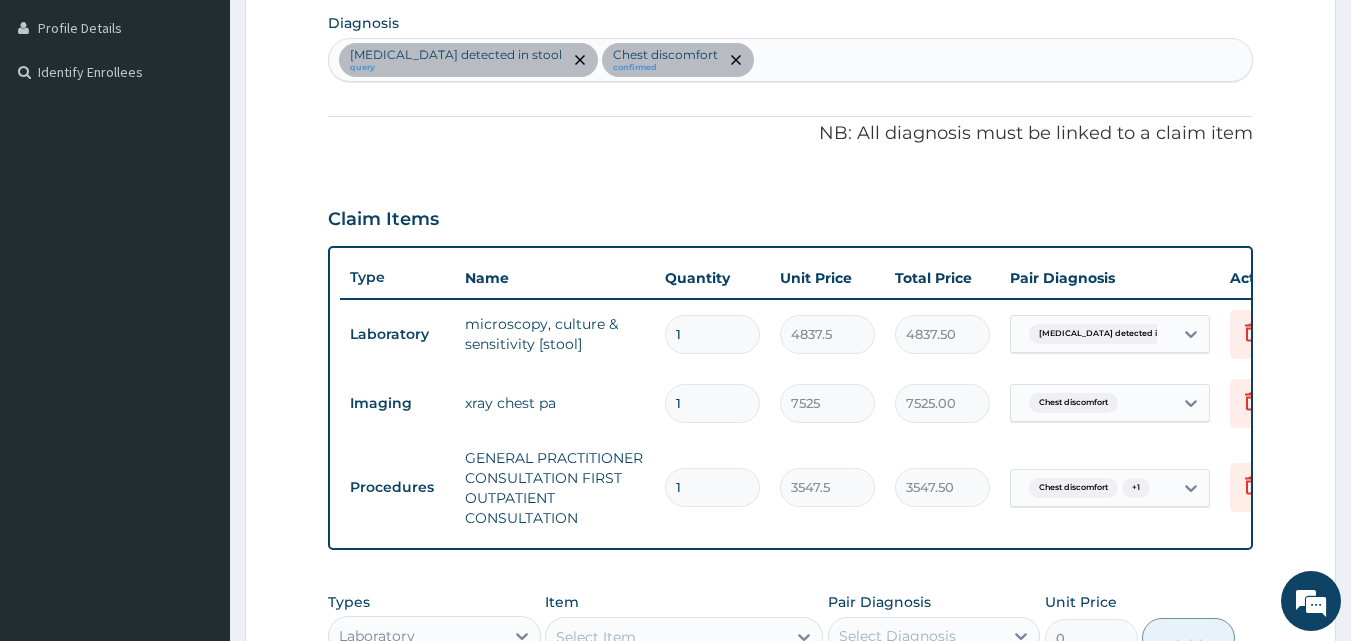 scroll, scrollTop: 490, scrollLeft: 0, axis: vertical 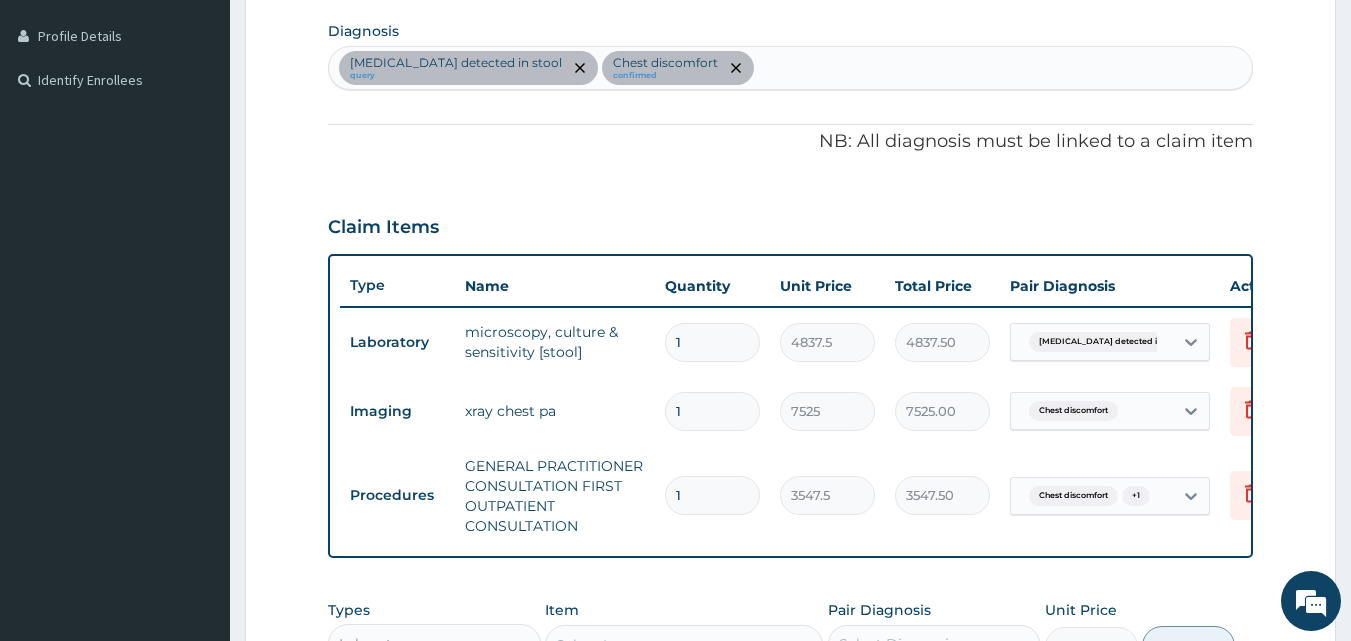 click on "Helicobacter pylori detected in stool query Chest discomfort confirmed" at bounding box center (791, 68) 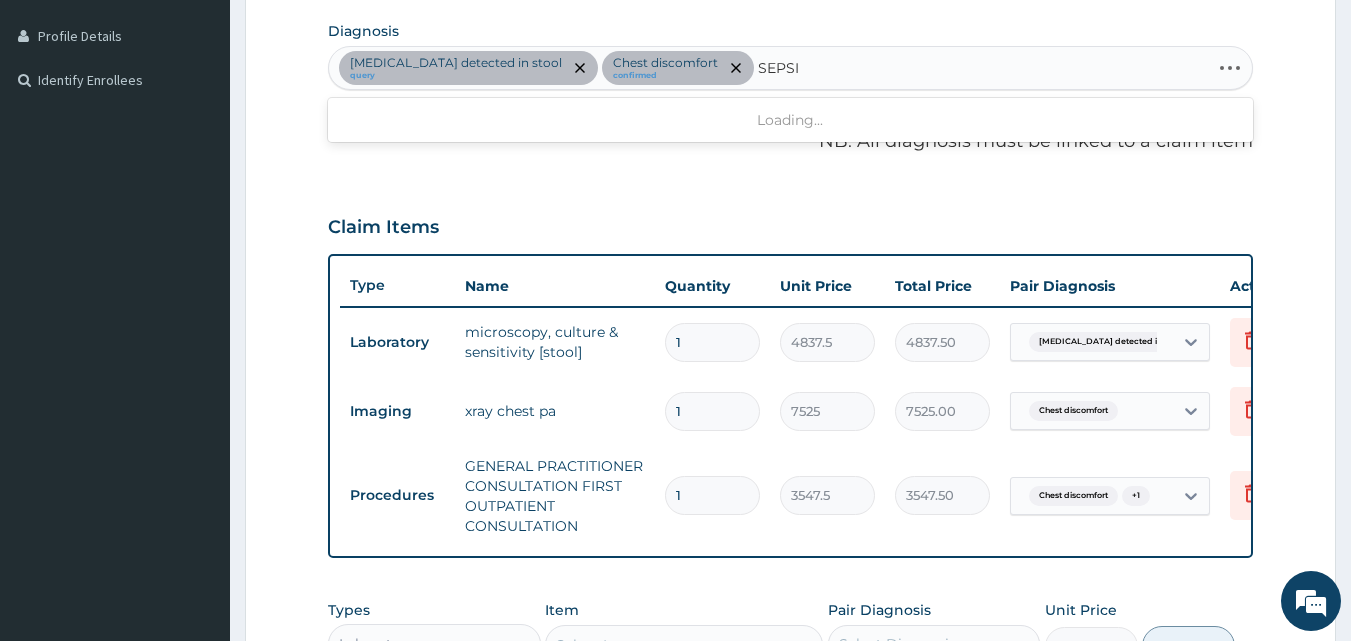 type on "SEPSIS" 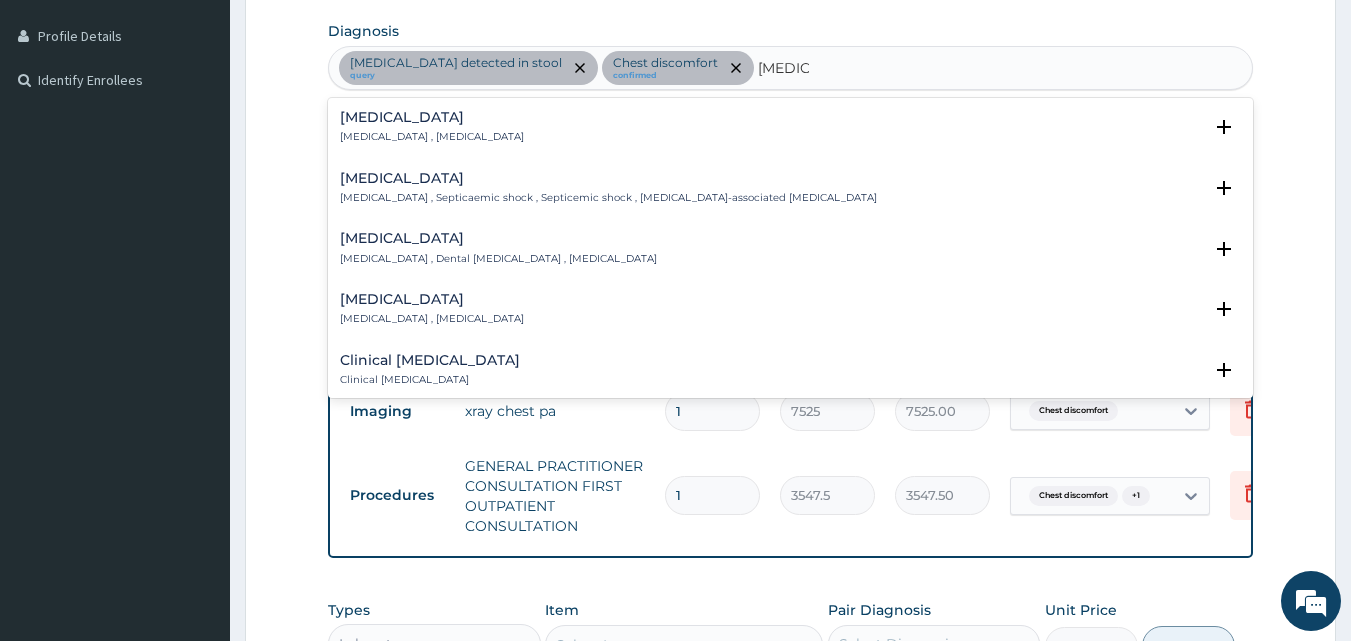 click on "[MEDICAL_DATA]" at bounding box center [432, 117] 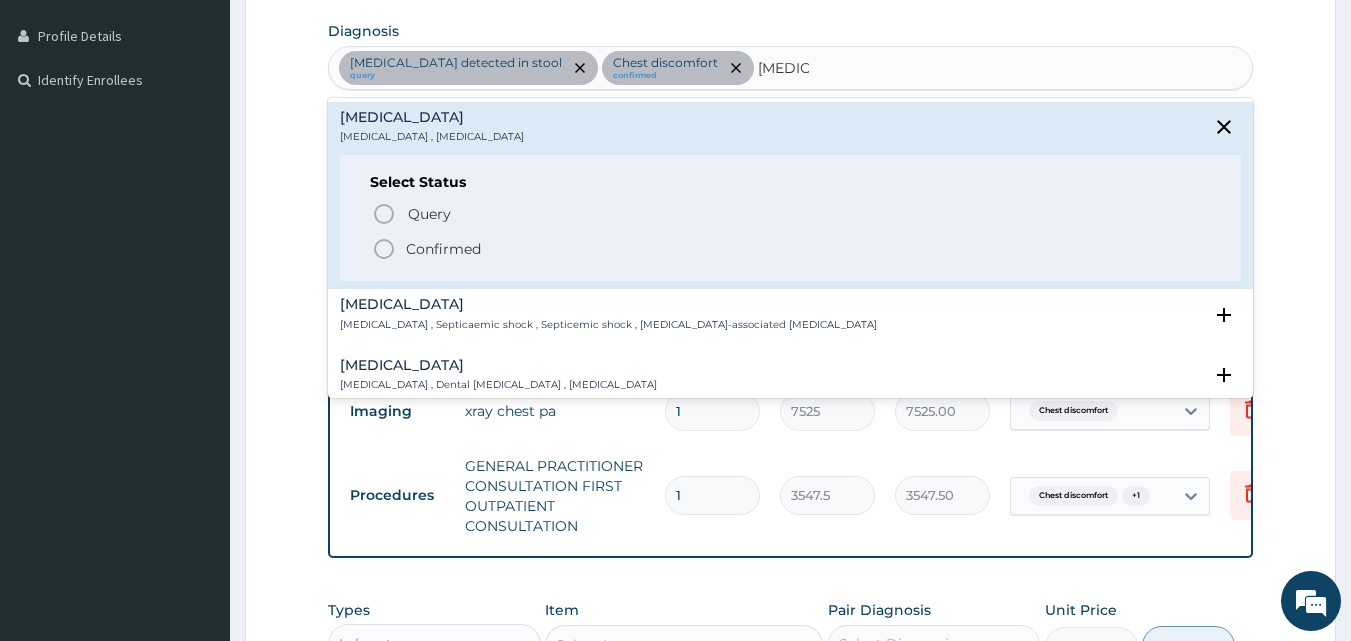 click 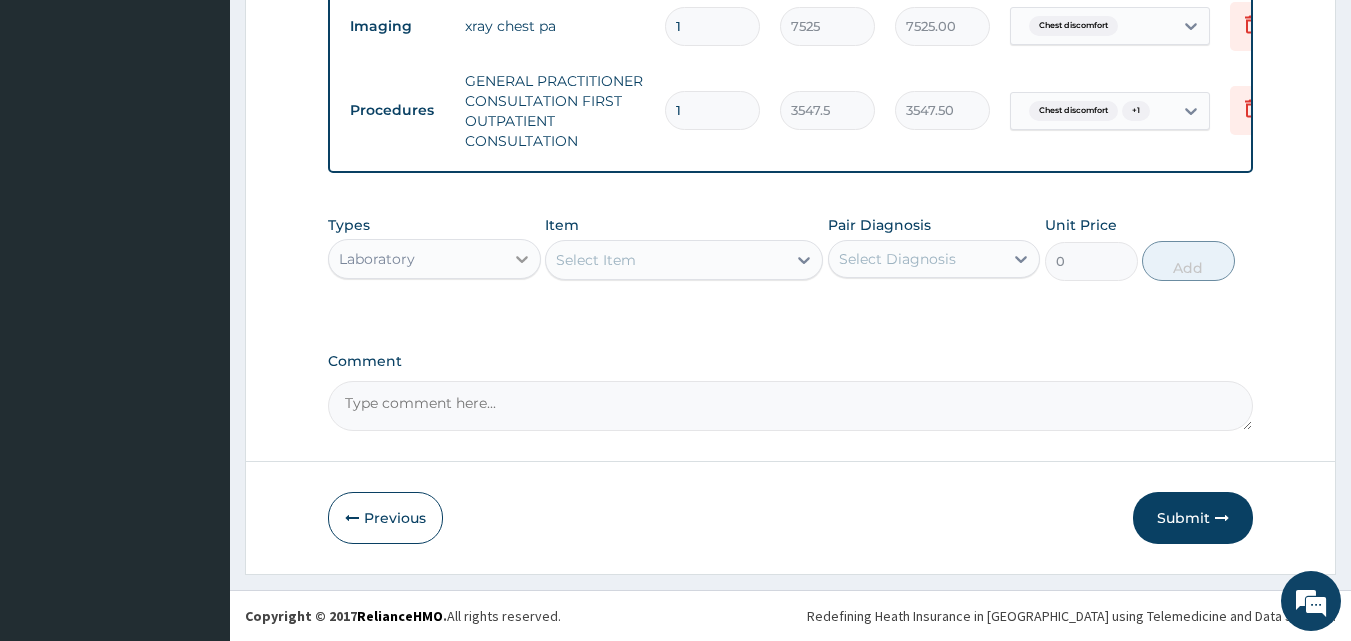 scroll, scrollTop: 890, scrollLeft: 0, axis: vertical 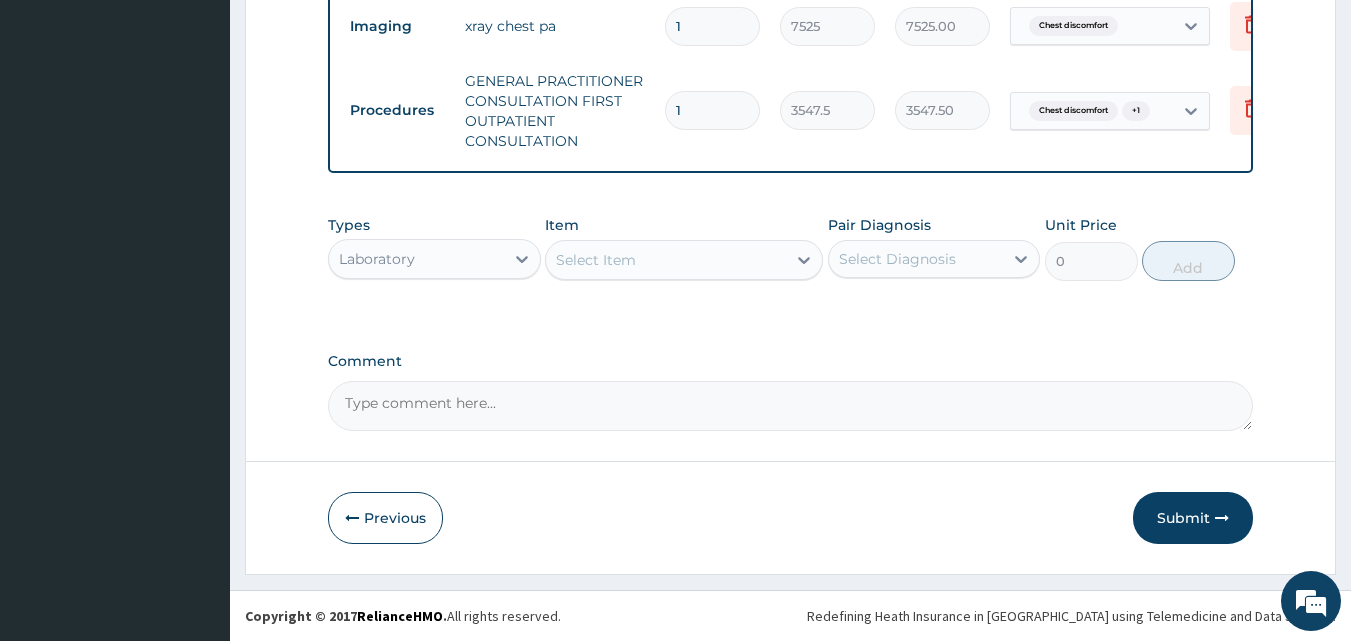click on "Select Item" at bounding box center (596, 260) 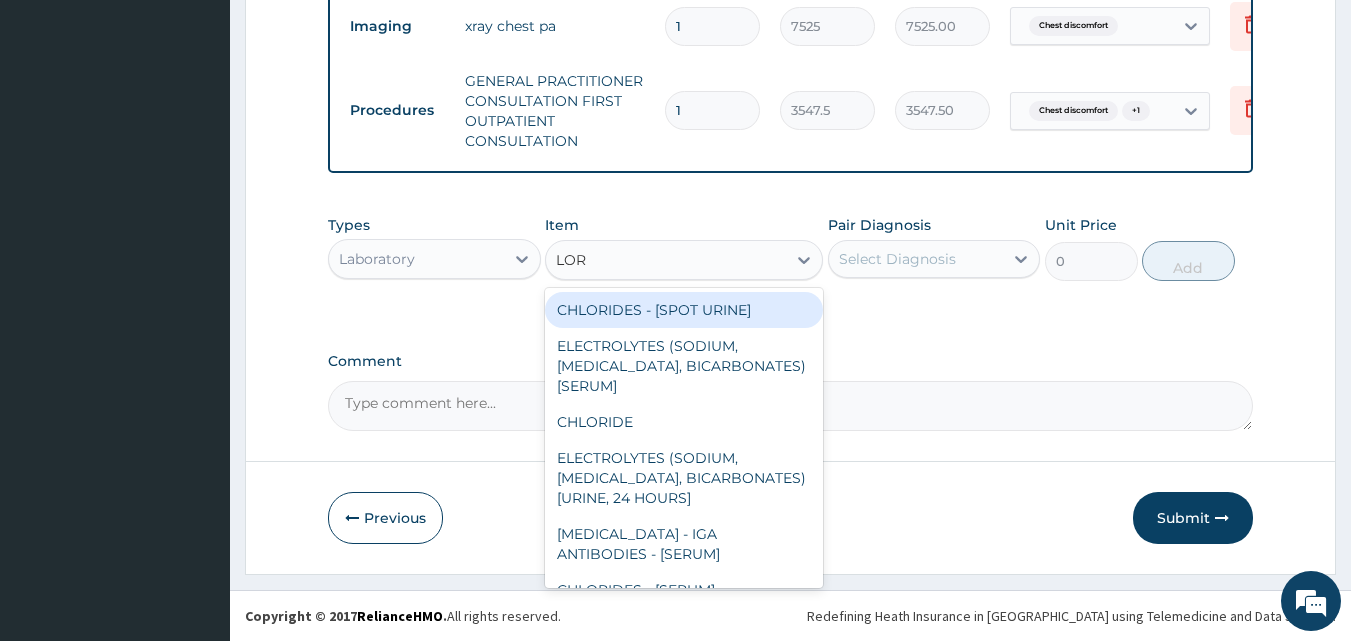 type on "LORI" 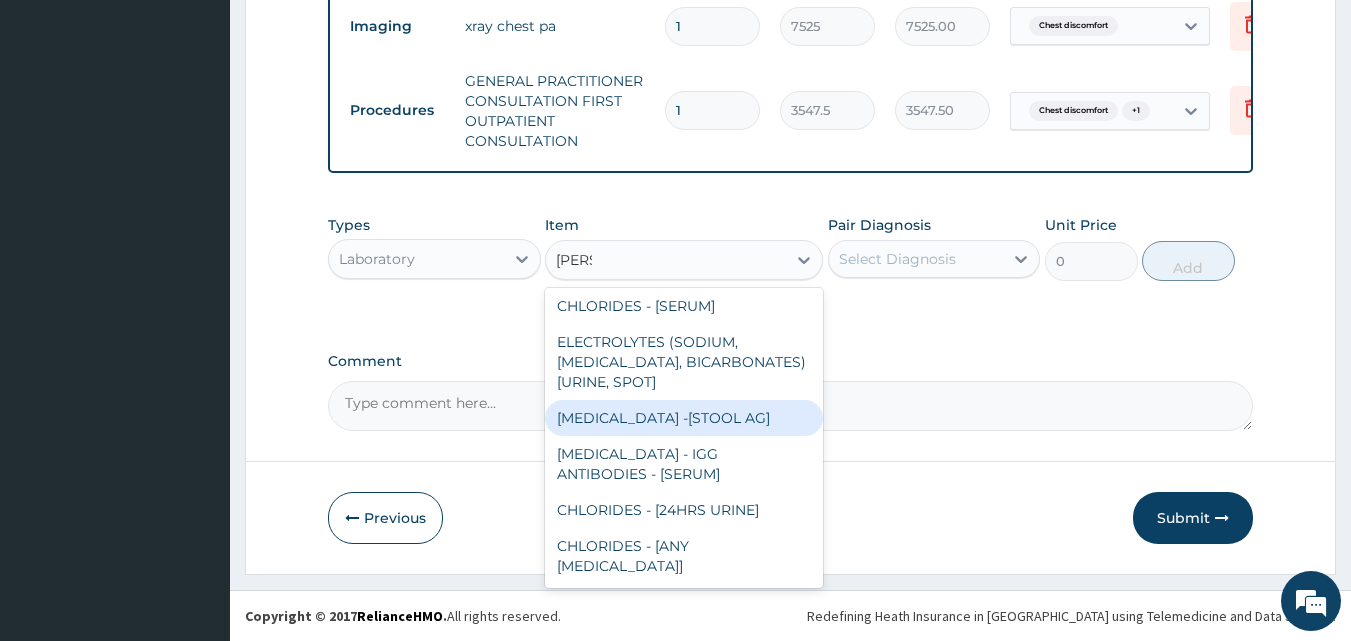 scroll, scrollTop: 304, scrollLeft: 0, axis: vertical 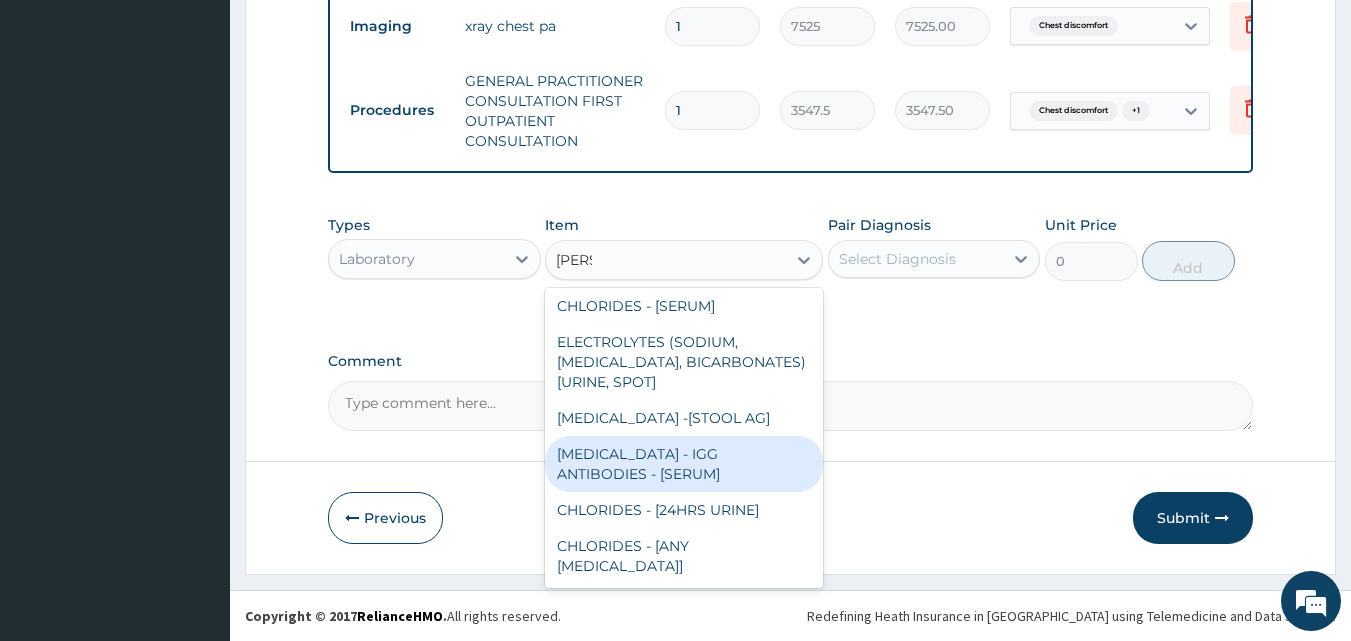 click on "HELICOBACTER PYLORI - IGG ANTIBODIES - [SERUM]" at bounding box center [684, 464] 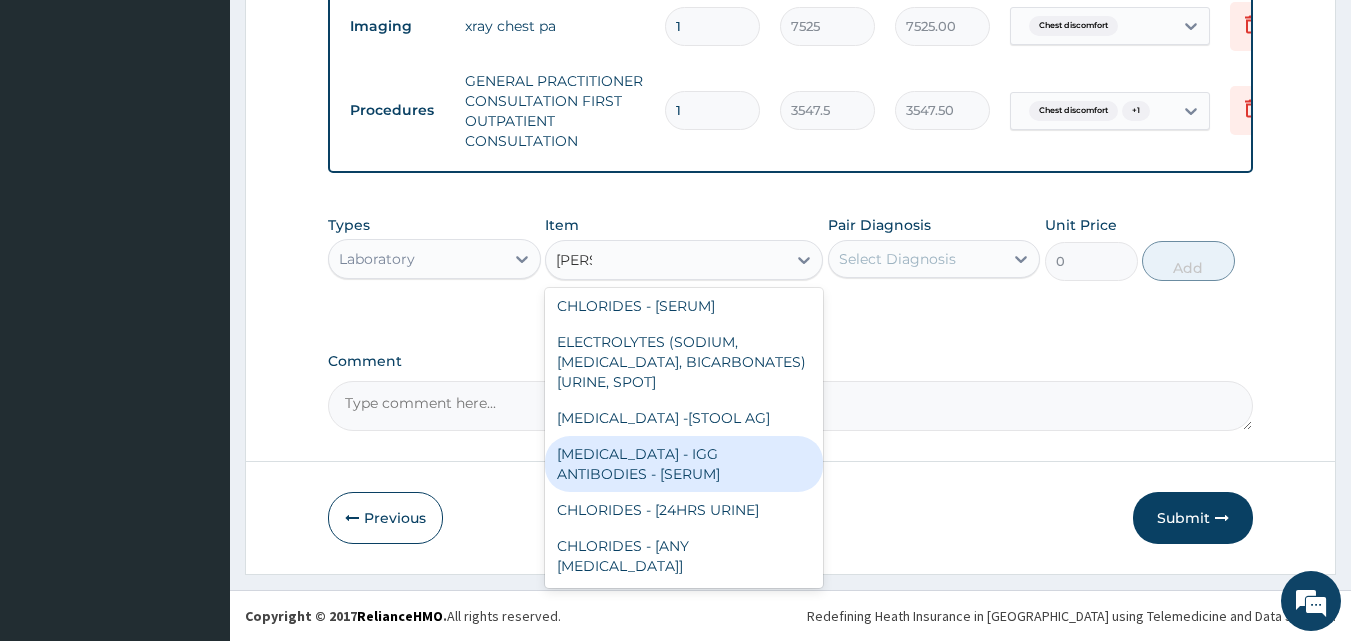 type 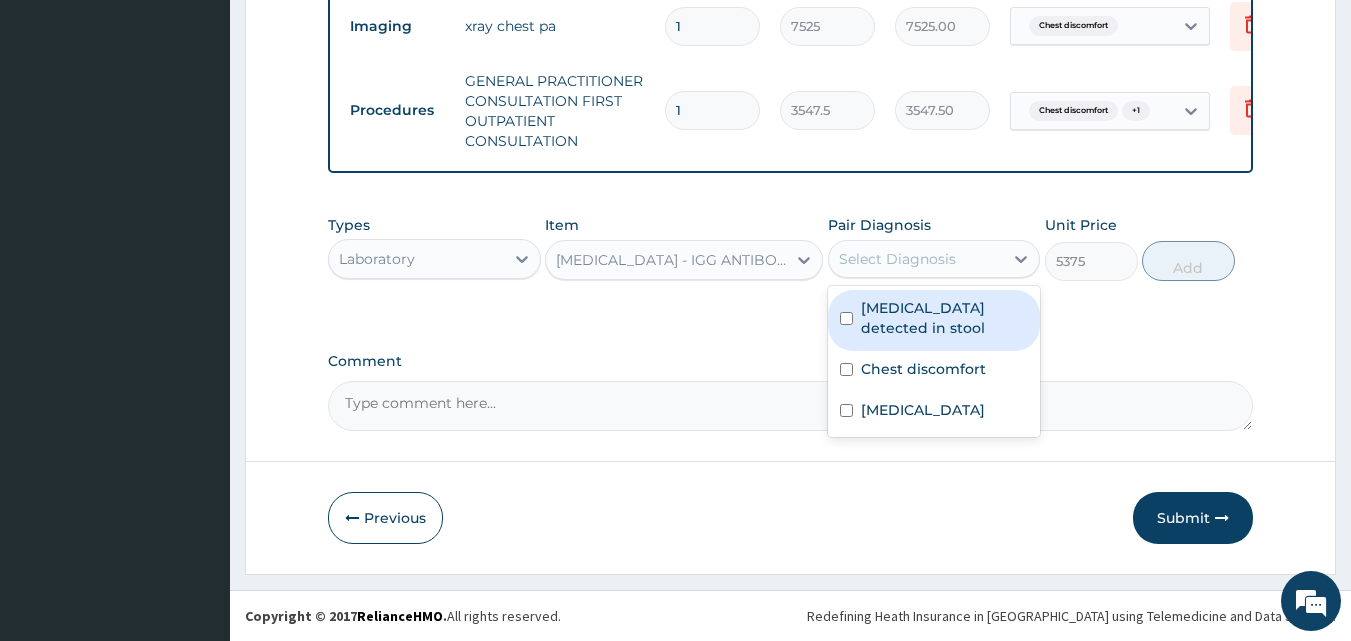 click on "Select Diagnosis" at bounding box center (897, 259) 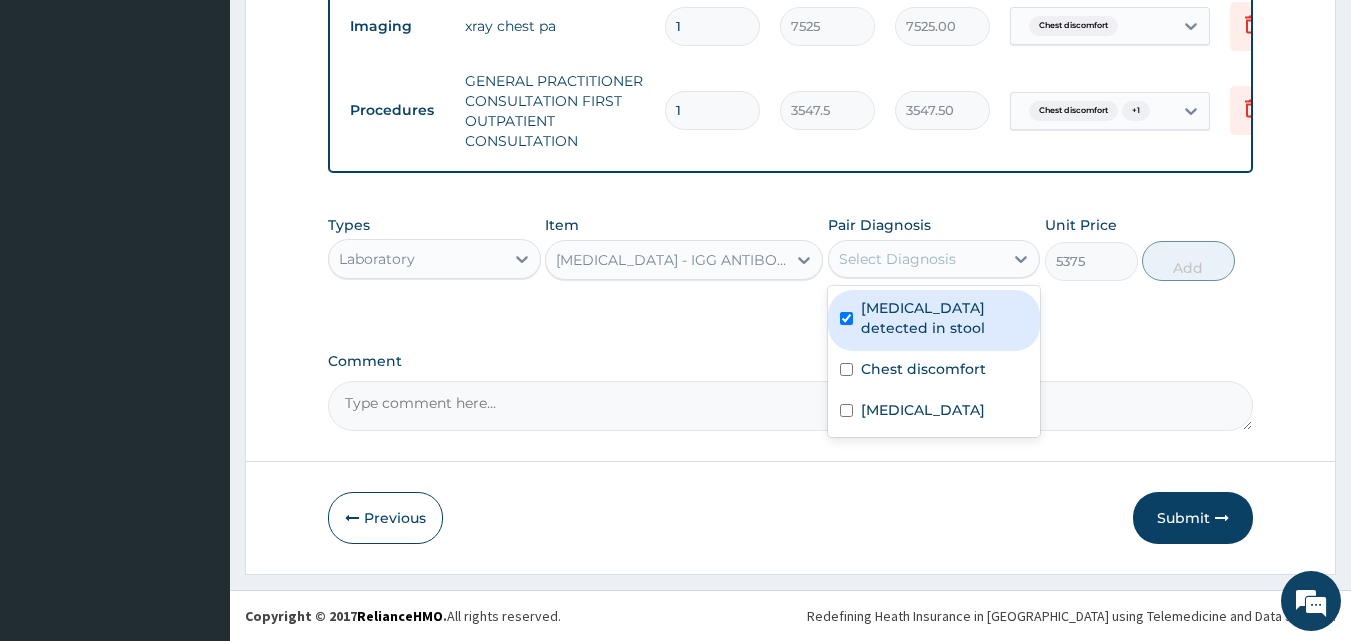 checkbox on "true" 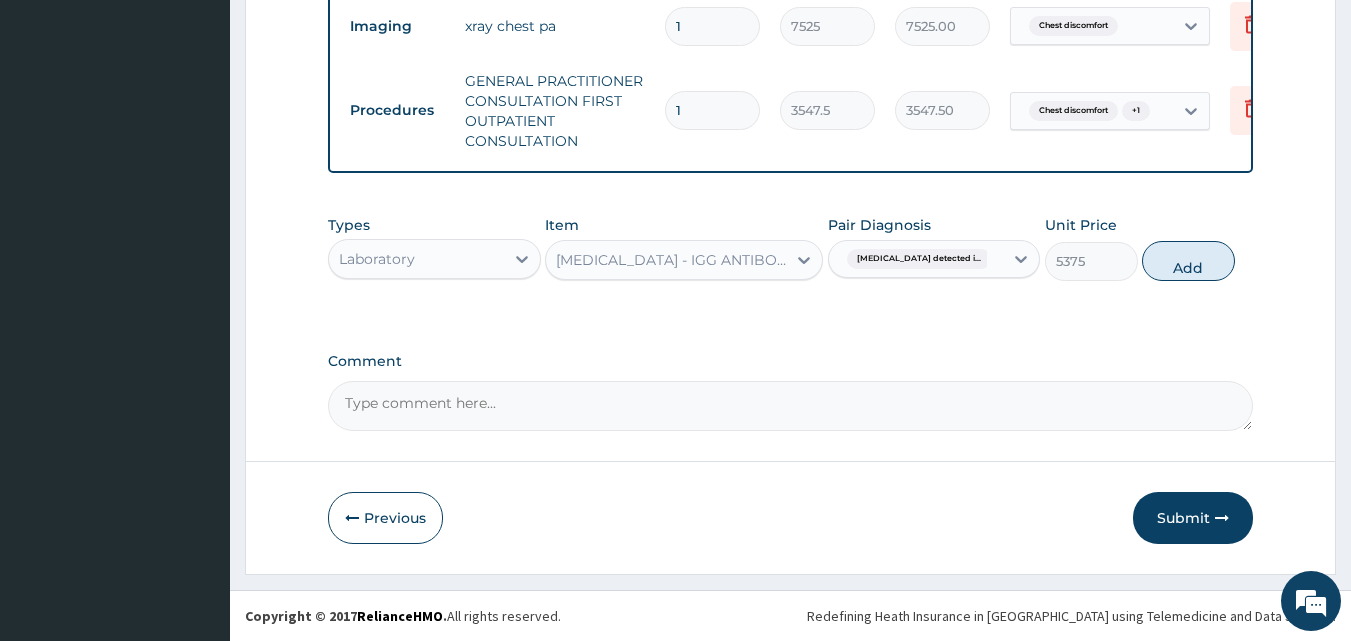 drag, startPoint x: 1191, startPoint y: 256, endPoint x: 1098, endPoint y: 256, distance: 93 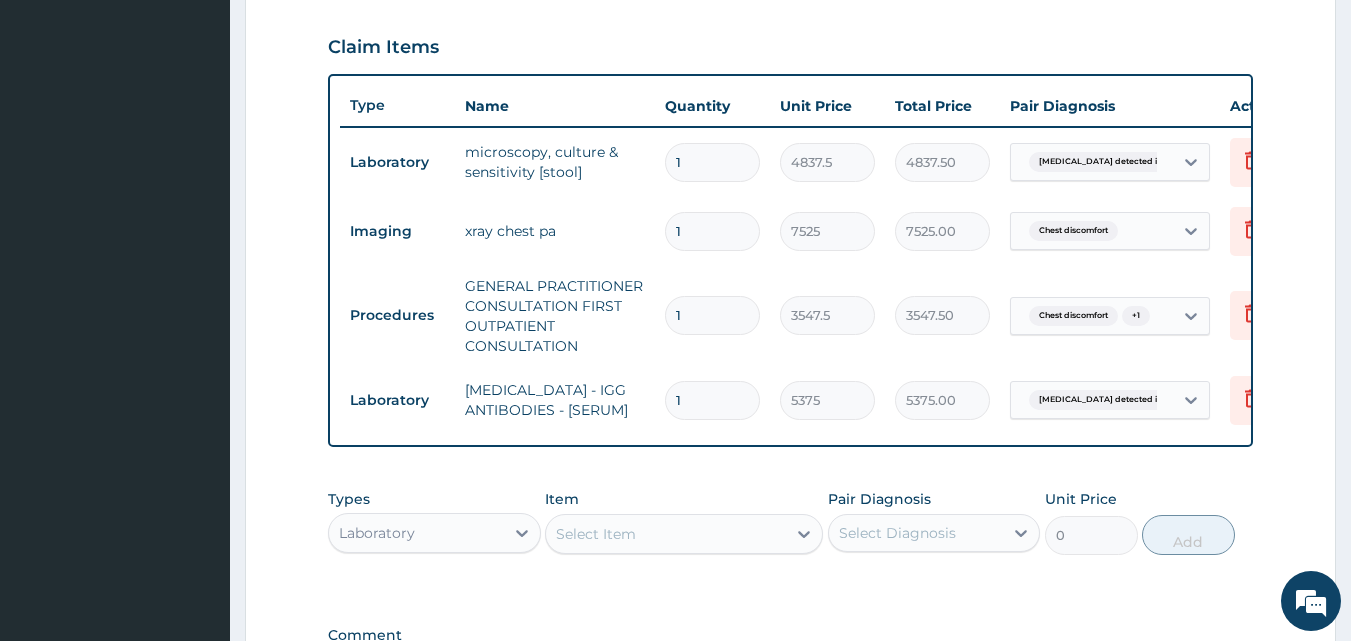 scroll, scrollTop: 590, scrollLeft: 0, axis: vertical 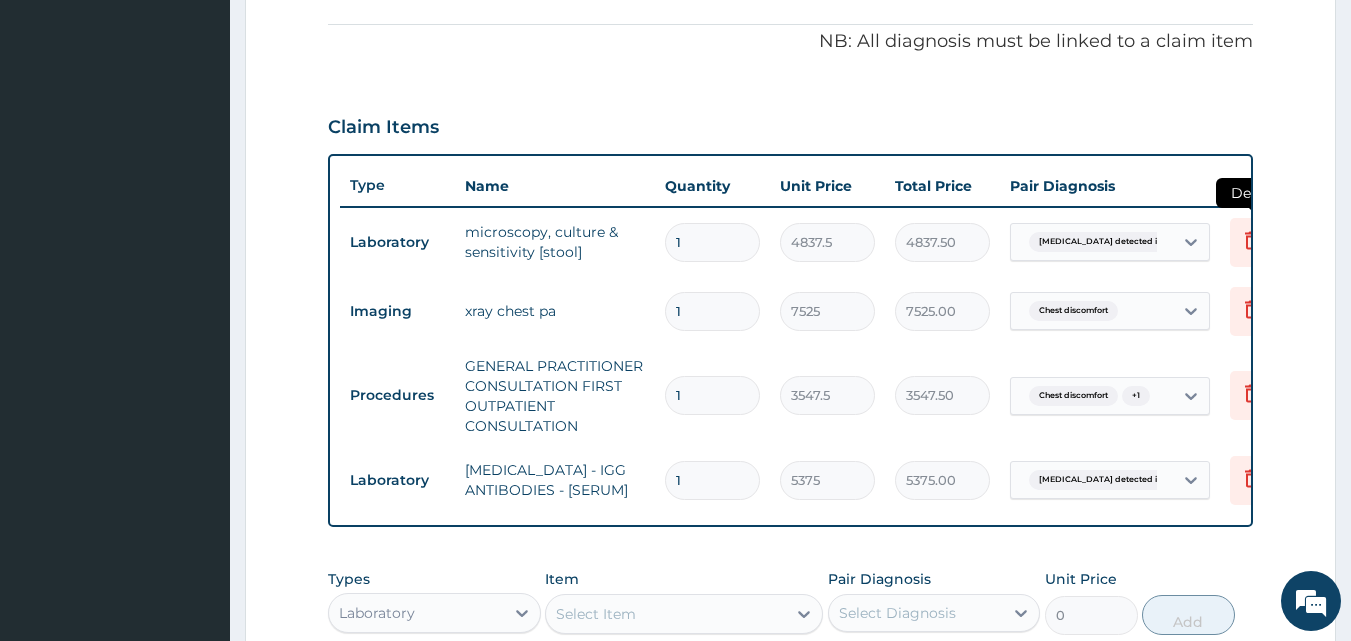 click 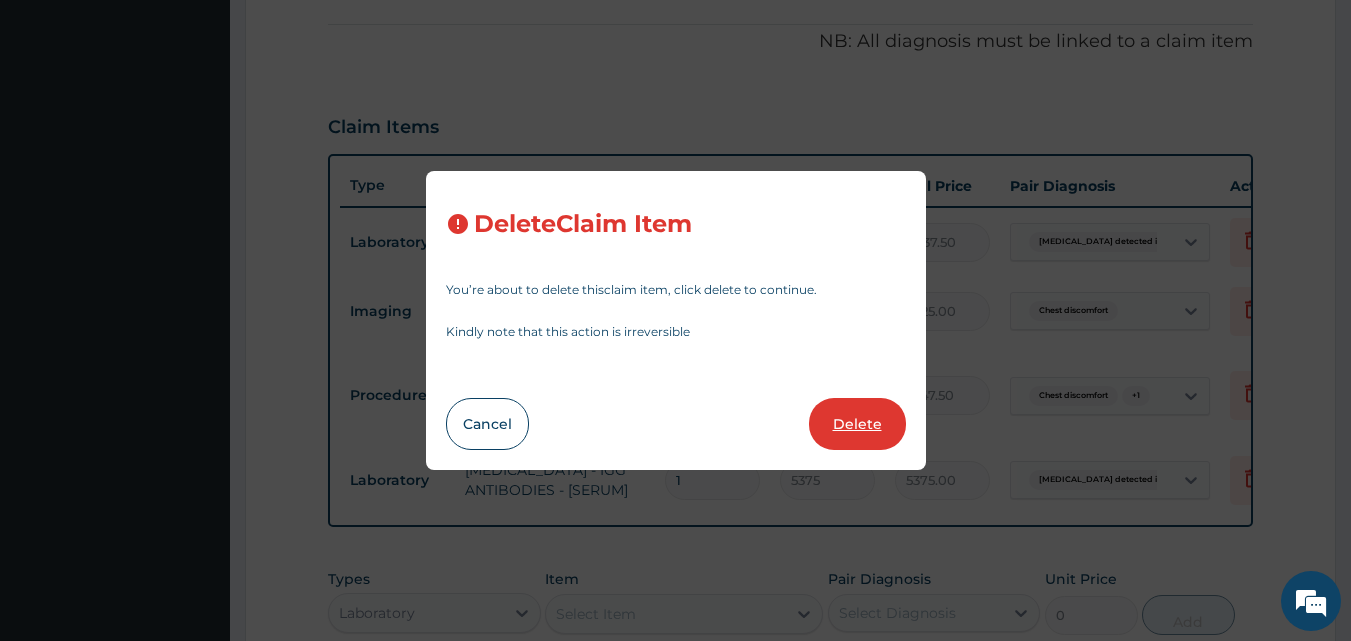 click on "Delete" at bounding box center [857, 424] 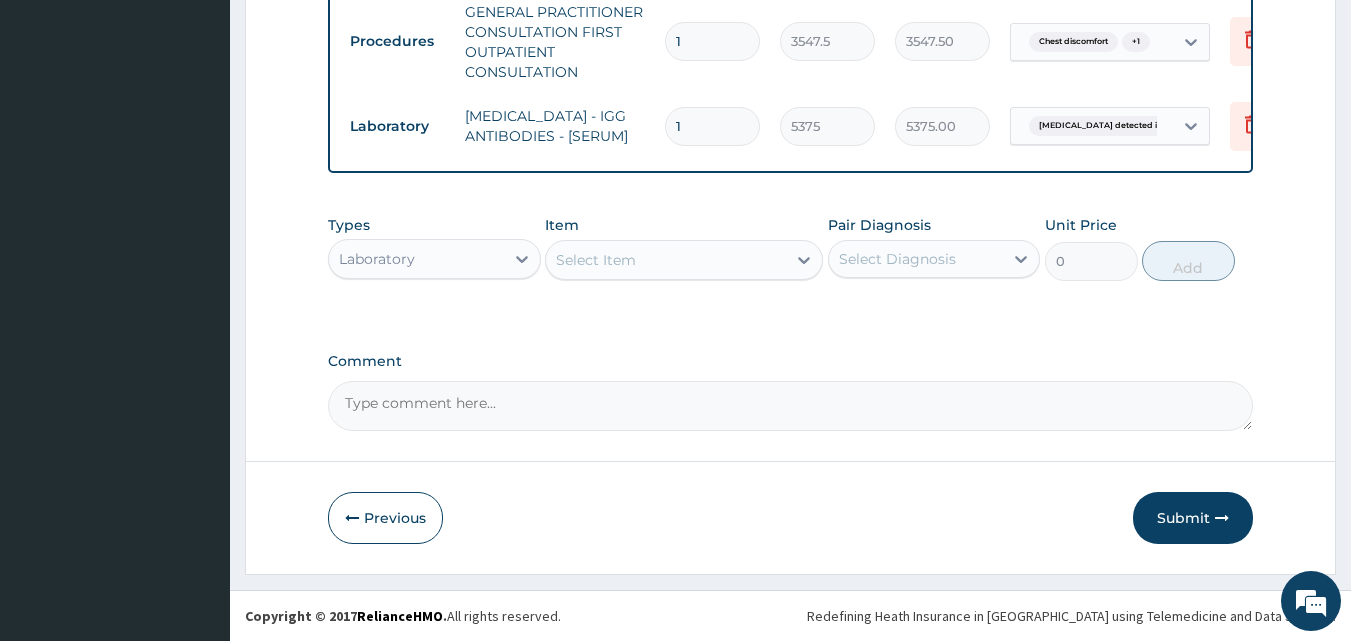scroll, scrollTop: 901, scrollLeft: 0, axis: vertical 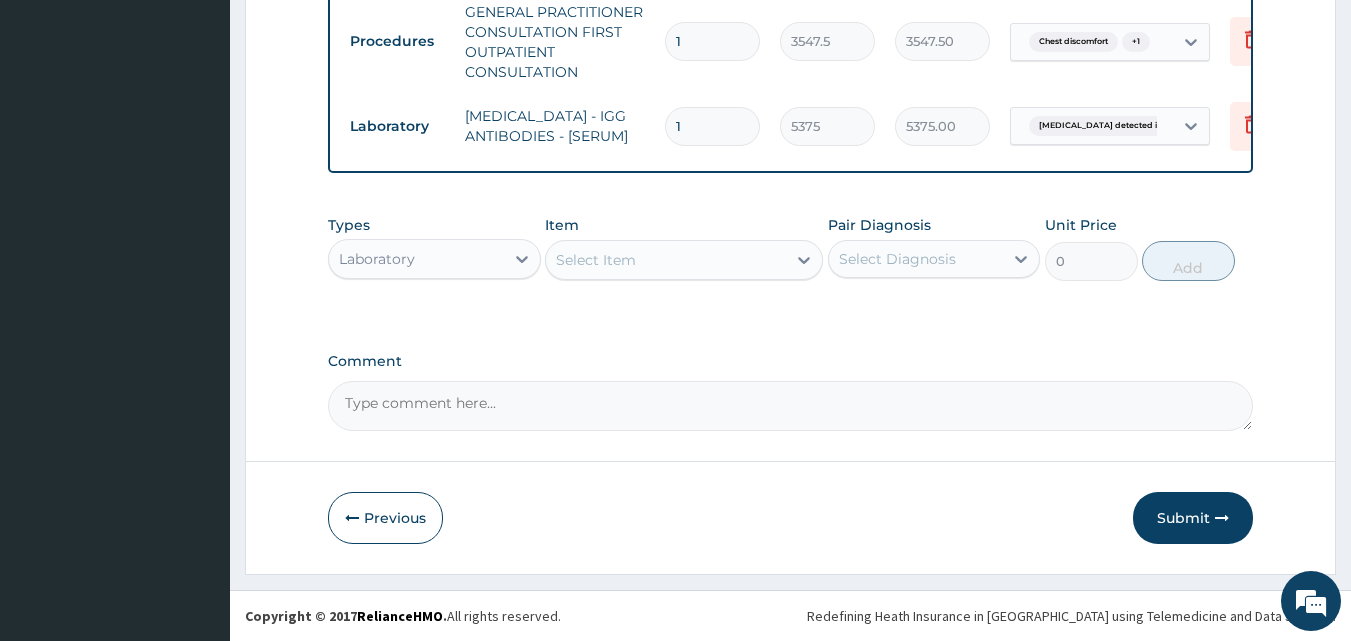 click on "Select Item" at bounding box center (596, 260) 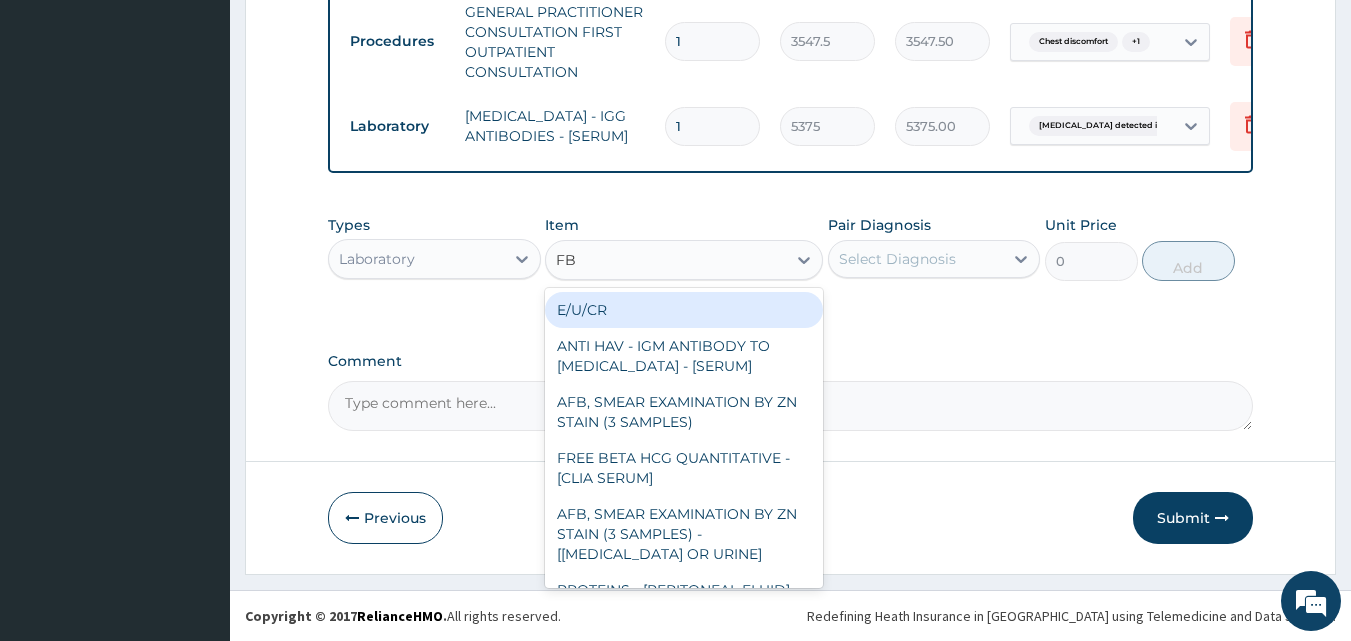 type on "FBC" 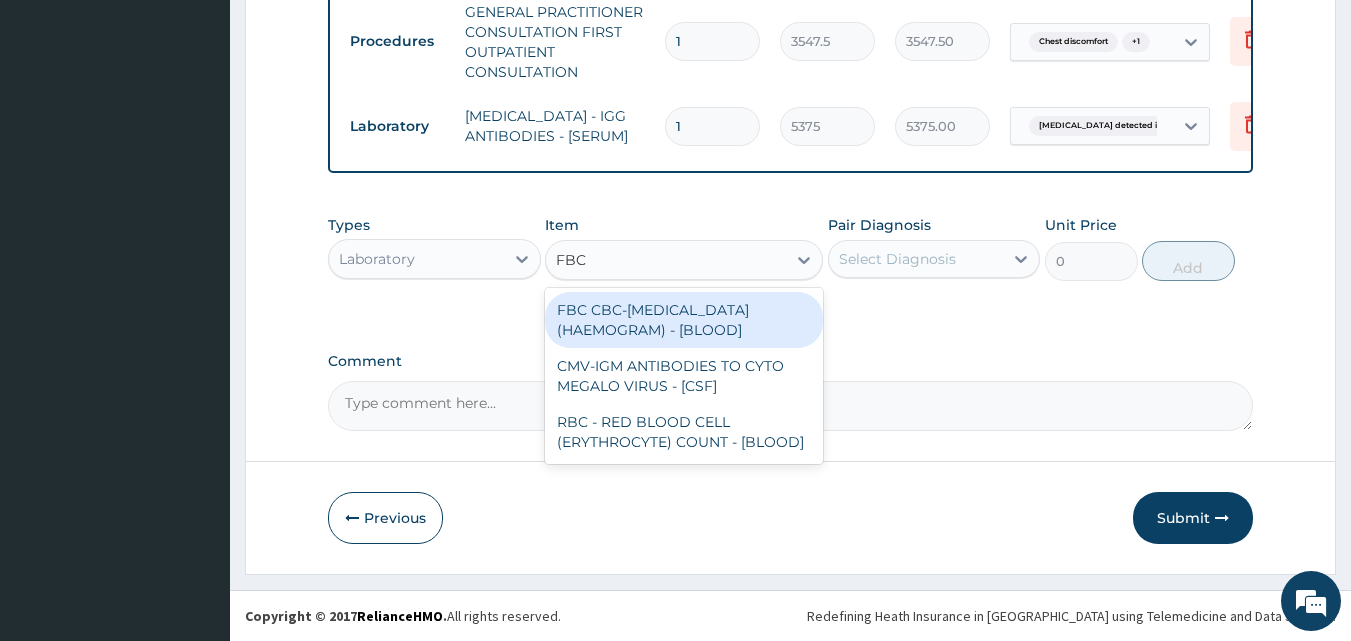 click on "FBC CBC-COMPLETE BLOOD COUNT (HAEMOGRAM) - [BLOOD]" at bounding box center (684, 320) 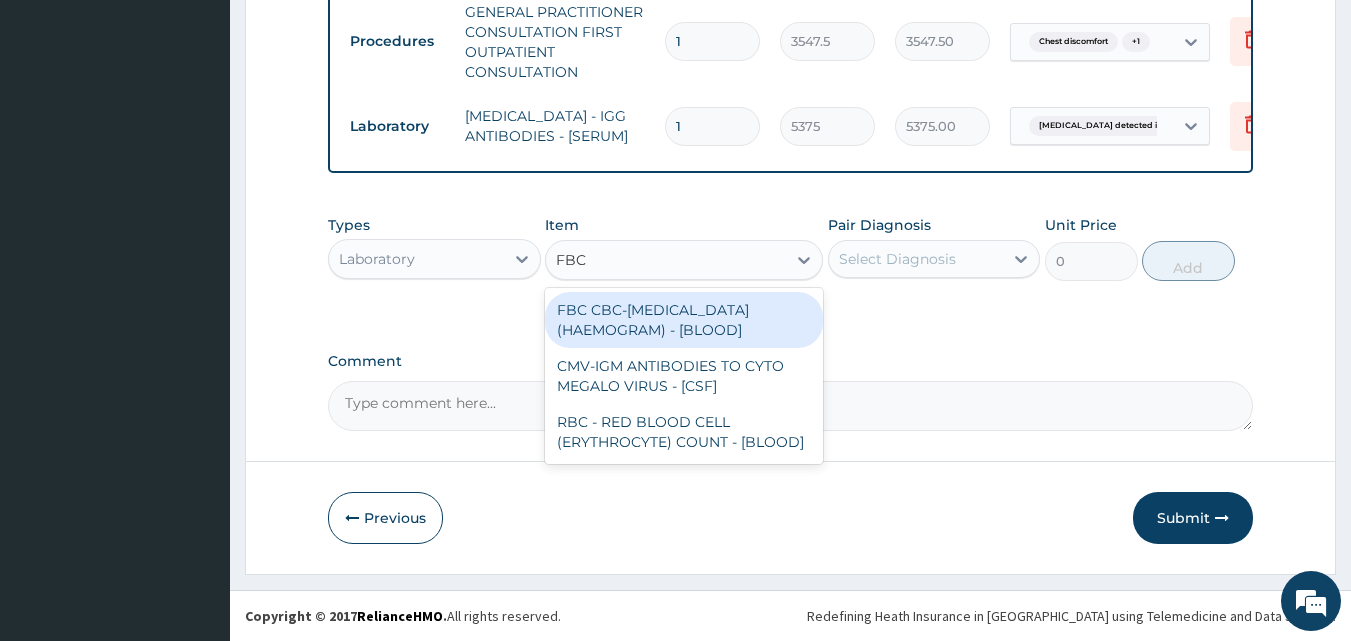type 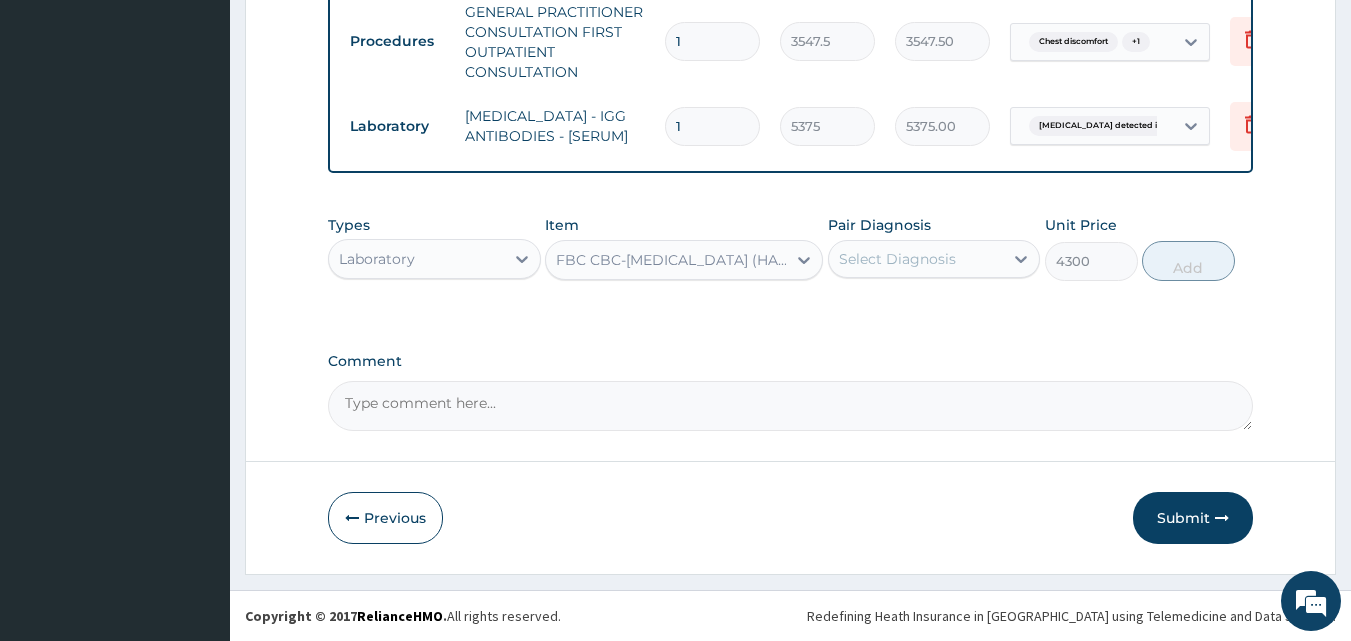 click on "Select Diagnosis" at bounding box center (897, 259) 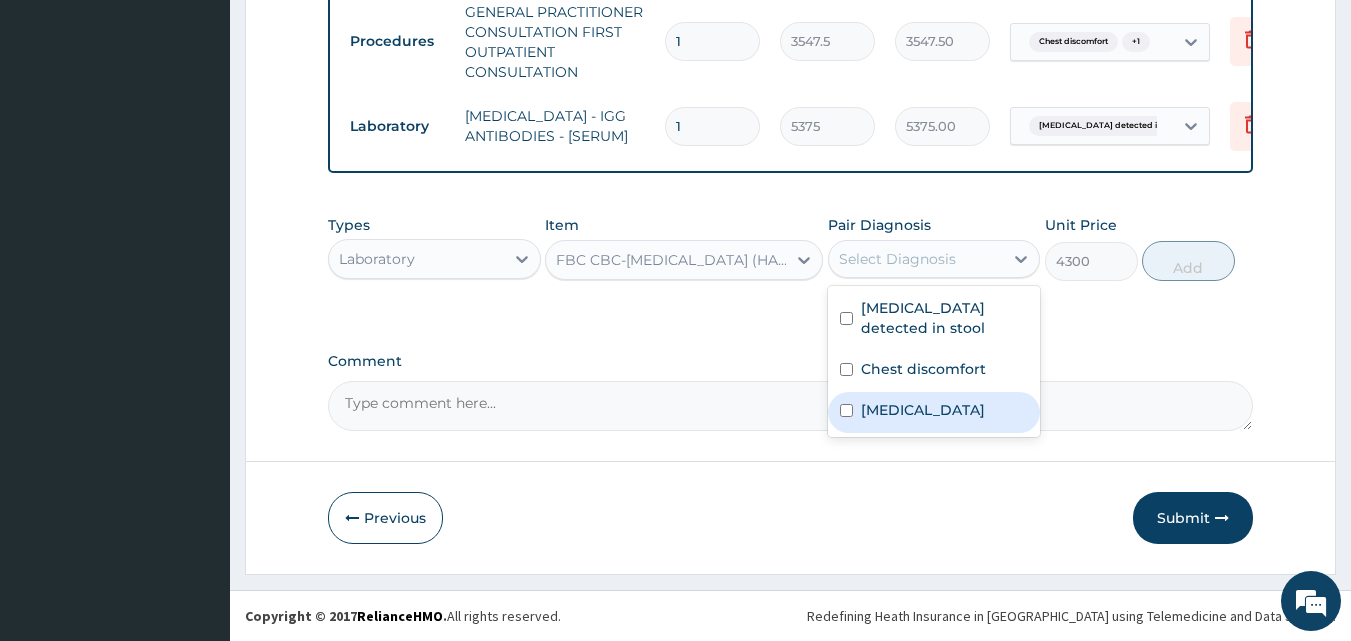 click on "Sepsis" at bounding box center (923, 410) 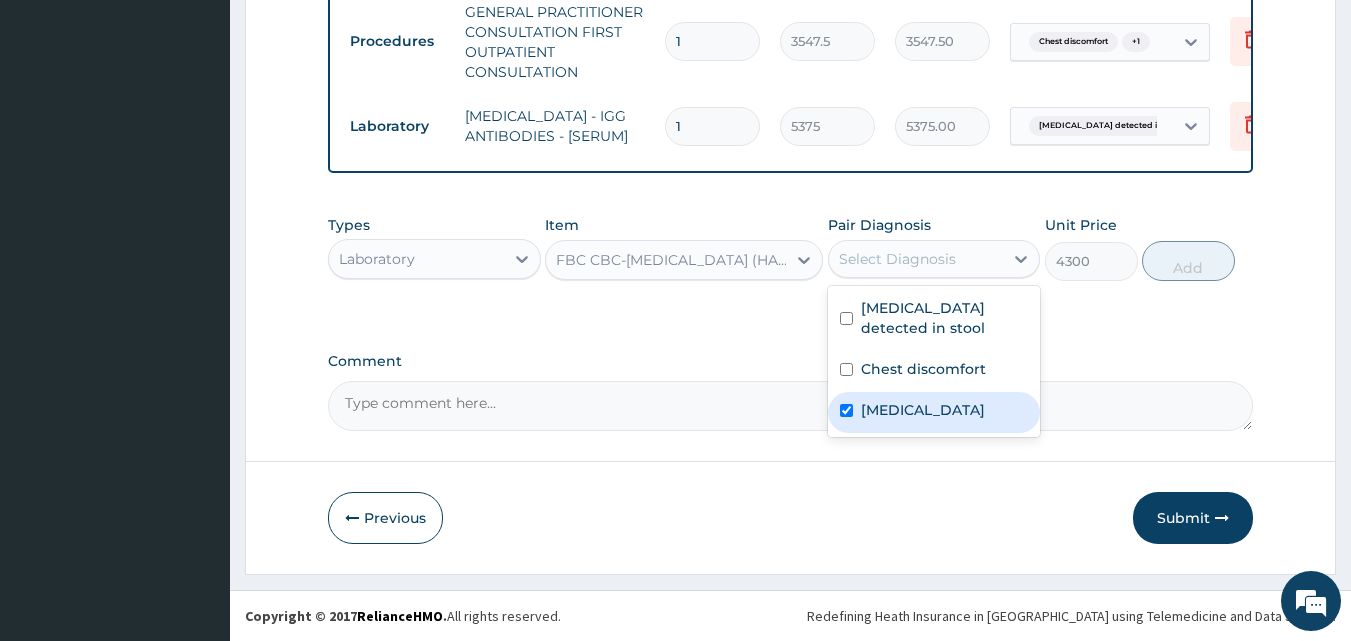 checkbox on "true" 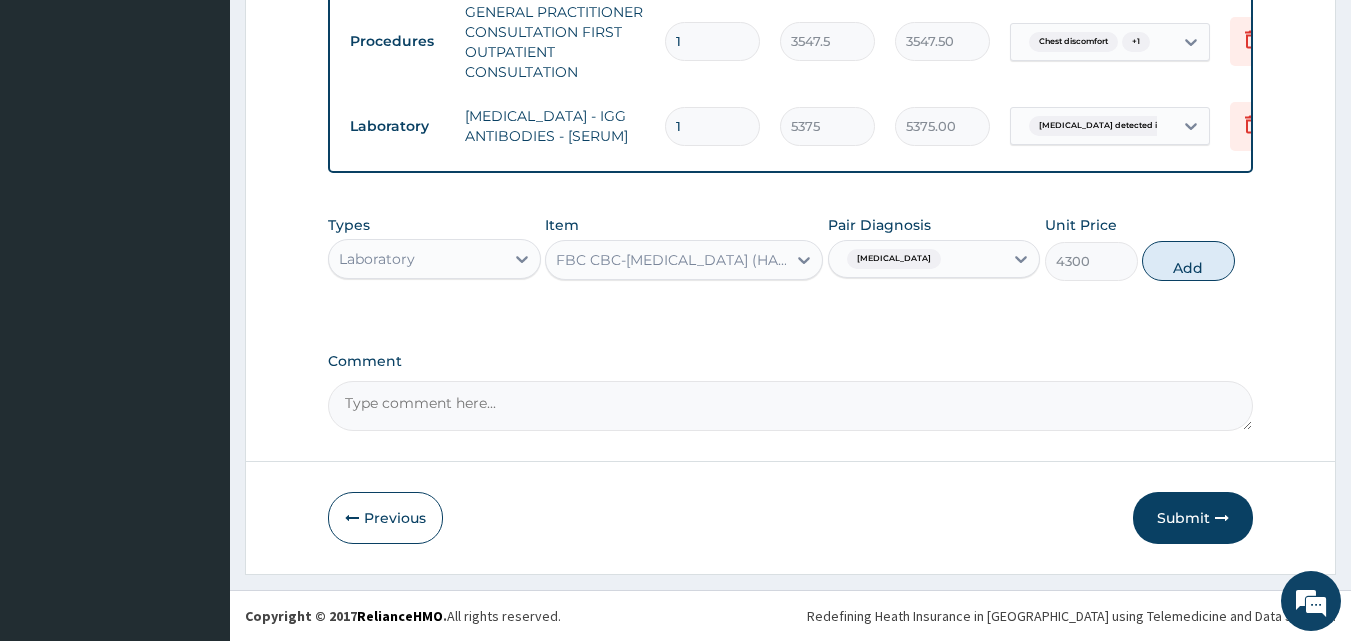 drag, startPoint x: 1205, startPoint y: 262, endPoint x: 1194, endPoint y: 260, distance: 11.18034 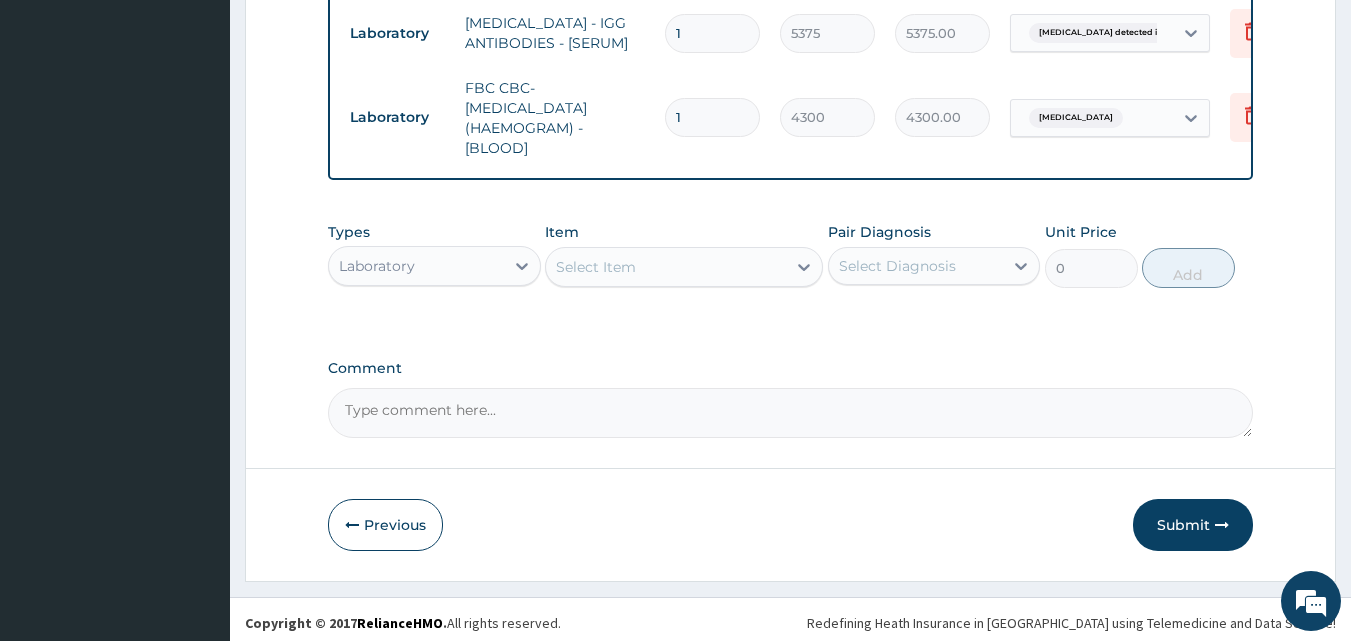 scroll, scrollTop: 1001, scrollLeft: 0, axis: vertical 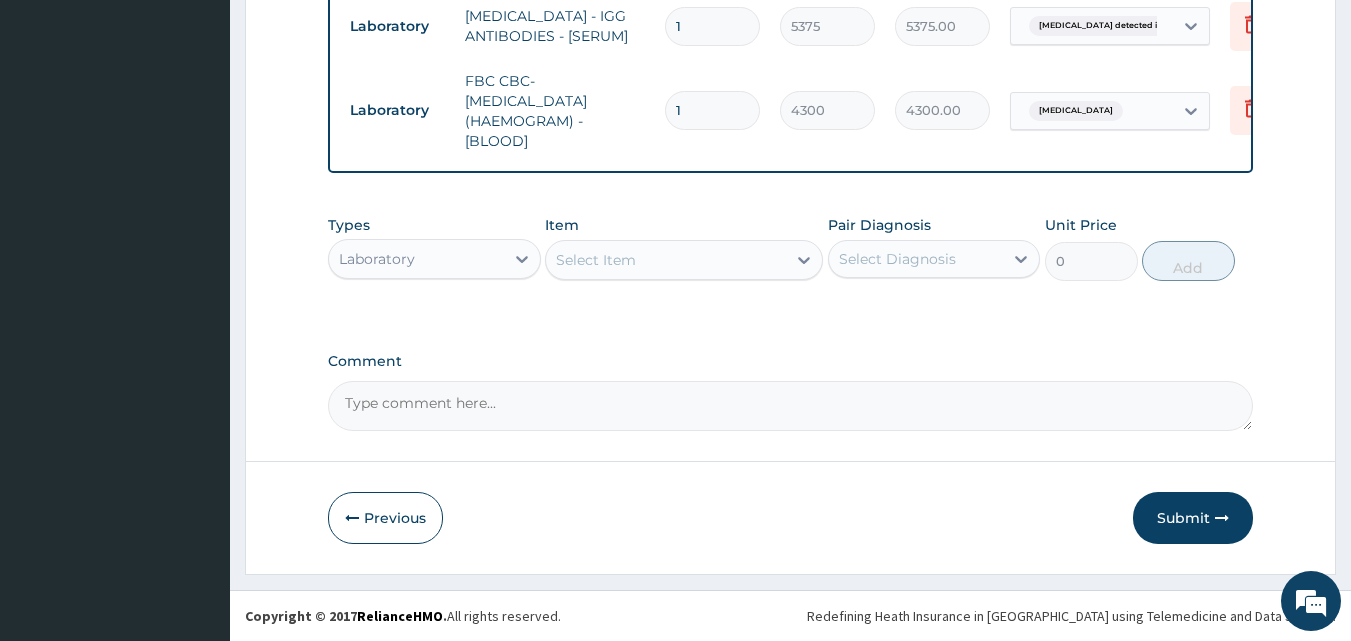 drag, startPoint x: 1155, startPoint y: 538, endPoint x: 1162, endPoint y: 524, distance: 15.652476 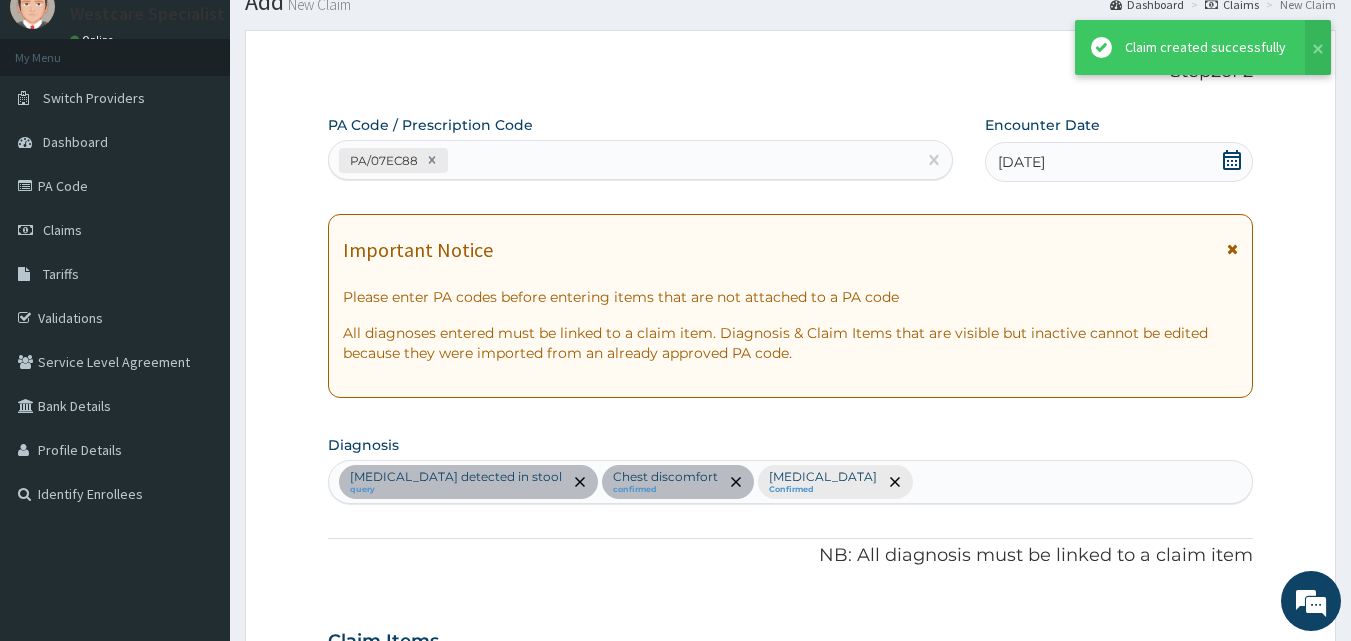 scroll, scrollTop: 1001, scrollLeft: 0, axis: vertical 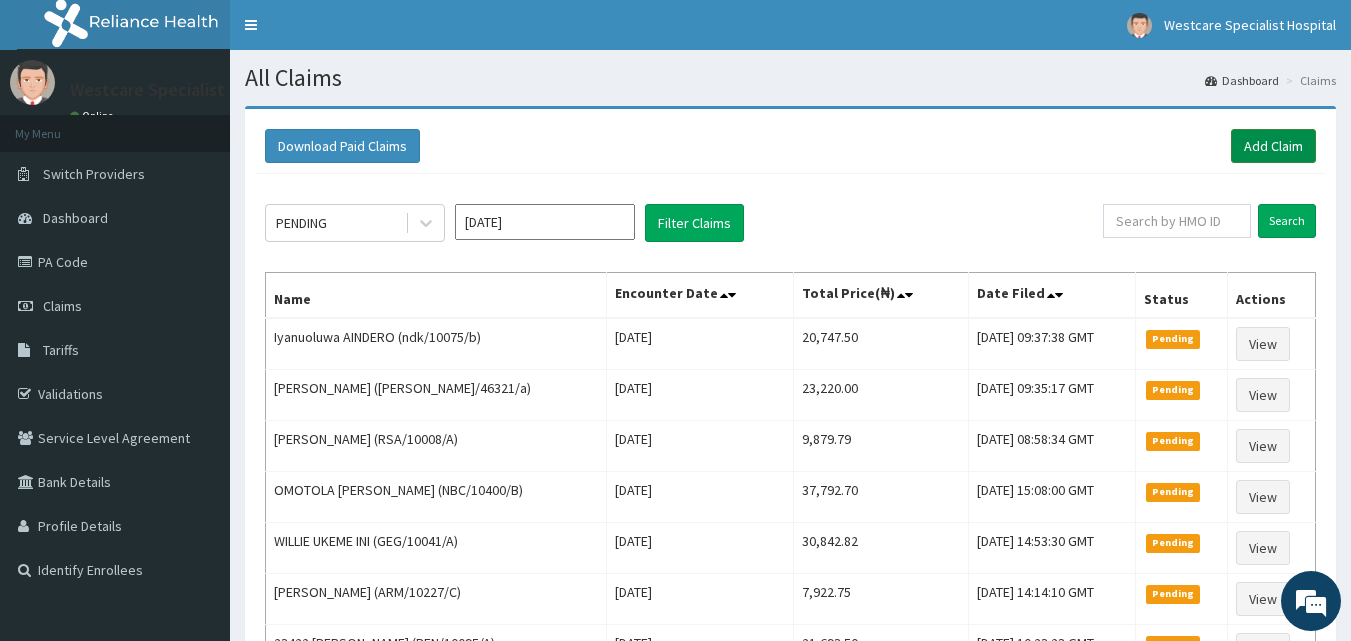 click on "Add Claim" at bounding box center (1273, 146) 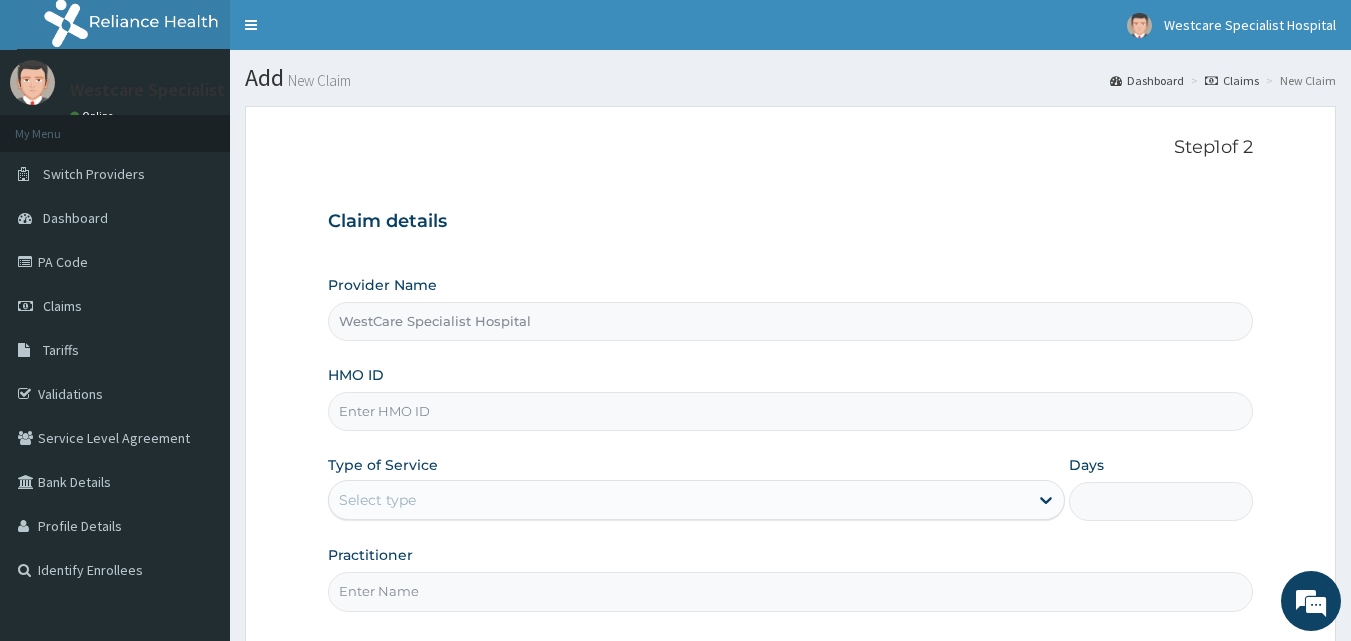 scroll, scrollTop: 0, scrollLeft: 0, axis: both 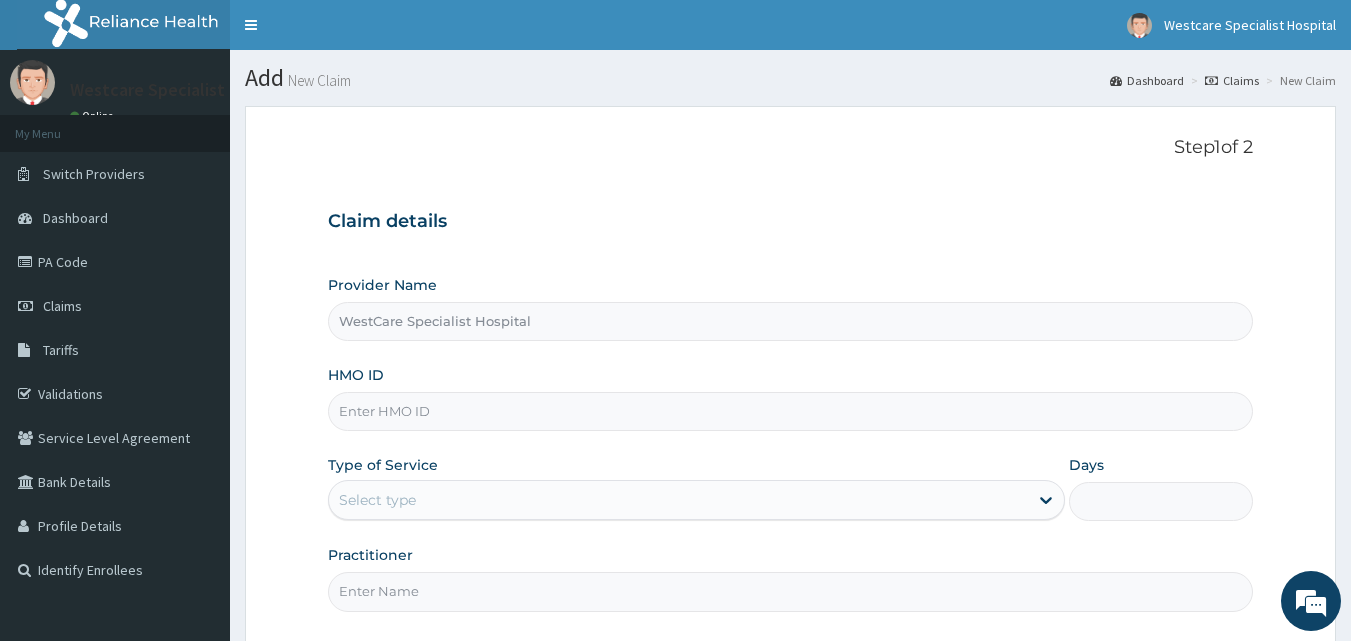 click on "HMO ID" at bounding box center [791, 411] 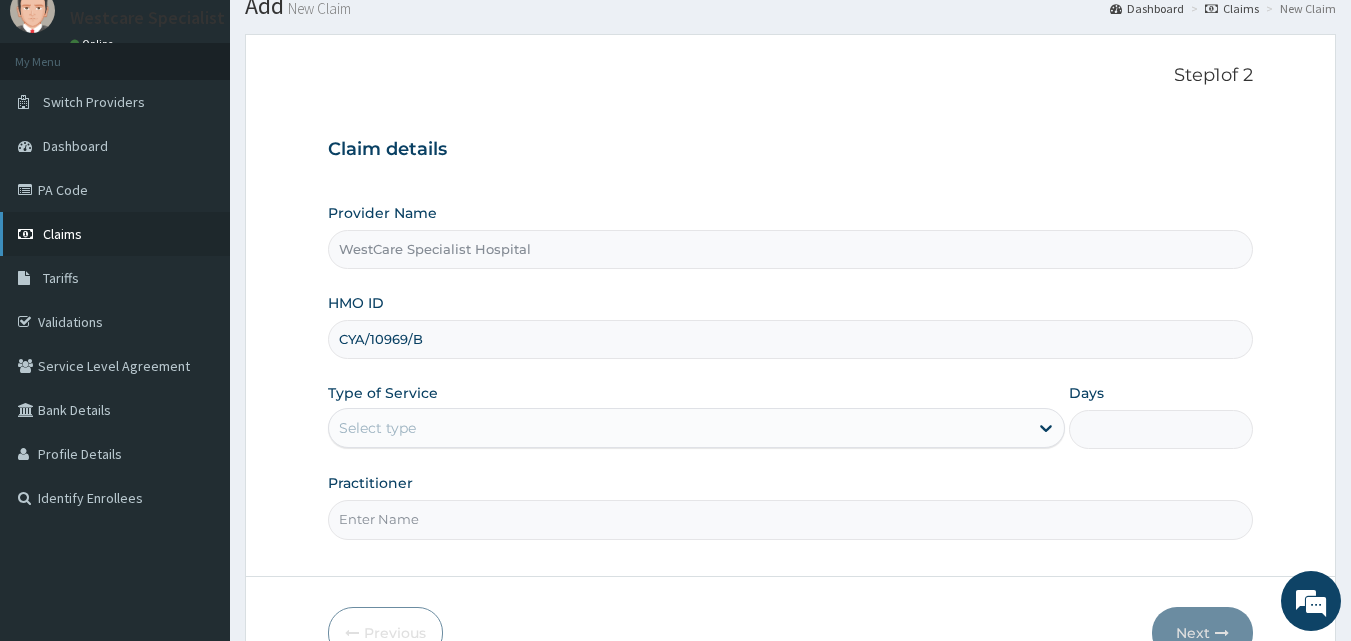 scroll, scrollTop: 187, scrollLeft: 0, axis: vertical 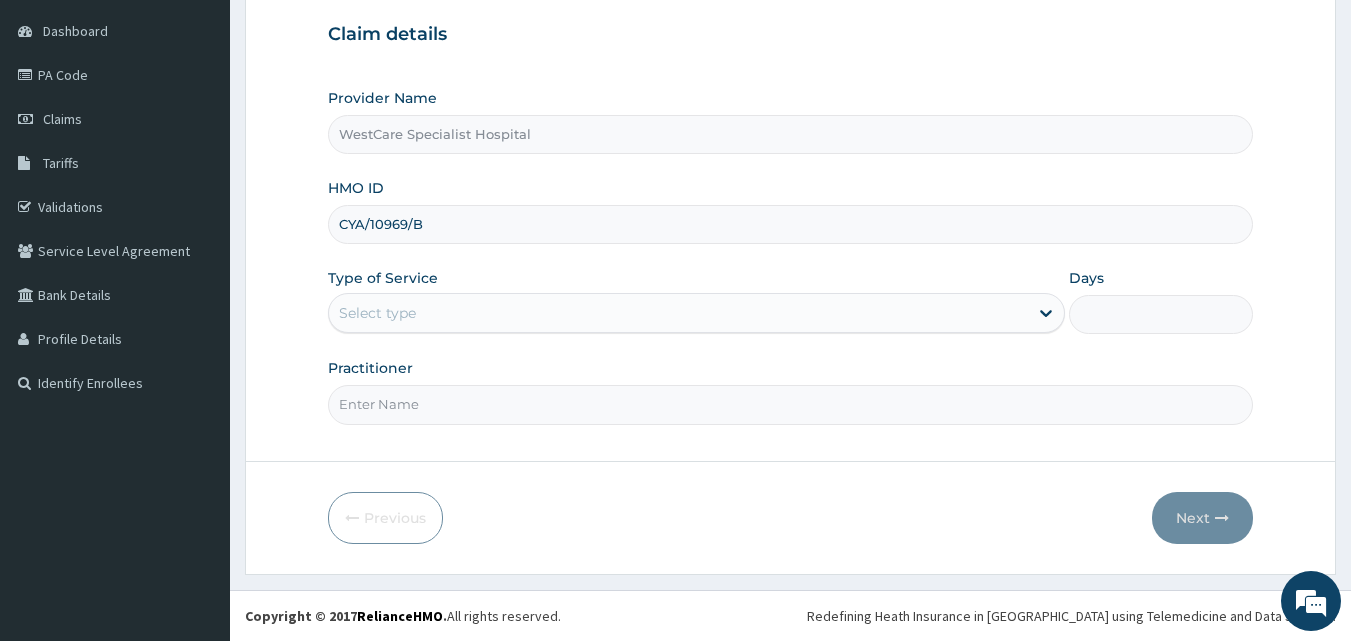 type on "CYA/10969/B" 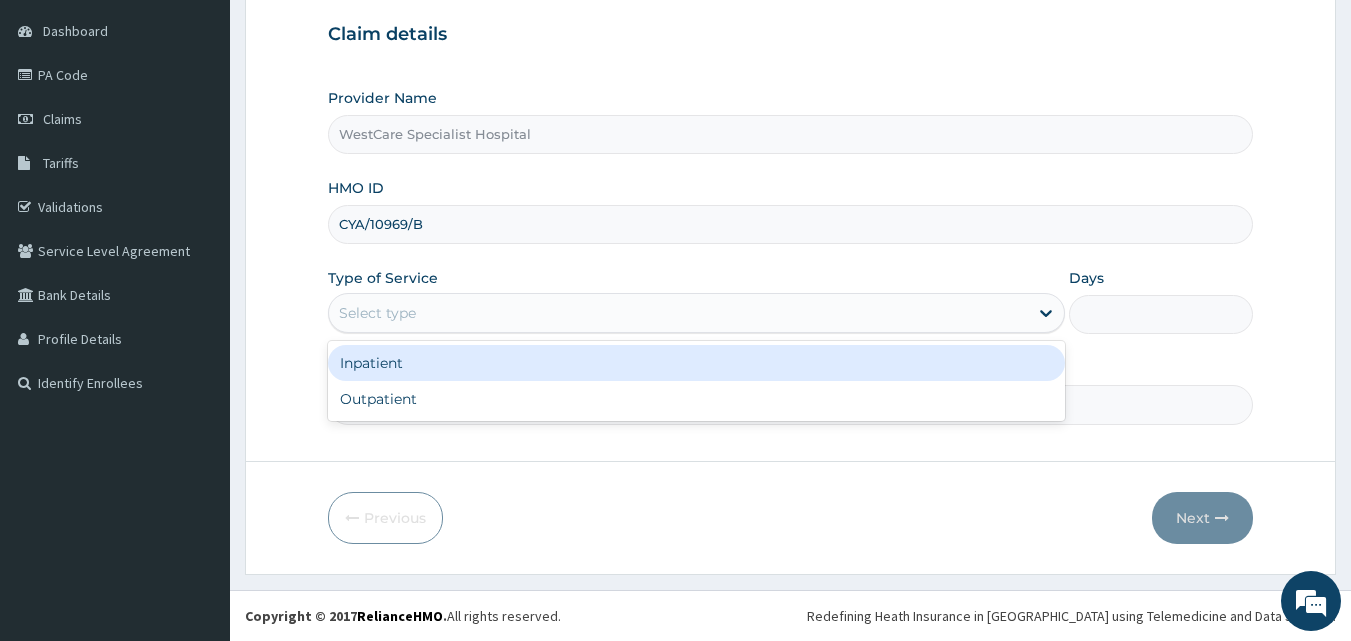 click on "Select type" at bounding box center (377, 313) 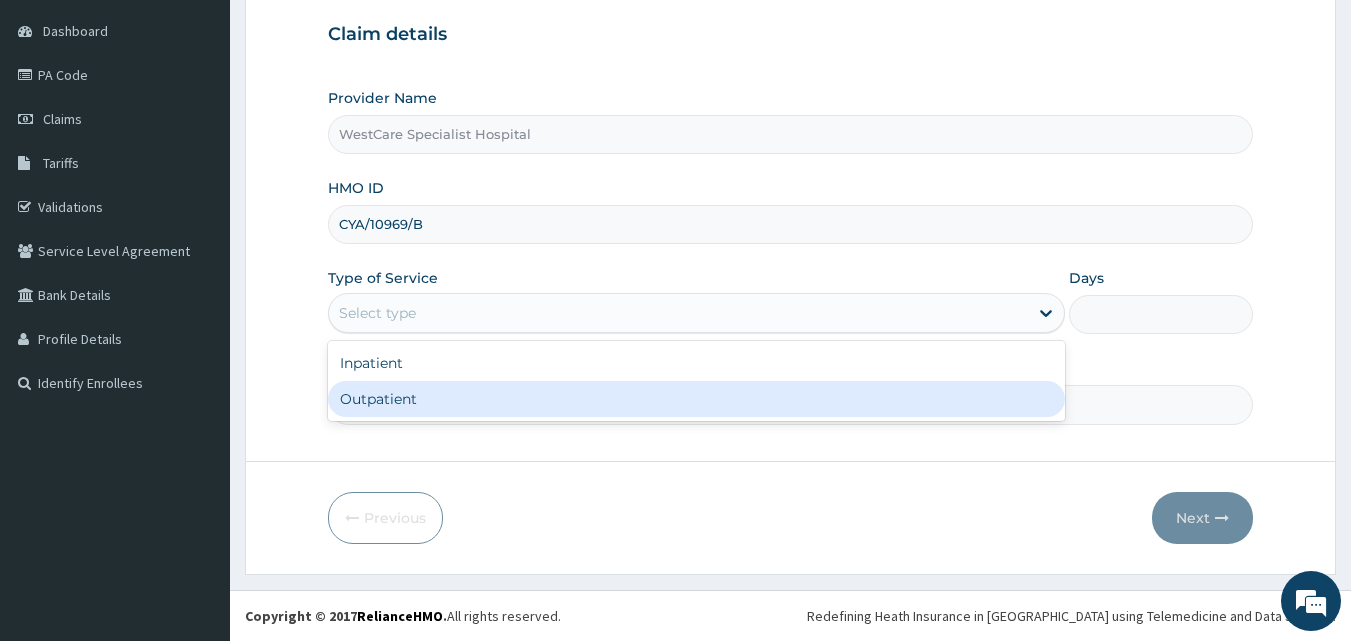 click on "Outpatient" at bounding box center [696, 399] 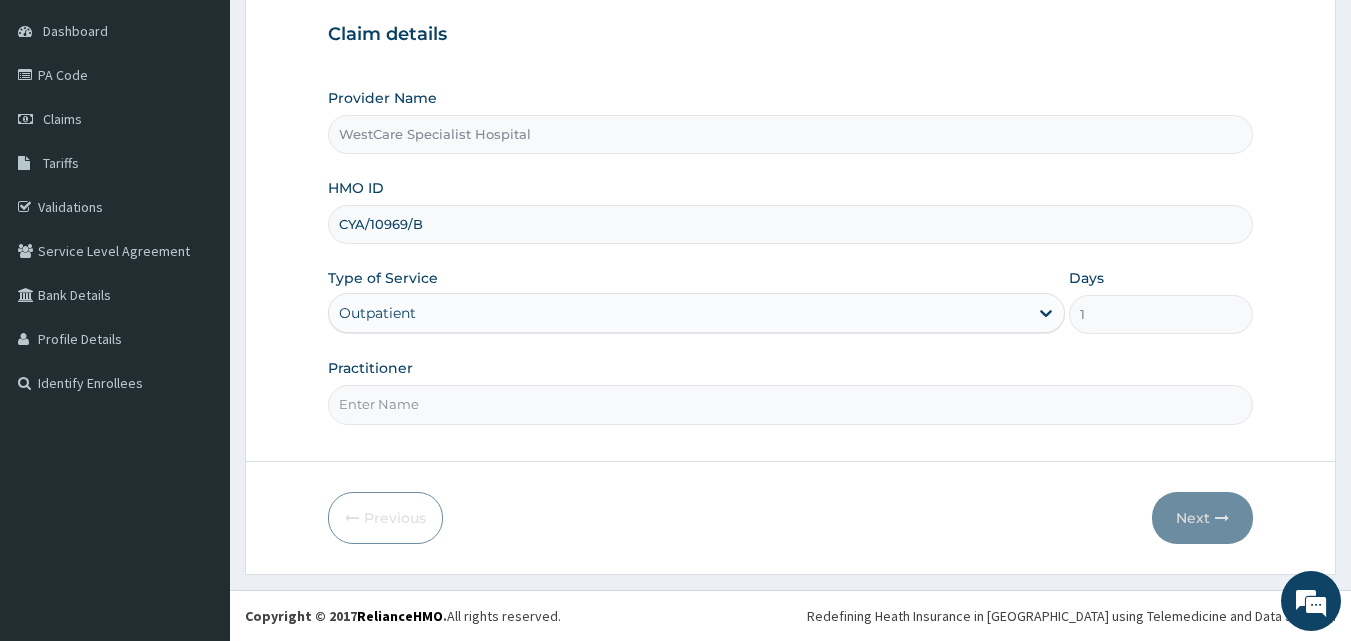 click on "Practitioner" at bounding box center (791, 404) 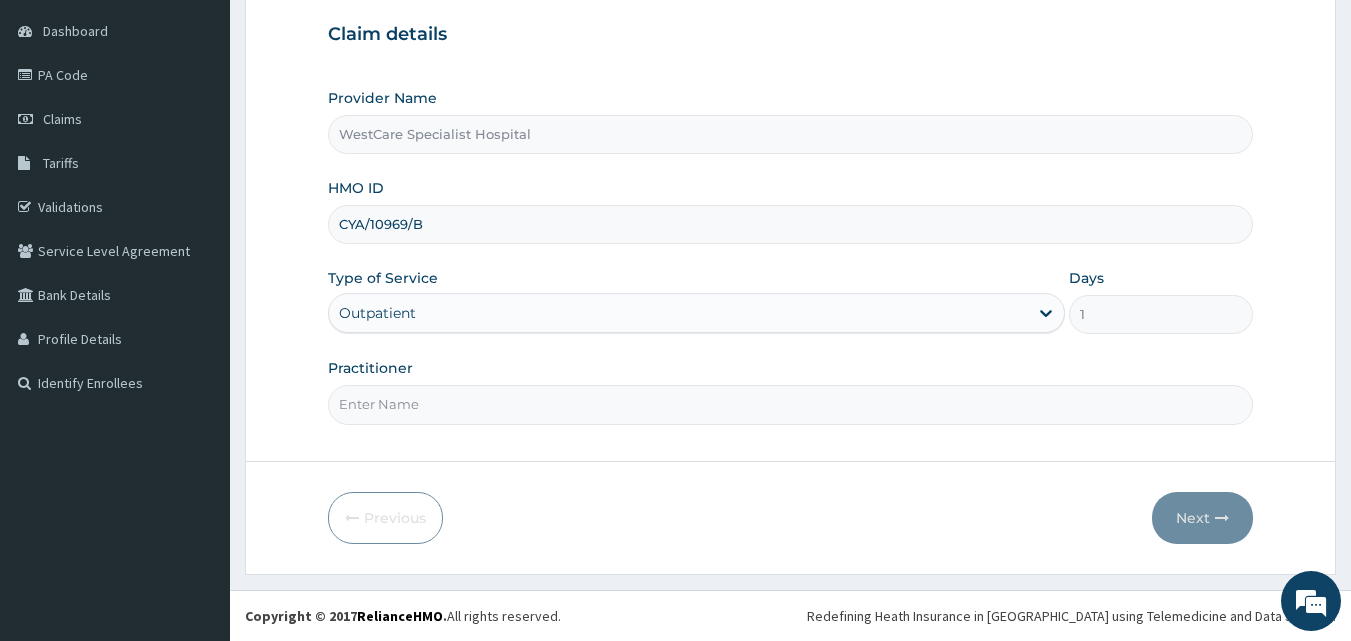 type on "DR ERUKPE" 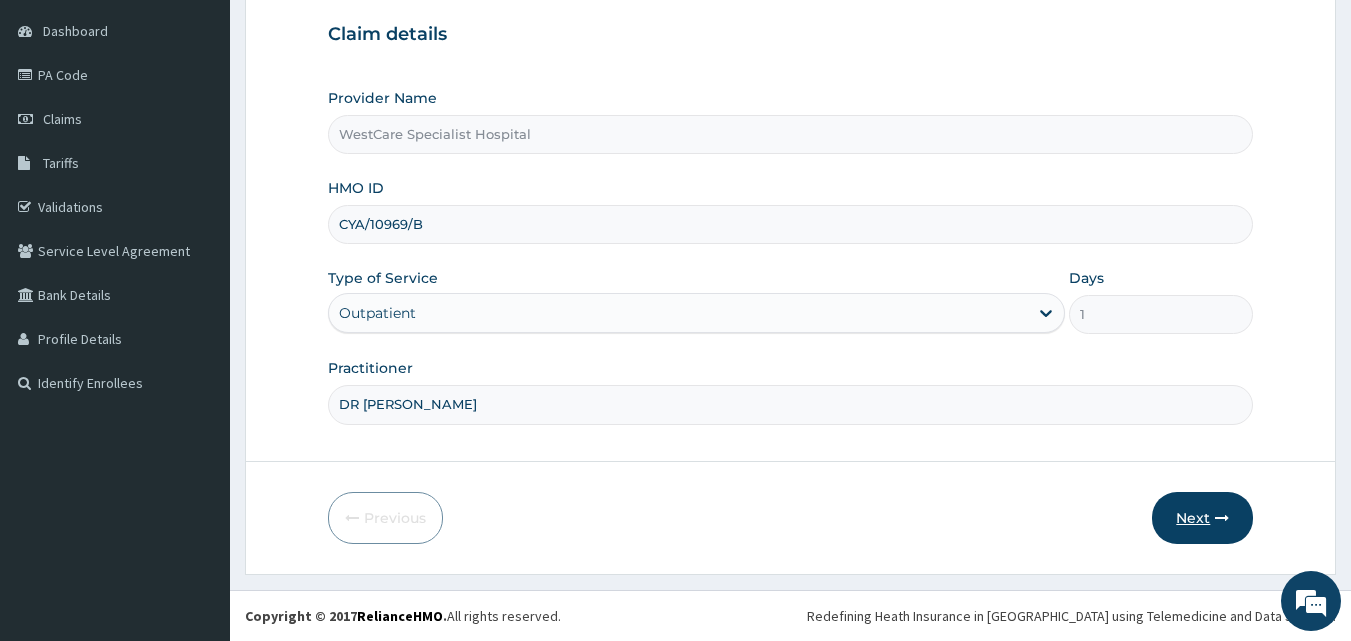click on "Next" at bounding box center [1202, 518] 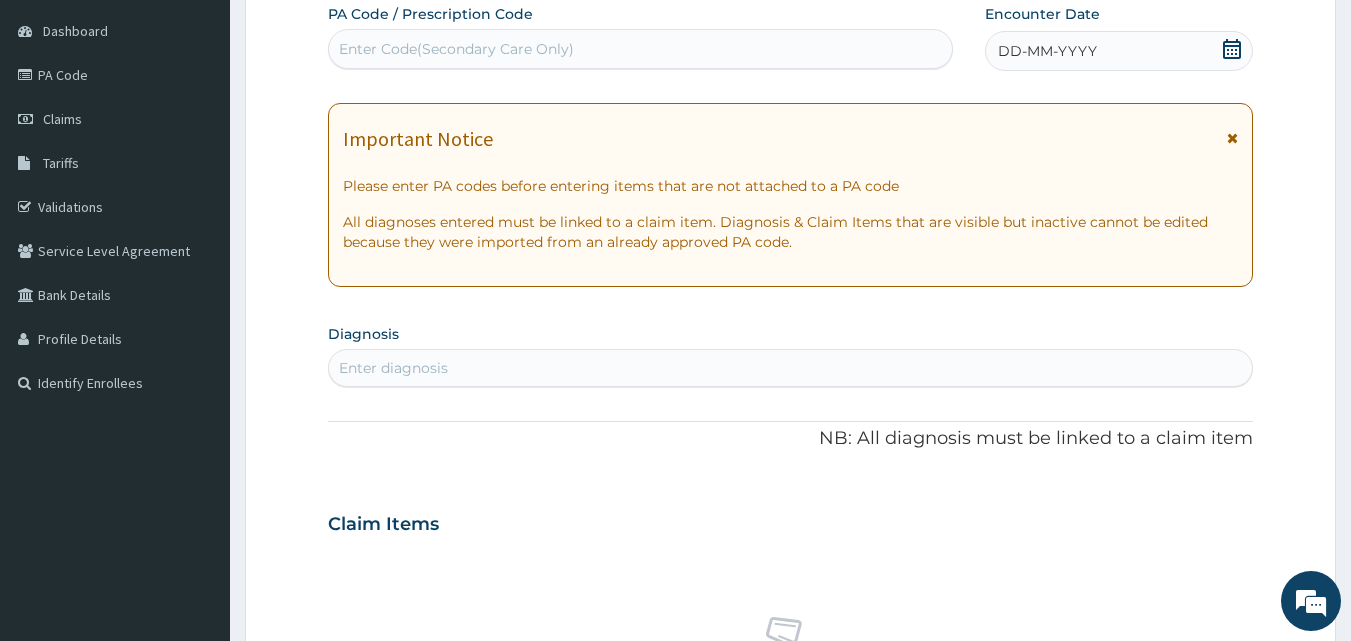 scroll, scrollTop: 0, scrollLeft: 0, axis: both 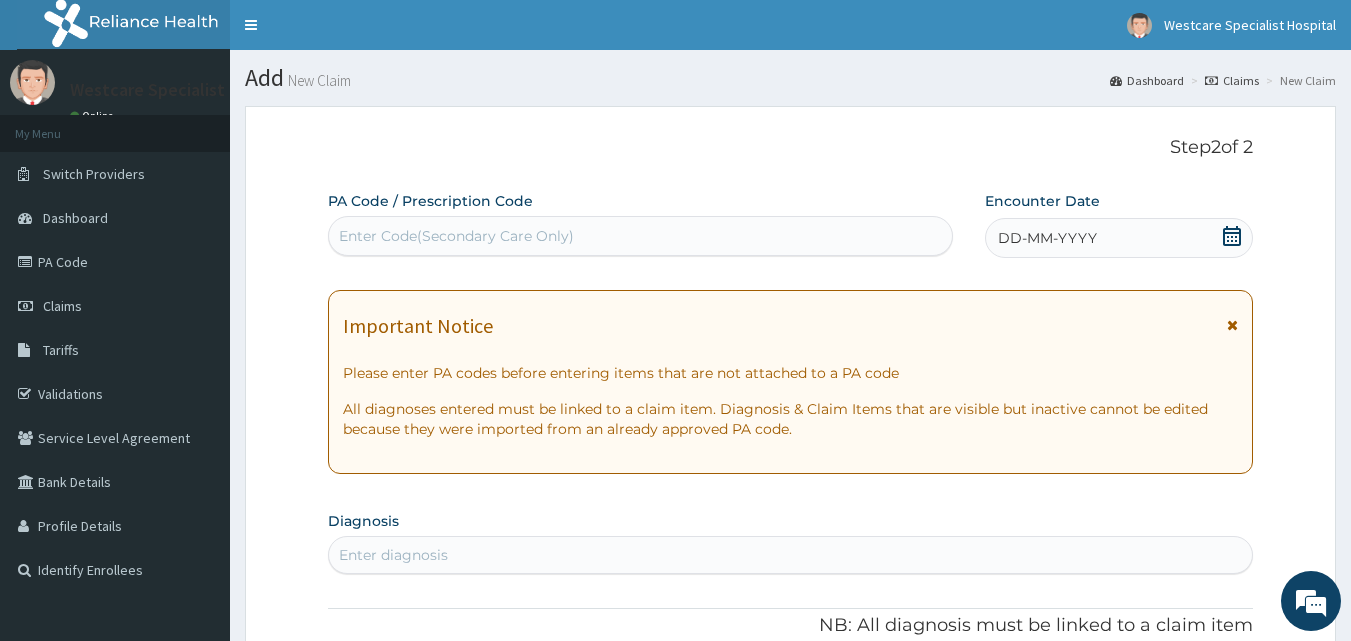 click on "Enter Code(Secondary Care Only)" at bounding box center [641, 236] 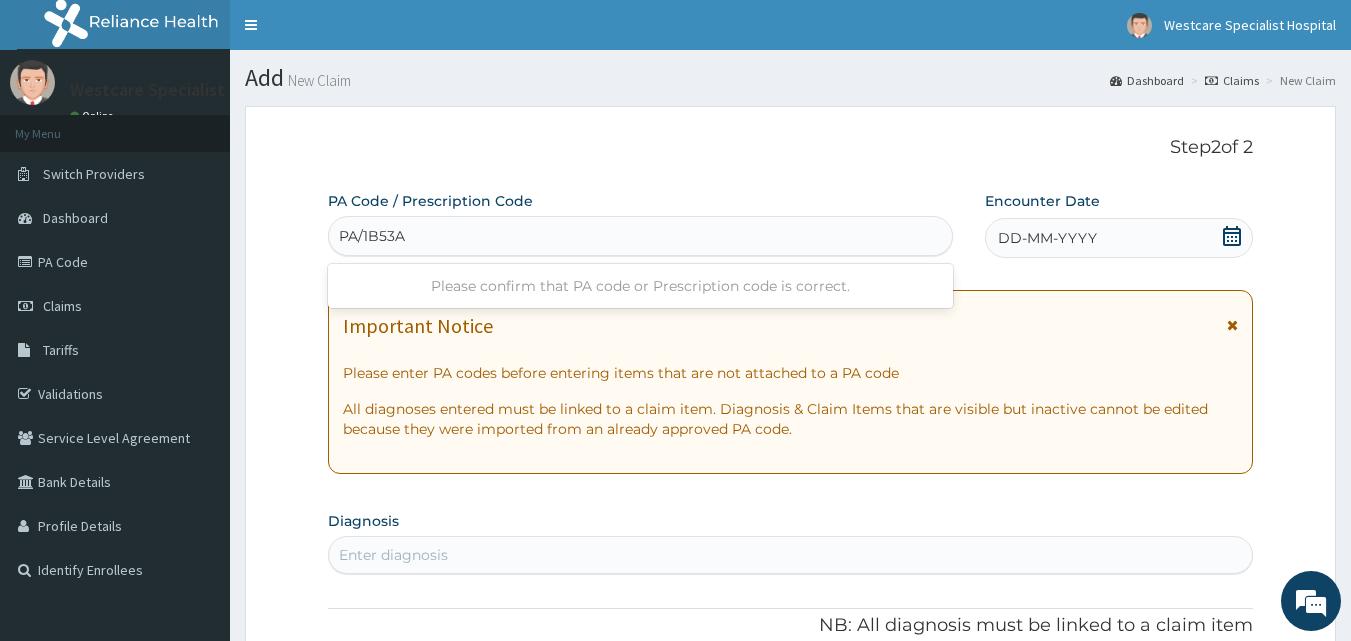 type on "PA/1B53AF" 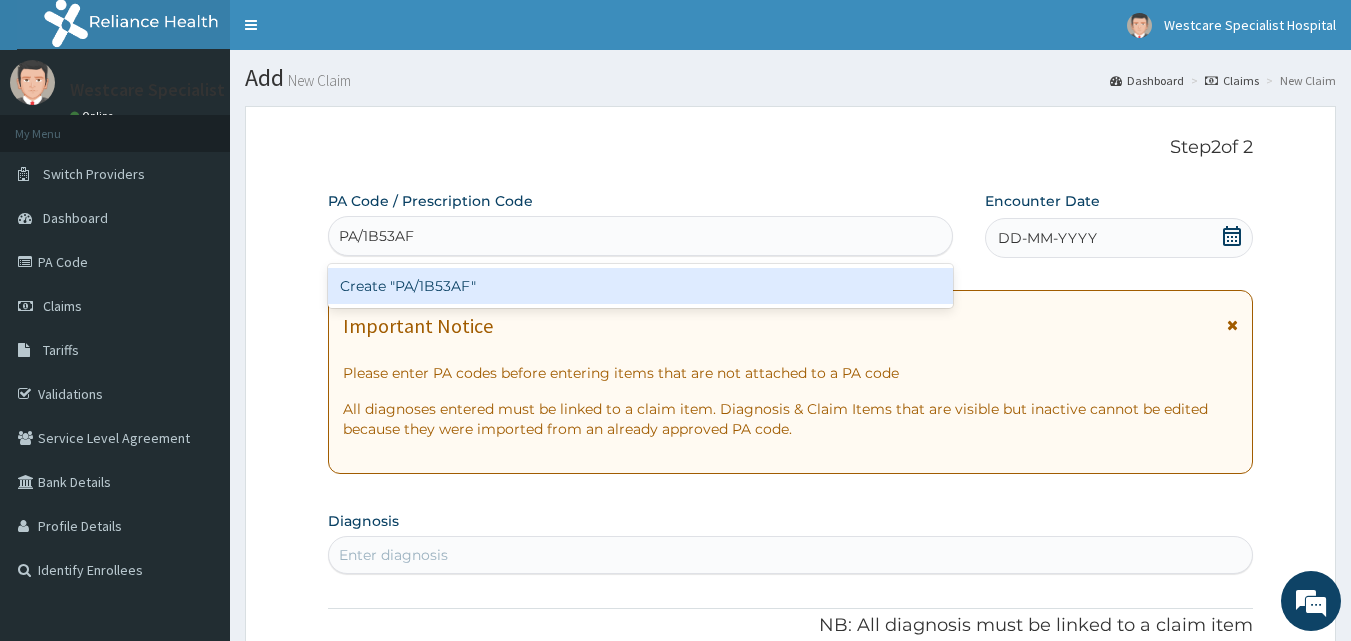 click on "Create "PA/1B53AF"" at bounding box center [641, 286] 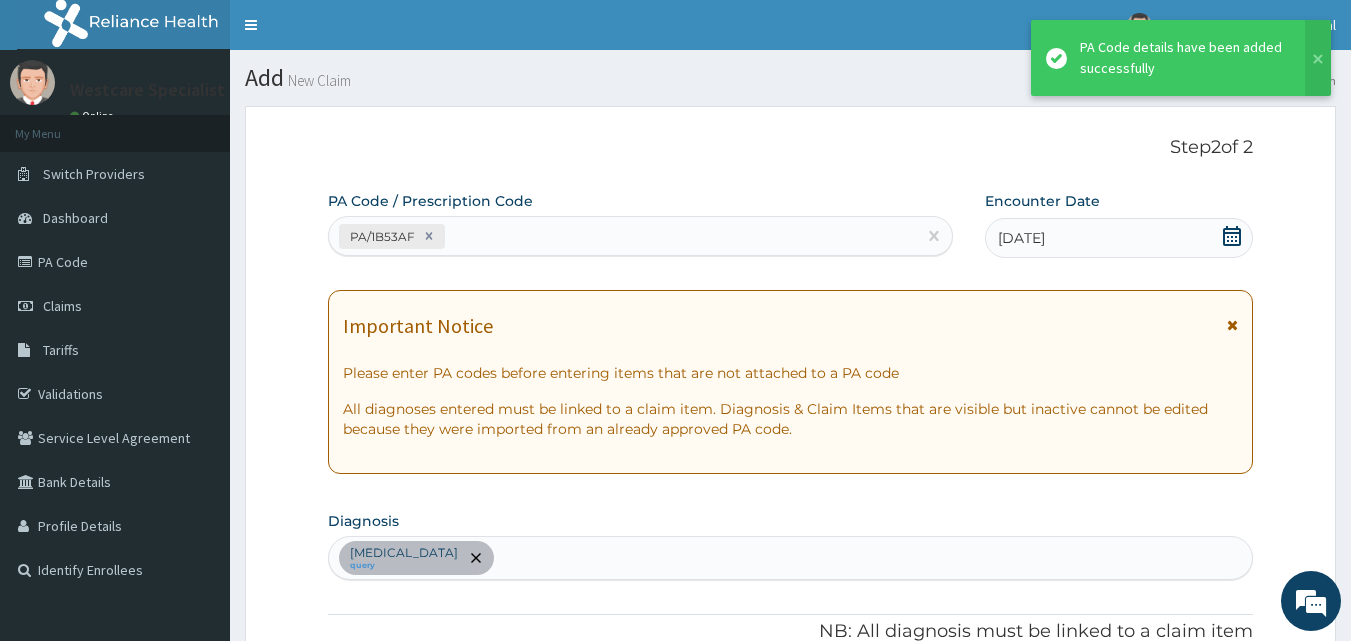 scroll, scrollTop: 517, scrollLeft: 0, axis: vertical 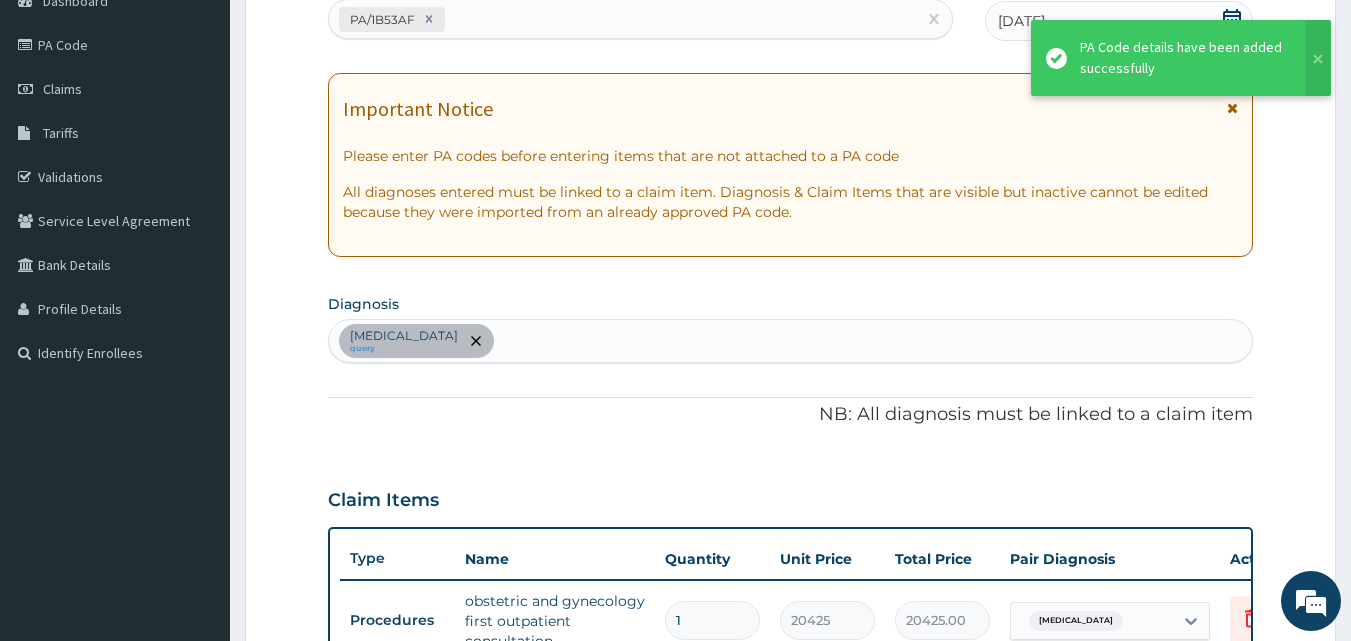 click on "Dyspareunia query" at bounding box center (791, 341) 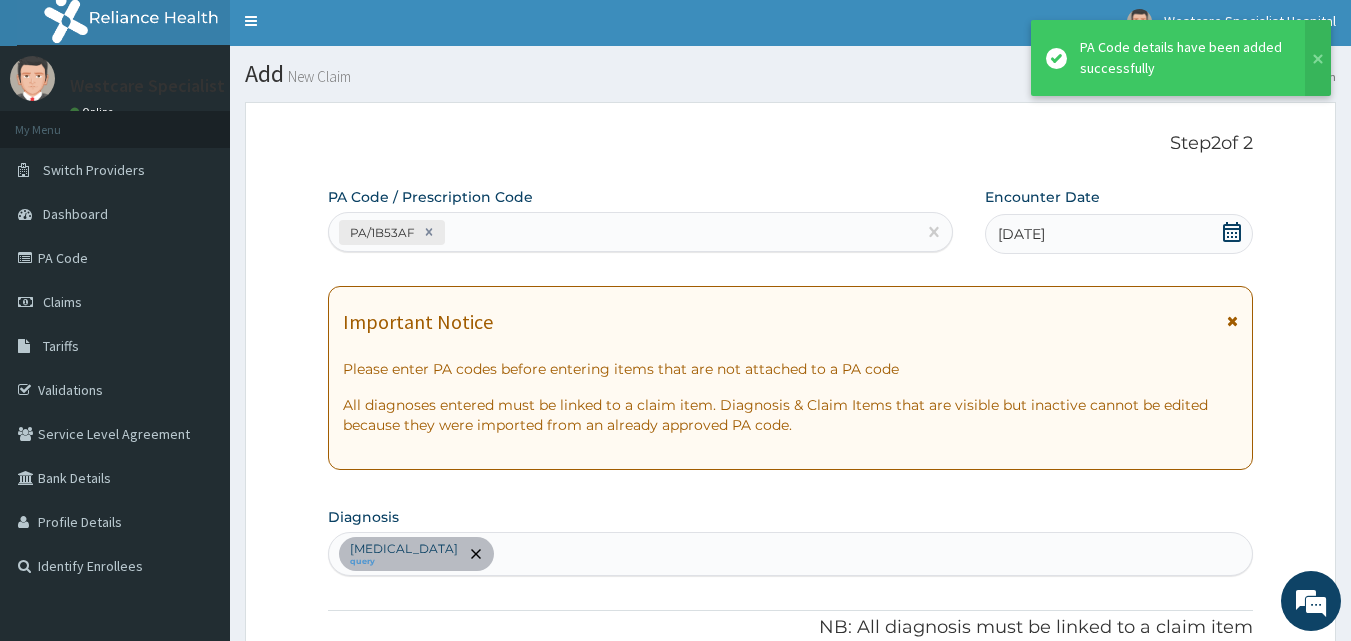 scroll, scrollTop: 0, scrollLeft: 0, axis: both 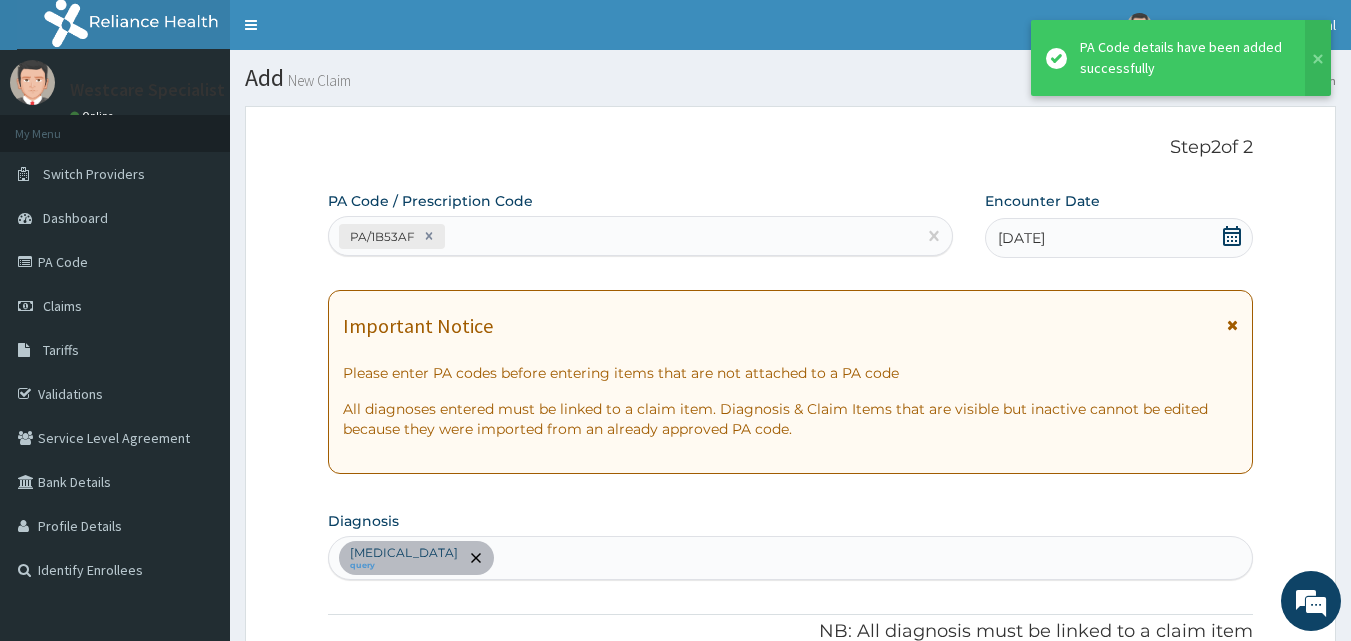 click on "PA/1B53AF" at bounding box center [623, 236] 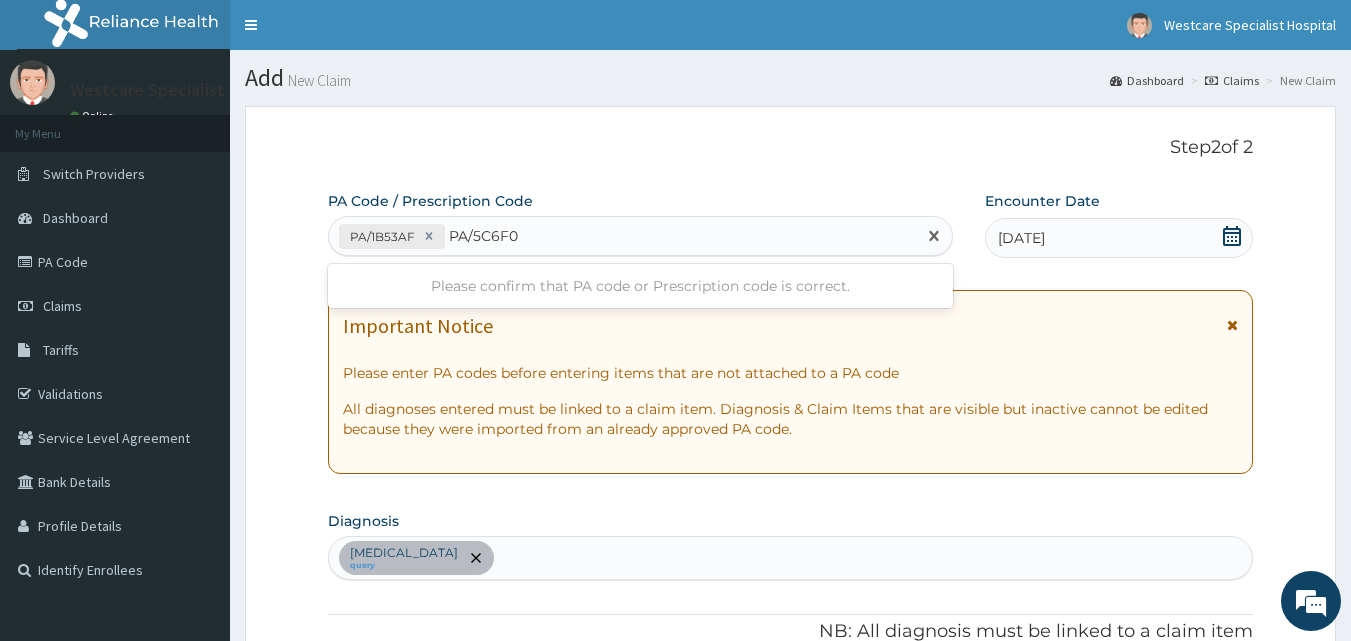 type on "PA/5C6F0B" 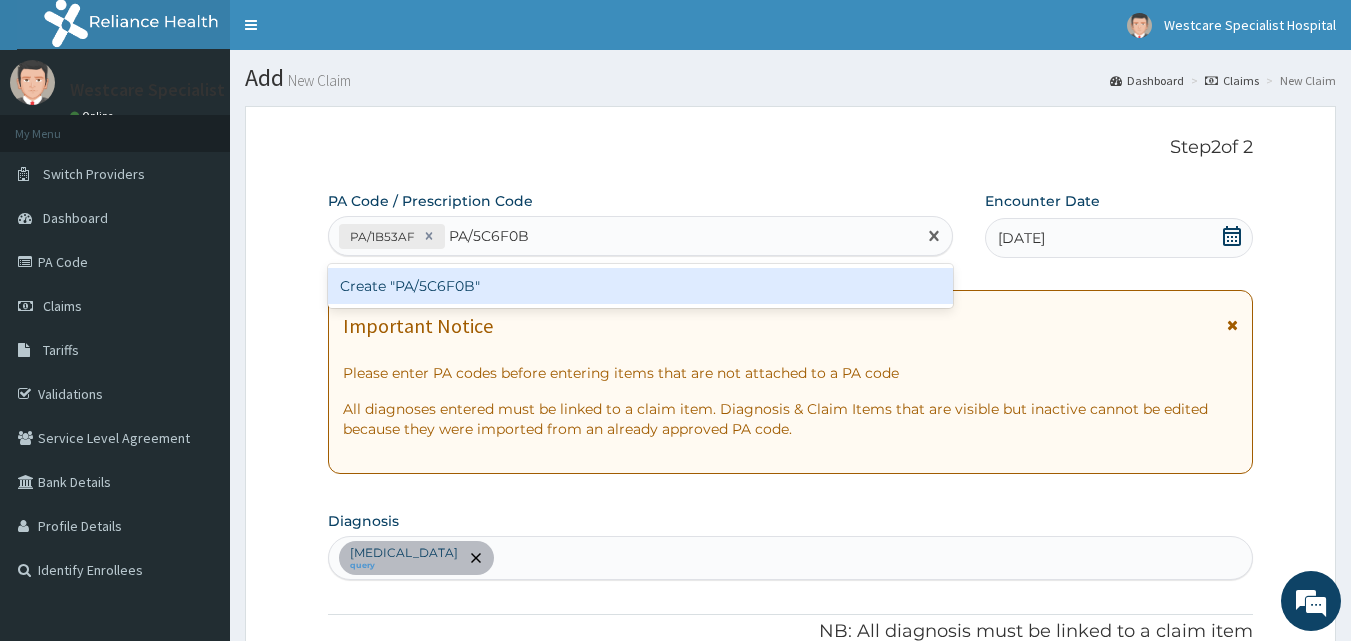 click on "Create "PA/5C6F0B"" at bounding box center [641, 286] 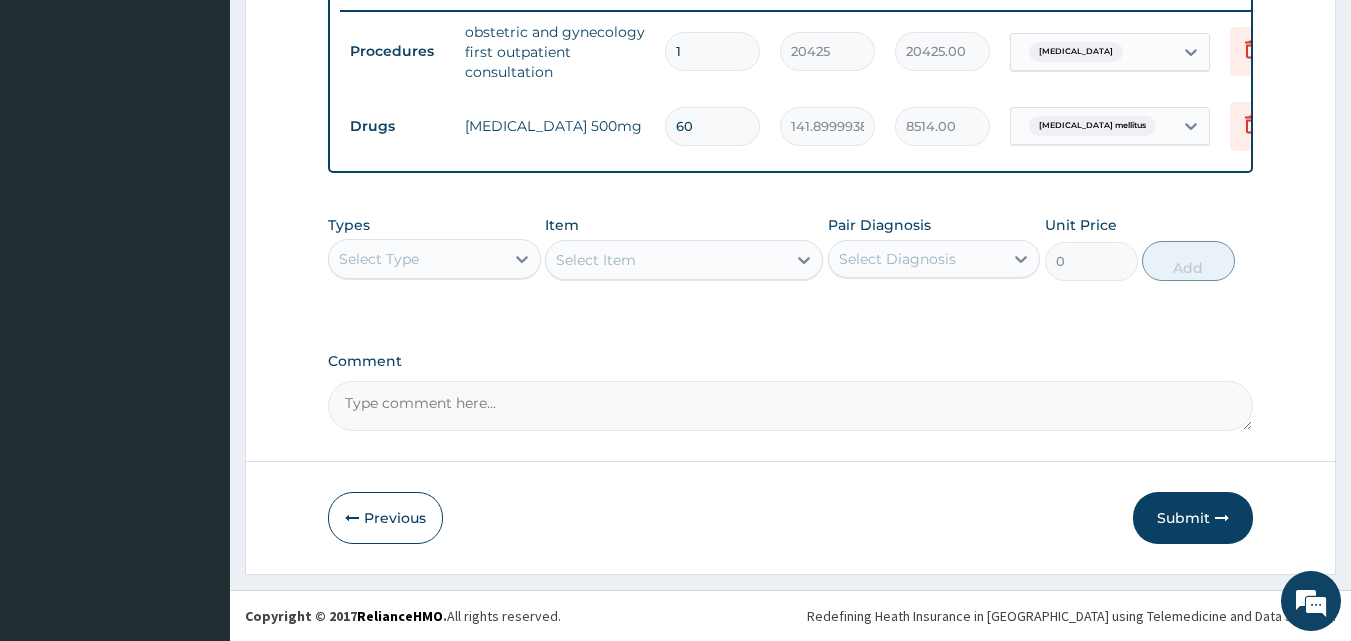 scroll, scrollTop: 801, scrollLeft: 0, axis: vertical 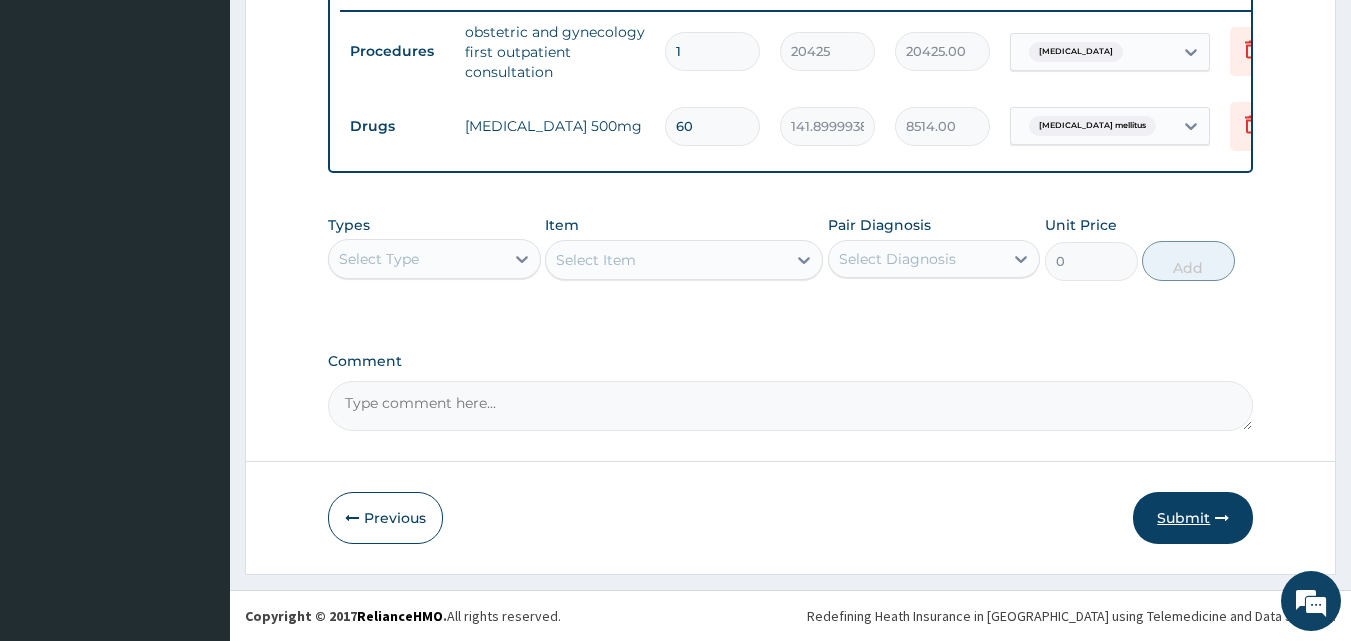 click on "Submit" at bounding box center (1193, 518) 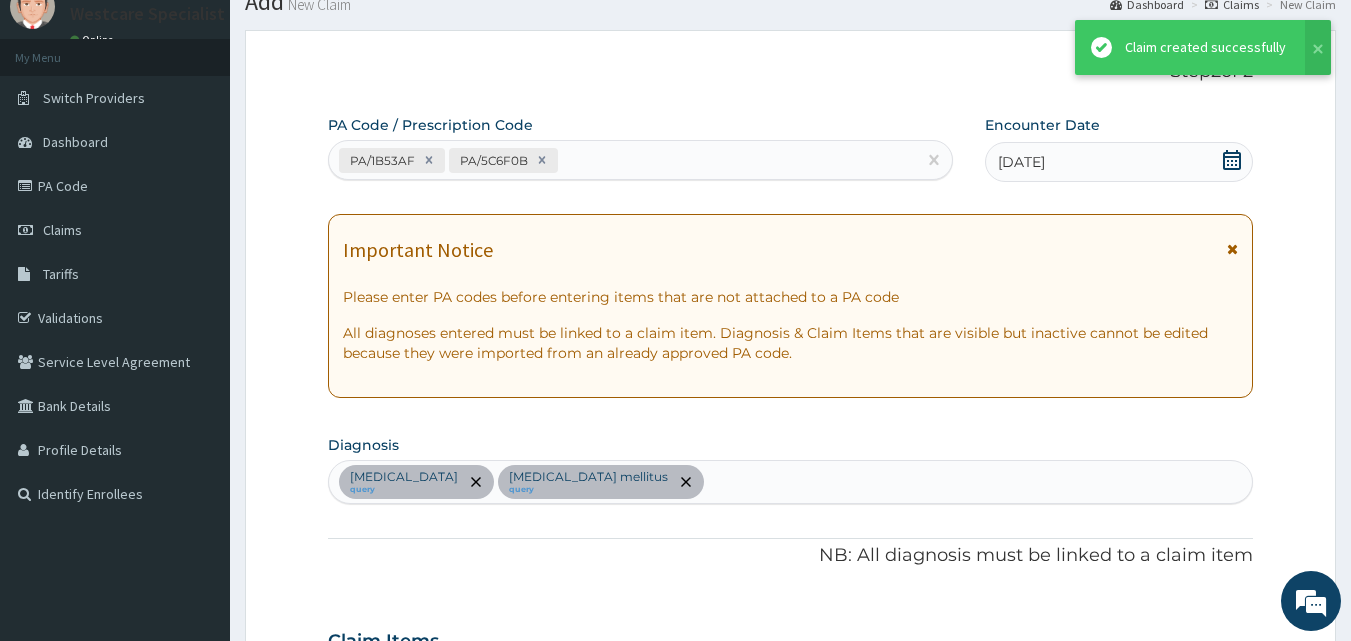 scroll, scrollTop: 801, scrollLeft: 0, axis: vertical 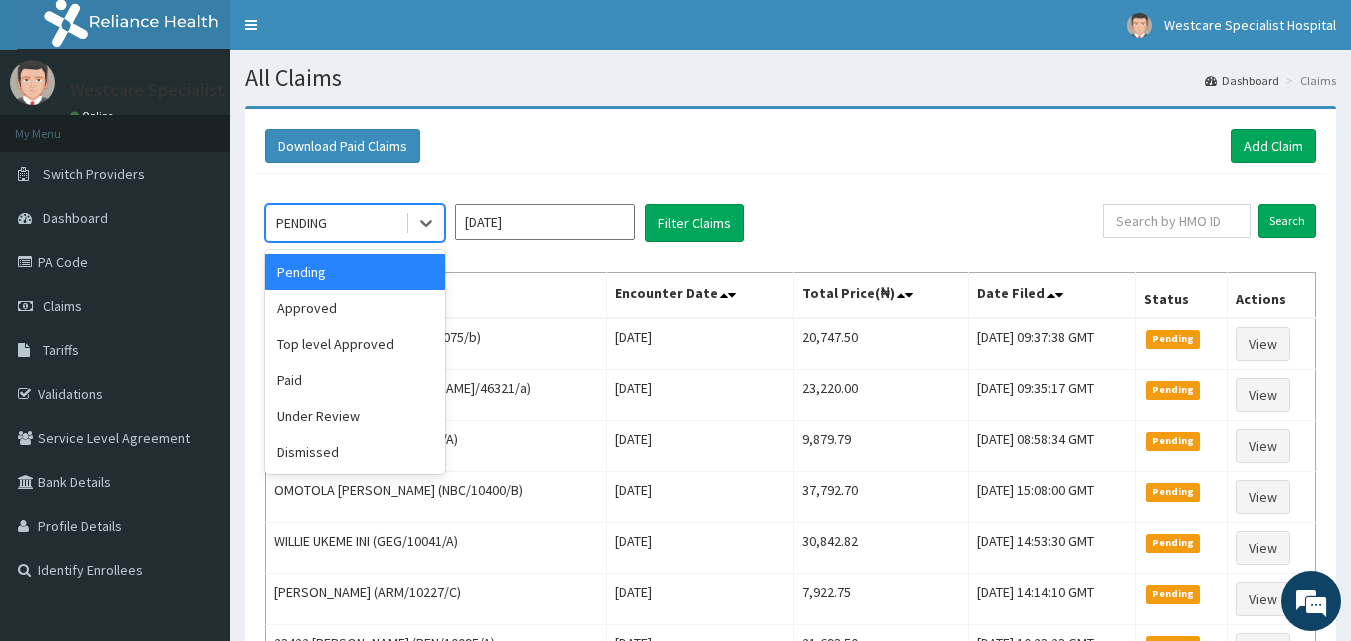 drag, startPoint x: 351, startPoint y: 224, endPoint x: 346, endPoint y: 299, distance: 75.16648 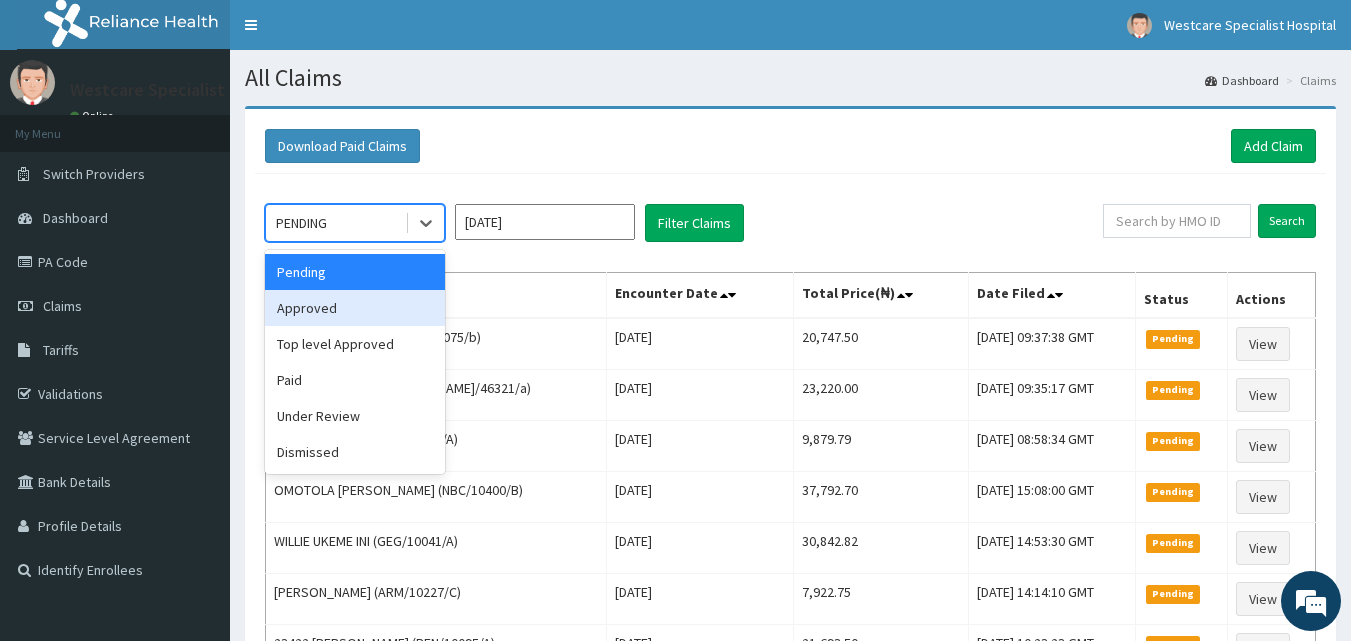 click on "Approved" at bounding box center [355, 308] 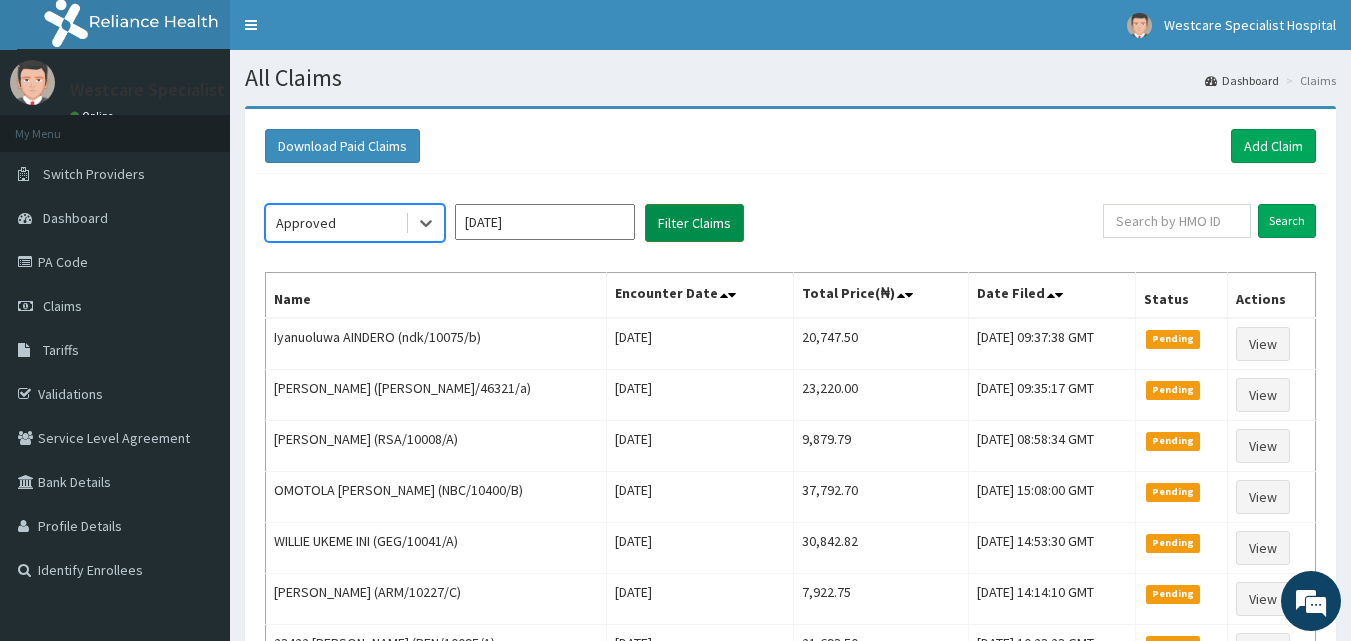 click on "Filter Claims" at bounding box center (694, 223) 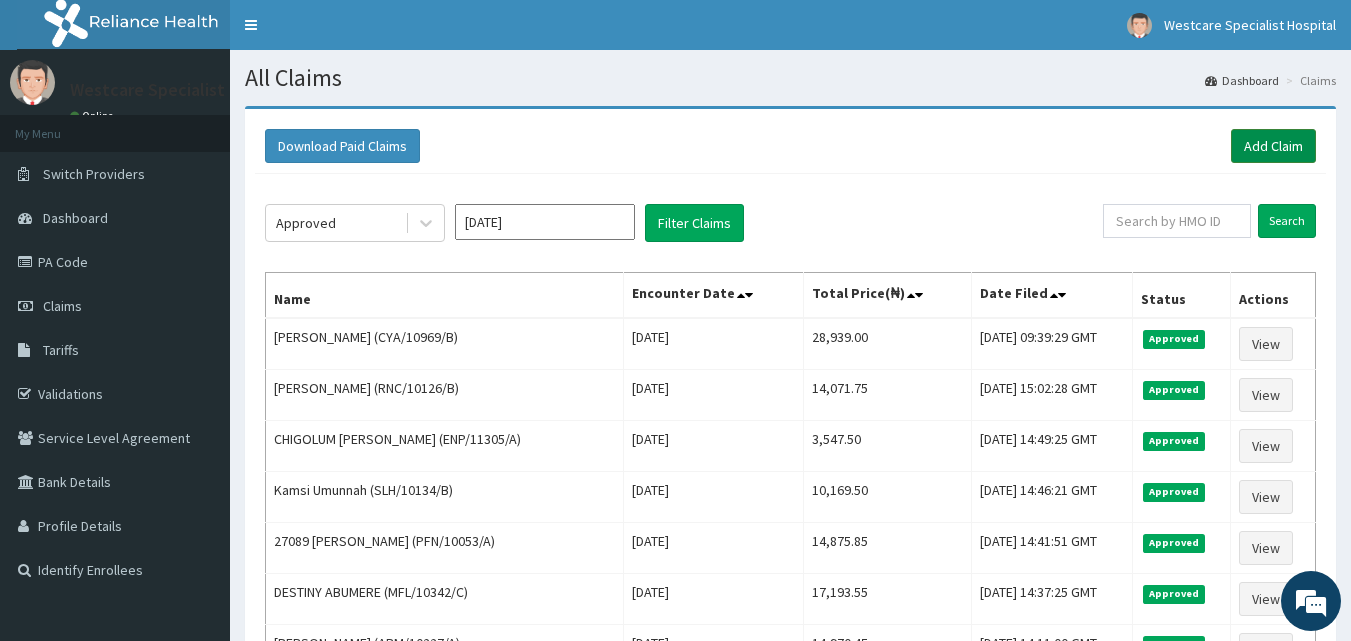 click on "Add Claim" at bounding box center (1273, 146) 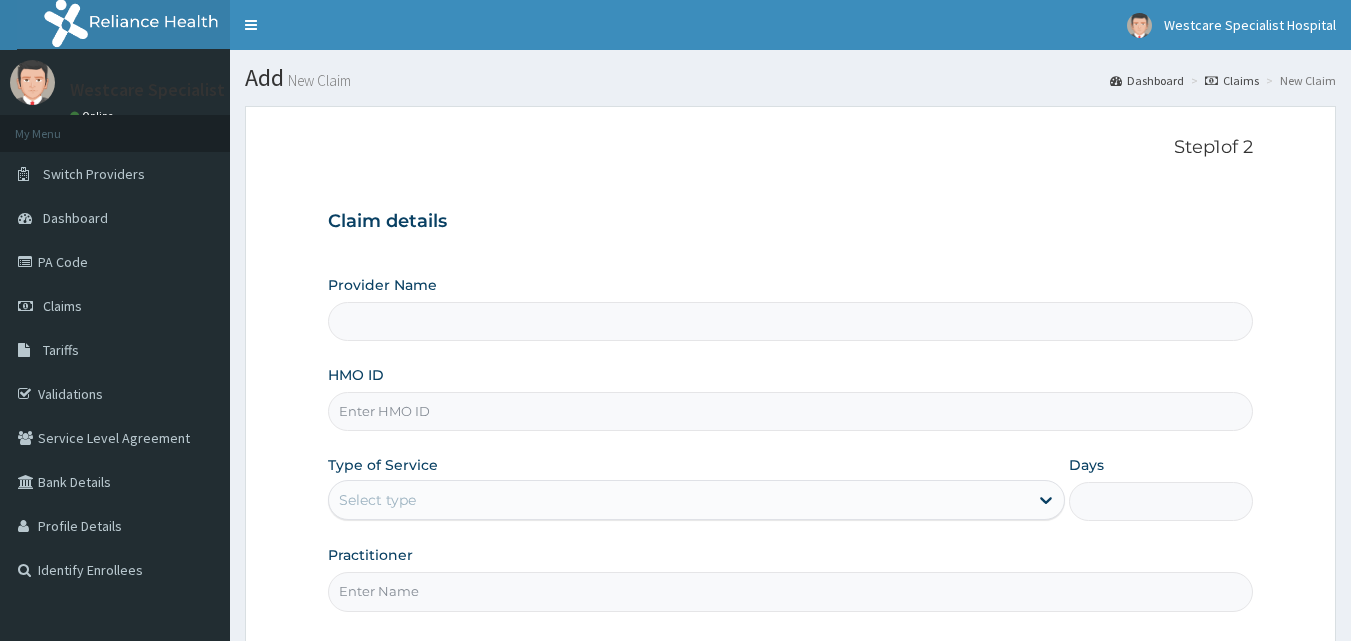 scroll, scrollTop: 0, scrollLeft: 0, axis: both 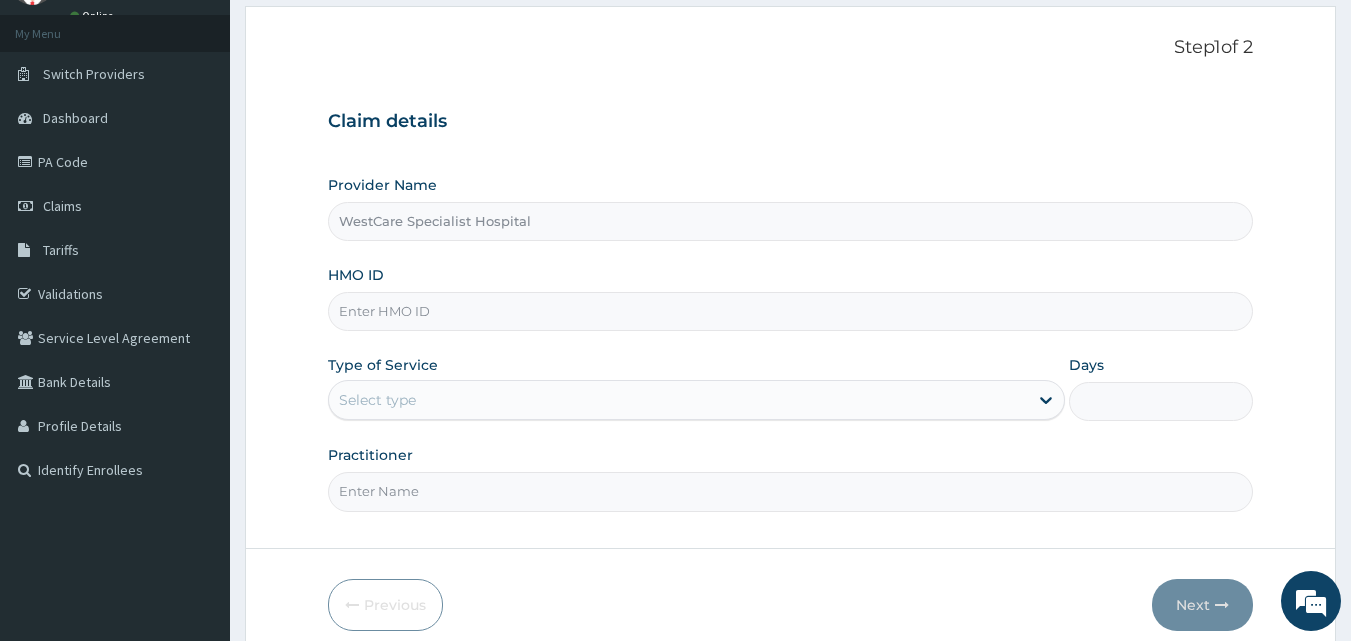 click on "HMO ID" at bounding box center [791, 311] 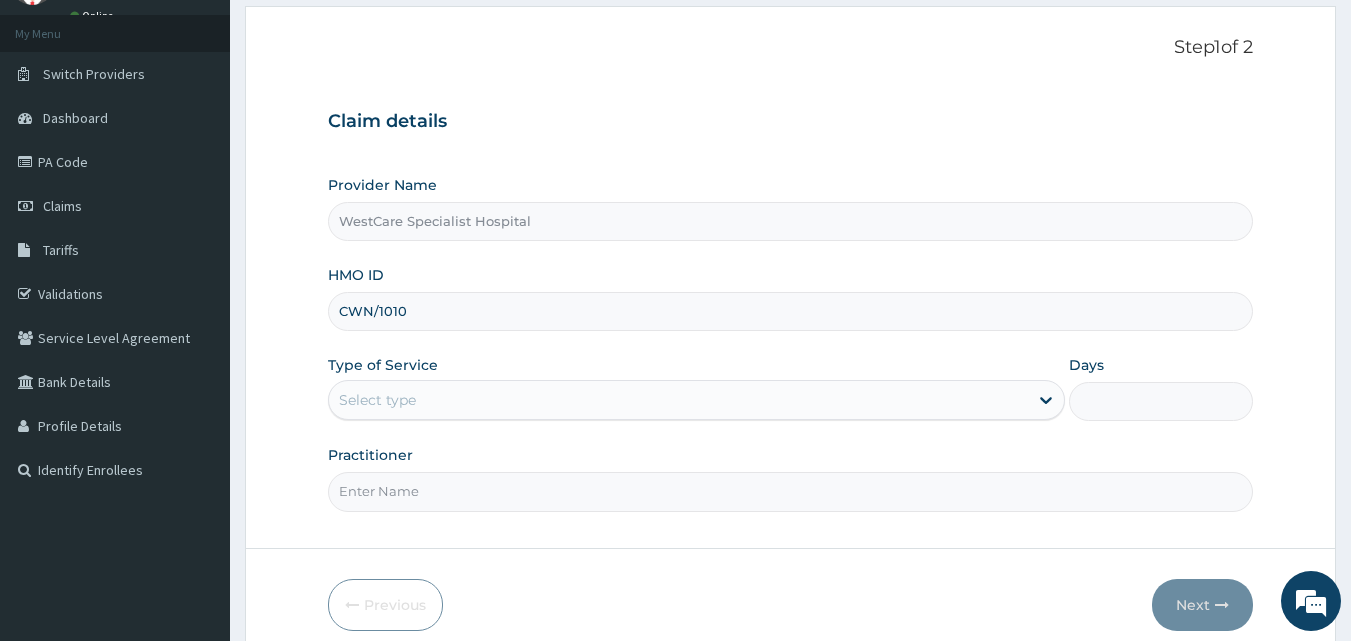 scroll, scrollTop: 0, scrollLeft: 0, axis: both 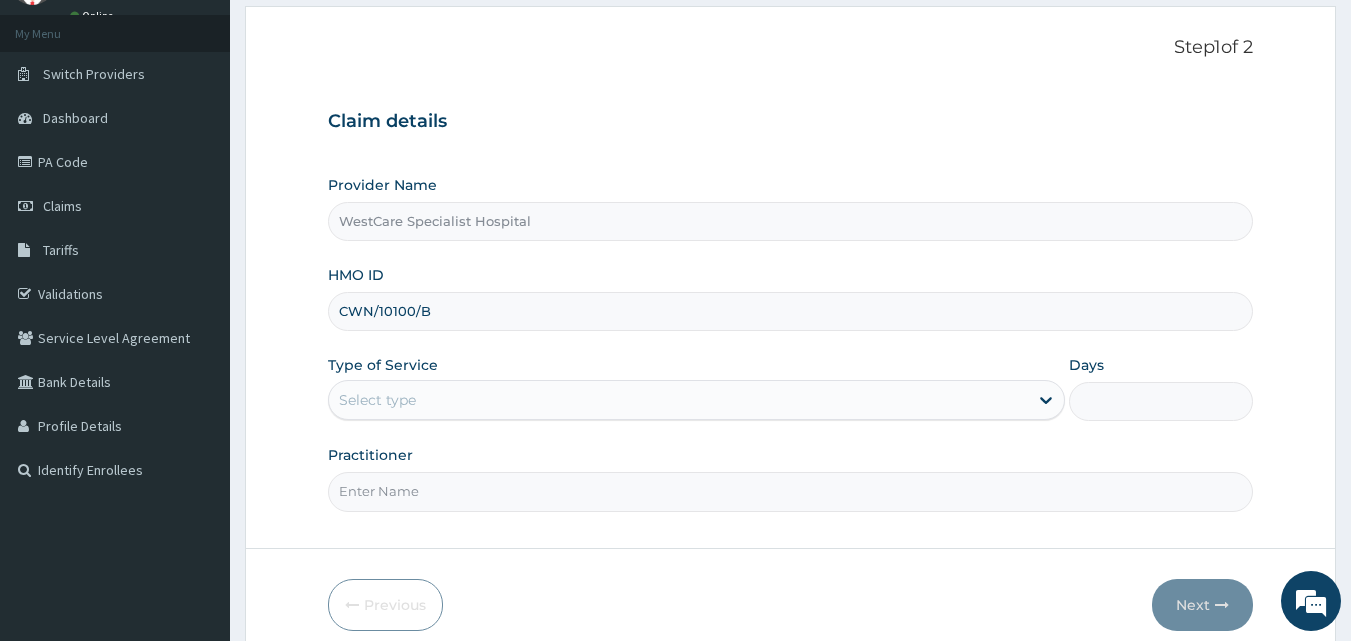 type on "CWN/10100/B" 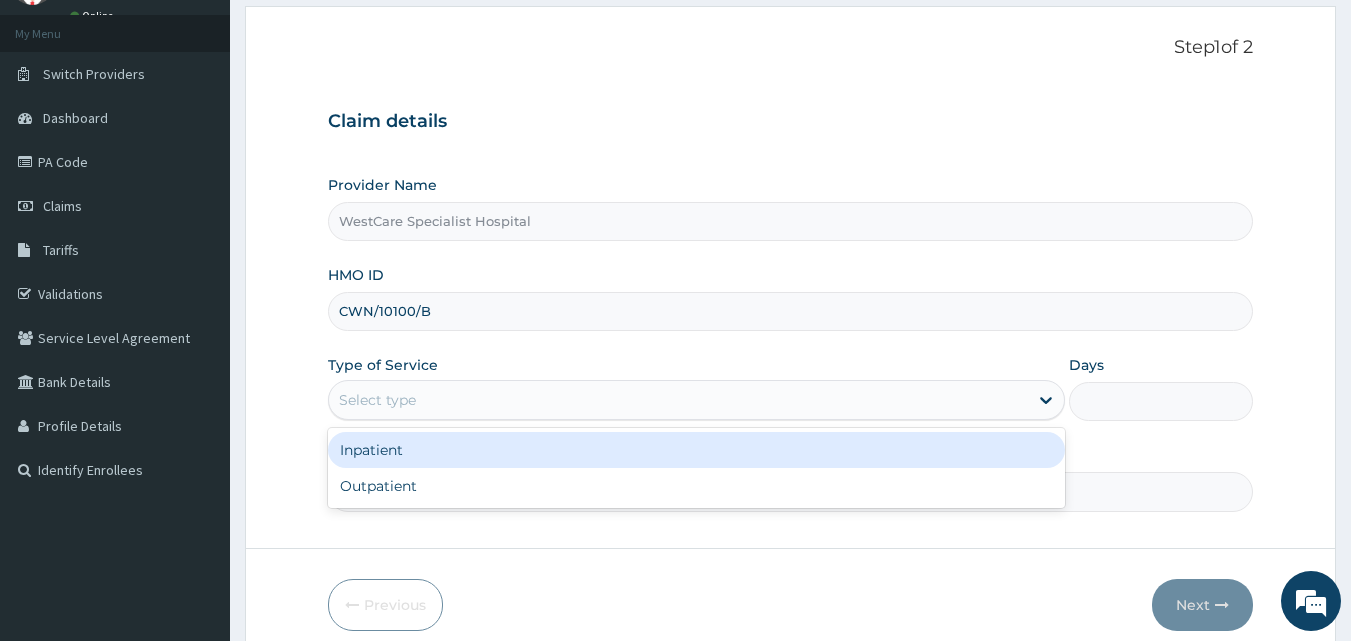 click on "Select type" at bounding box center (678, 400) 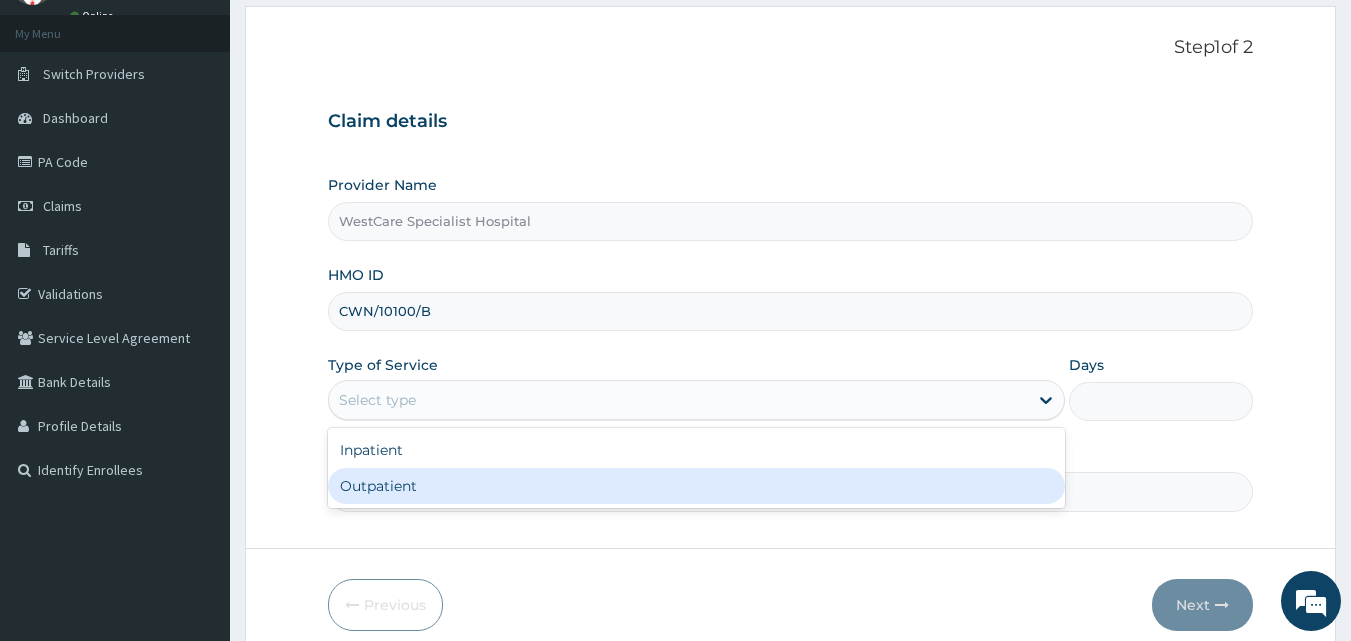 click on "Outpatient" at bounding box center [696, 486] 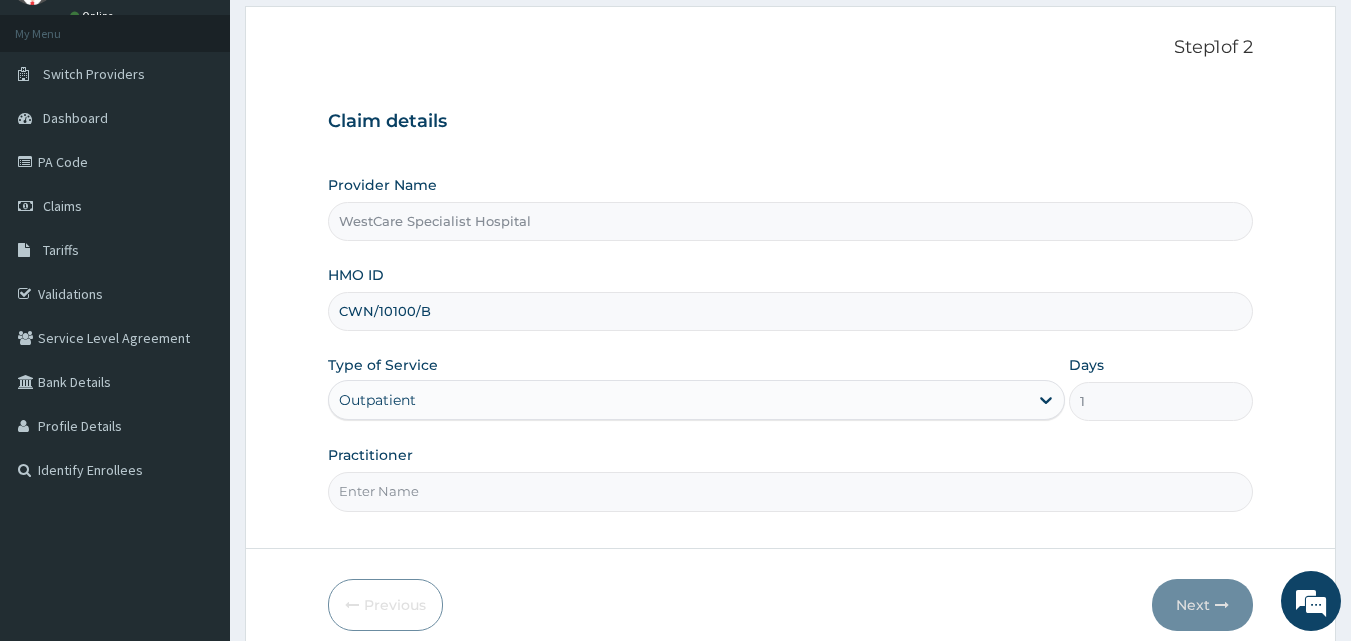 click on "Practitioner" at bounding box center (791, 491) 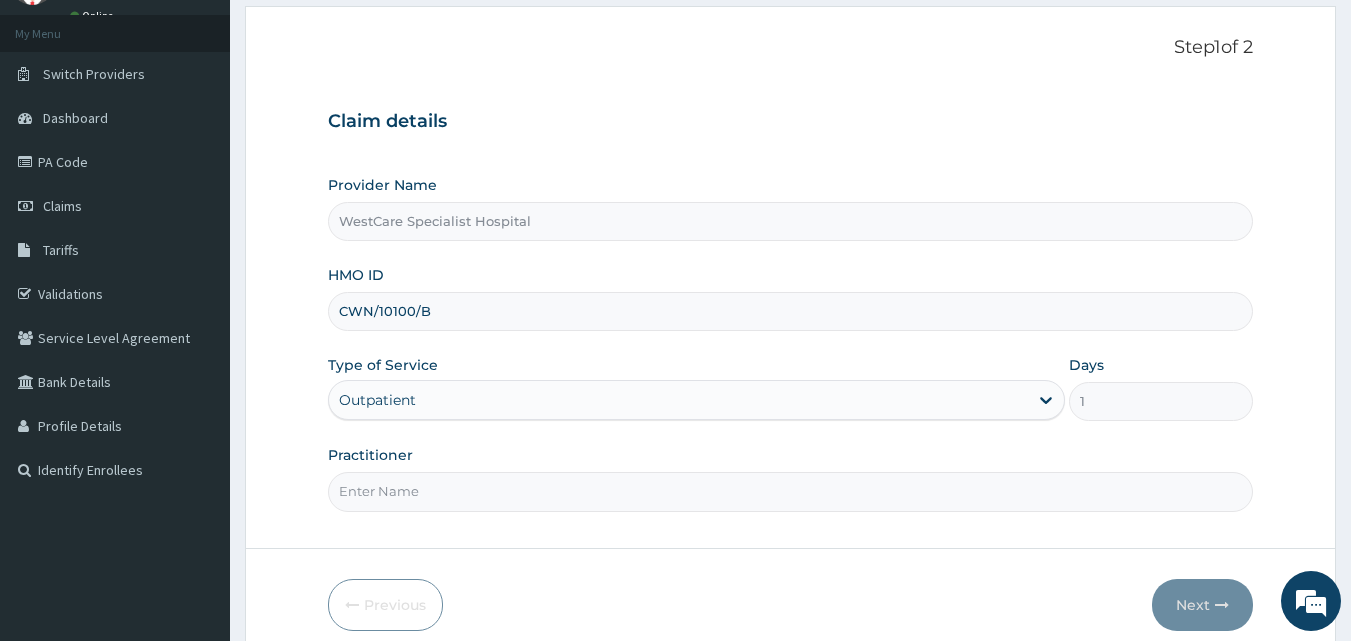 type on "DR ERUKPE" 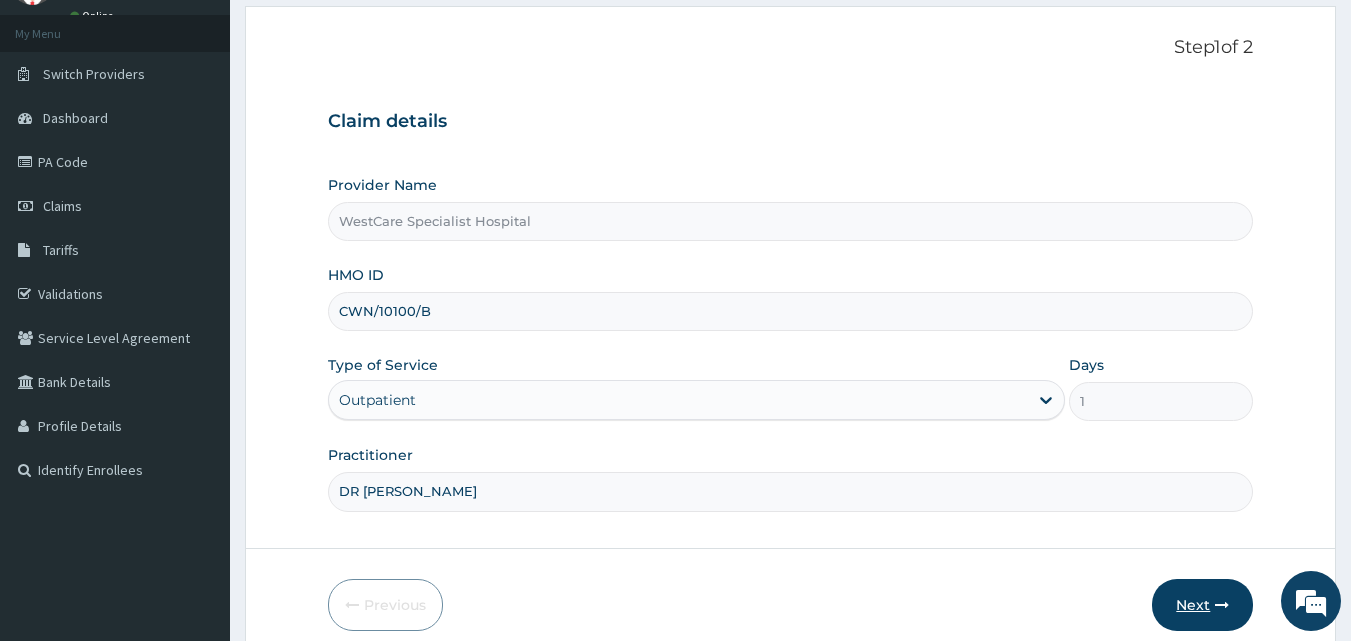 click on "Next" at bounding box center (1202, 605) 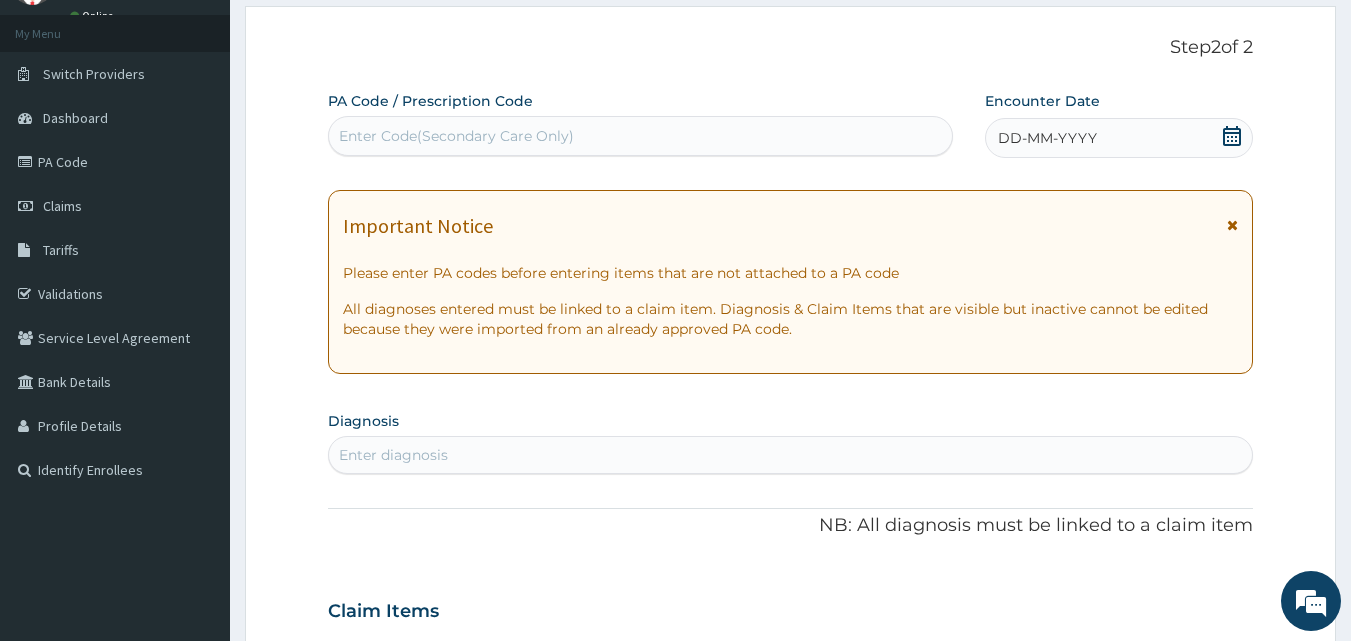 click on "Enter Code(Secondary Care Only)" at bounding box center [641, 136] 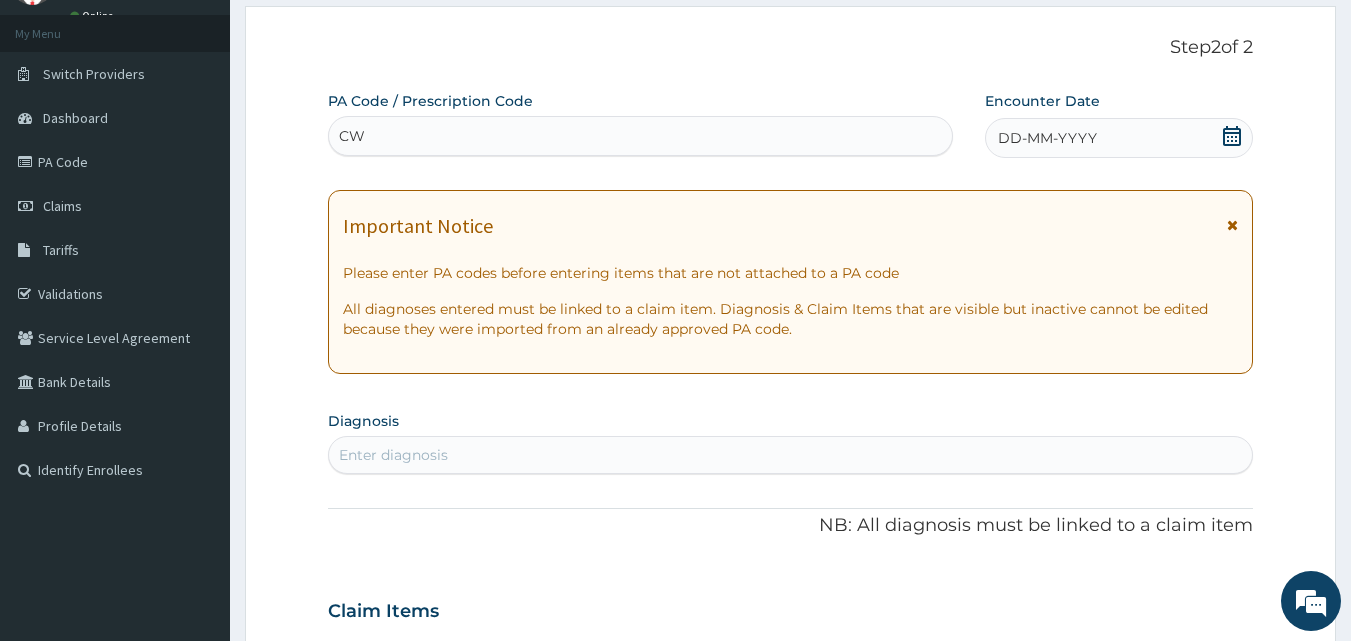 type on "C" 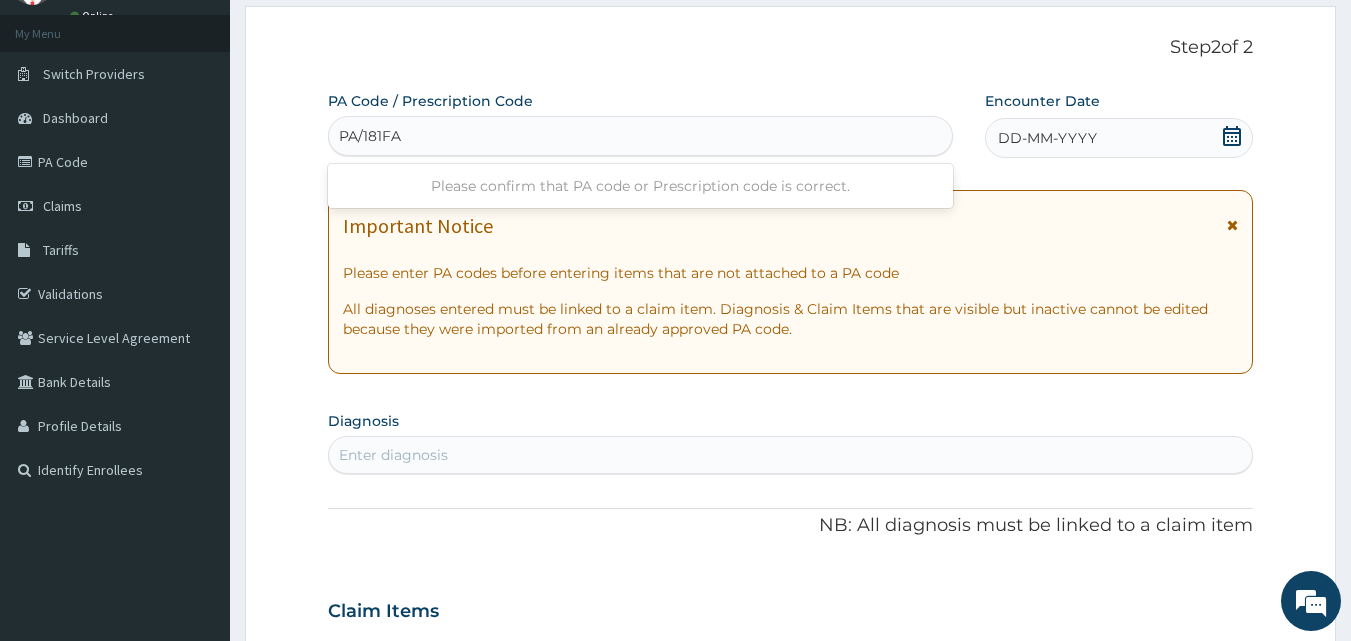 type on "PA/181FAF" 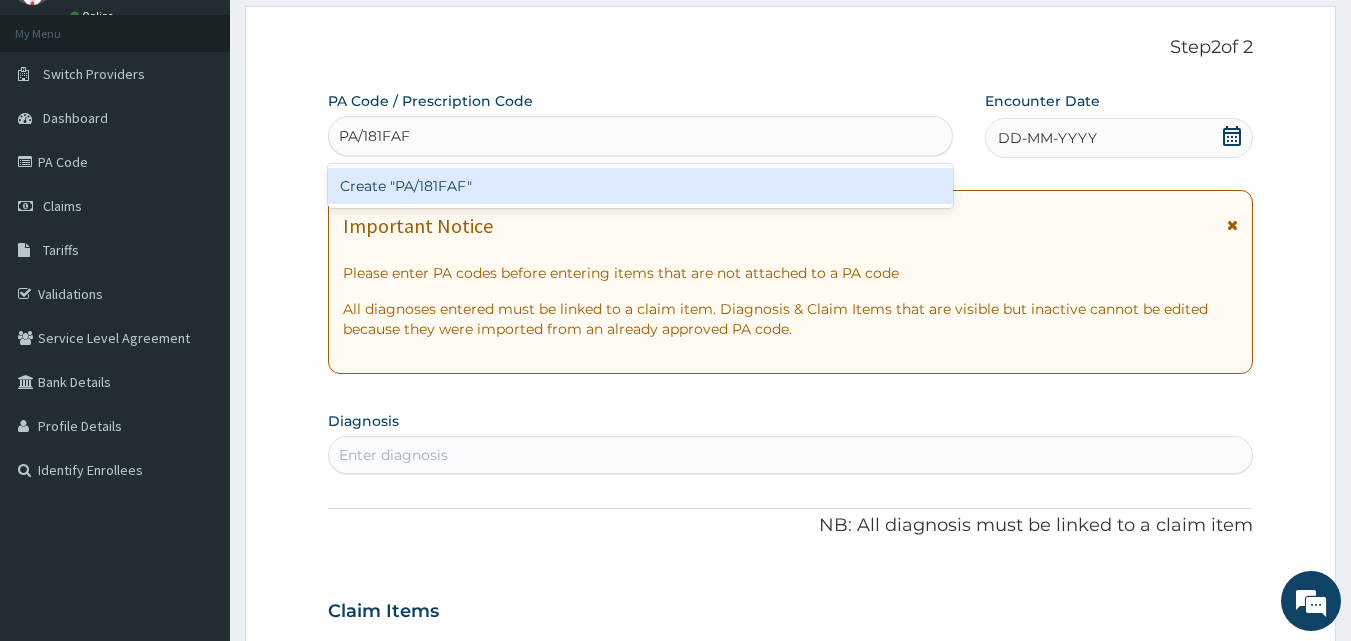 click on "Create "PA/181FAF"" at bounding box center (641, 186) 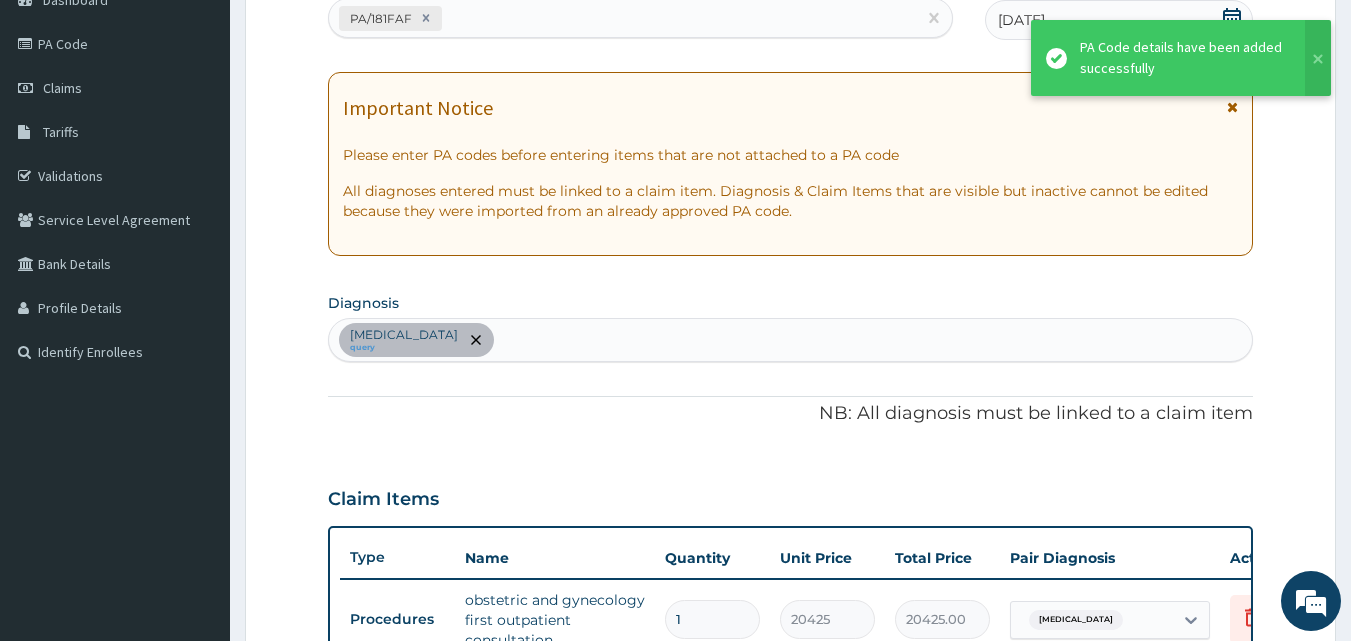 scroll, scrollTop: 217, scrollLeft: 0, axis: vertical 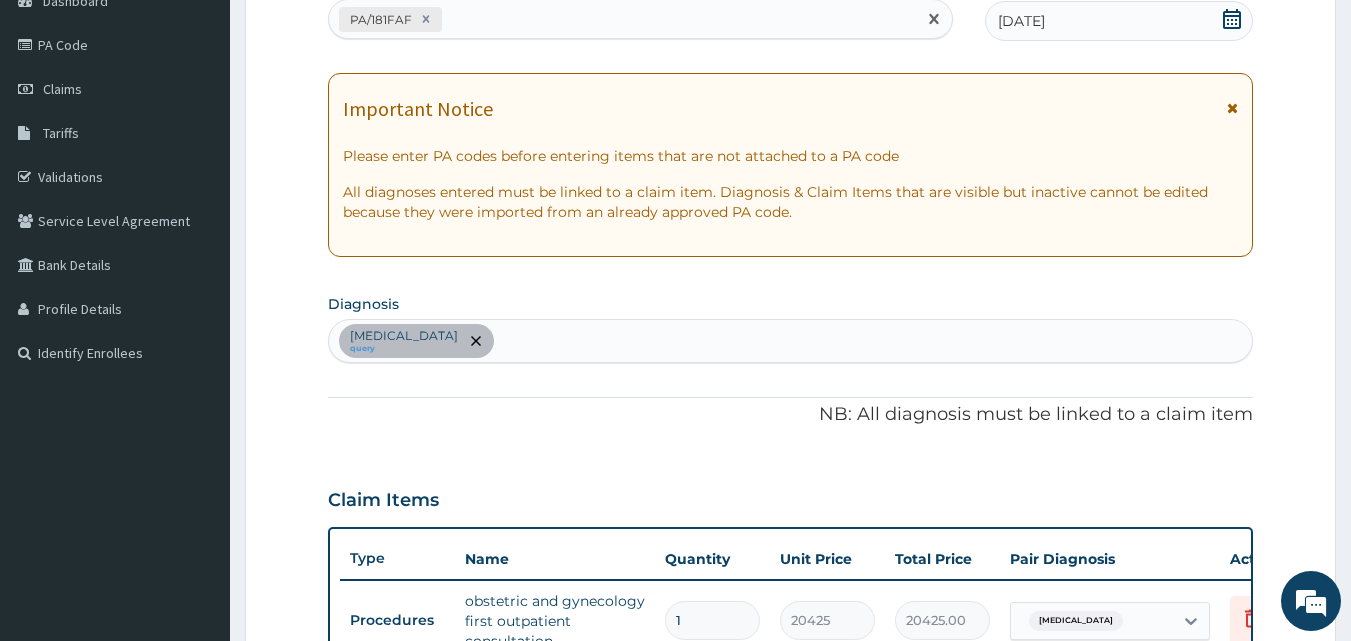 click on "PA/181FAF" at bounding box center [623, 19] 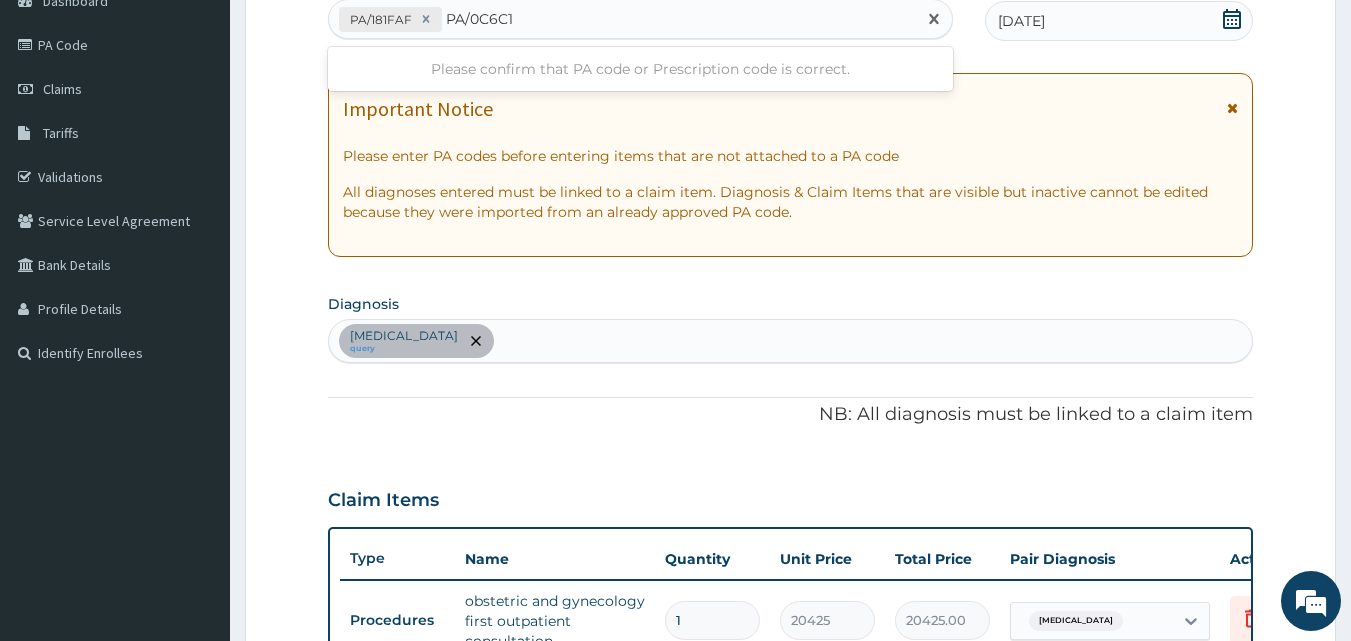type on "PA/0C6C1F" 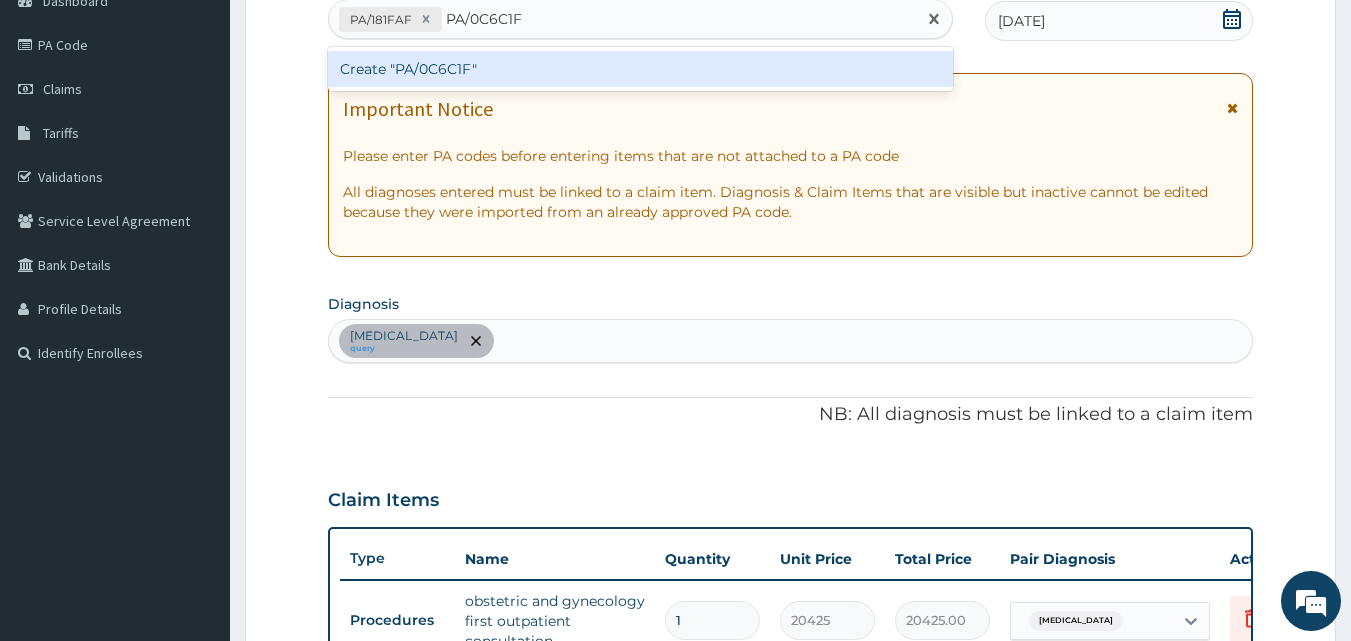 click on "Create "PA/0C6C1F"" at bounding box center [641, 69] 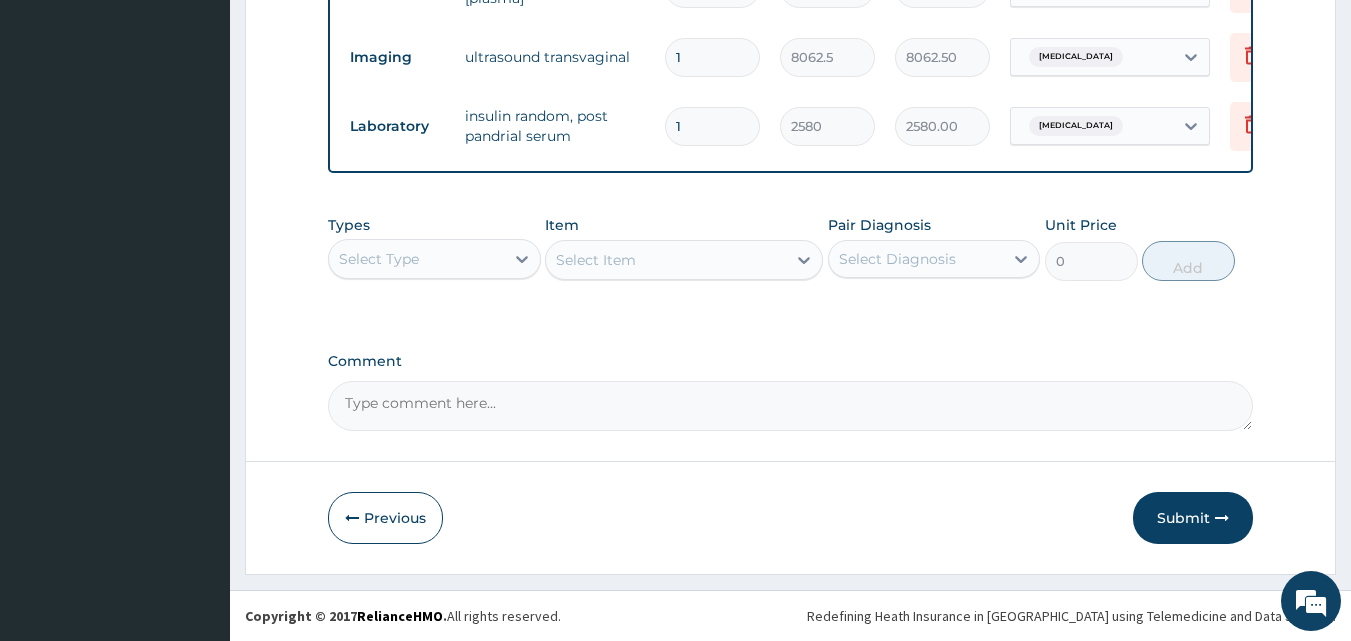 scroll, scrollTop: 939, scrollLeft: 0, axis: vertical 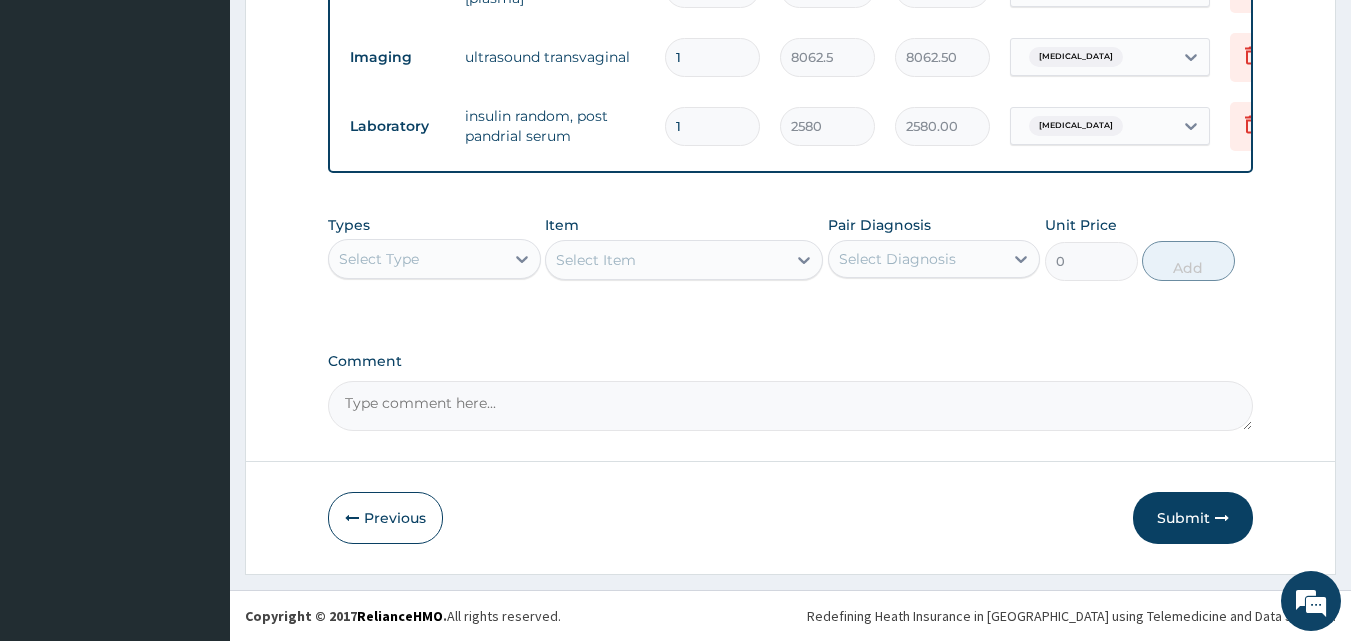 click on "Submit" at bounding box center (1193, 518) 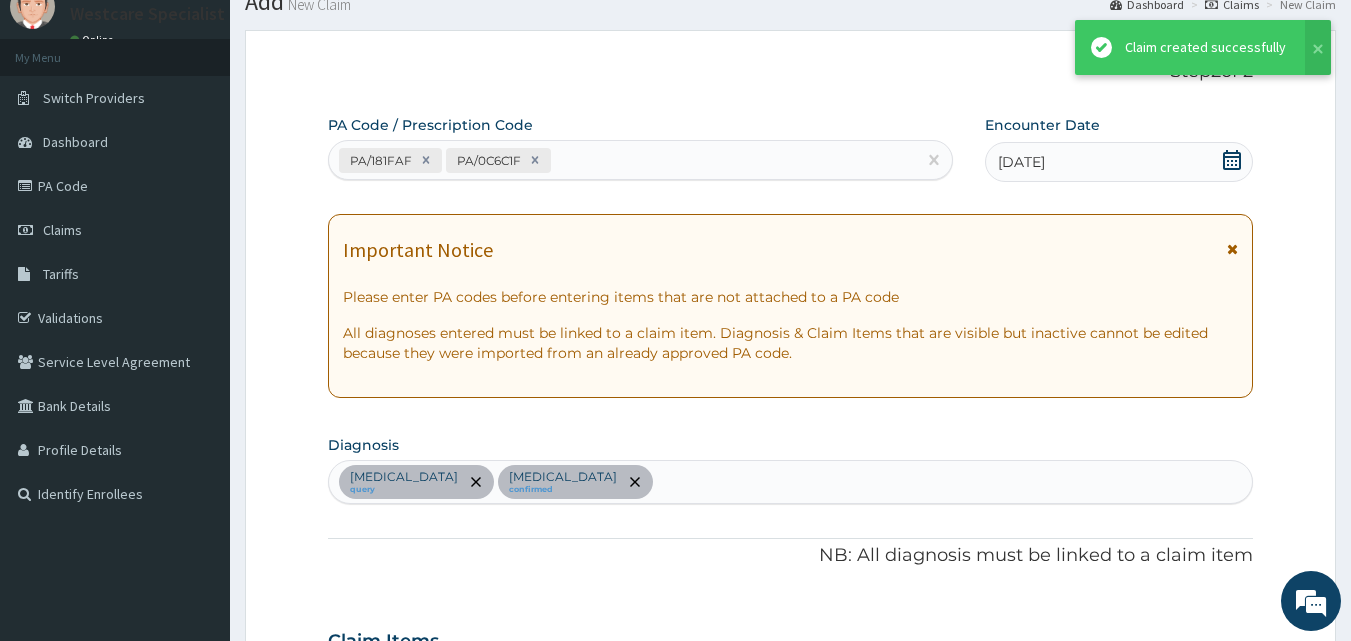 scroll, scrollTop: 939, scrollLeft: 0, axis: vertical 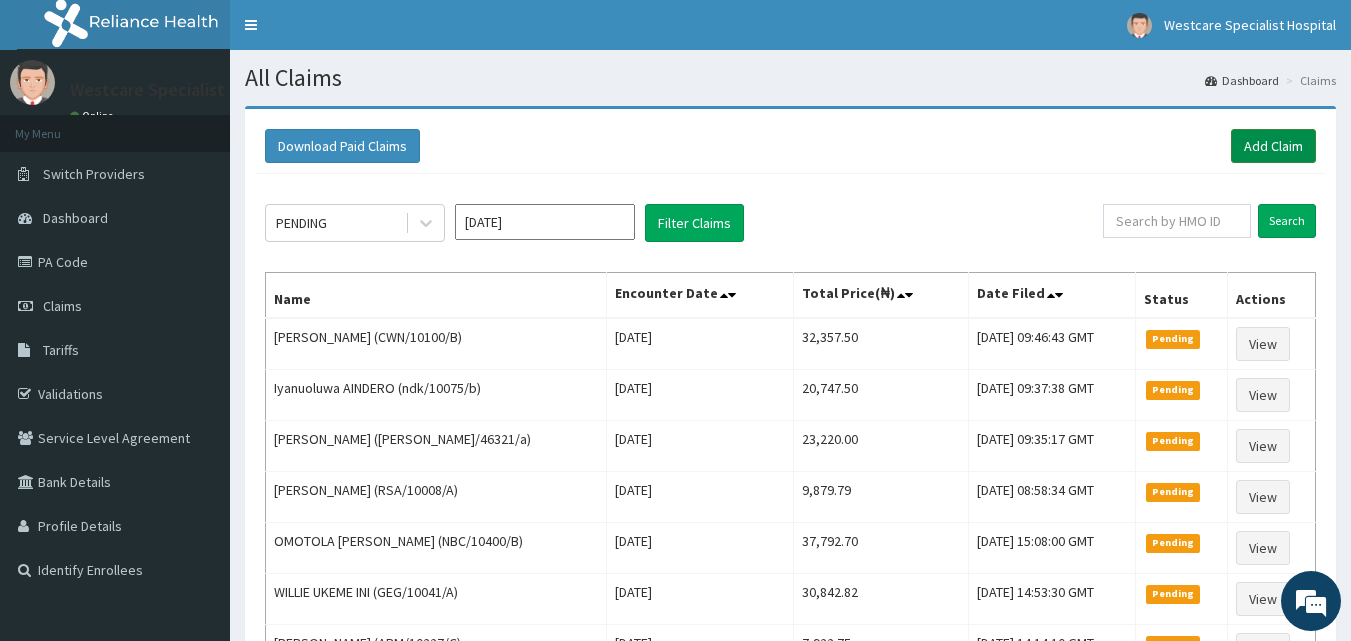 click on "Add Claim" at bounding box center (1273, 146) 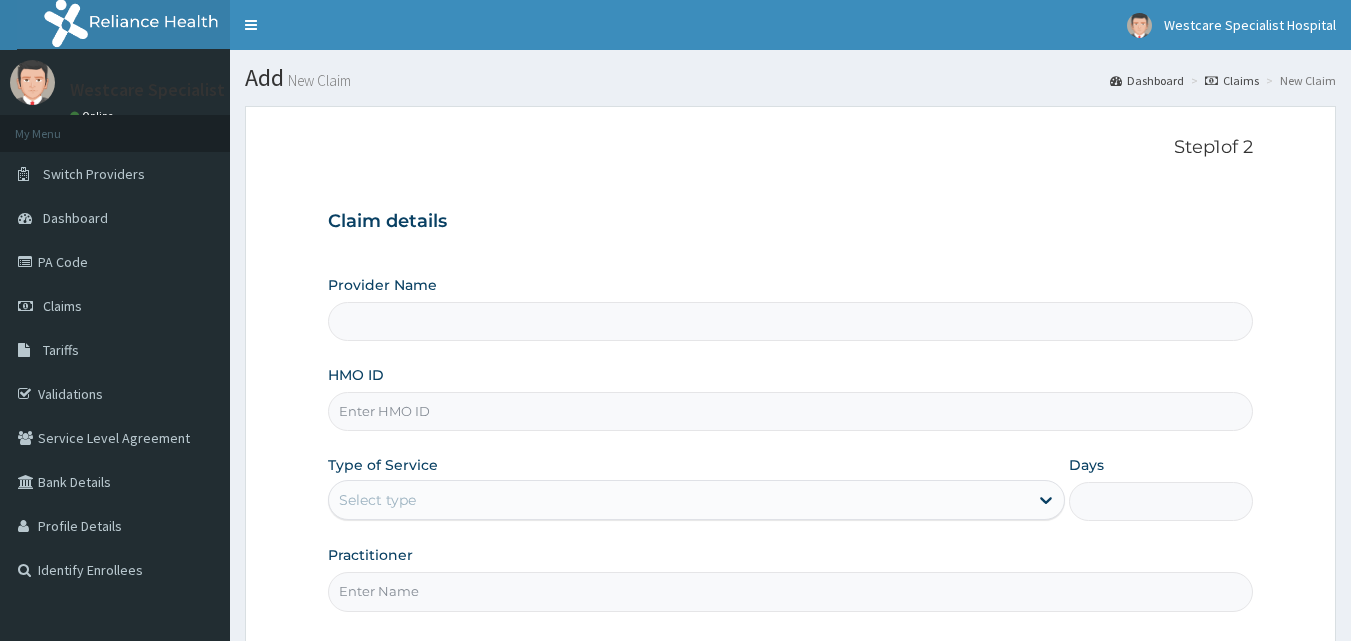 scroll, scrollTop: 0, scrollLeft: 0, axis: both 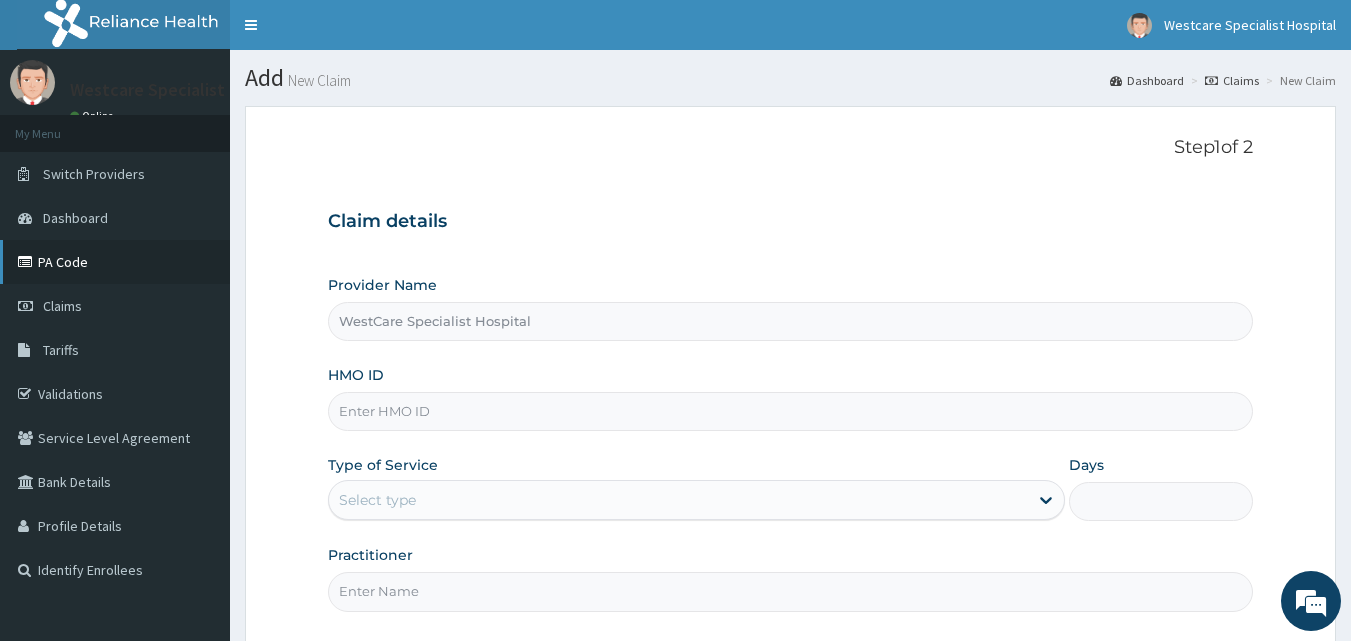 click on "PA Code" at bounding box center (115, 262) 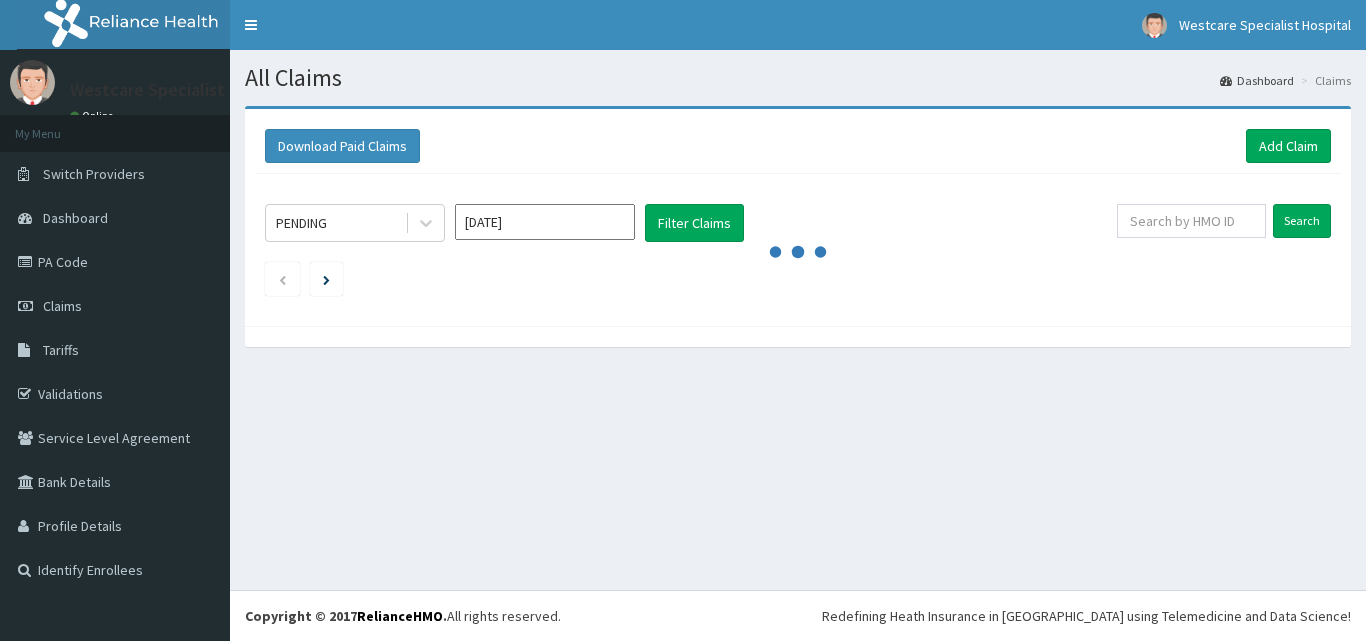 scroll, scrollTop: 0, scrollLeft: 0, axis: both 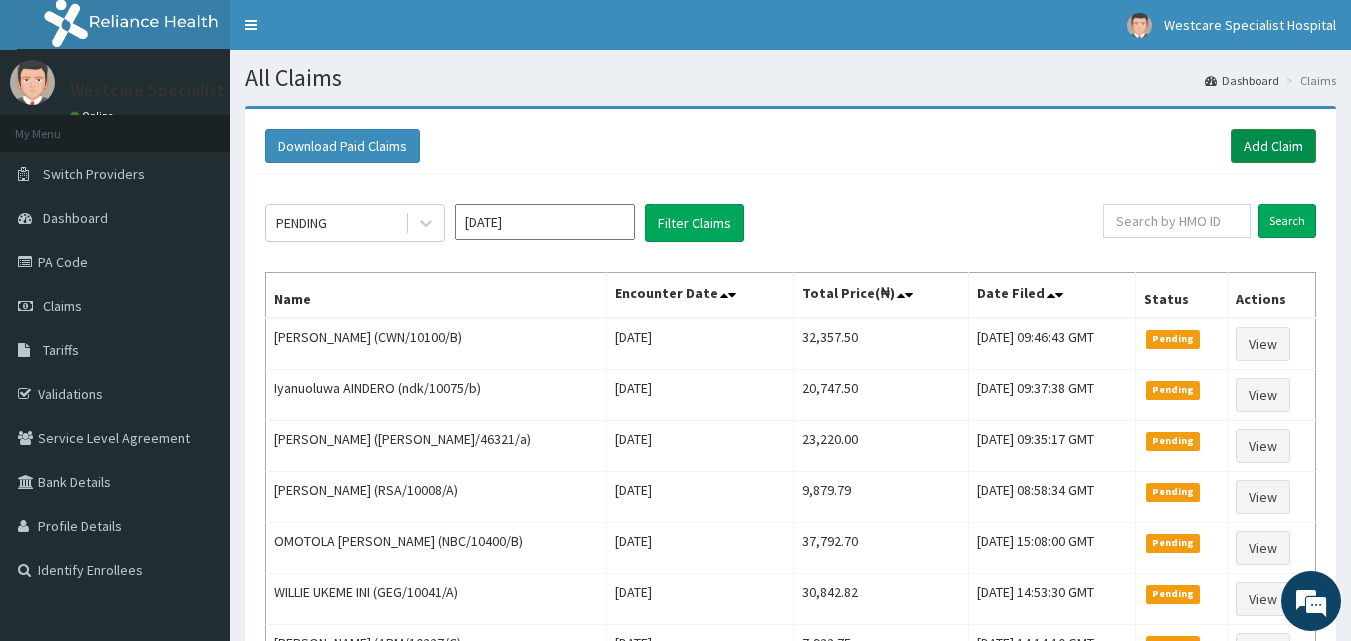 click on "Add Claim" at bounding box center (1273, 146) 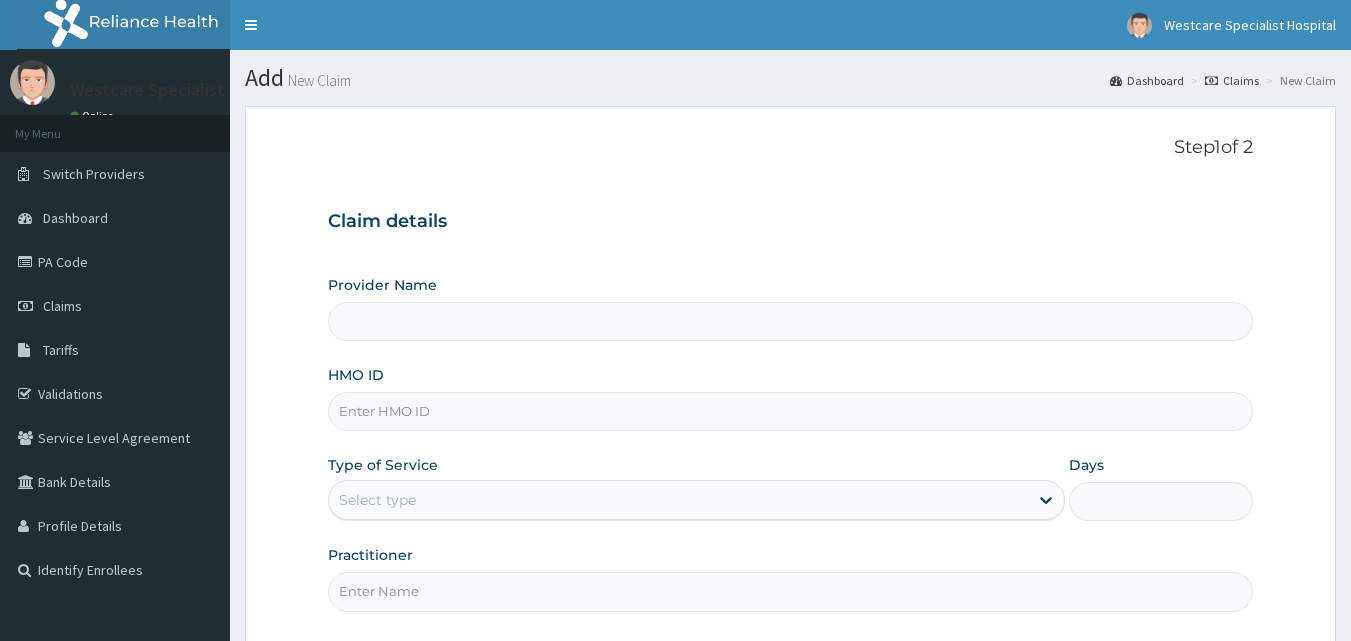 scroll, scrollTop: 0, scrollLeft: 0, axis: both 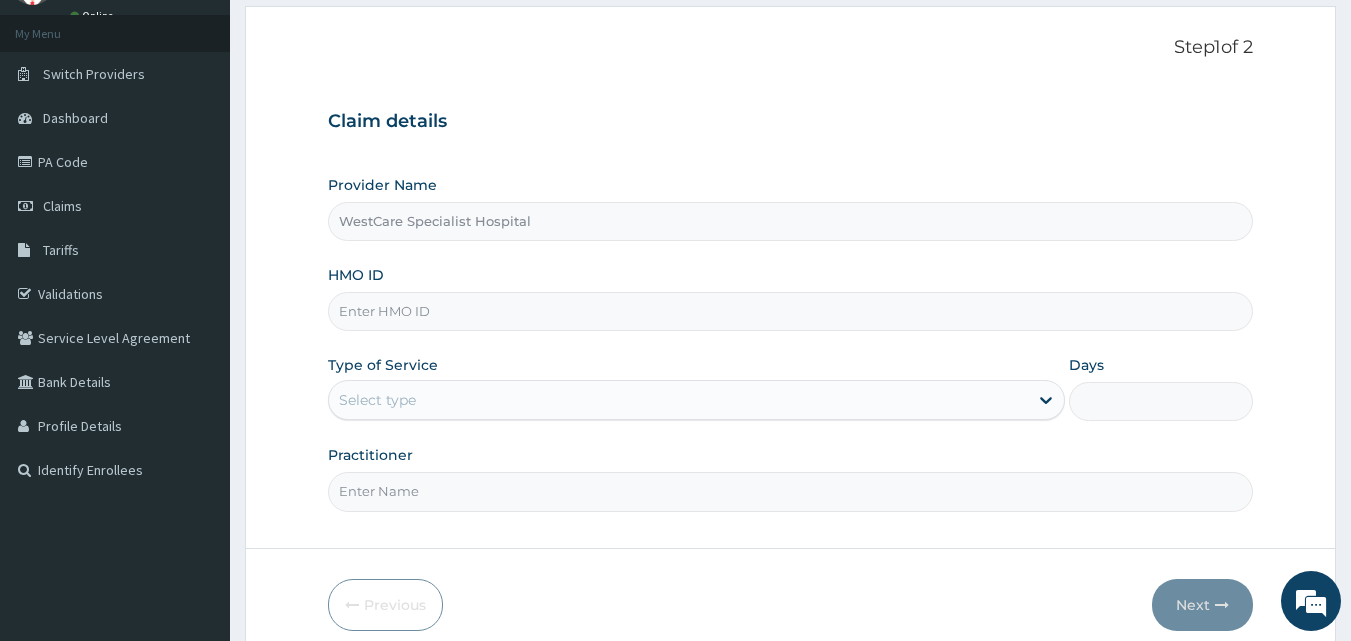 click on "HMO ID" at bounding box center (791, 311) 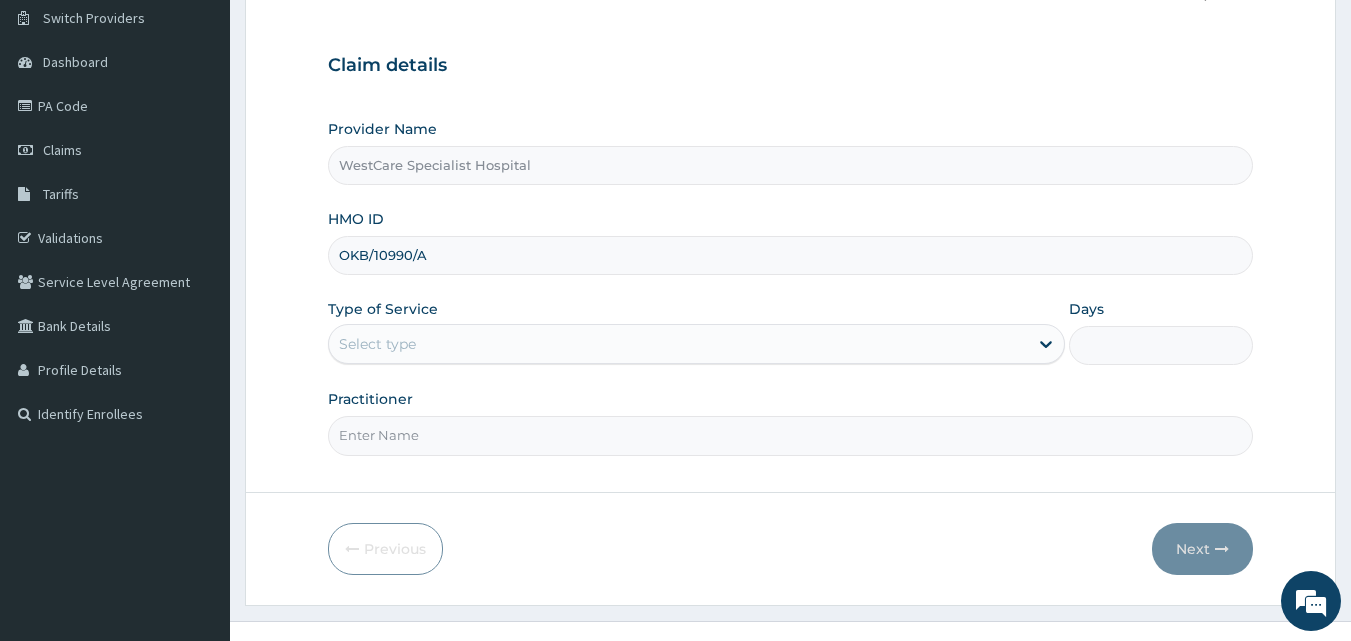 scroll, scrollTop: 187, scrollLeft: 0, axis: vertical 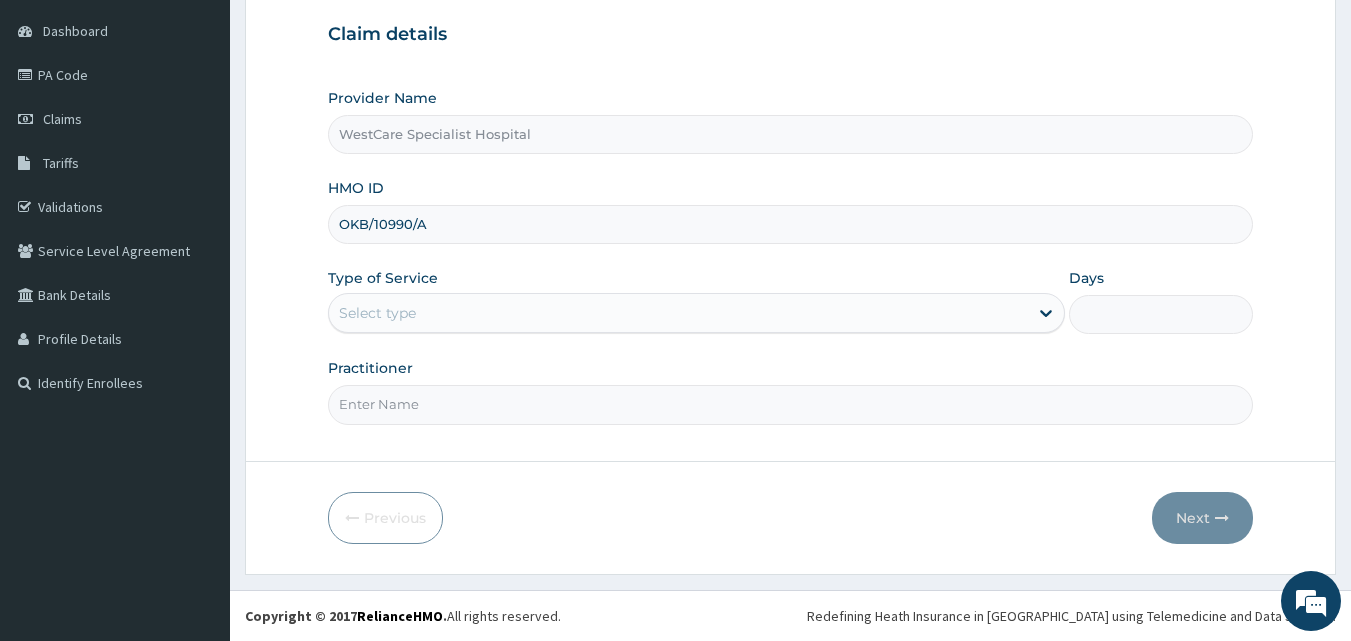 type on "OKB/10990/A" 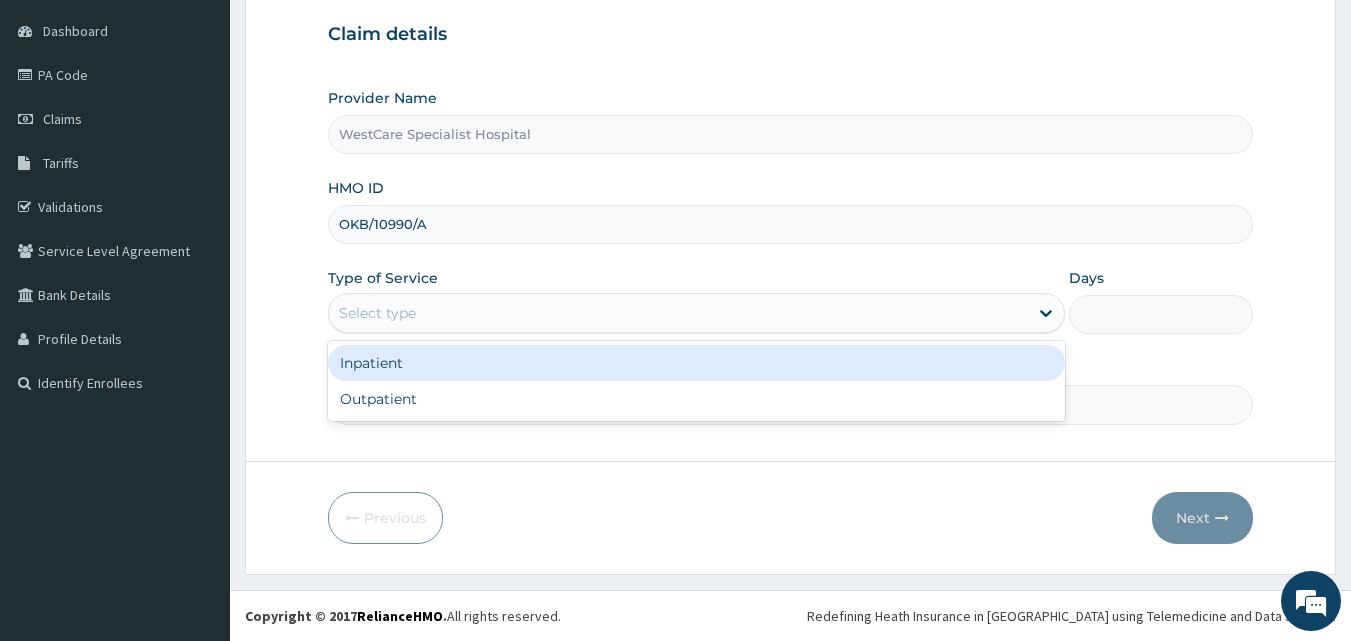 click on "Select type" at bounding box center (678, 313) 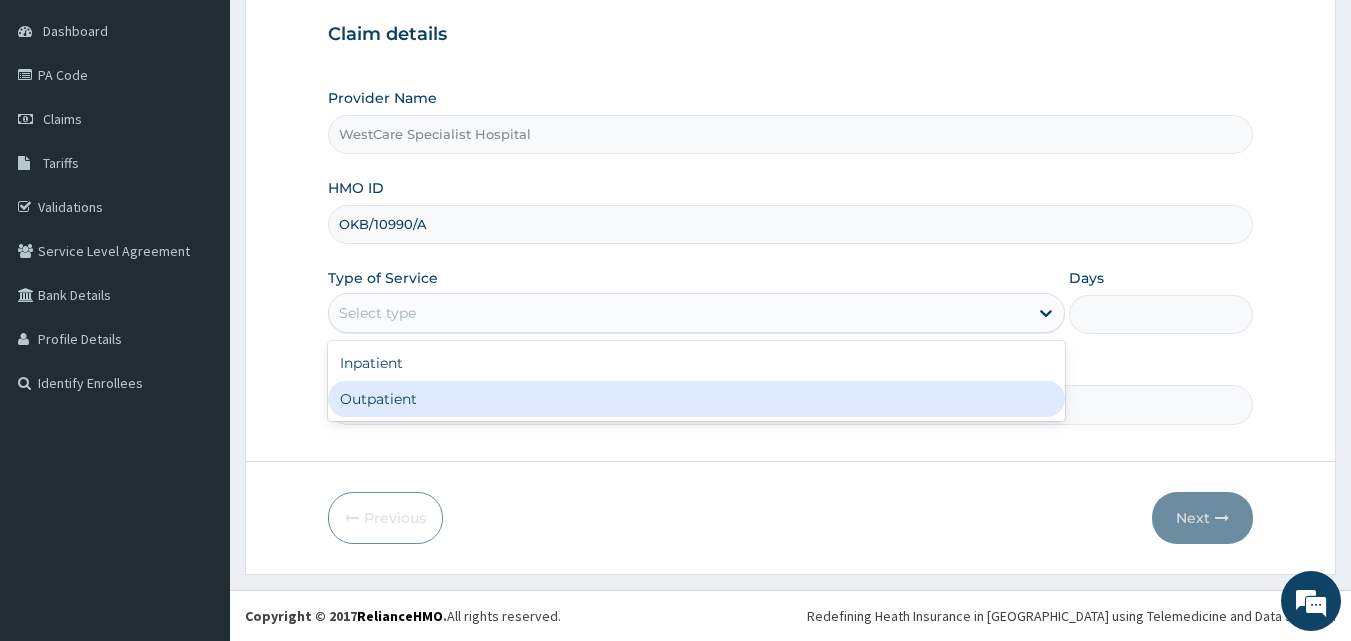 click on "Outpatient" at bounding box center [696, 399] 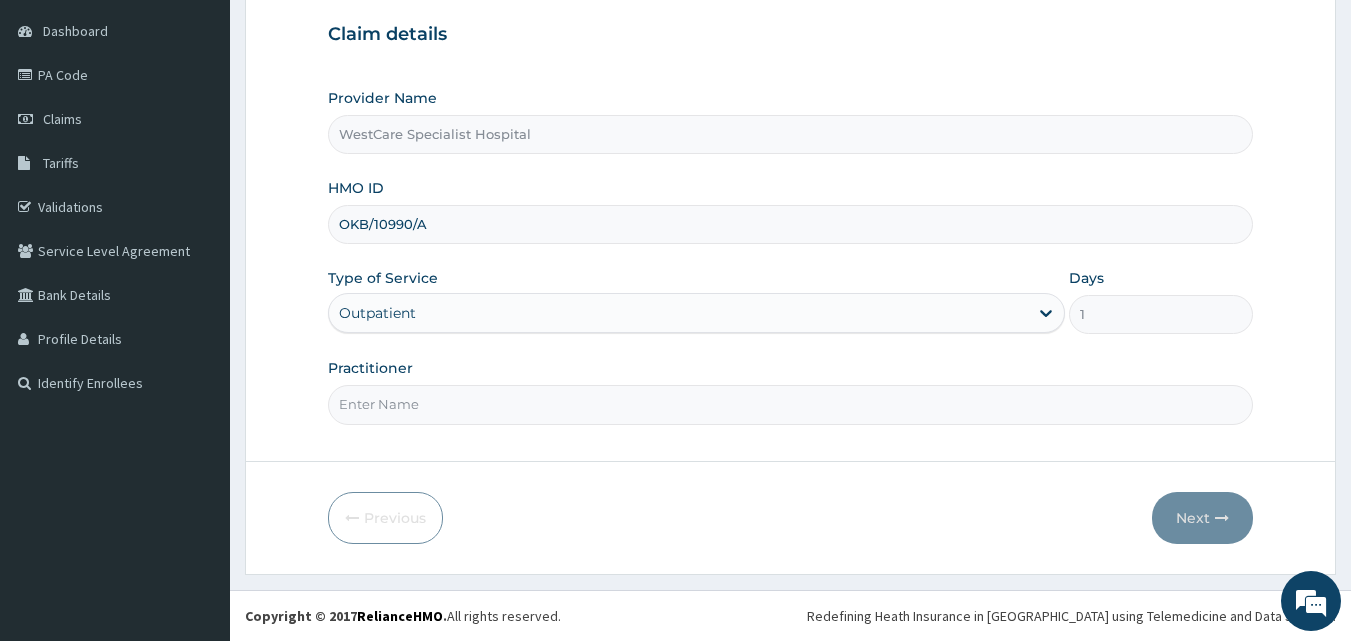 click on "Practitioner" at bounding box center [791, 404] 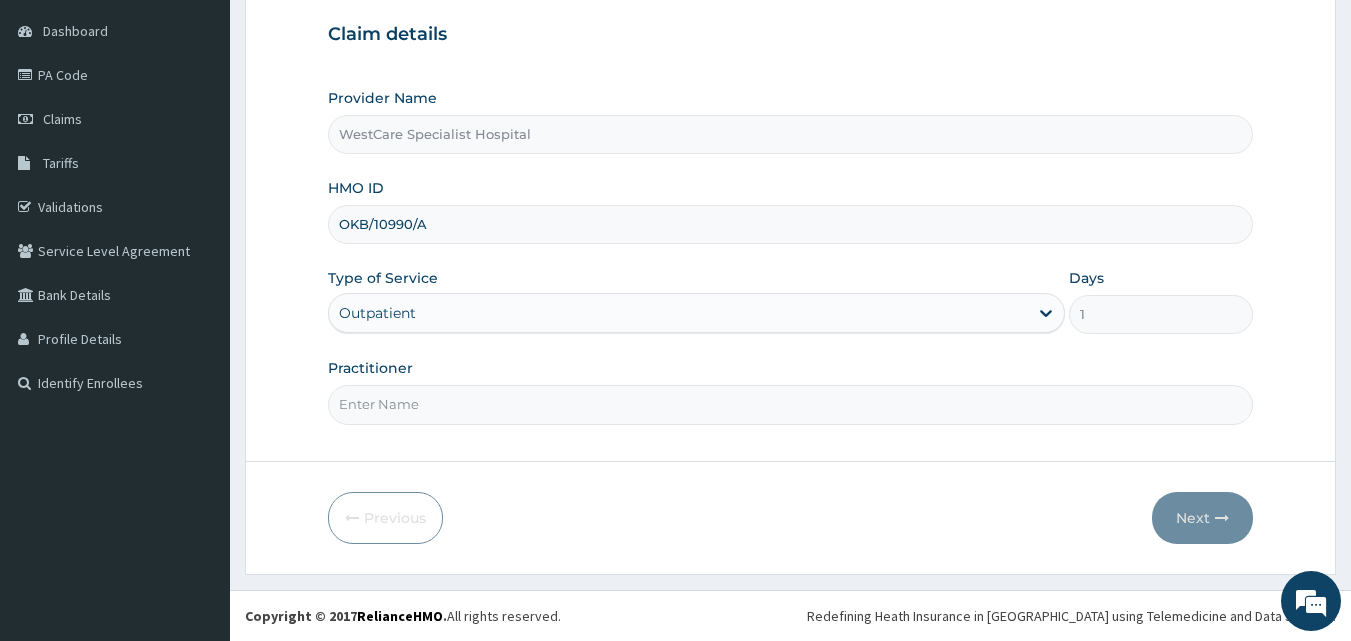 type on "DR.ONAH" 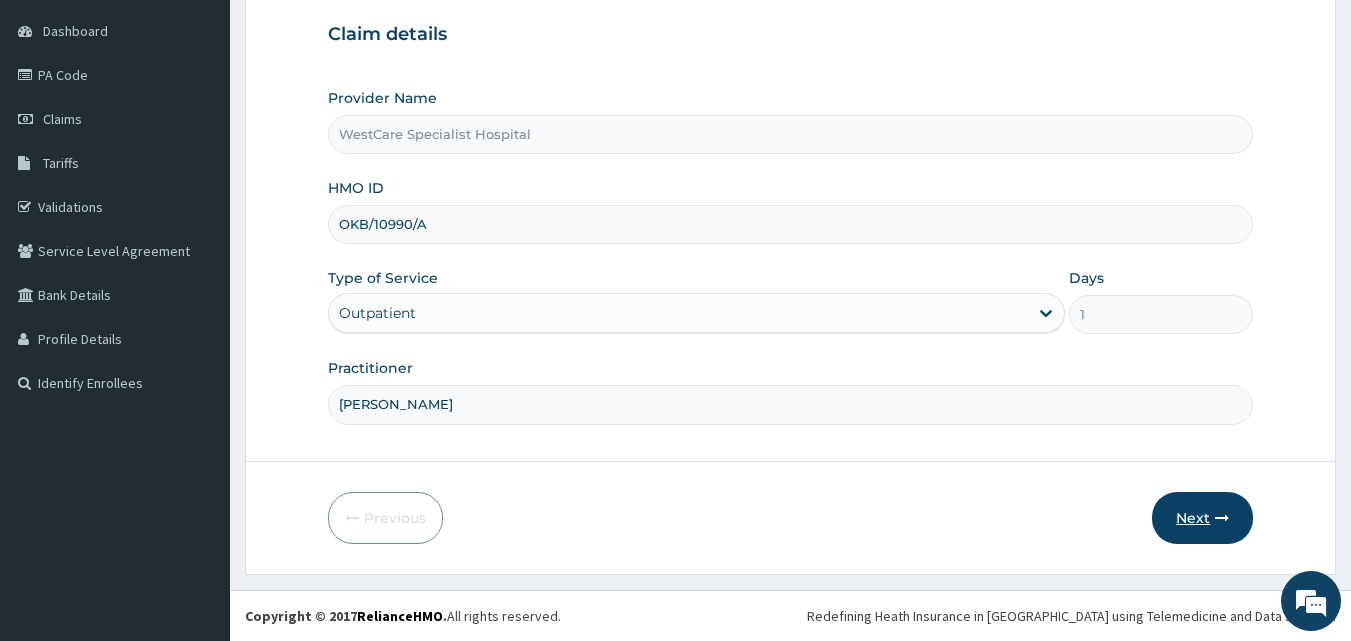 click at bounding box center [1222, 518] 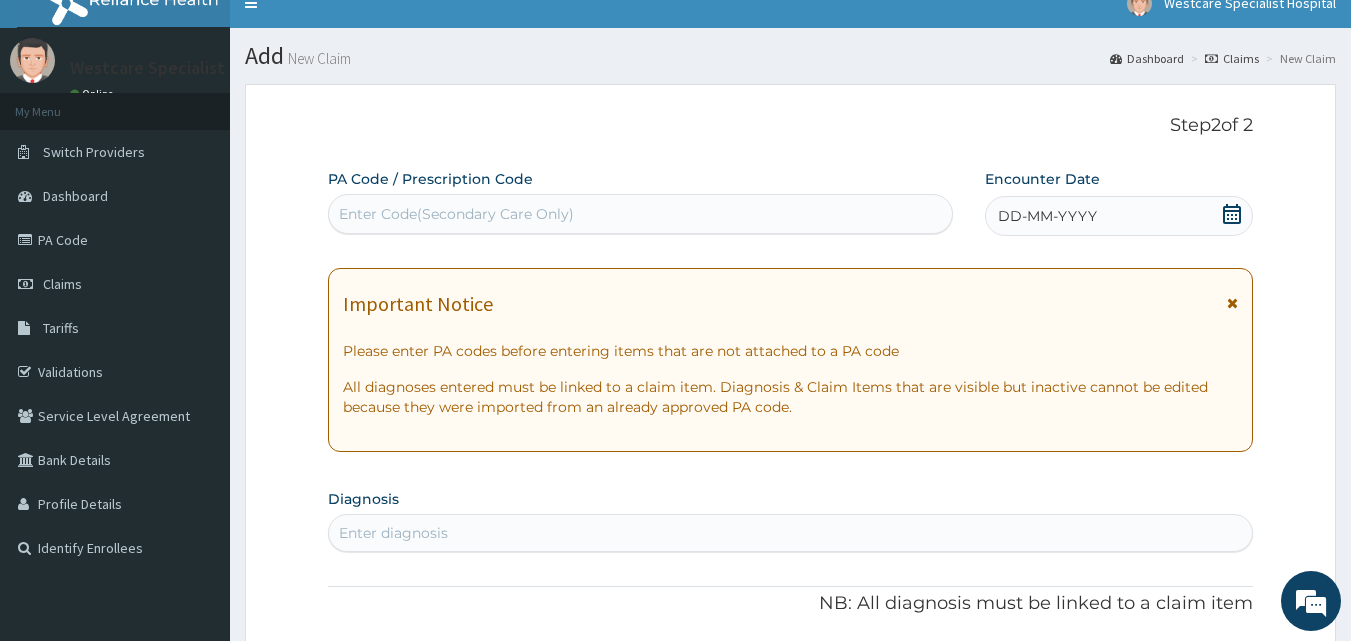 scroll, scrollTop: 0, scrollLeft: 0, axis: both 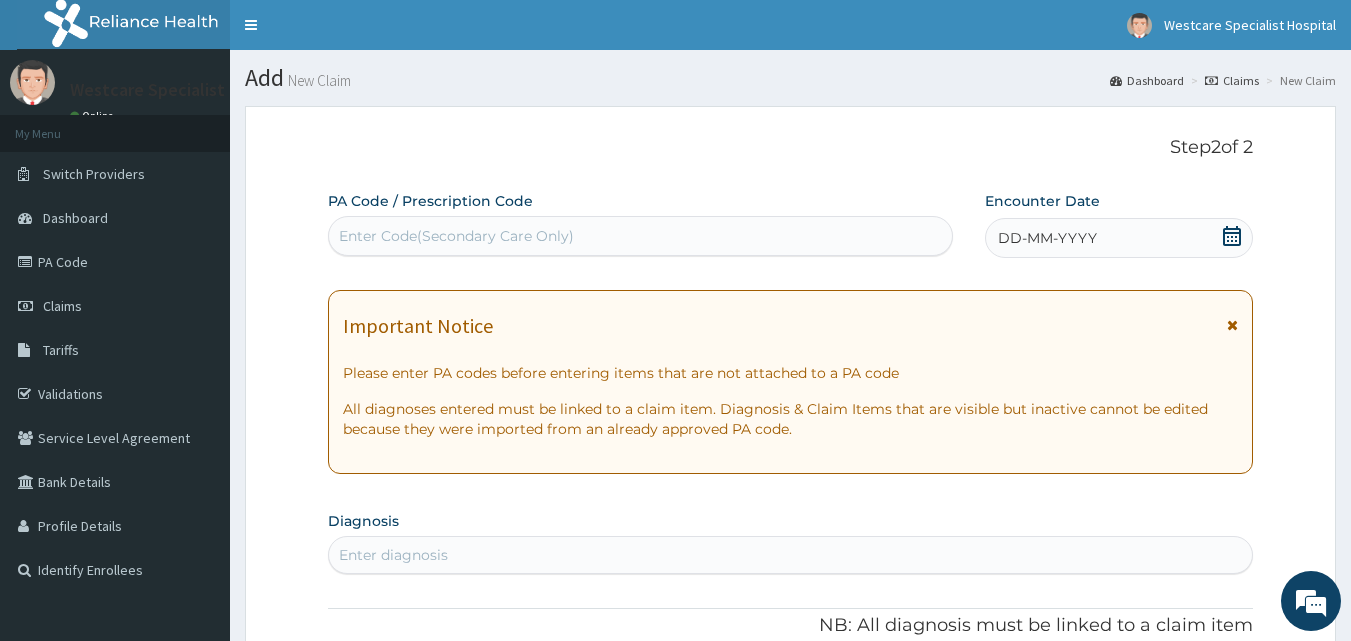 click on "Enter Code(Secondary Care Only)" at bounding box center (641, 236) 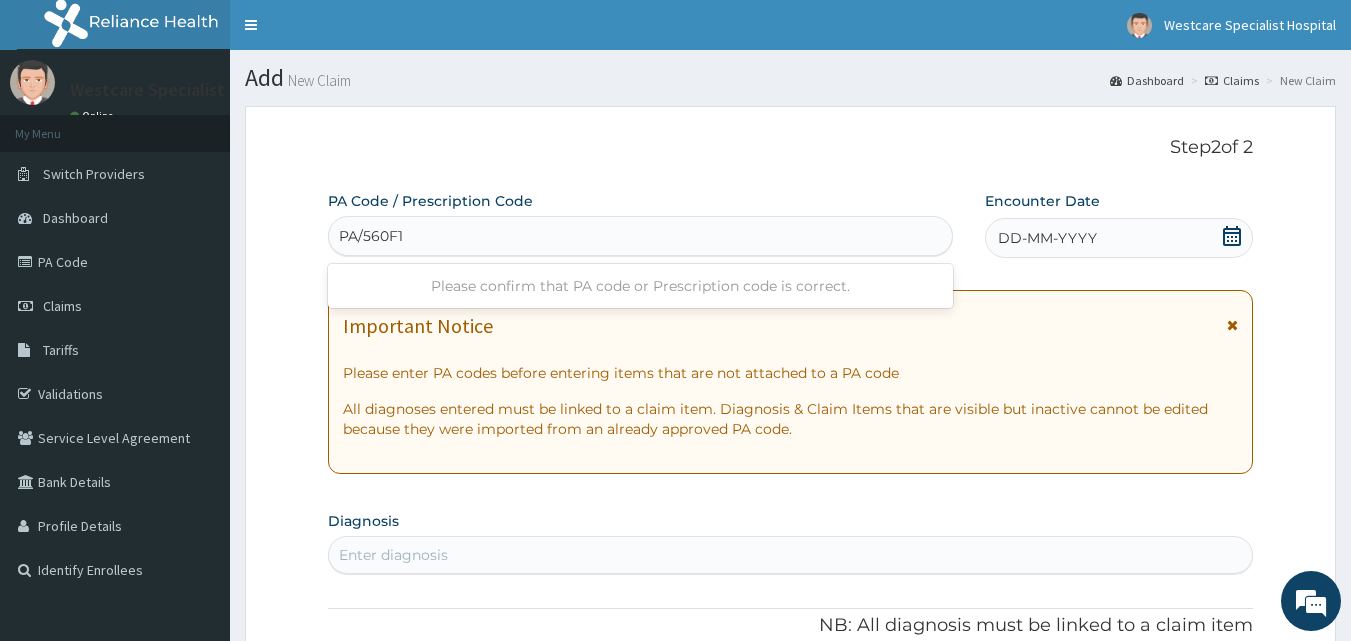 type on "PA/560F1C" 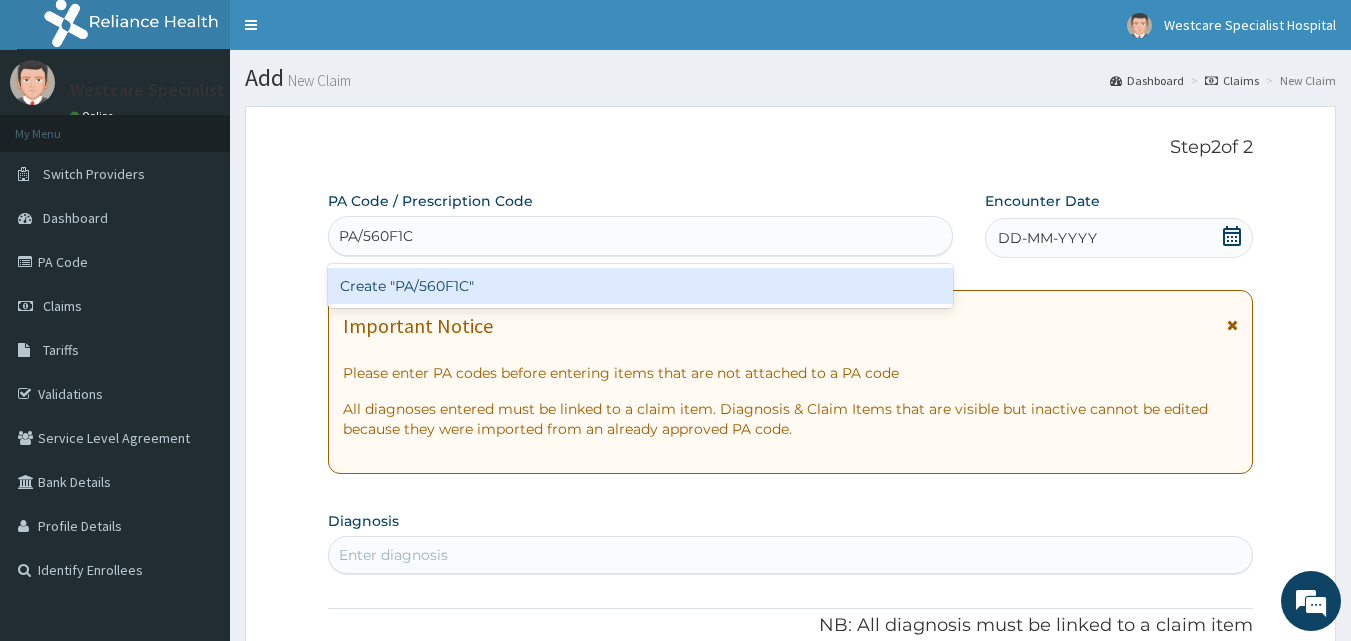click on "Create "PA/560F1C"" at bounding box center (641, 286) 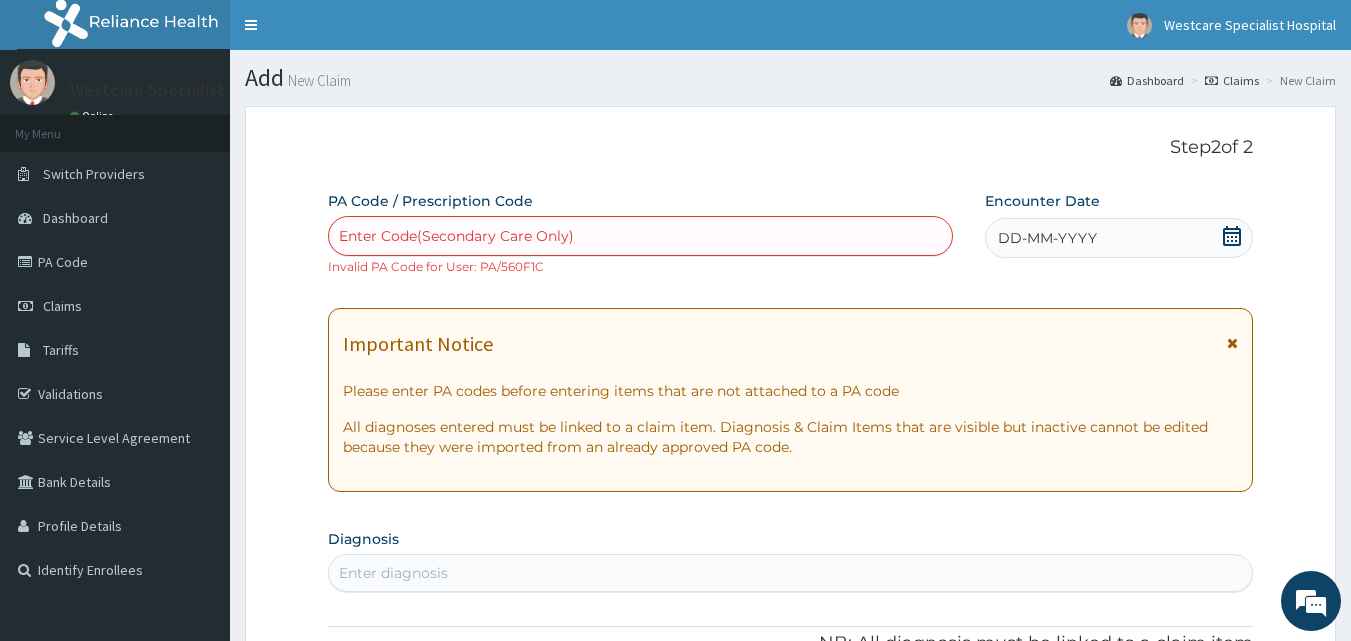 paste on "PA/7B053B" 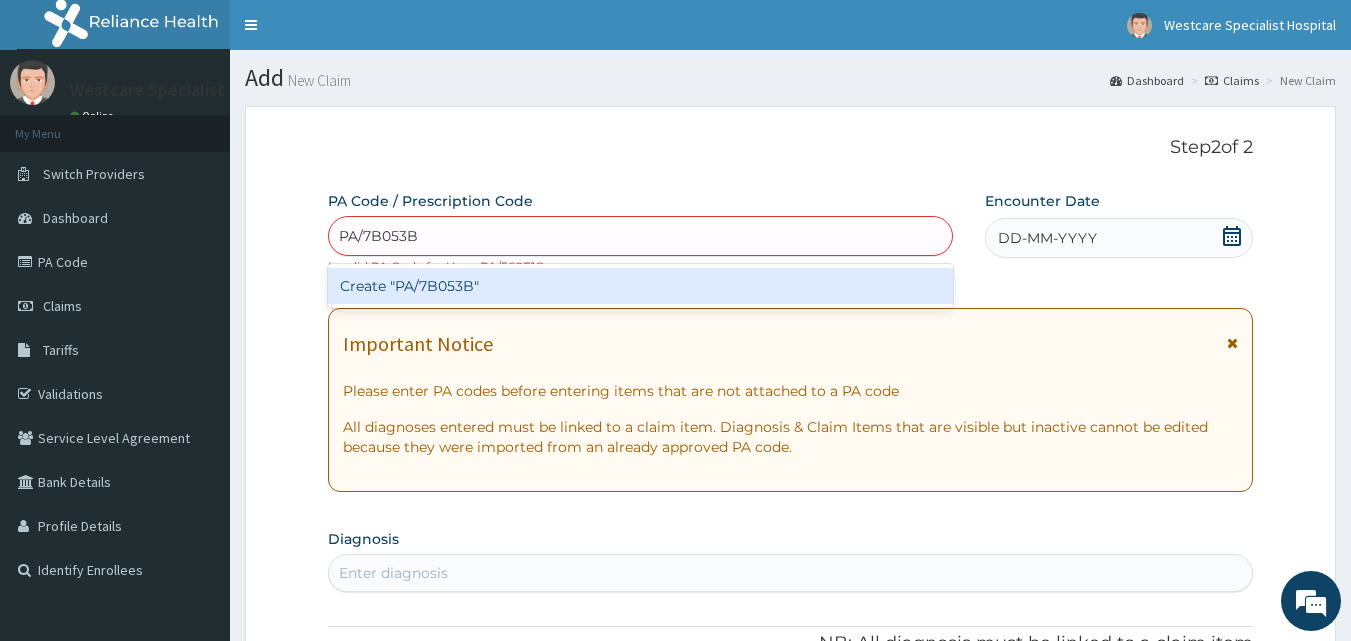 click on "Create "PA/7B053B"" at bounding box center [641, 286] 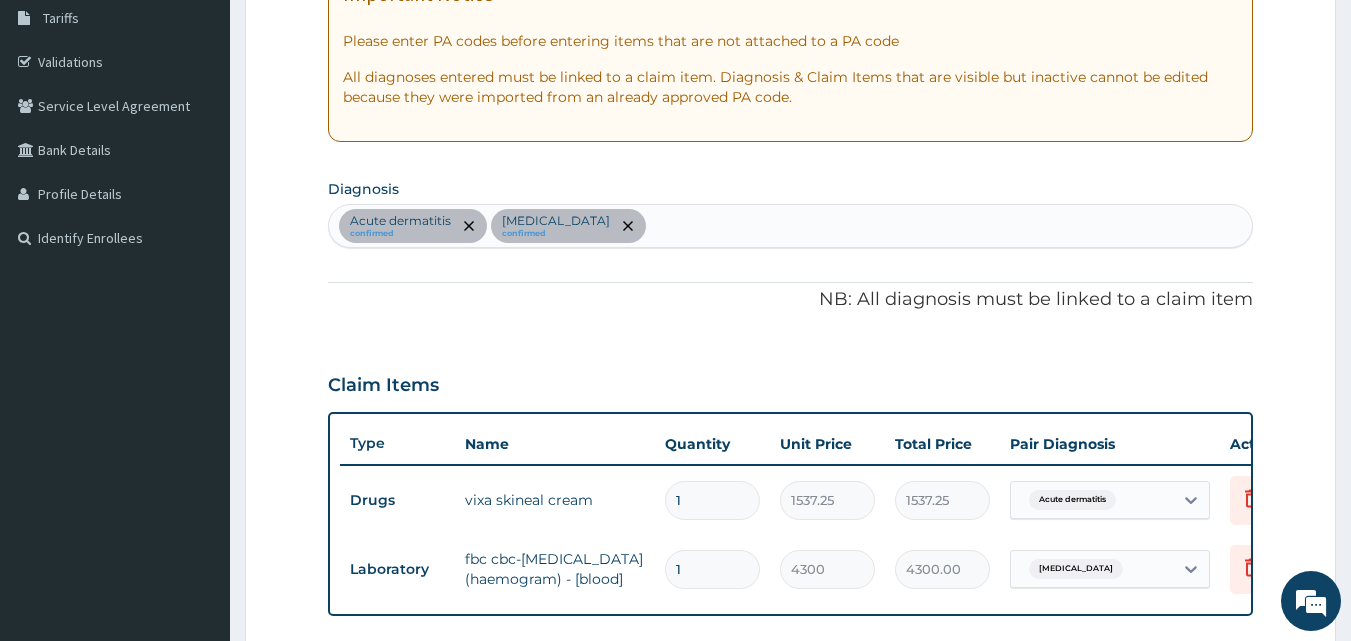 scroll, scrollTop: 300, scrollLeft: 0, axis: vertical 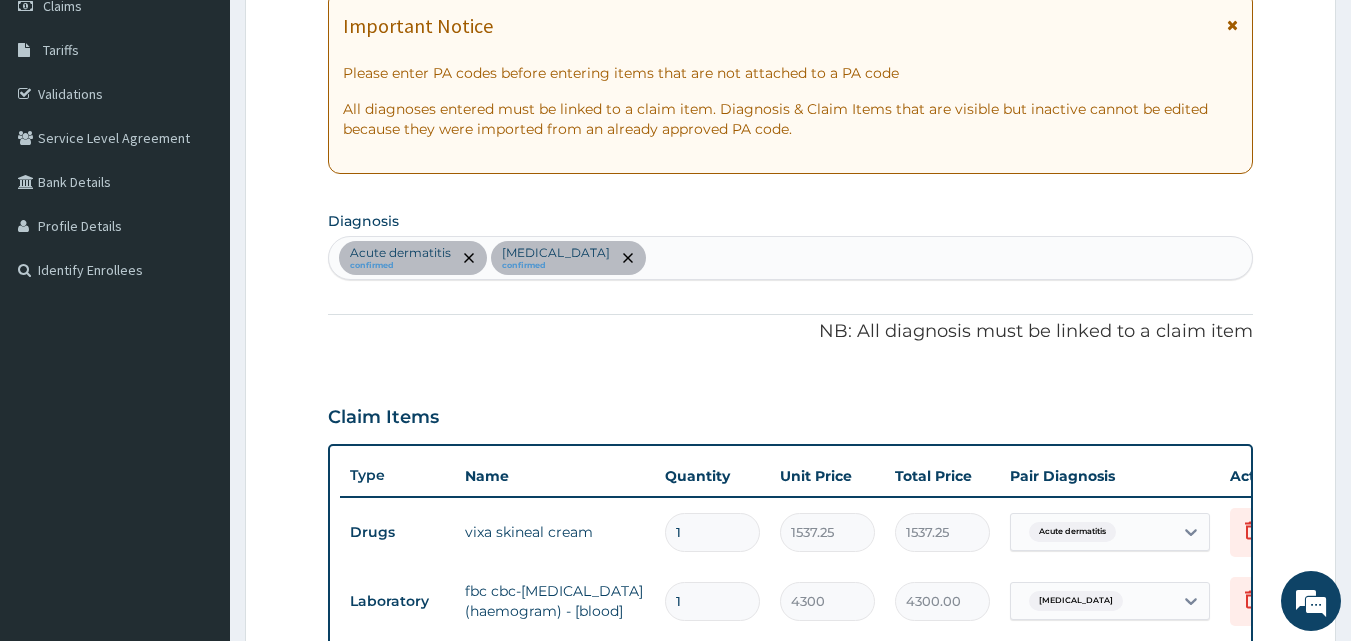 click on "Acute dermatitis confirmed Sepsis confirmed" at bounding box center (791, 258) 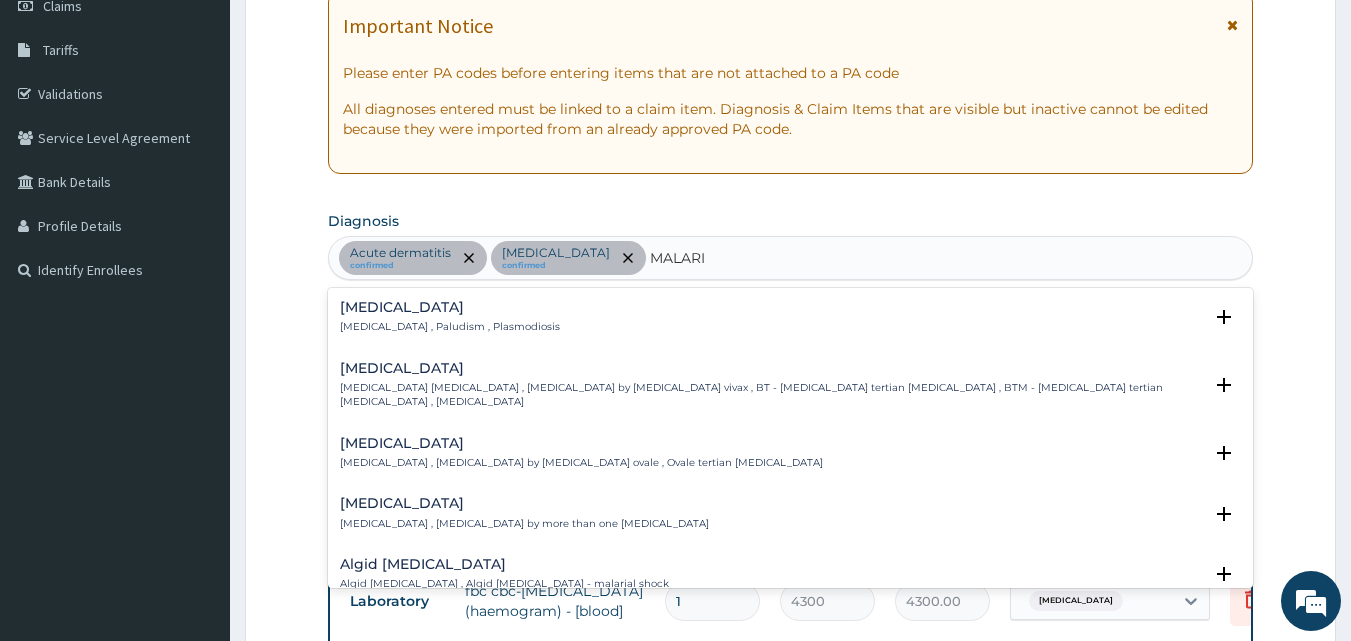 type on "MALARIA" 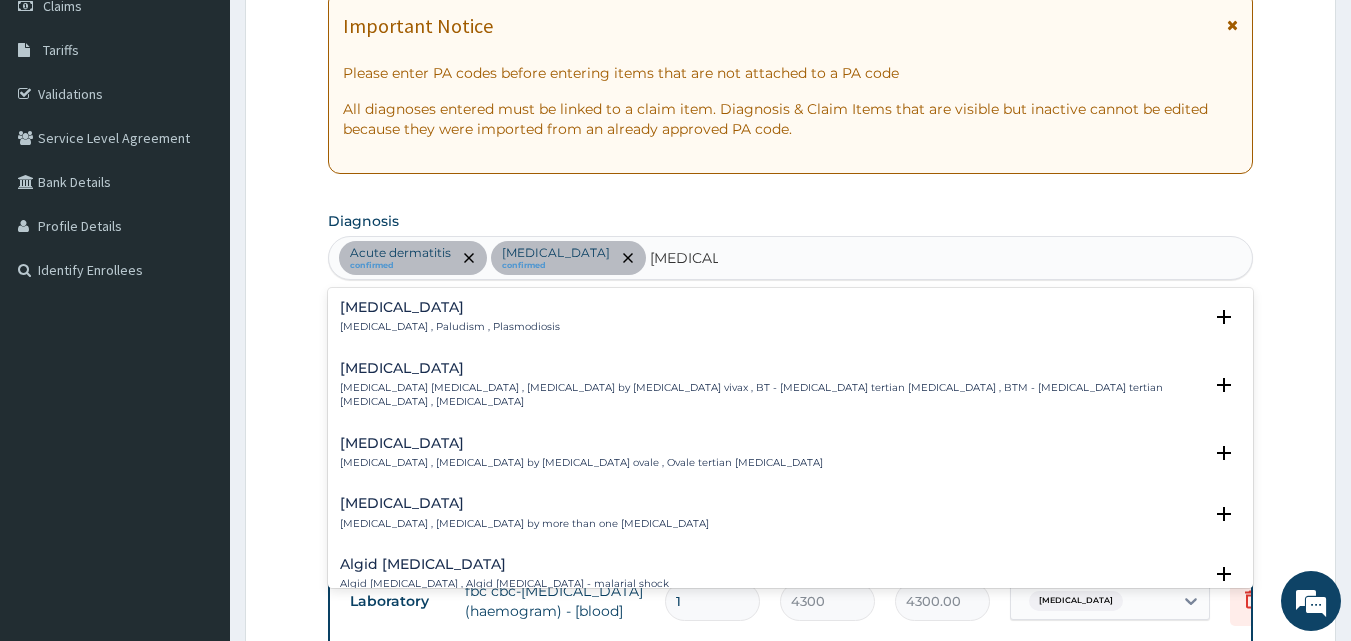 click on "Malaria" at bounding box center [450, 307] 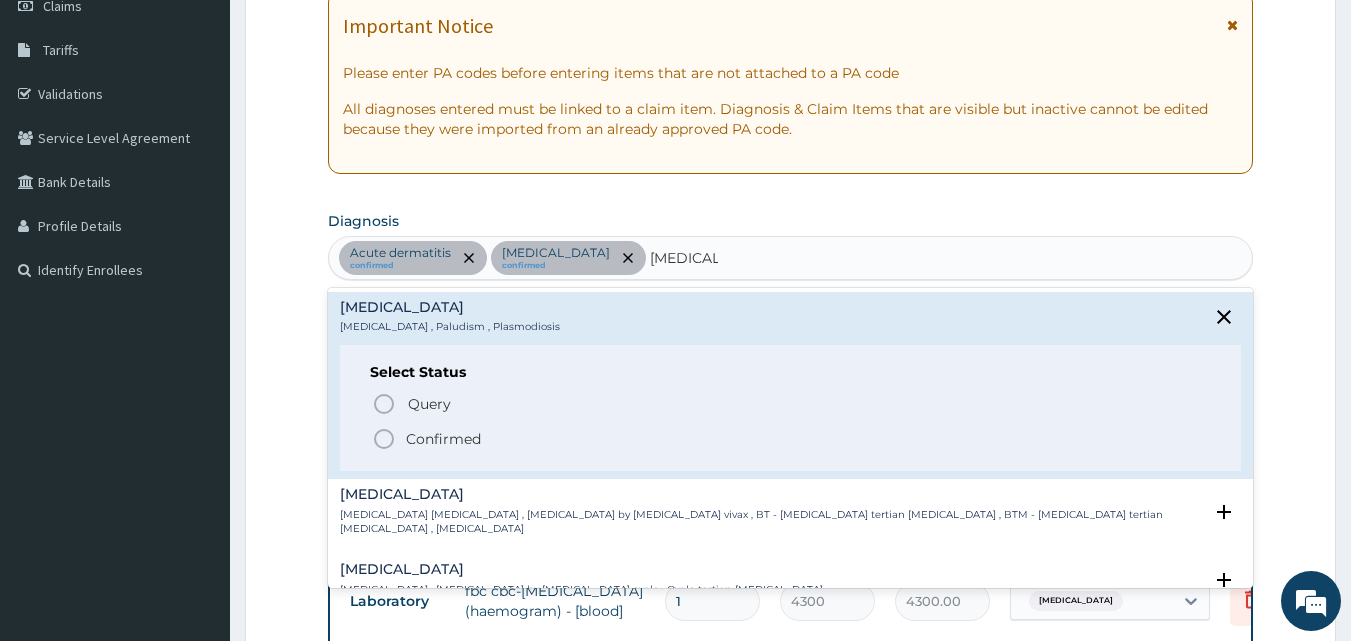 click 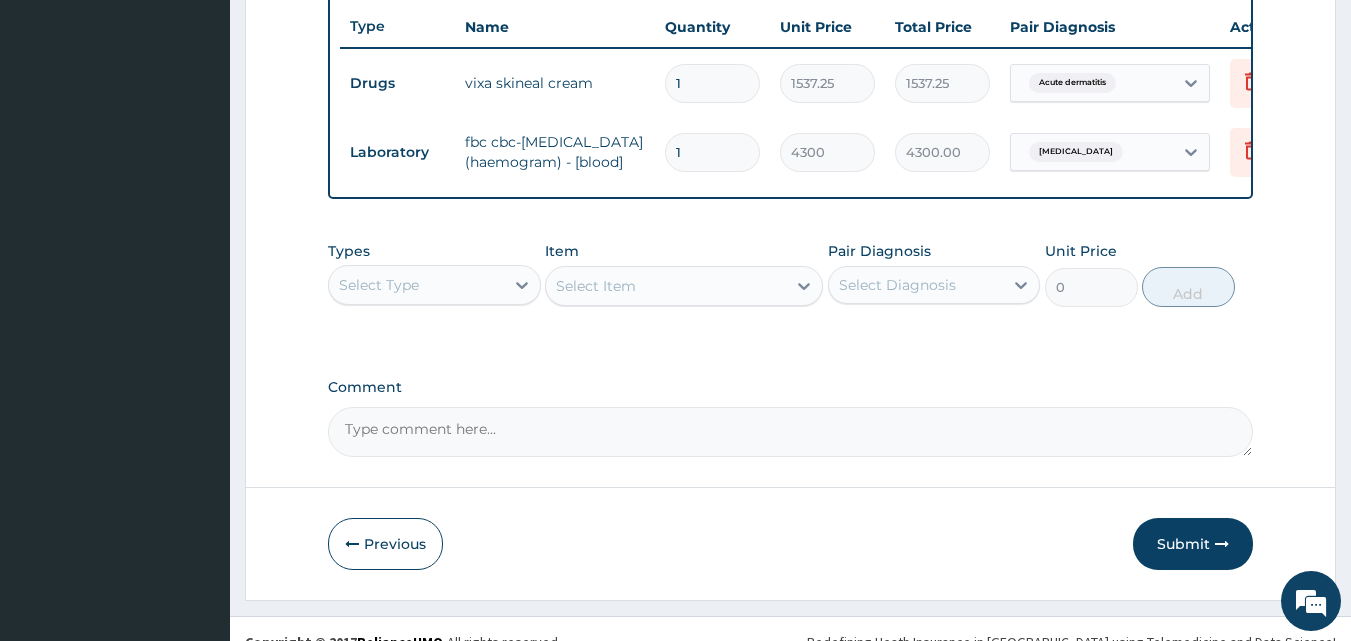 scroll, scrollTop: 800, scrollLeft: 0, axis: vertical 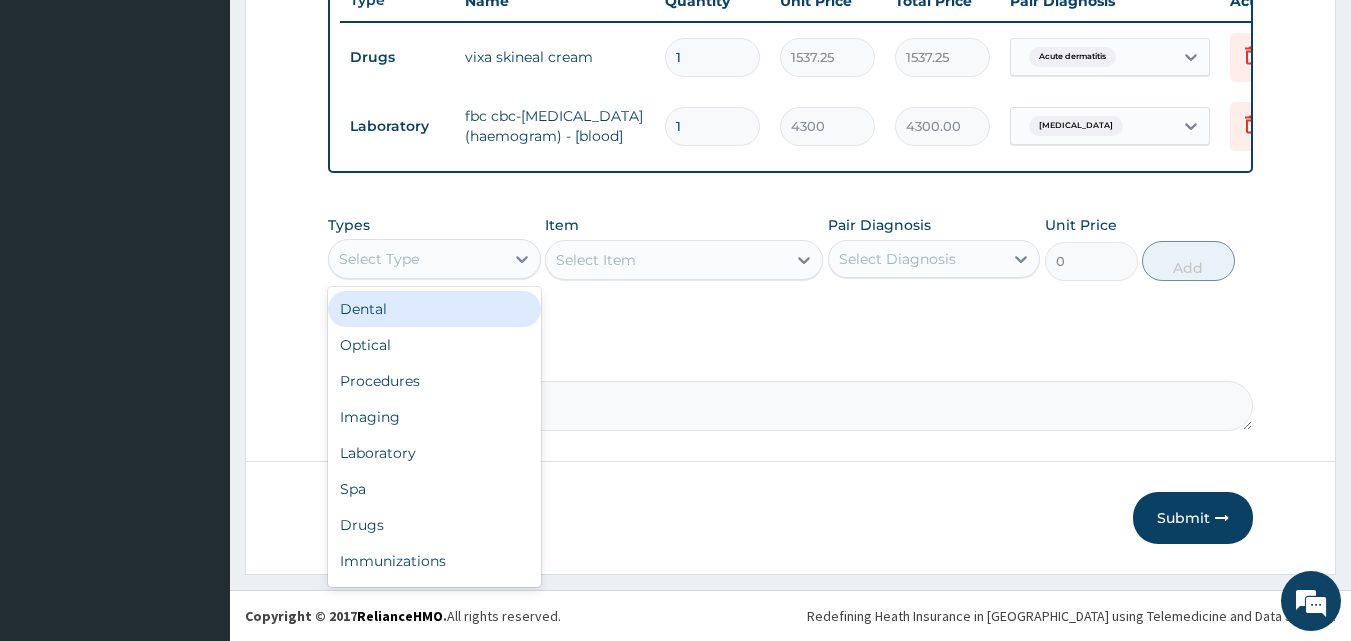 click on "Select Type" at bounding box center (379, 259) 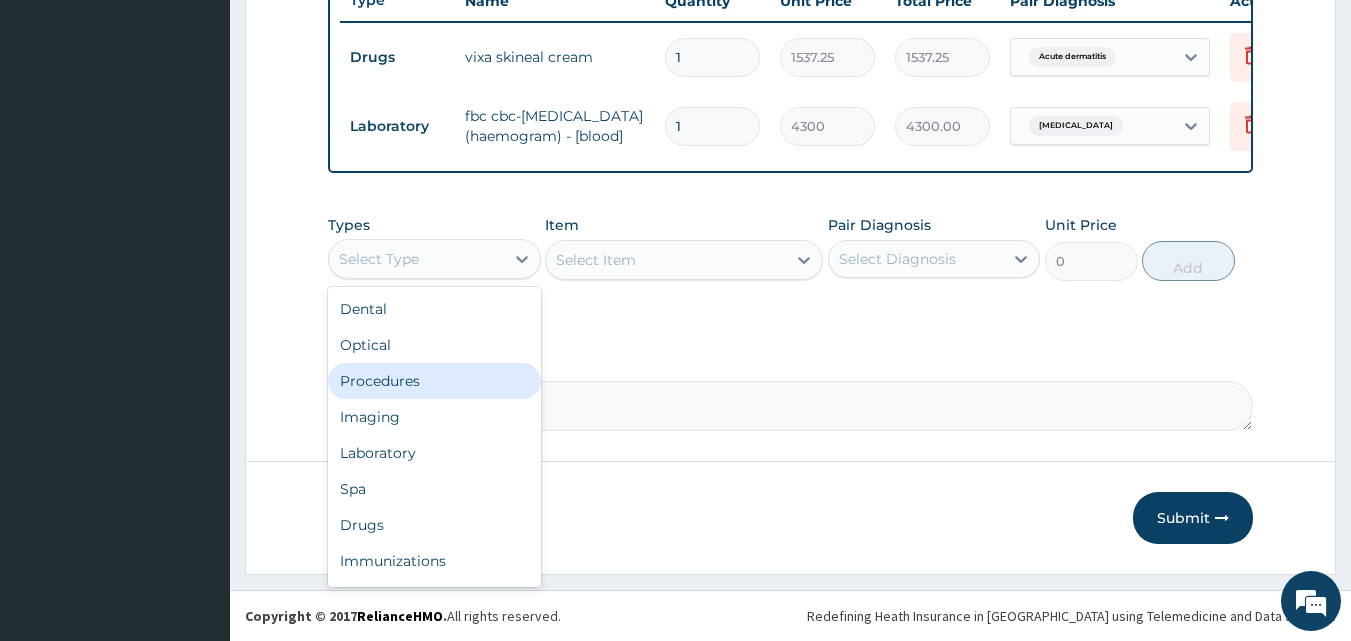 click on "Procedures" at bounding box center (434, 381) 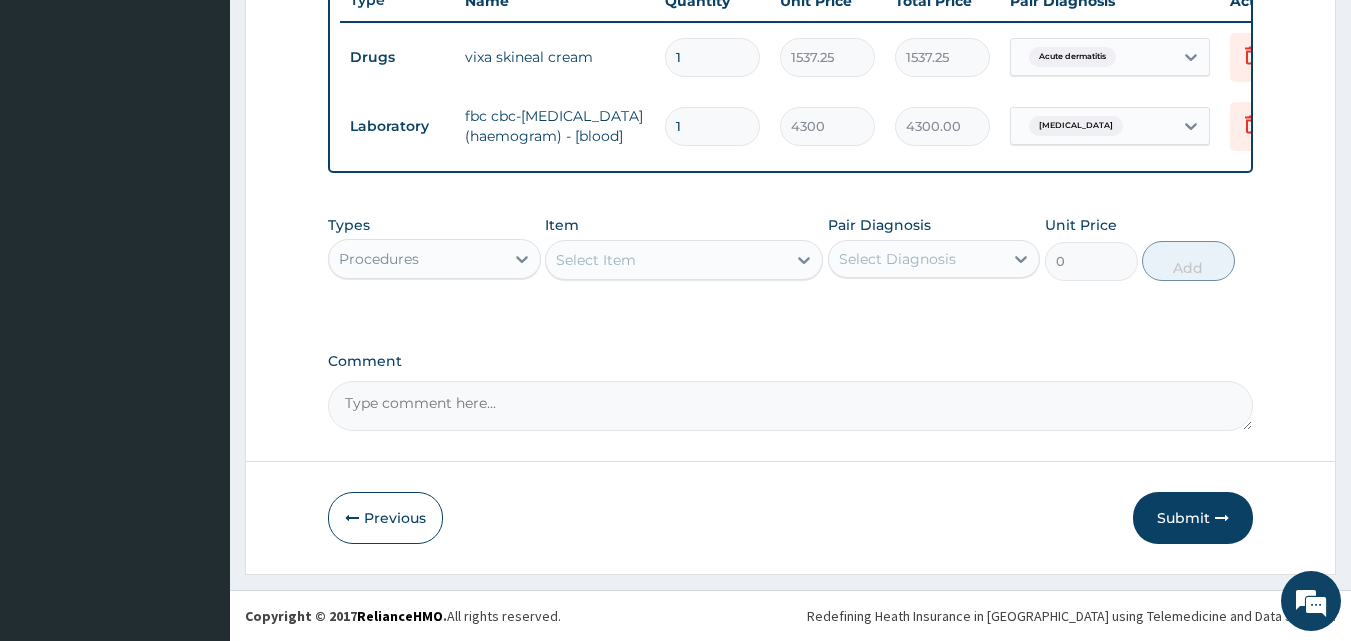 click on "Select Item" at bounding box center [596, 260] 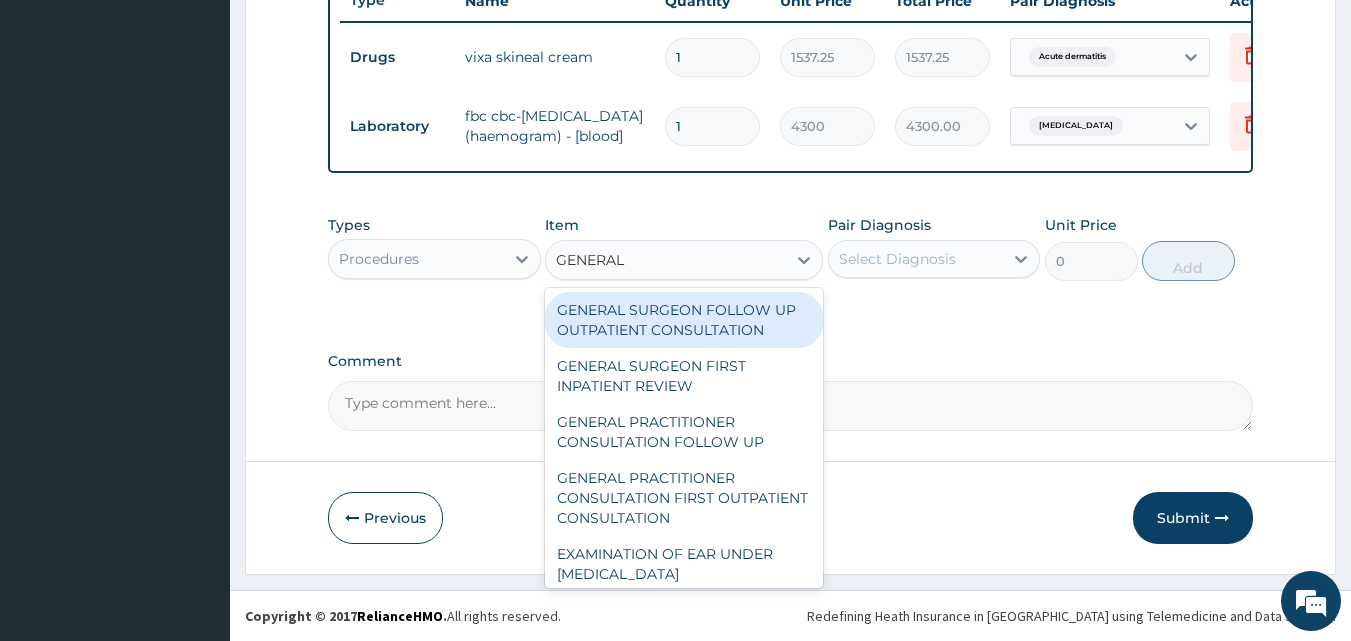 type on "GENERAL P" 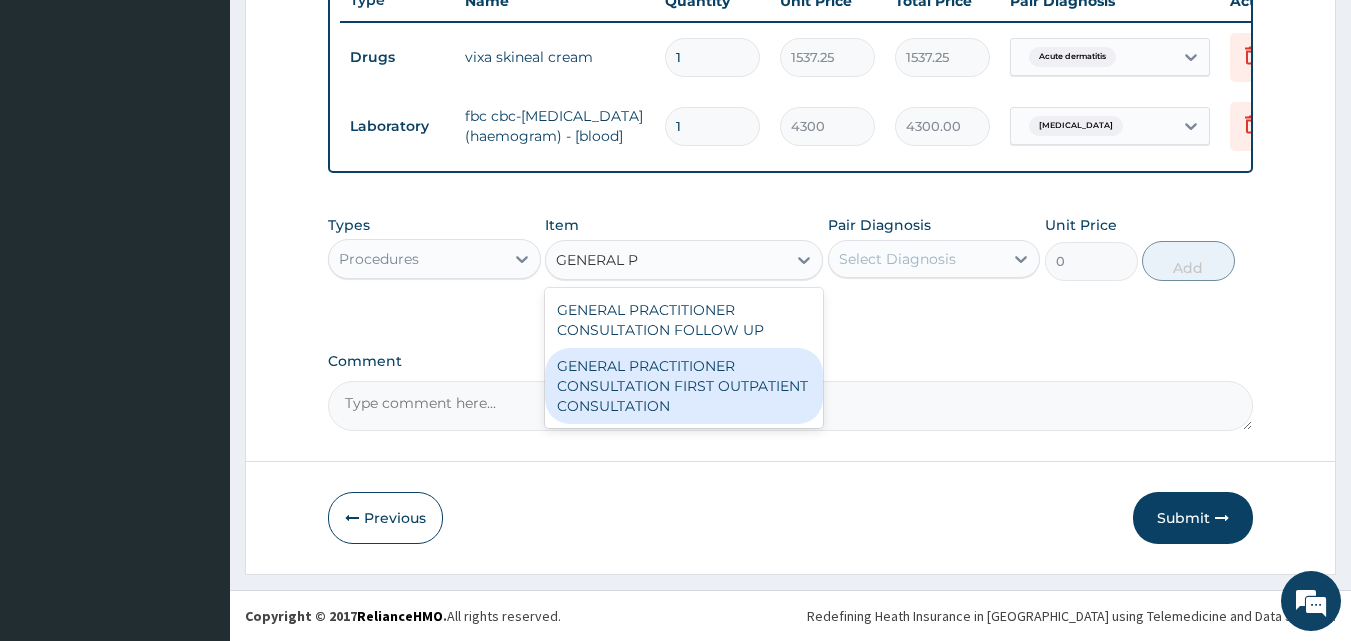 drag, startPoint x: 589, startPoint y: 403, endPoint x: 417, endPoint y: 241, distance: 236.2795 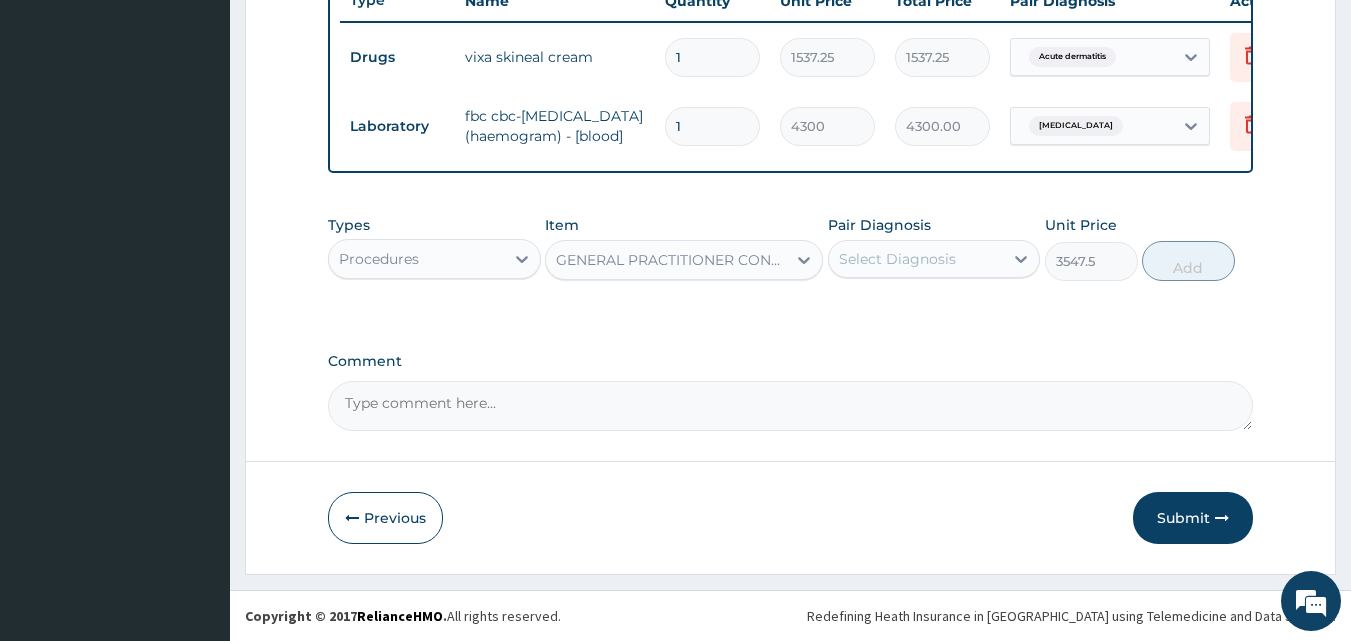 click on "Select Diagnosis" at bounding box center (916, 259) 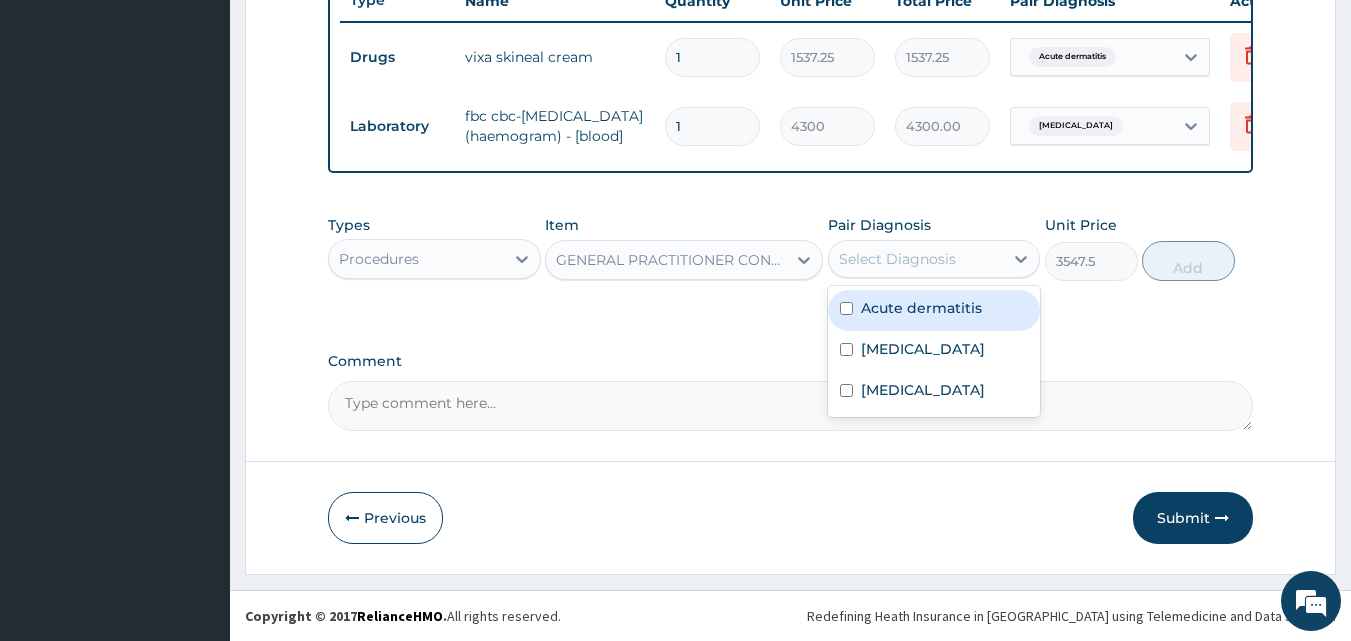 click on "Acute dermatitis" at bounding box center (921, 308) 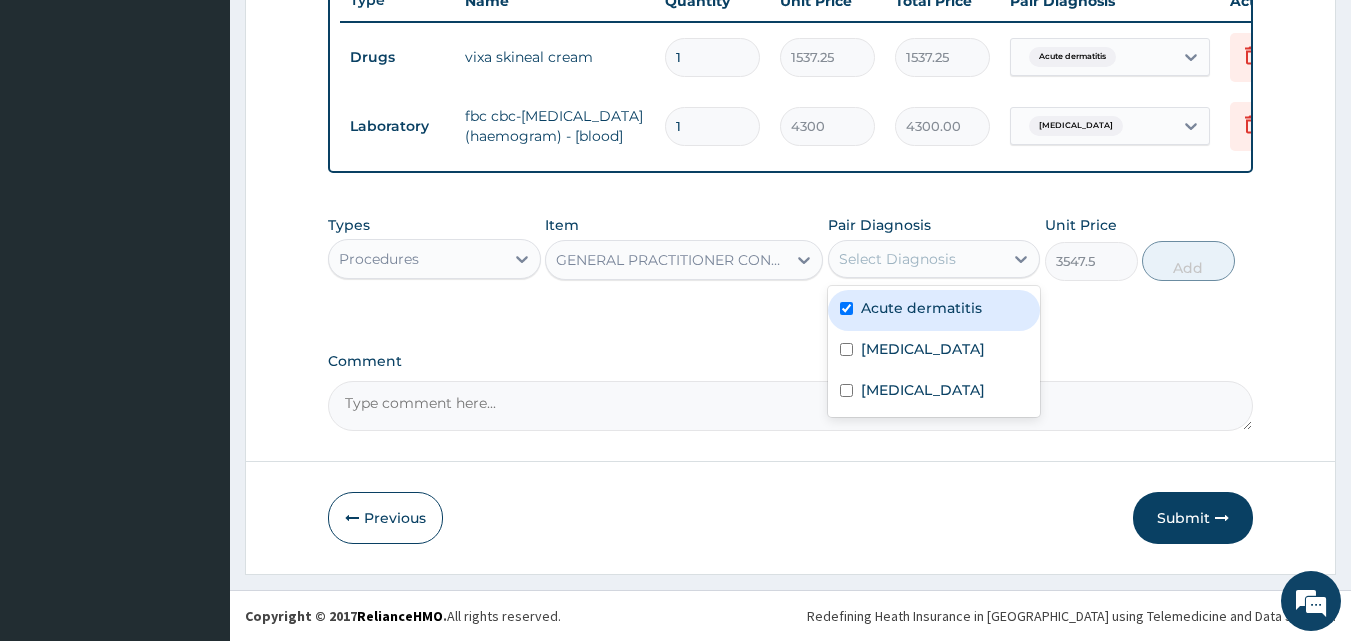 checkbox on "true" 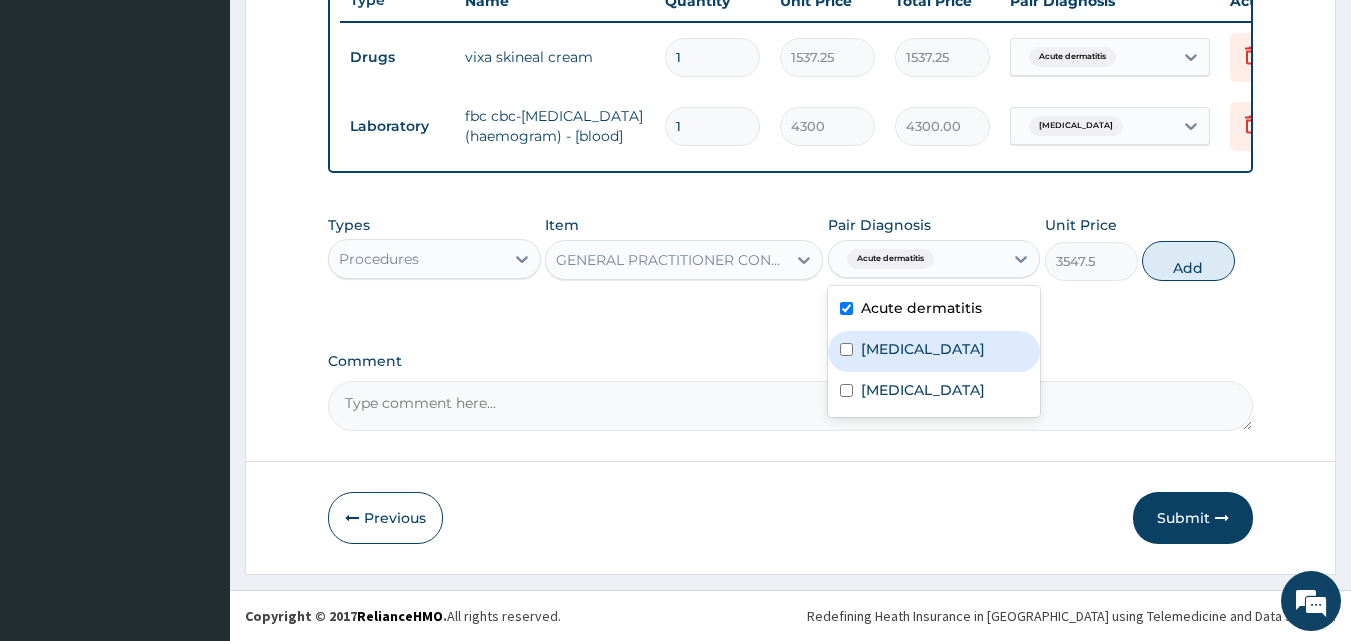 click on "Sepsis" at bounding box center [934, 351] 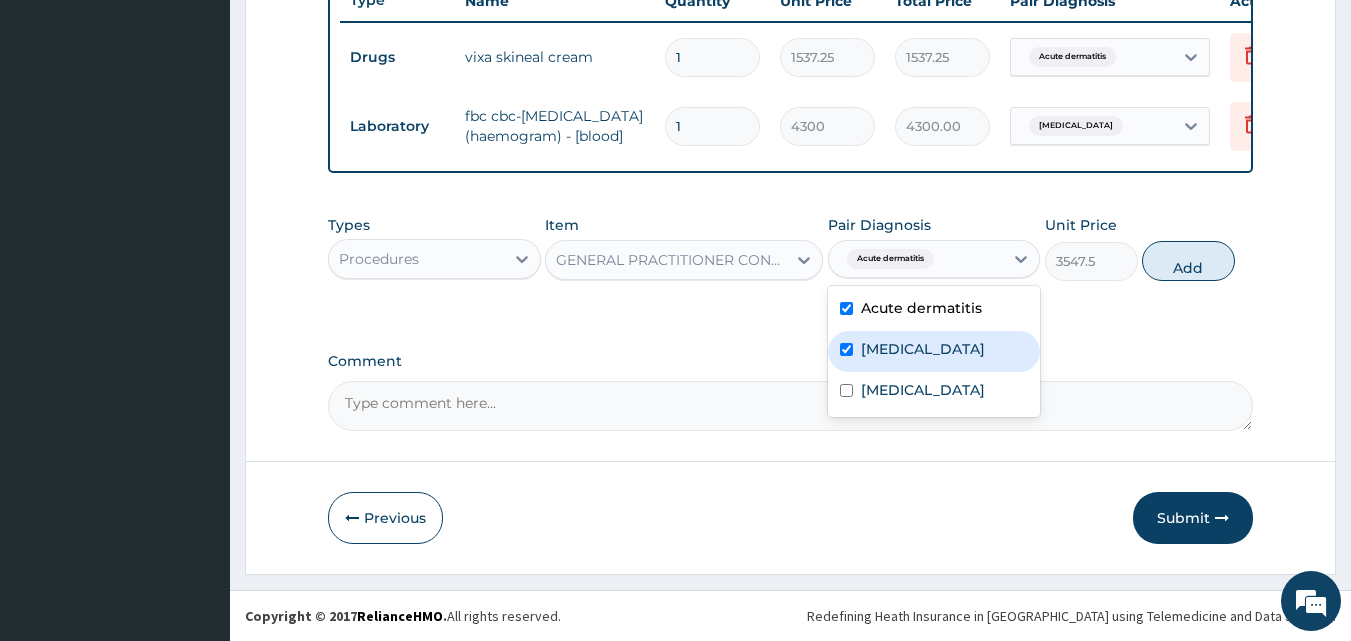 checkbox on "true" 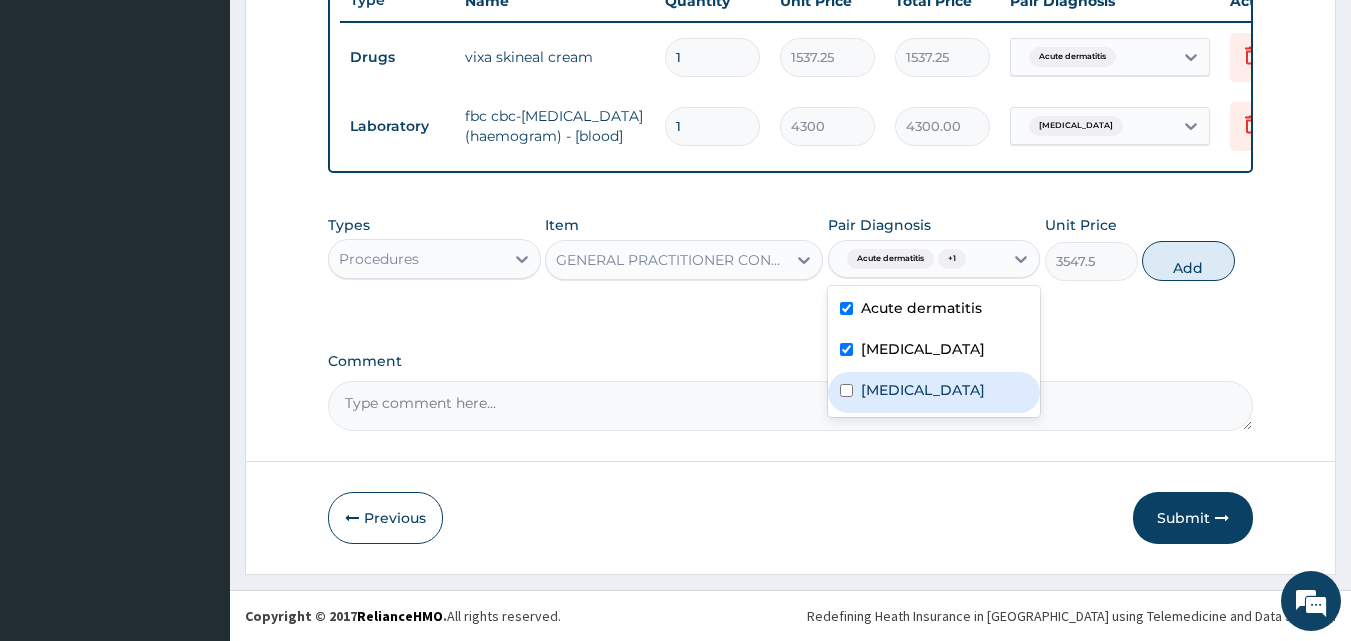 click on "Malaria" at bounding box center [934, 392] 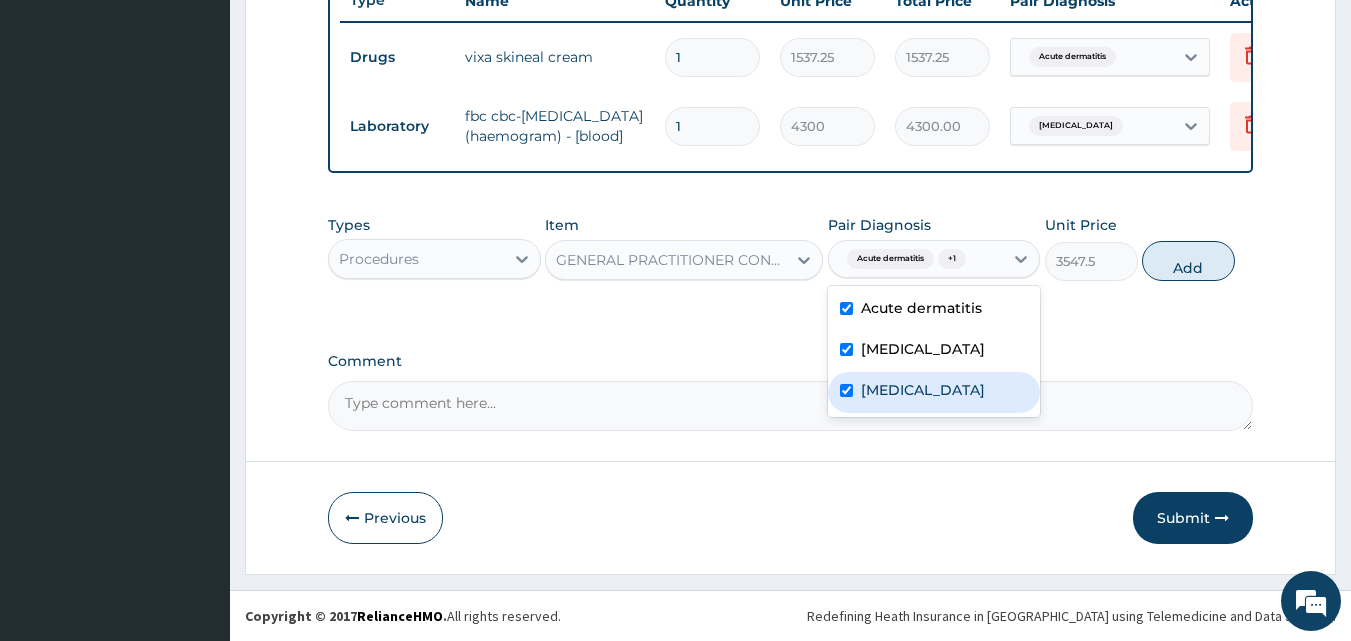 checkbox on "true" 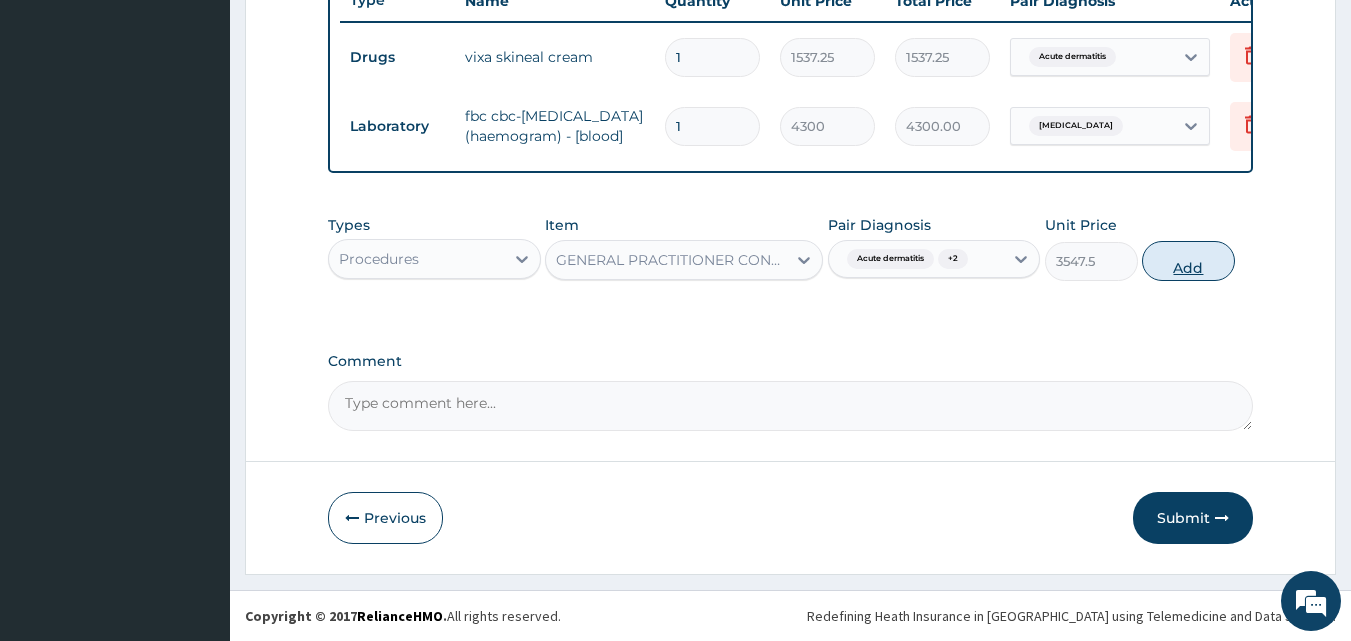 click on "Add" at bounding box center [1188, 261] 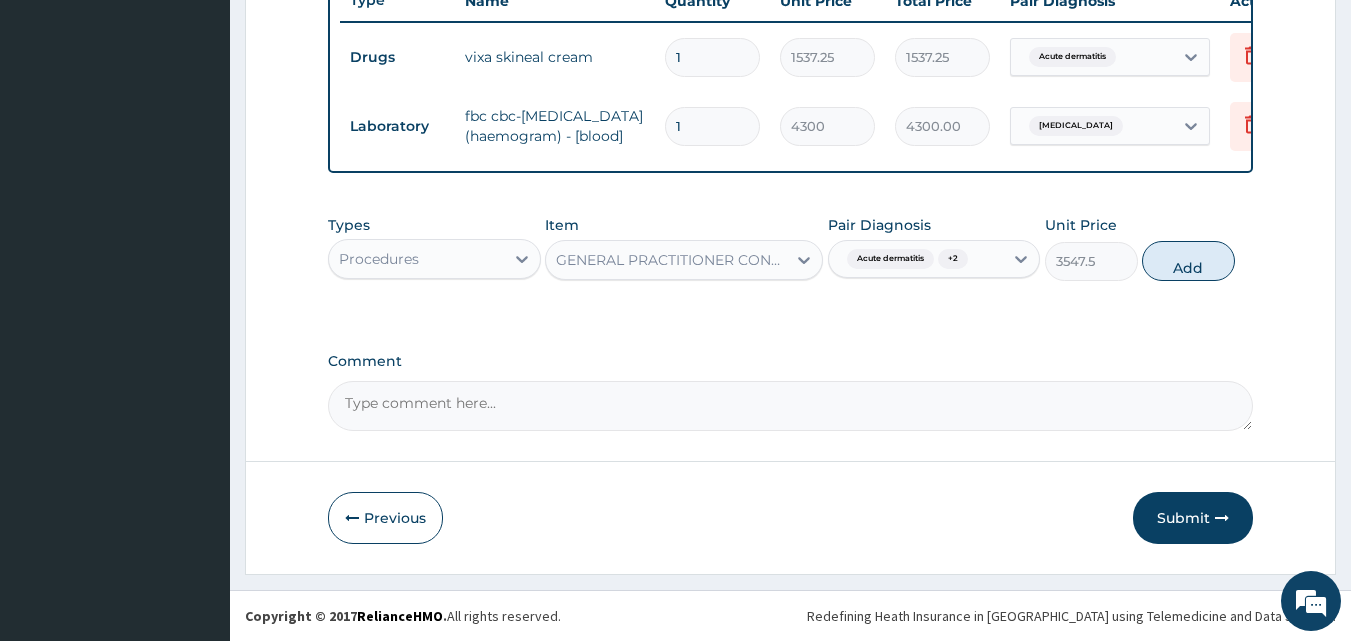 type on "0" 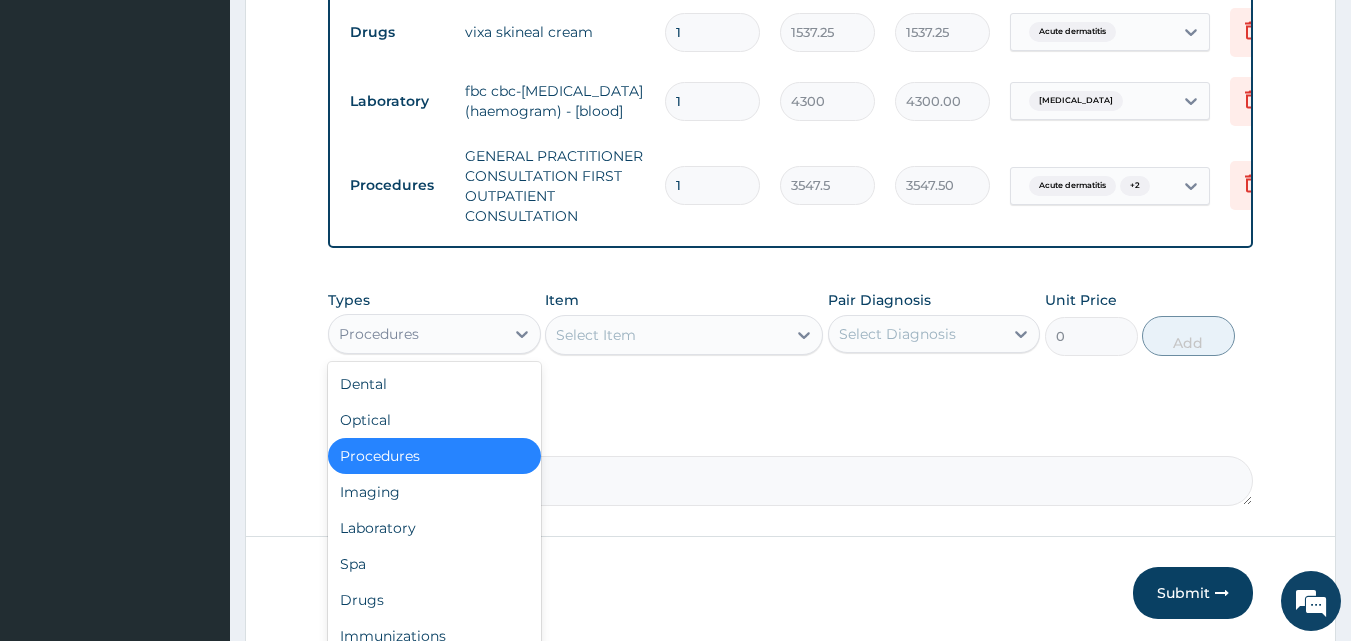 drag, startPoint x: 386, startPoint y: 358, endPoint x: 432, endPoint y: 304, distance: 70.93659 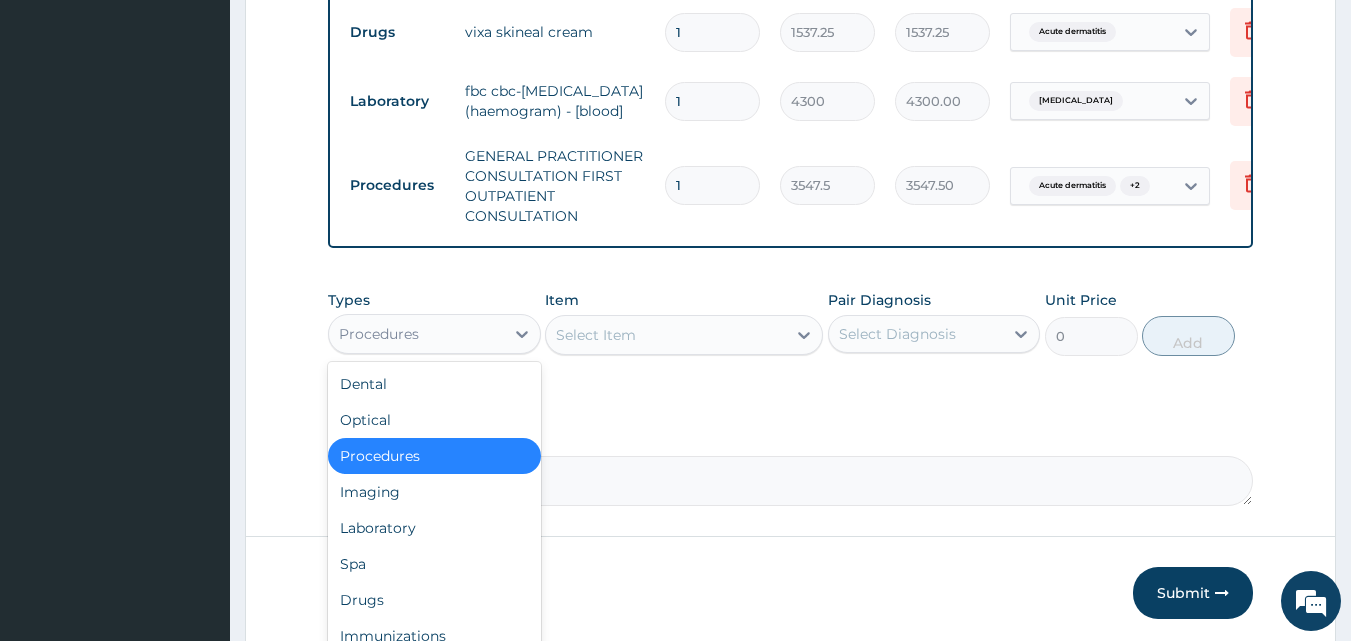 click on "Procedures" at bounding box center [379, 334] 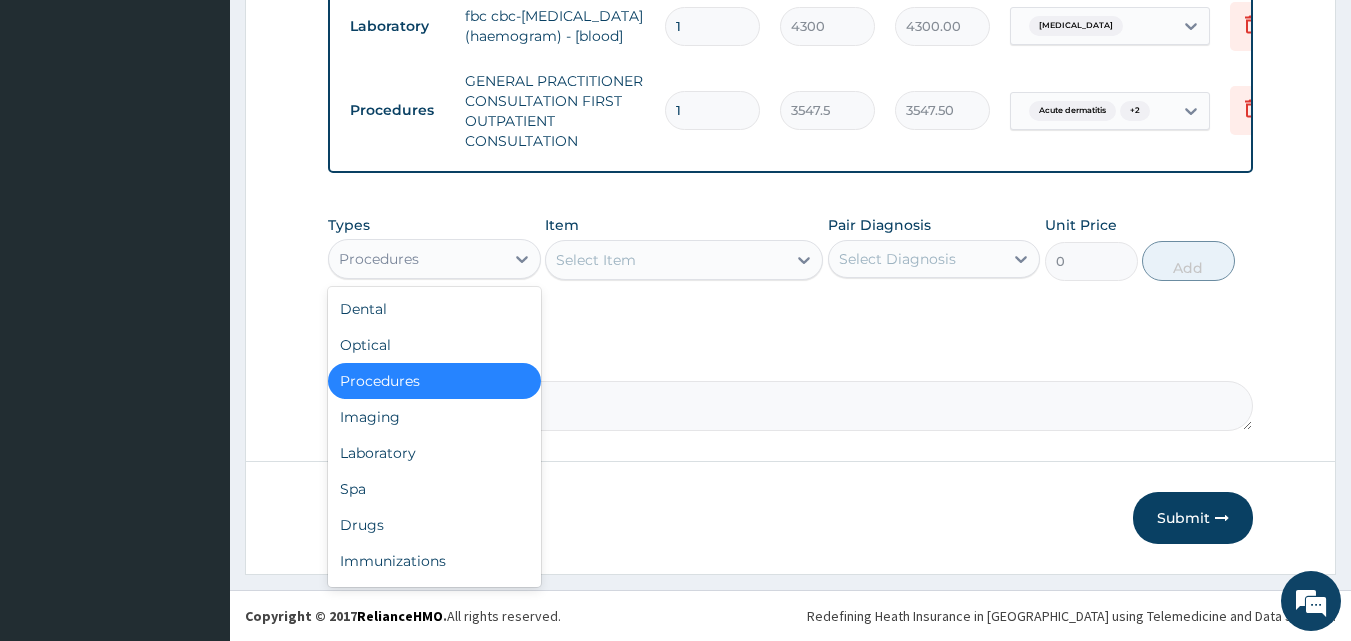 scroll, scrollTop: 901, scrollLeft: 0, axis: vertical 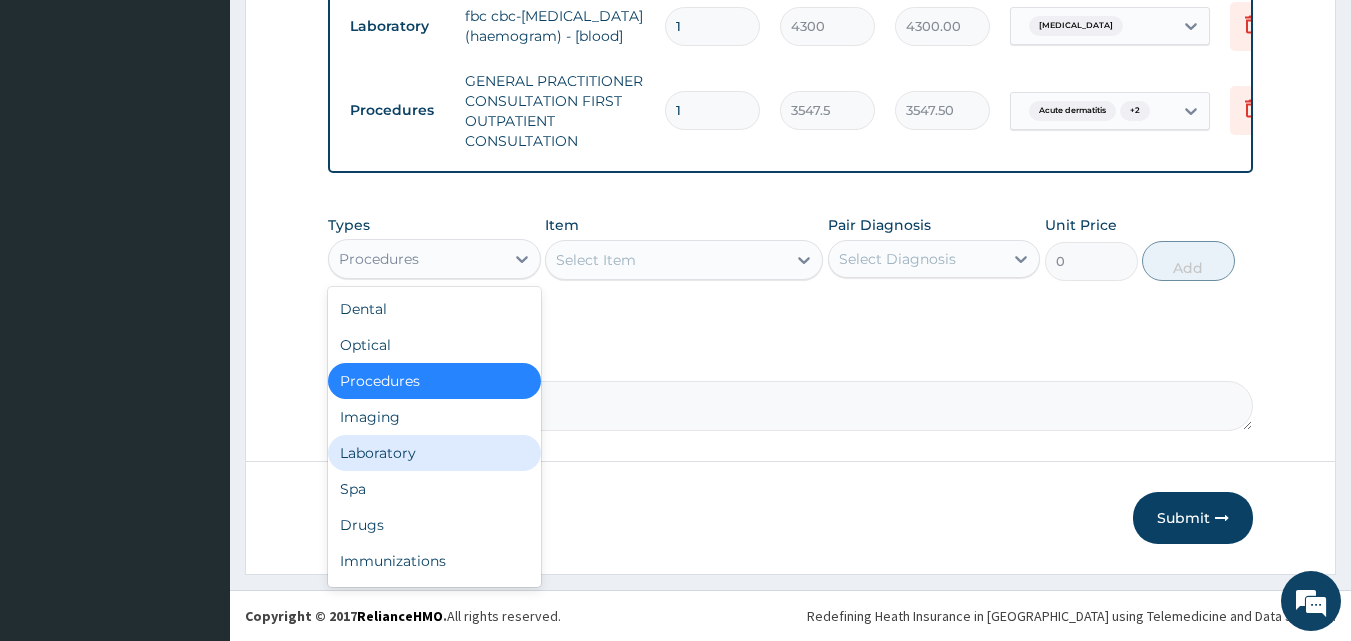 click on "Laboratory" at bounding box center [434, 453] 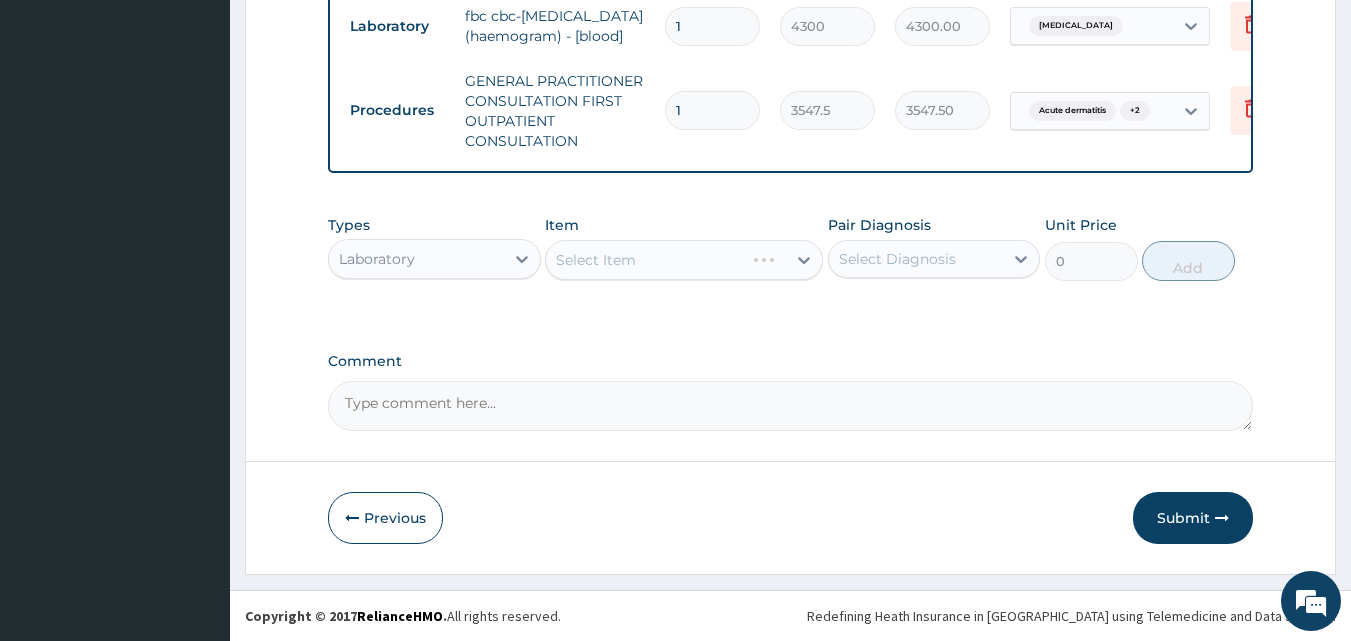 click on "Select Item" at bounding box center [684, 260] 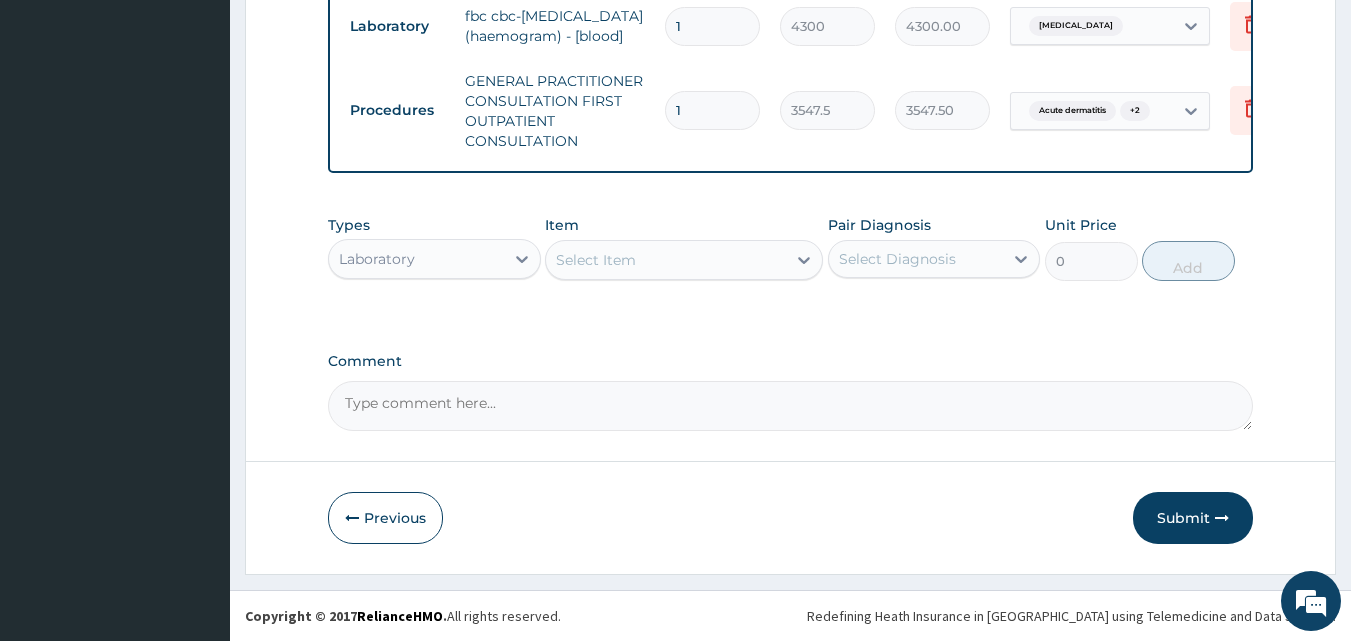 click on "Select Diagnosis" at bounding box center [897, 259] 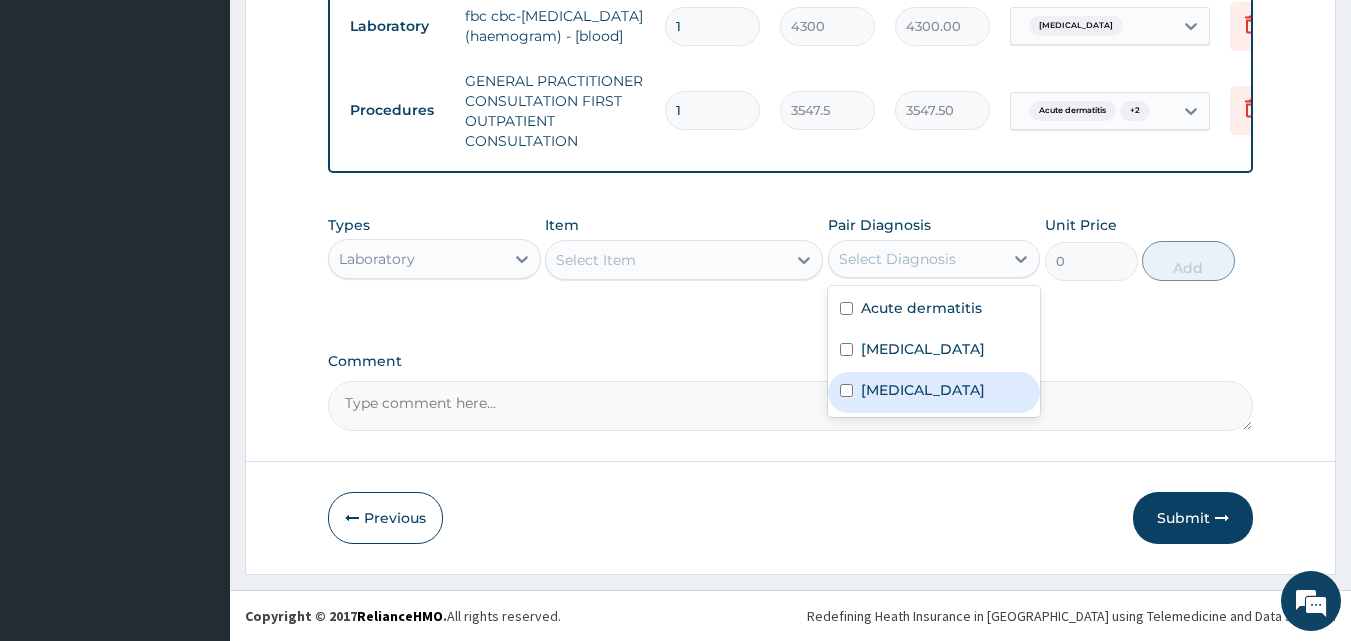 click on "Malaria" at bounding box center (934, 392) 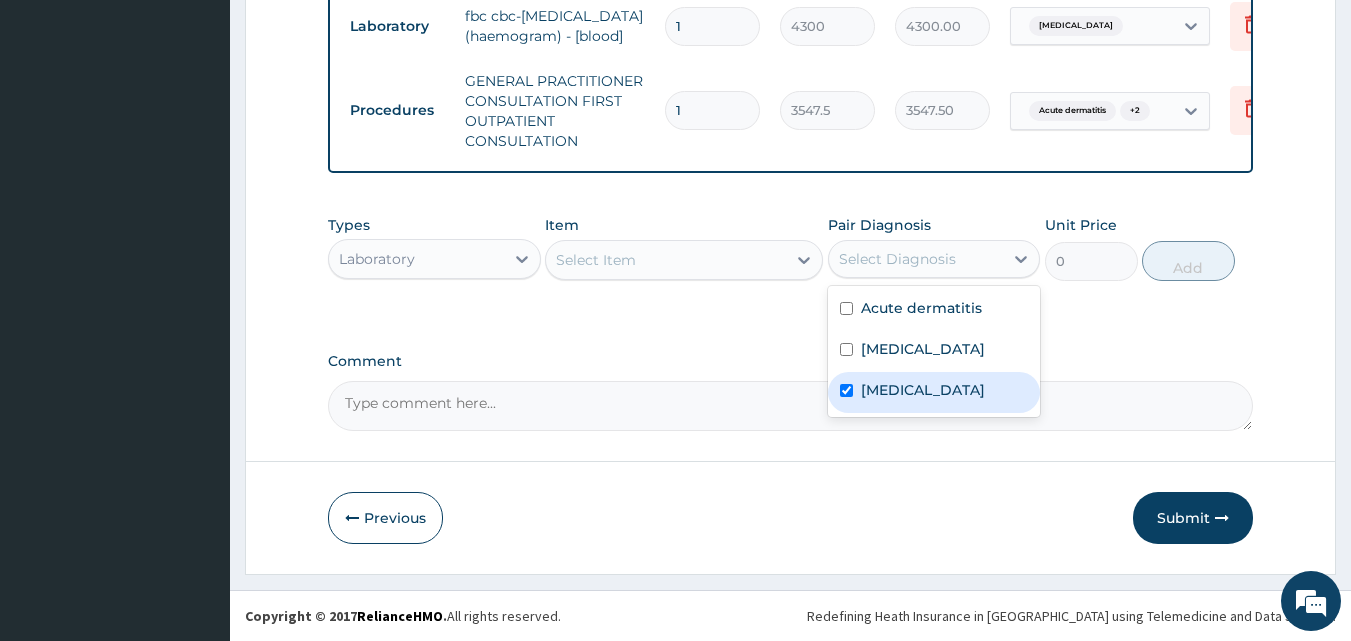 checkbox on "true" 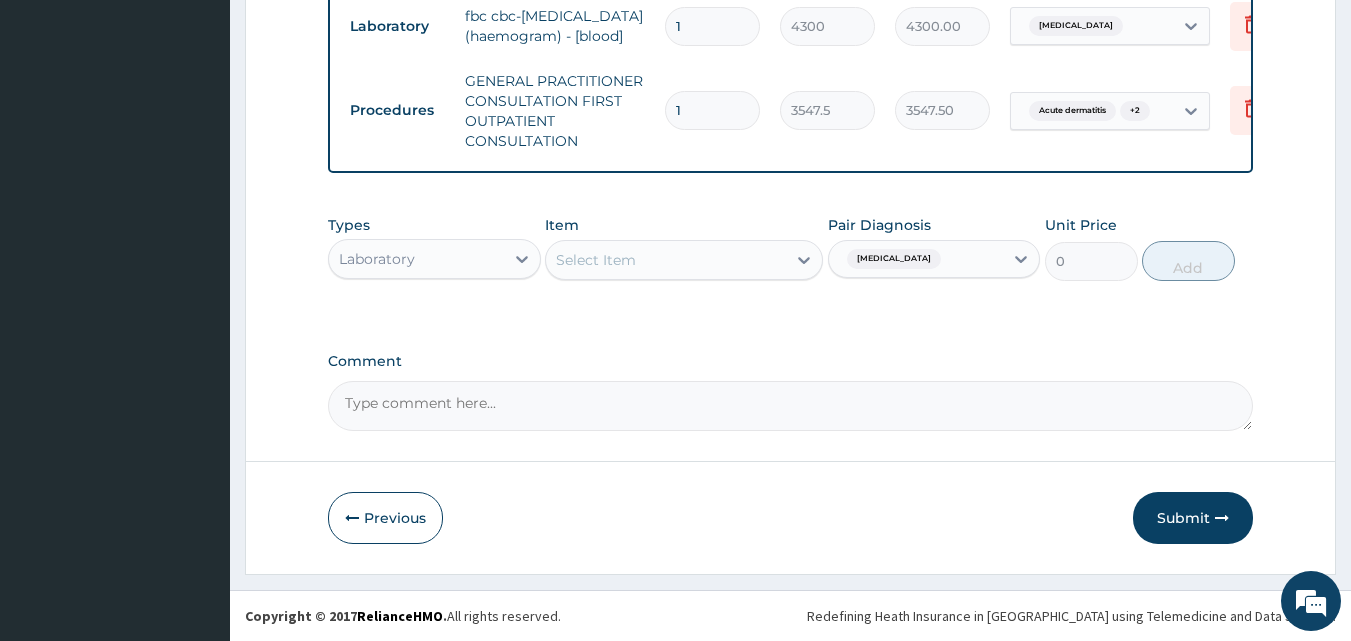 click on "PA Code / Prescription Code PA/7B053B Encounter Date 09-07-2025 Important Notice Please enter PA codes before entering items that are not attached to a PA code   All diagnoses entered must be linked to a claim item. Diagnosis & Claim Items that are visible but inactive cannot be edited because they were imported from an already approved PA code. Diagnosis Acute dermatitis confirmed Sepsis confirmed Malaria Confirmed NB: All diagnosis must be linked to a claim item Claim Items Type Name Quantity Unit Price Total Price Pair Diagnosis Actions Drugs vixa skineal cream 1 1537.25 1537.25 Acute dermatitis Delete Laboratory fbc cbc-complete blood count (haemogram) - [blood] 1 4300 4300.00 Sepsis Delete Procedures GENERAL PRACTITIONER CONSULTATION FIRST OUTPATIENT CONSULTATION 1 3547.5 3547.50 Acute dermatitis  + 2 Delete Types Laboratory Item Select Item Pair Diagnosis Malaria Unit Price 0 Add Comment" at bounding box center (791, -127) 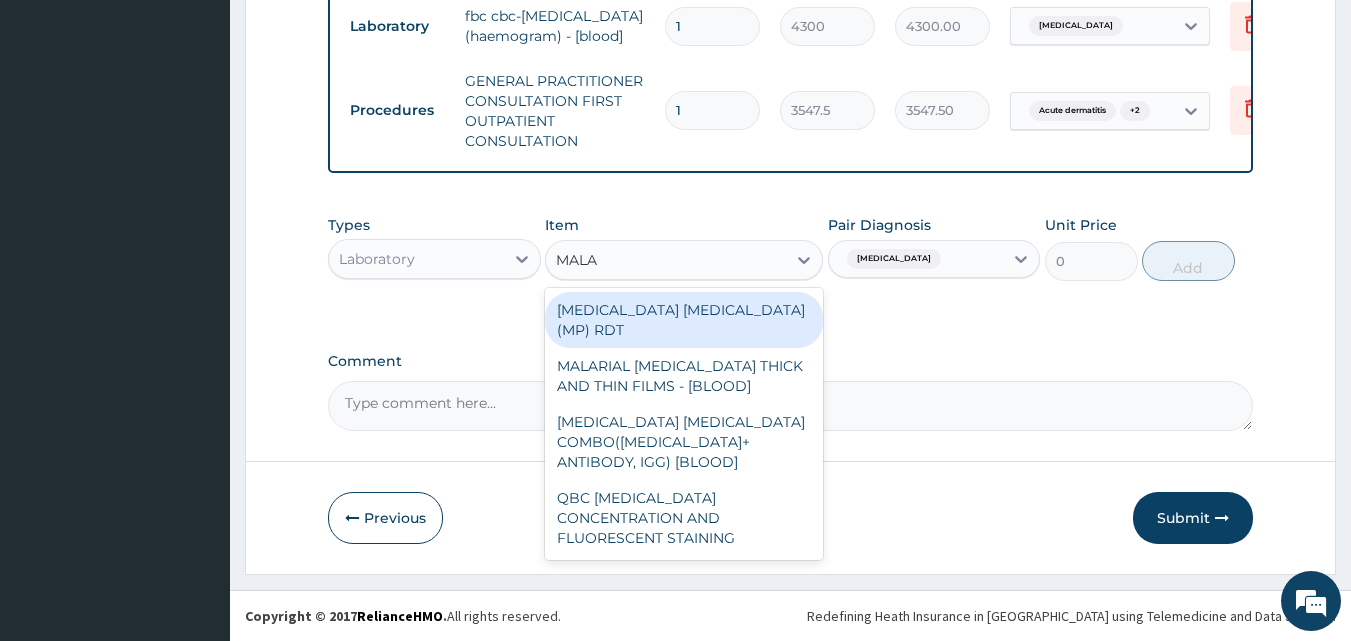 type on "MALAR" 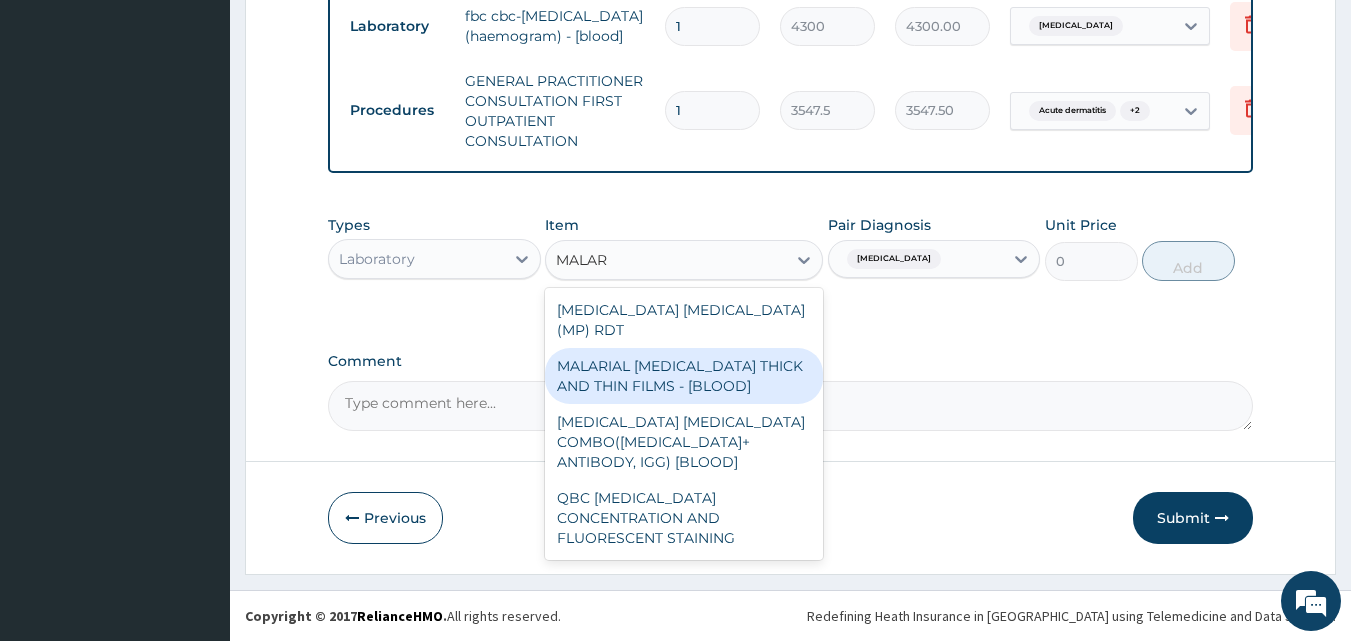 click on "MALARIAL PARASITE THICK AND THIN FILMS - [BLOOD]" at bounding box center (684, 376) 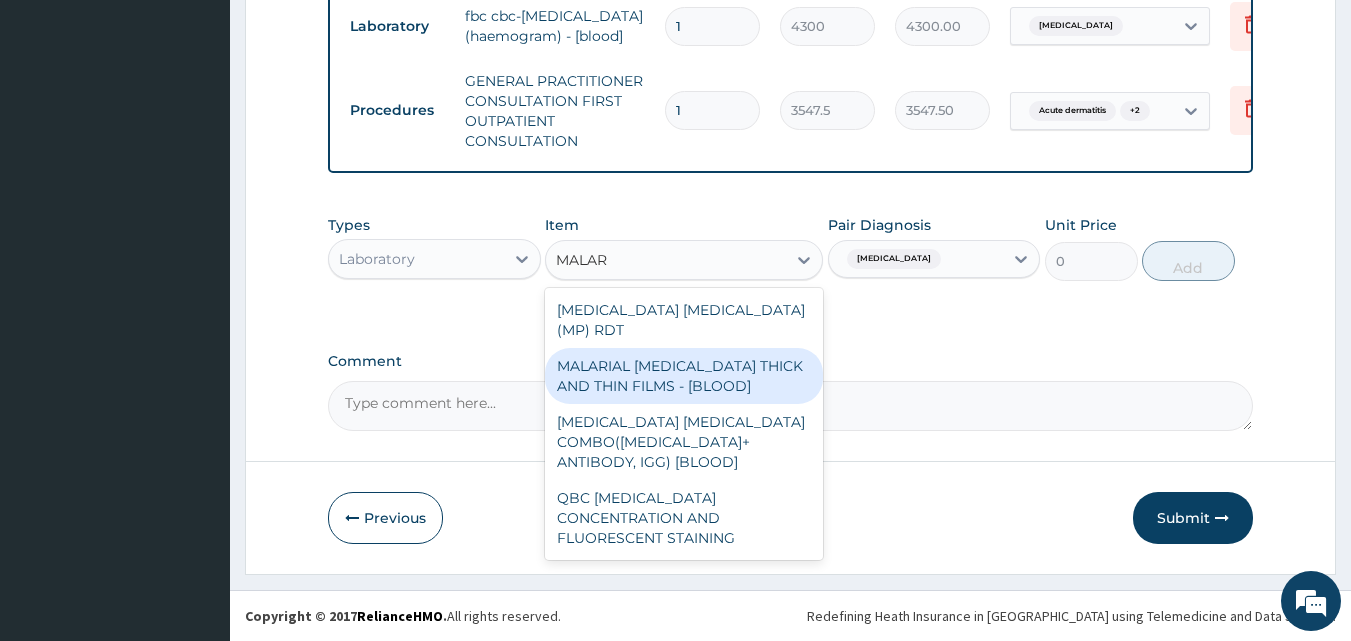 type 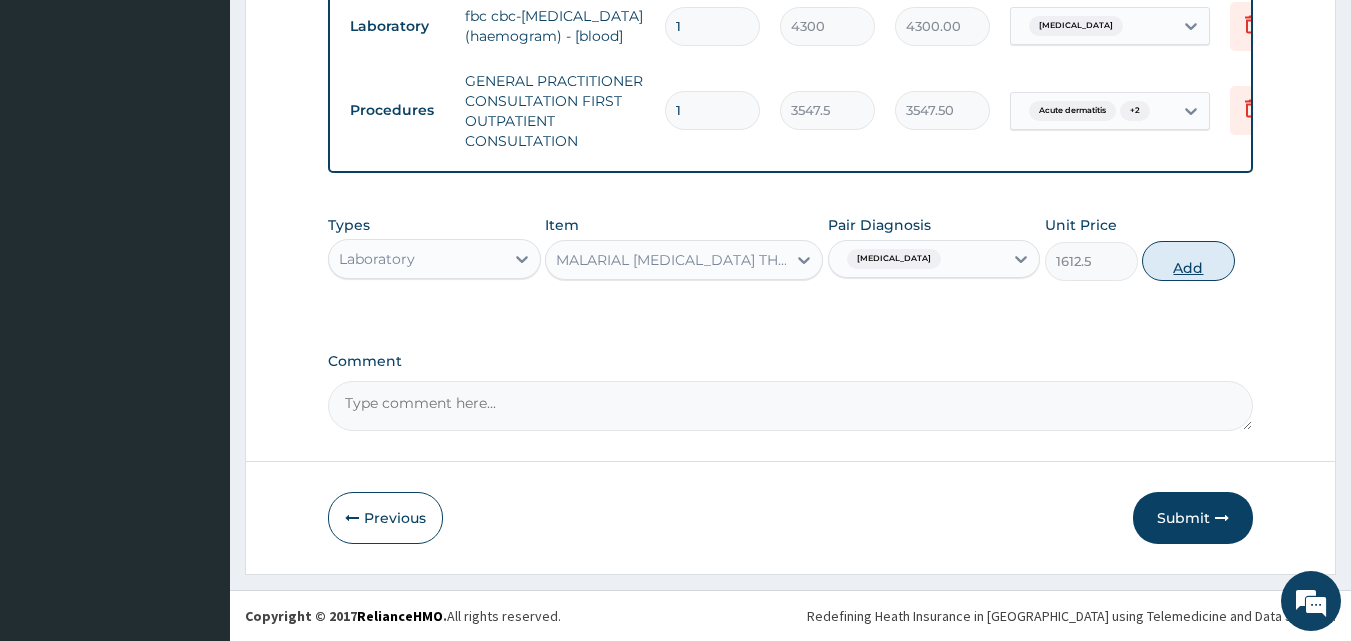 click on "Add" at bounding box center (1188, 261) 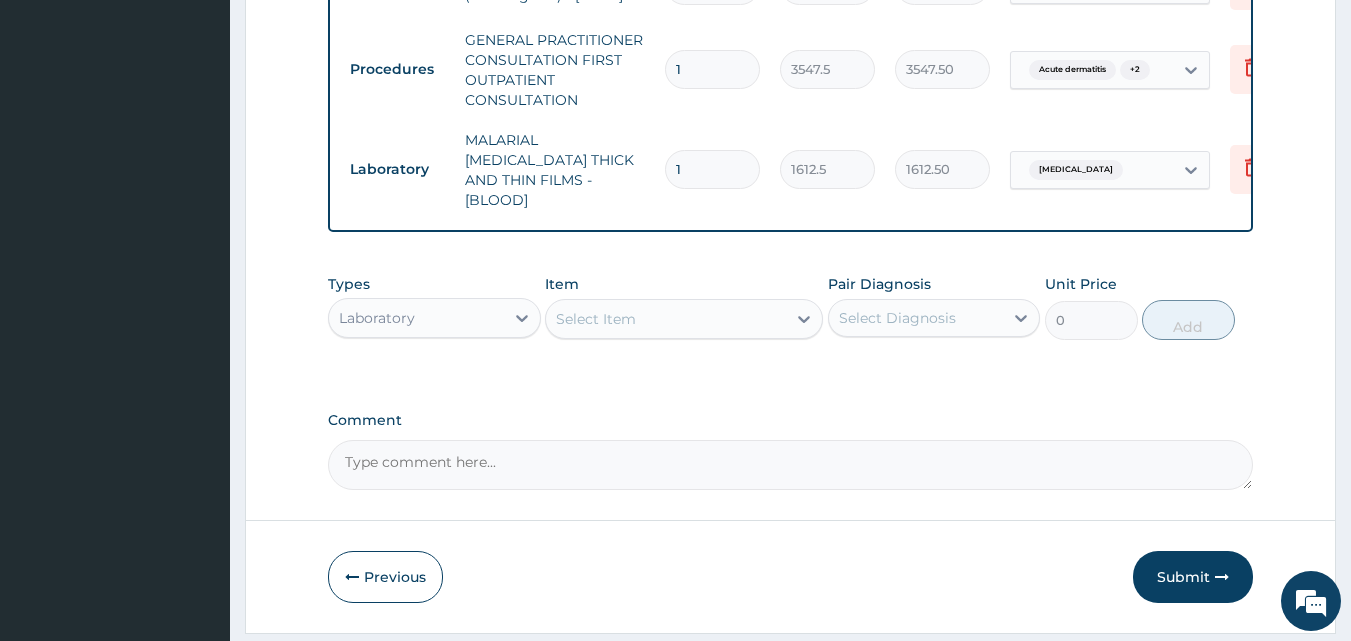 scroll, scrollTop: 881, scrollLeft: 0, axis: vertical 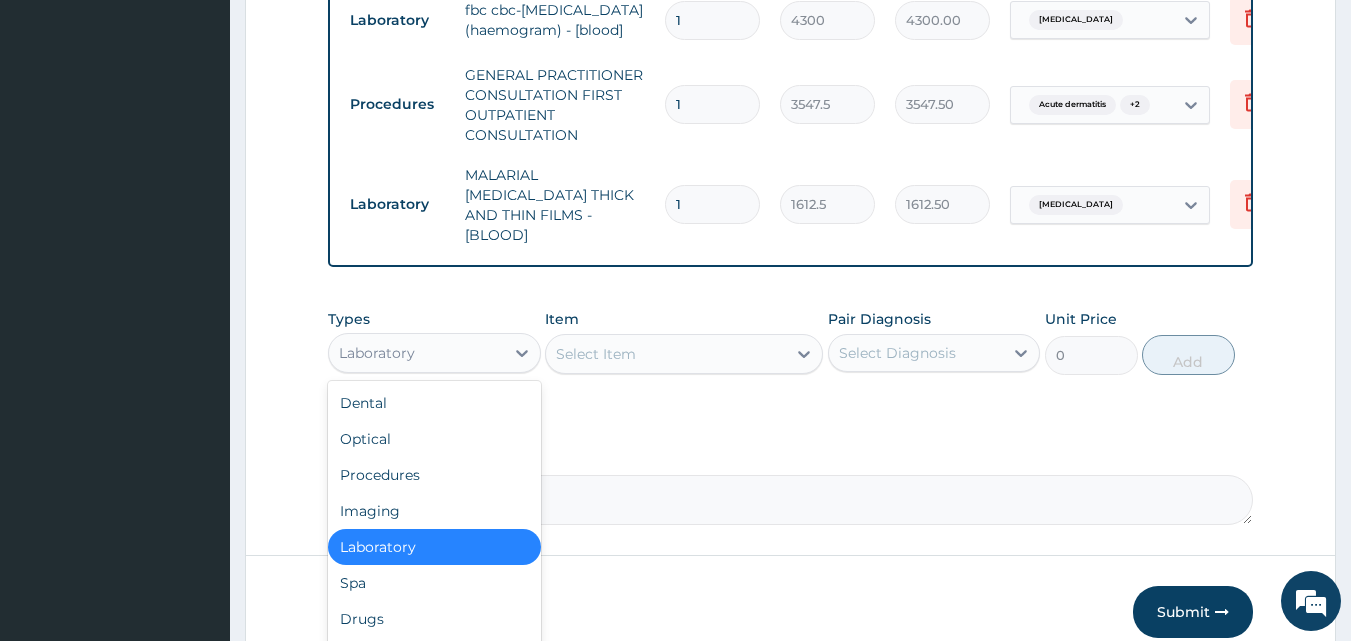 click on "Laboratory" at bounding box center (416, 353) 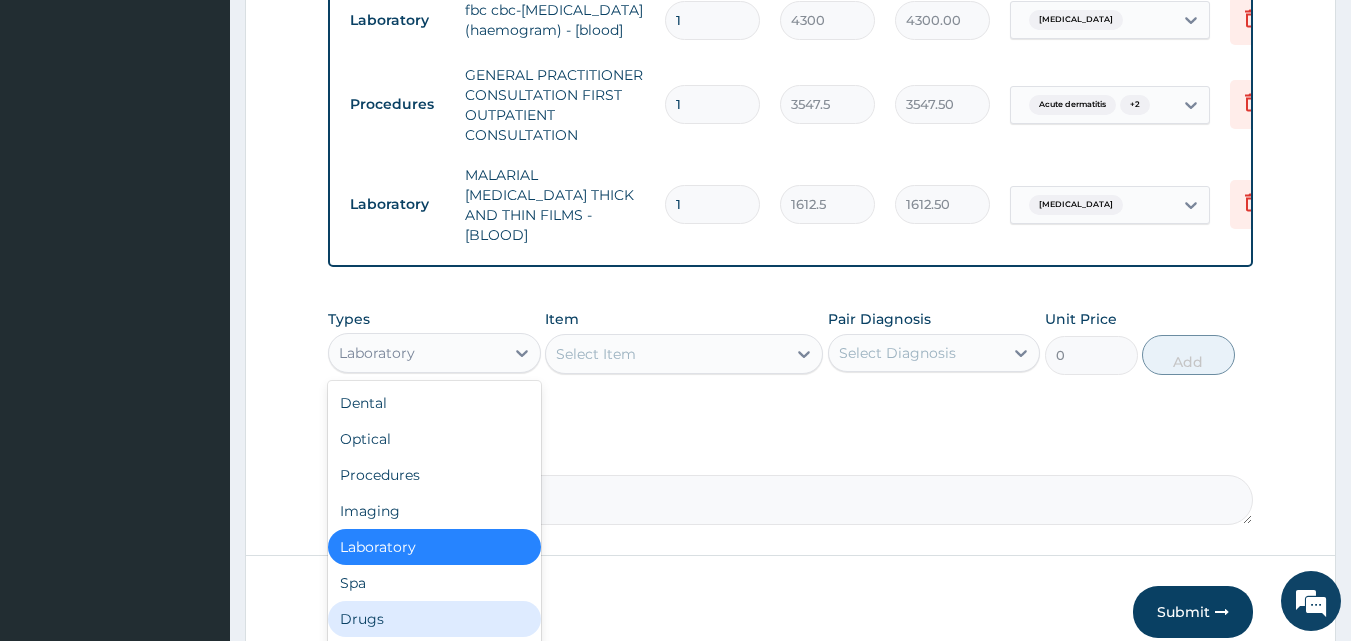 click on "Drugs" at bounding box center [434, 619] 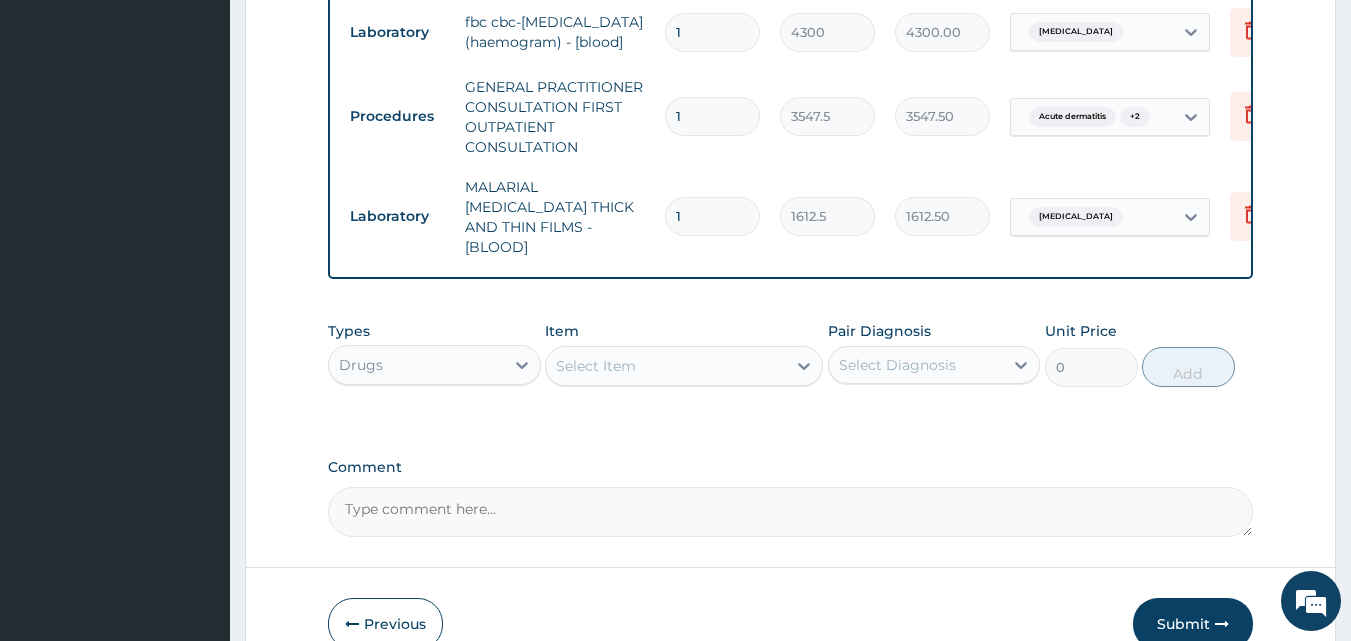 scroll, scrollTop: 881, scrollLeft: 0, axis: vertical 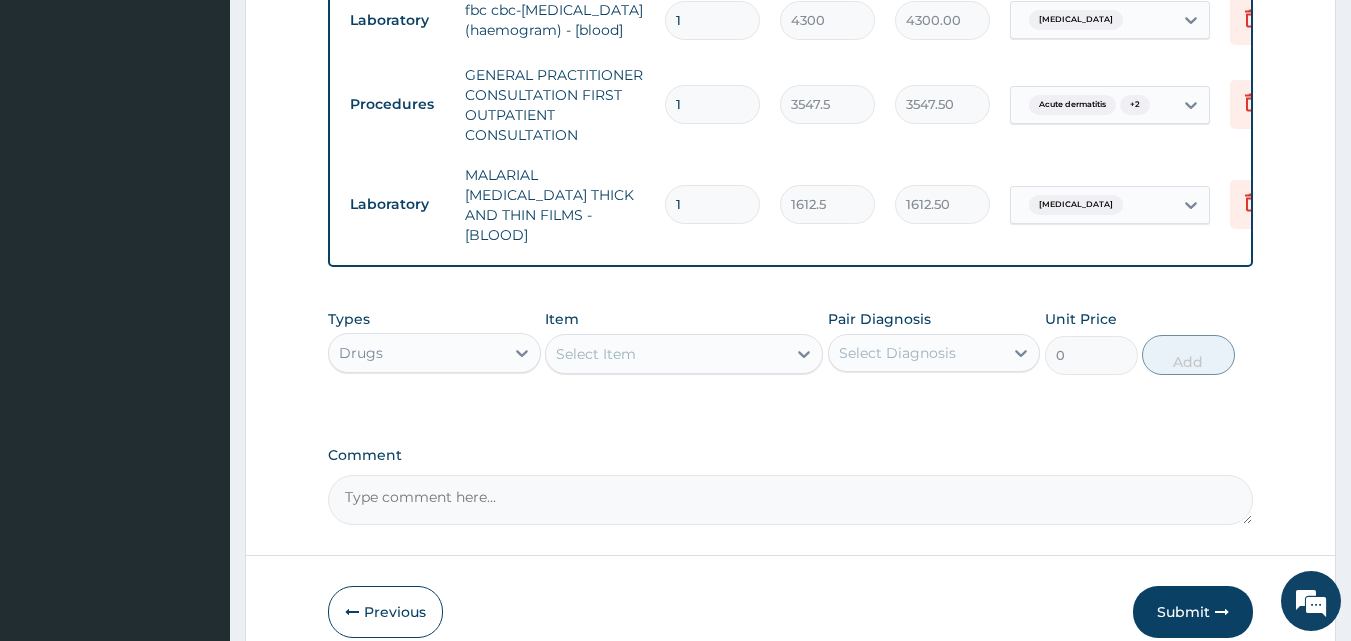 click on "Select Item" at bounding box center (596, 354) 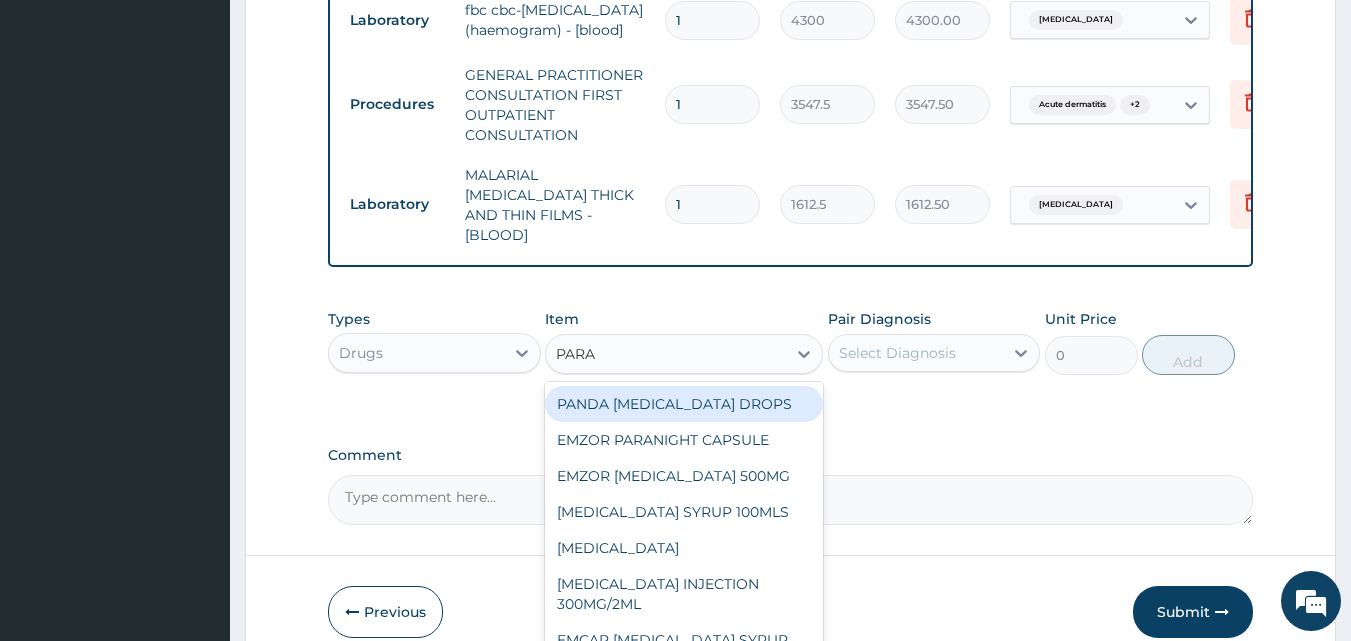 type on "PARAC" 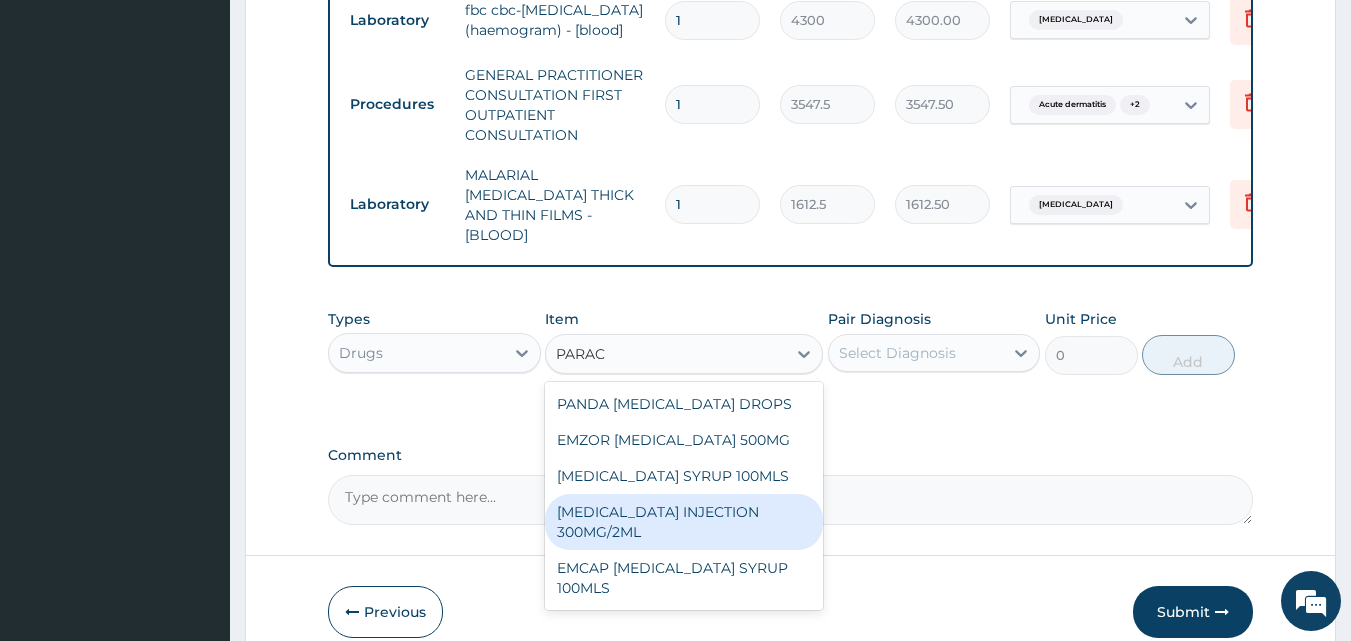 click on "PARACETAMOL INJECTION 300MG/2ML" at bounding box center [684, 522] 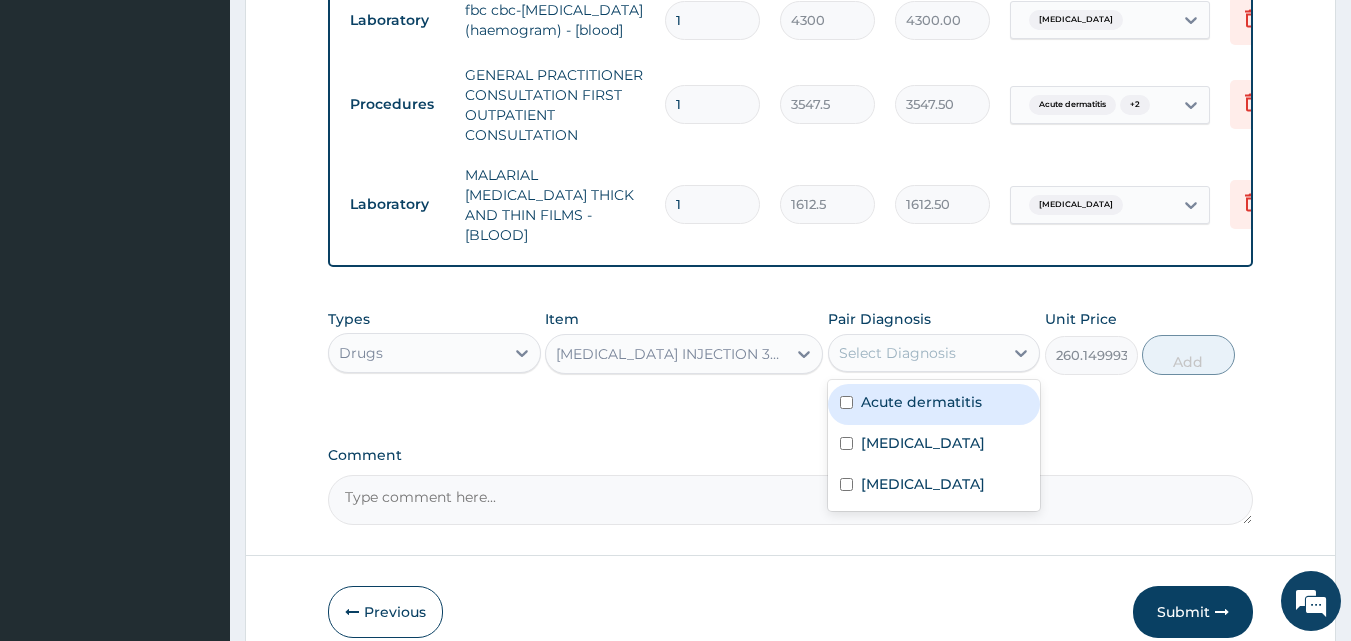 click on "Select Diagnosis" at bounding box center (897, 353) 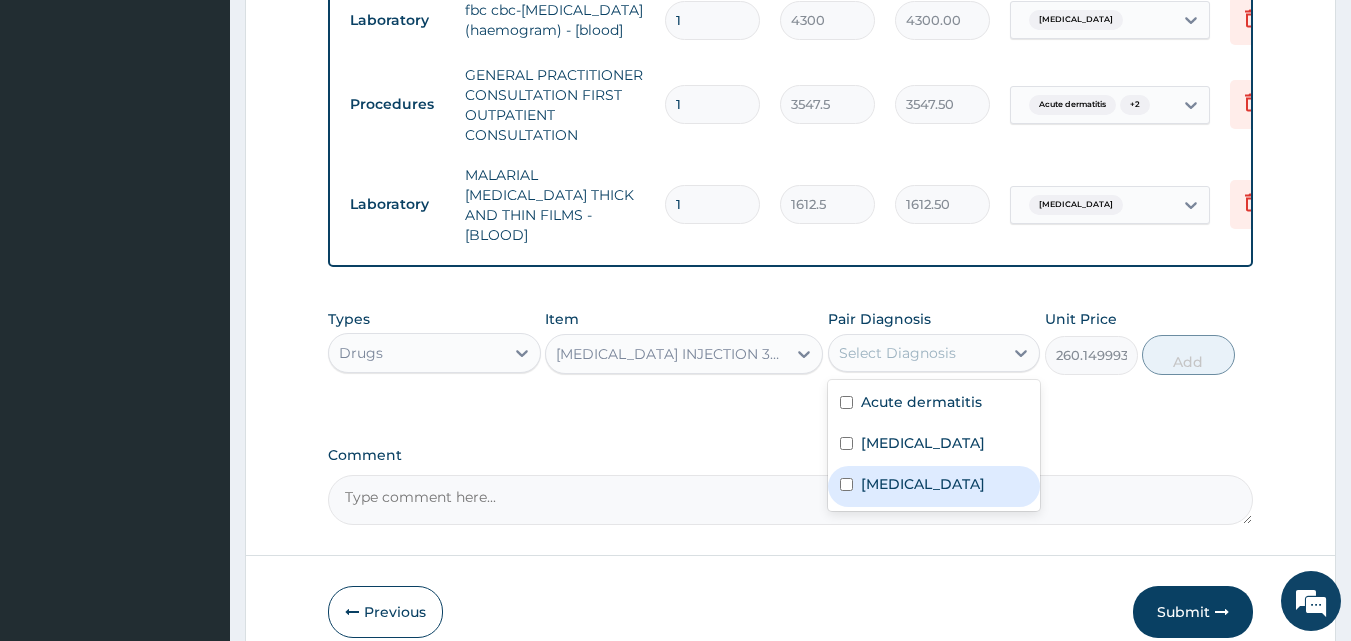click on "Malaria" at bounding box center (934, 486) 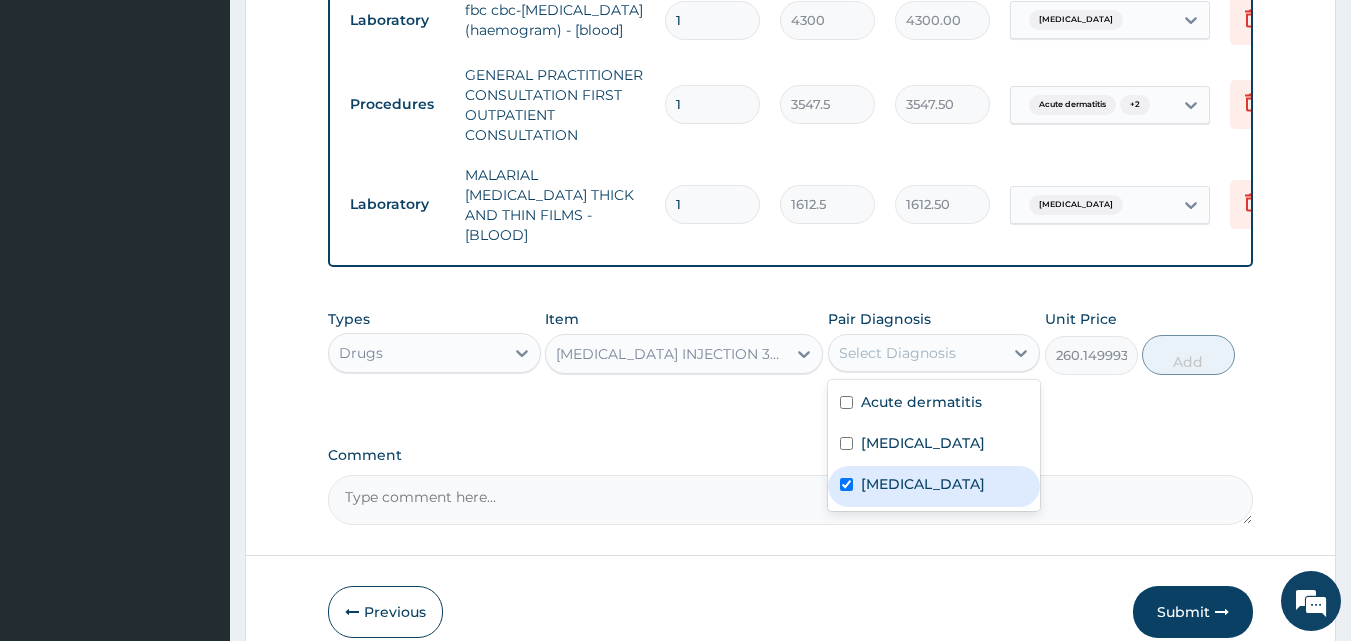 checkbox on "true" 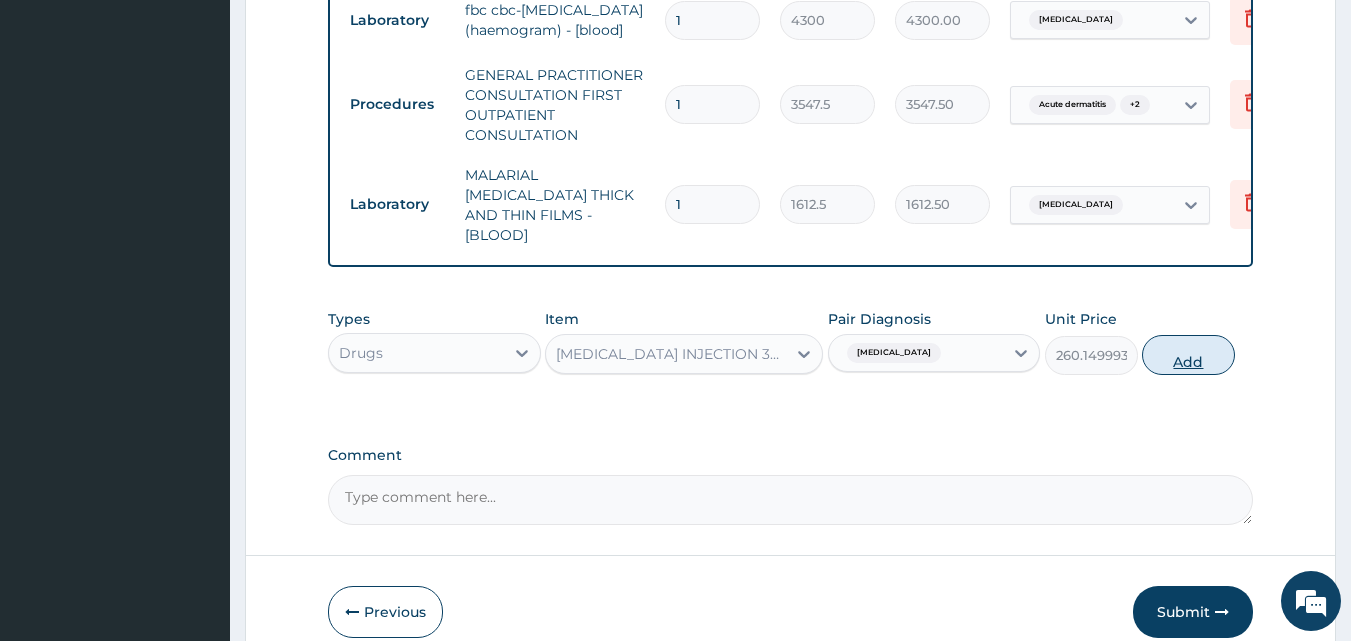 click on "Add" at bounding box center (1188, 355) 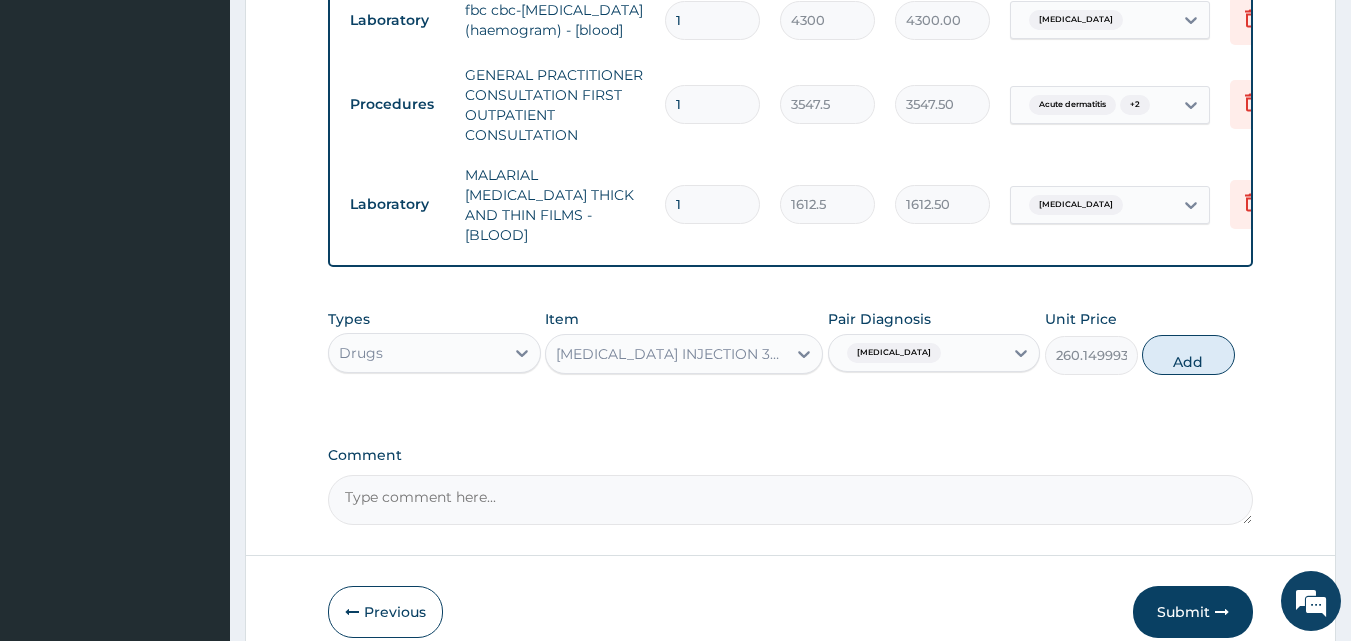 type on "0" 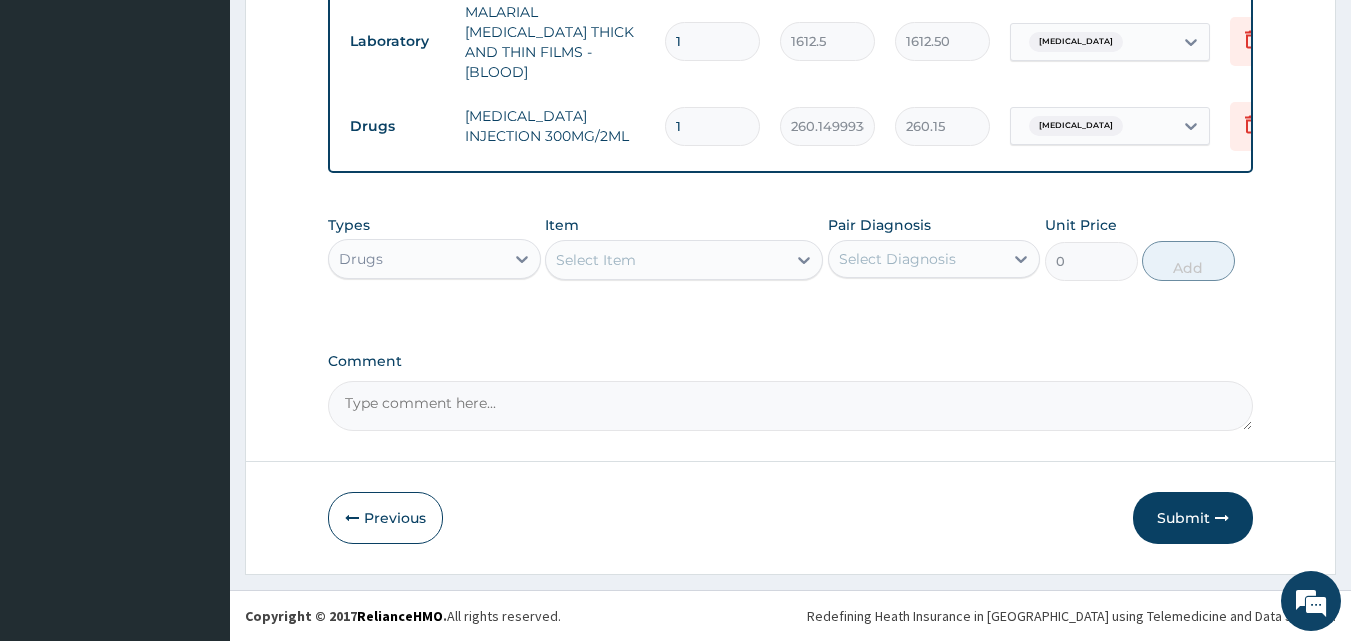 scroll, scrollTop: 1050, scrollLeft: 0, axis: vertical 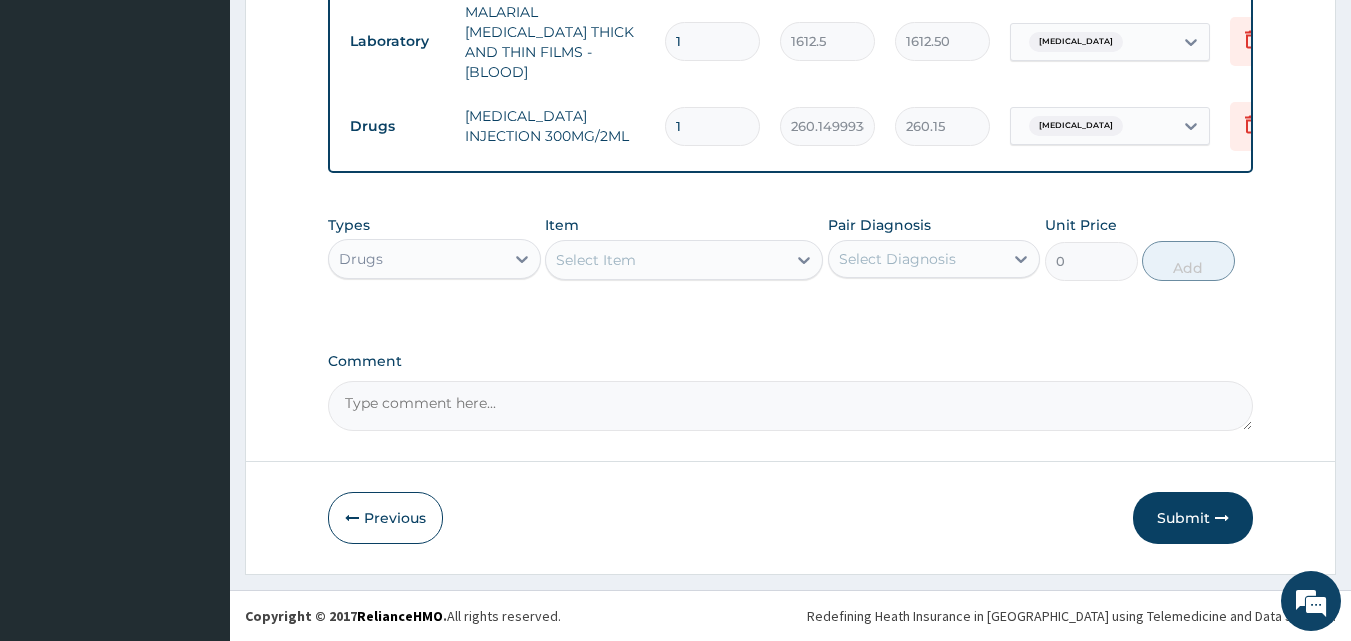 click on "Select Item" at bounding box center (596, 260) 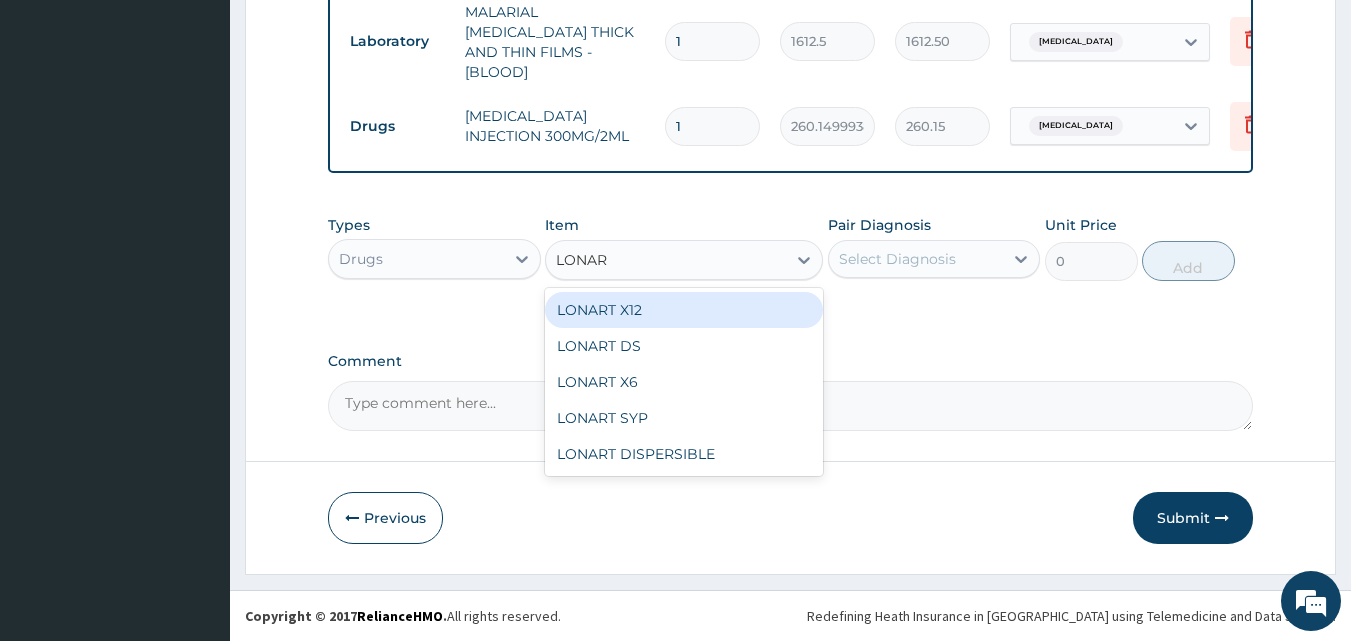 type on "LONART" 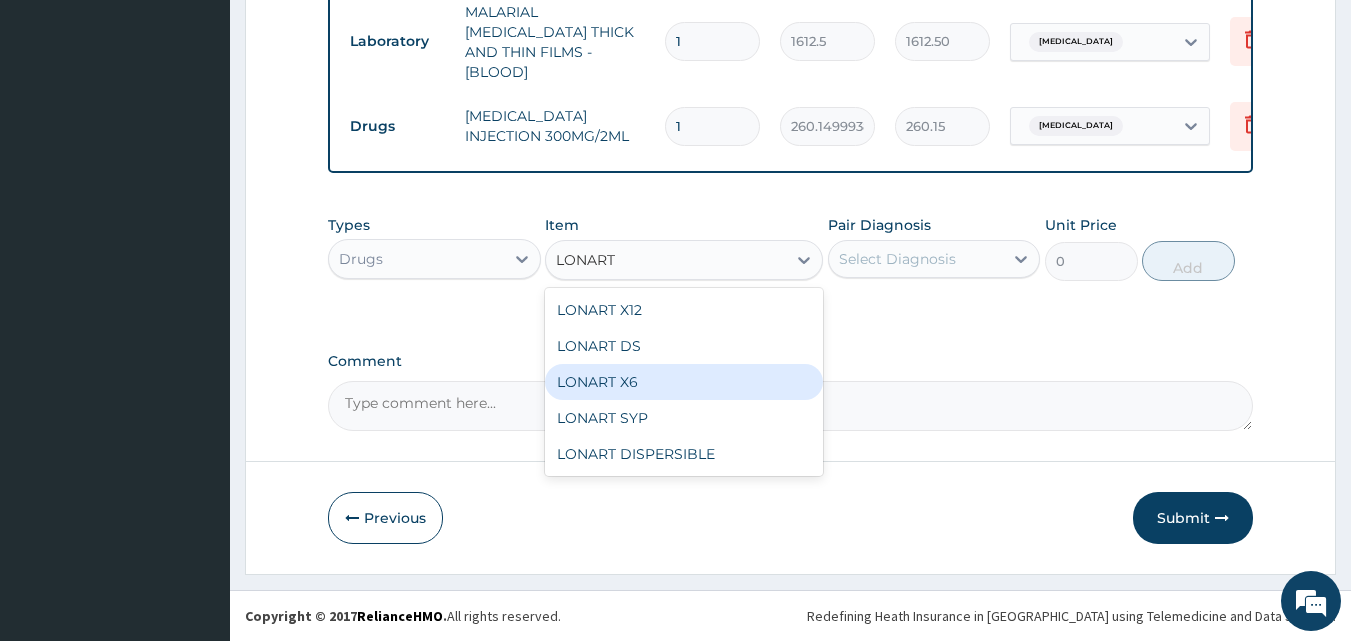 click on "LONART X6" at bounding box center [684, 382] 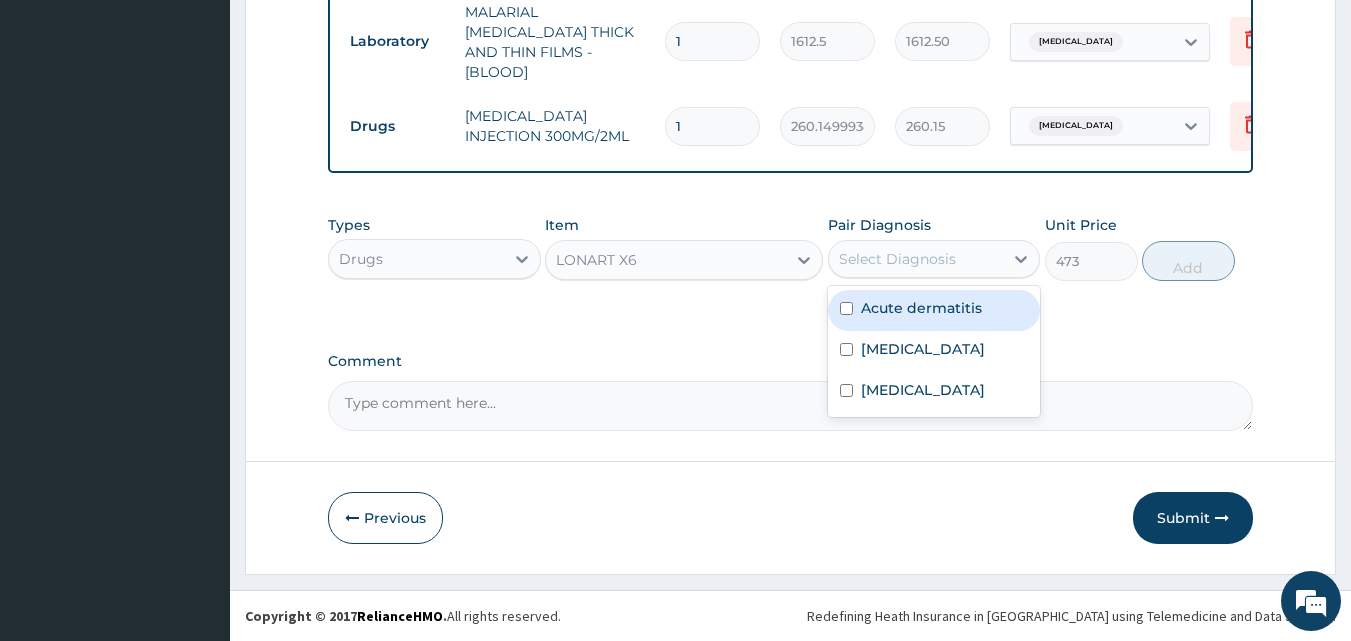 click on "Select Diagnosis" at bounding box center (897, 259) 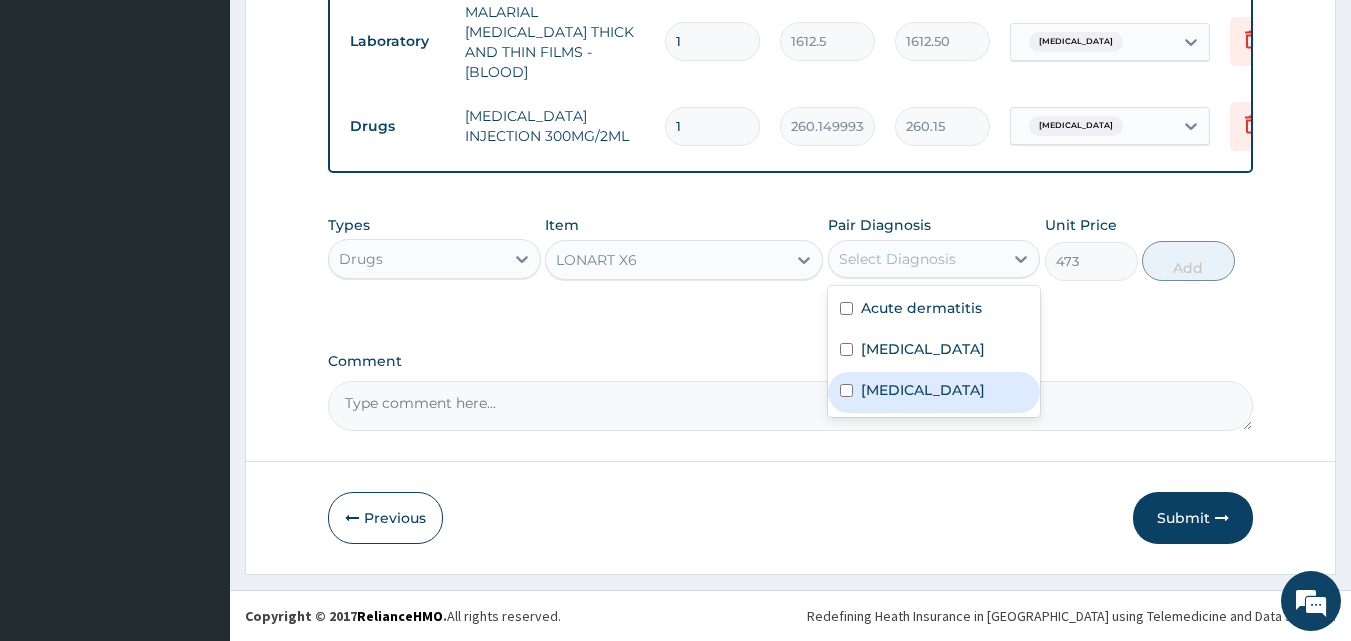 click on "Malaria" at bounding box center [923, 390] 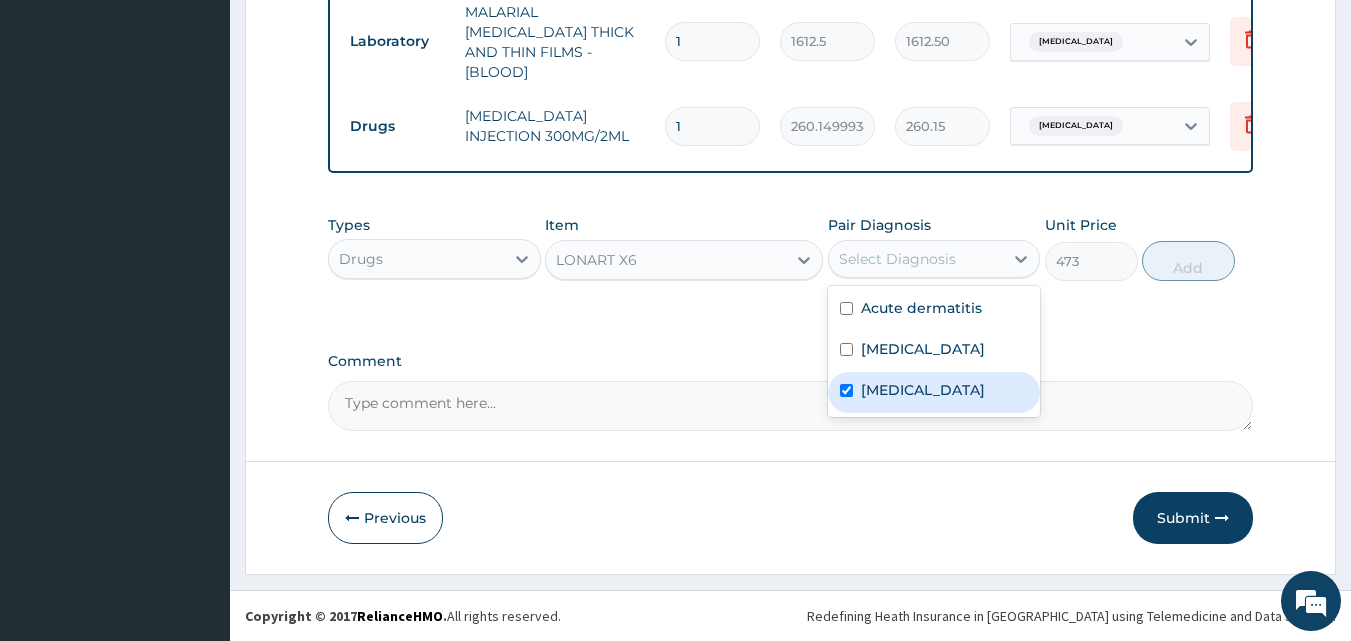 checkbox on "true" 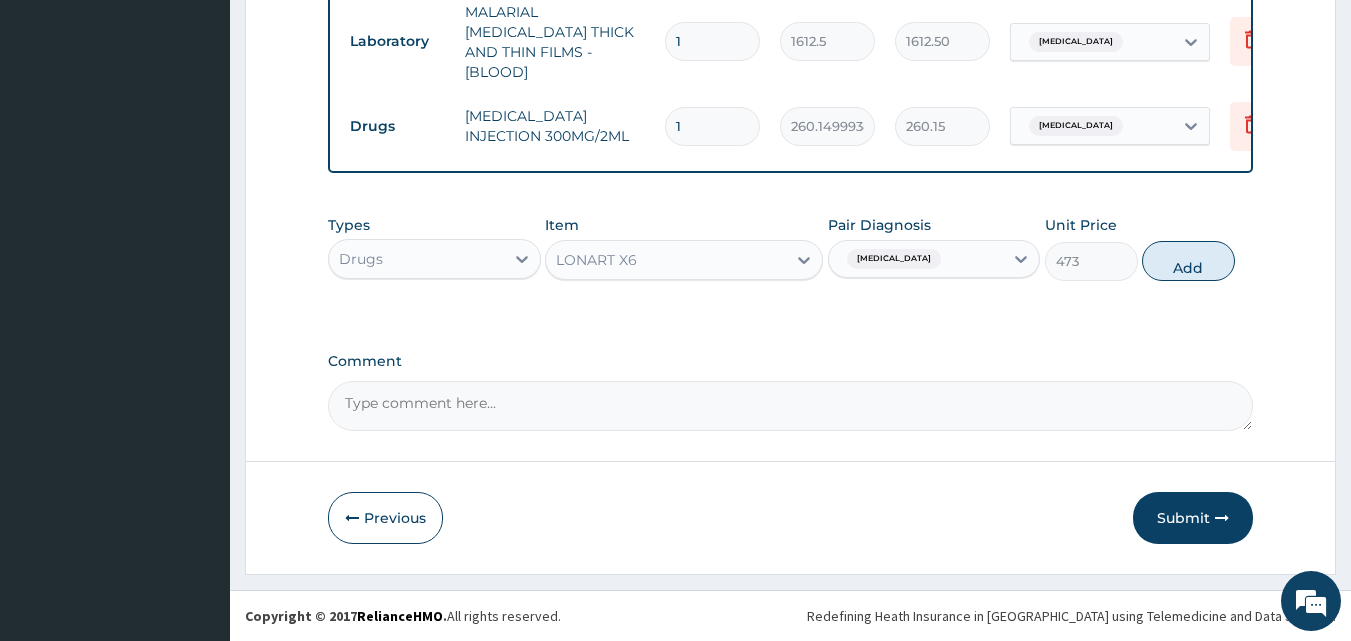 click on "Add" at bounding box center [1188, 261] 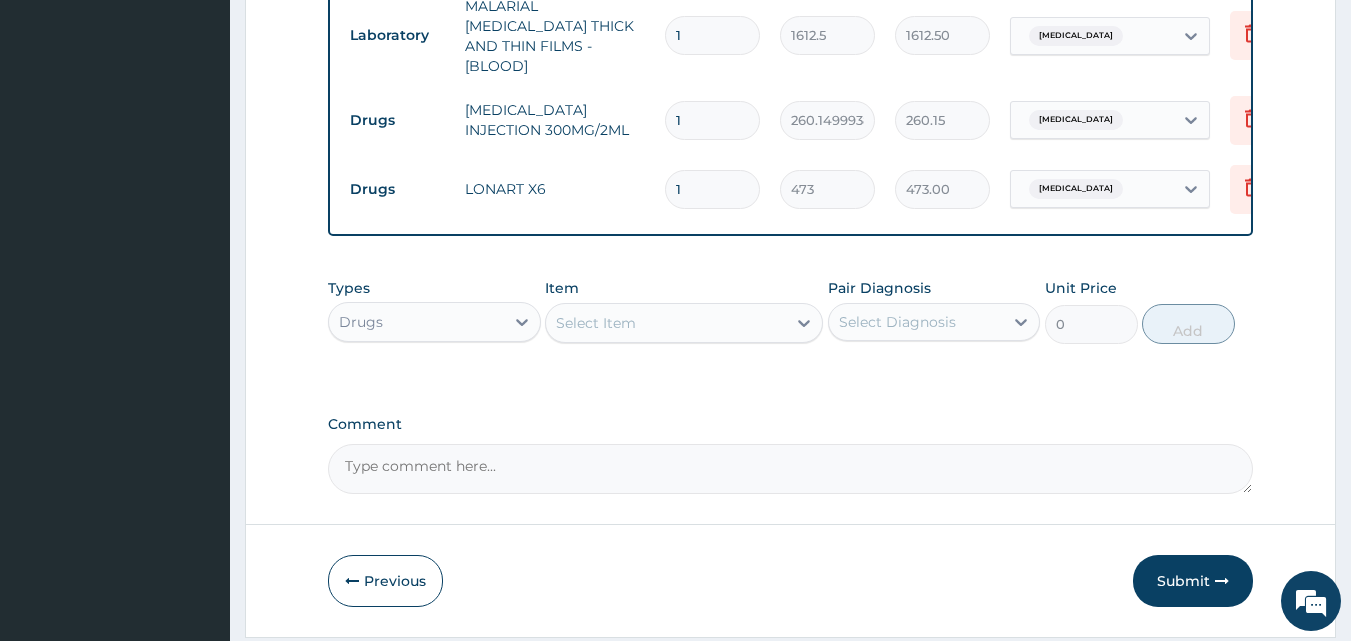 type 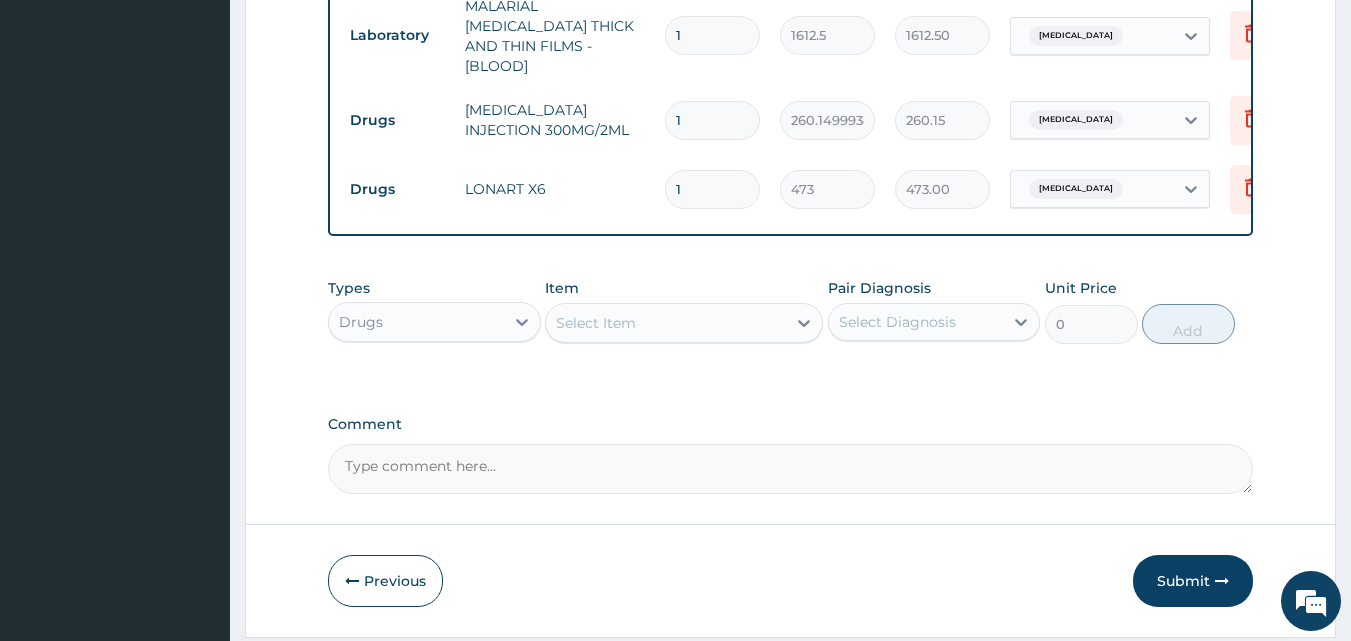 type on "0.00" 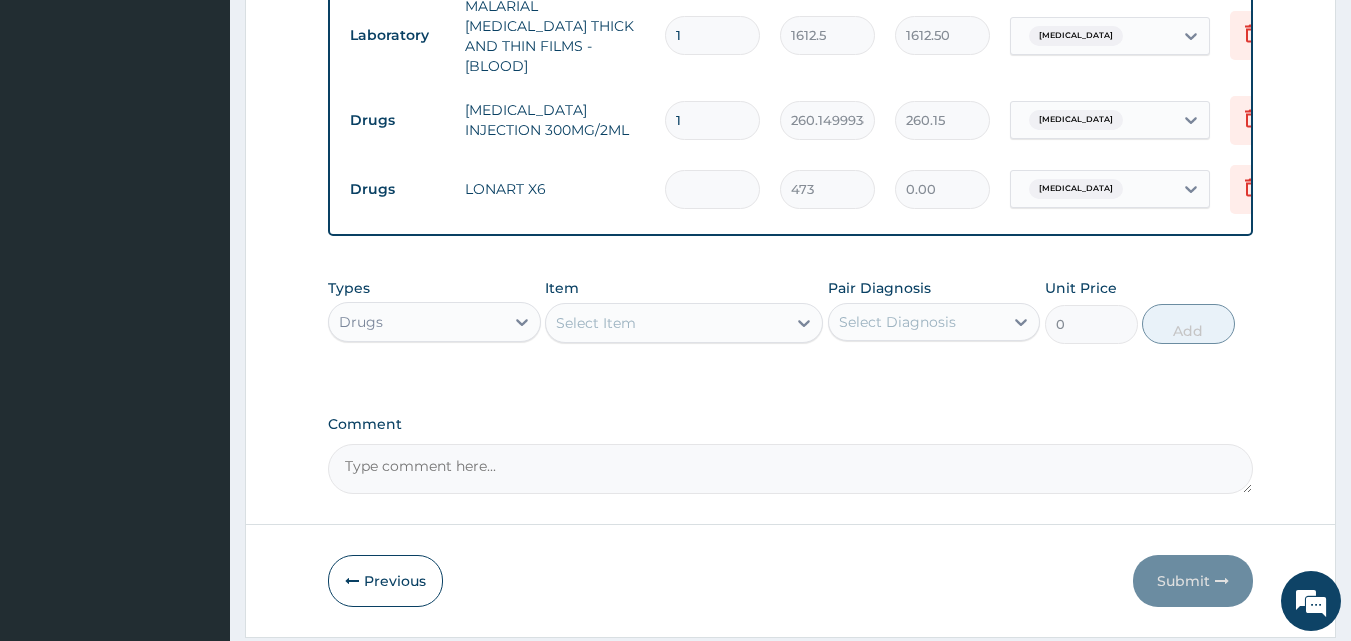 type on "6" 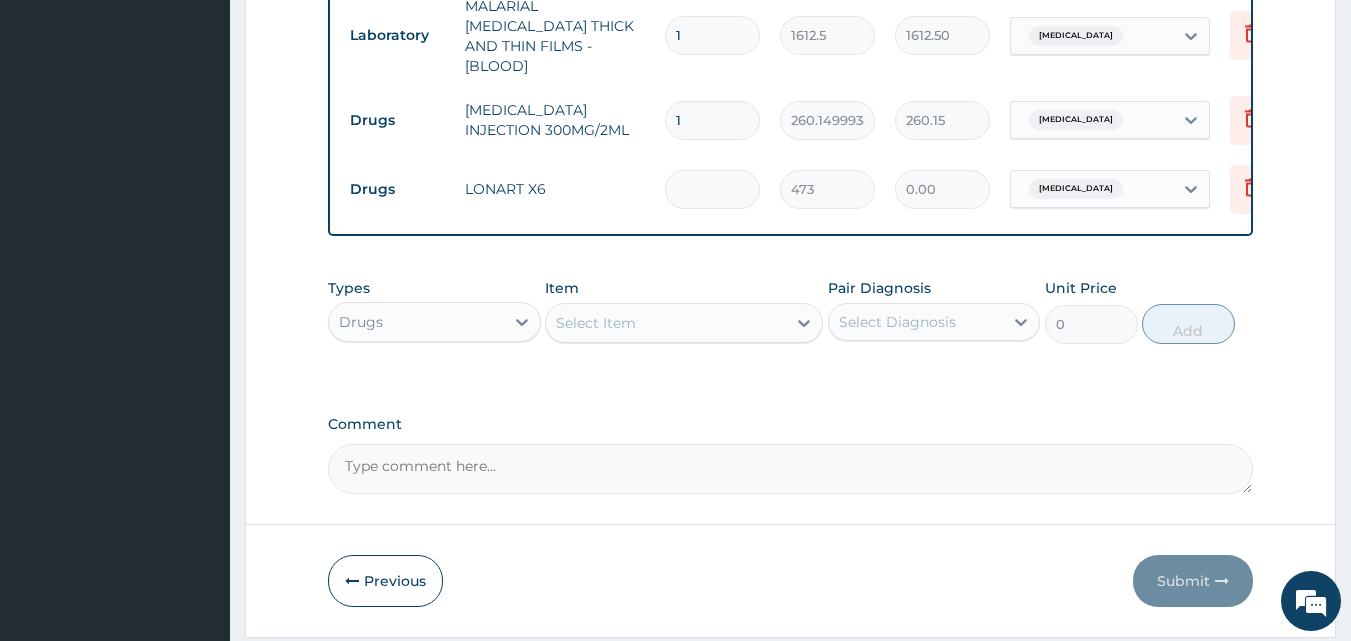 type on "2838.00" 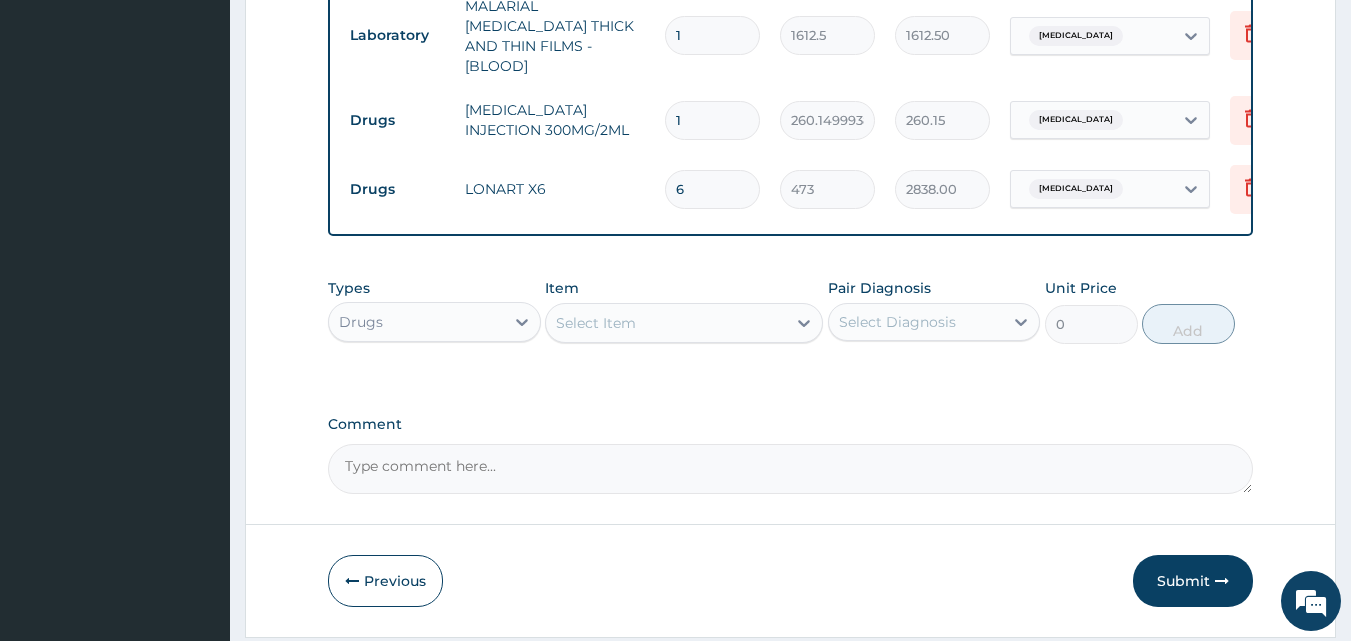 type on "6" 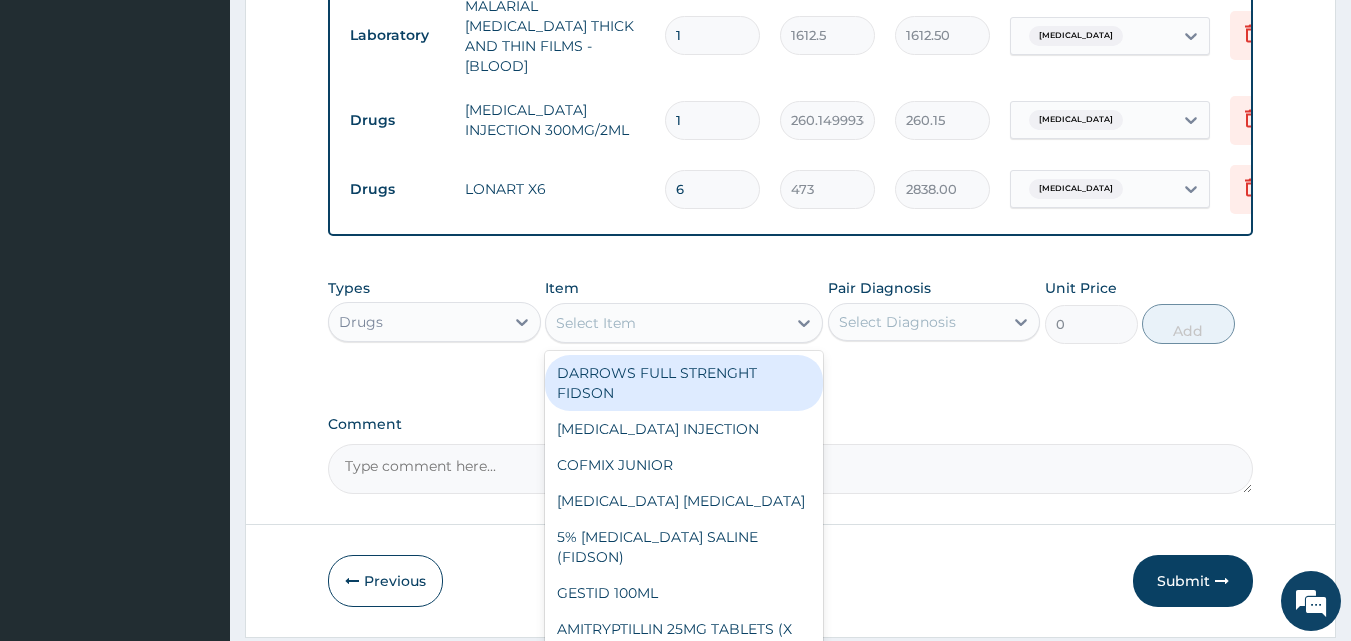 click on "Select Item" at bounding box center [666, 323] 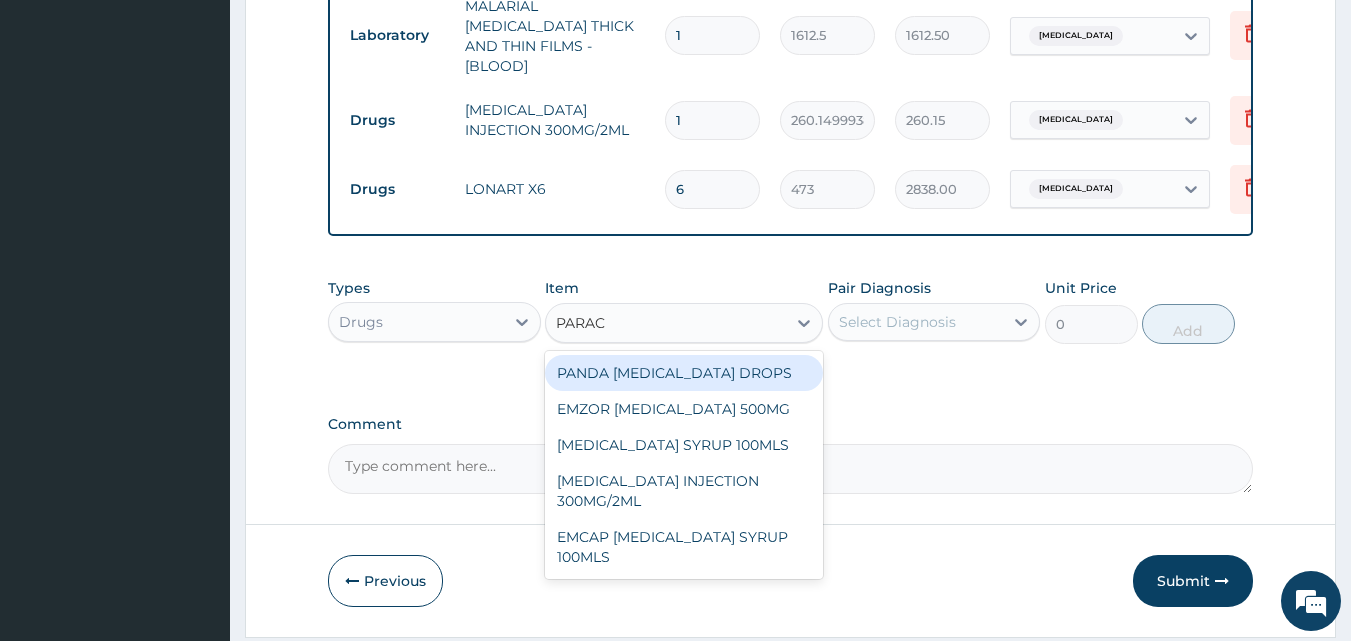 type on "PARACE" 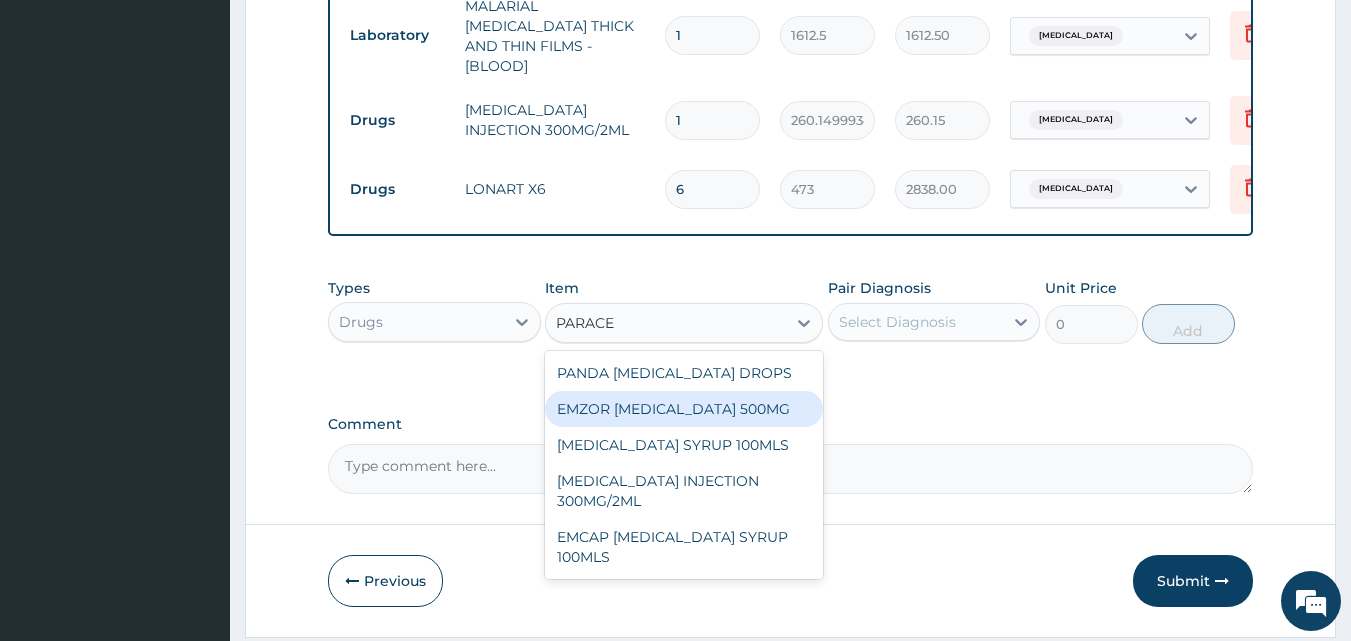 click on "EMZOR PARACETAMOL 500MG" at bounding box center [684, 409] 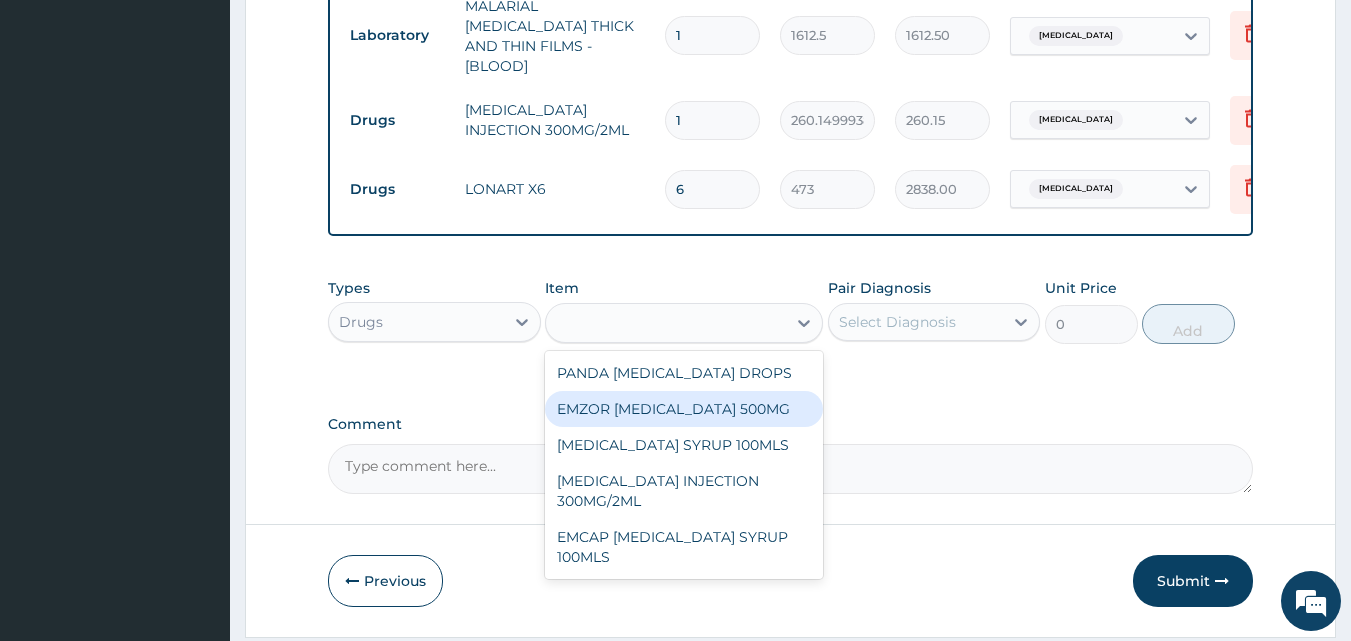 type on "23.64999961853027" 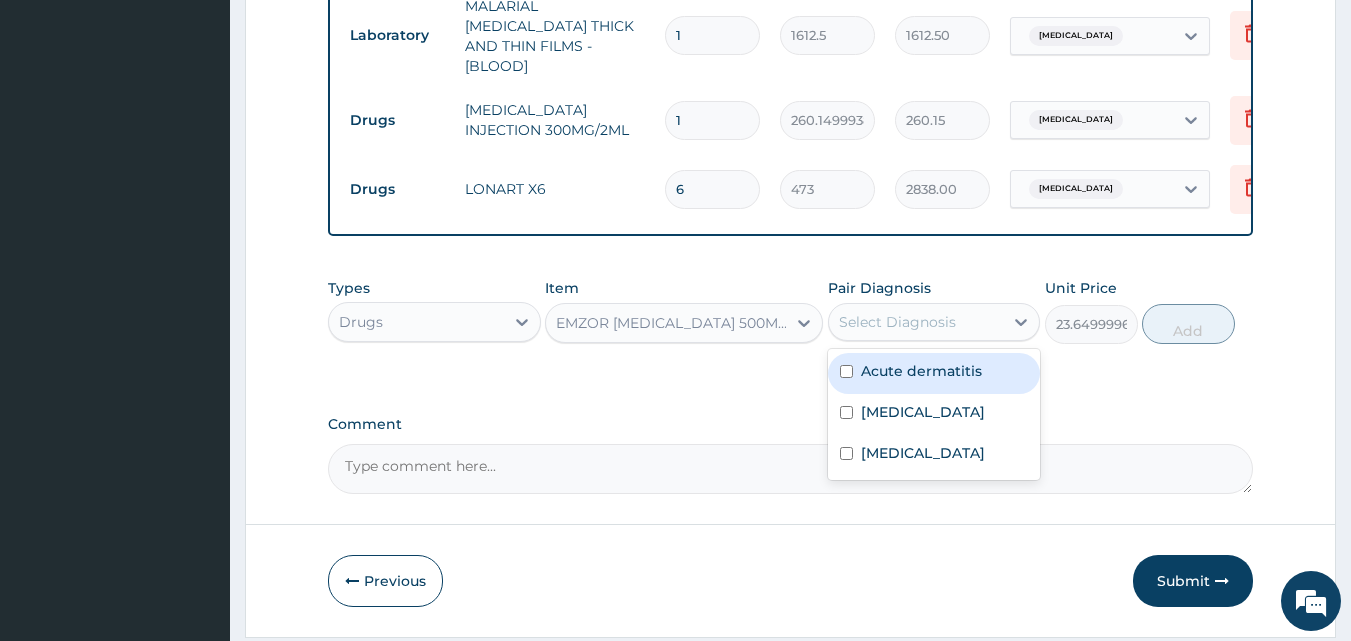 click on "Select Diagnosis" at bounding box center (897, 322) 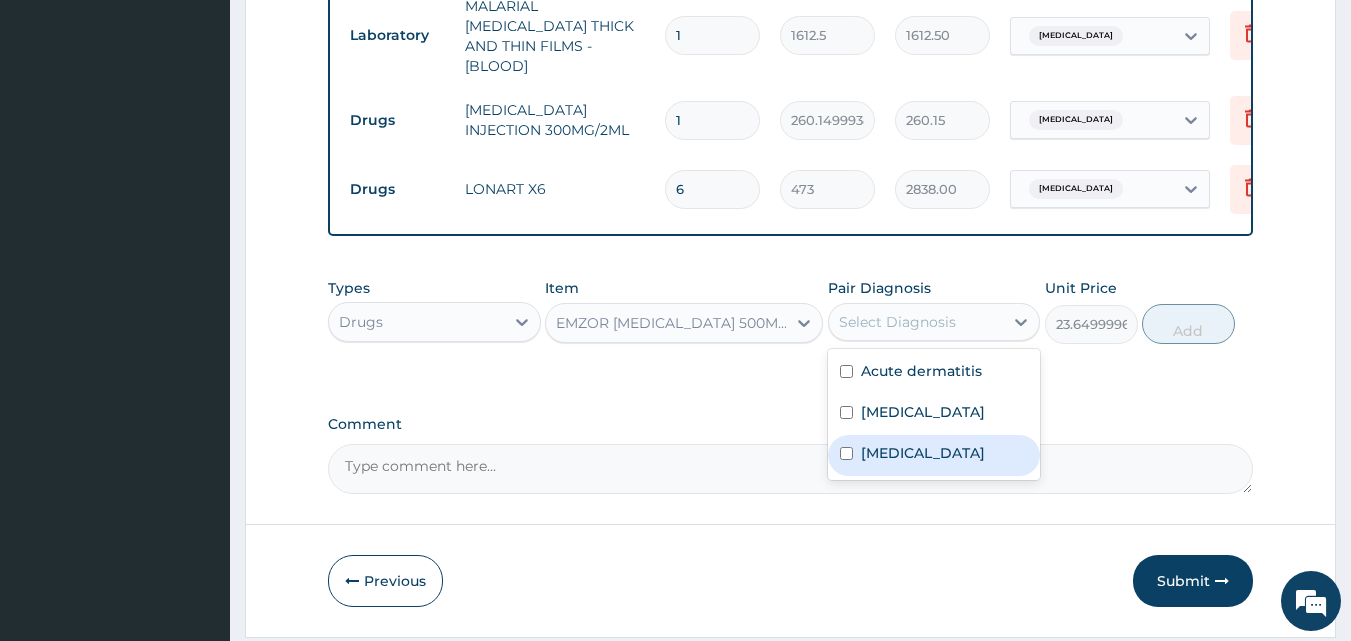 click on "Malaria" at bounding box center (923, 453) 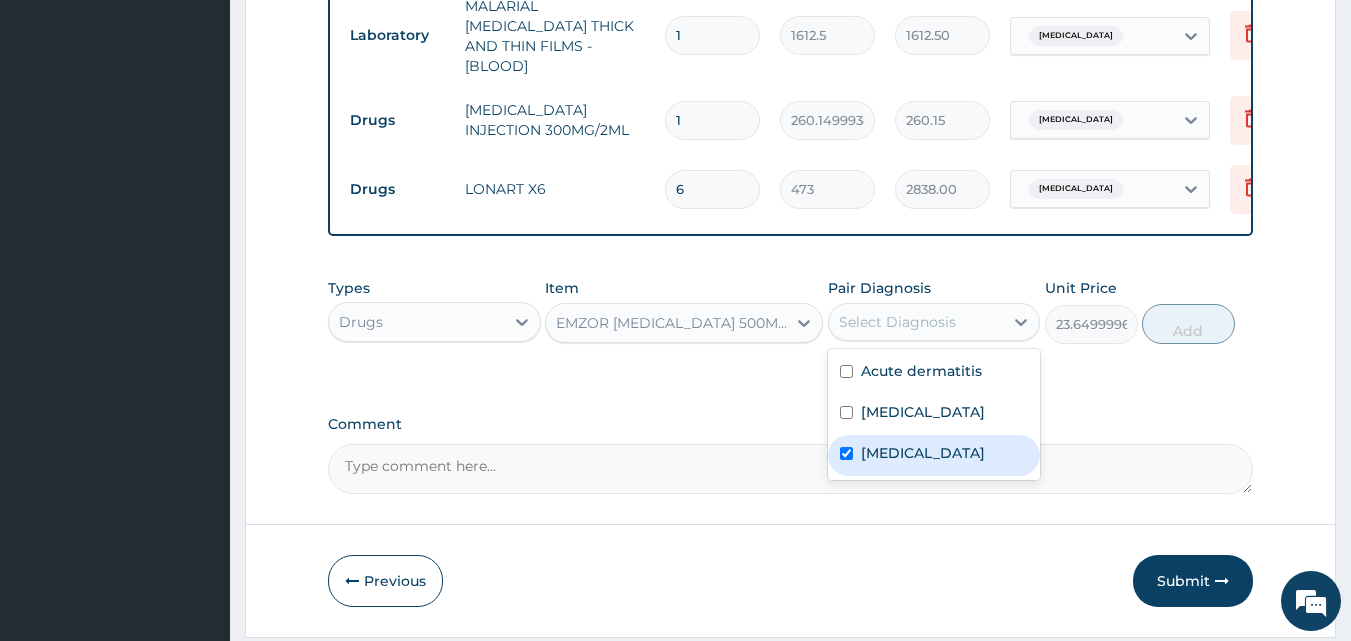 checkbox on "true" 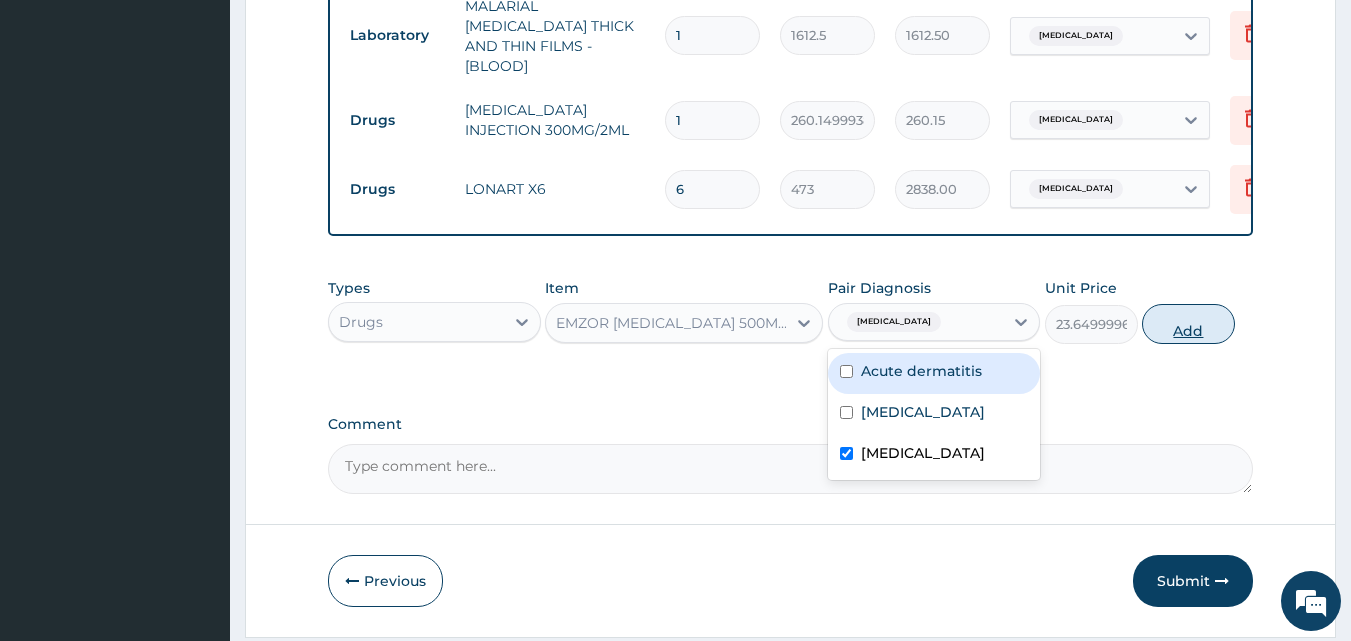 click on "Add" at bounding box center (1188, 324) 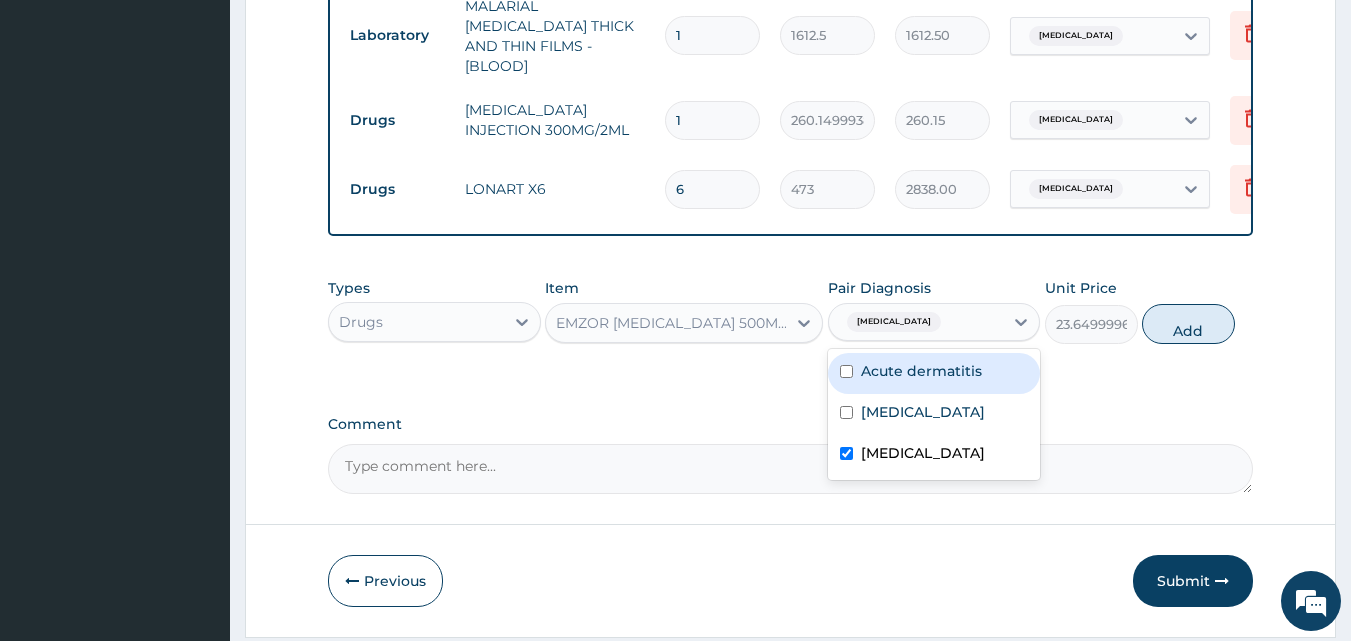 type on "0" 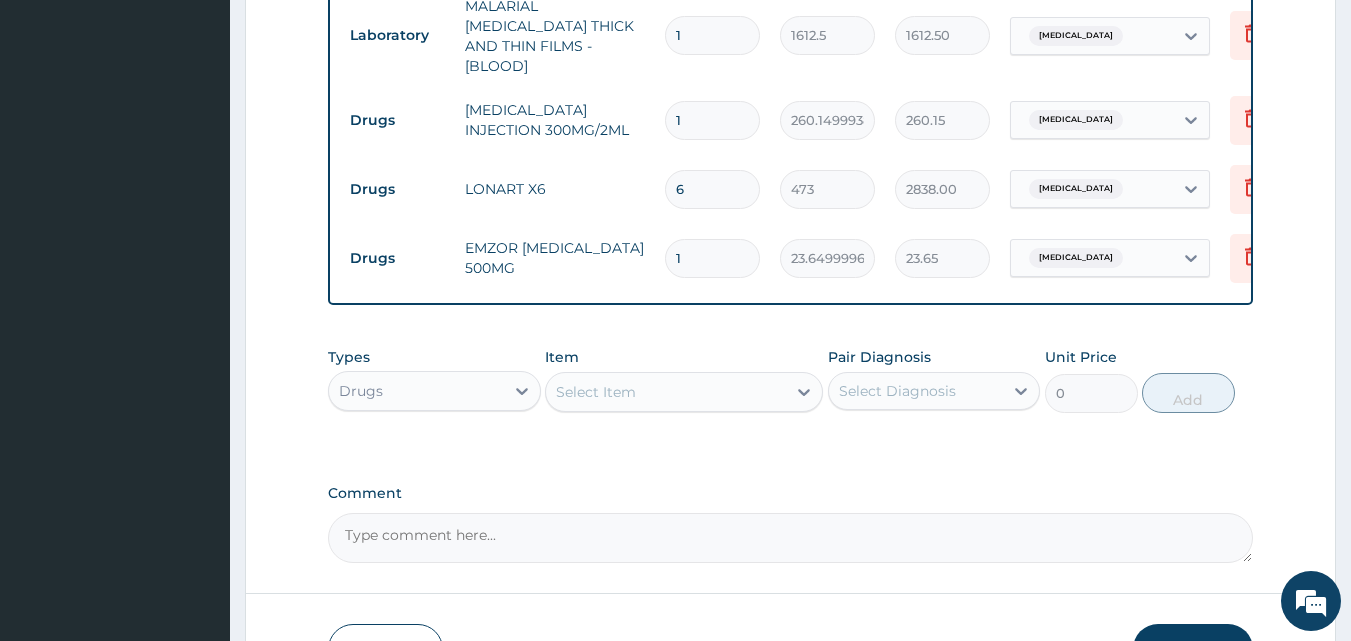 type on "18" 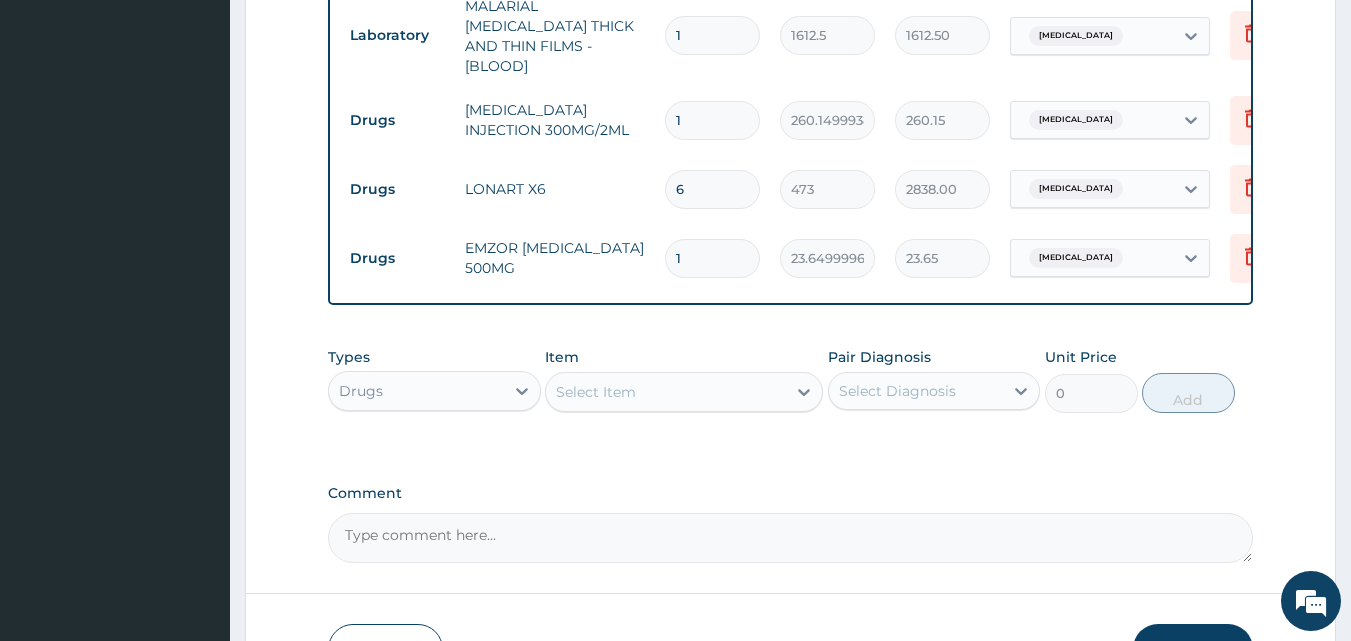 type on "425.70" 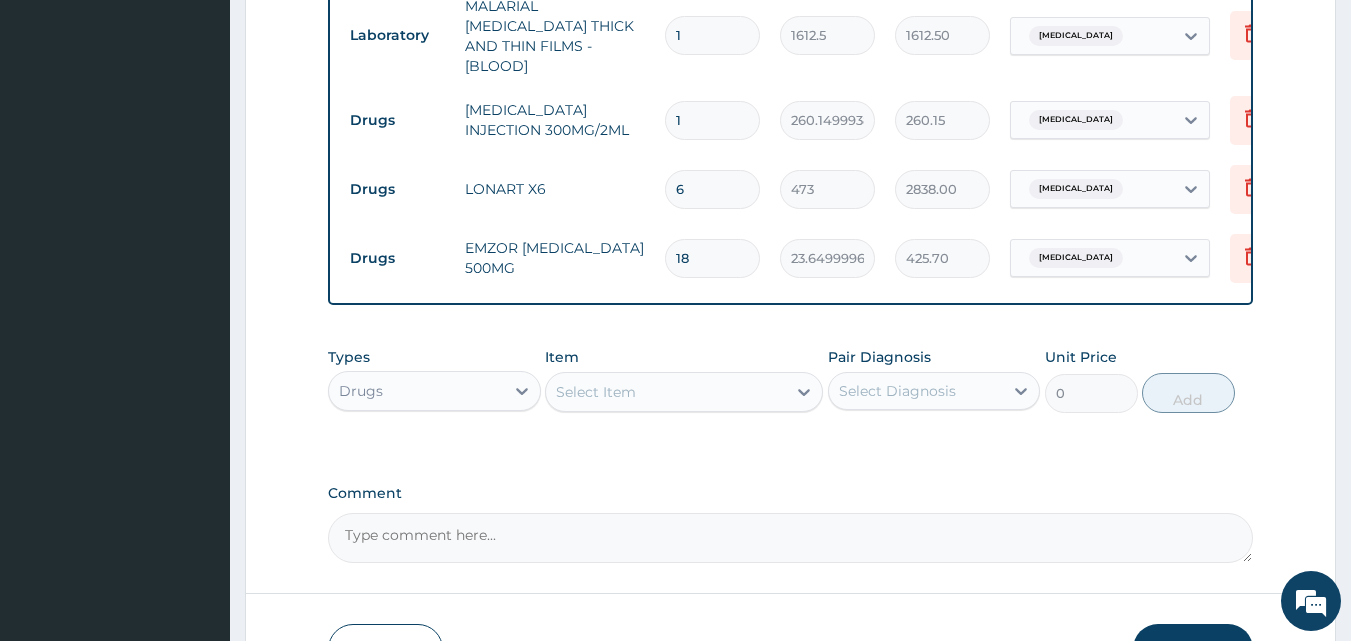 type on "18" 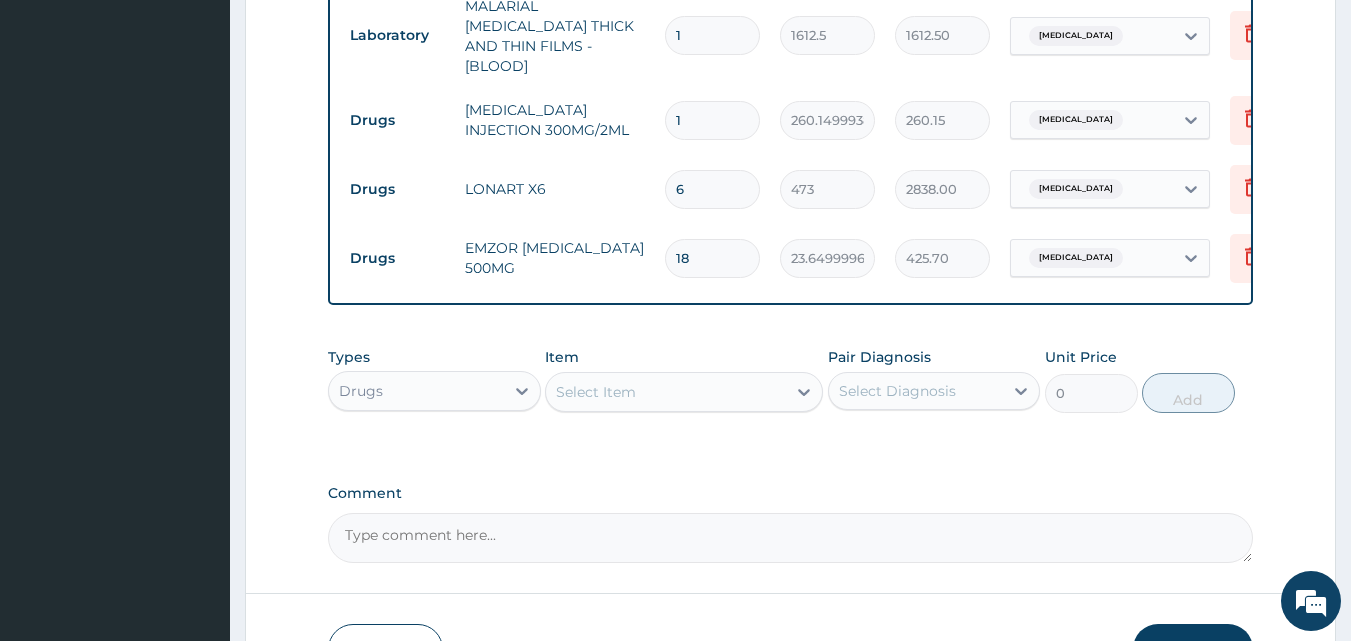 click on "Select Item" at bounding box center [666, 392] 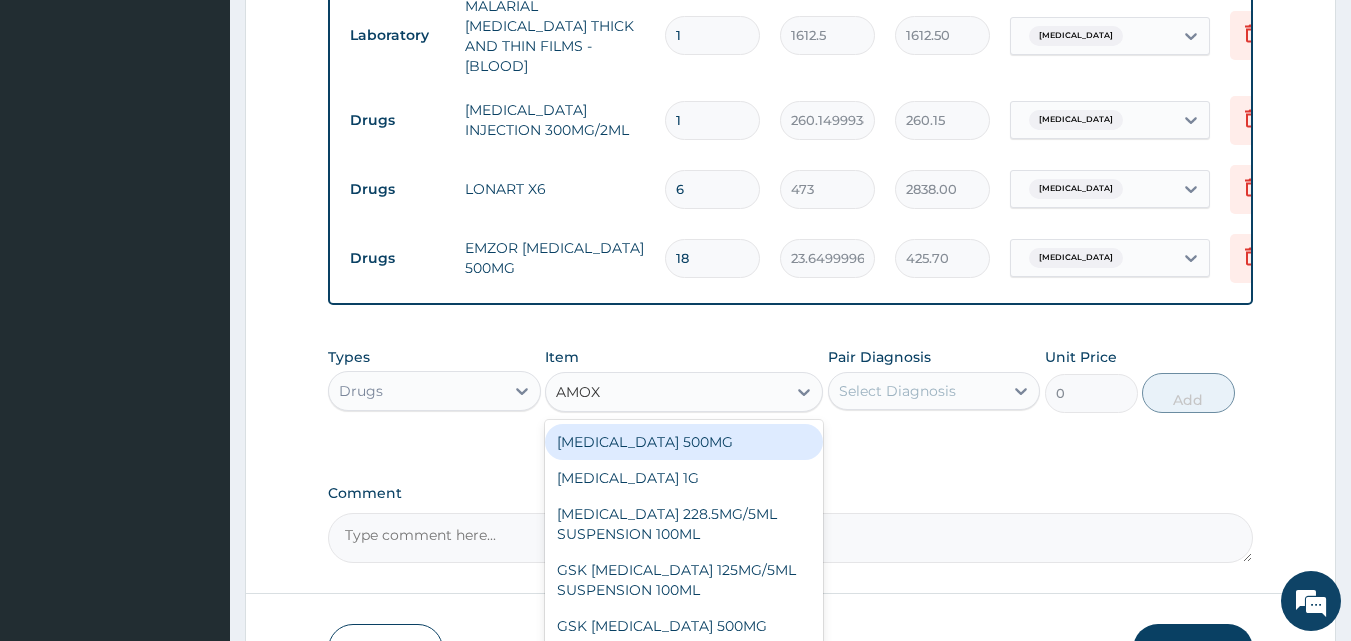 type on "AMOXI" 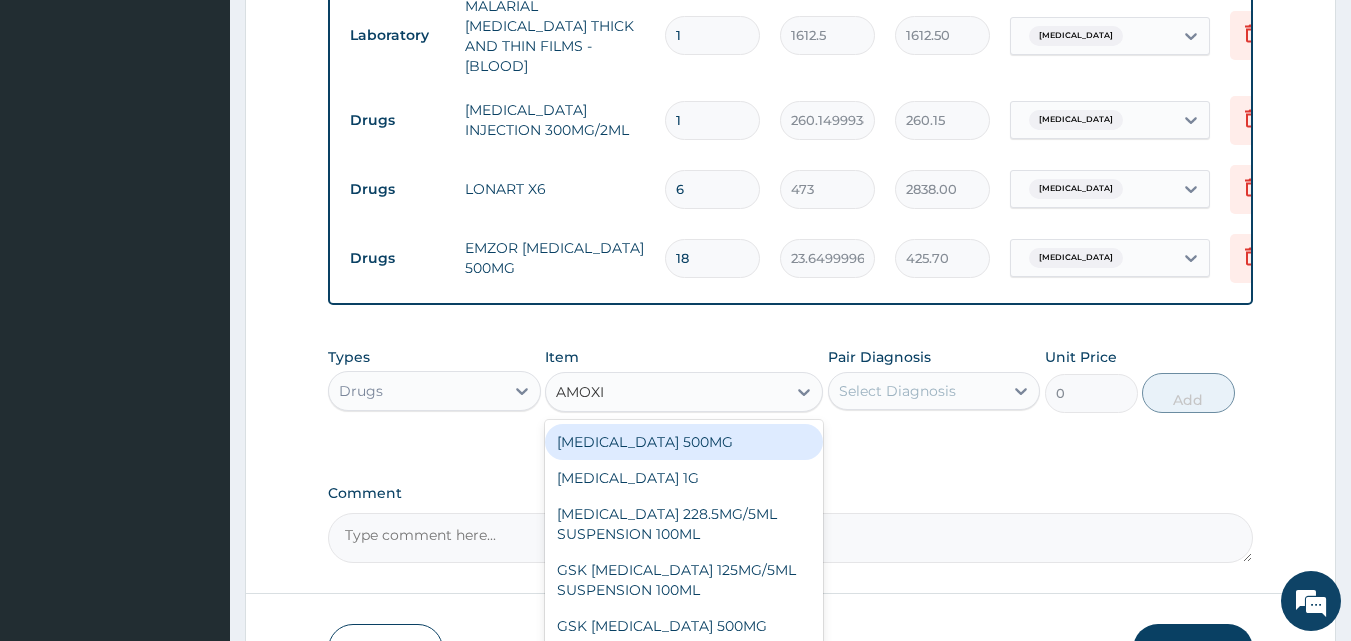 click on "AMOXICILLIN 500MG" at bounding box center [684, 442] 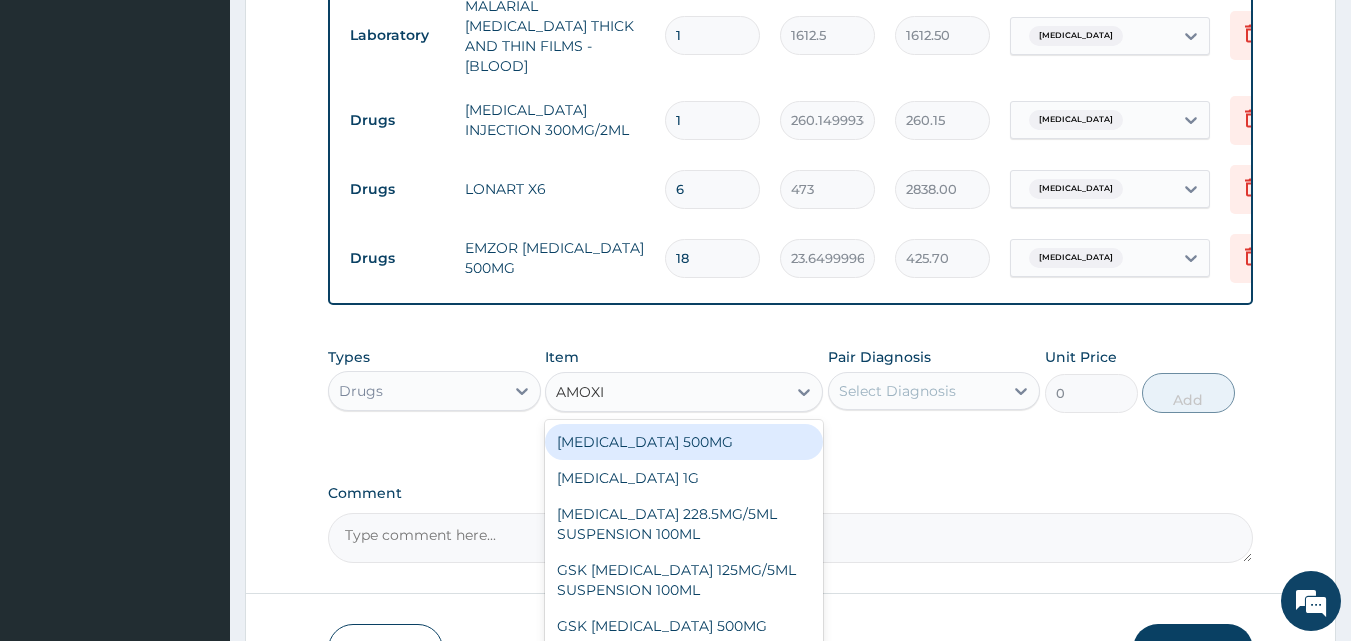 type 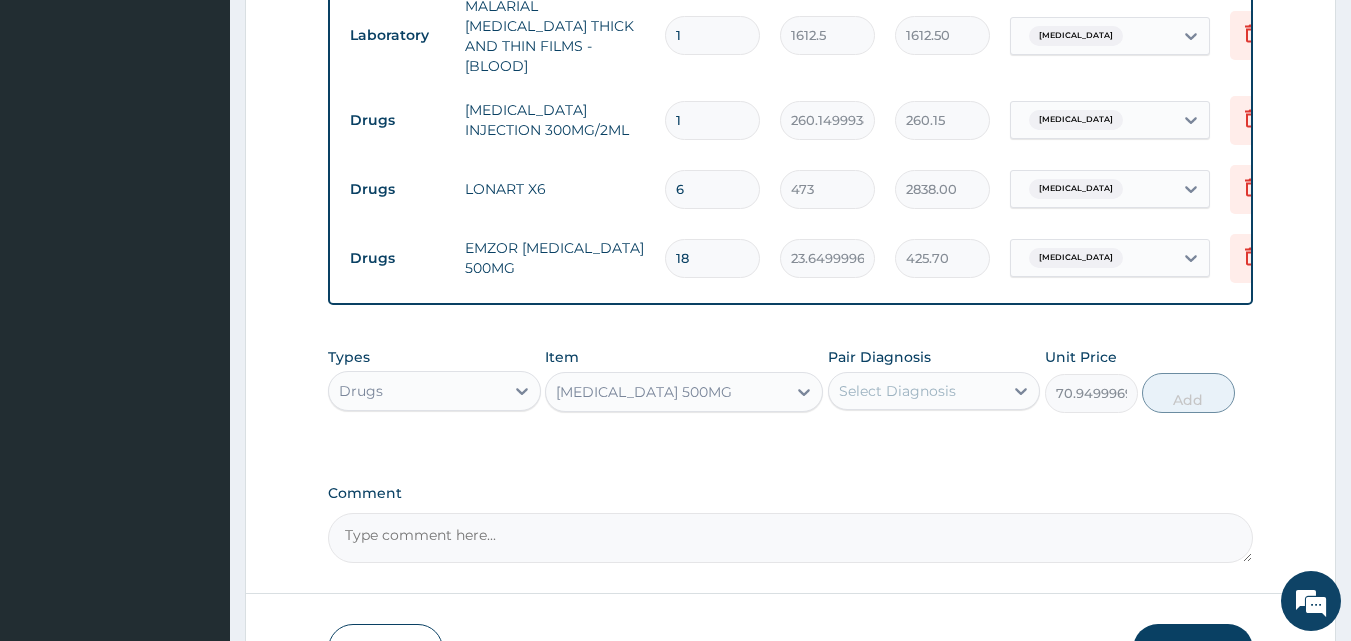 click on "Select Diagnosis" at bounding box center (897, 391) 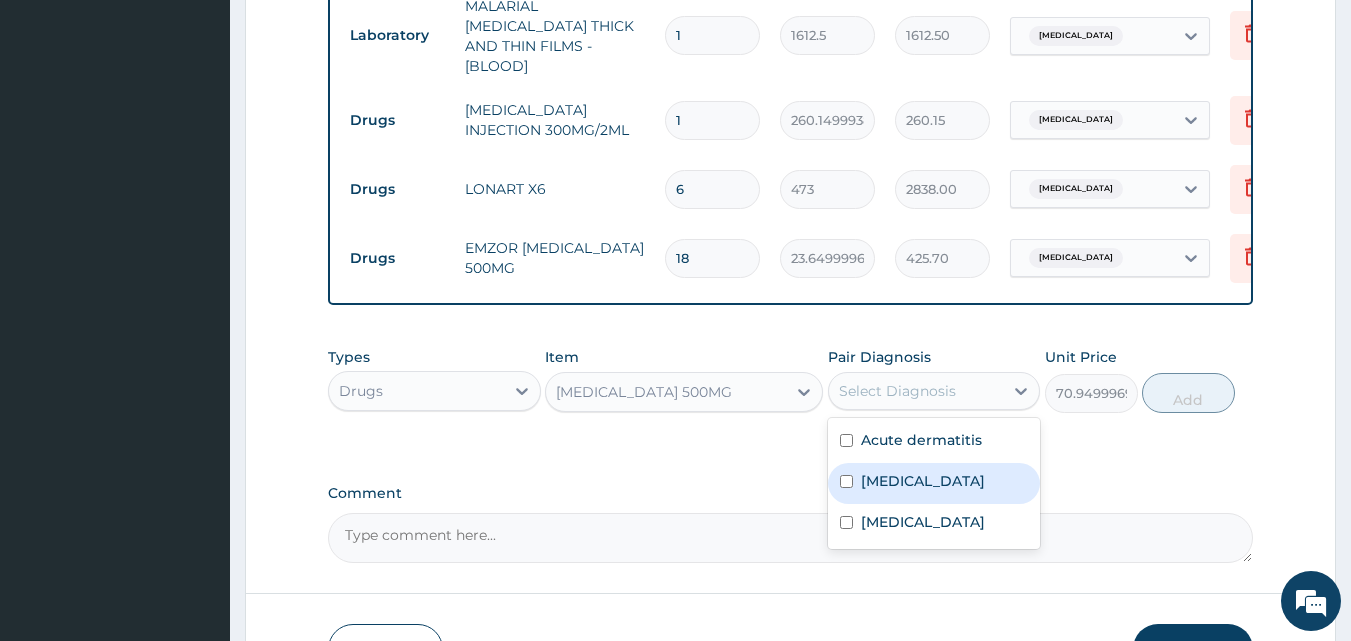 drag, startPoint x: 889, startPoint y: 484, endPoint x: 1028, endPoint y: 425, distance: 151.00331 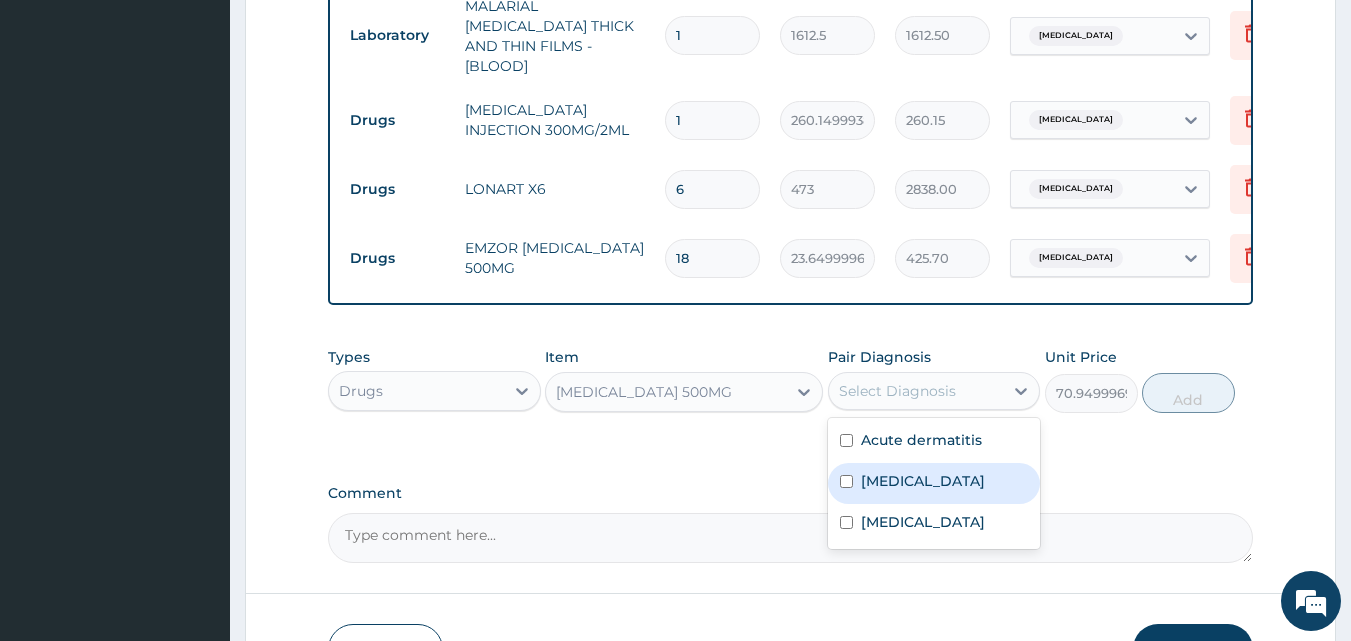 click on "Sepsis" at bounding box center [934, 483] 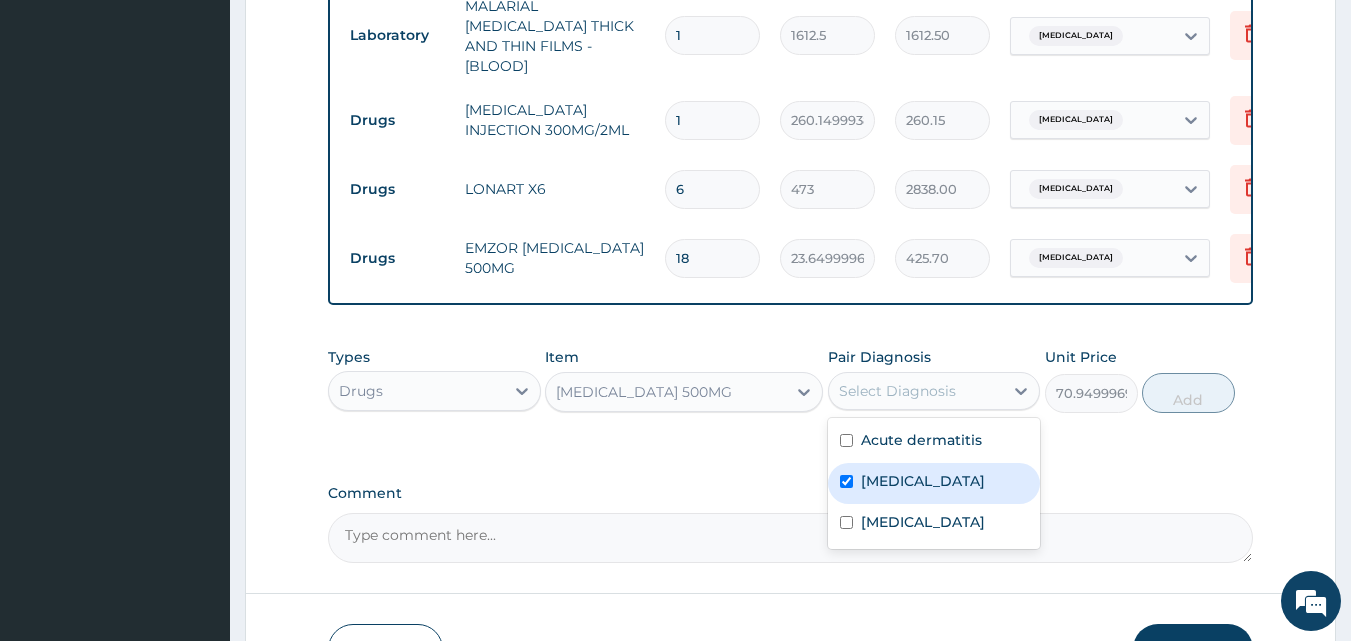 checkbox on "true" 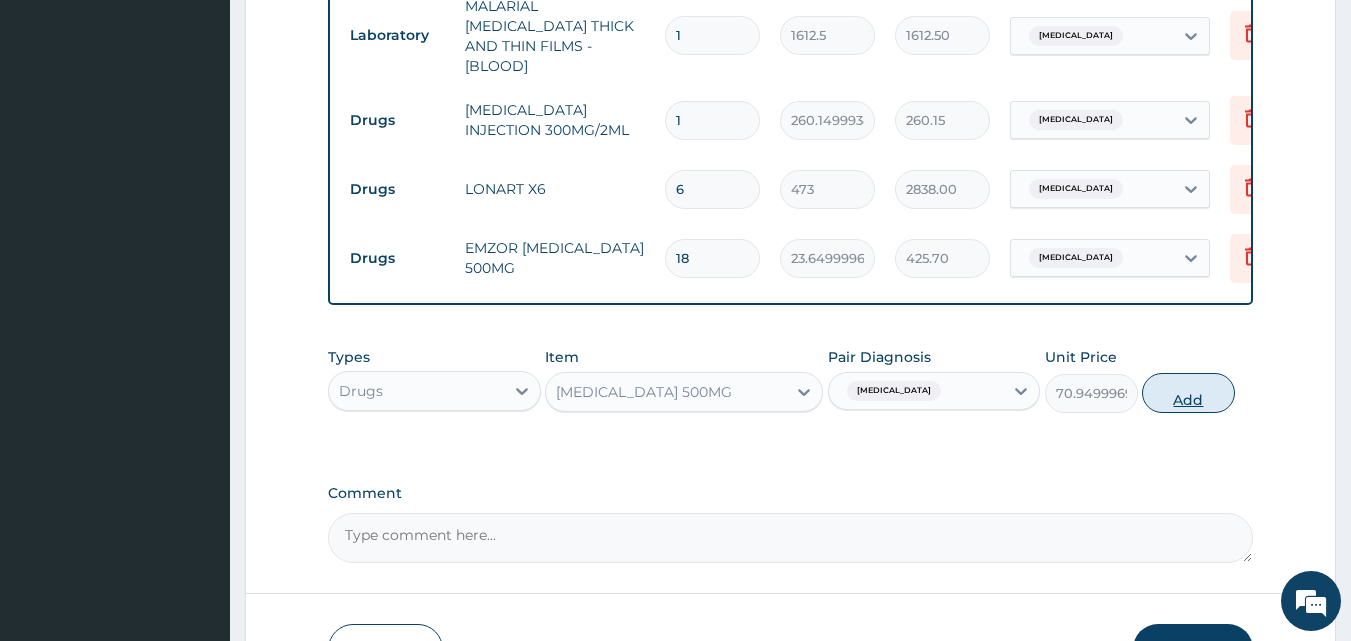 click on "Add" at bounding box center (1188, 393) 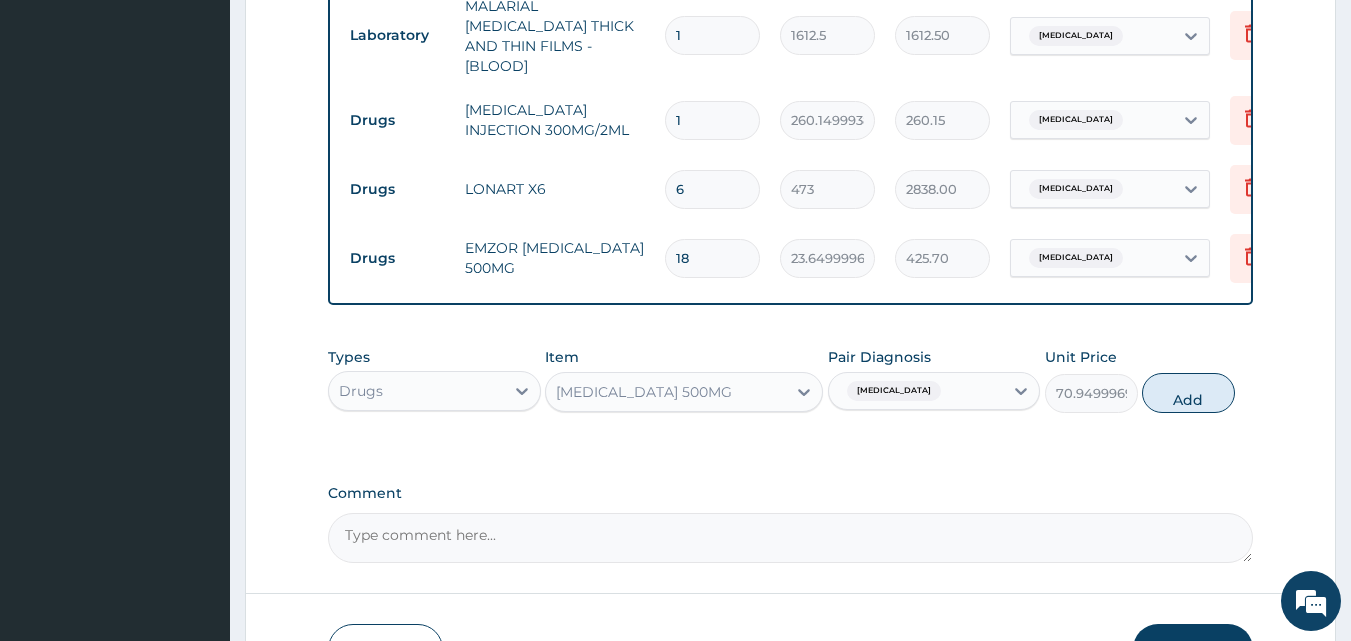type on "0" 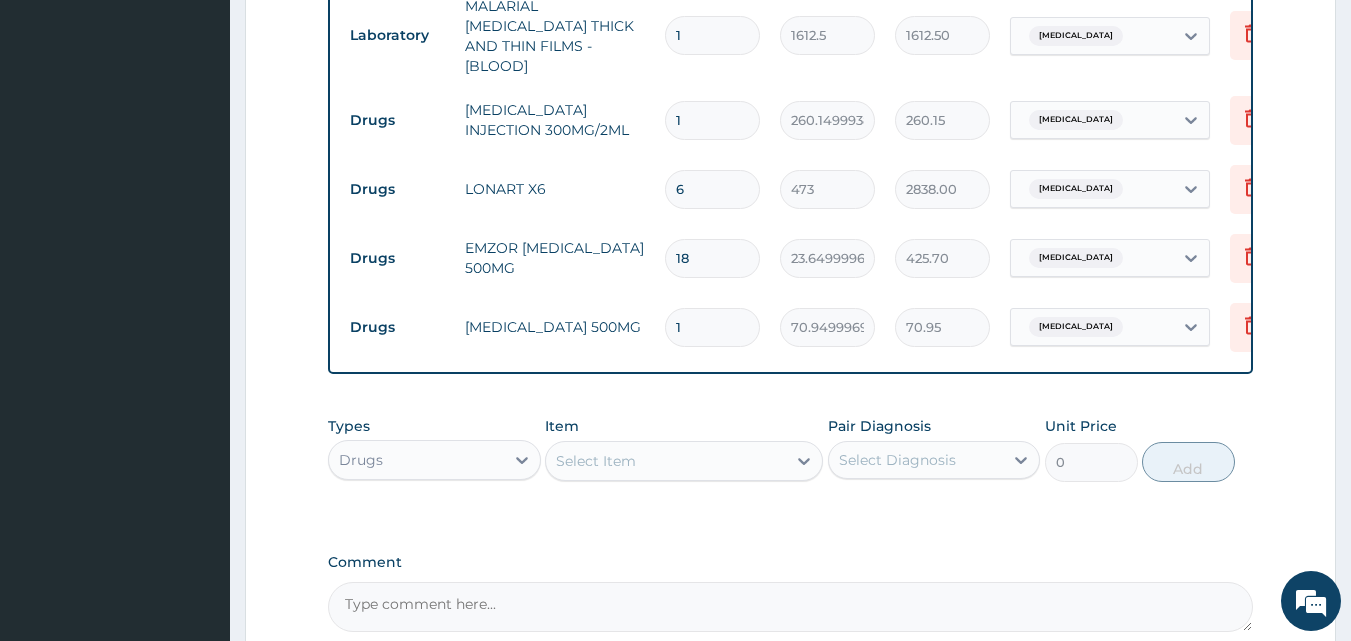 type on "10" 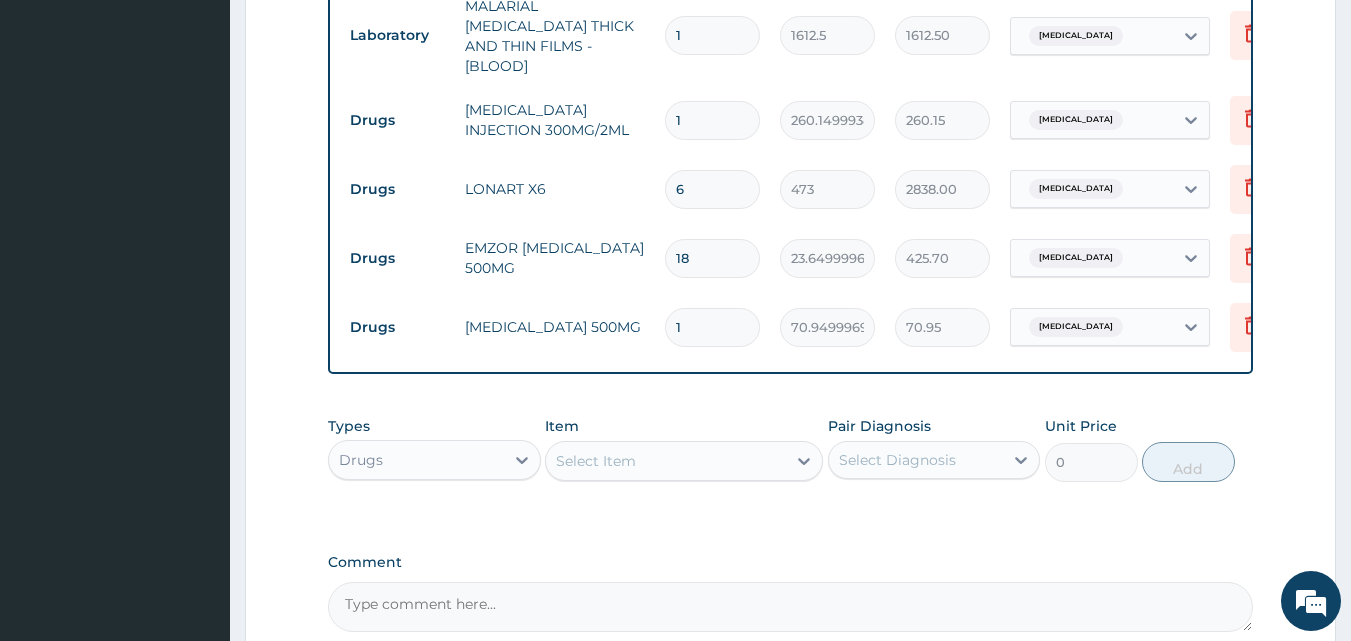 type on "709.50" 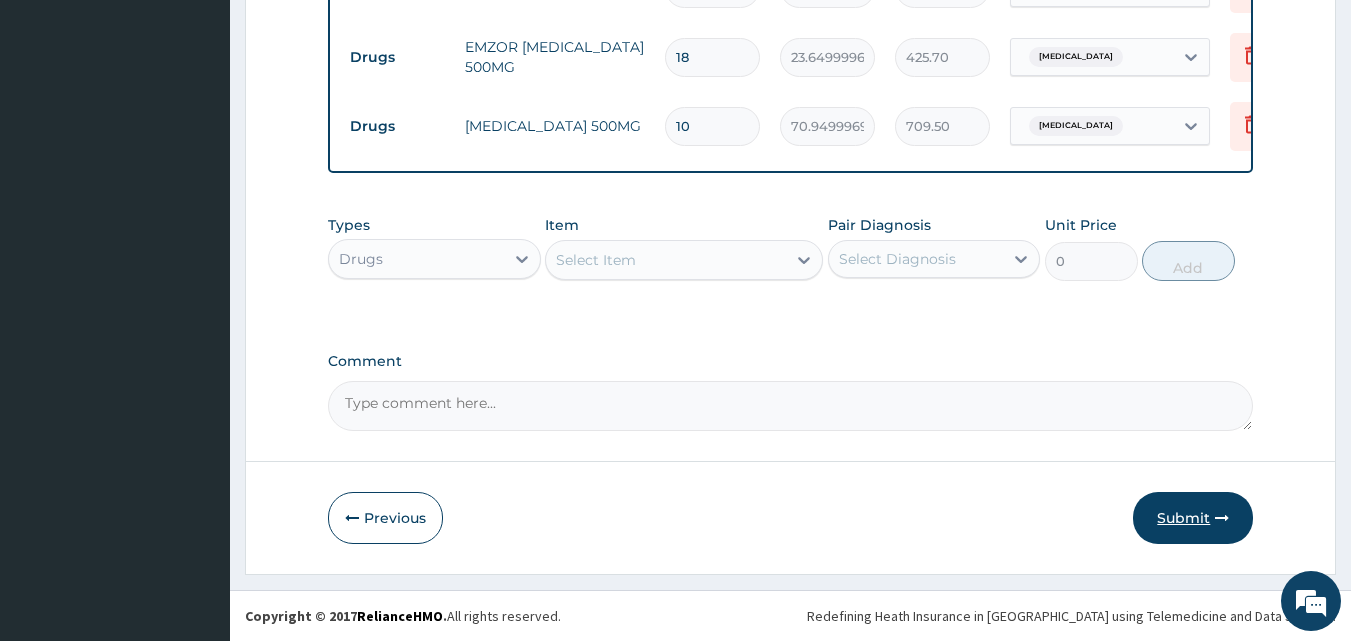 type on "10" 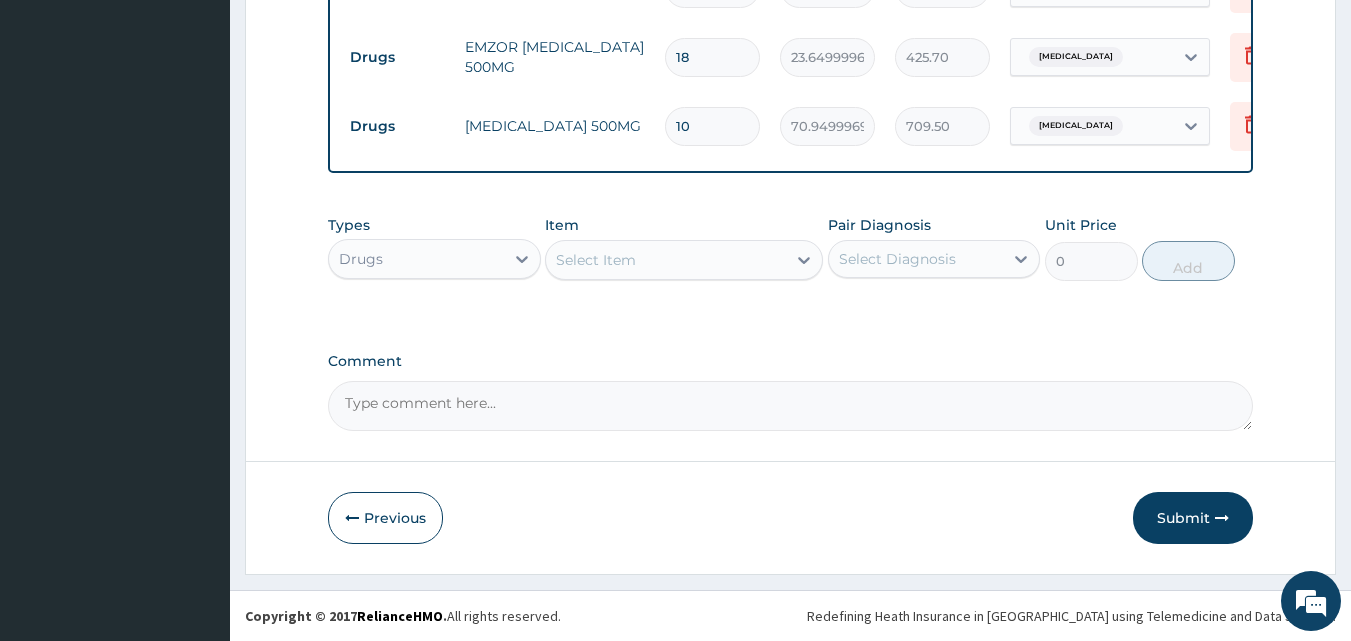 drag, startPoint x: 1173, startPoint y: 528, endPoint x: 1126, endPoint y: 509, distance: 50.695168 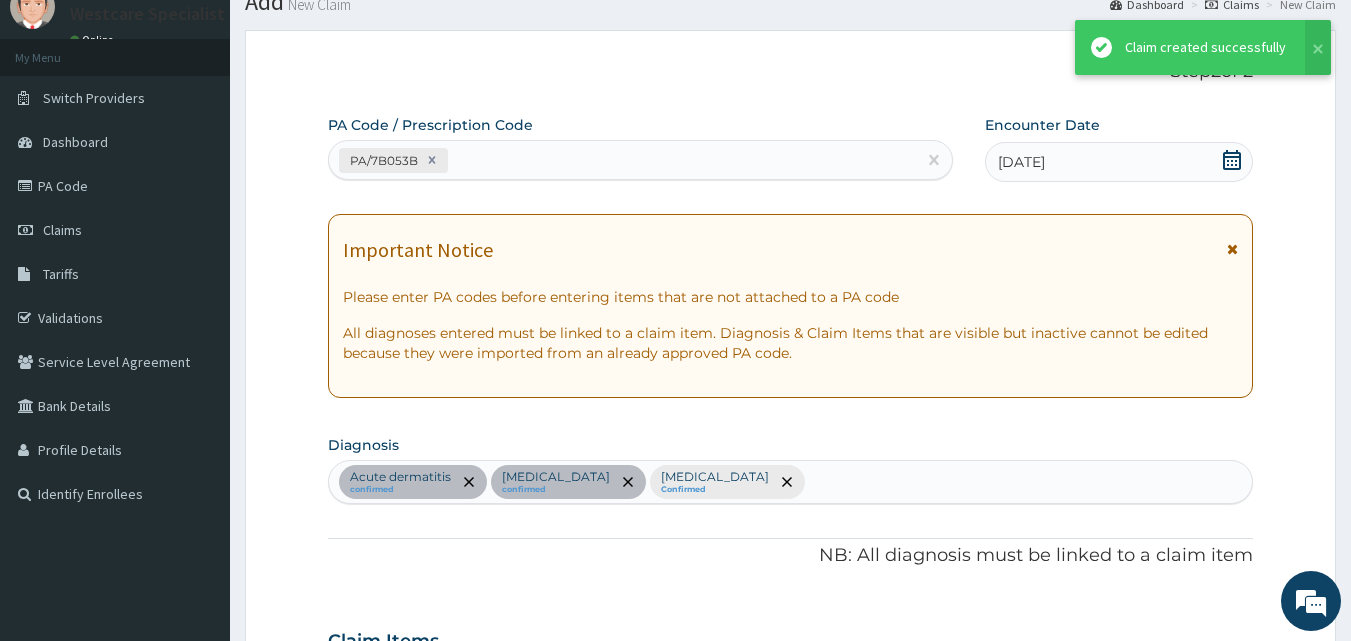 scroll, scrollTop: 1257, scrollLeft: 0, axis: vertical 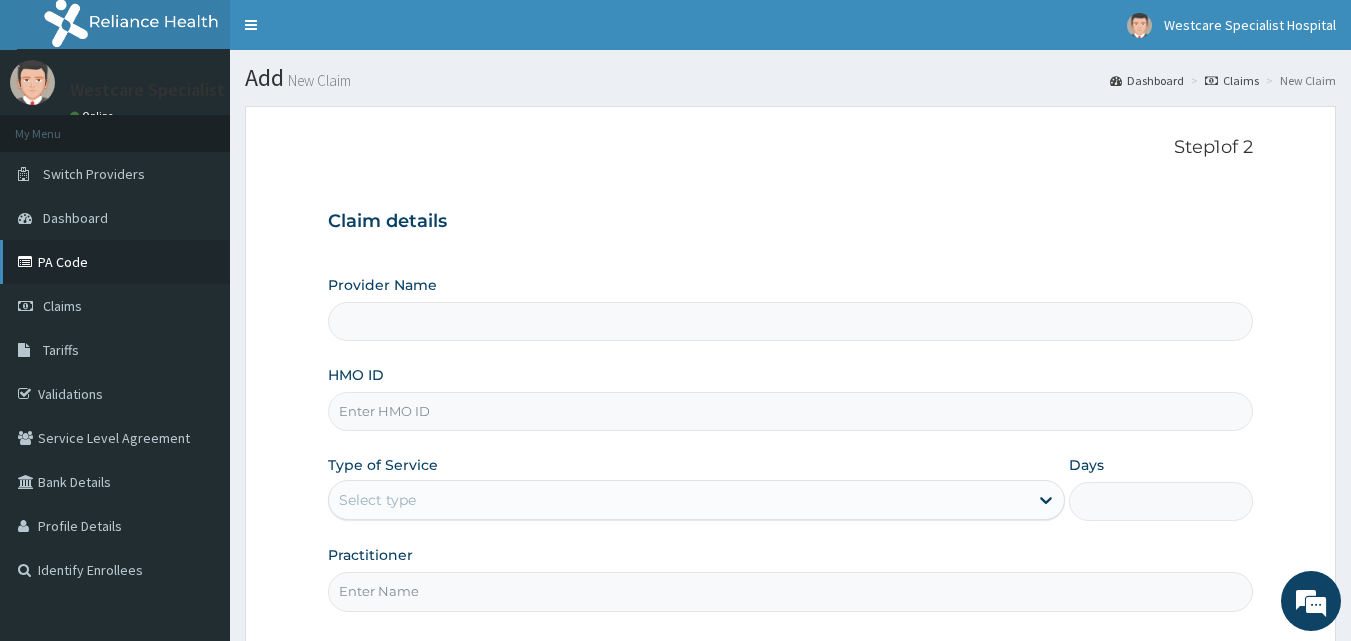 type on "WestCare Specialist Hospital" 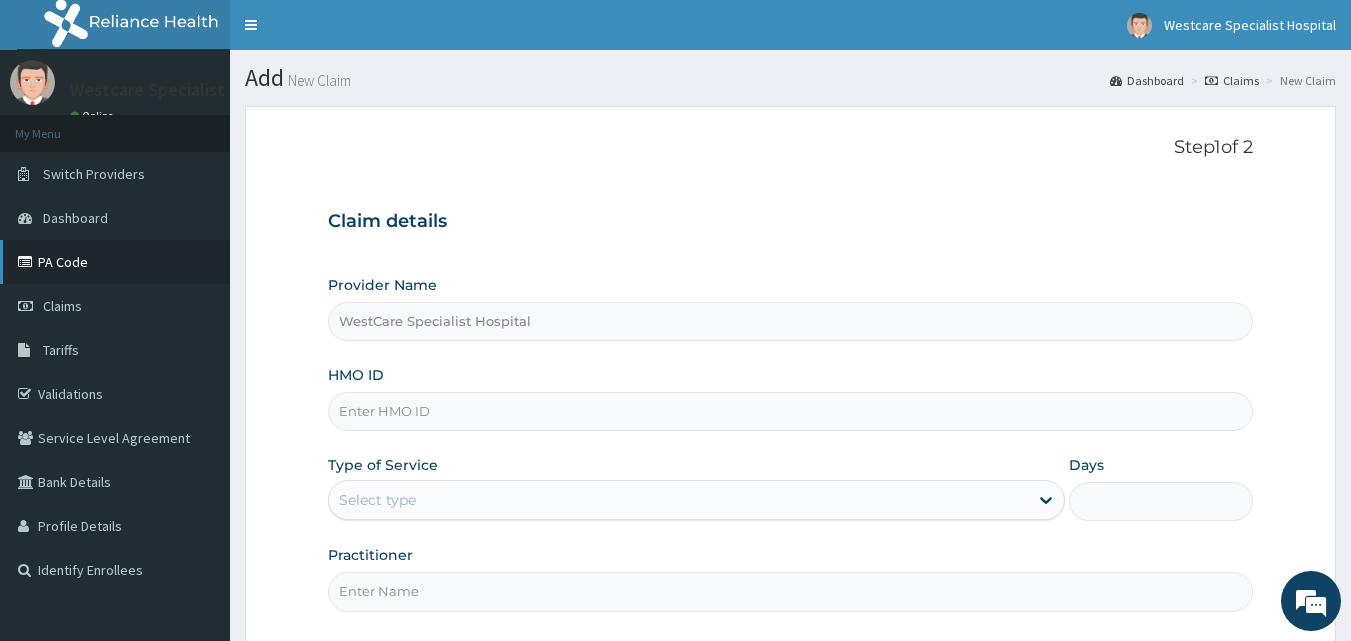 click on "PA Code" at bounding box center [115, 262] 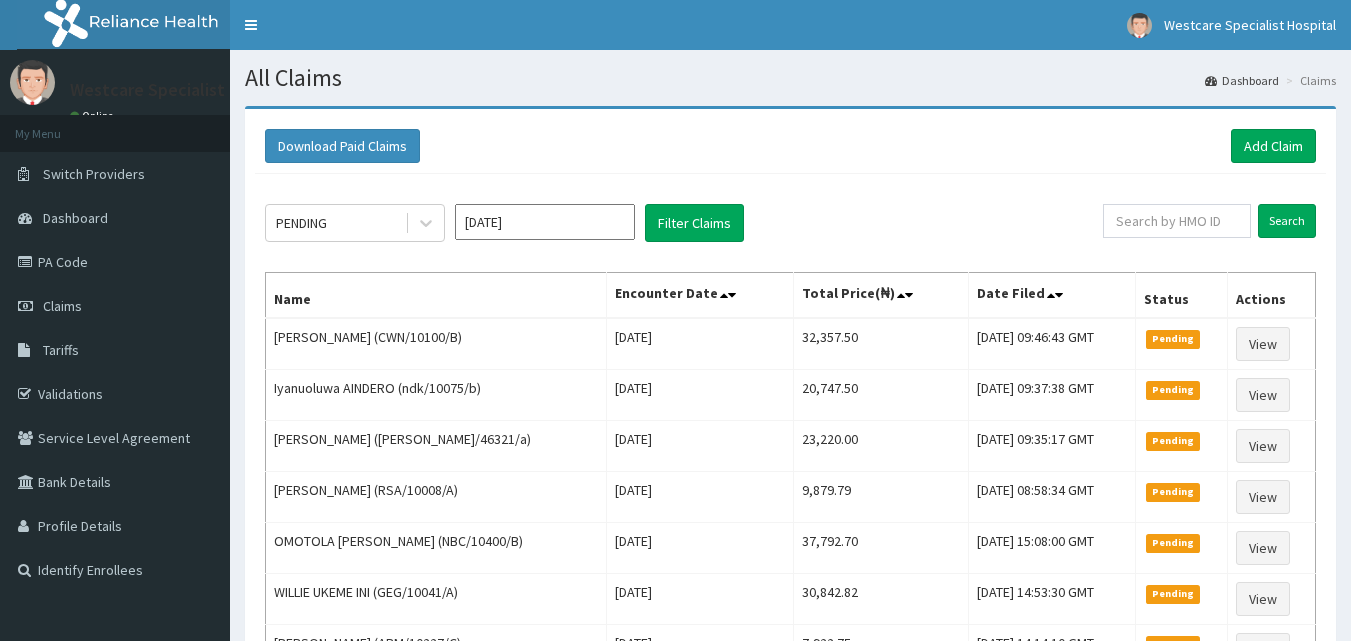 scroll, scrollTop: 0, scrollLeft: 0, axis: both 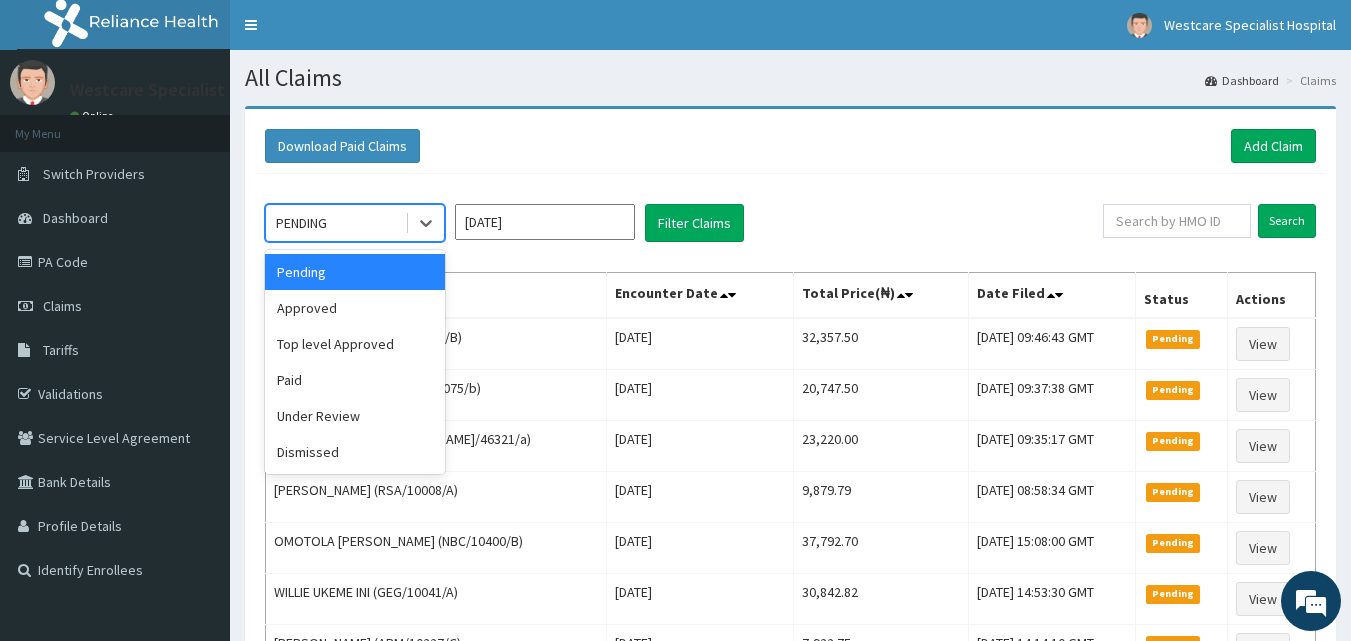 click on "PENDING" at bounding box center [301, 223] 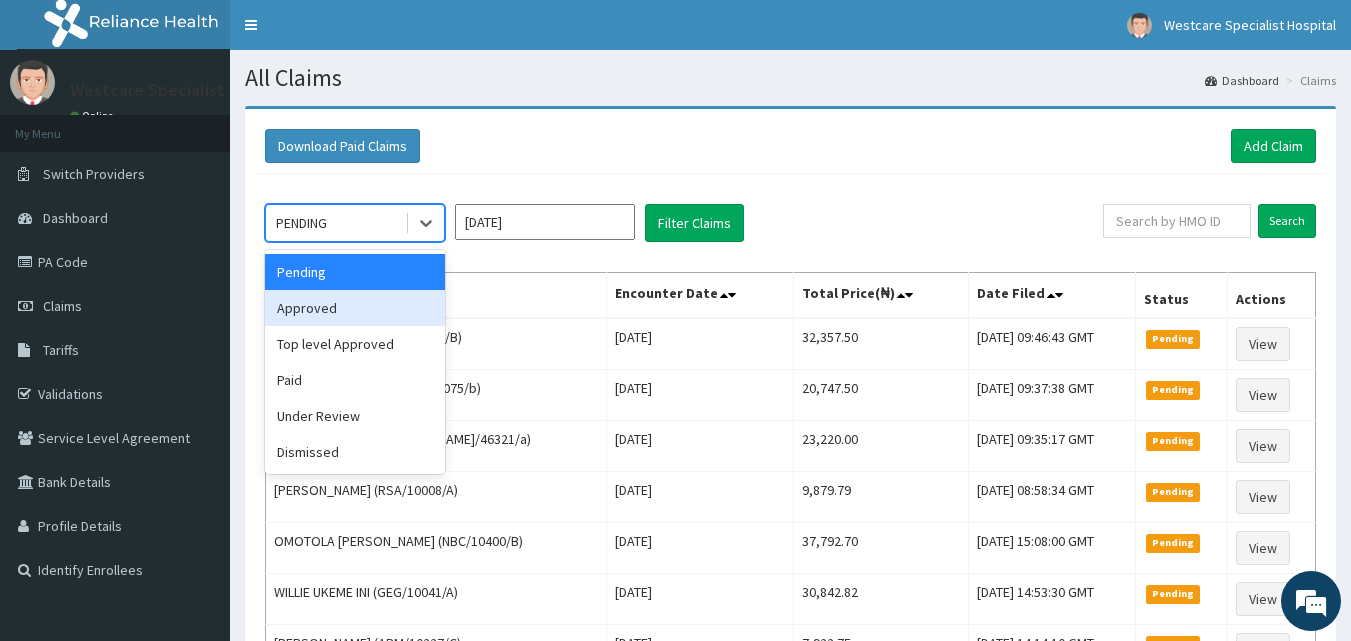 click on "Approved" at bounding box center (355, 308) 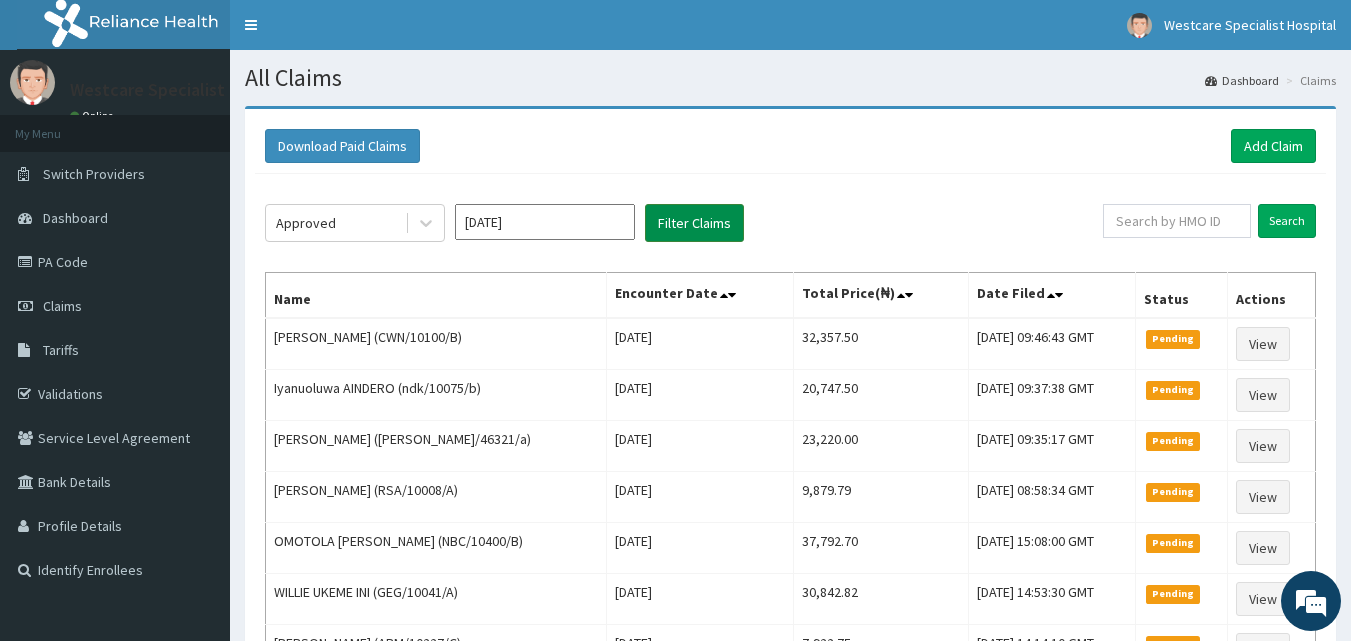 click on "Filter Claims" at bounding box center (694, 223) 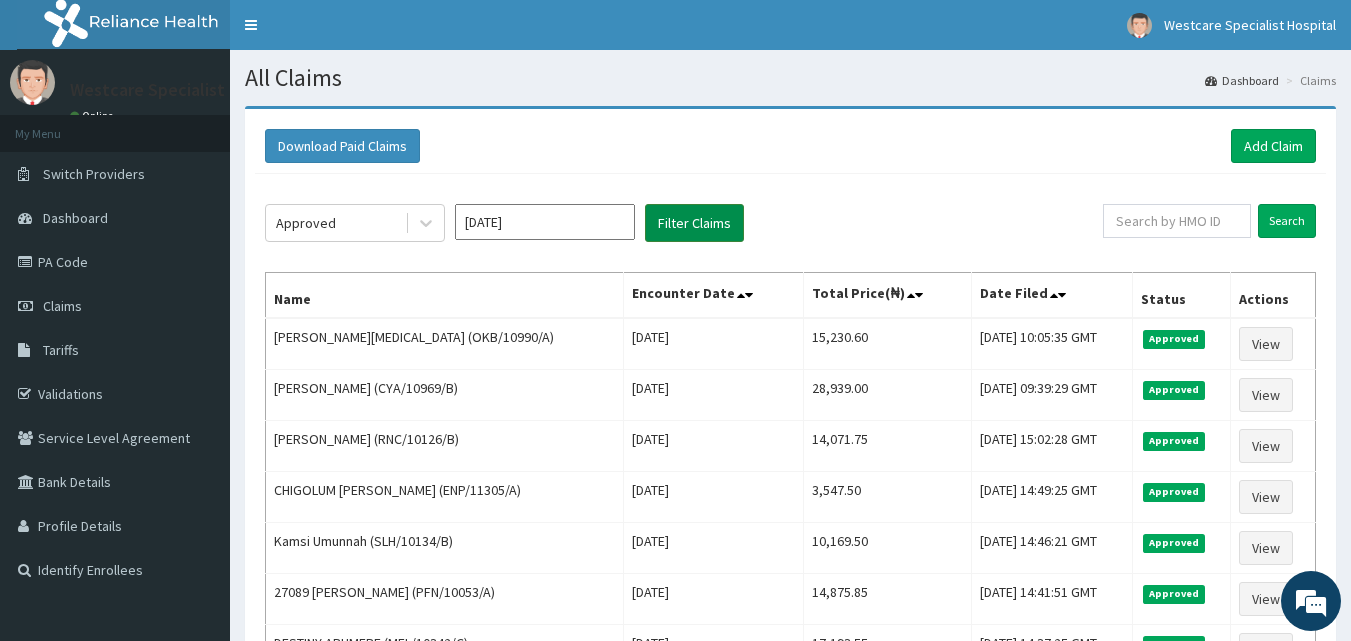 scroll, scrollTop: 0, scrollLeft: 0, axis: both 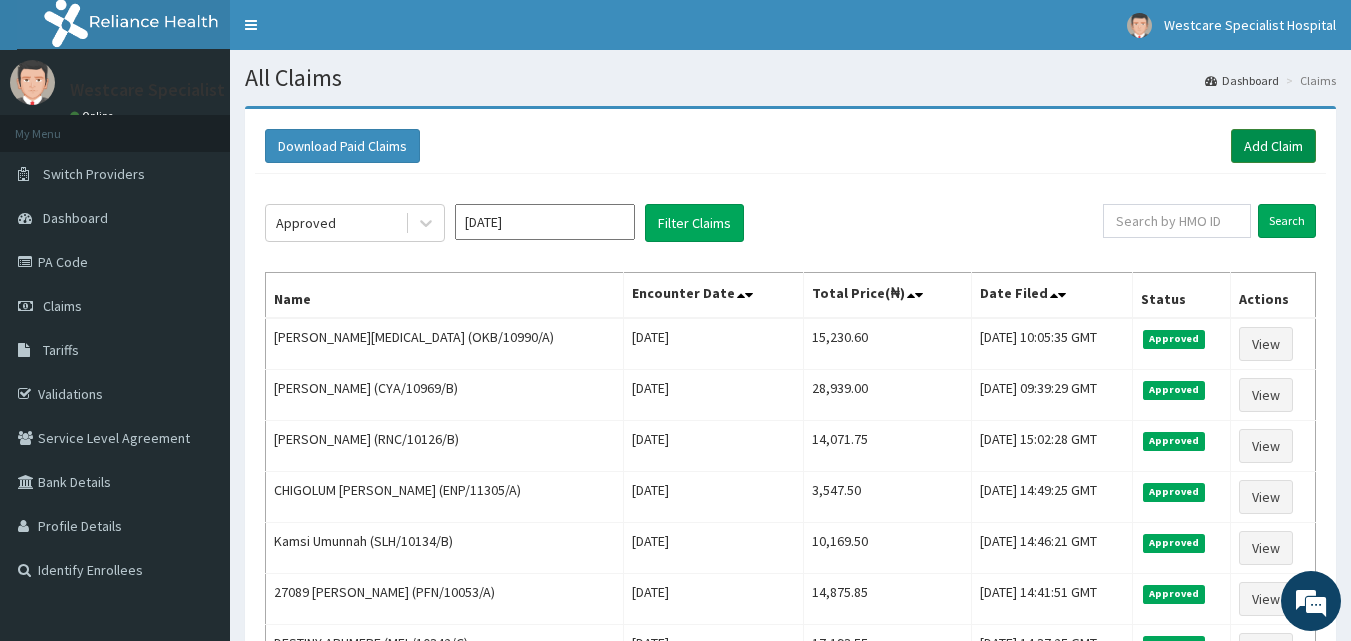 click on "Add Claim" at bounding box center [1273, 146] 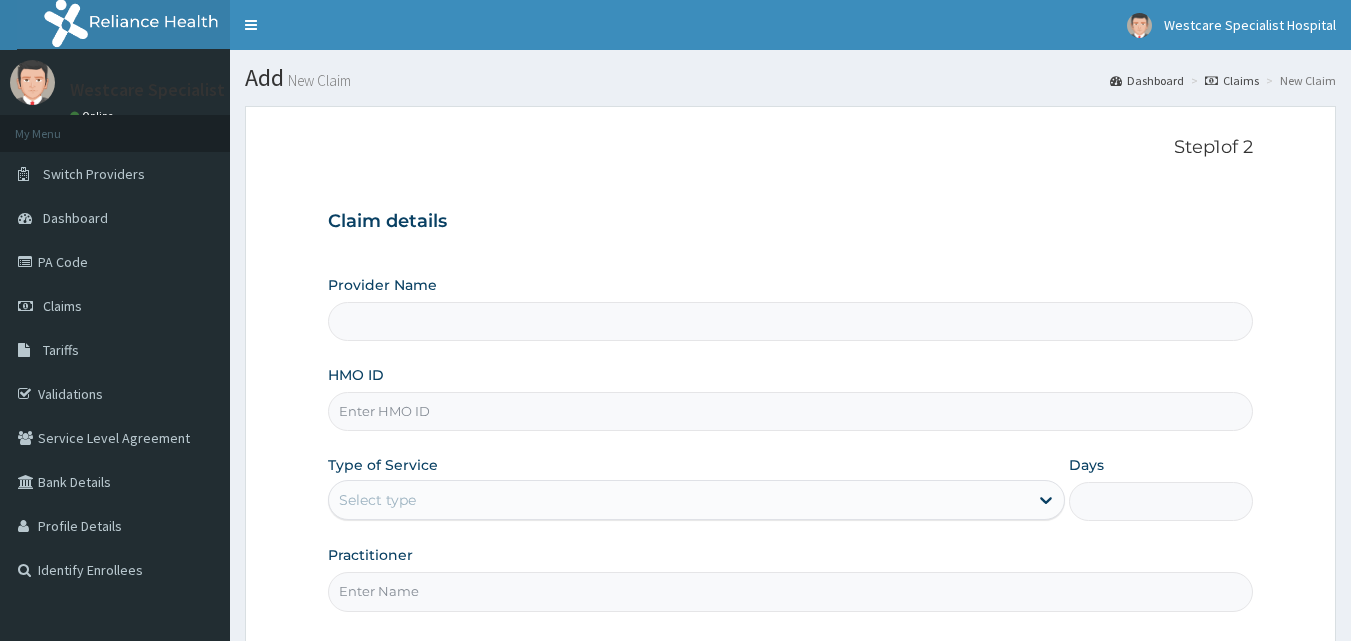 scroll, scrollTop: 0, scrollLeft: 0, axis: both 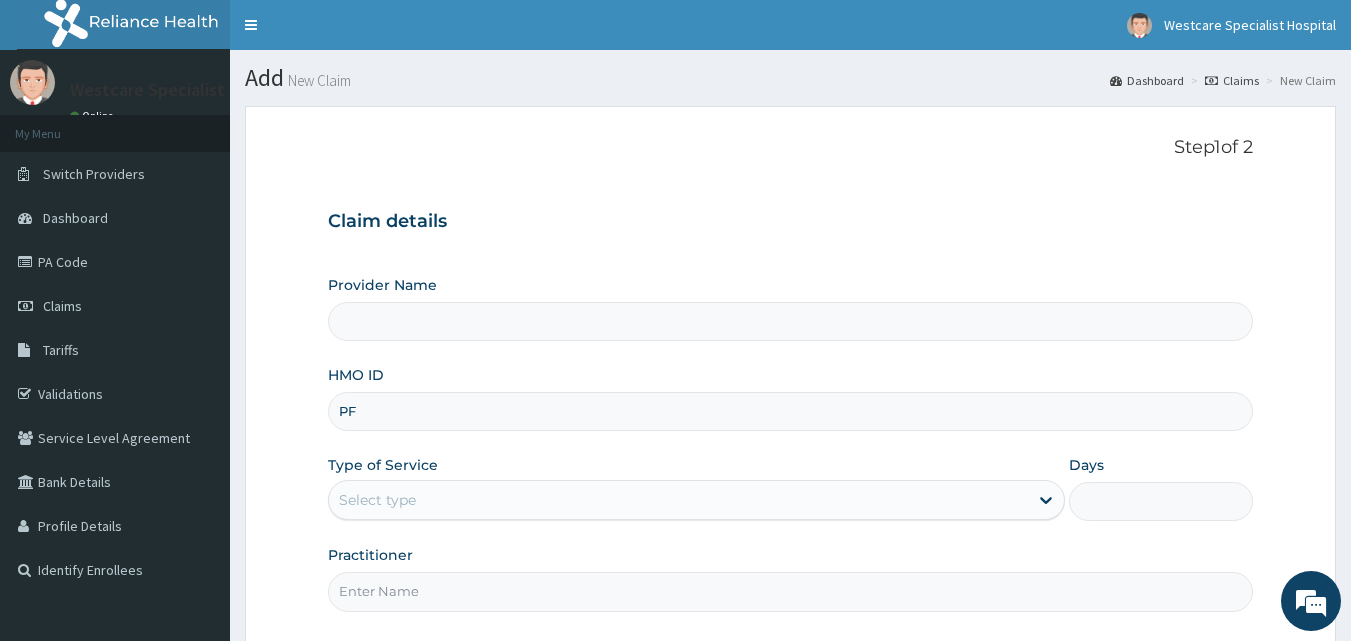 type on "PFN" 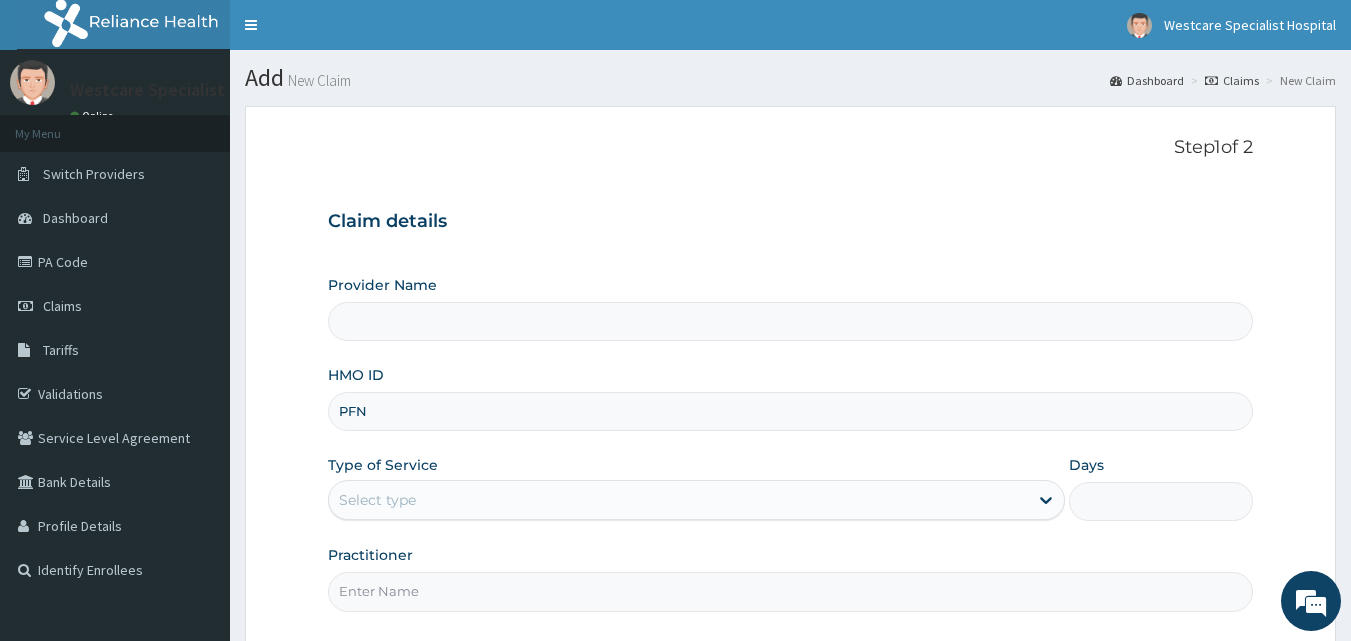 type on "WestCare Specialist Hospital" 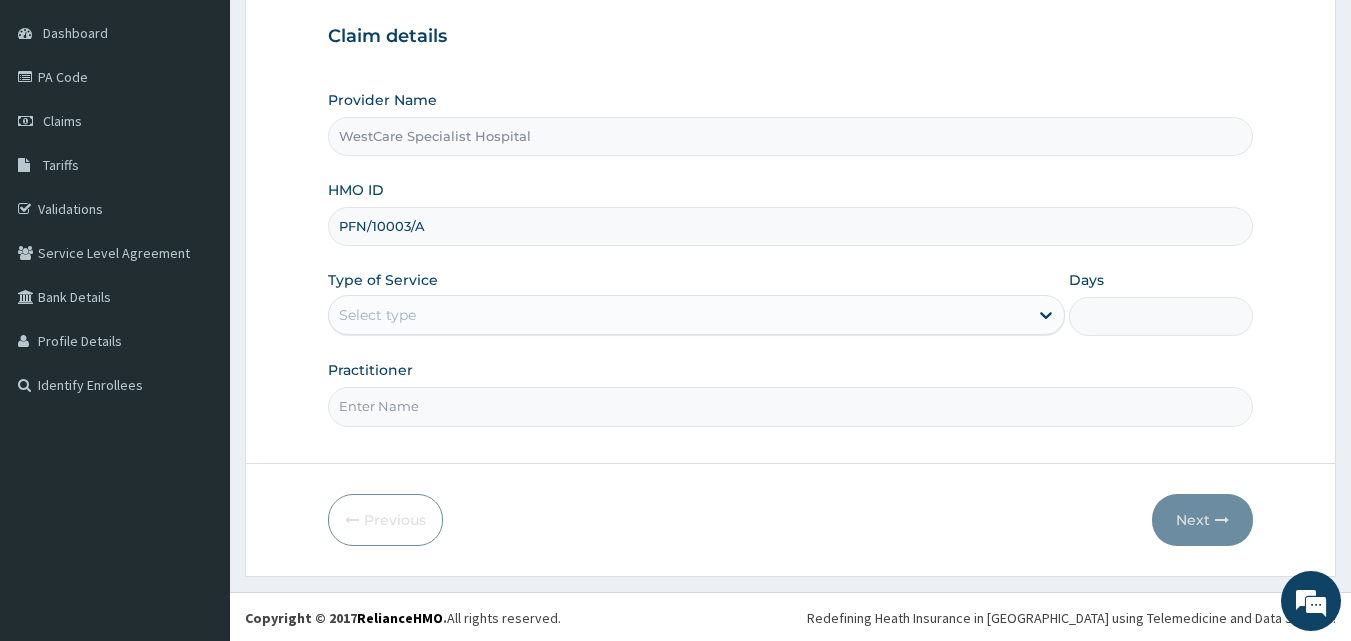 scroll, scrollTop: 187, scrollLeft: 0, axis: vertical 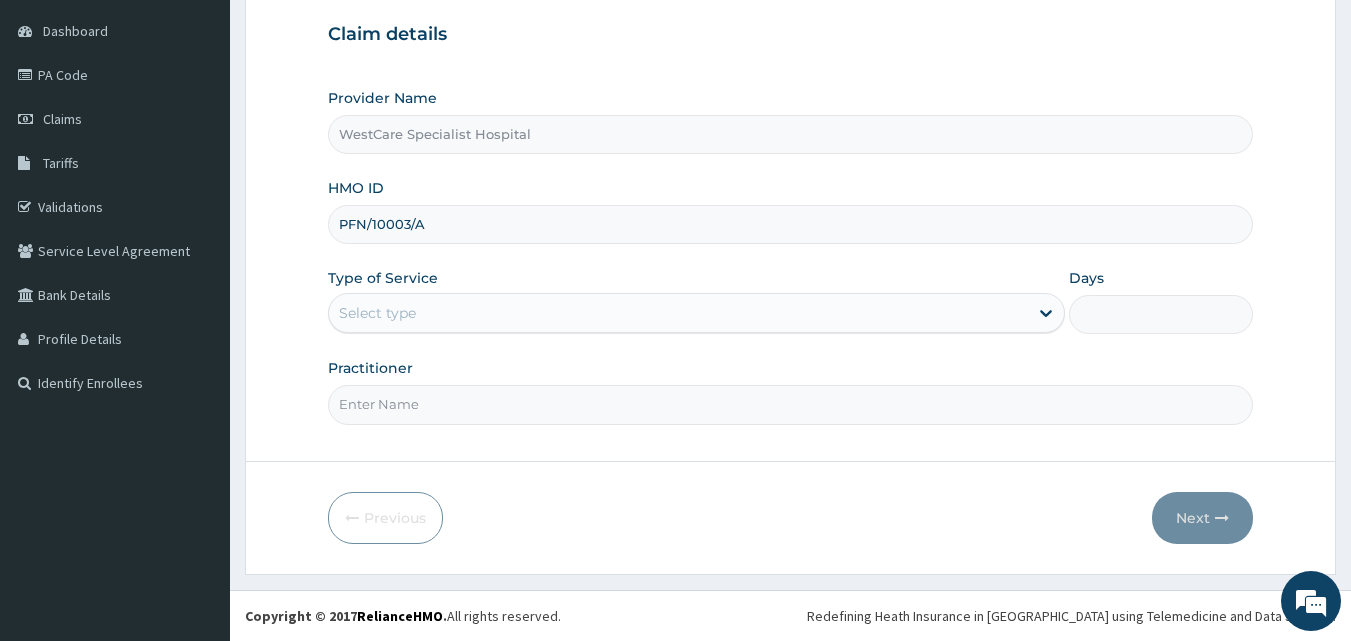 type on "PFN/10003/A" 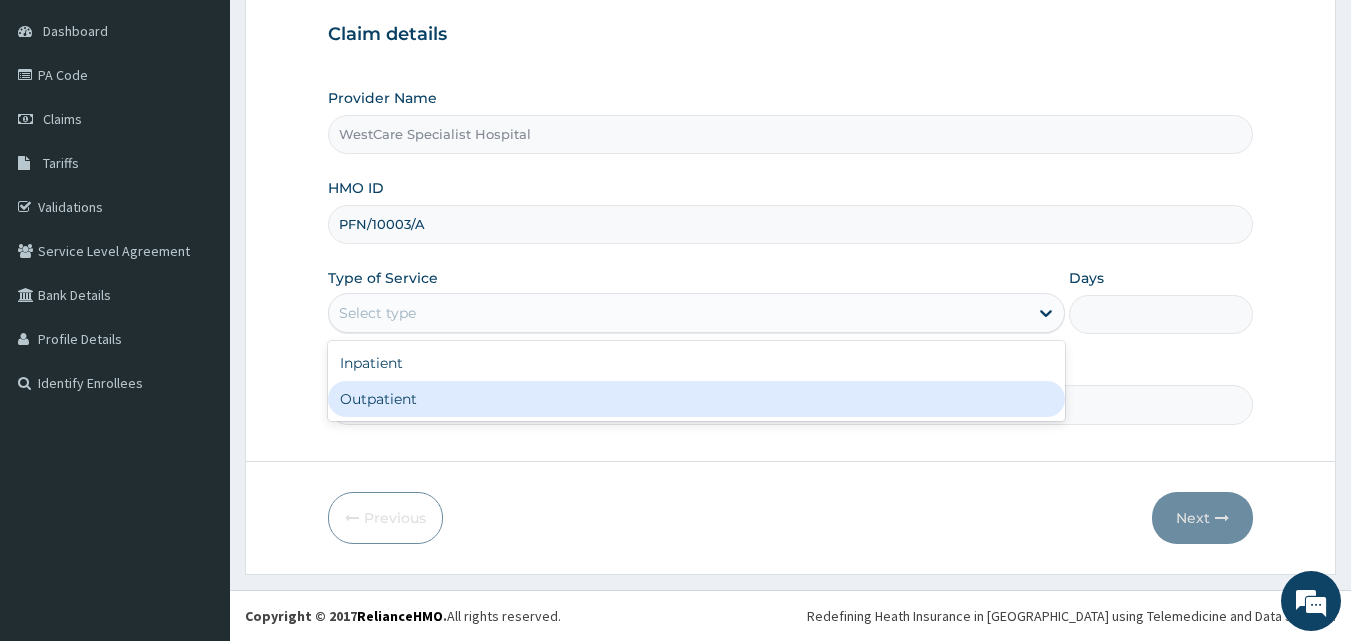 click on "Outpatient" at bounding box center [696, 399] 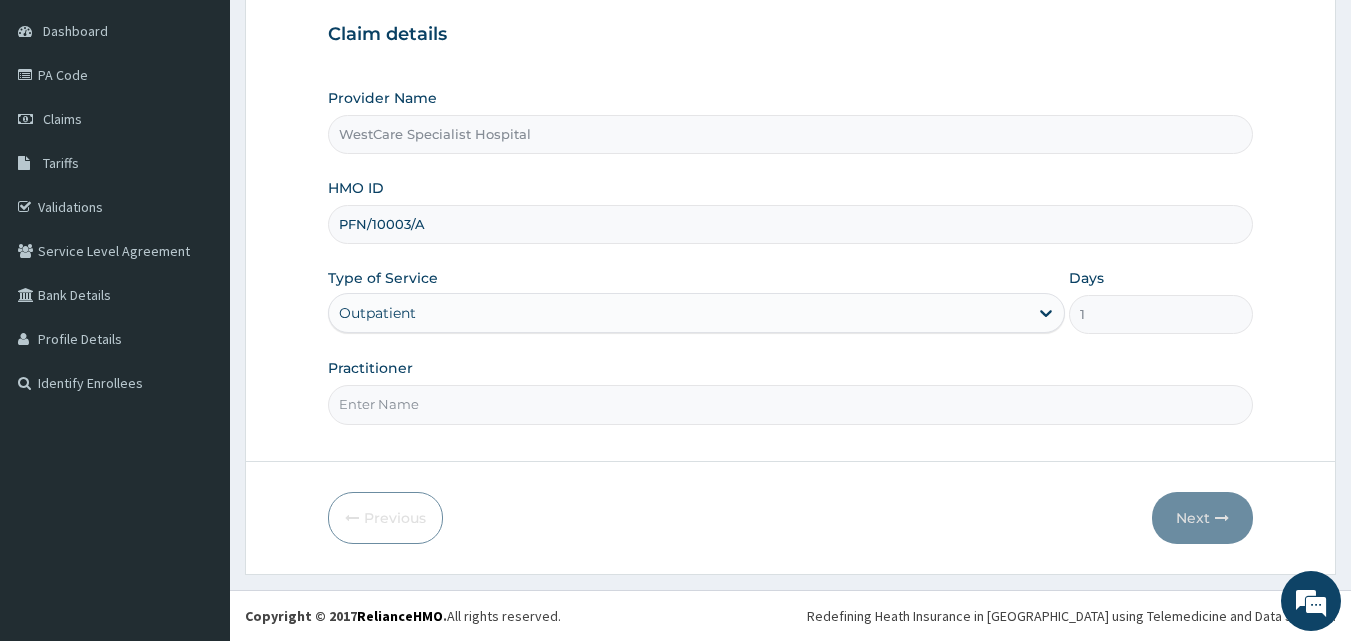 click on "Practitioner" at bounding box center (791, 404) 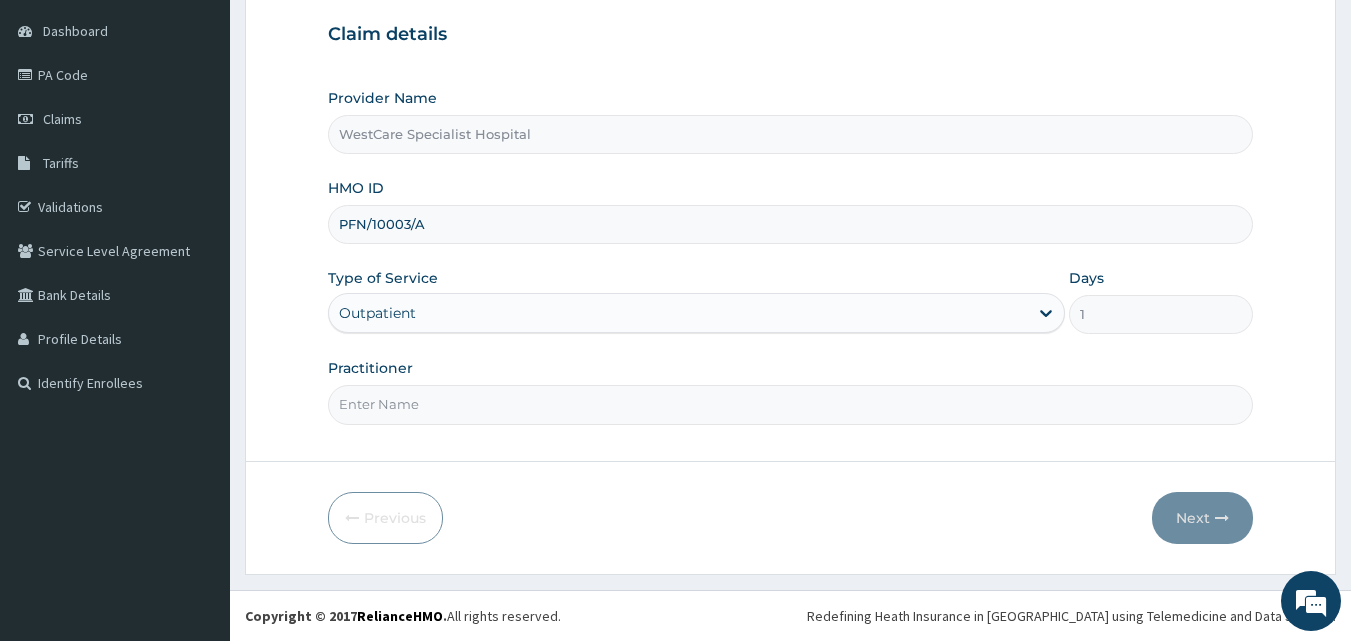 type on "DR EKPENYOUNG" 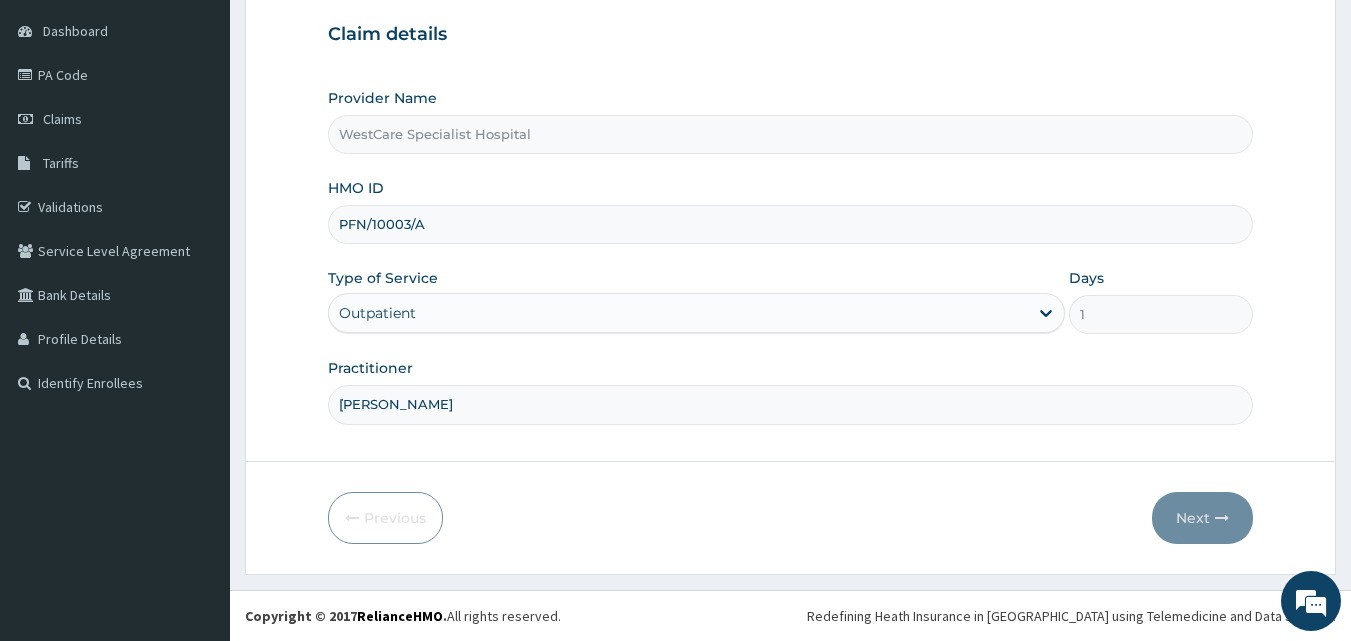 scroll, scrollTop: 0, scrollLeft: 0, axis: both 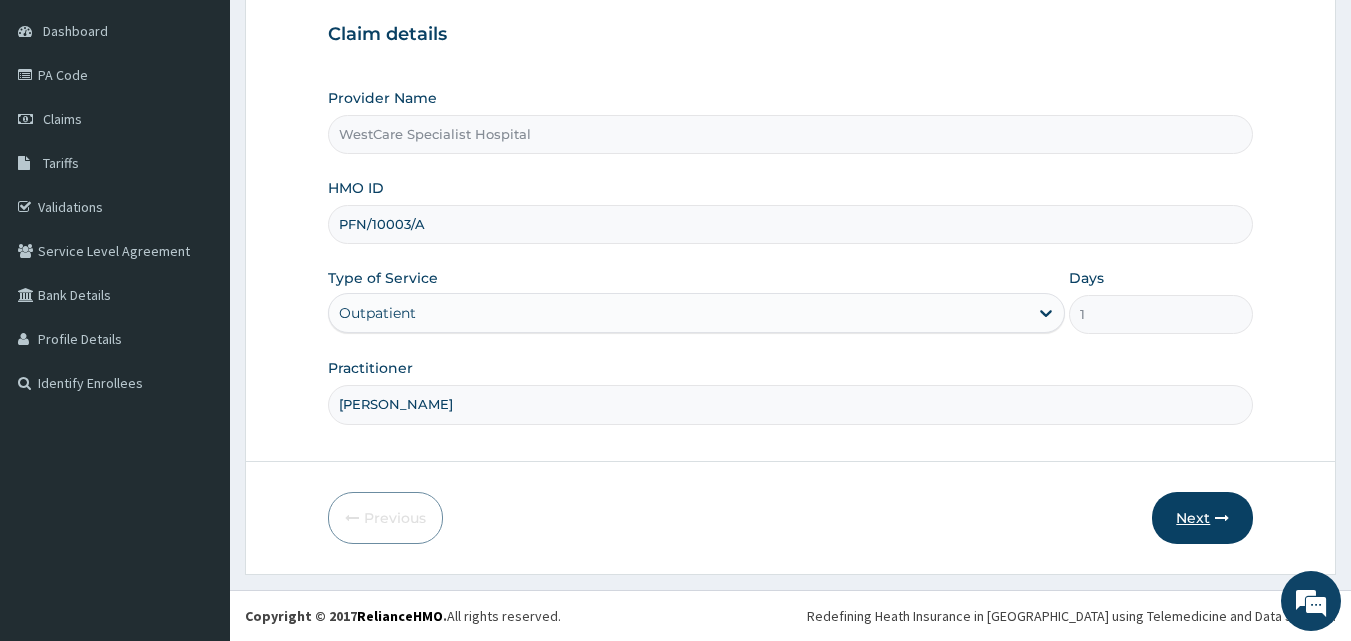 click on "Next" at bounding box center [1202, 518] 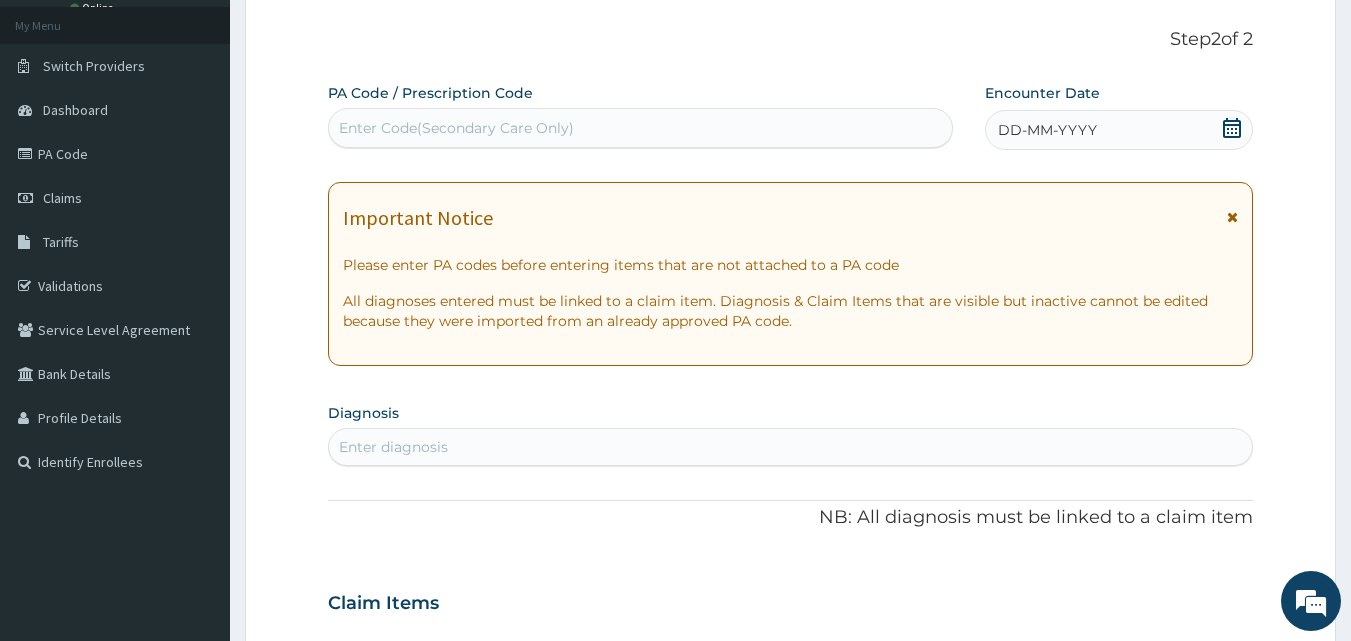 scroll, scrollTop: 0, scrollLeft: 0, axis: both 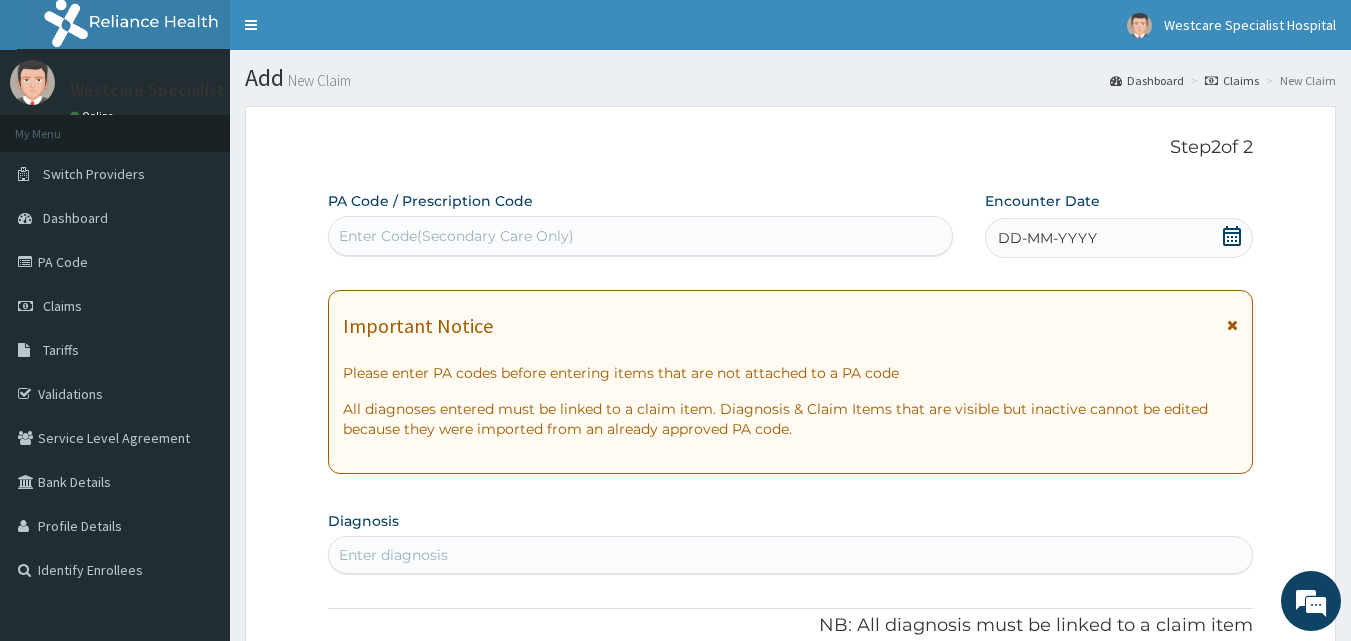 click on "Enter Code(Secondary Care Only)" at bounding box center [641, 236] 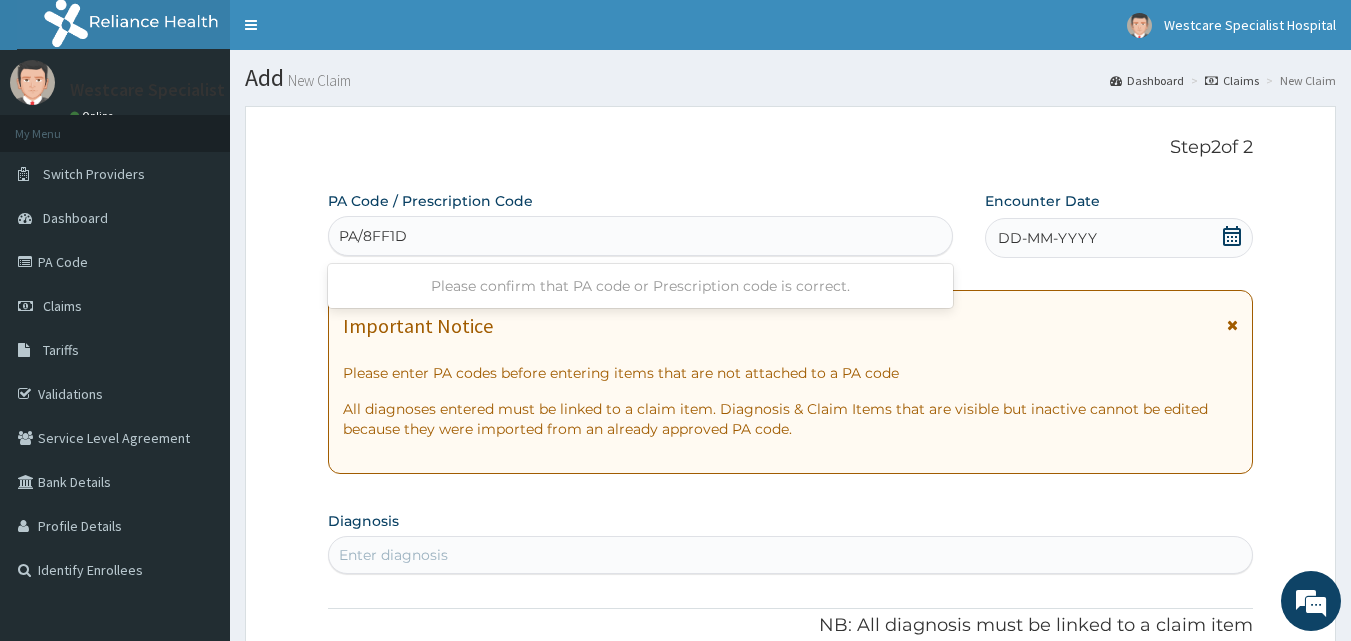 type on "PA/8FF1D6" 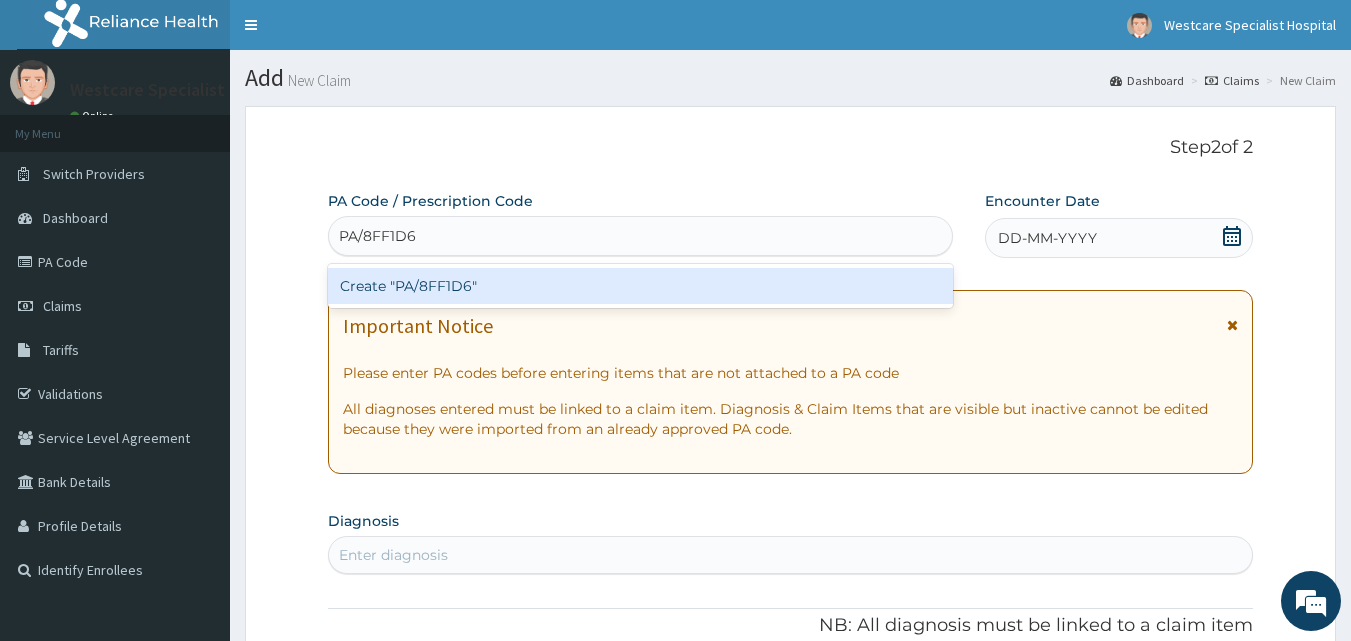 click on "Create "PA/8FF1D6"" at bounding box center [641, 286] 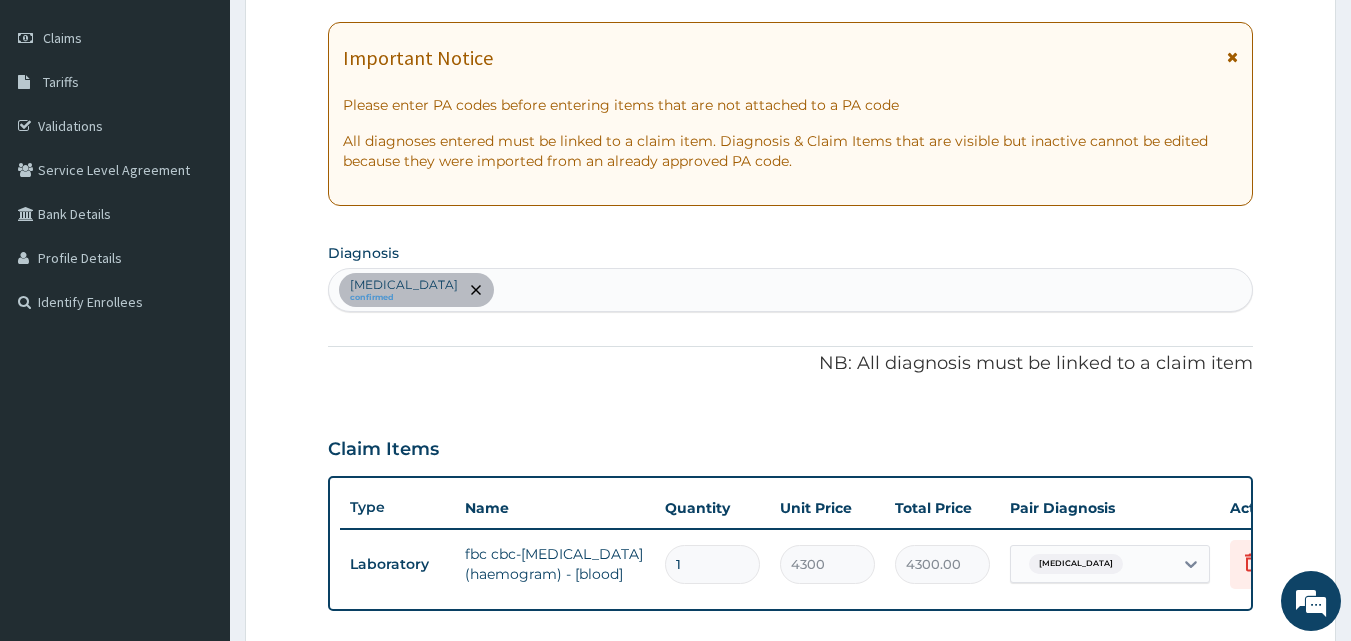 scroll, scrollTop: 217, scrollLeft: 0, axis: vertical 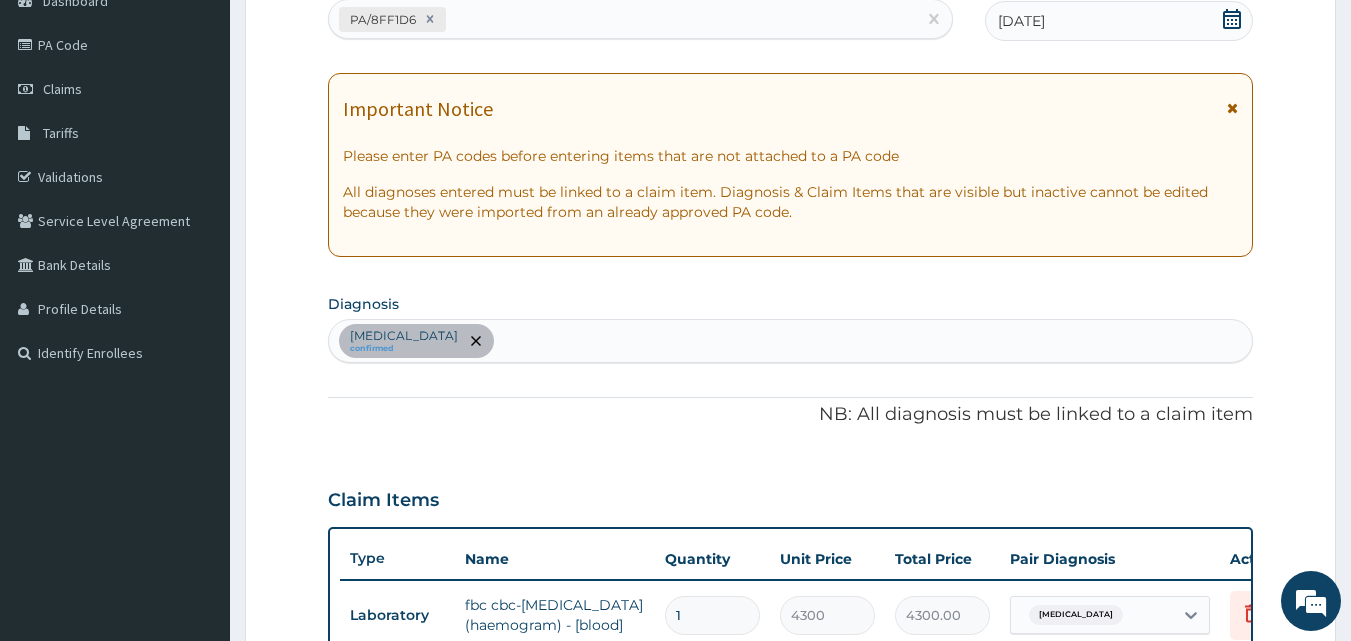 click on "Sepsis confirmed" at bounding box center [791, 341] 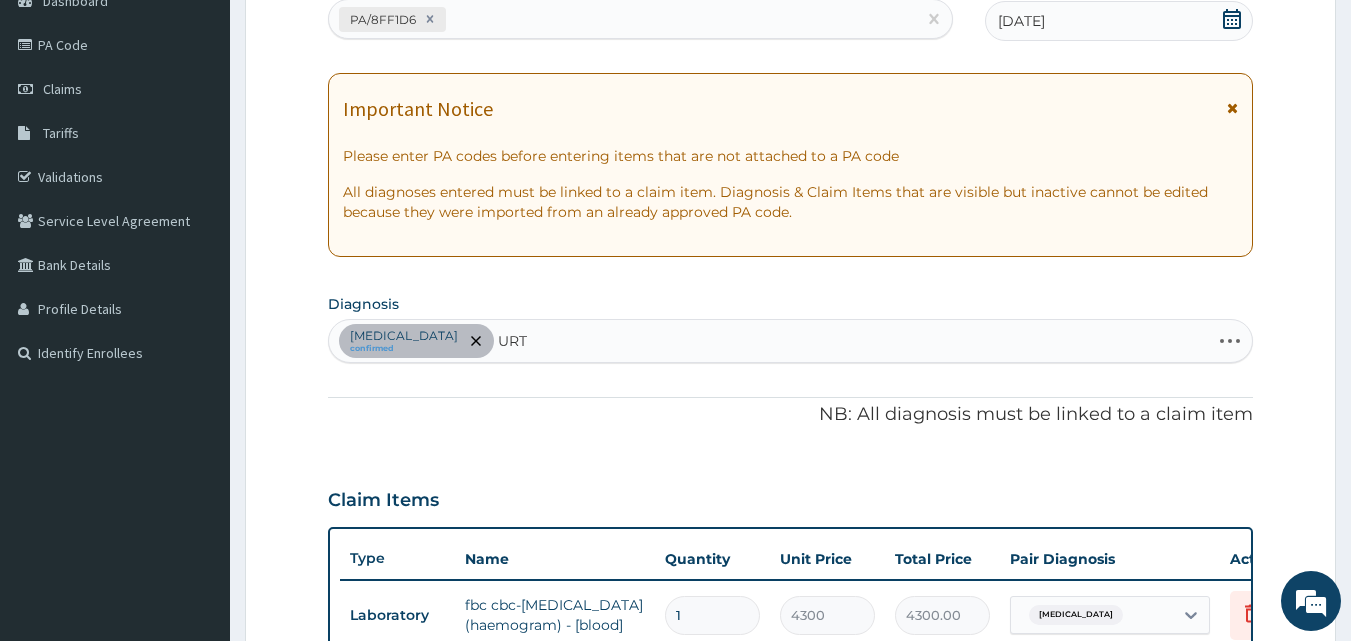 type on "URTI" 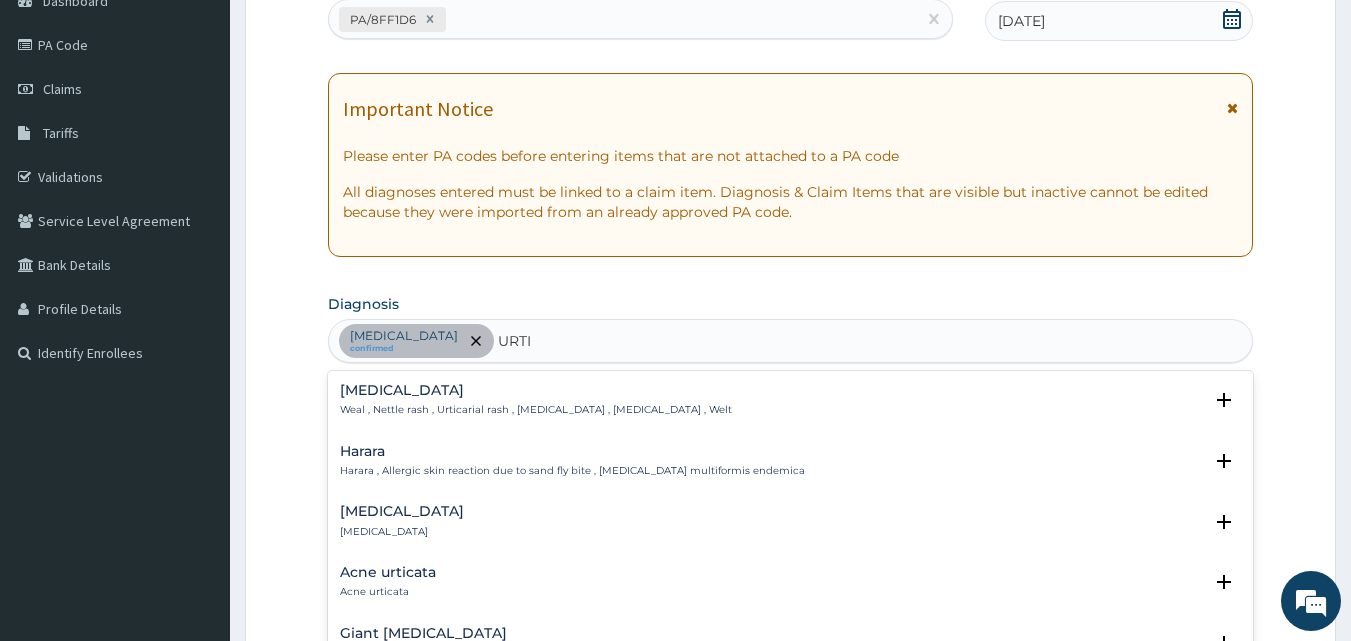 click on "Urticaria" at bounding box center (402, 511) 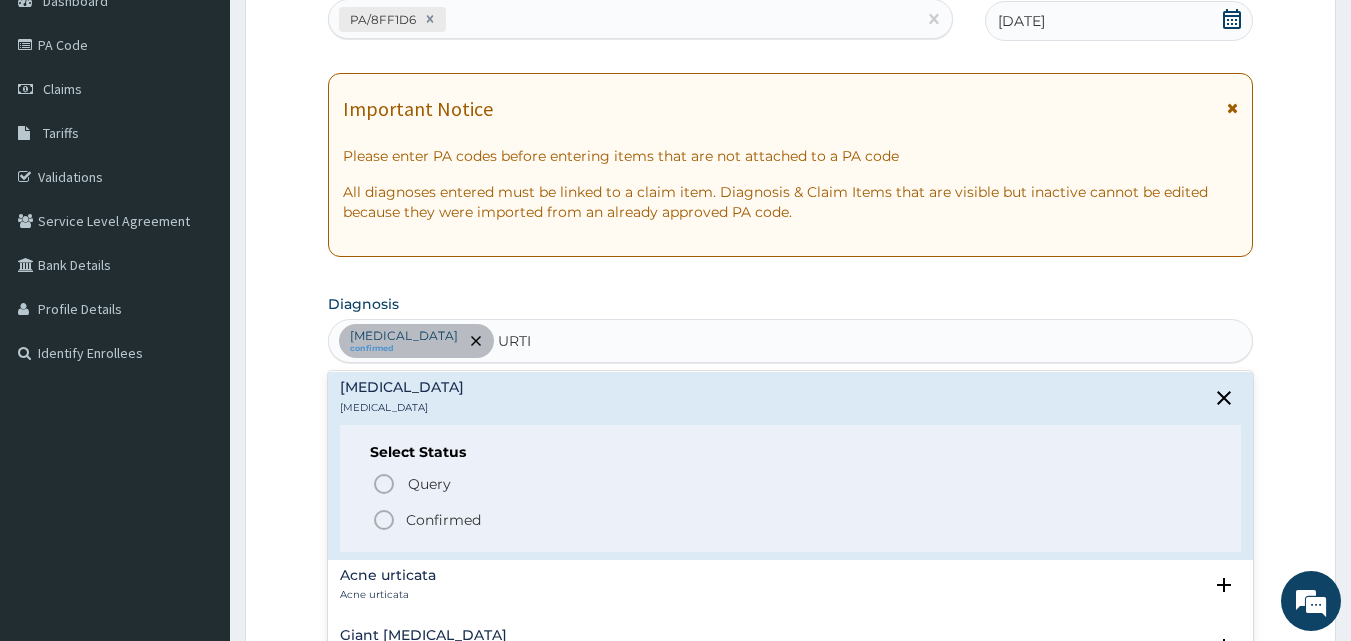 scroll, scrollTop: 200, scrollLeft: 0, axis: vertical 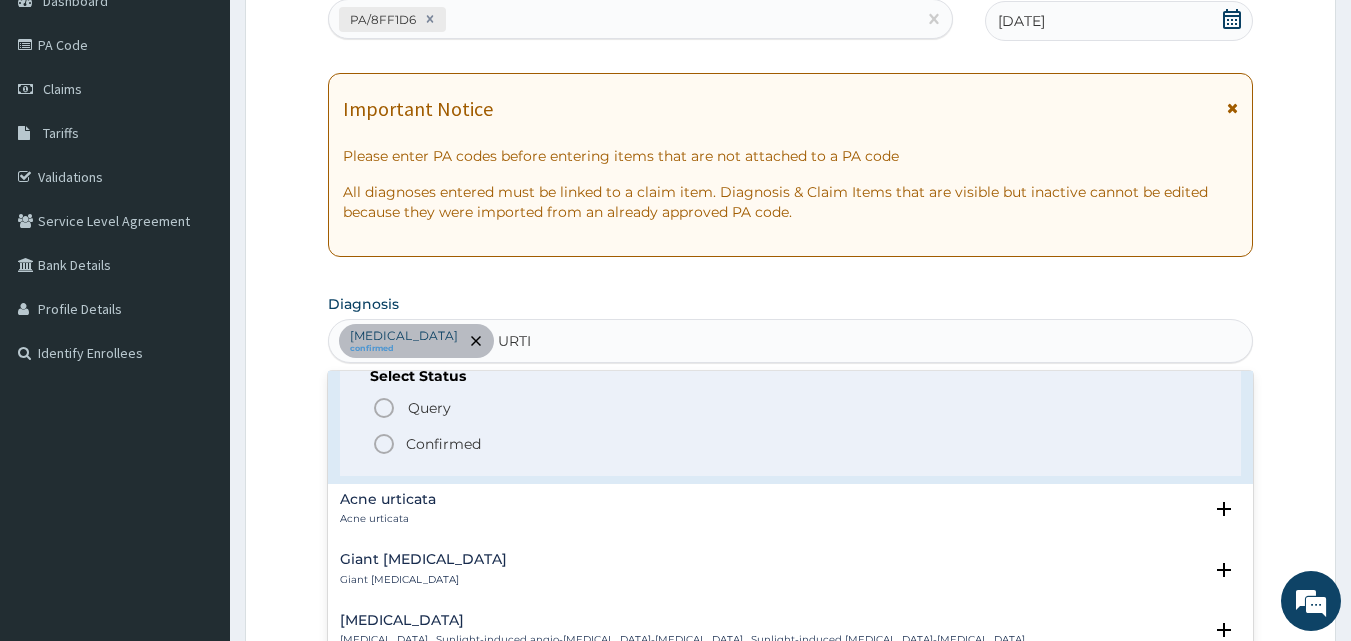 click 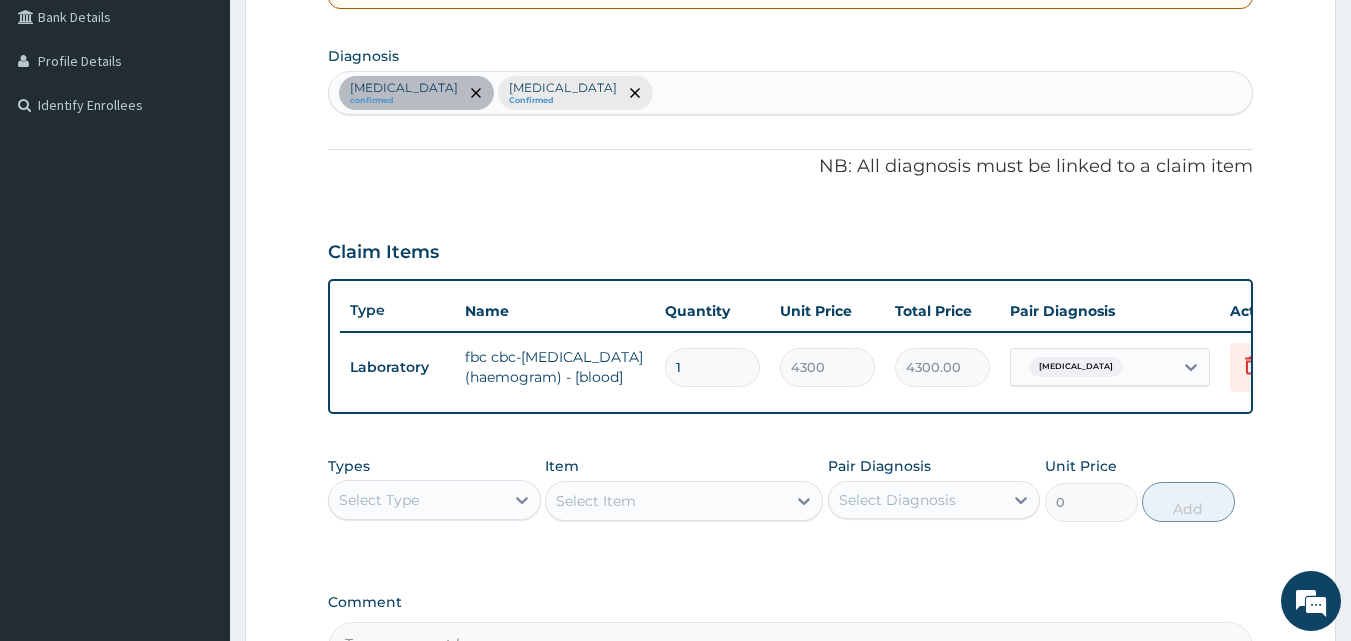 scroll, scrollTop: 517, scrollLeft: 0, axis: vertical 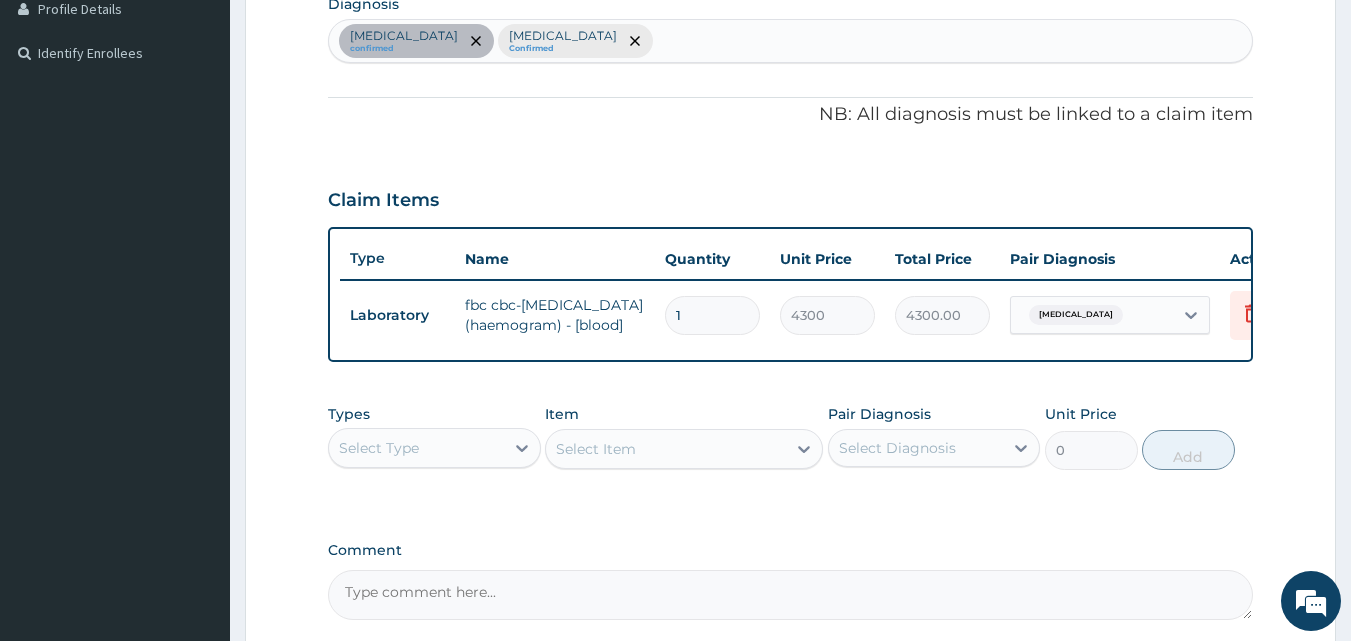 click on "Select Type" at bounding box center [379, 448] 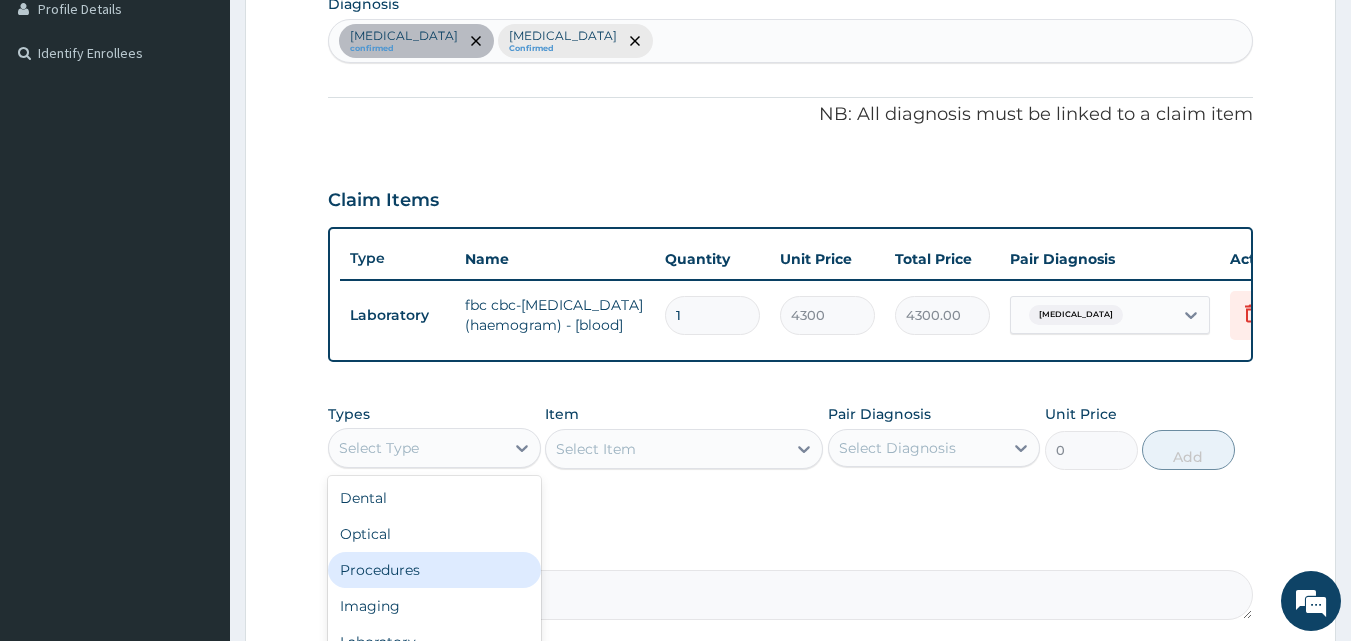 click on "Procedures" at bounding box center [434, 570] 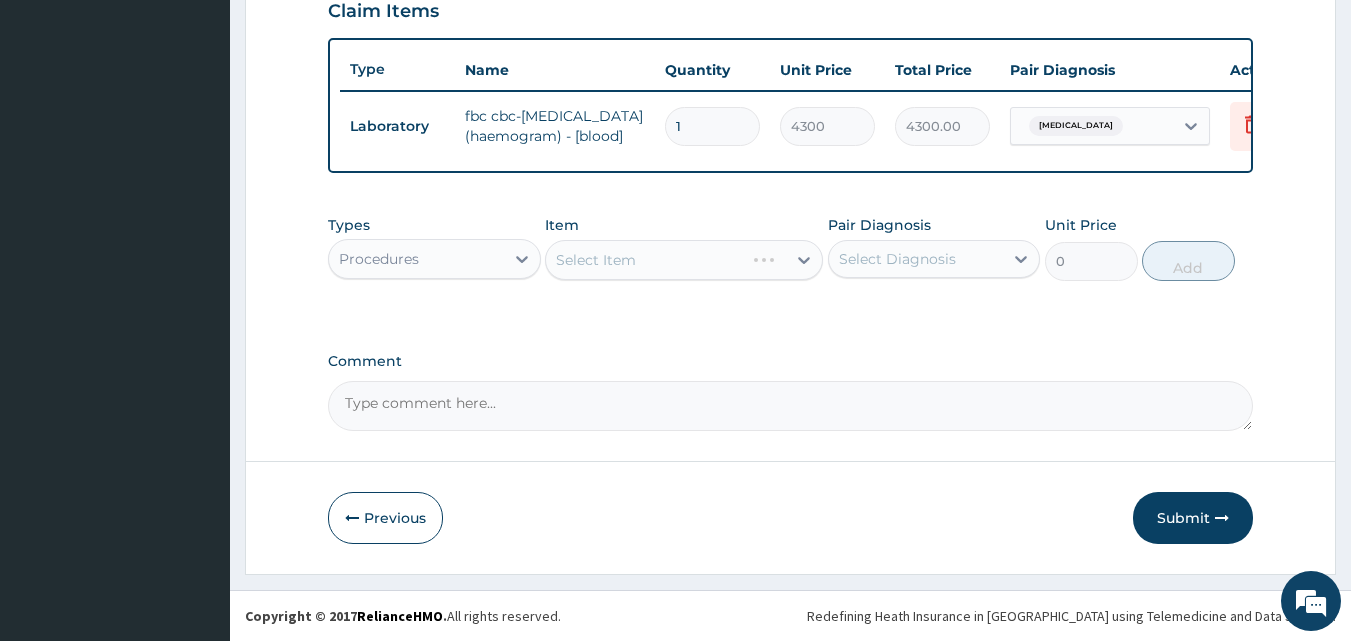 scroll, scrollTop: 732, scrollLeft: 0, axis: vertical 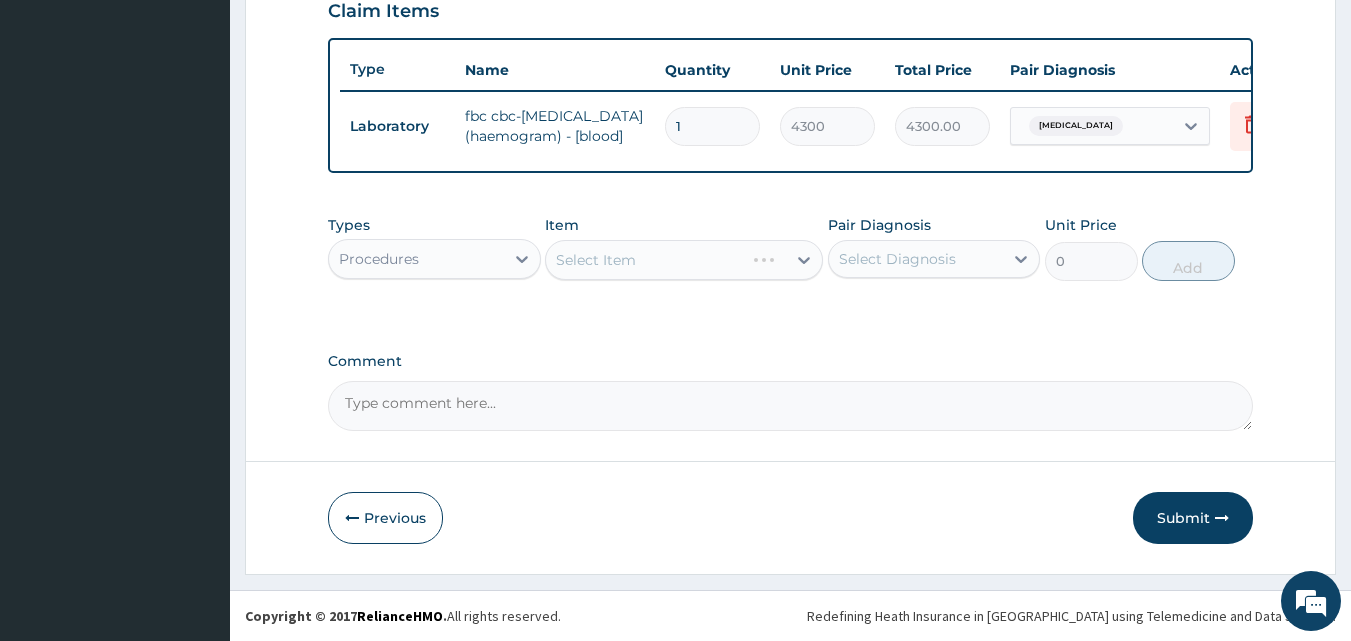 click on "Select Diagnosis" at bounding box center (897, 259) 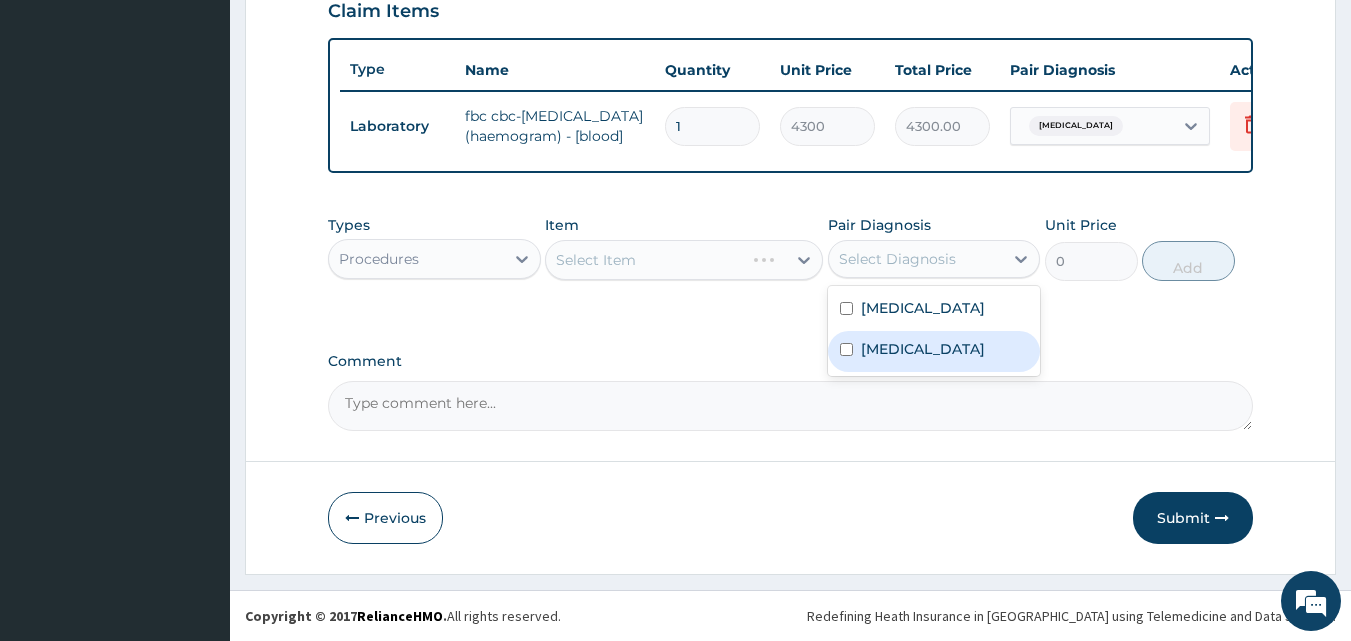drag, startPoint x: 930, startPoint y: 347, endPoint x: 927, endPoint y: 337, distance: 10.440307 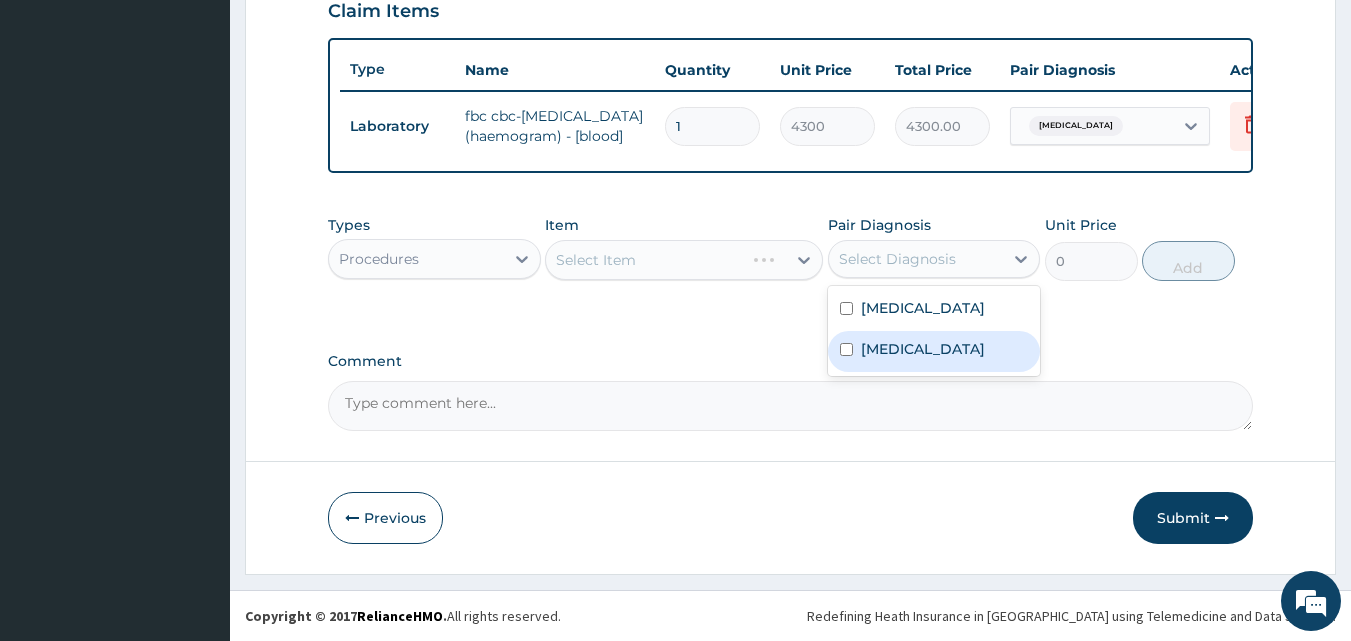 click on "Urticaria" at bounding box center (934, 351) 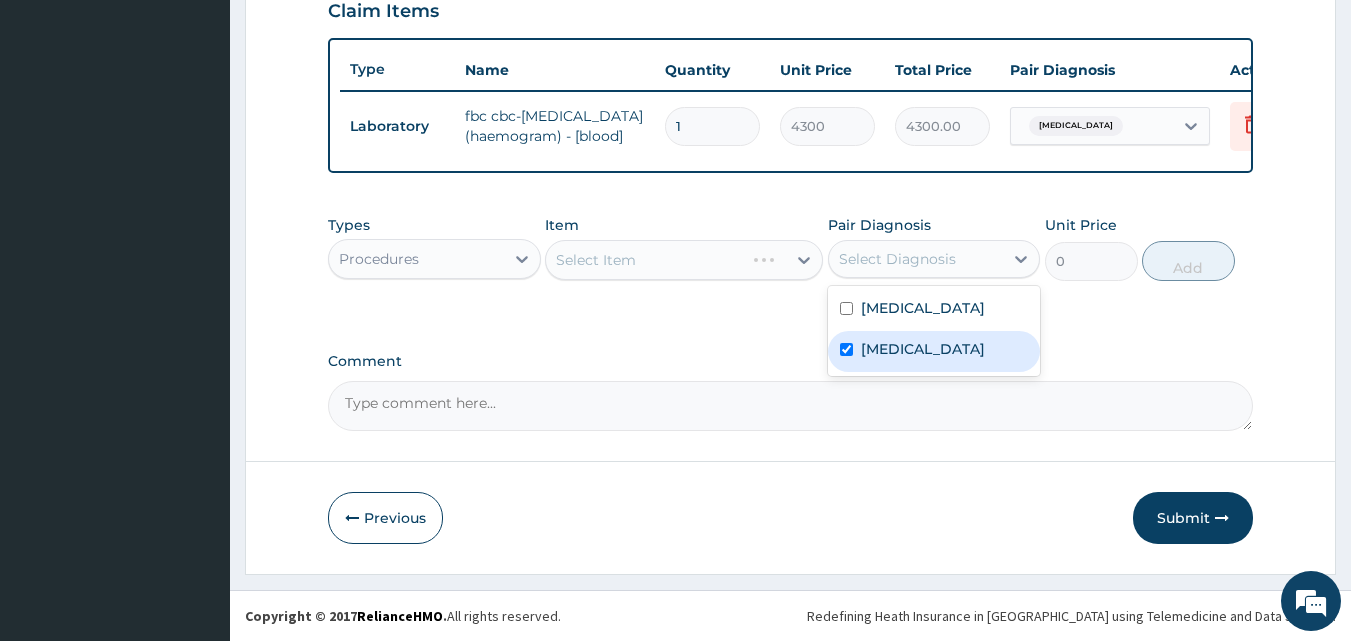 checkbox on "true" 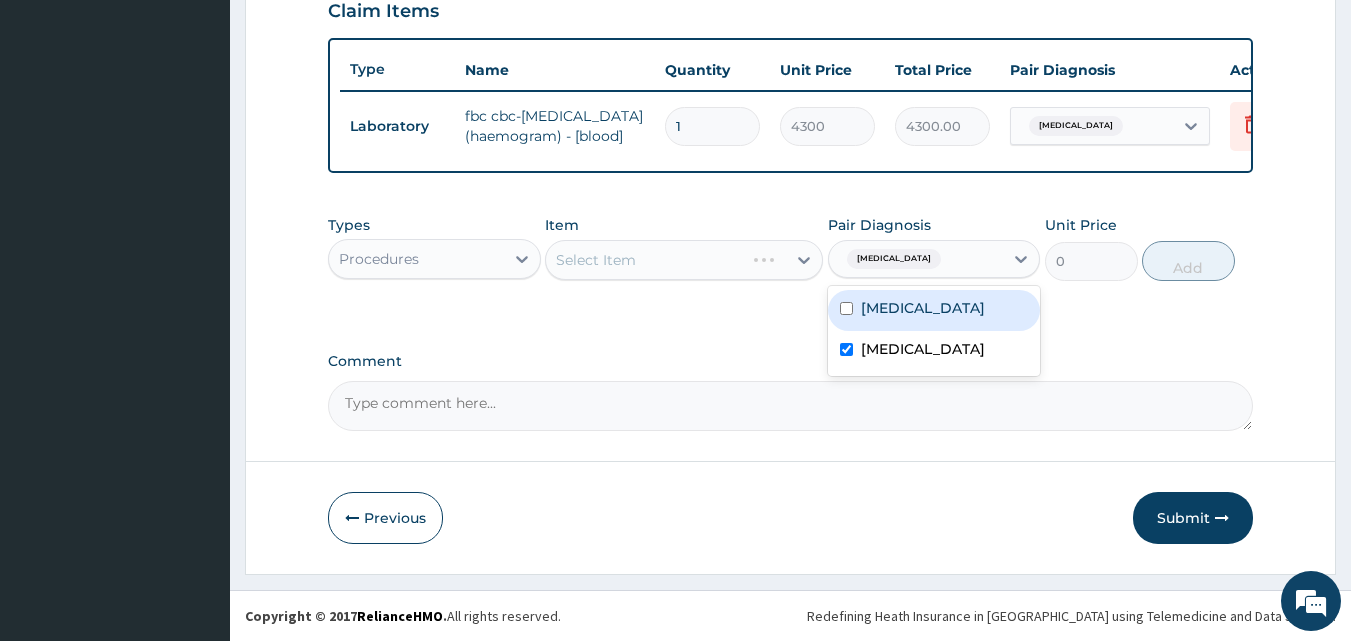 click on "Sepsis" at bounding box center (934, 310) 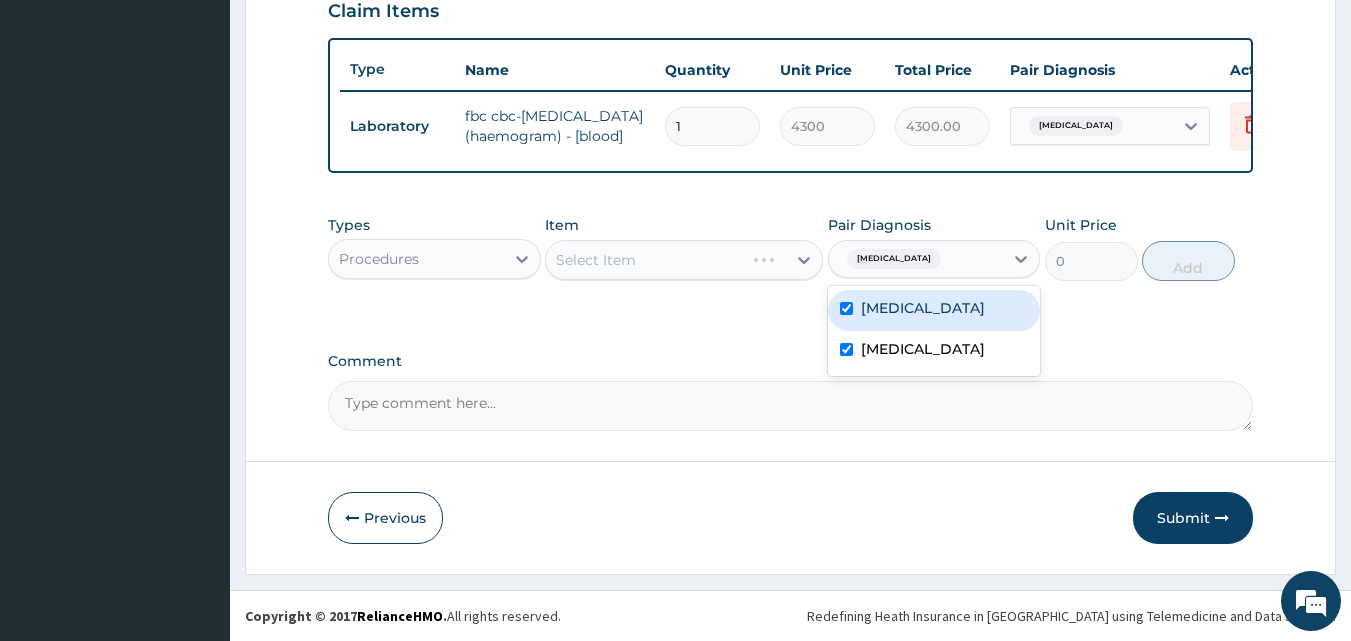 checkbox on "true" 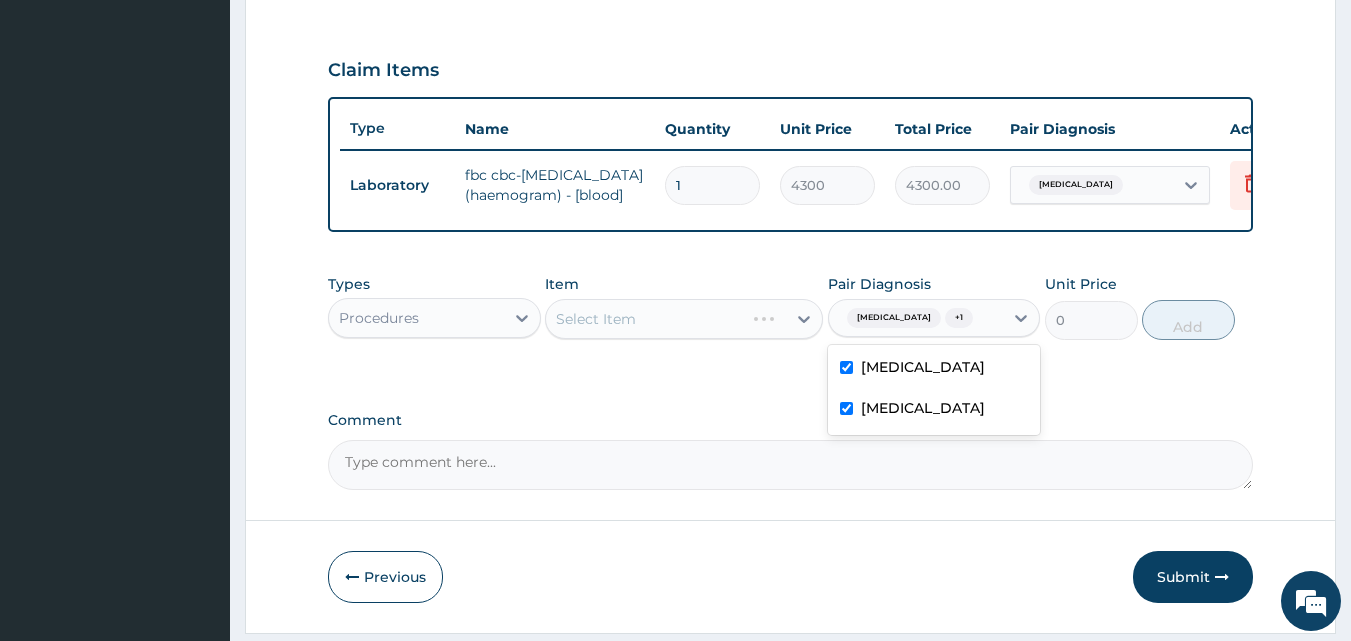 scroll, scrollTop: 332, scrollLeft: 0, axis: vertical 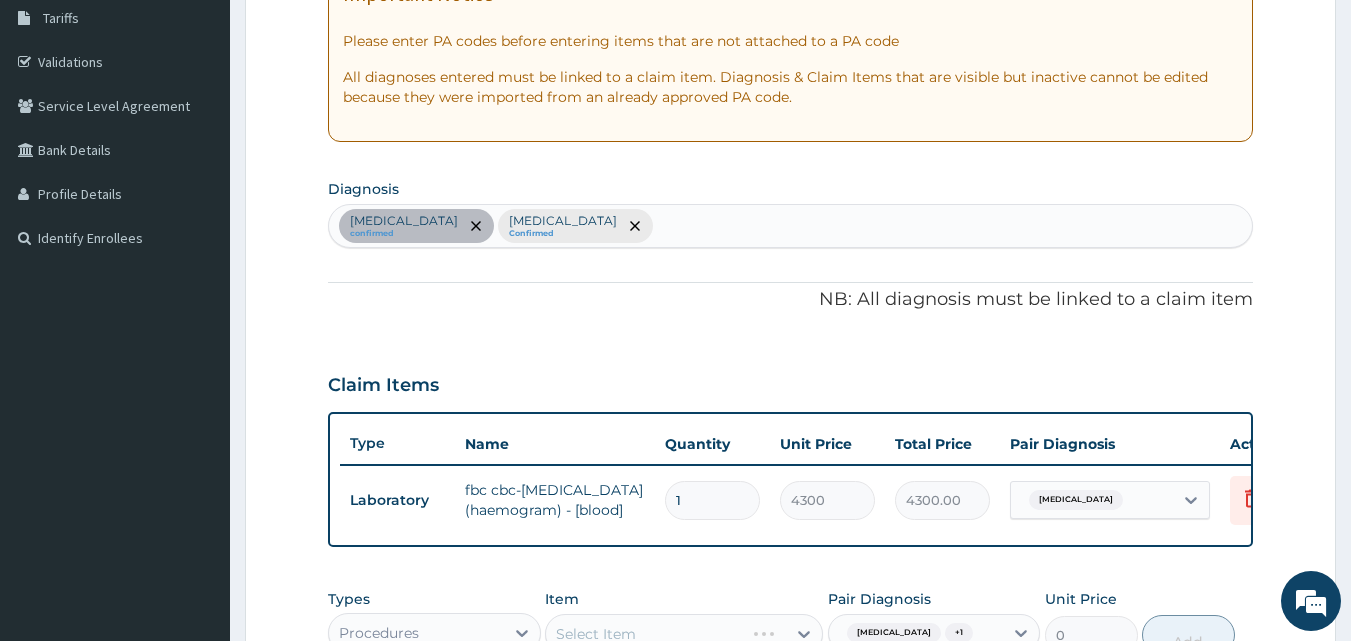 click on "Sepsis confirmed Urticaria Confirmed" at bounding box center (791, 226) 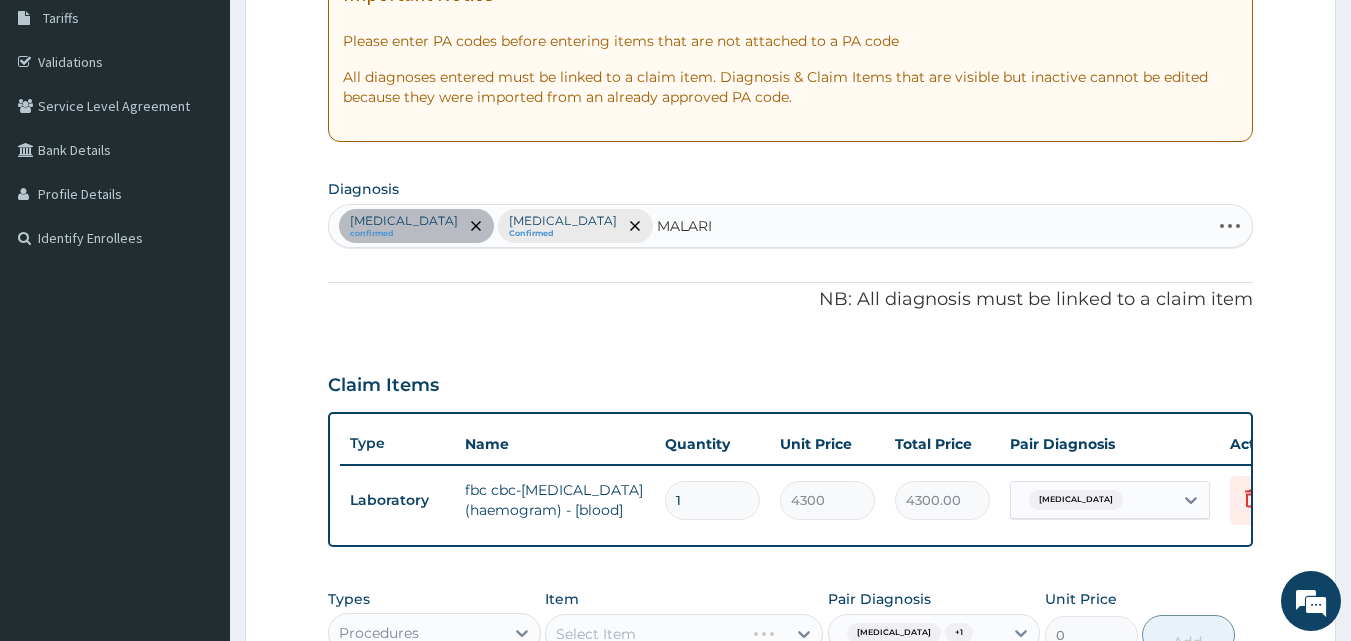 type on "MALARIA" 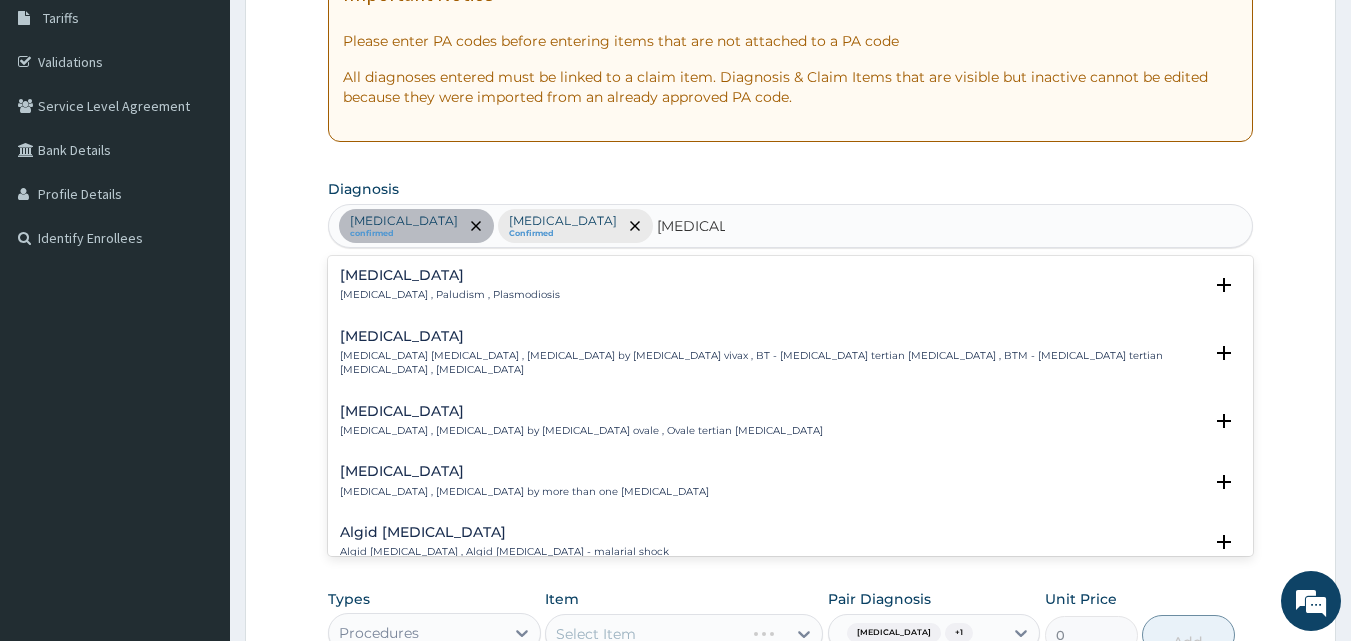 click on "Malaria" at bounding box center (450, 275) 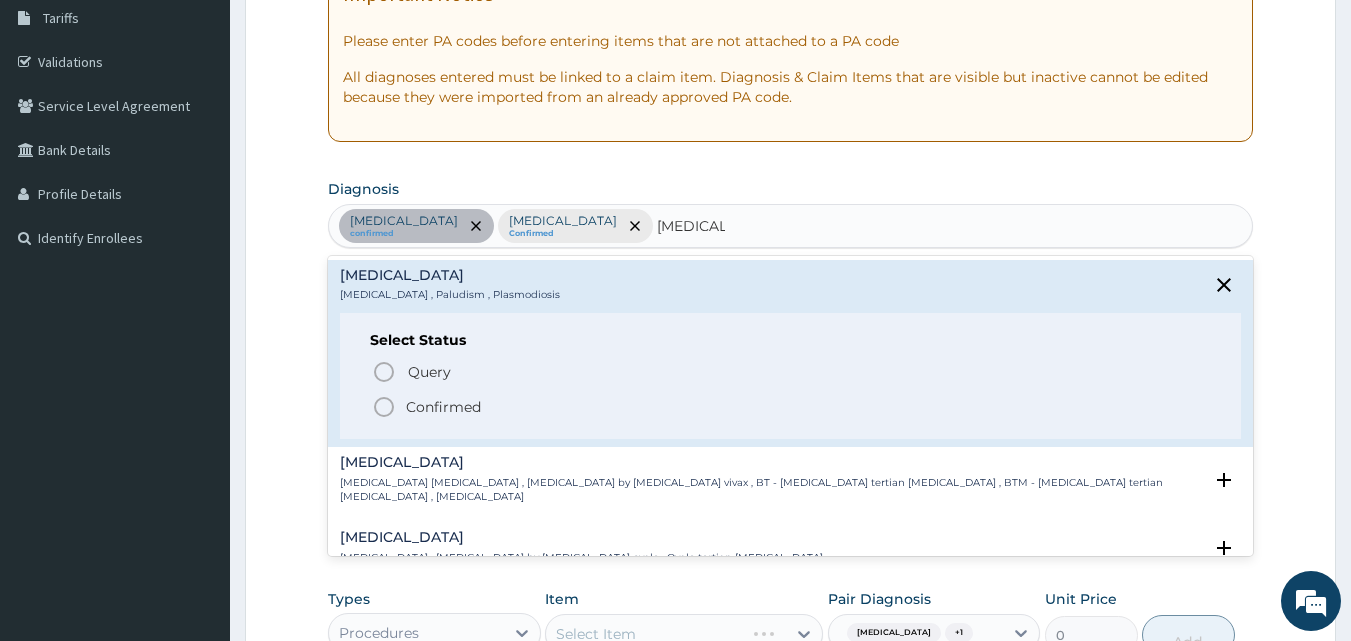 click 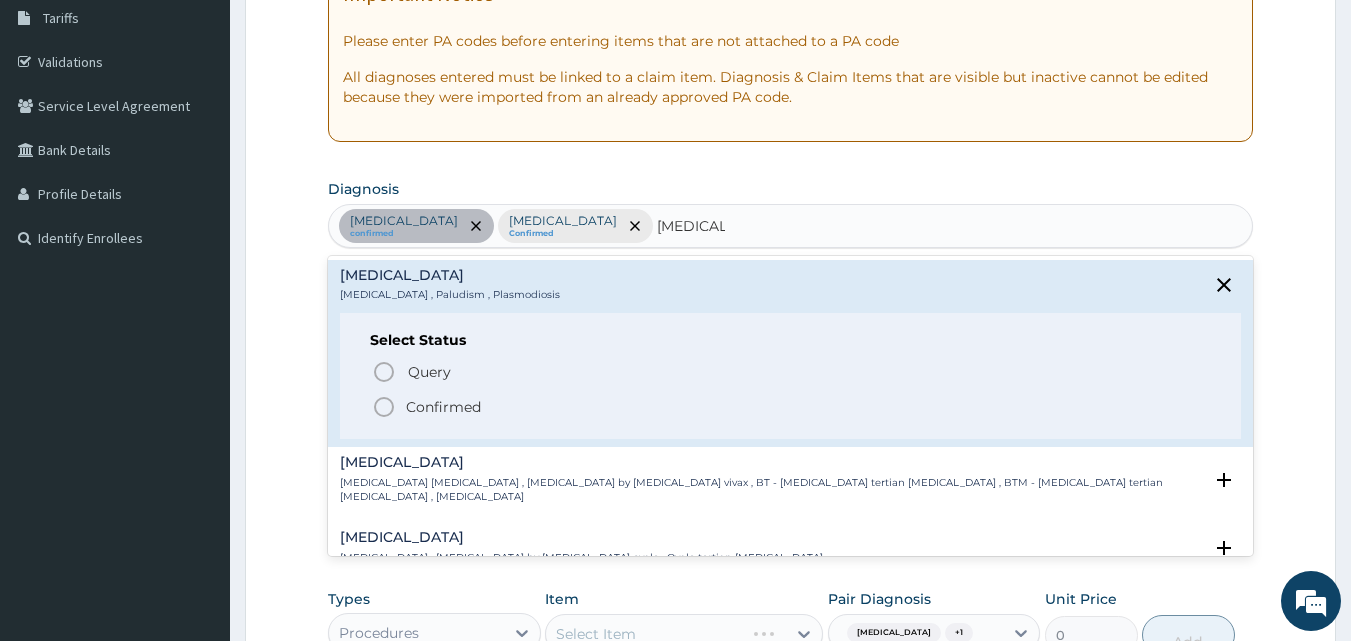 type 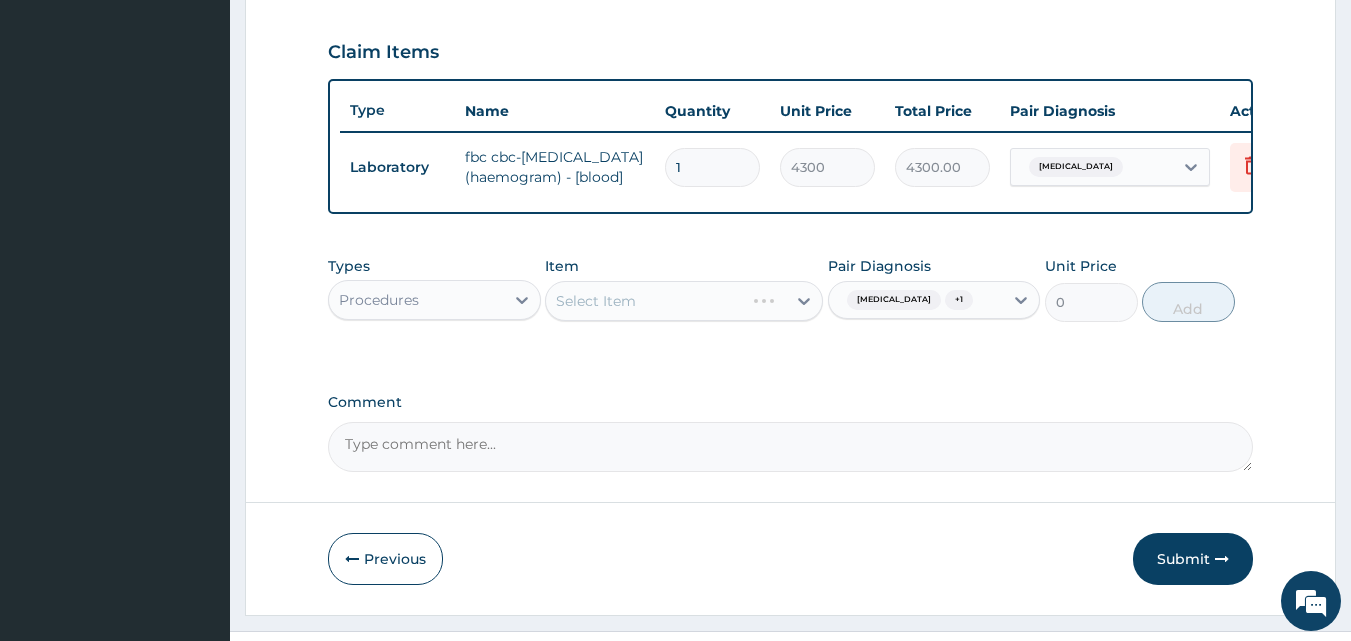 scroll, scrollTop: 732, scrollLeft: 0, axis: vertical 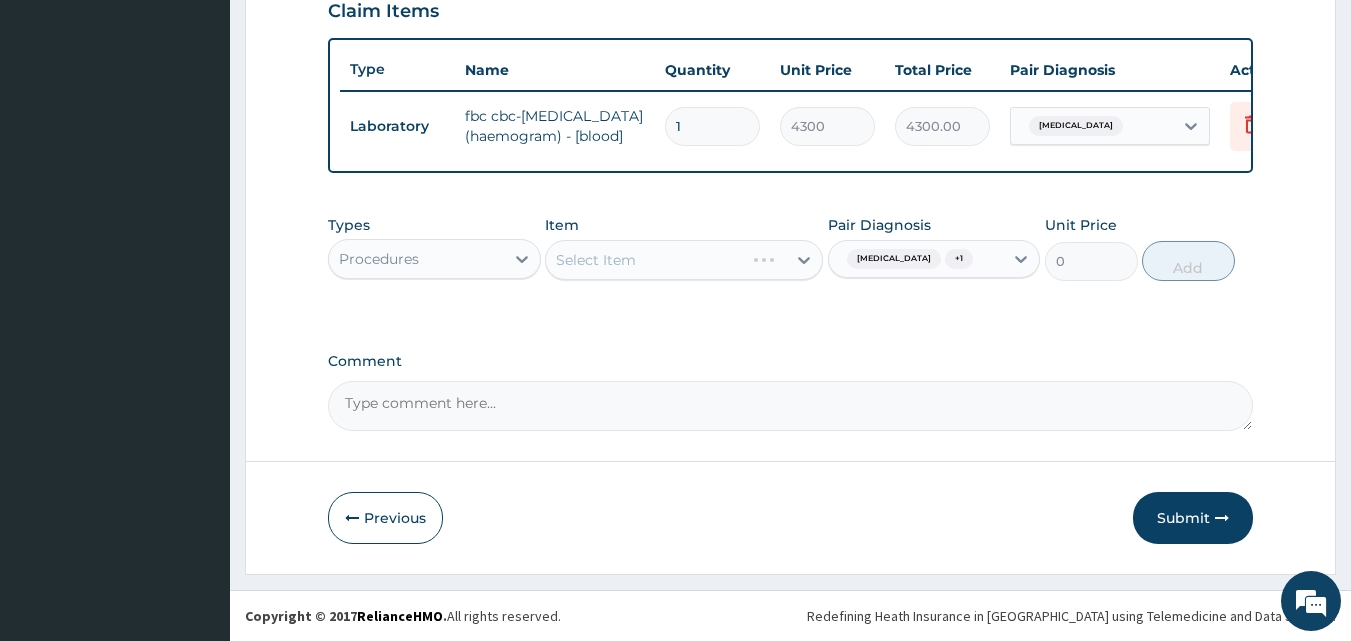click on "Select Item" at bounding box center (684, 260) 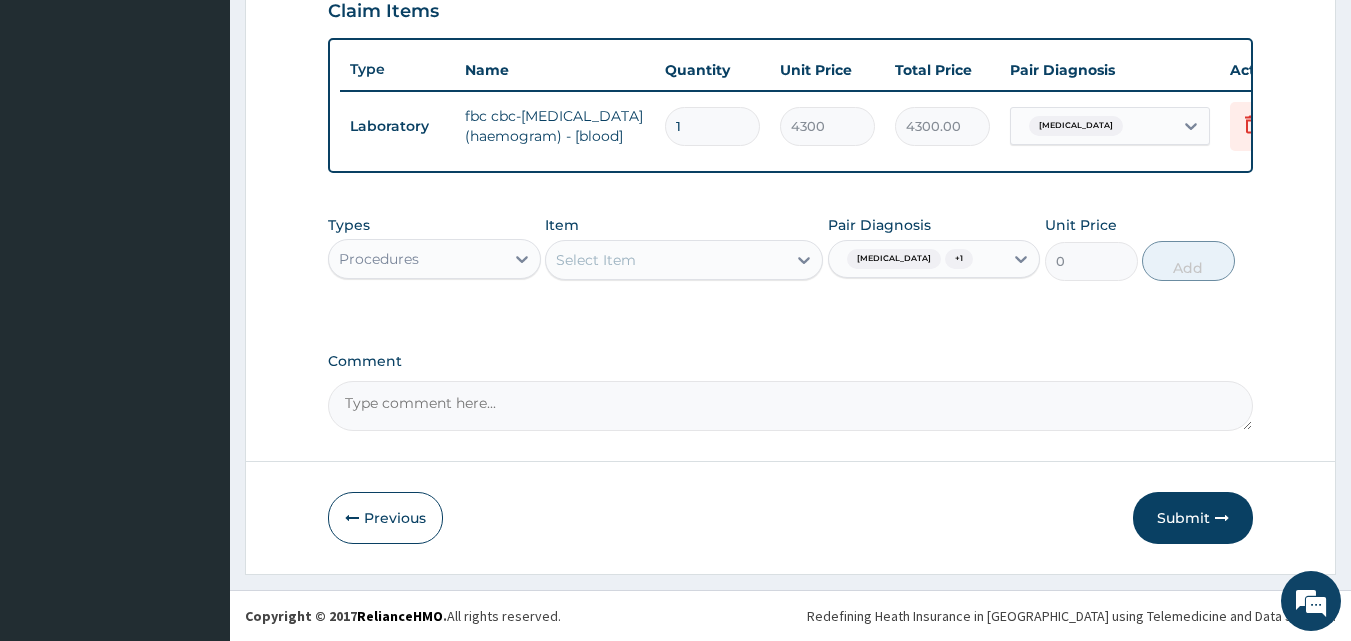 click on "Select Item" at bounding box center (666, 260) 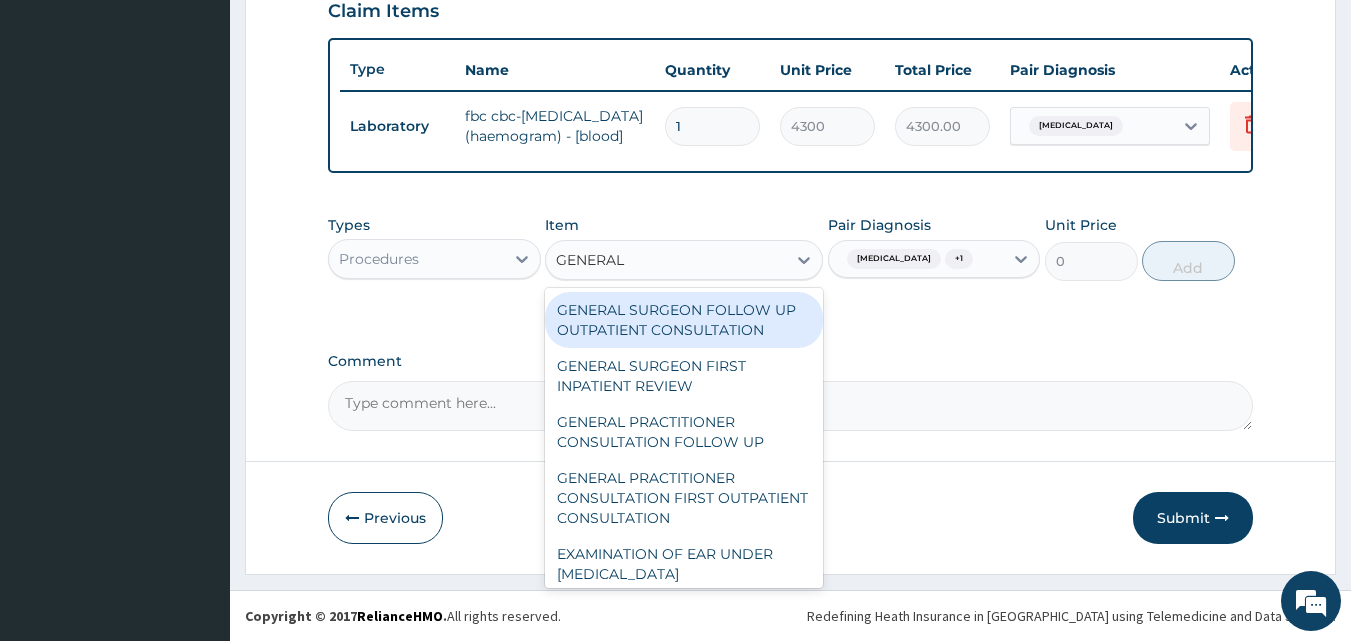 type on "GENERAL P" 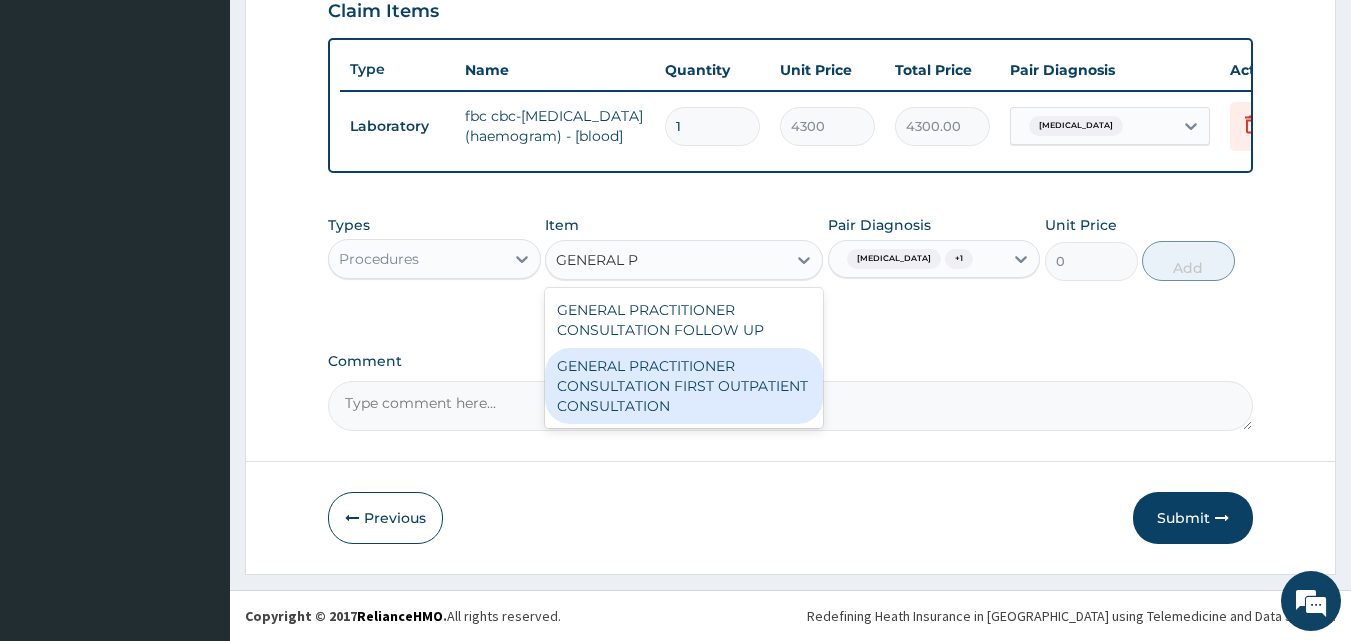 click on "GENERAL PRACTITIONER CONSULTATION FIRST OUTPATIENT CONSULTATION" at bounding box center [684, 386] 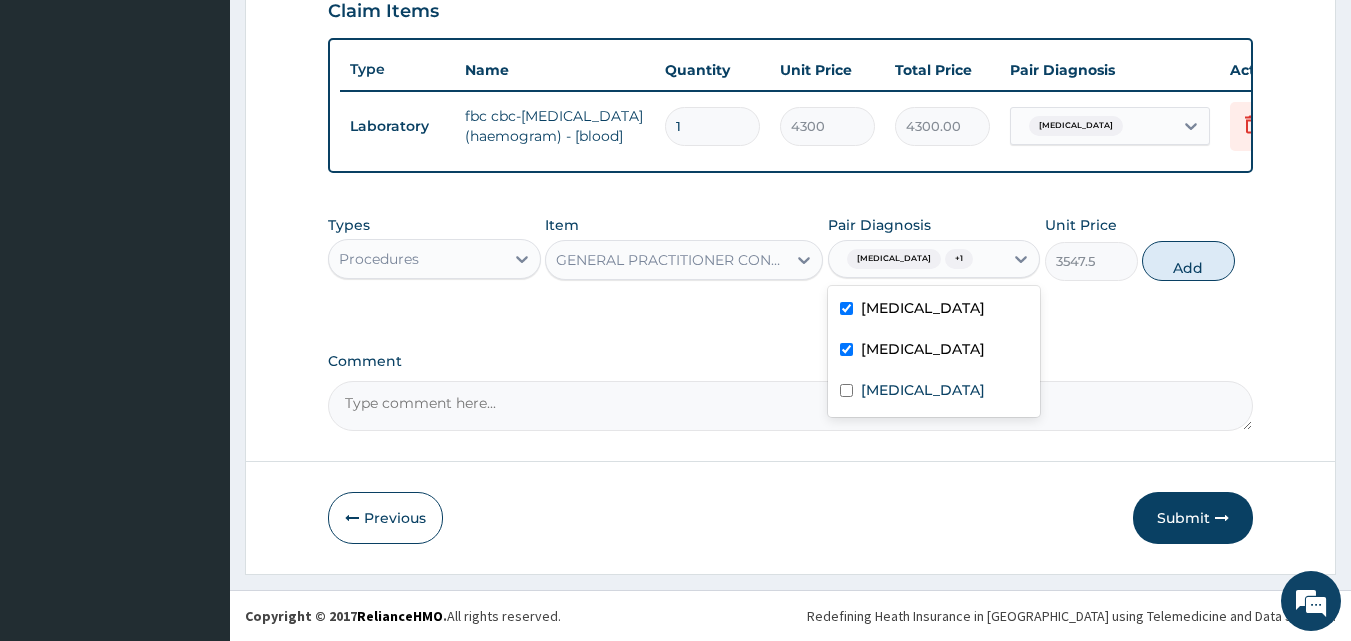 drag, startPoint x: 962, startPoint y: 266, endPoint x: 965, endPoint y: 328, distance: 62.072536 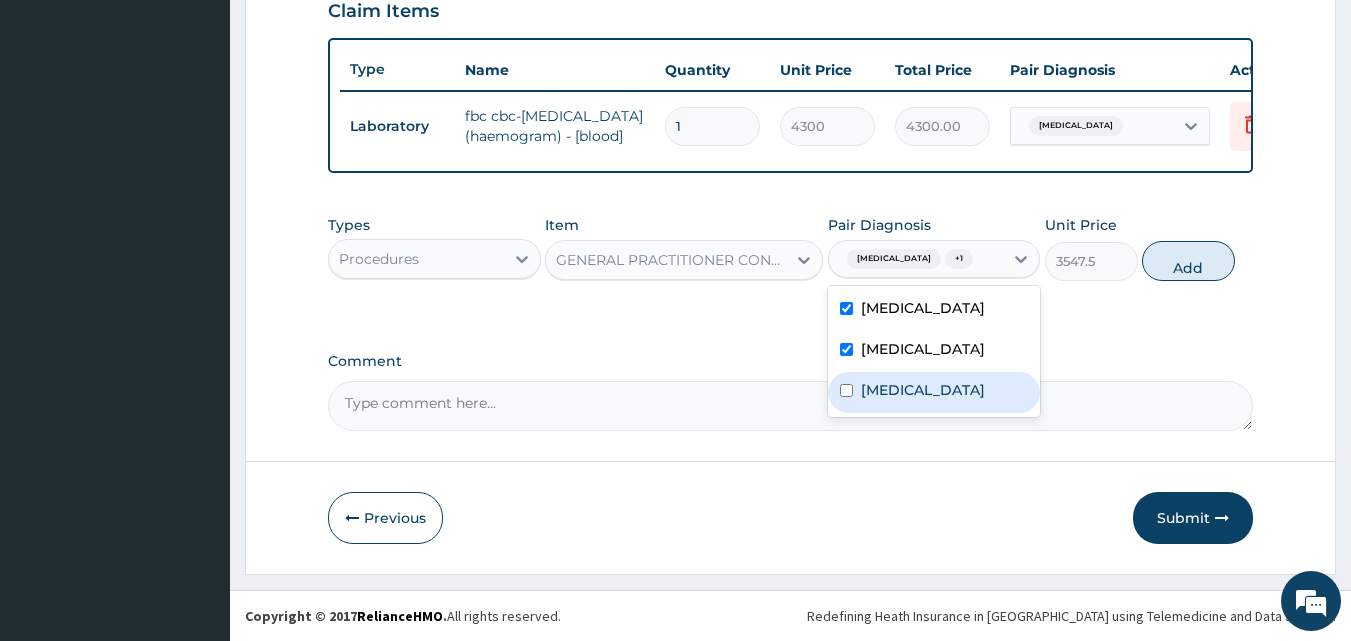 drag, startPoint x: 960, startPoint y: 381, endPoint x: 1101, endPoint y: 309, distance: 158.31929 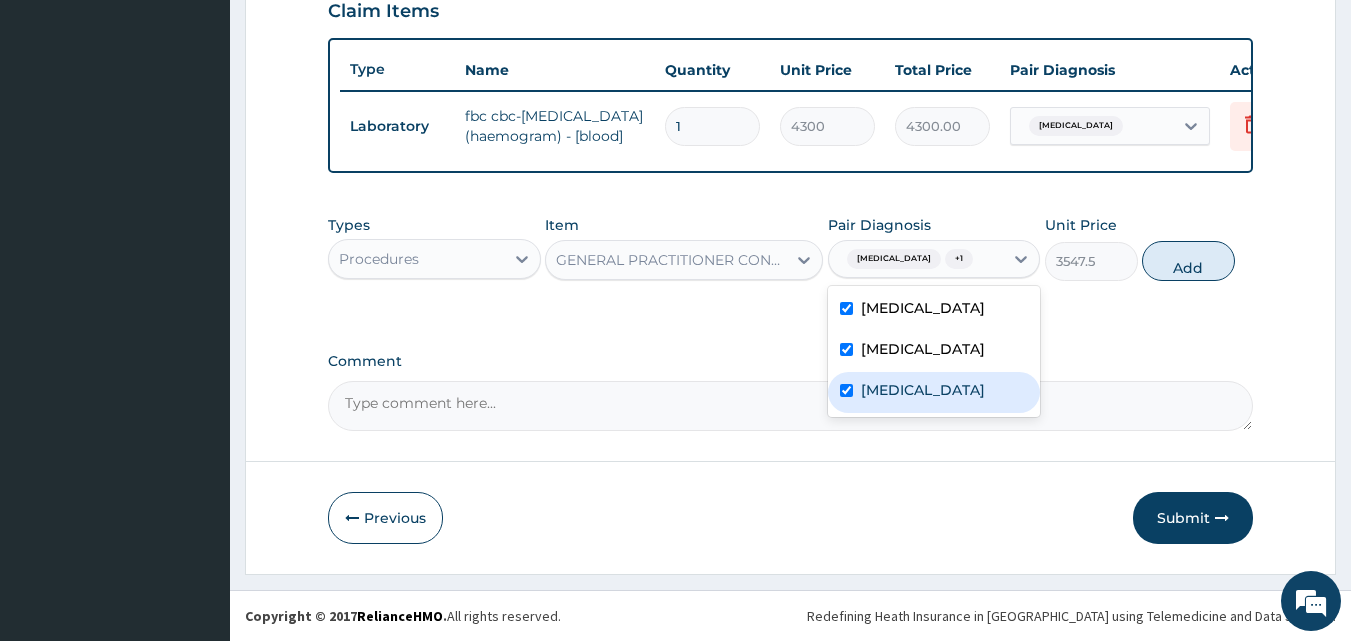 checkbox on "true" 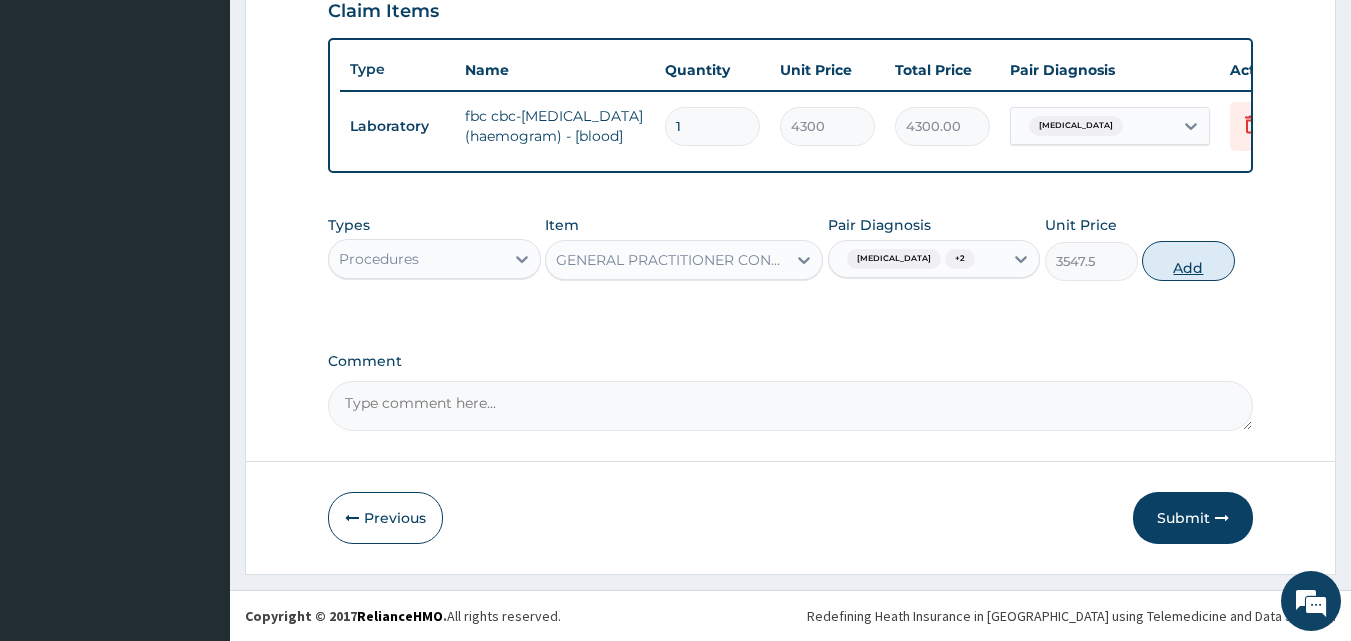 click on "Add" at bounding box center [1188, 261] 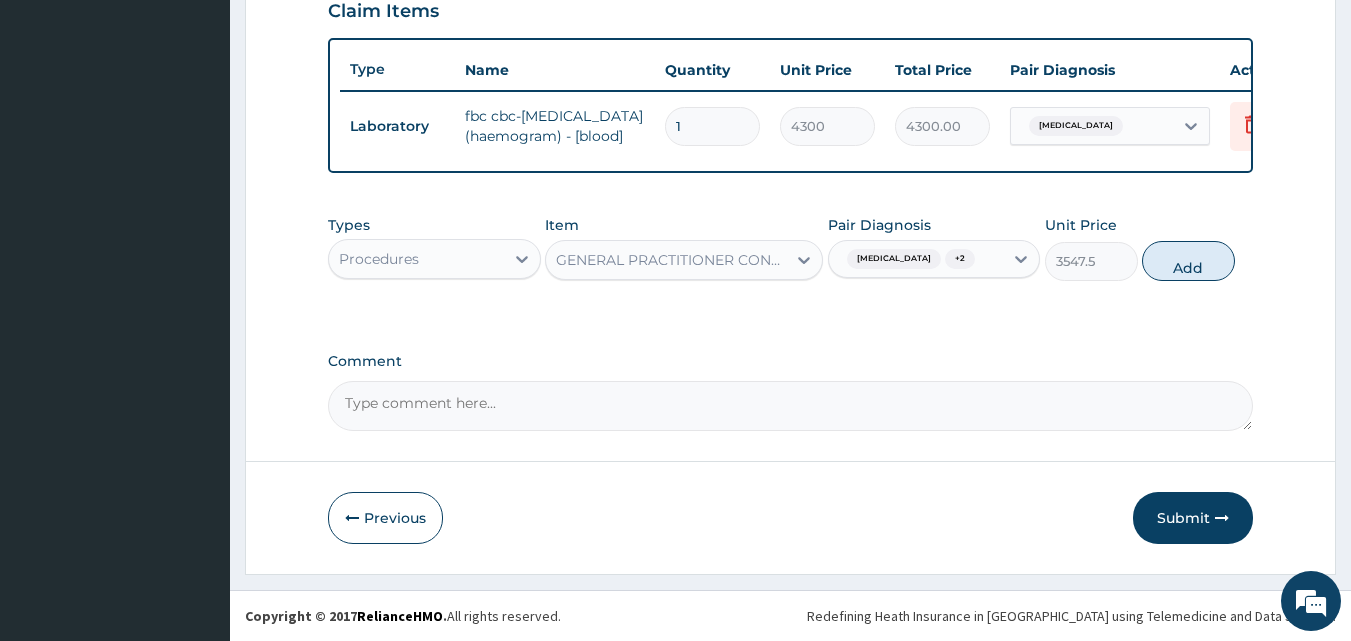 type on "0" 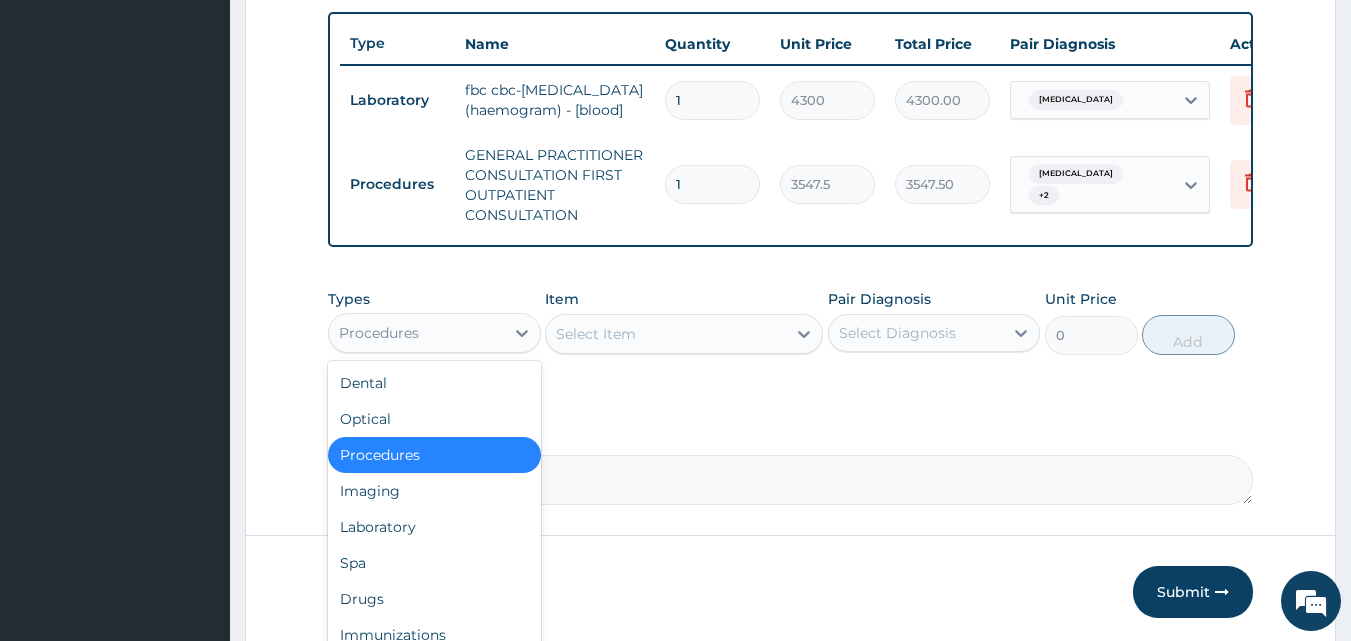 drag, startPoint x: 426, startPoint y: 364, endPoint x: 425, endPoint y: 304, distance: 60.00833 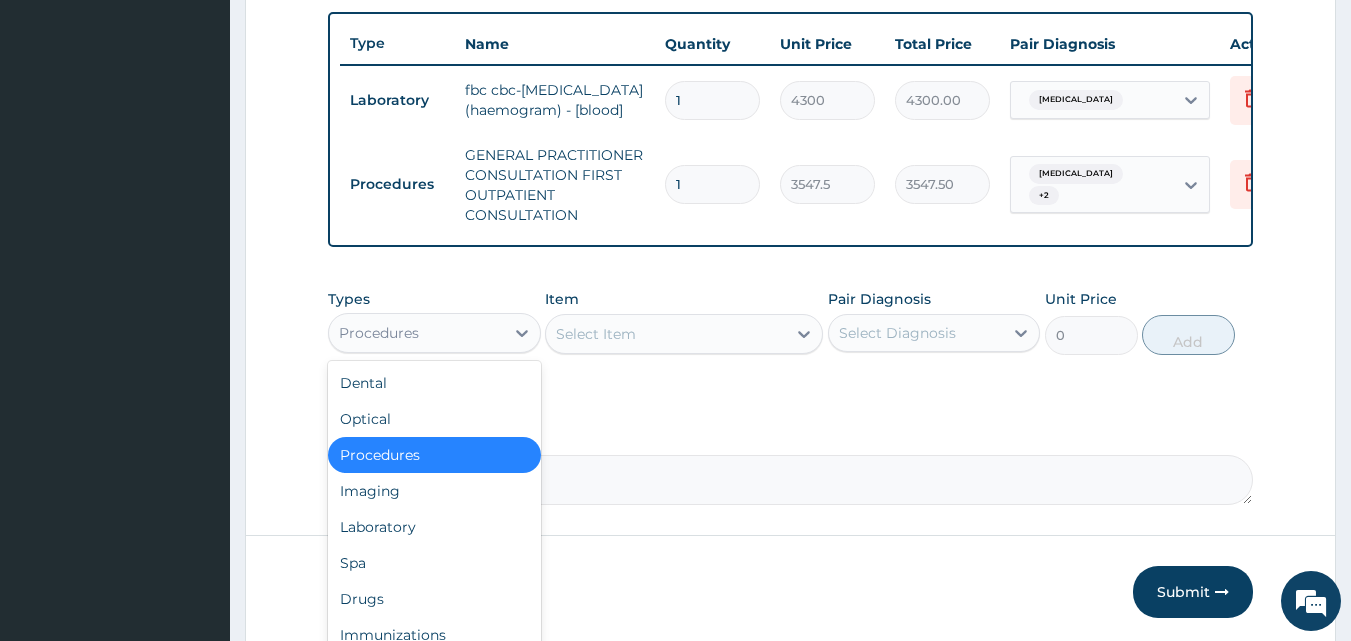 click on "Procedures" at bounding box center [416, 333] 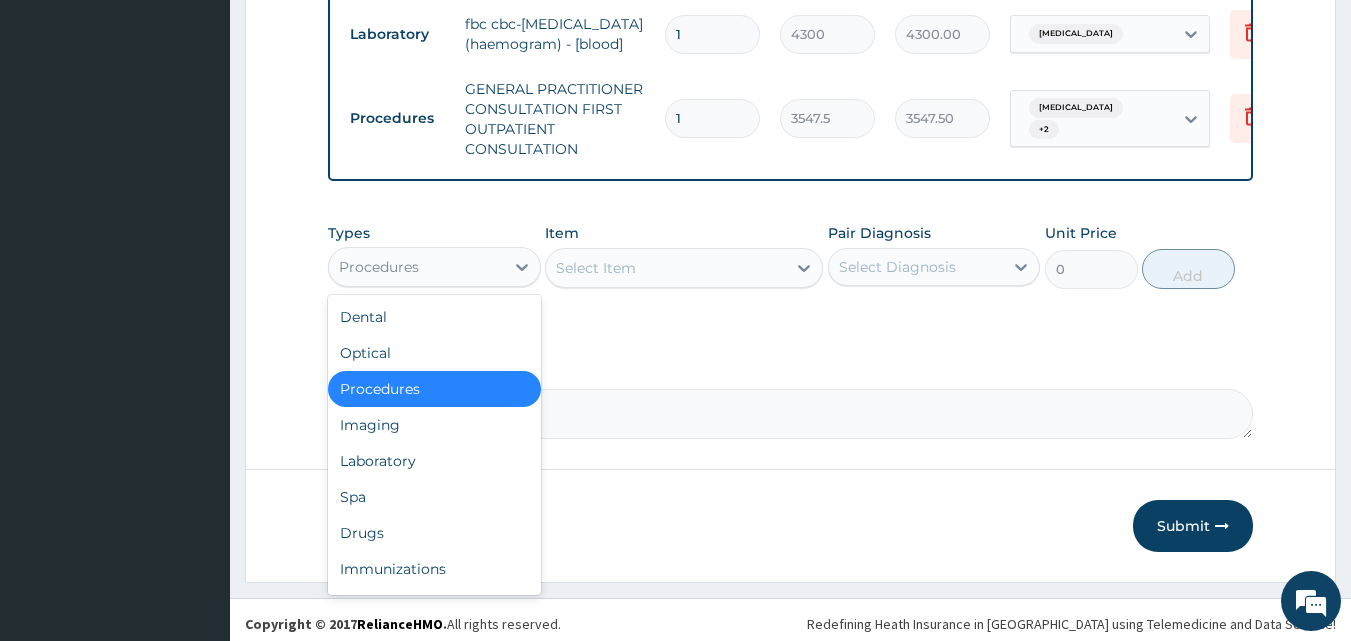 scroll, scrollTop: 832, scrollLeft: 0, axis: vertical 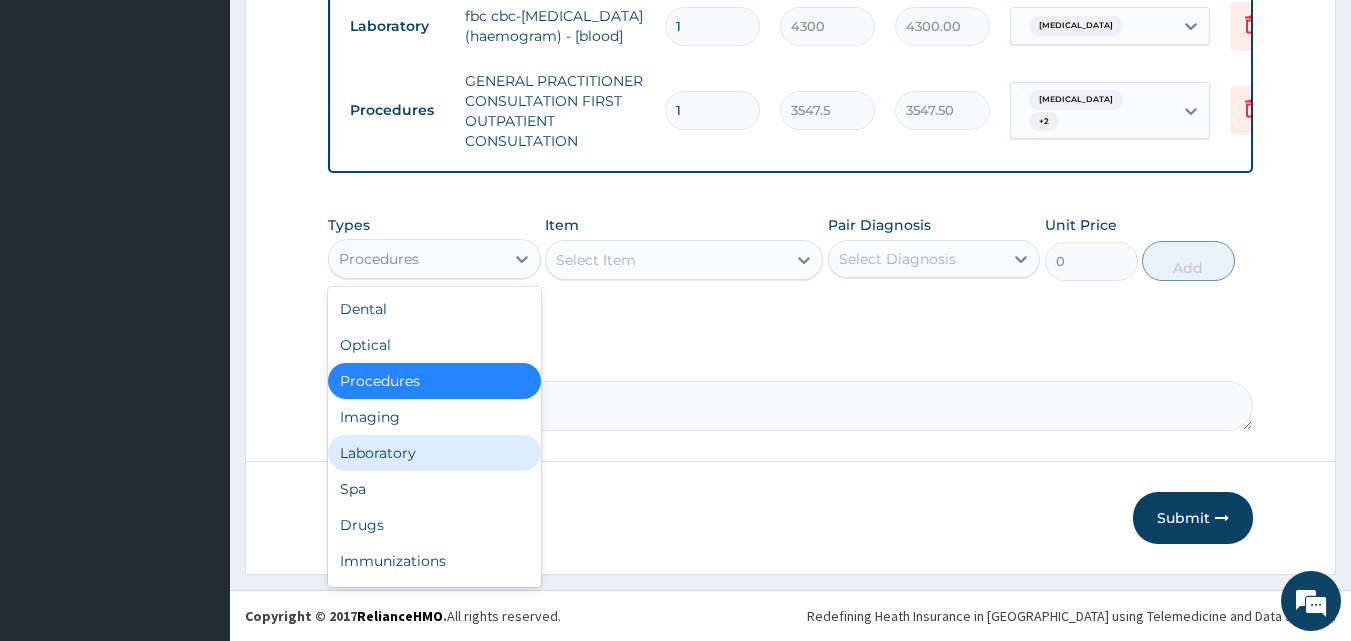 click on "Laboratory" at bounding box center (434, 453) 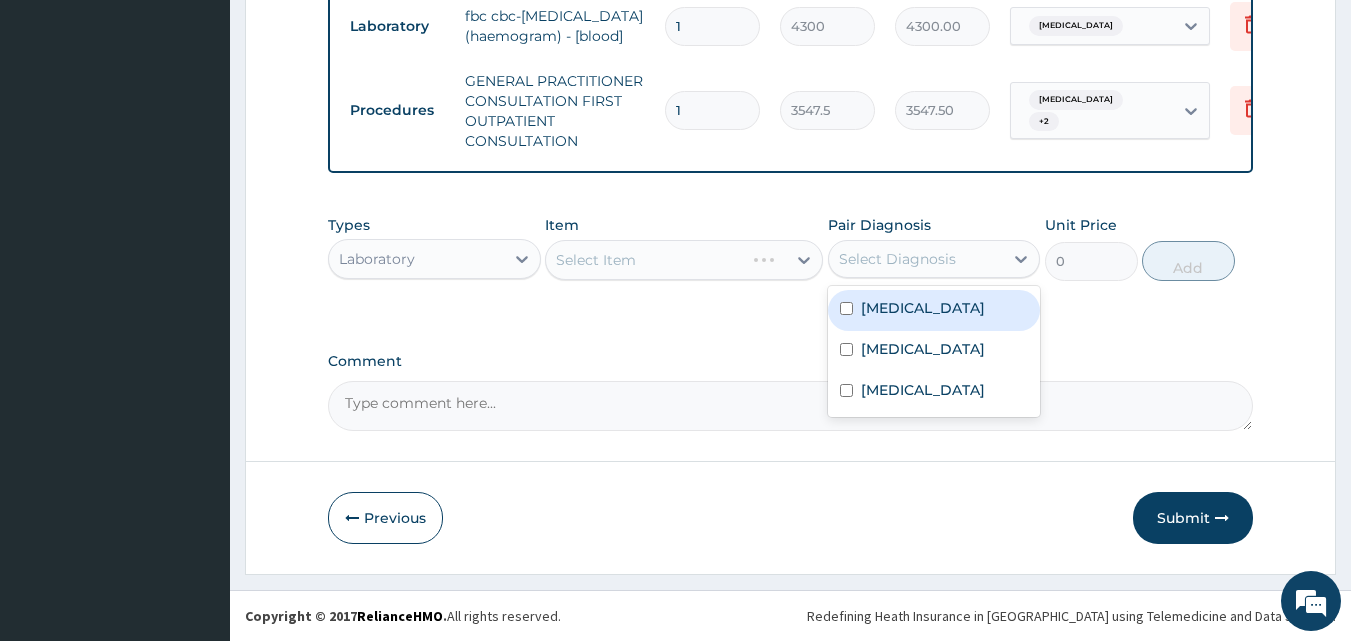 click on "Select Diagnosis" at bounding box center (897, 259) 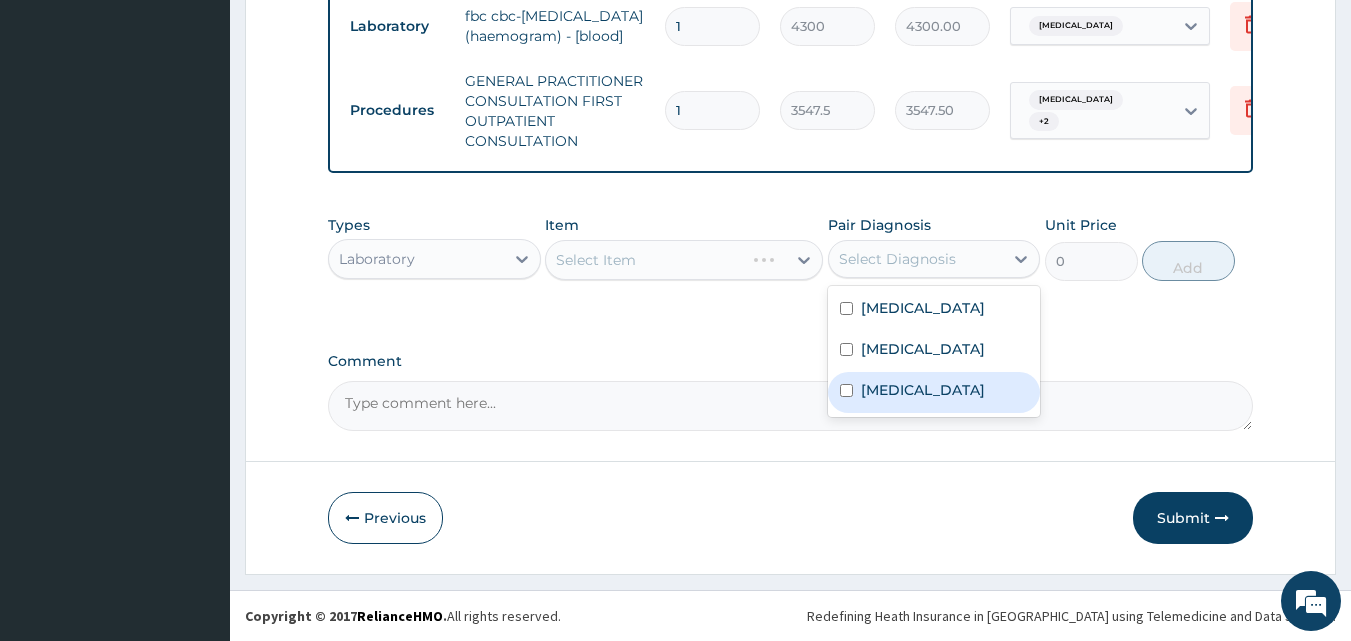 click on "Malaria" at bounding box center (934, 392) 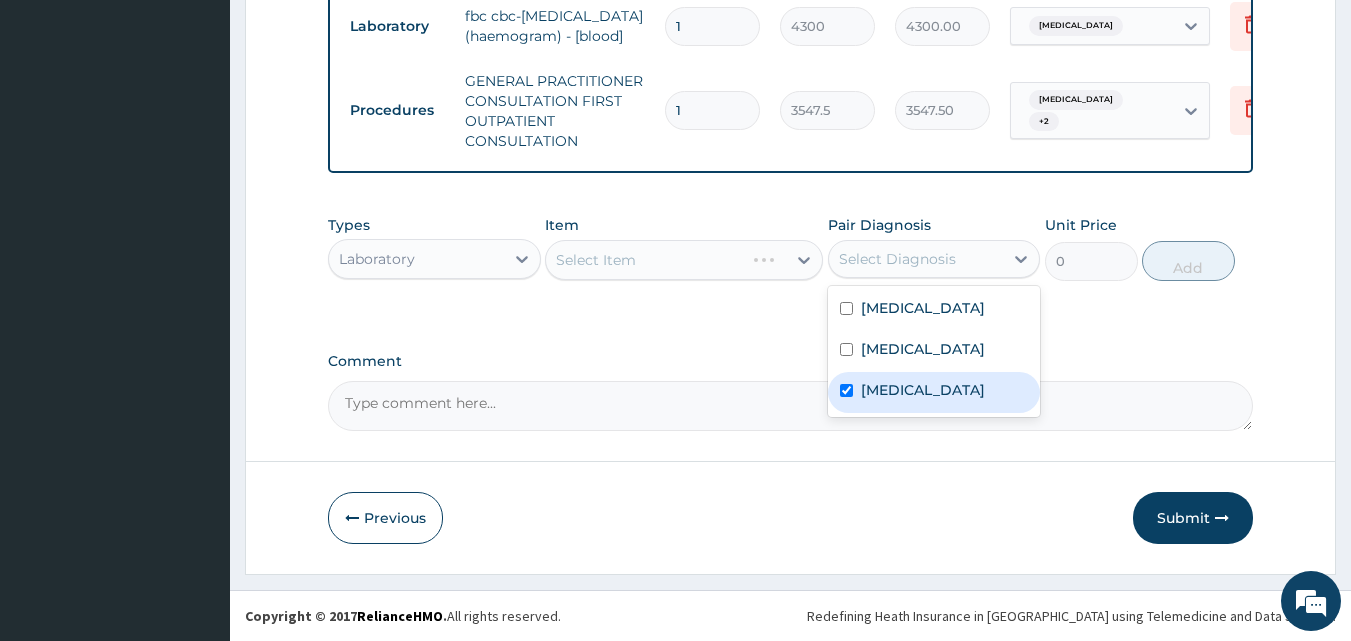 checkbox on "true" 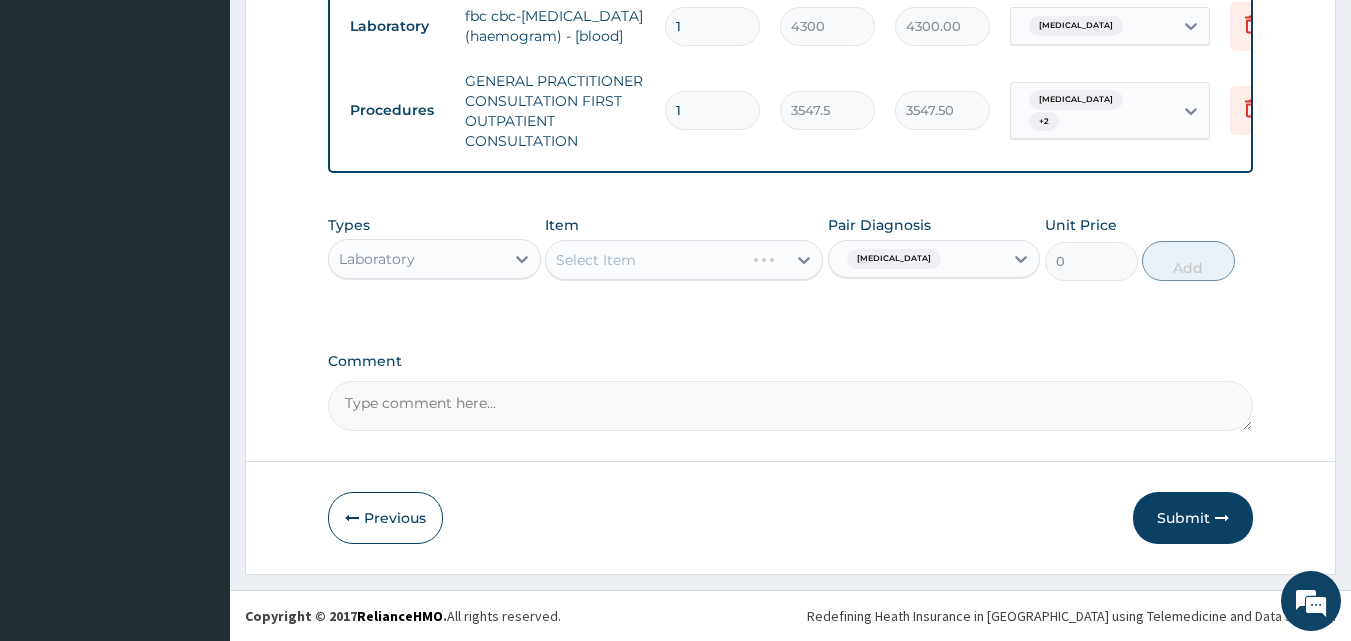 click on "Comment" at bounding box center [791, 361] 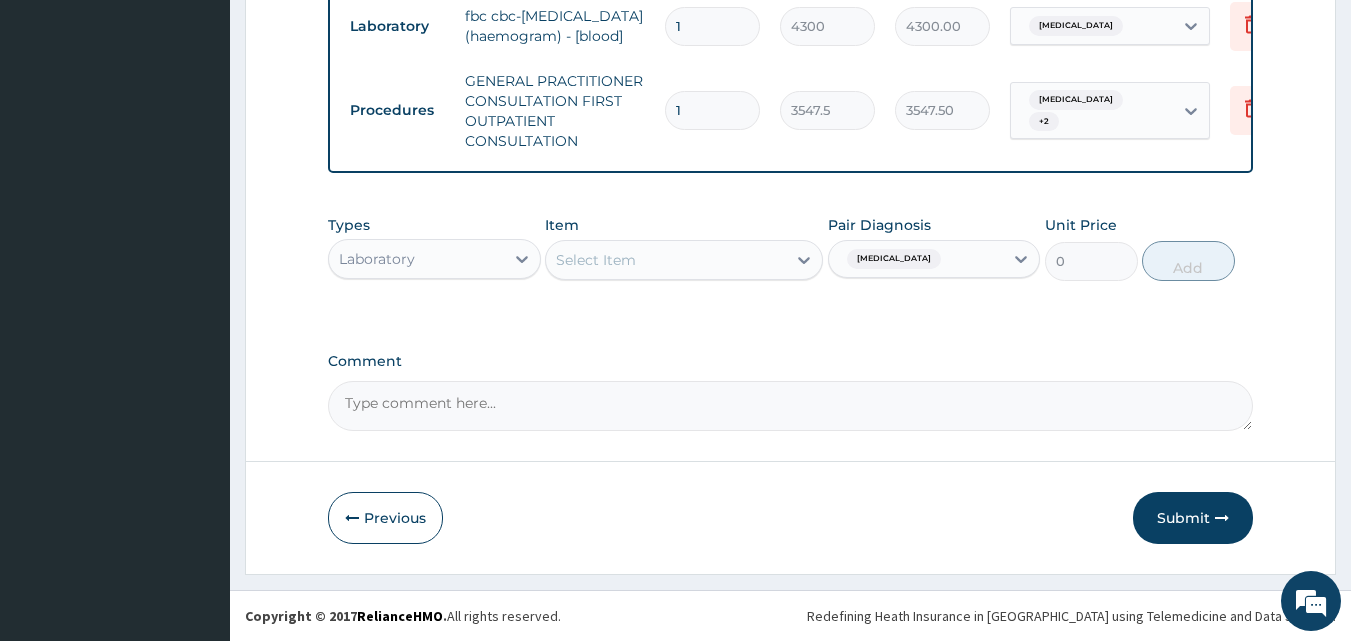 click on "Select Item" at bounding box center [666, 260] 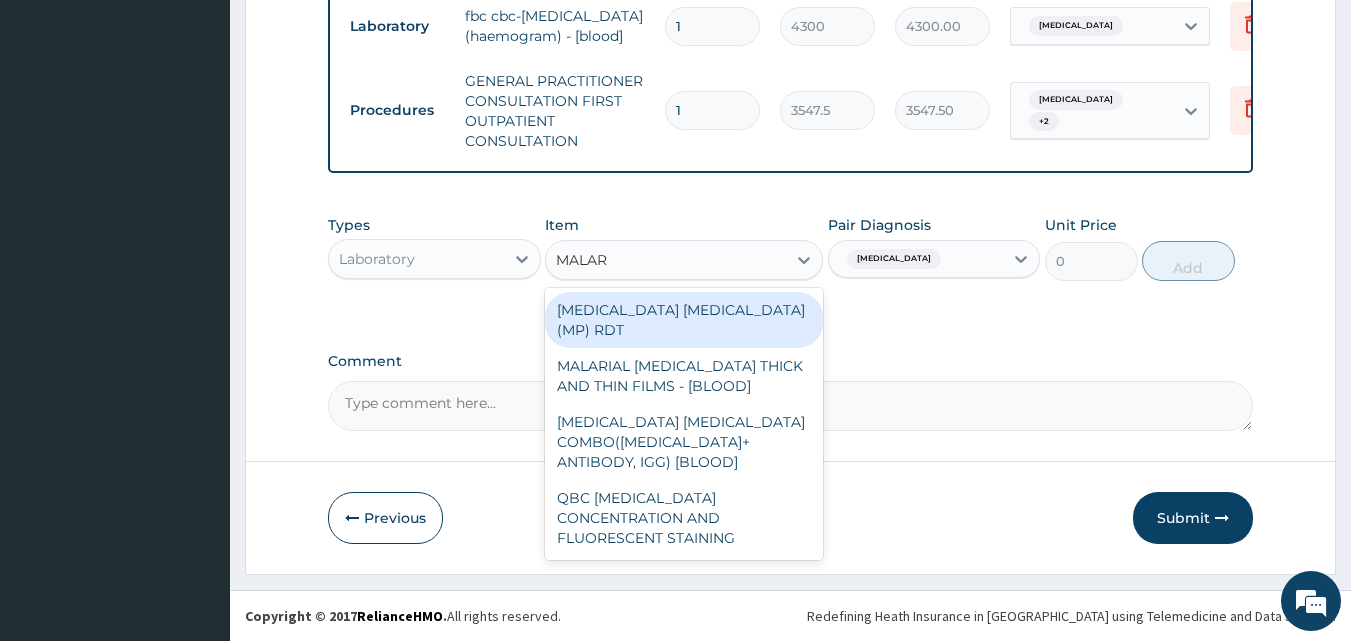 type on "MALARI" 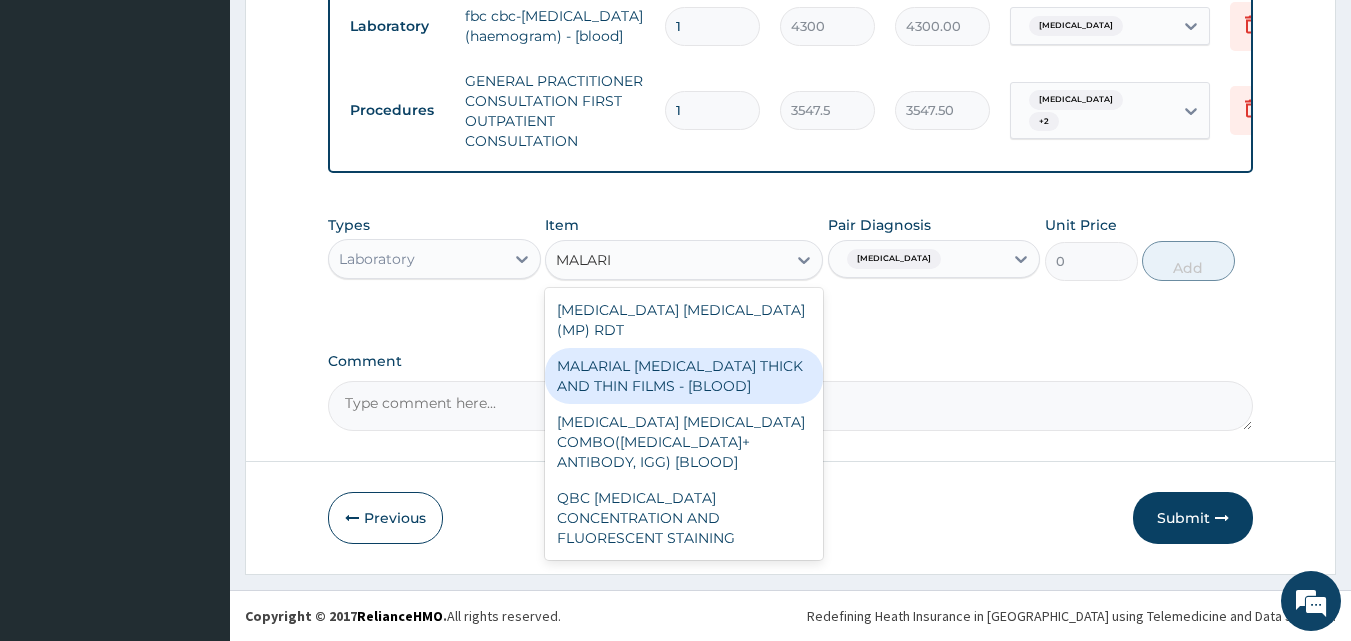 drag, startPoint x: 736, startPoint y: 360, endPoint x: 883, endPoint y: 318, distance: 152.88231 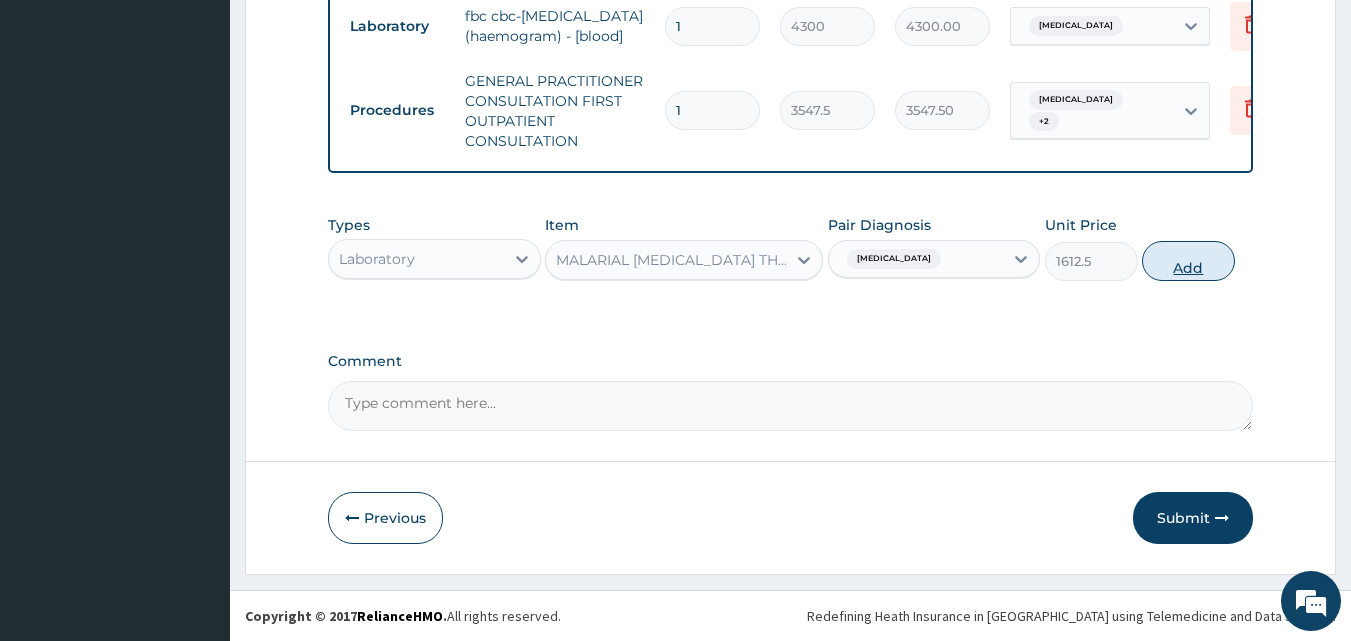 click on "Add" at bounding box center [1188, 261] 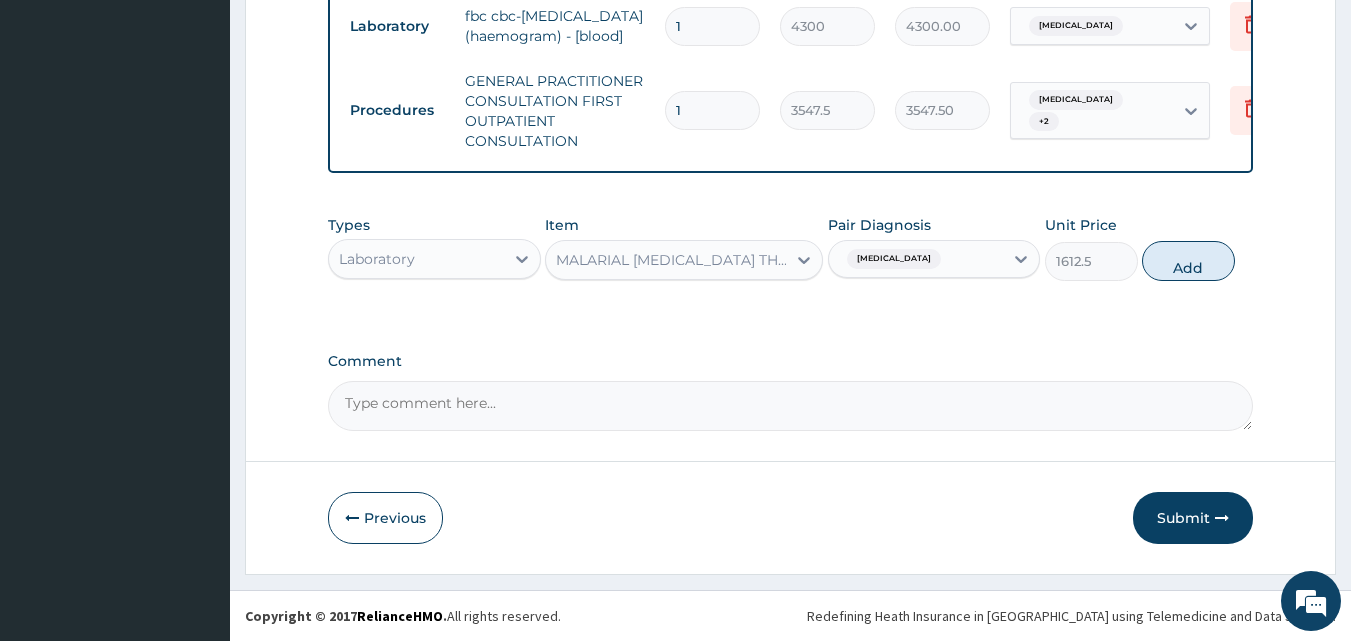 type on "0" 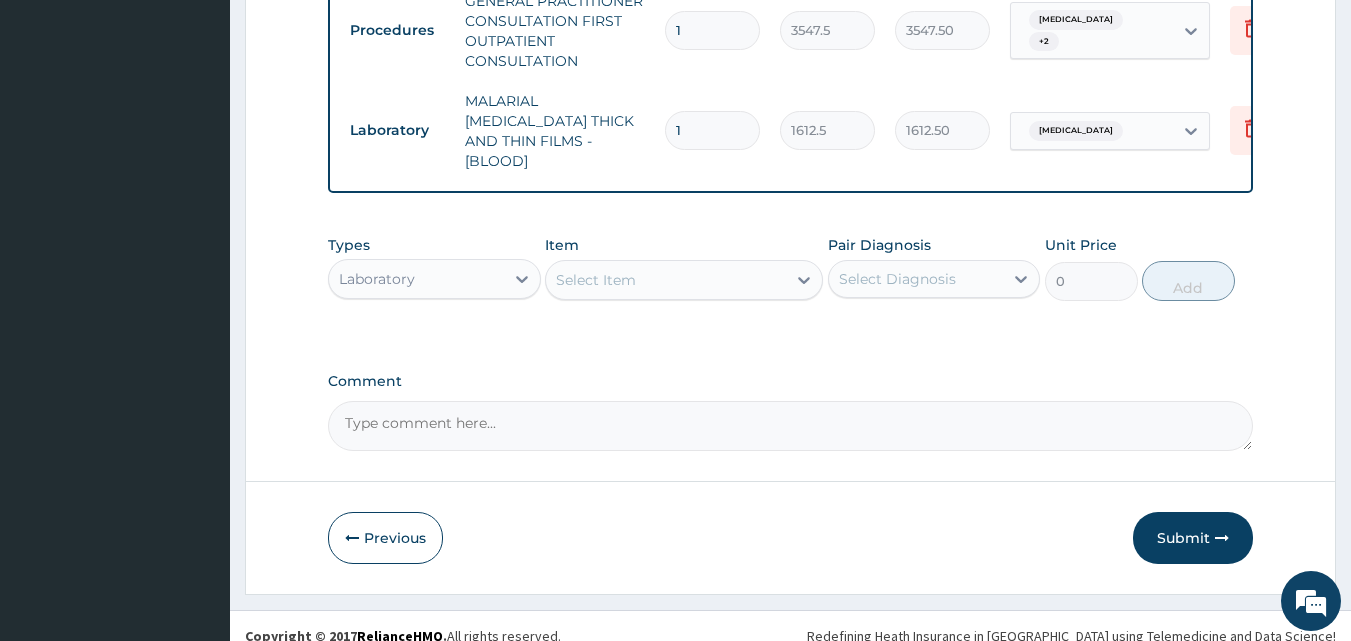 scroll, scrollTop: 912, scrollLeft: 0, axis: vertical 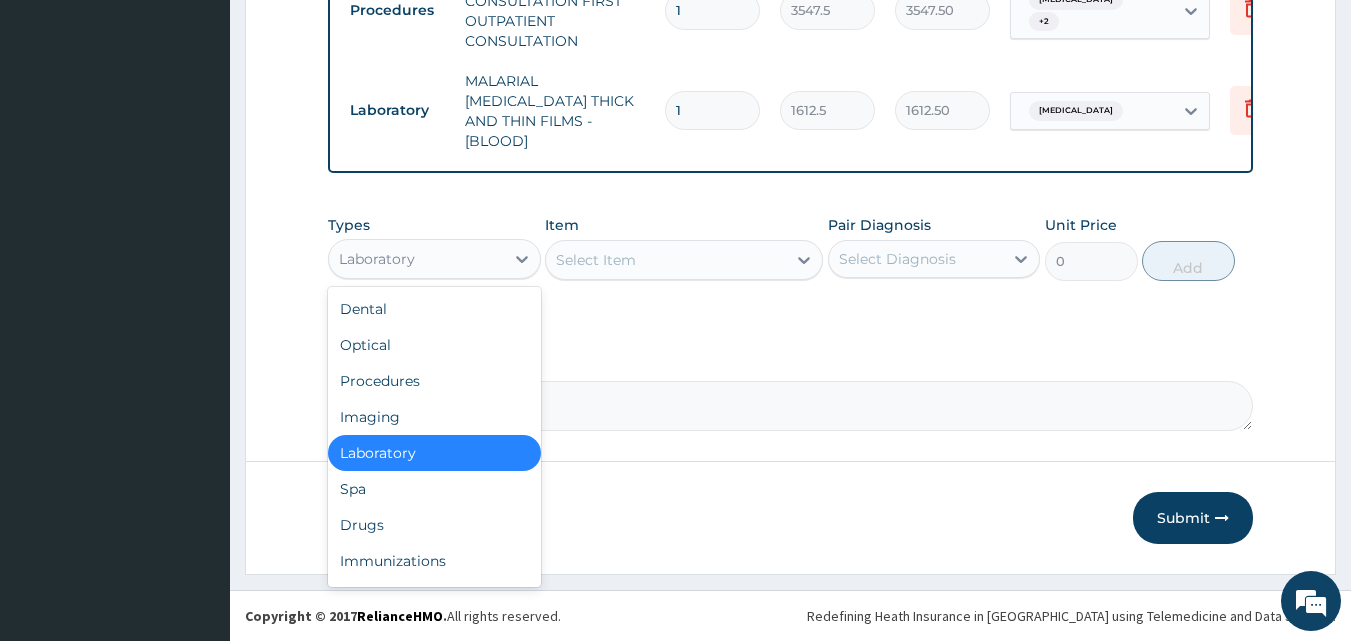 click on "Laboratory" at bounding box center [377, 259] 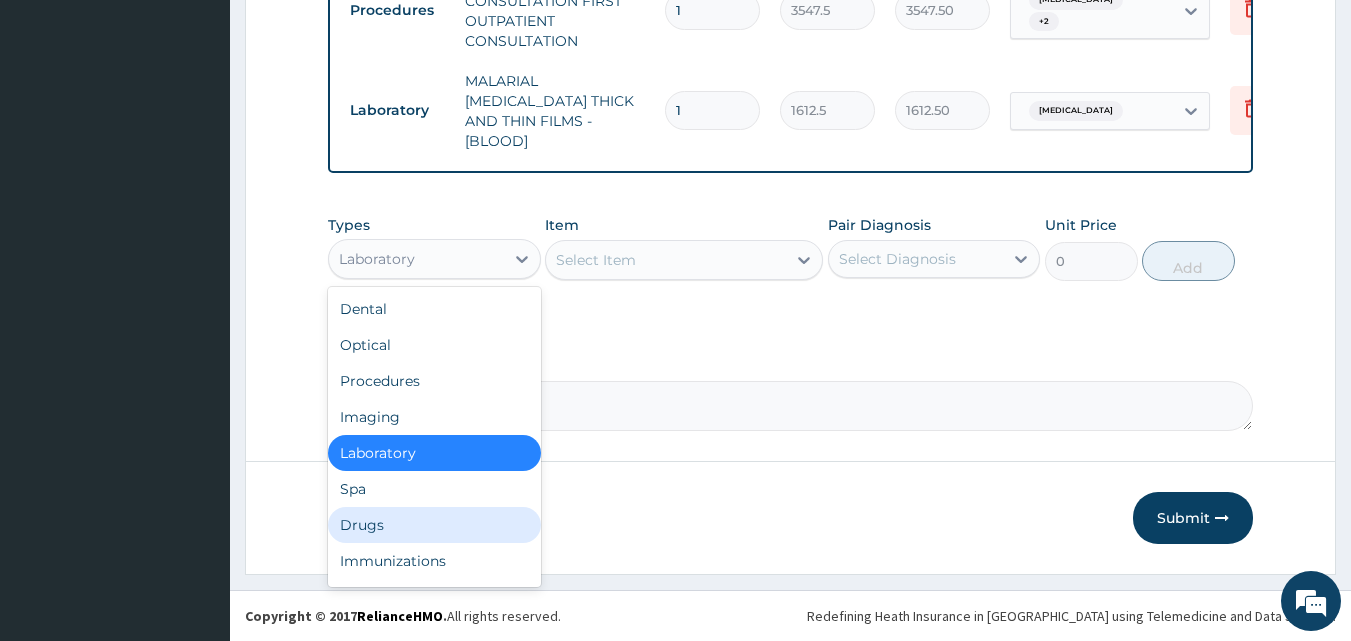 click on "Drugs" at bounding box center [434, 525] 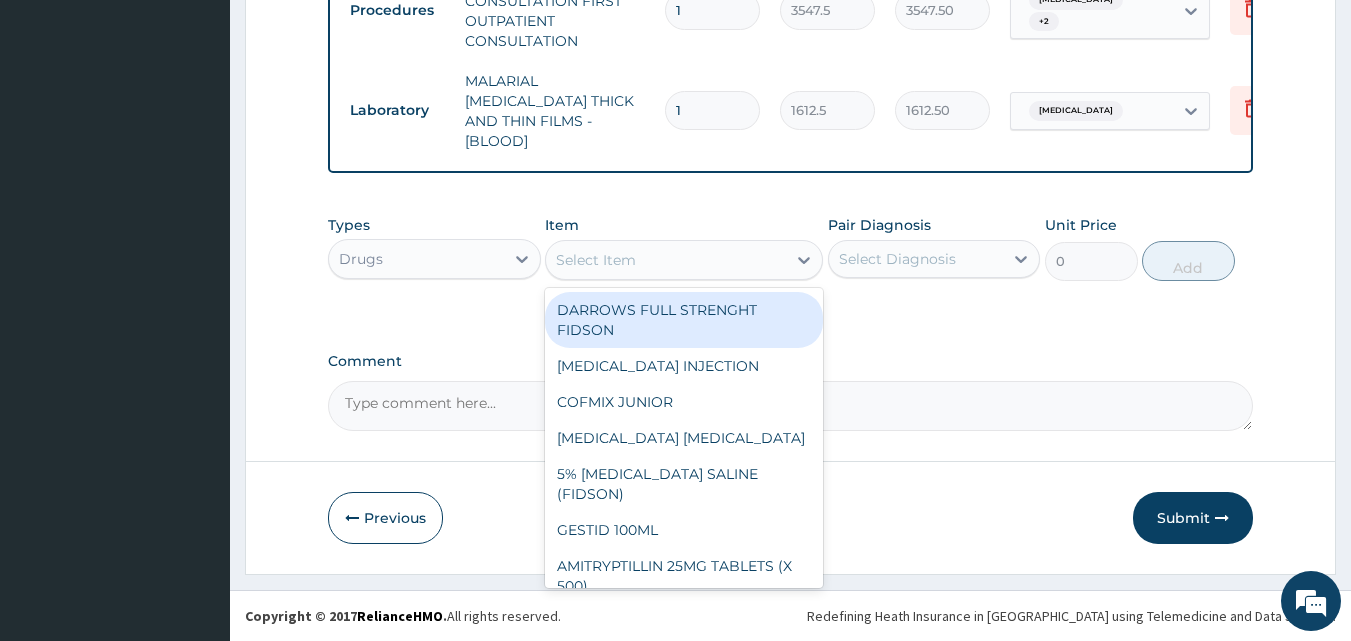 click on "Select Item" at bounding box center (596, 260) 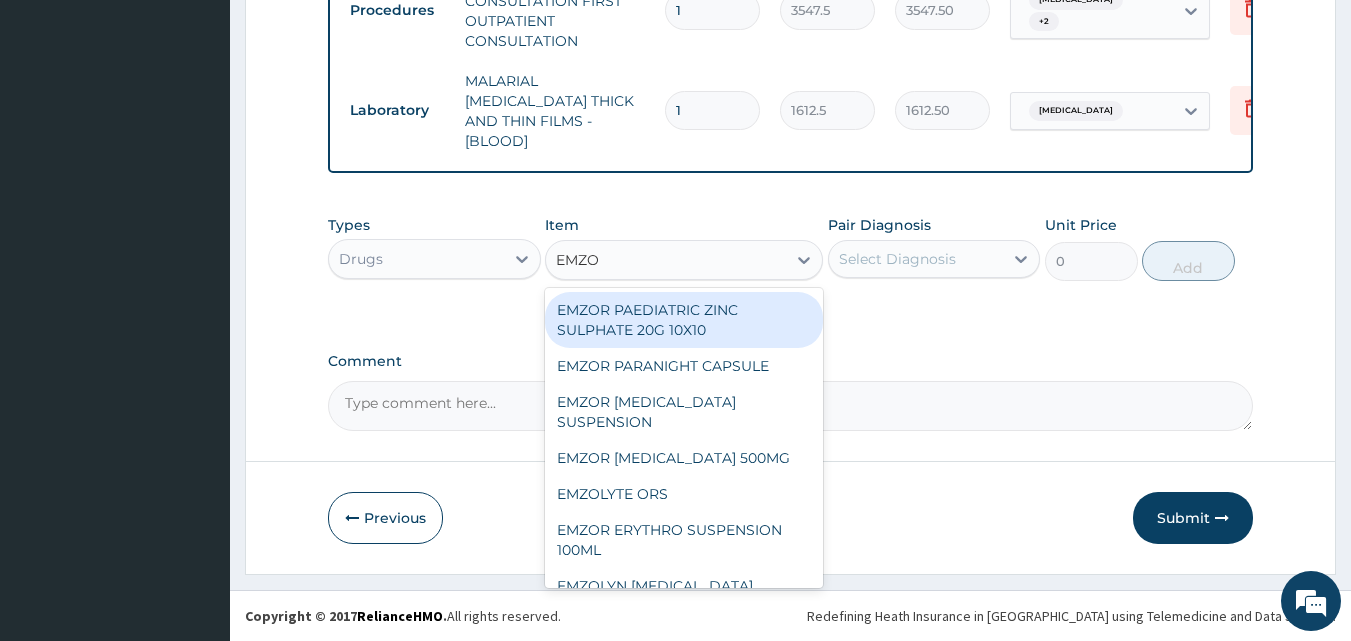 type on "EMZOL" 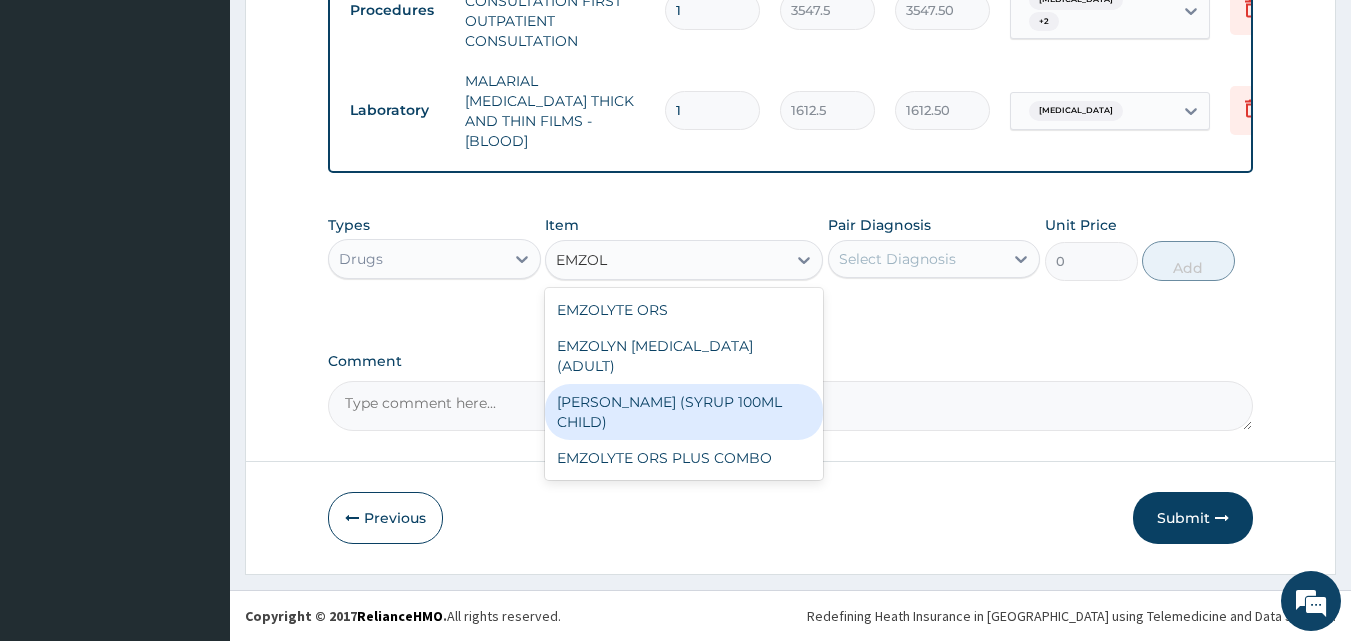 drag, startPoint x: 653, startPoint y: 383, endPoint x: 644, endPoint y: 364, distance: 21.023796 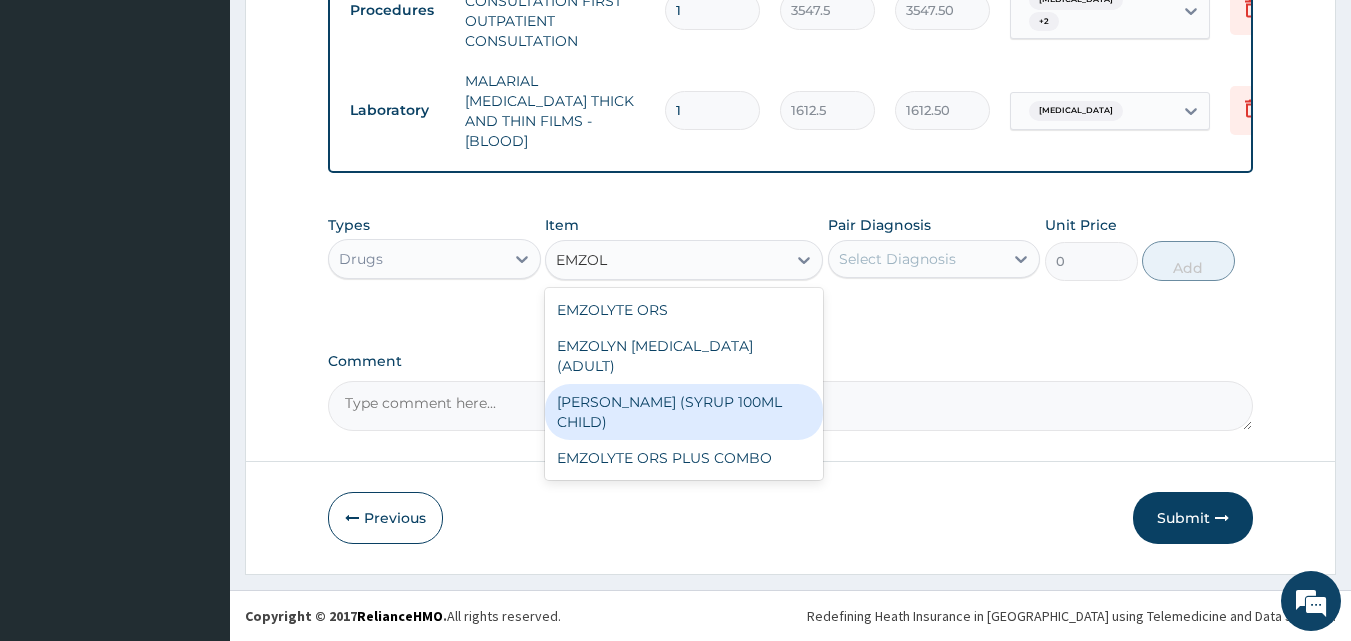 click on "EMZOLYN COUGH (SYRUP 100ML CHILD)" at bounding box center (684, 412) 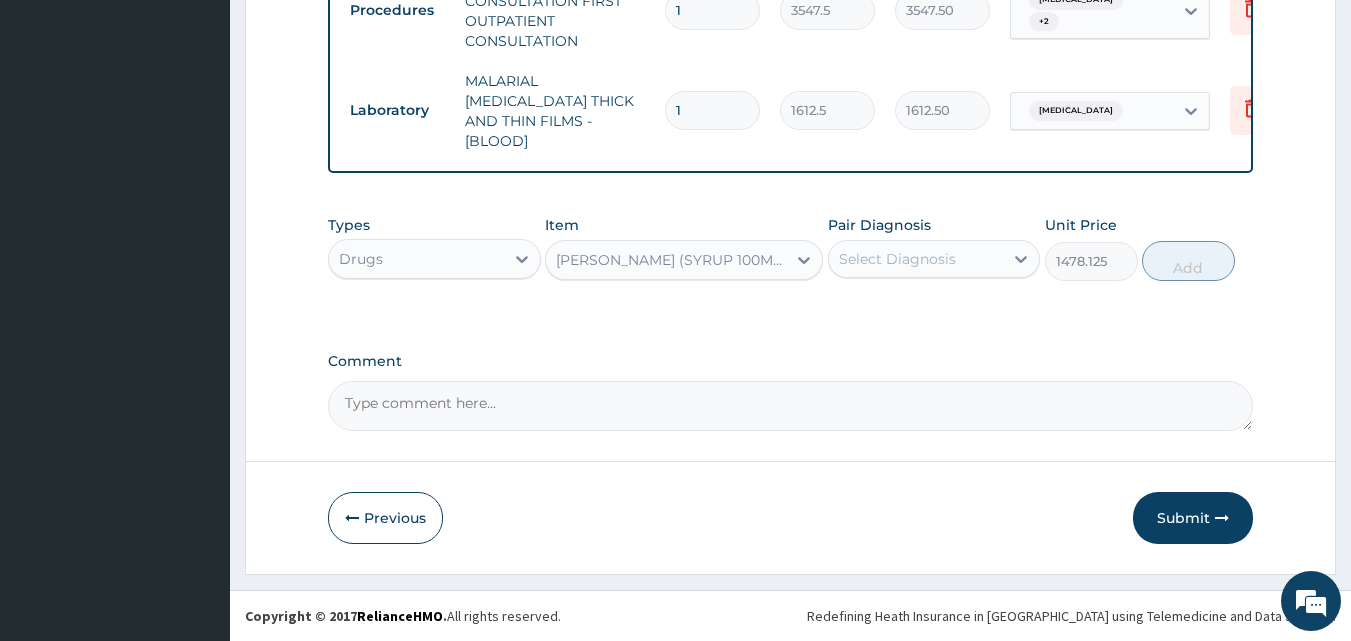 click on "Select Diagnosis" at bounding box center (897, 259) 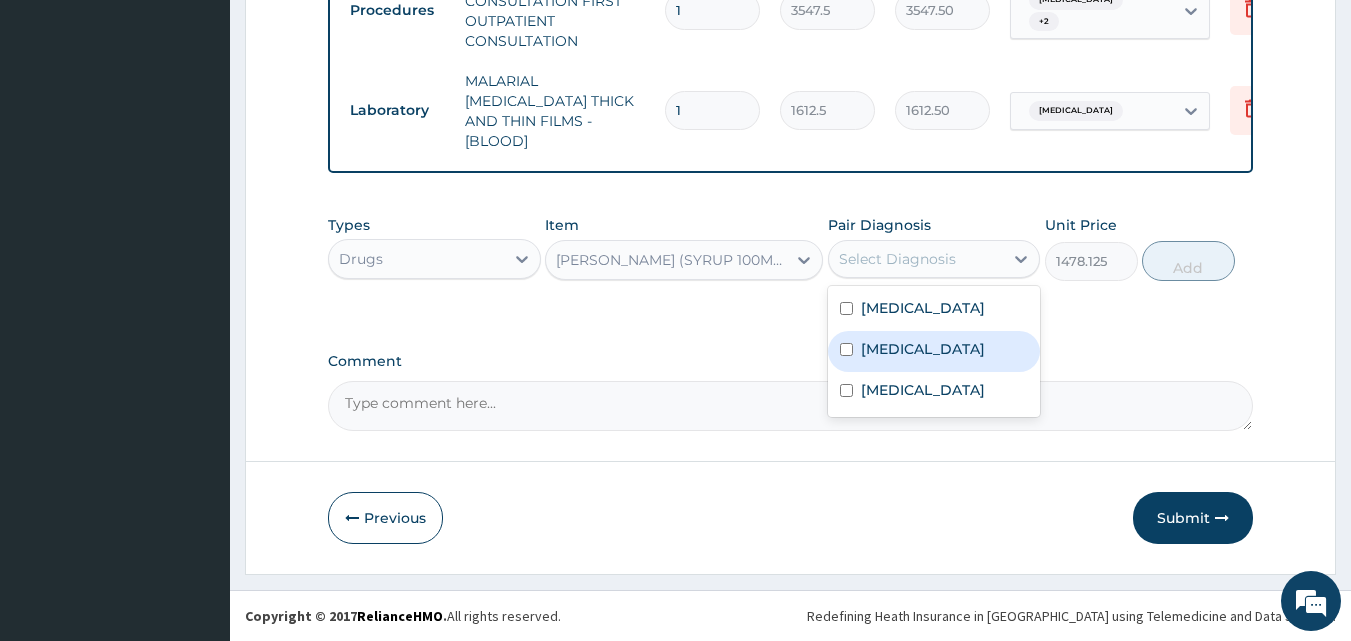 click on "Urticaria" at bounding box center (923, 349) 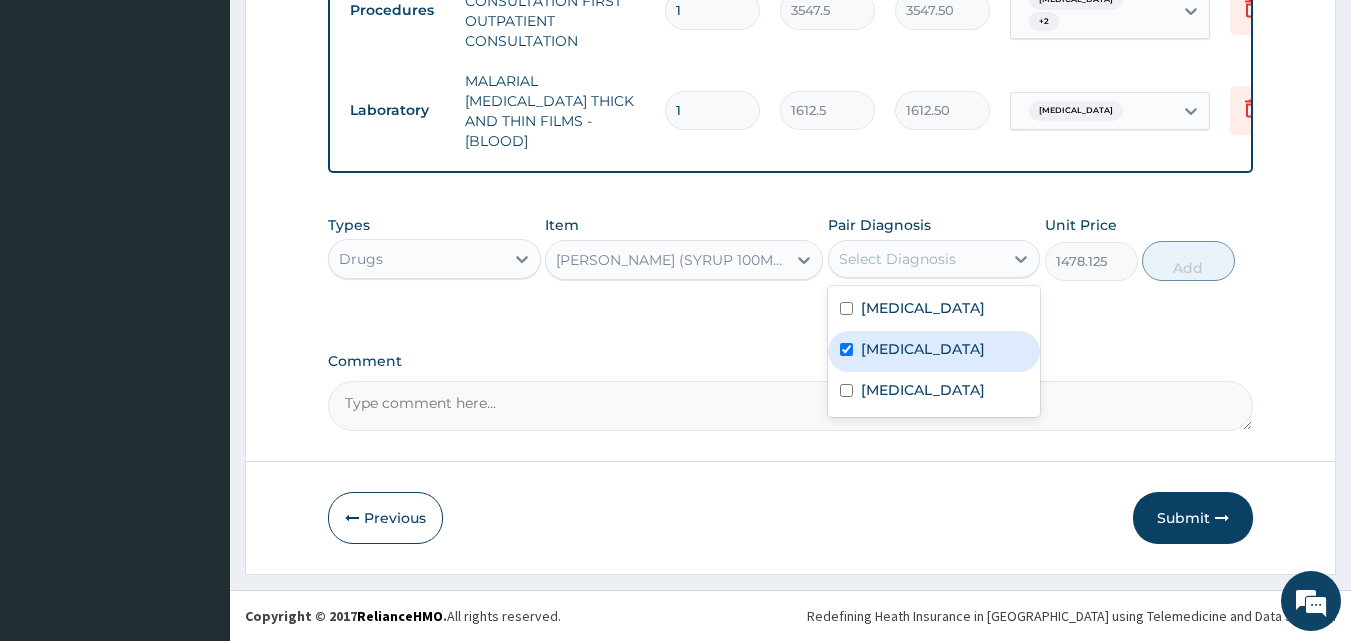 checkbox on "true" 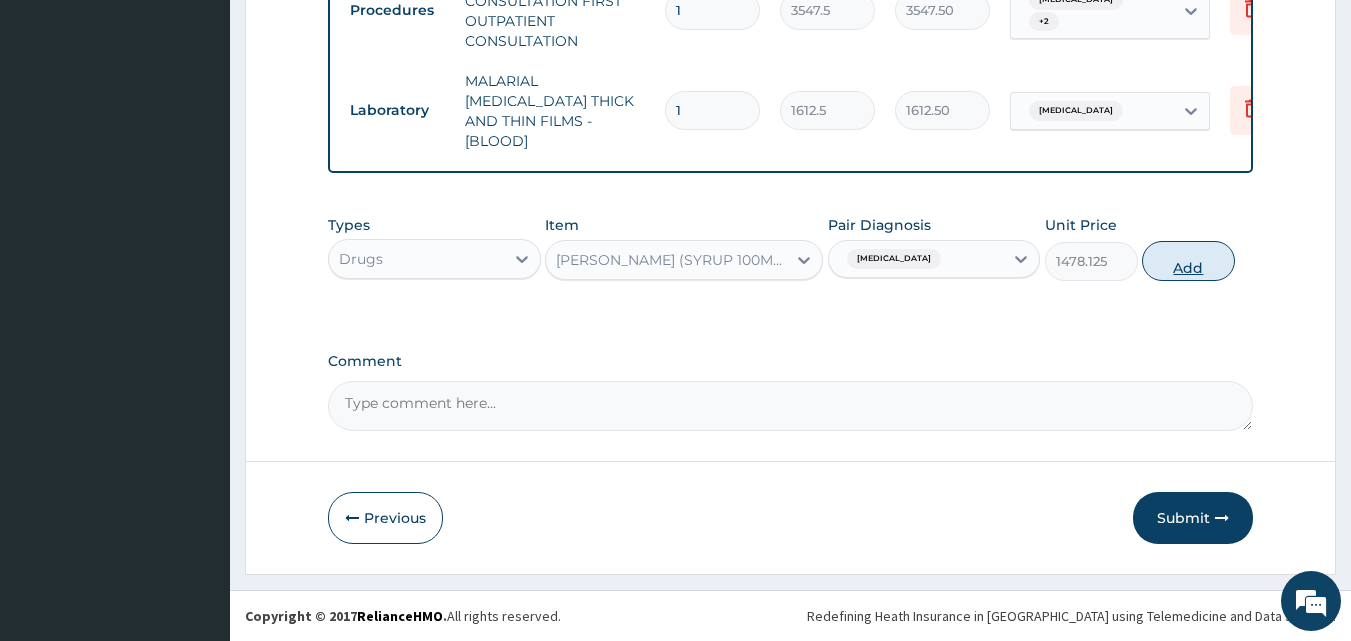 click on "Add" at bounding box center (1188, 261) 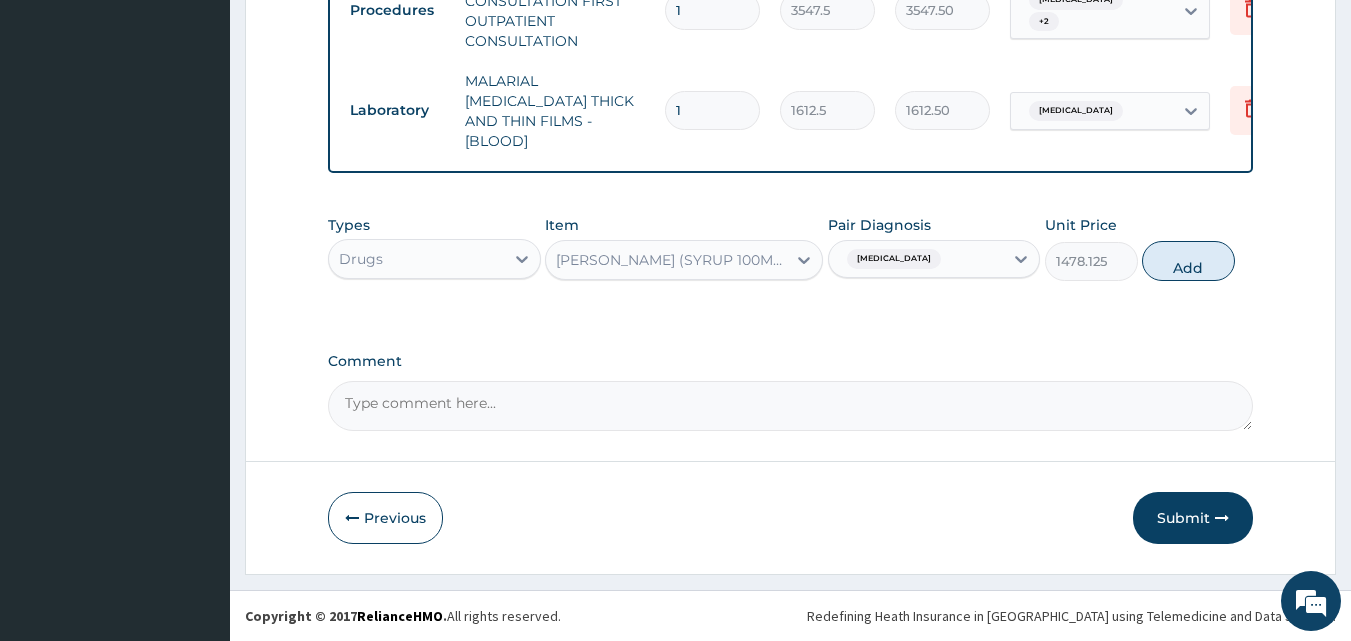 type on "0" 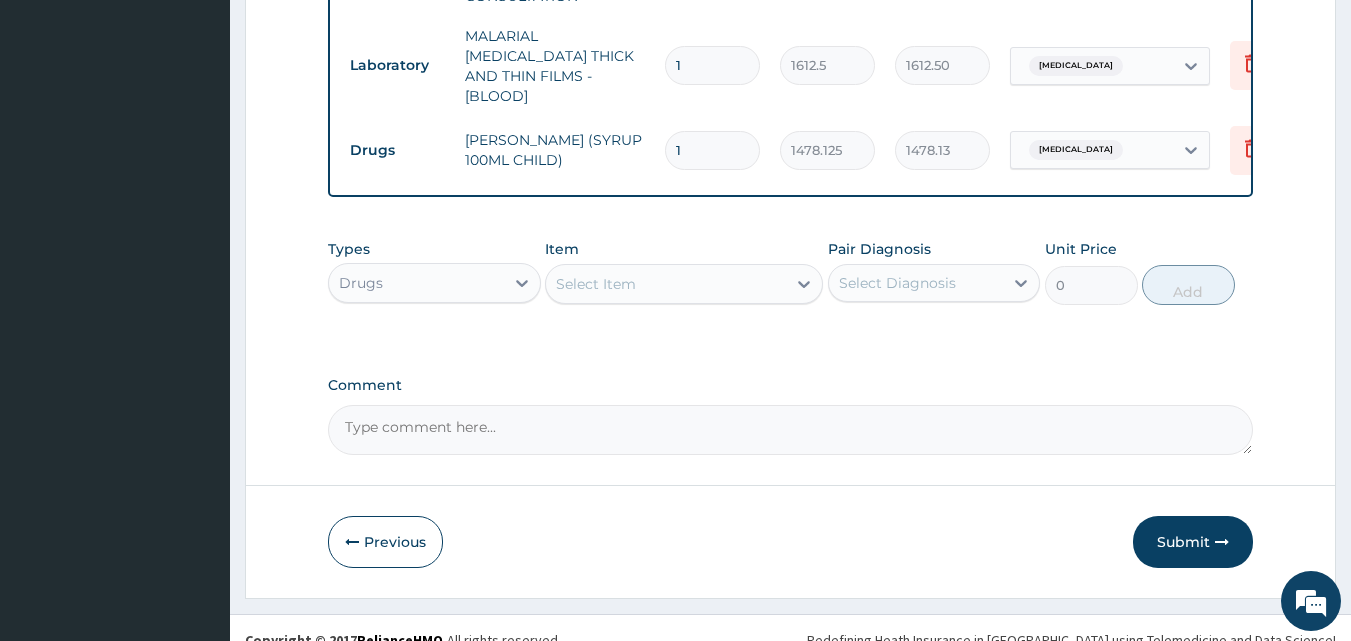 scroll, scrollTop: 981, scrollLeft: 0, axis: vertical 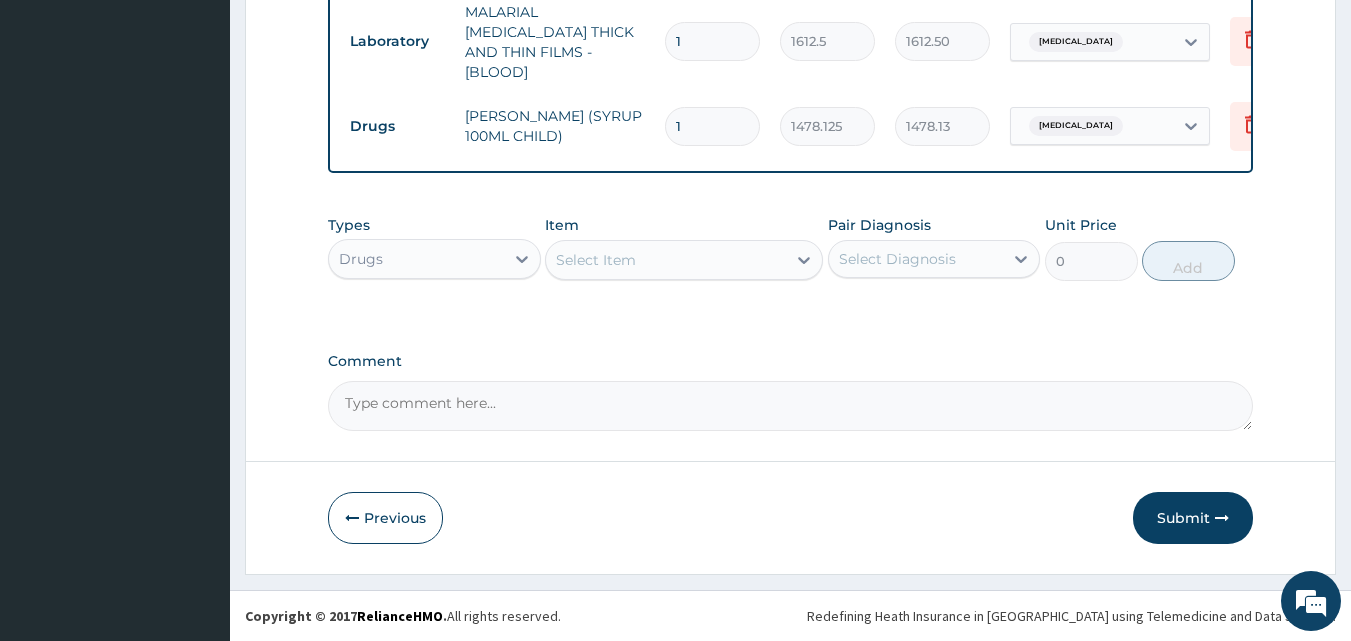 click on "Select Item" at bounding box center [596, 260] 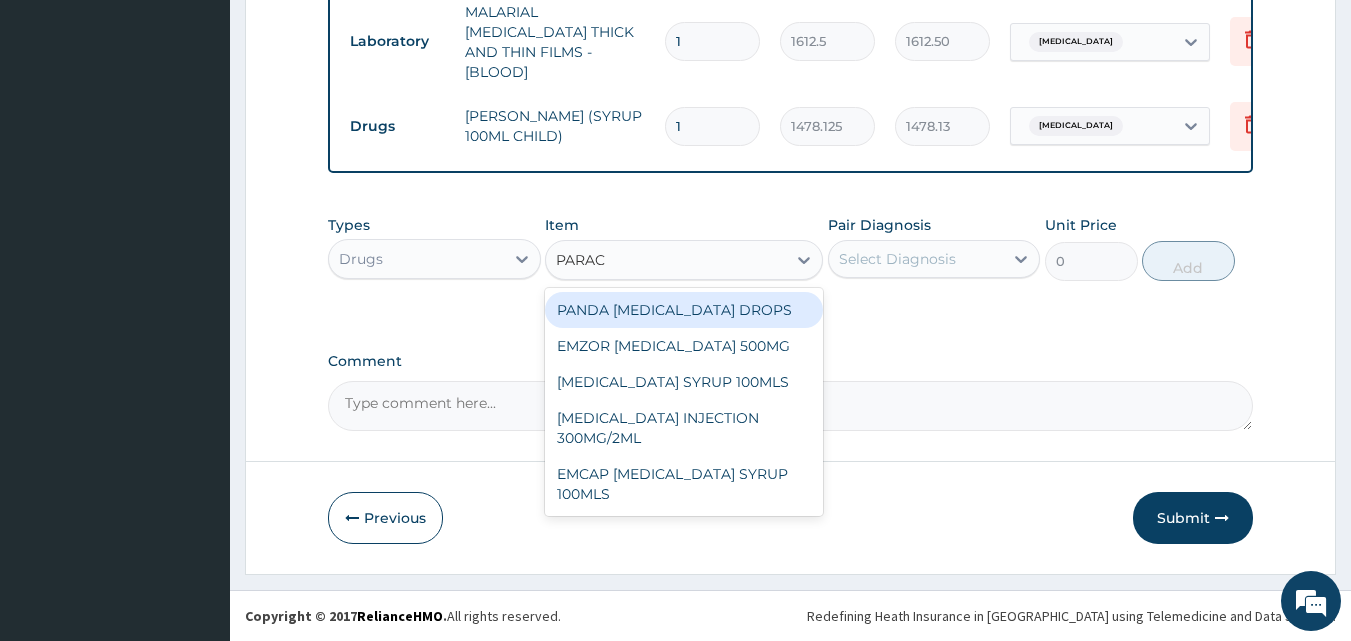 type on "PARACE" 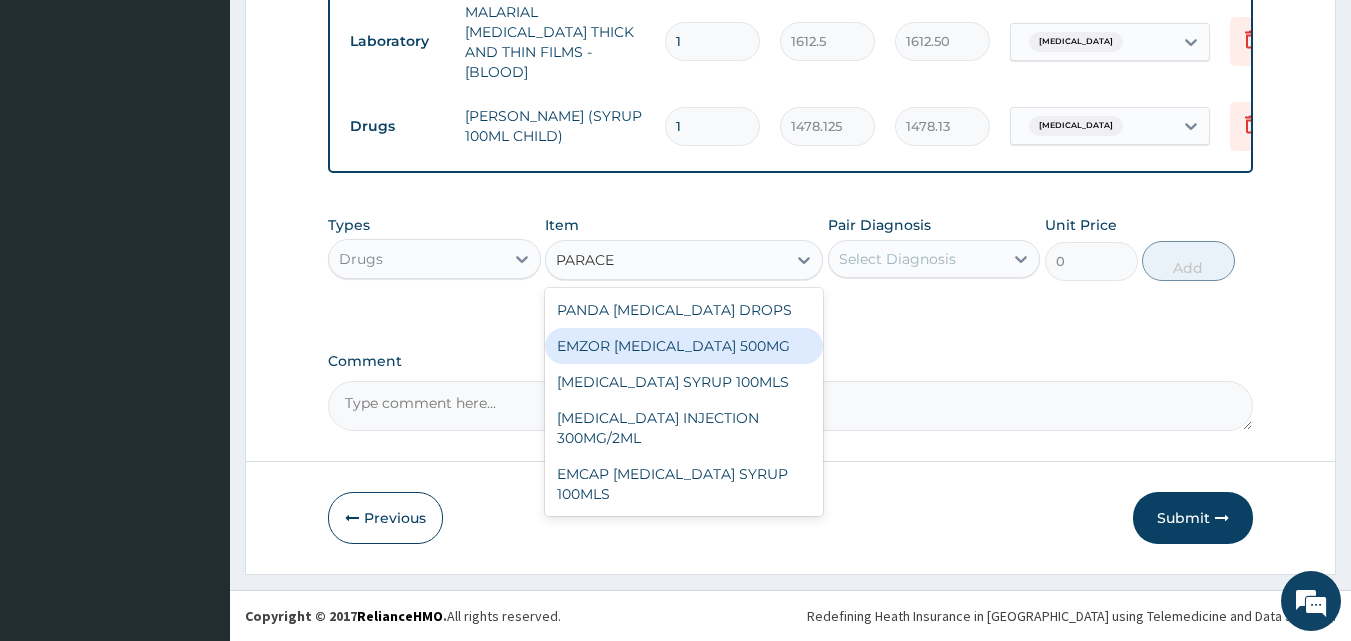 click on "EMZOR PARACETAMOL 500MG" at bounding box center [684, 346] 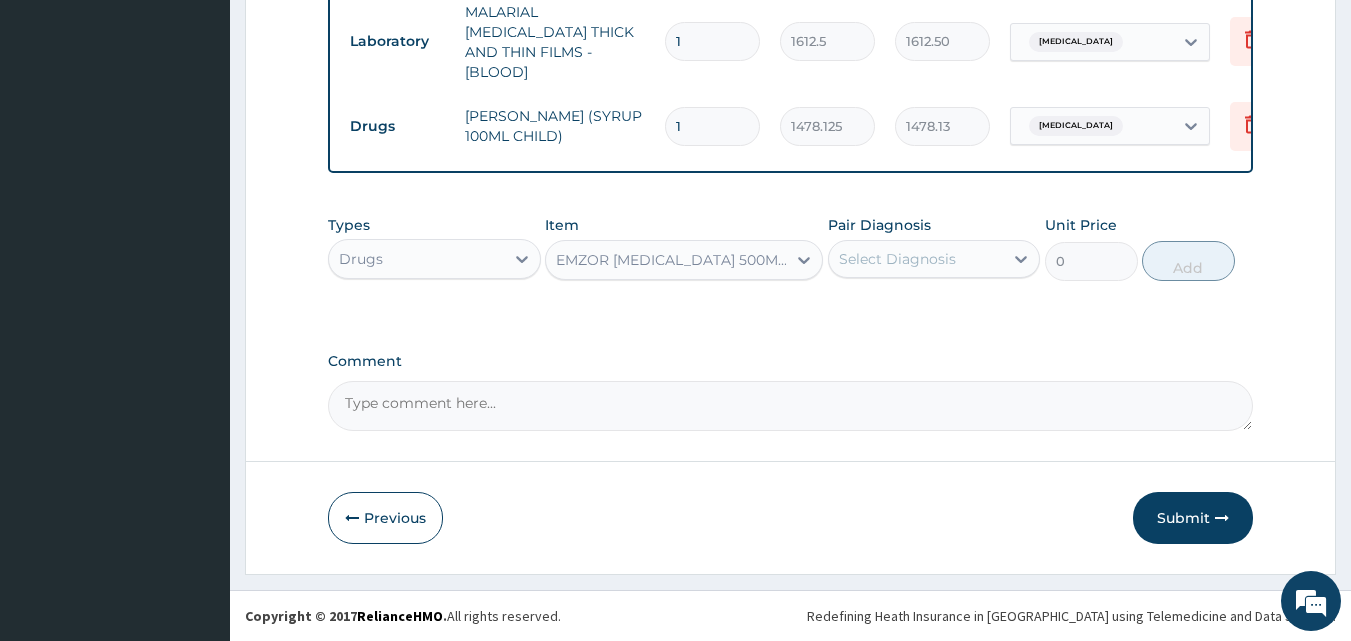 type 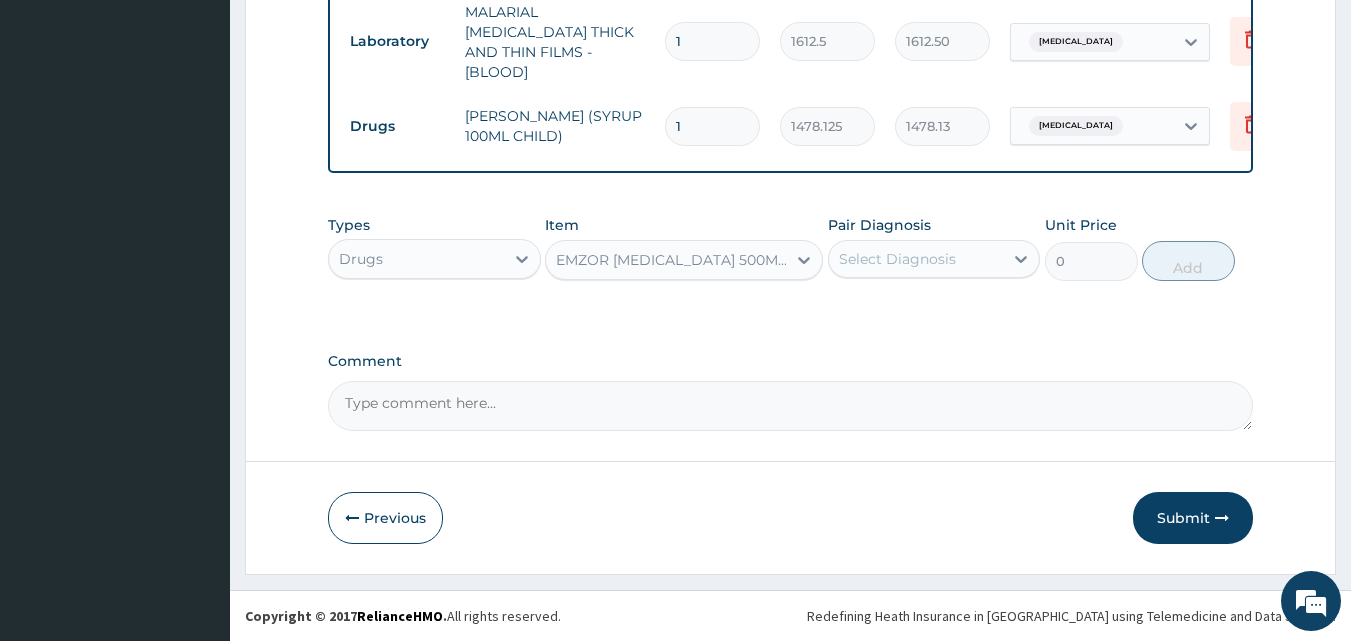 type on "23.64999961853027" 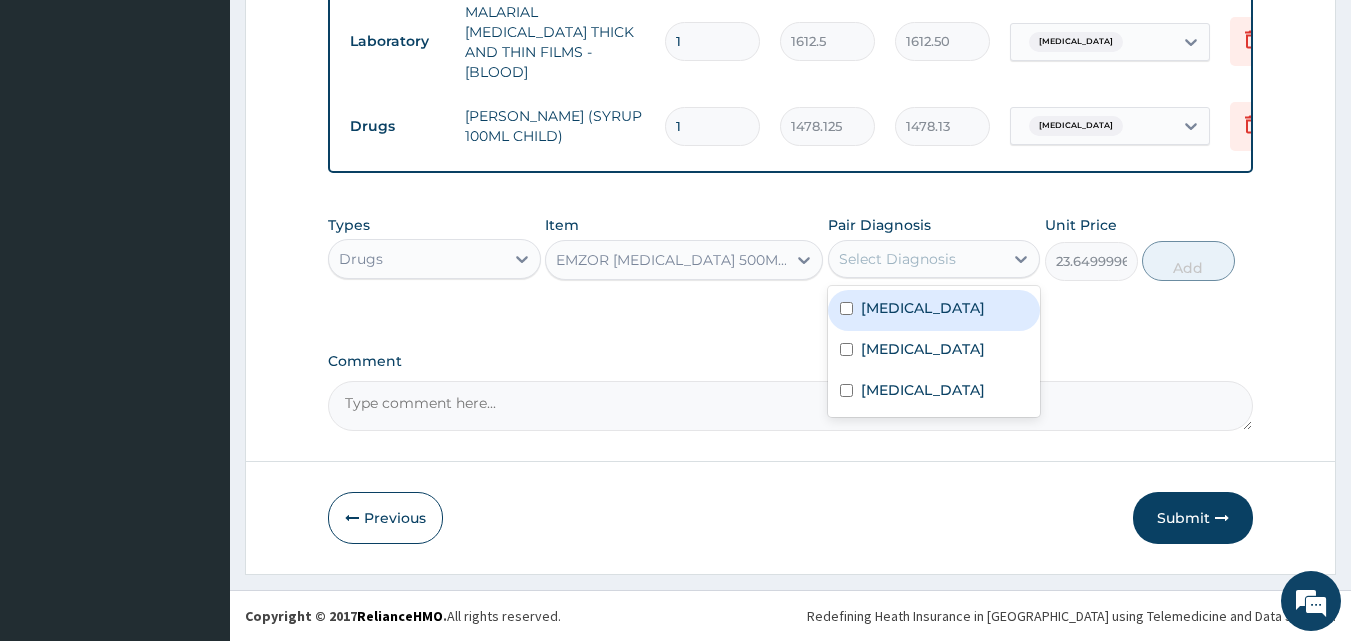 click on "Select Diagnosis" at bounding box center [897, 259] 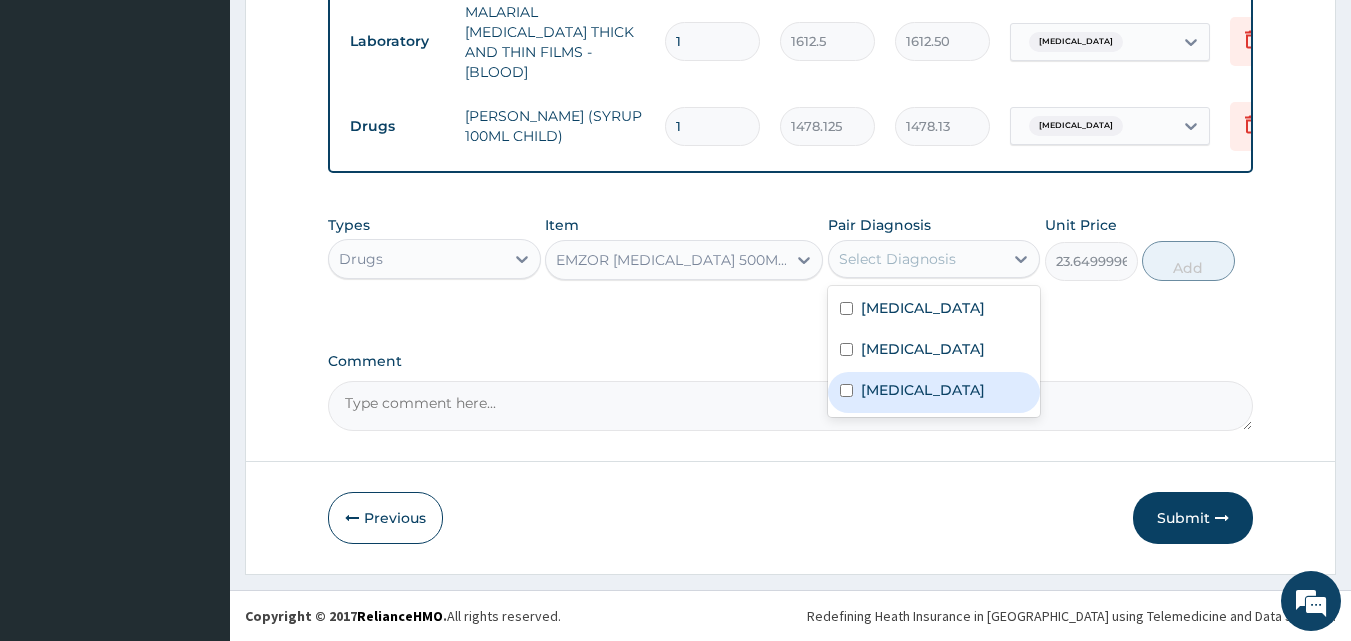 drag, startPoint x: 884, startPoint y: 384, endPoint x: 784, endPoint y: 282, distance: 142.84258 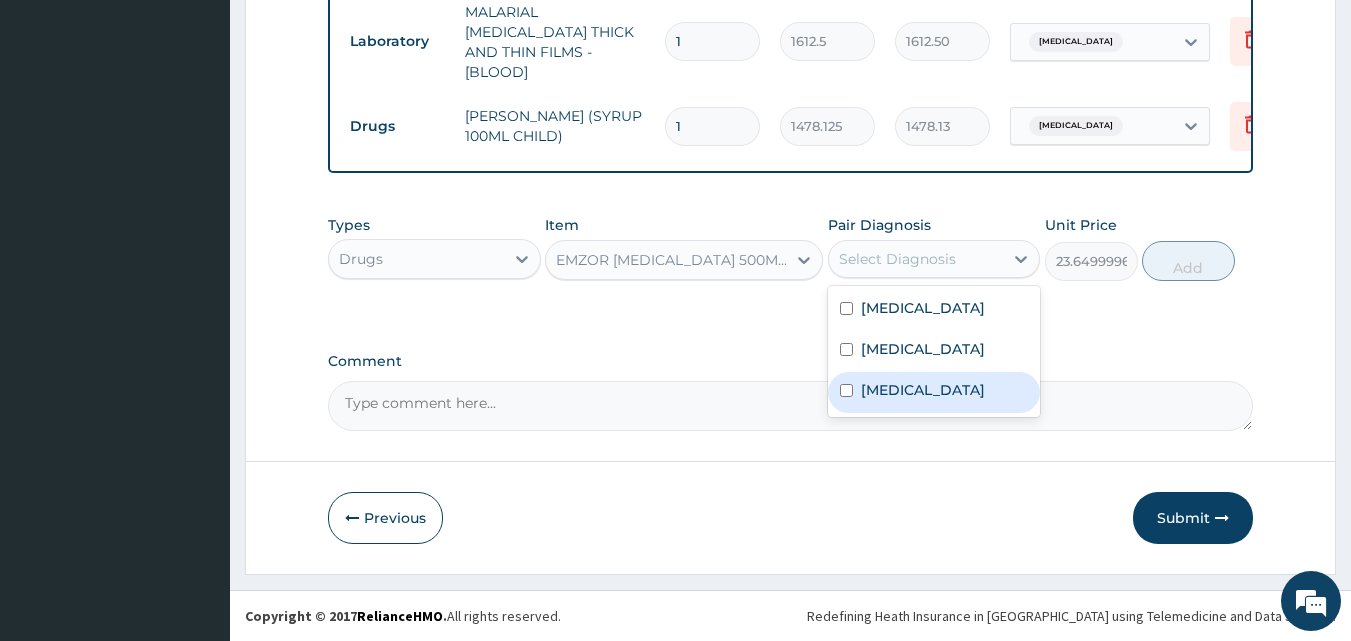 click on "Malaria" at bounding box center (923, 390) 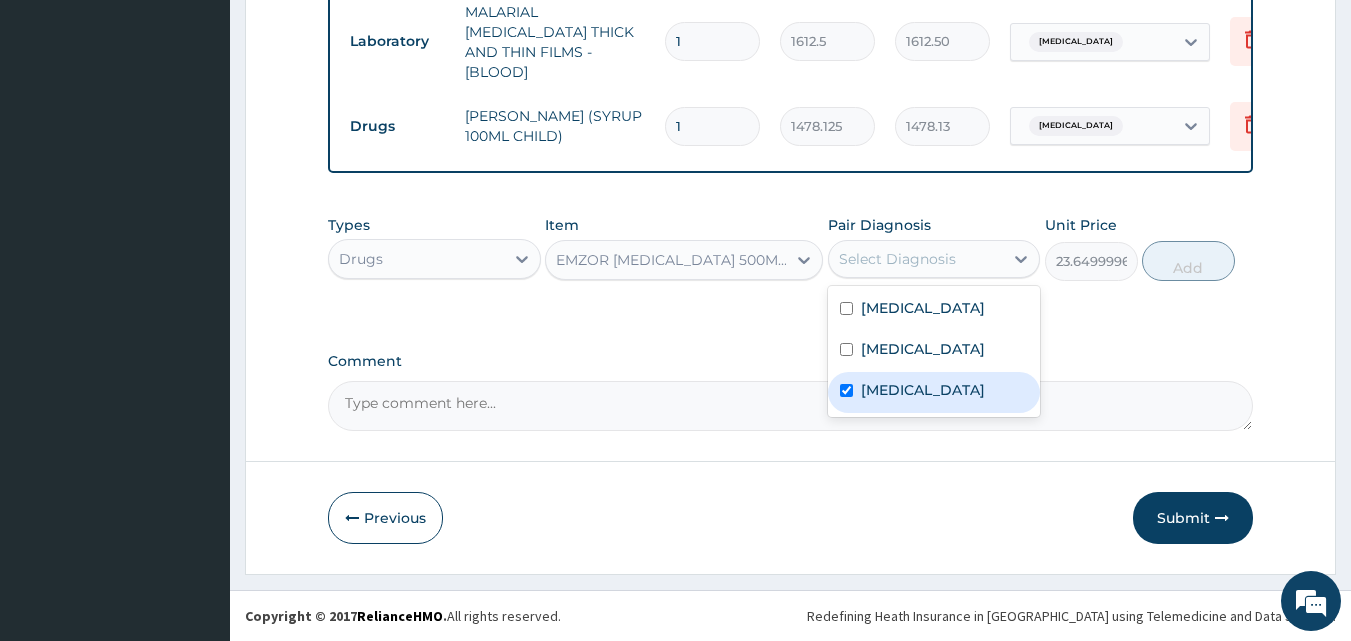 checkbox on "true" 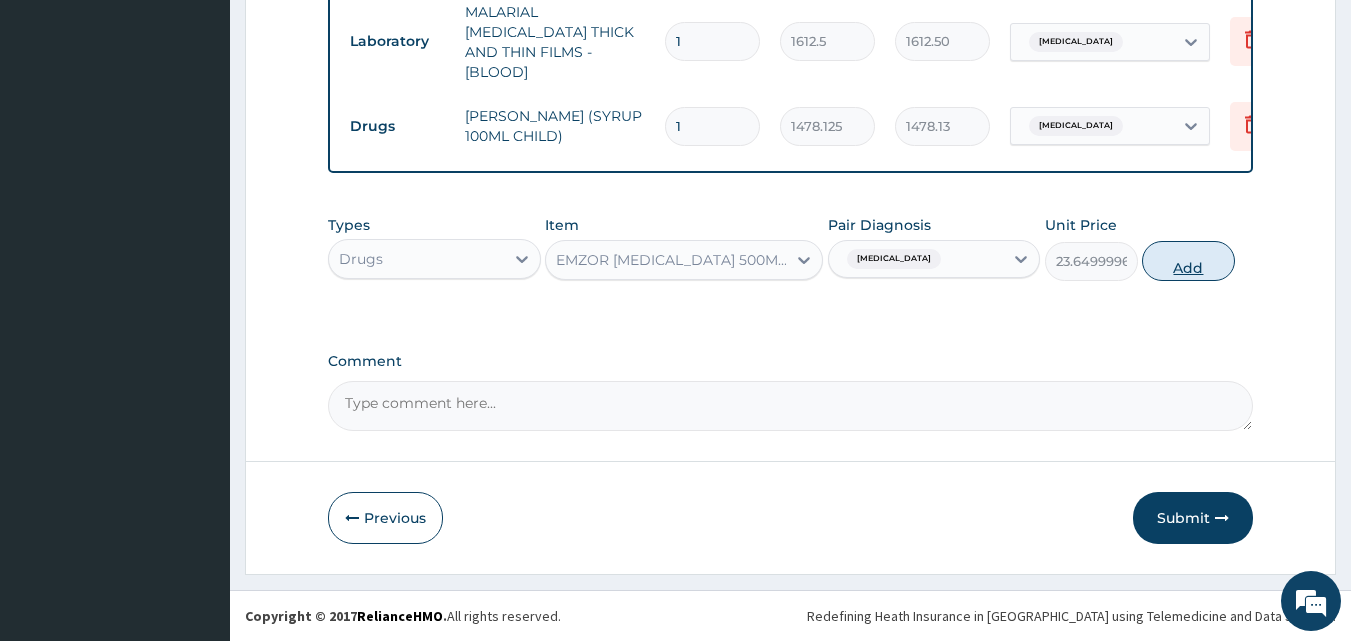 click on "Add" at bounding box center [1188, 261] 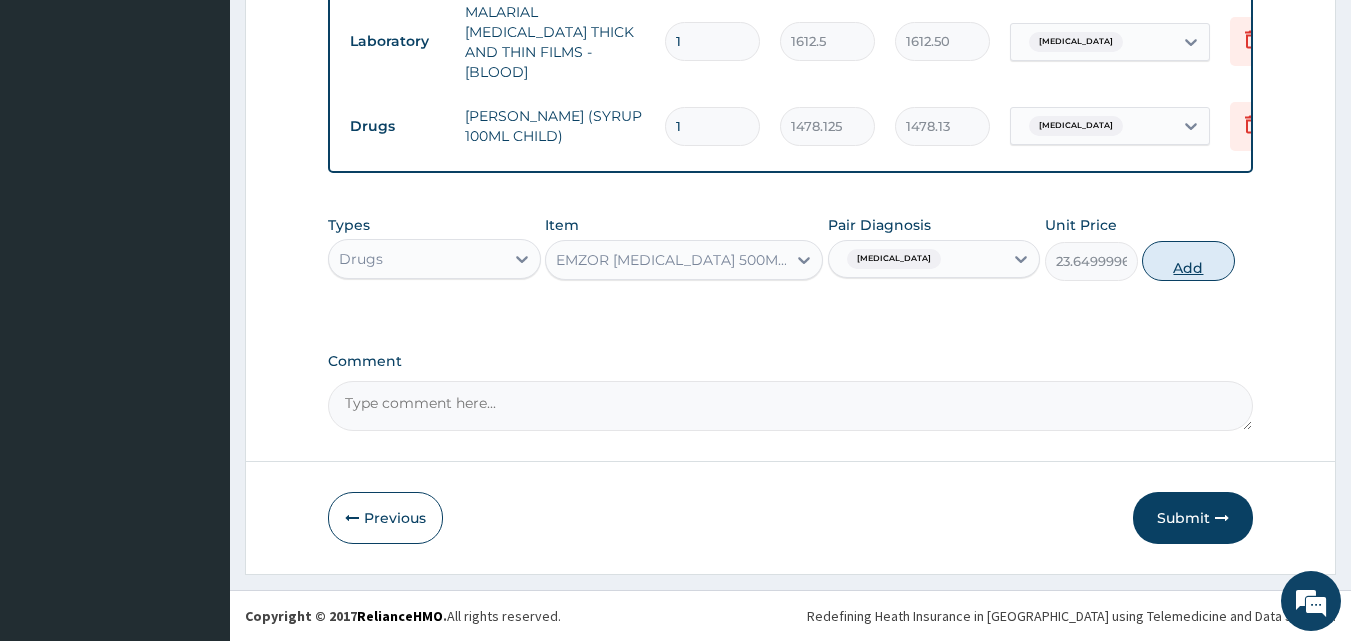 type on "0" 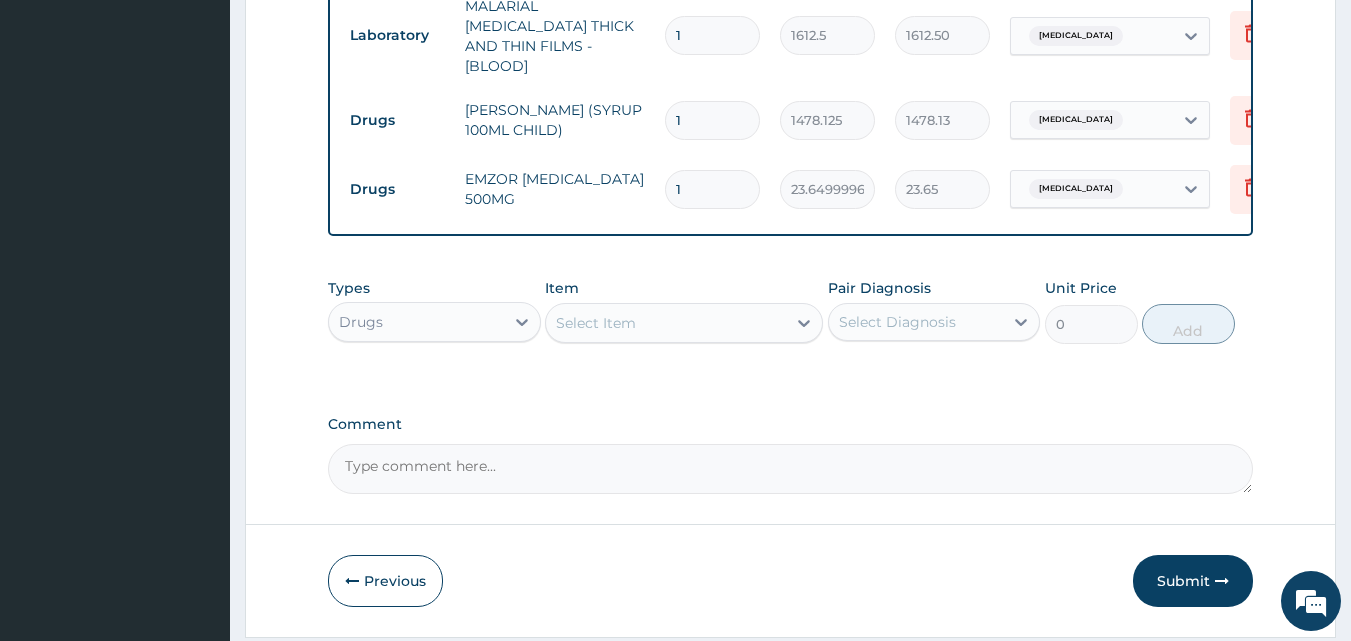 type on "18" 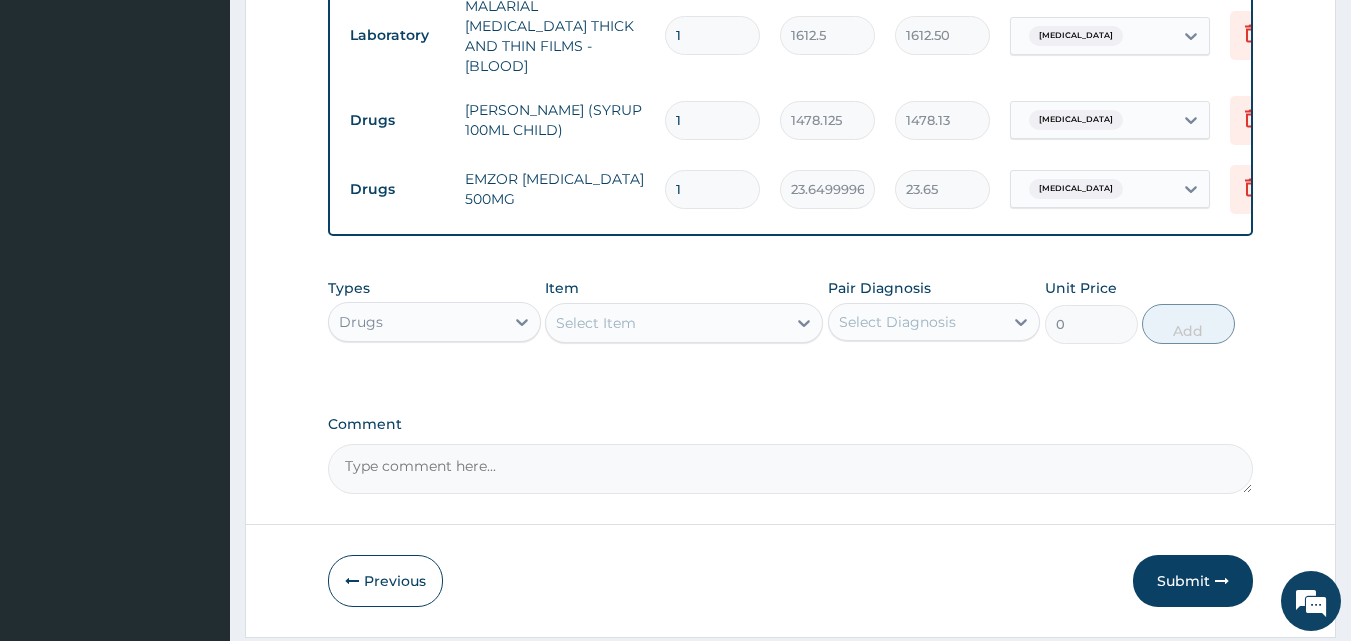 type on "425.70" 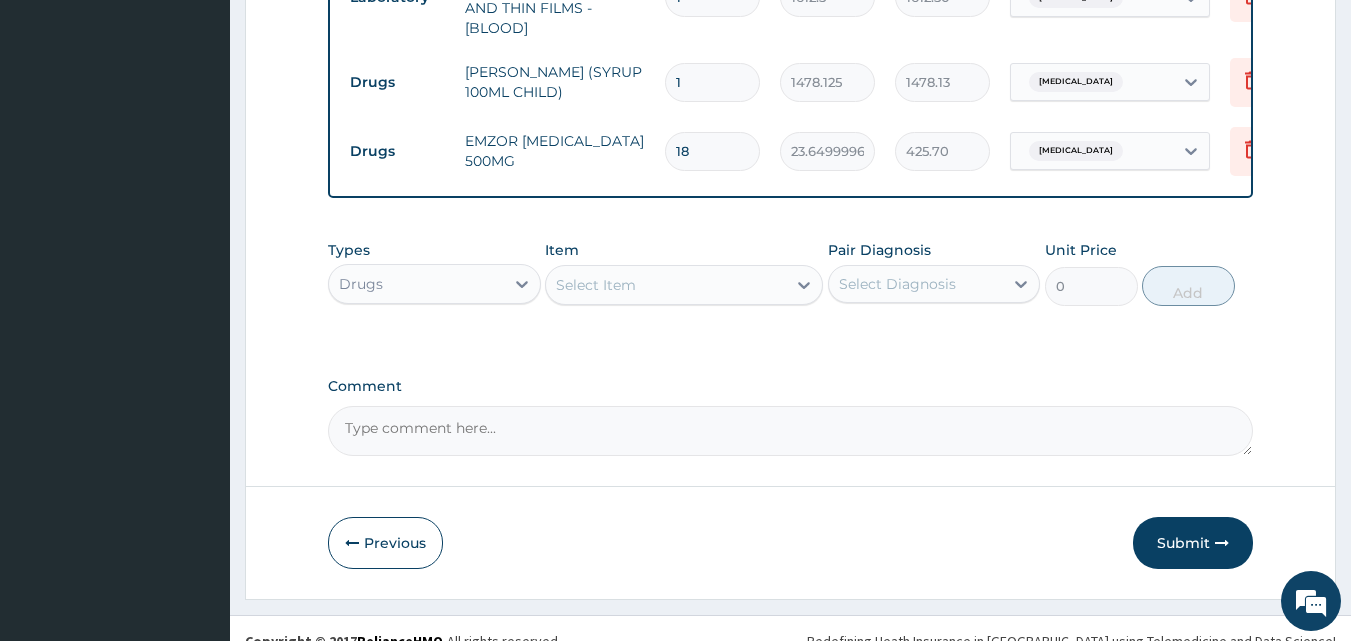scroll, scrollTop: 1050, scrollLeft: 0, axis: vertical 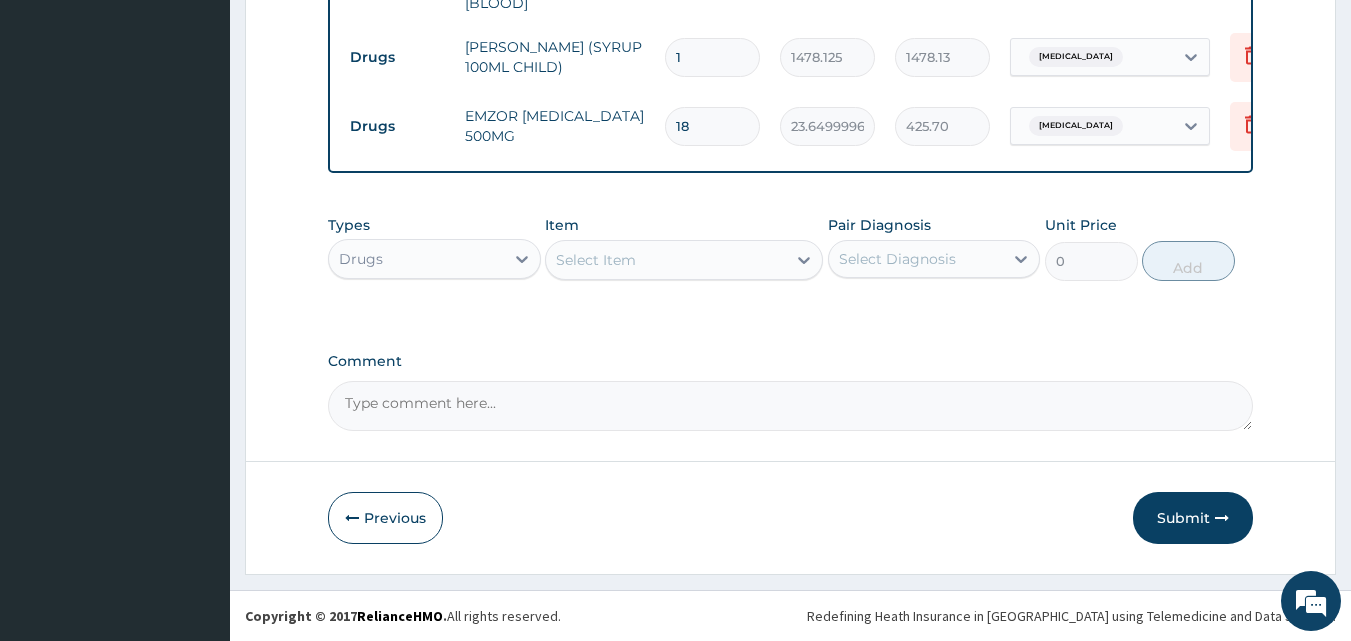 type on "18" 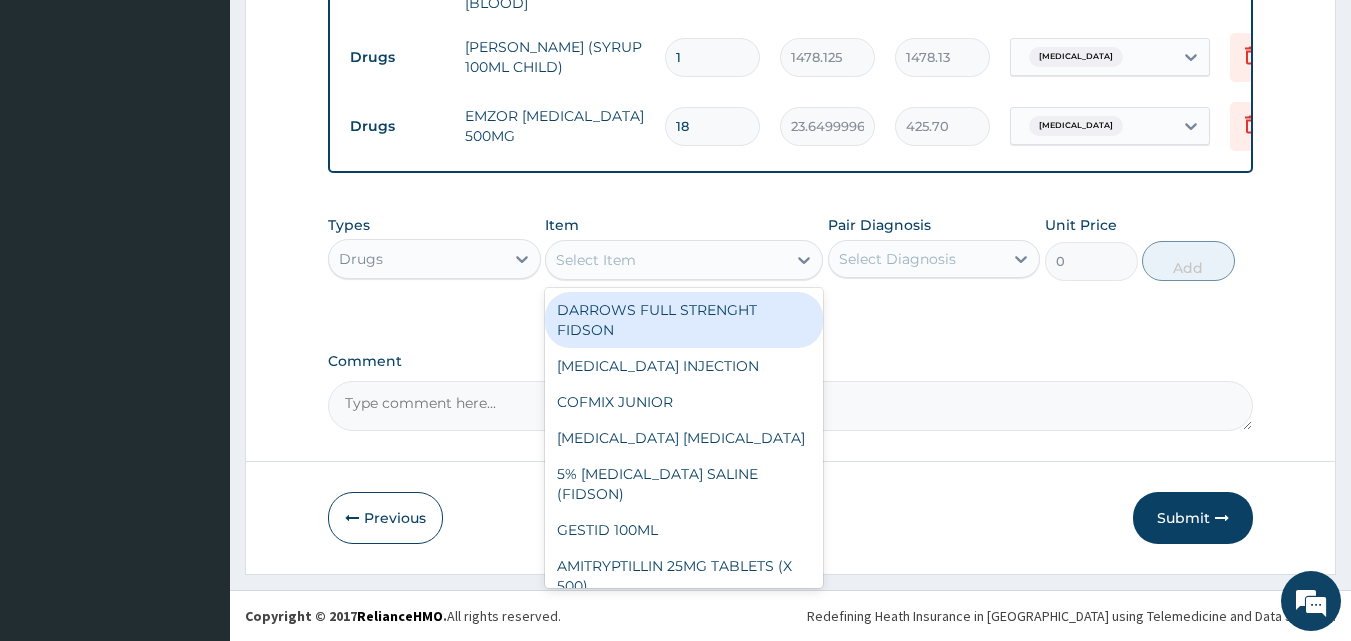 click on "Select Item" at bounding box center (666, 260) 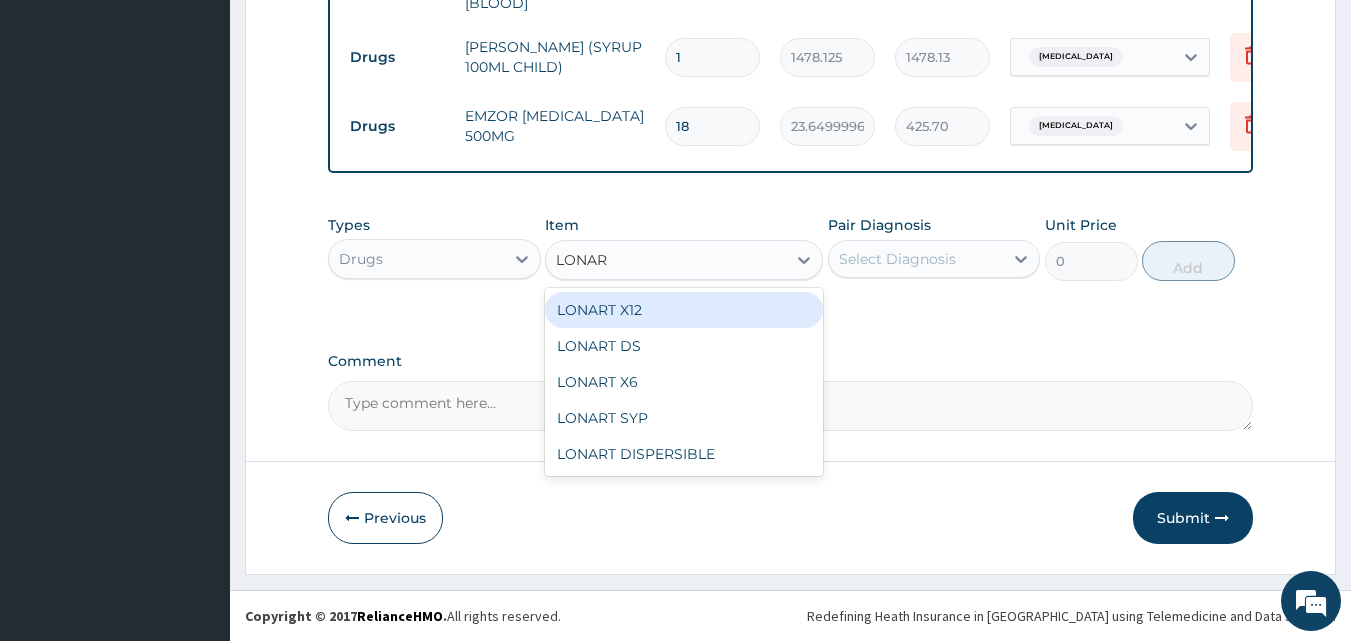type on "LONART" 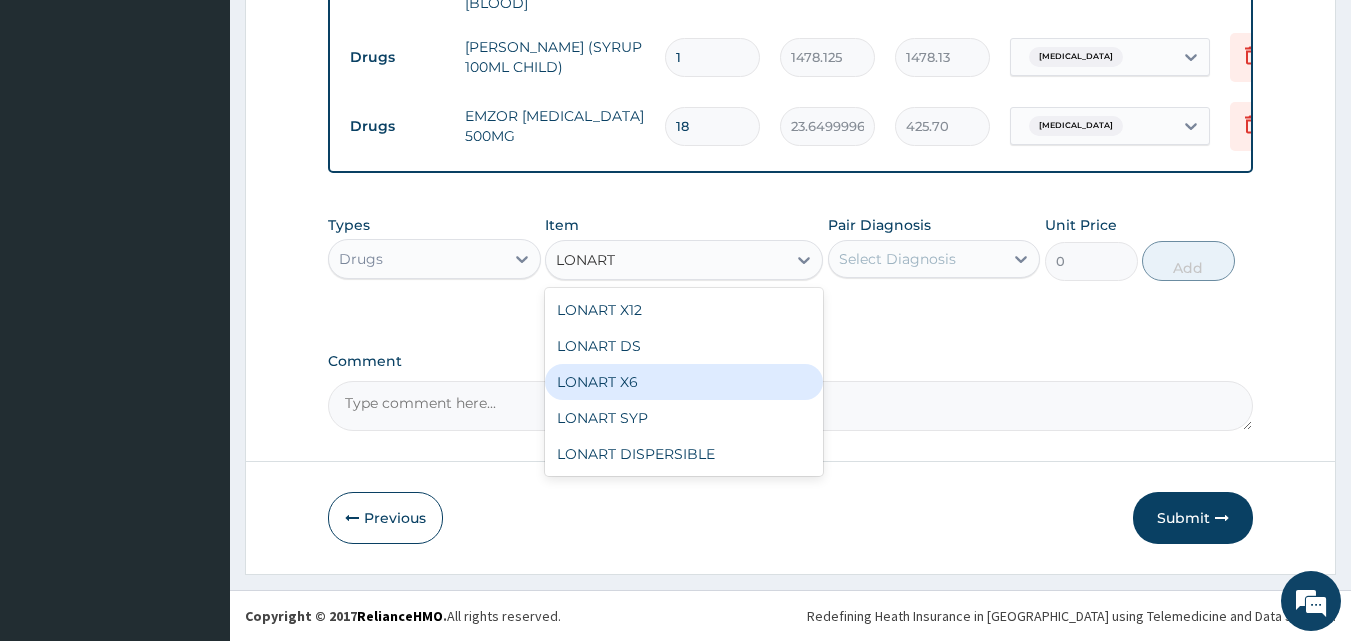 drag, startPoint x: 689, startPoint y: 367, endPoint x: 790, endPoint y: 335, distance: 105.9481 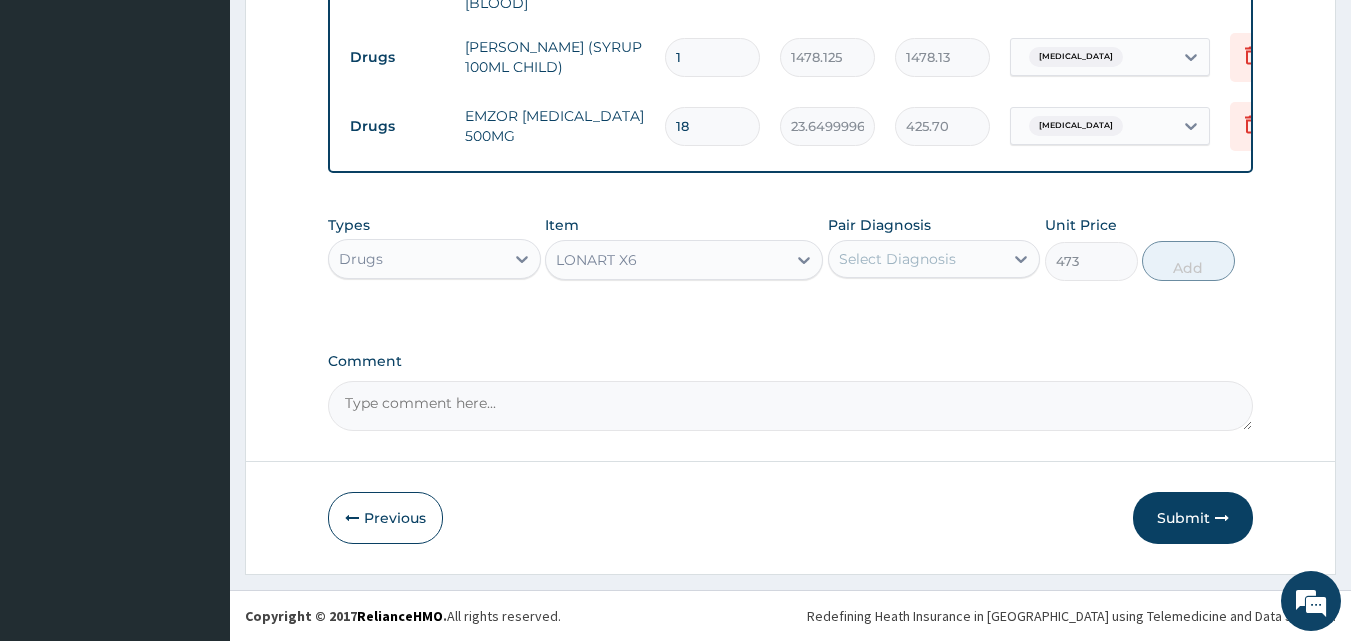click on "Select Diagnosis" at bounding box center [897, 259] 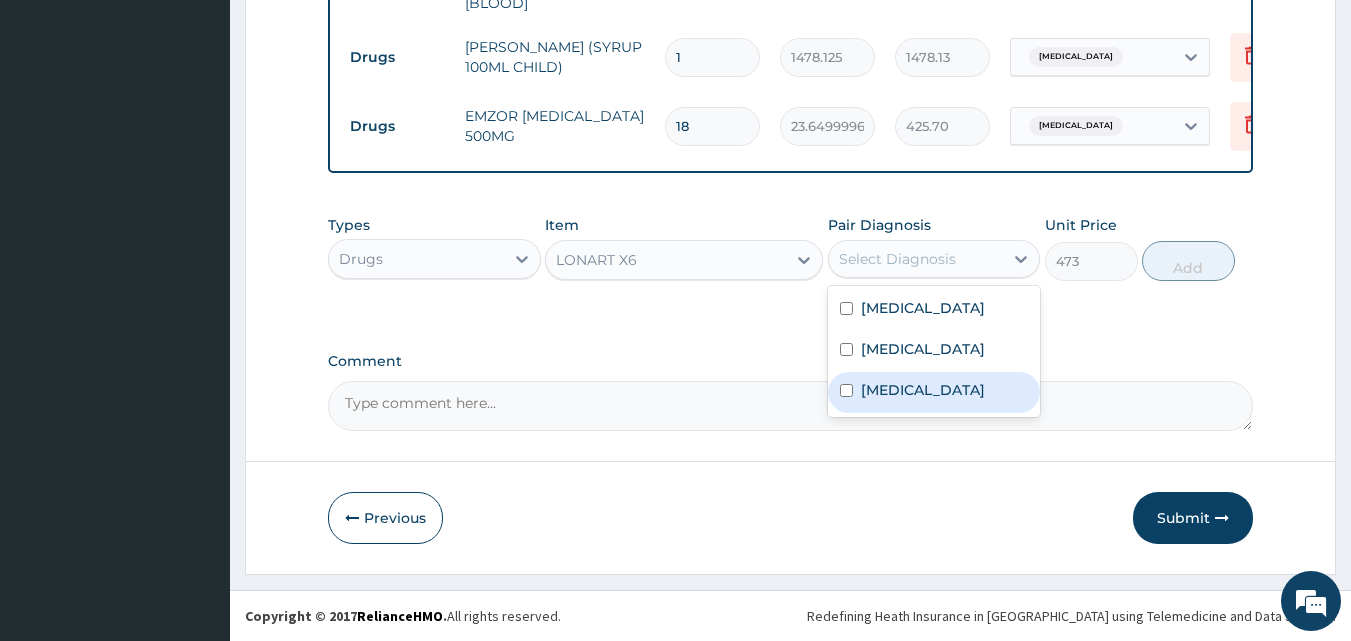 click on "Malaria" at bounding box center (923, 390) 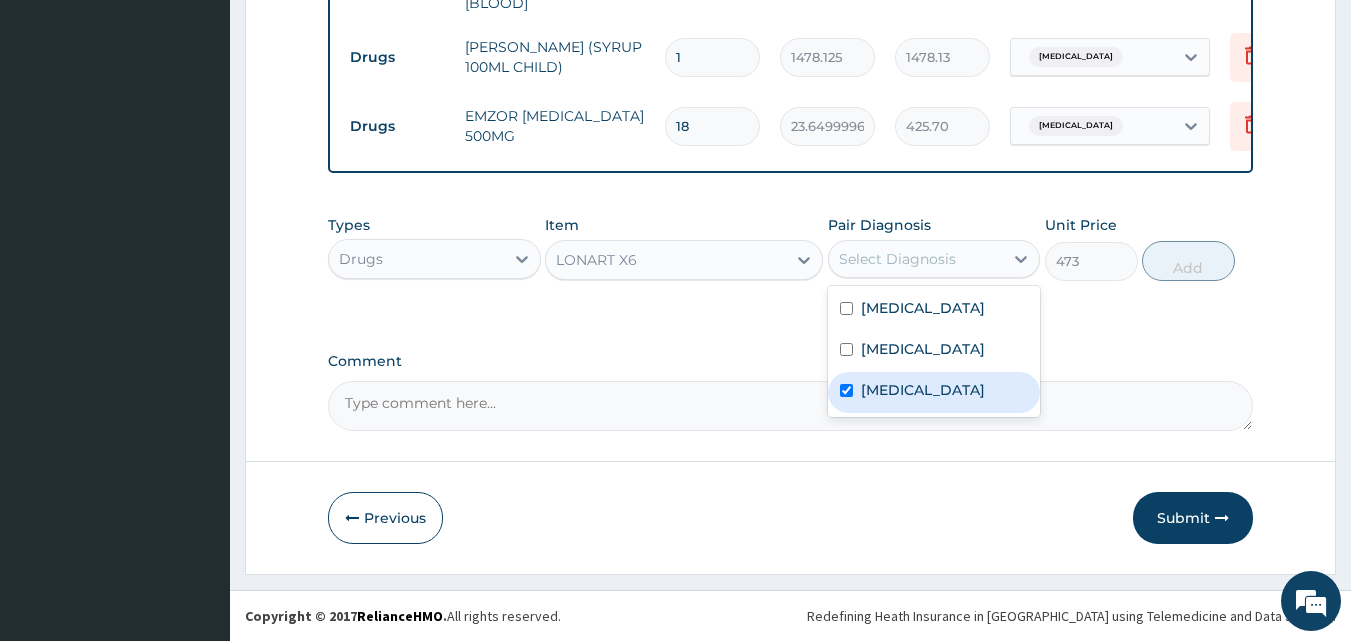 checkbox on "true" 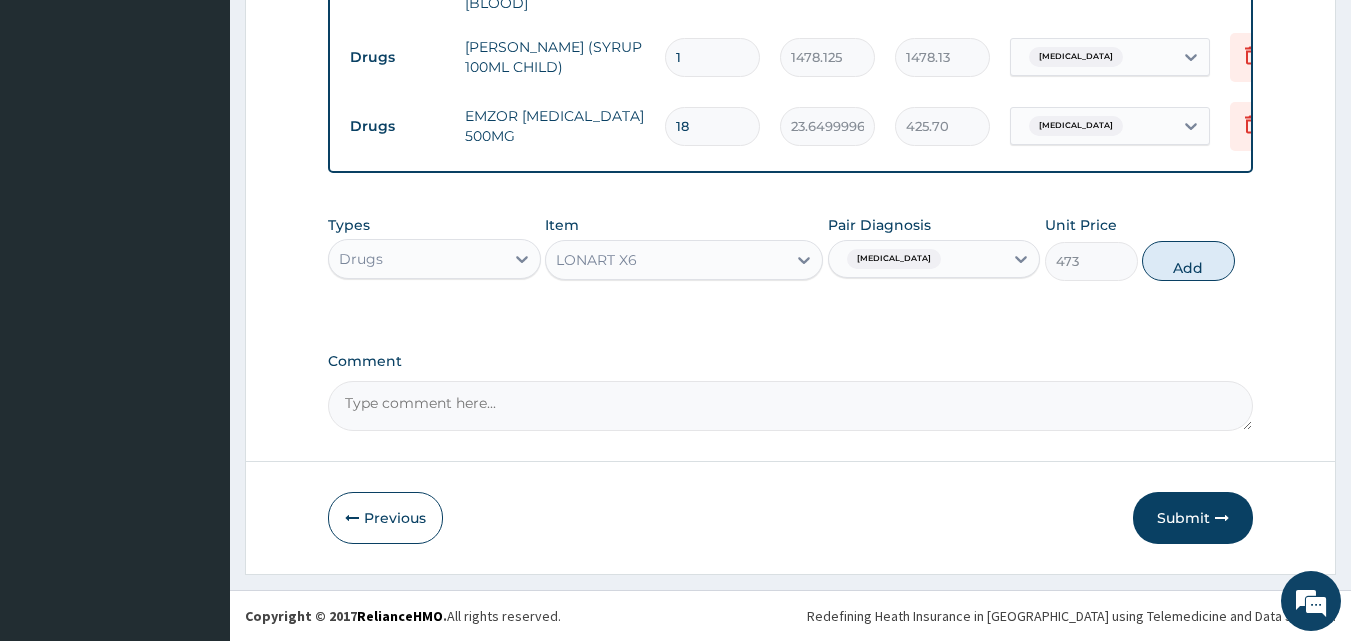 drag, startPoint x: 1187, startPoint y: 252, endPoint x: 1158, endPoint y: 240, distance: 31.38471 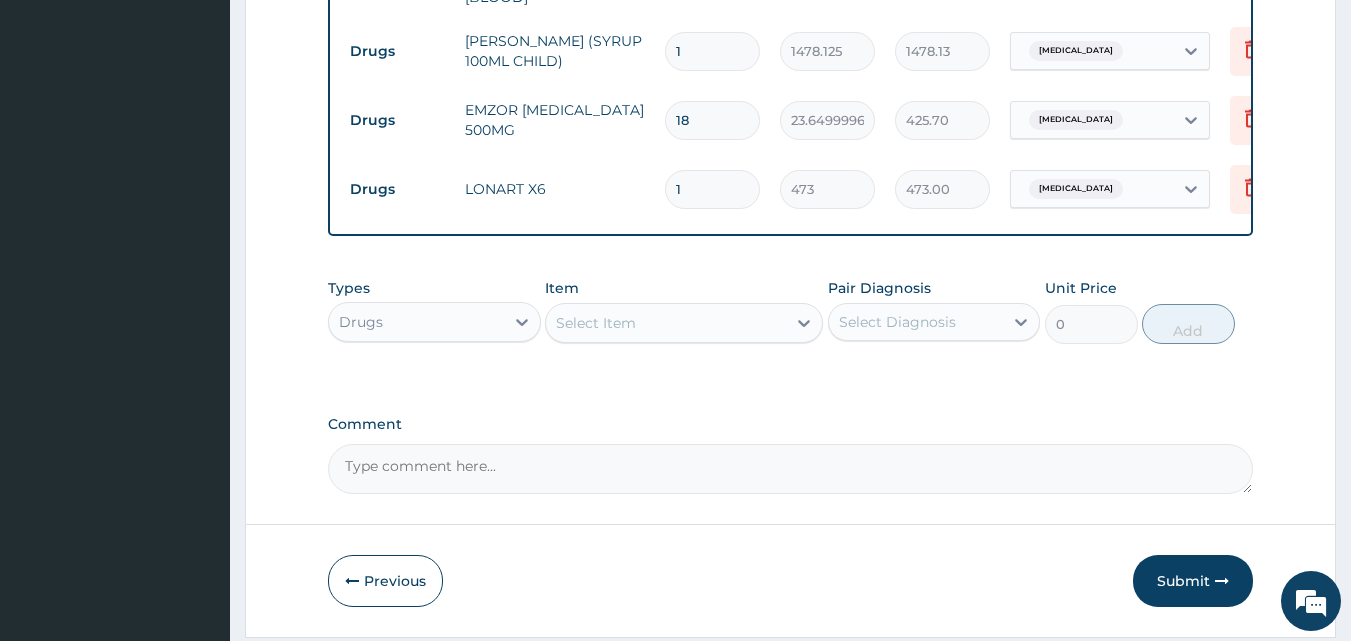 type 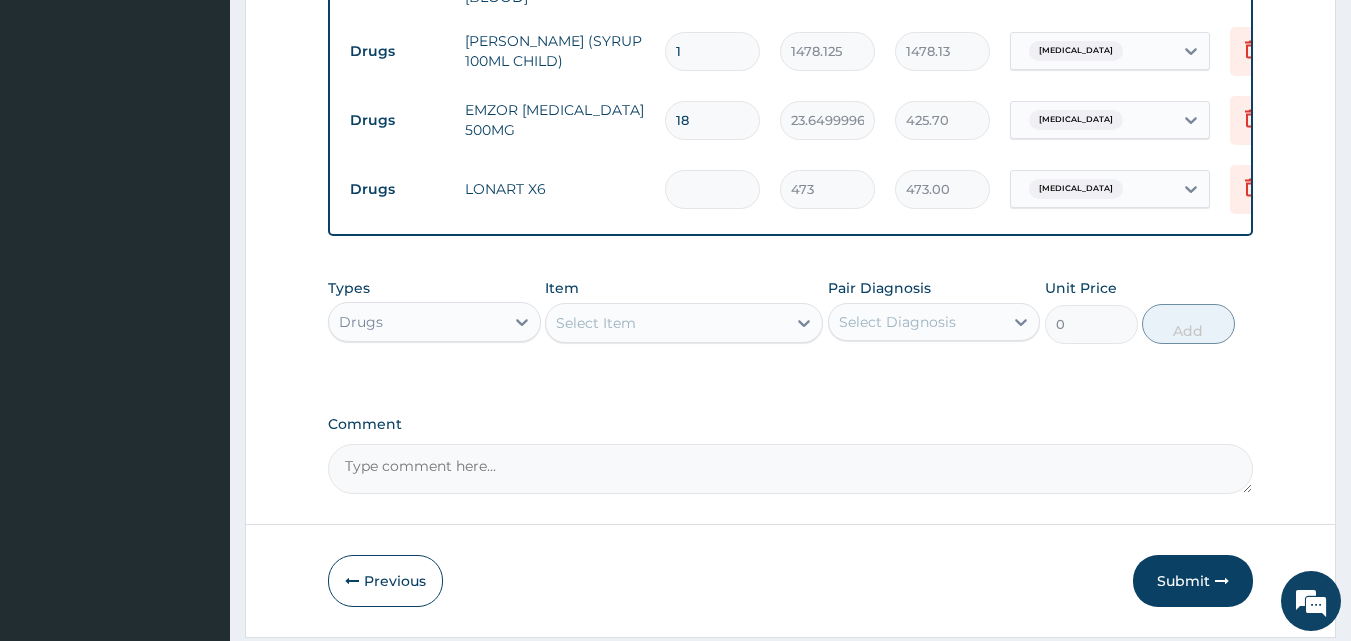 type on "0.00" 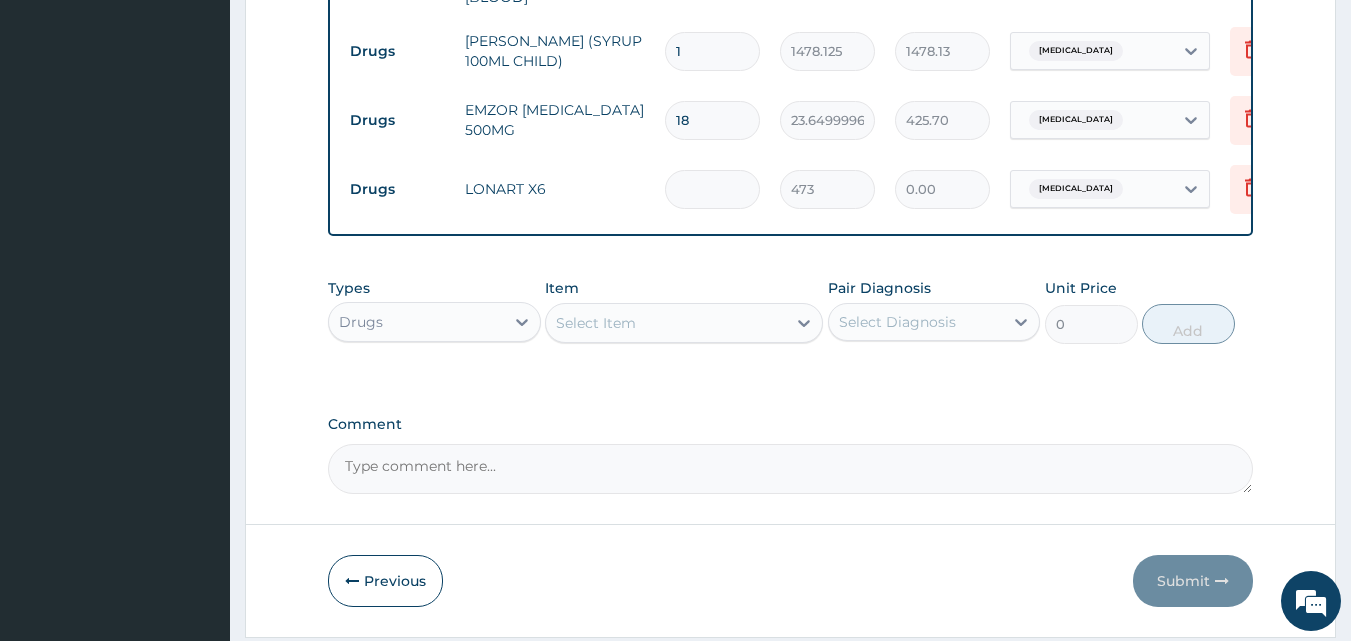 type on "6" 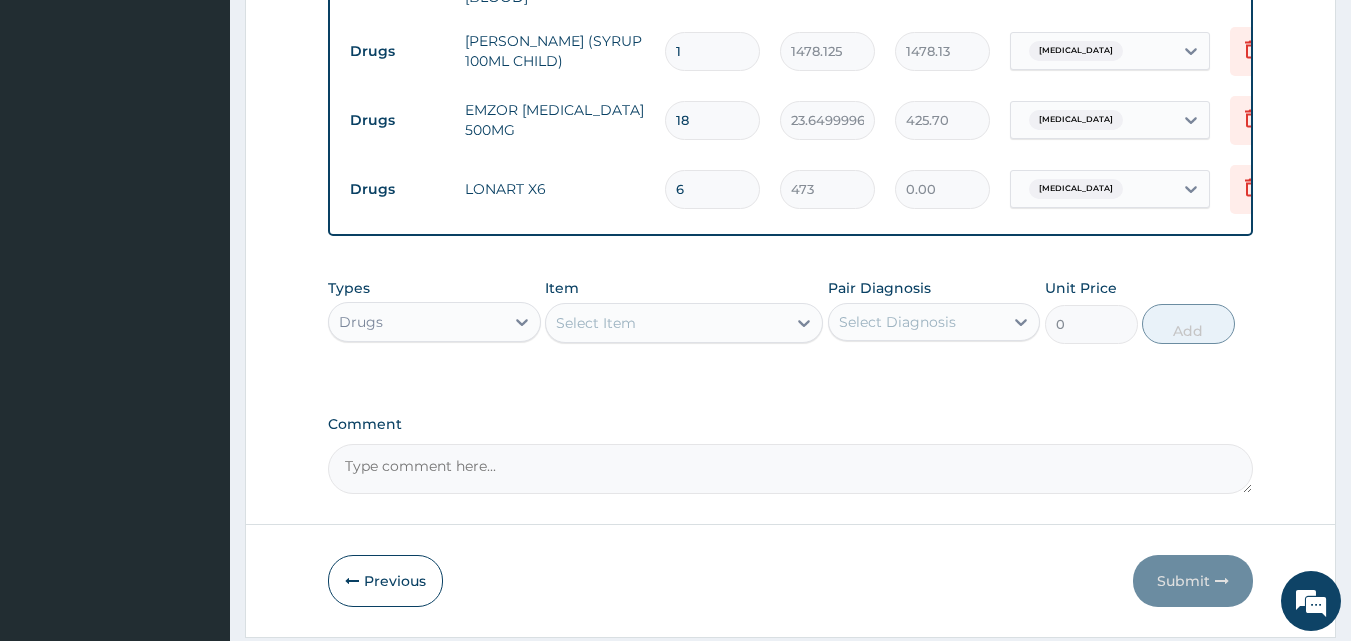 type on "2838.00" 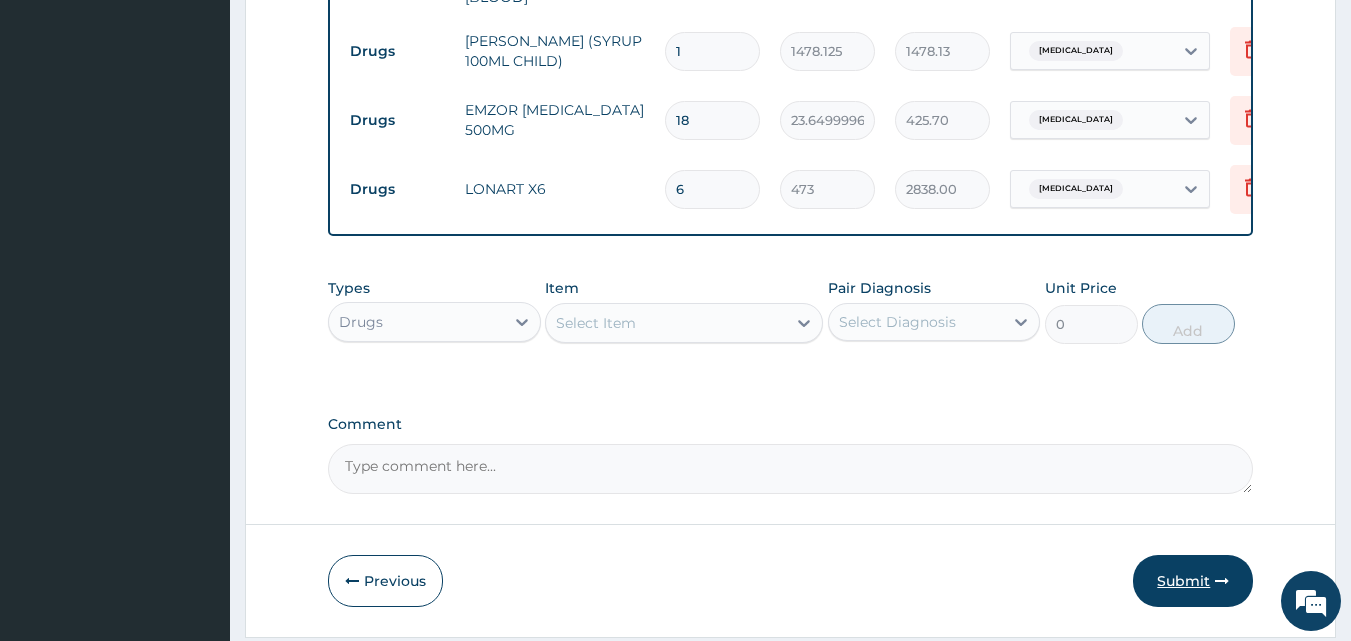 type on "6" 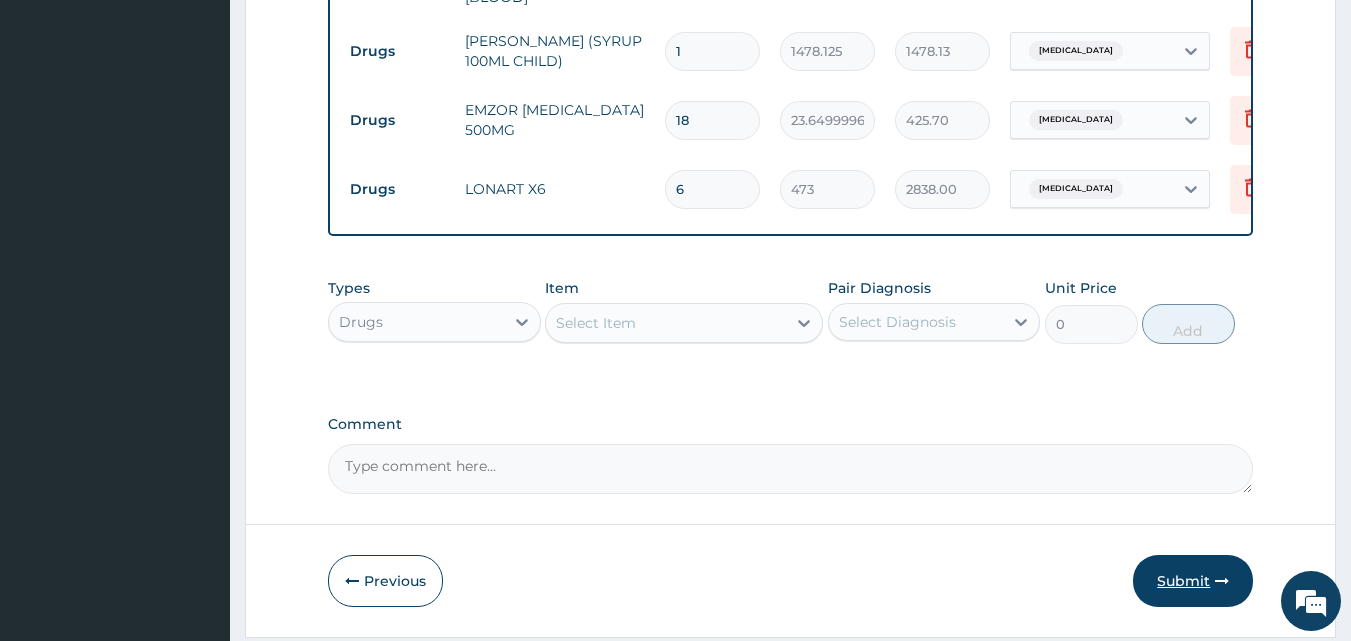 click on "Submit" at bounding box center [1193, 581] 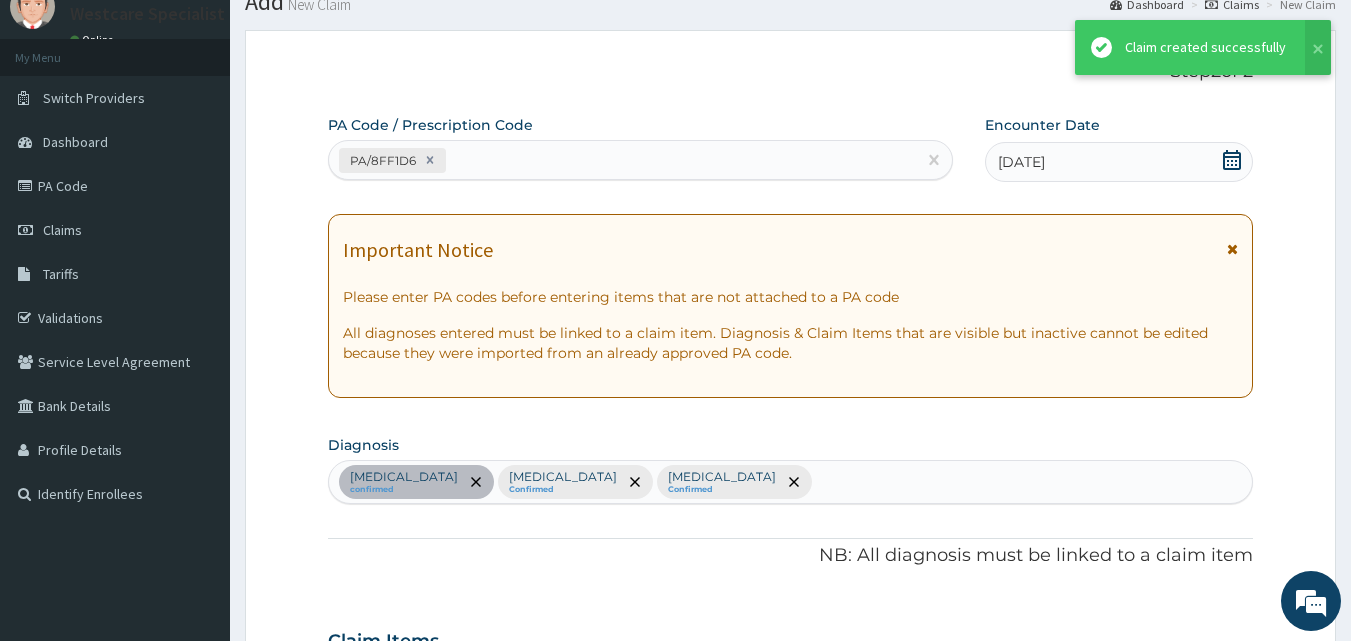 scroll, scrollTop: 1050, scrollLeft: 0, axis: vertical 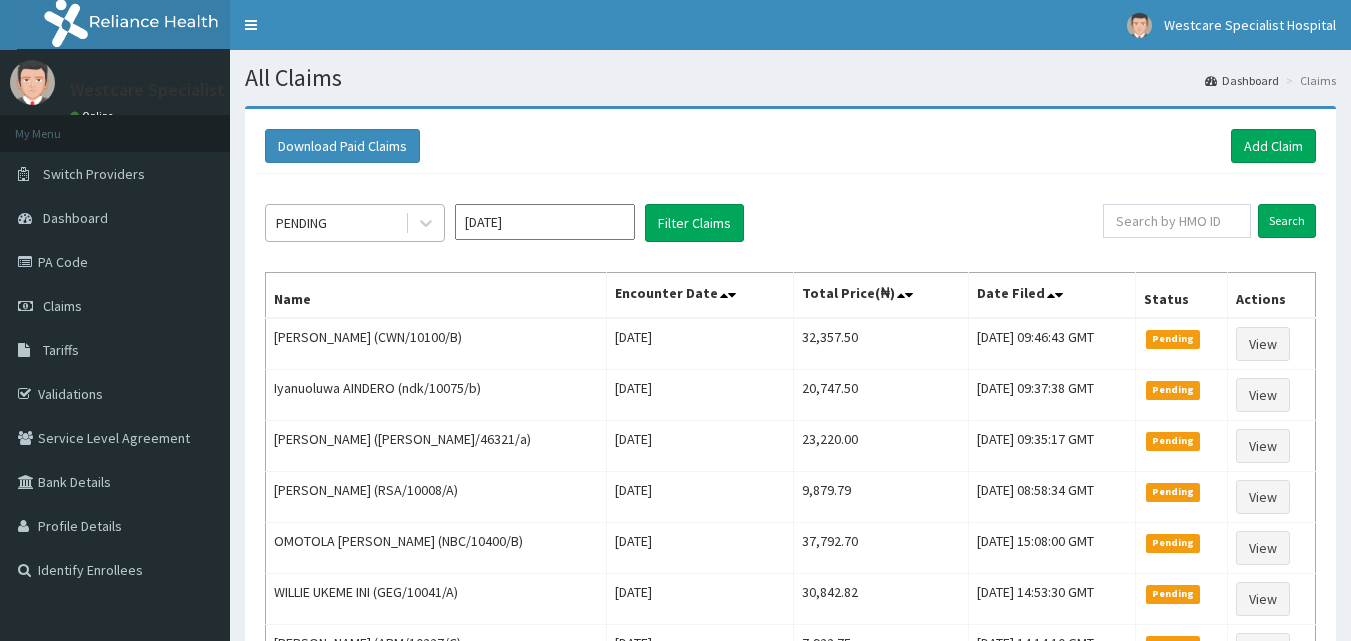 click on "PENDING" at bounding box center (335, 223) 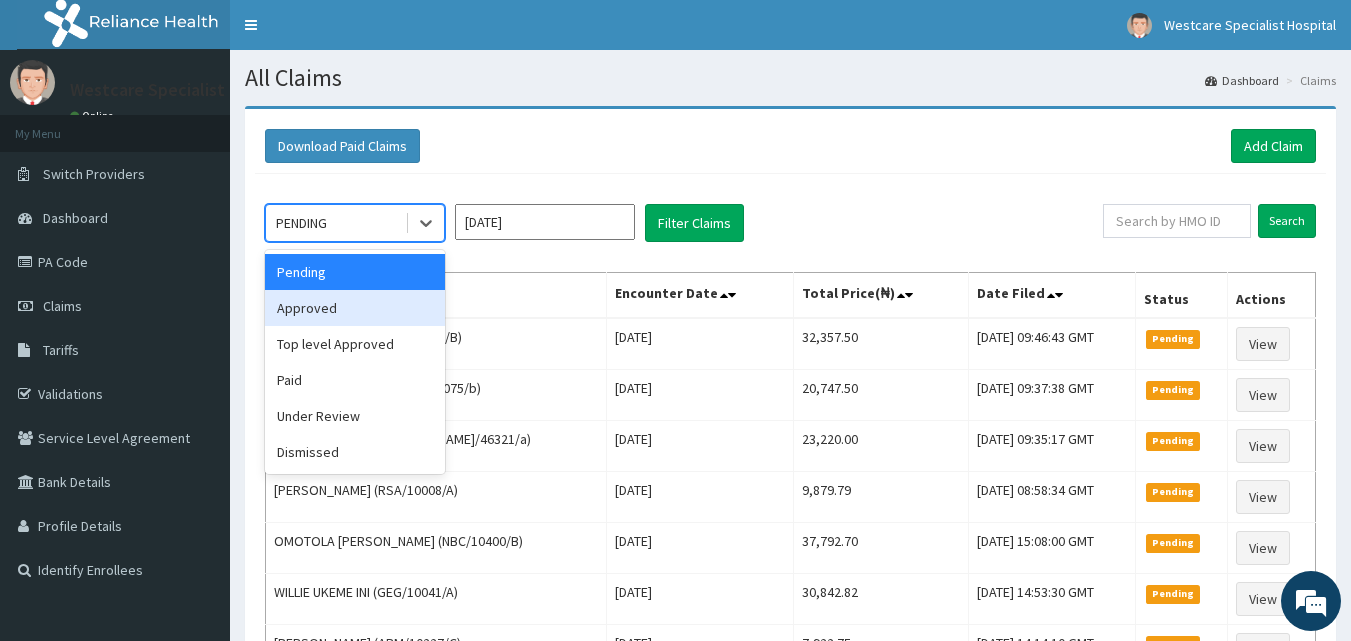 click on "Approved" at bounding box center [355, 308] 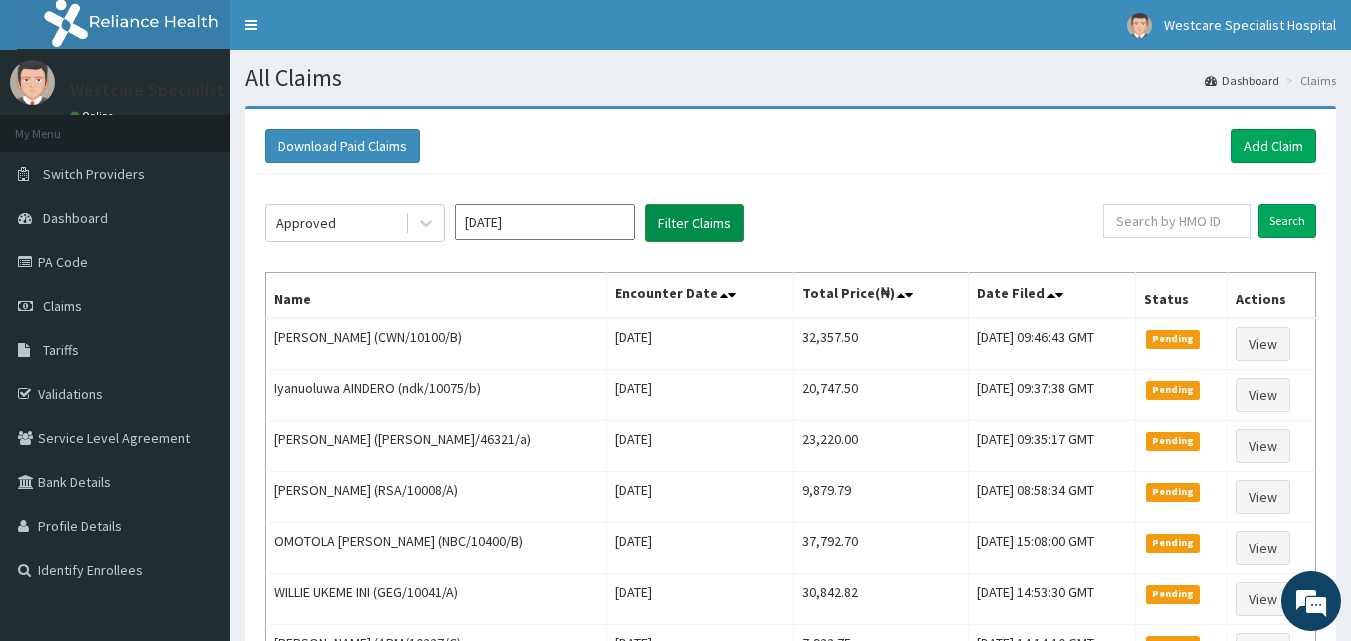 click on "Filter Claims" at bounding box center [694, 223] 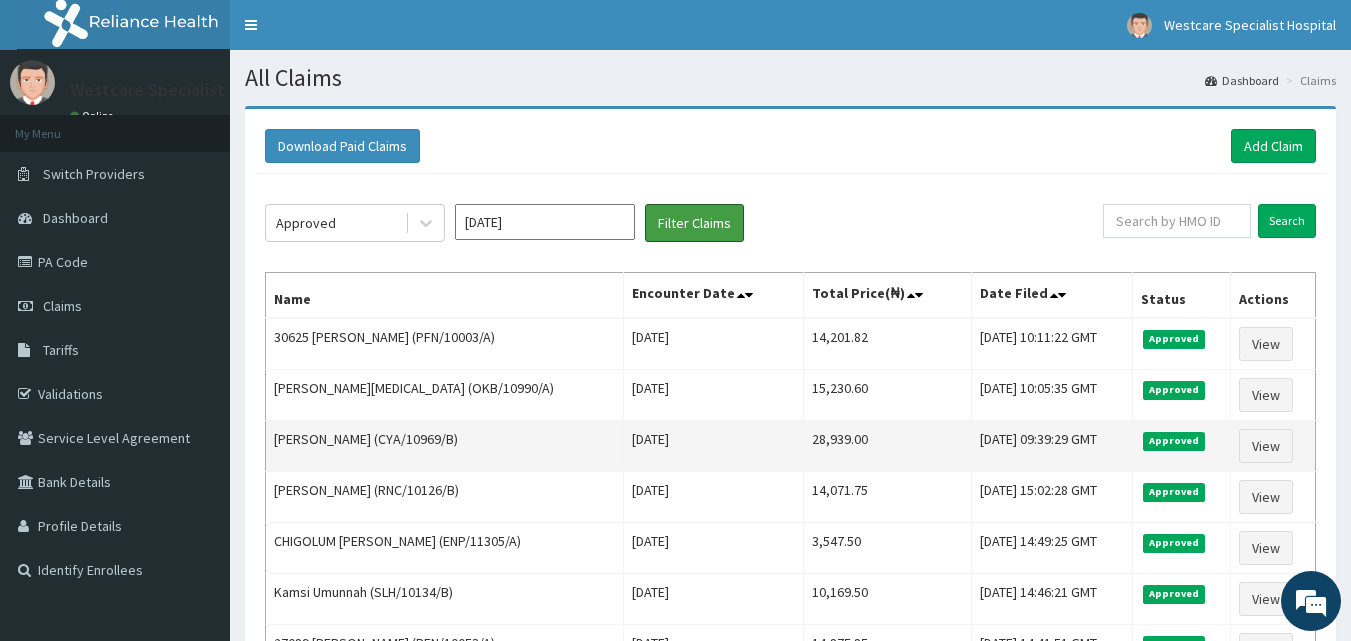 scroll, scrollTop: 0, scrollLeft: 0, axis: both 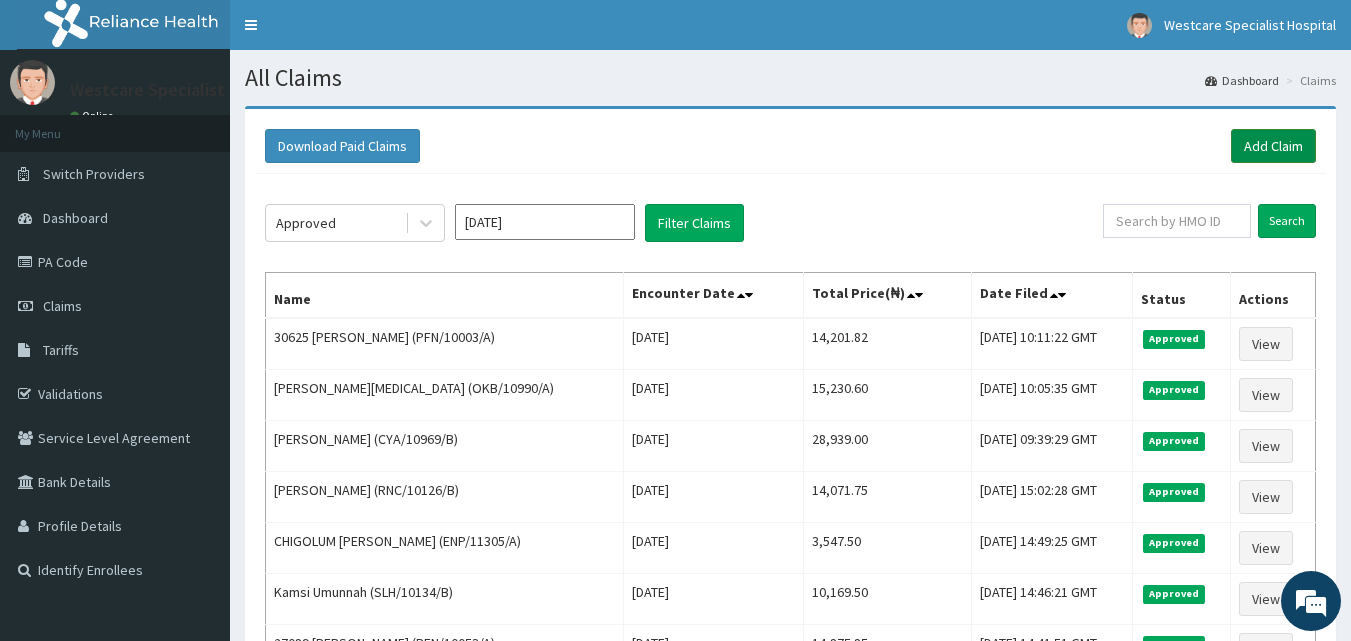 click on "Add Claim" at bounding box center [1273, 146] 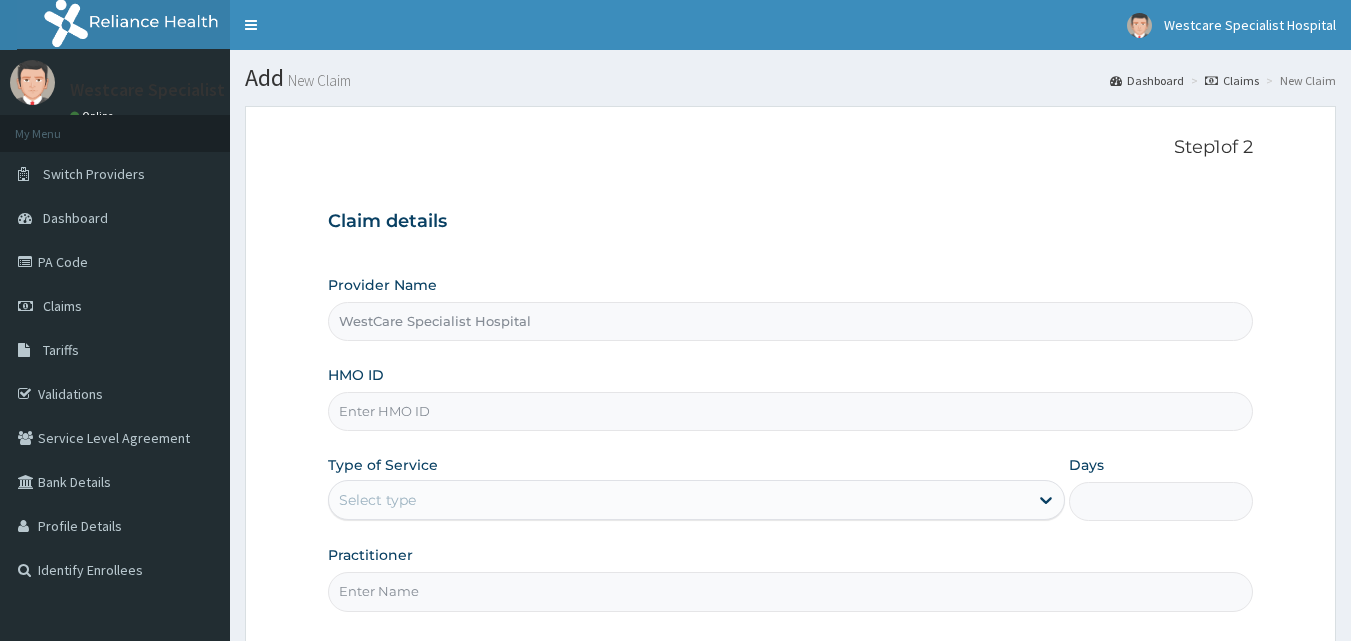 scroll, scrollTop: 187, scrollLeft: 0, axis: vertical 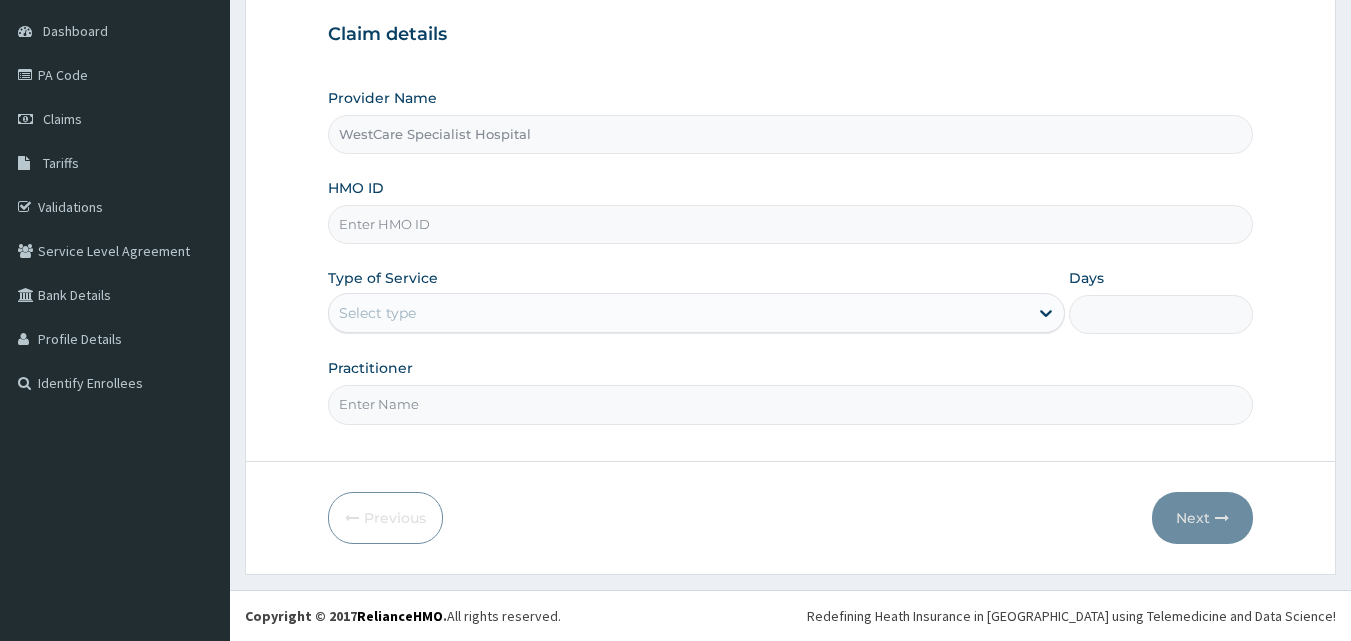 click on "HMO ID" at bounding box center [791, 224] 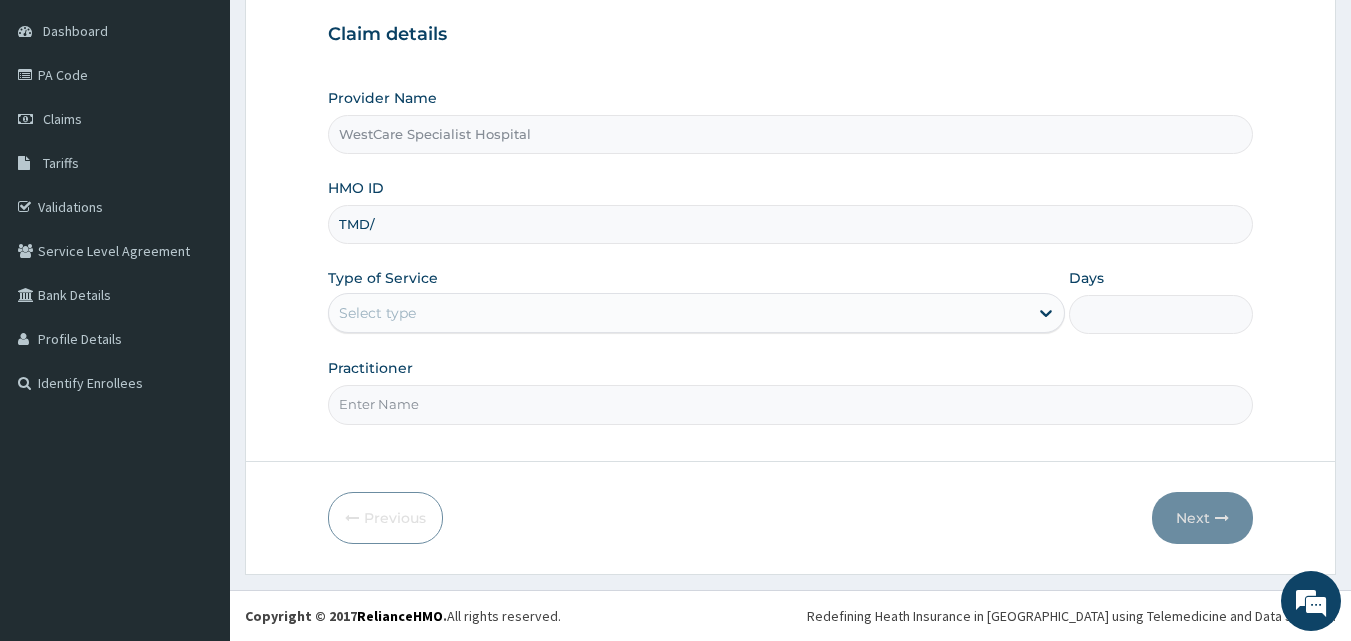 scroll, scrollTop: 0, scrollLeft: 0, axis: both 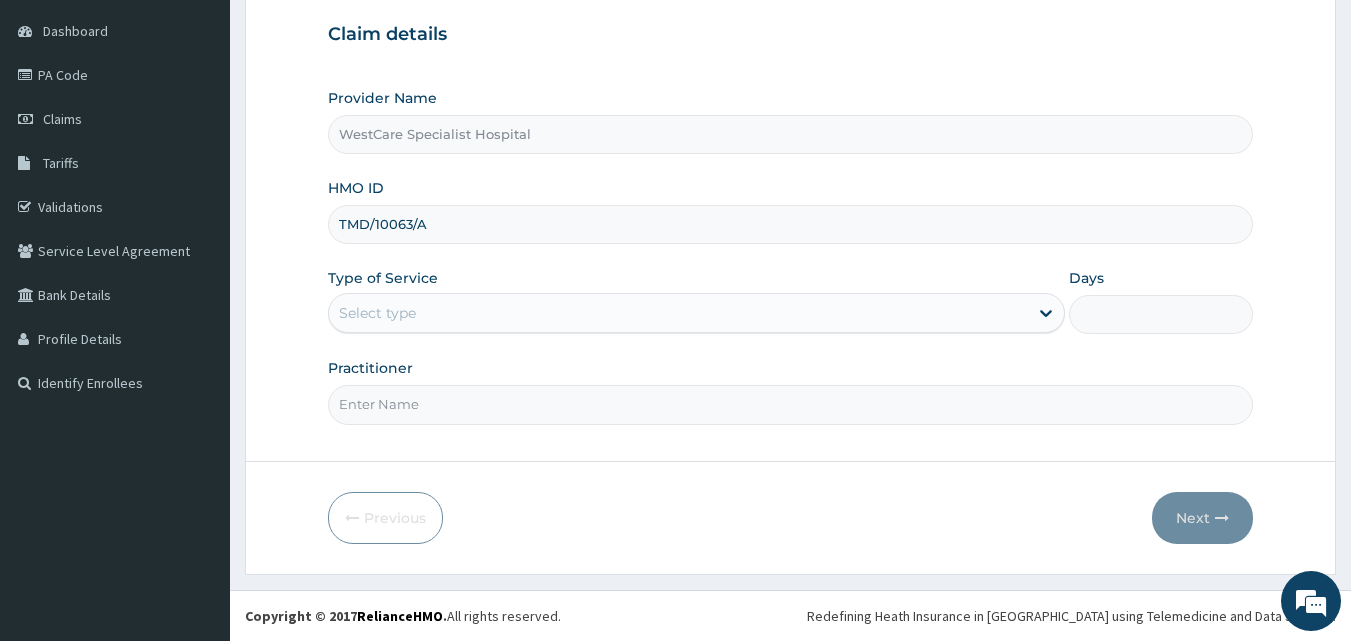 type on "TMD/10063/A" 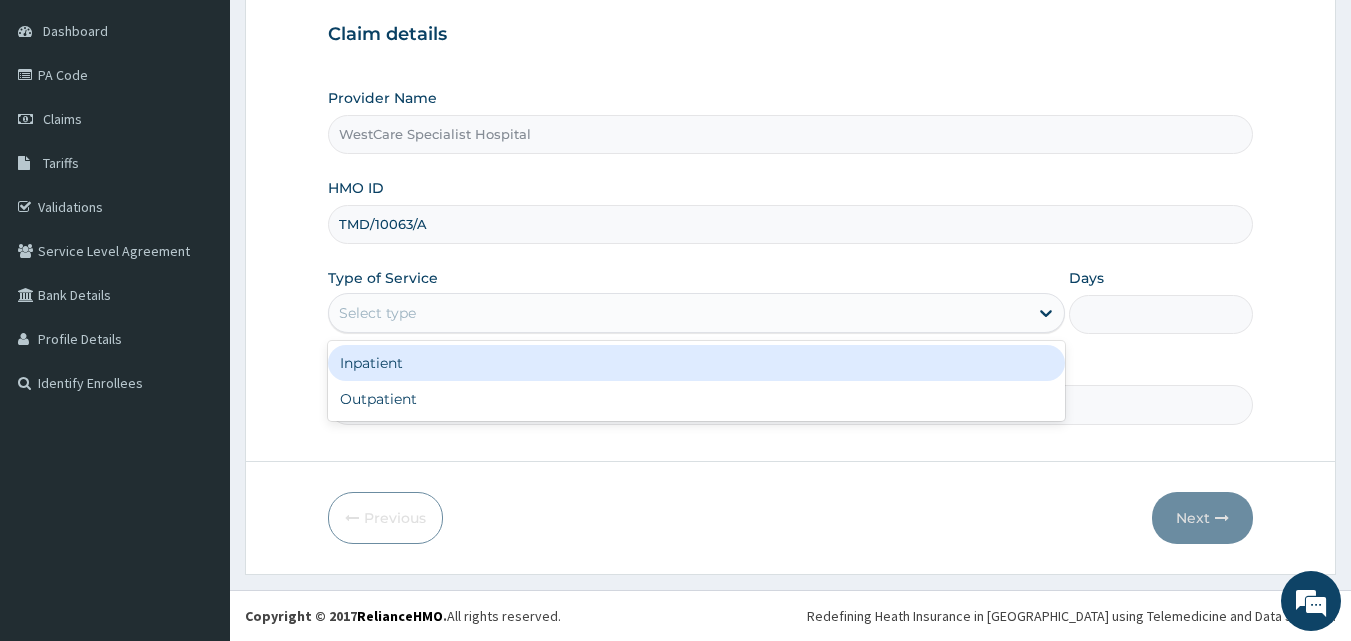 click on "Select type" at bounding box center [678, 313] 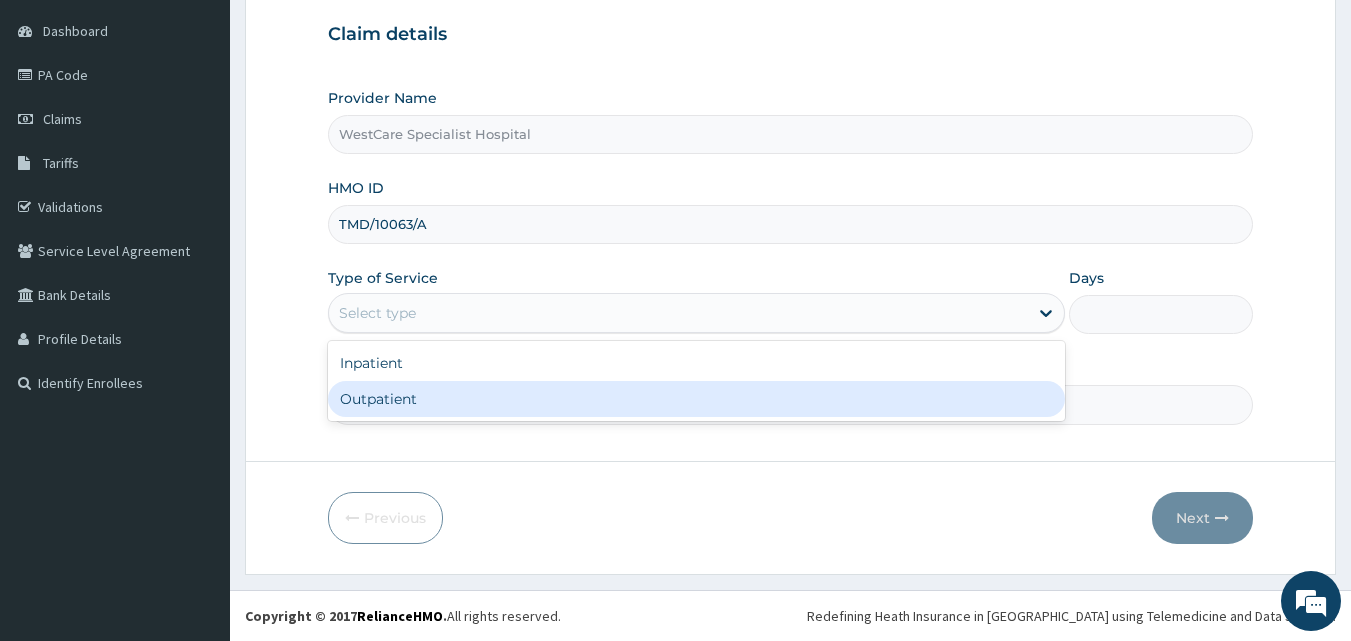 click on "Outpatient" at bounding box center [696, 399] 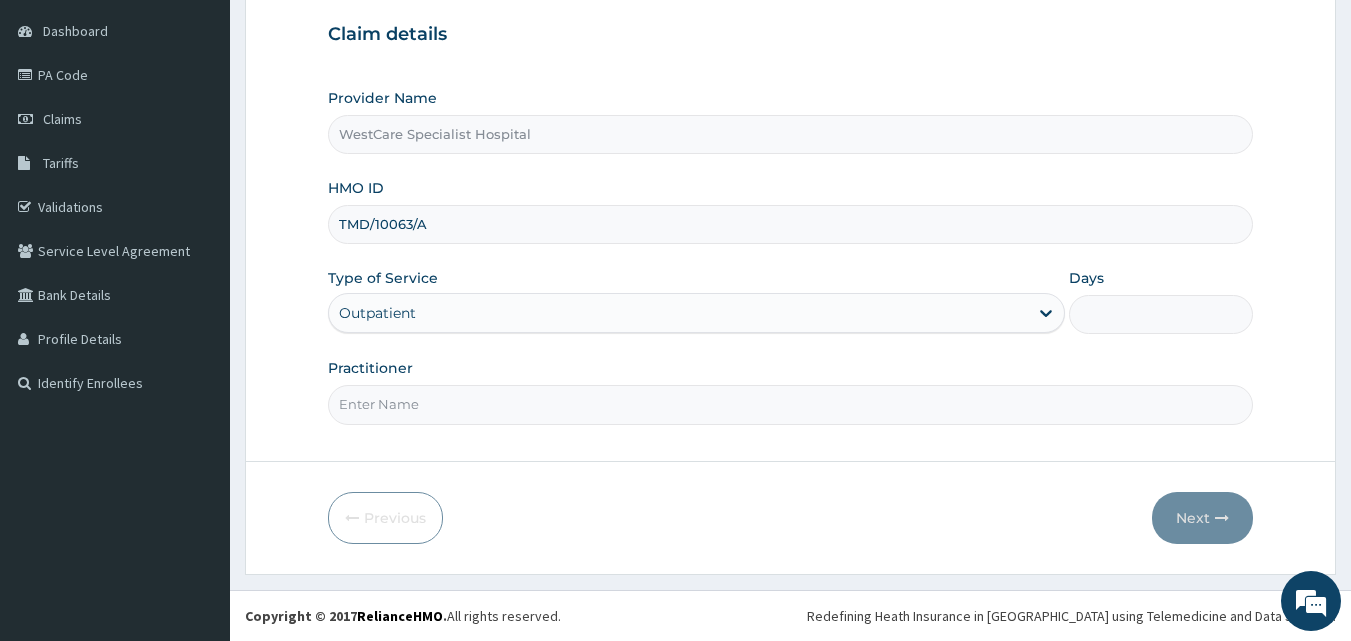 type on "1" 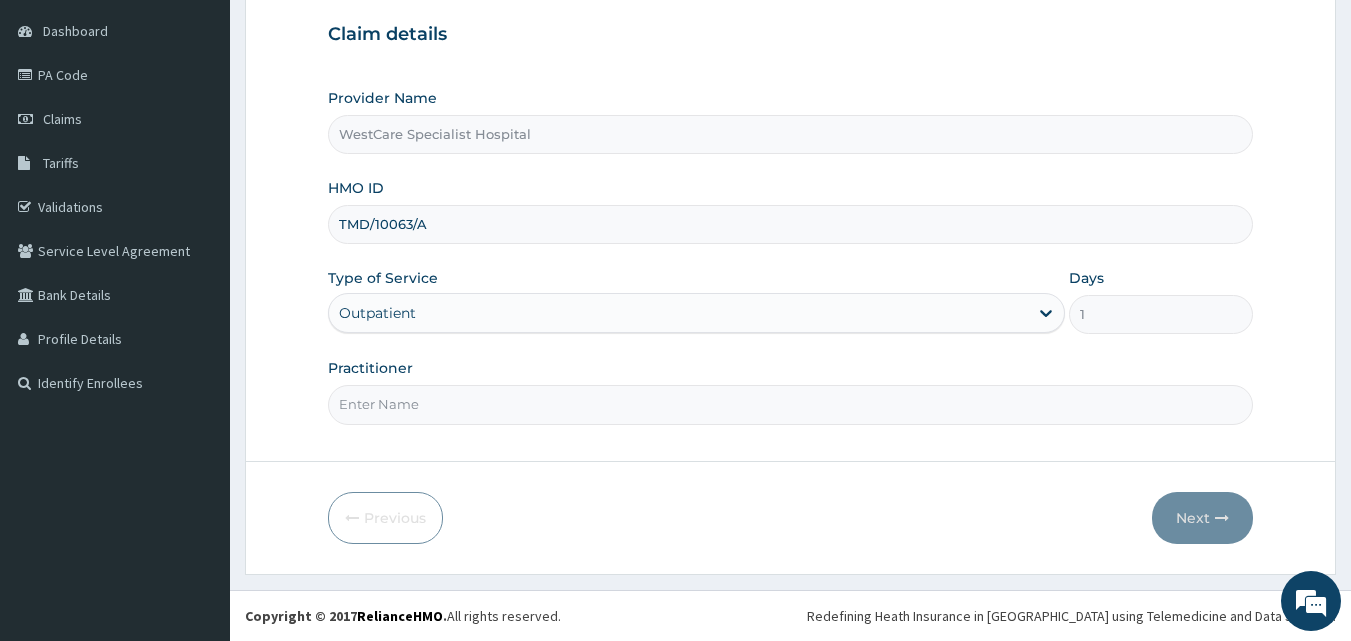 click on "Practitioner" at bounding box center [791, 404] 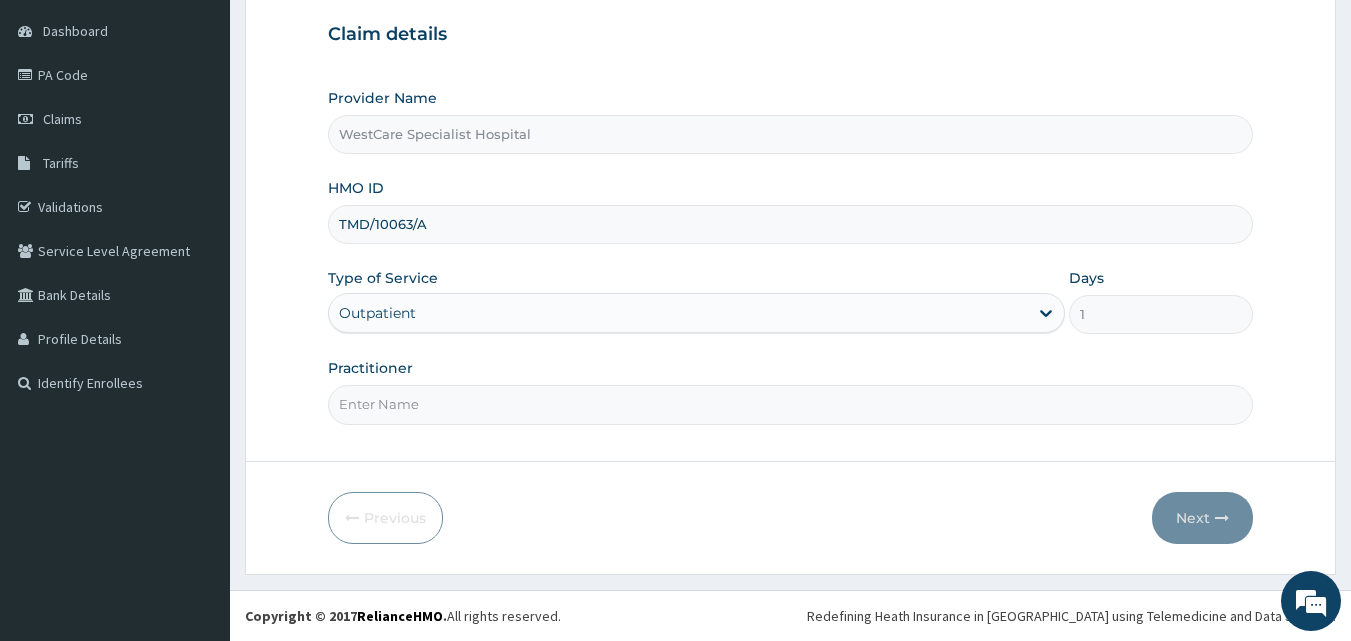 type on "[PERSON_NAME]" 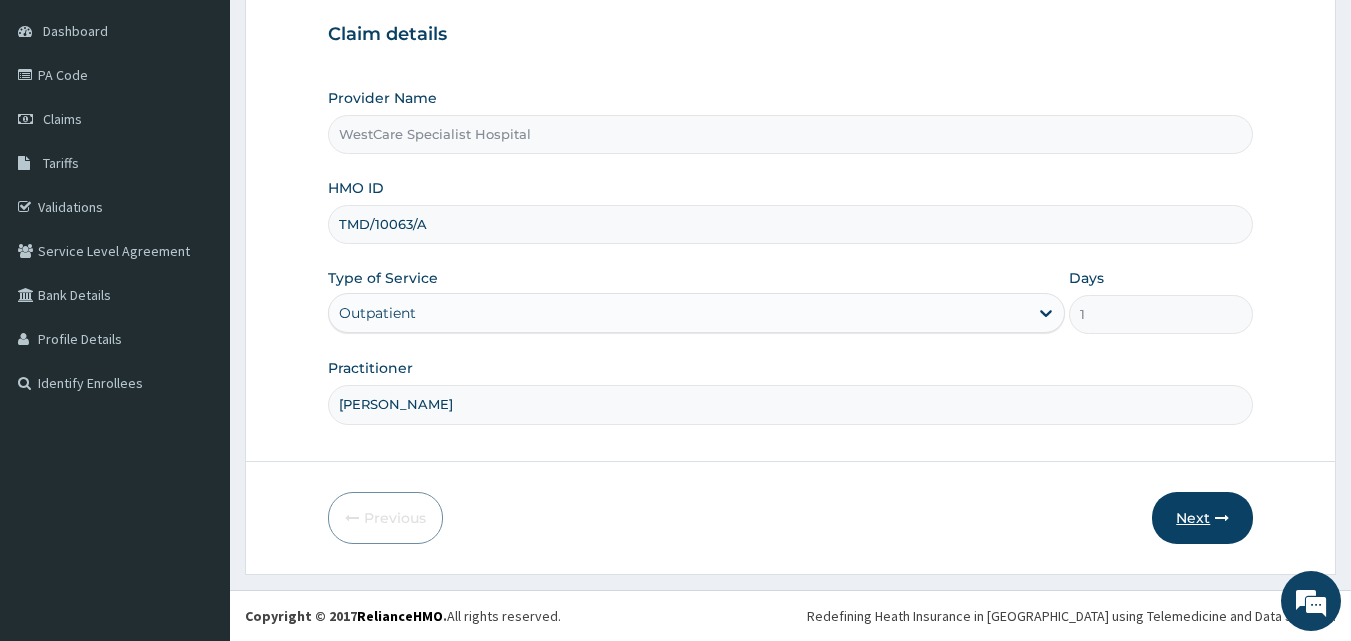 click on "Next" at bounding box center [1202, 518] 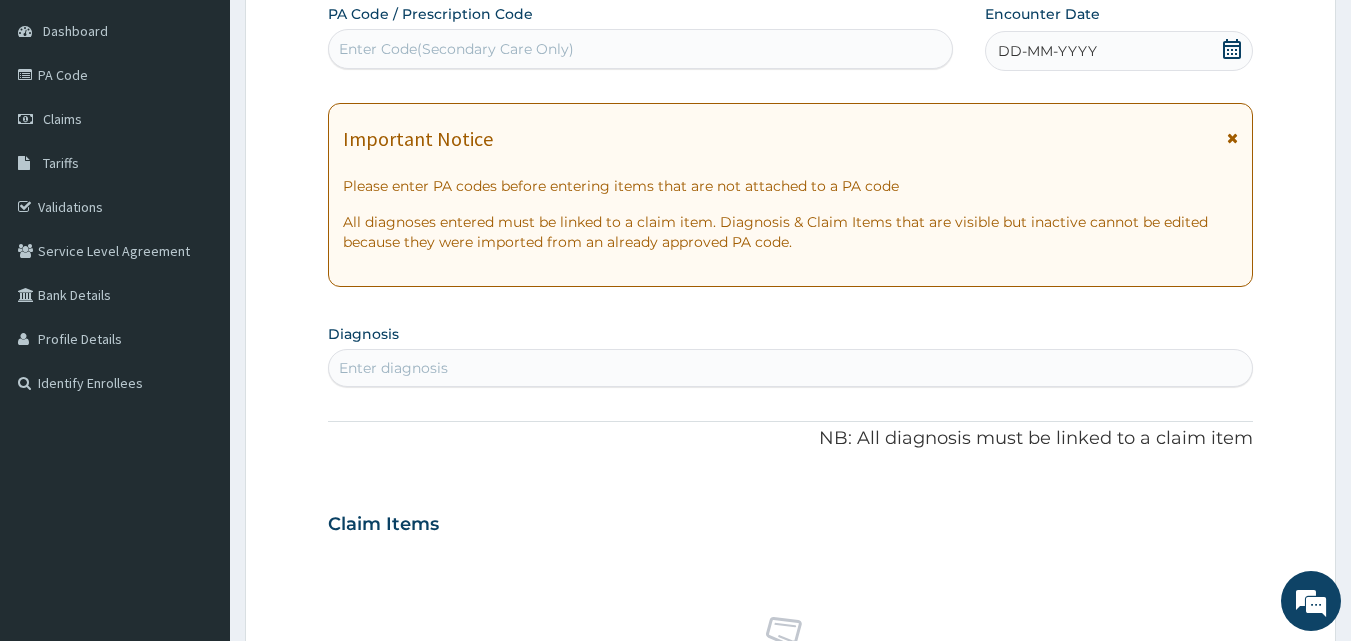 scroll, scrollTop: 87, scrollLeft: 0, axis: vertical 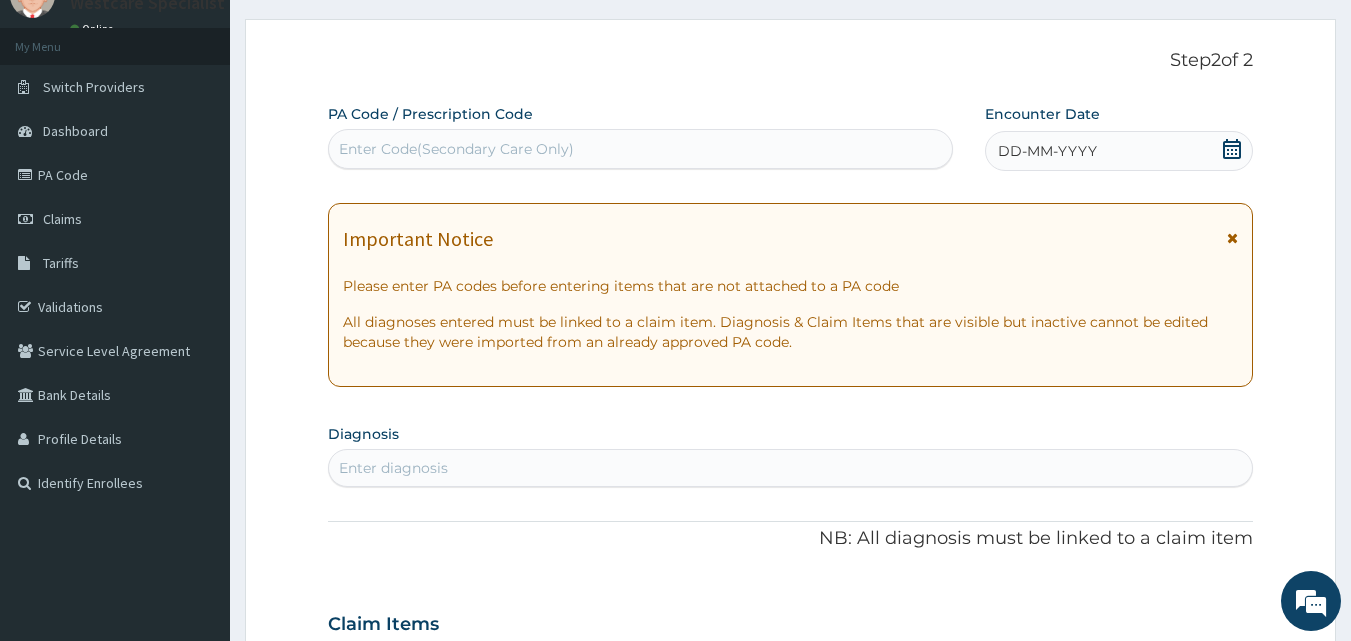 click on "Enter Code(Secondary Care Only)" at bounding box center (641, 149) 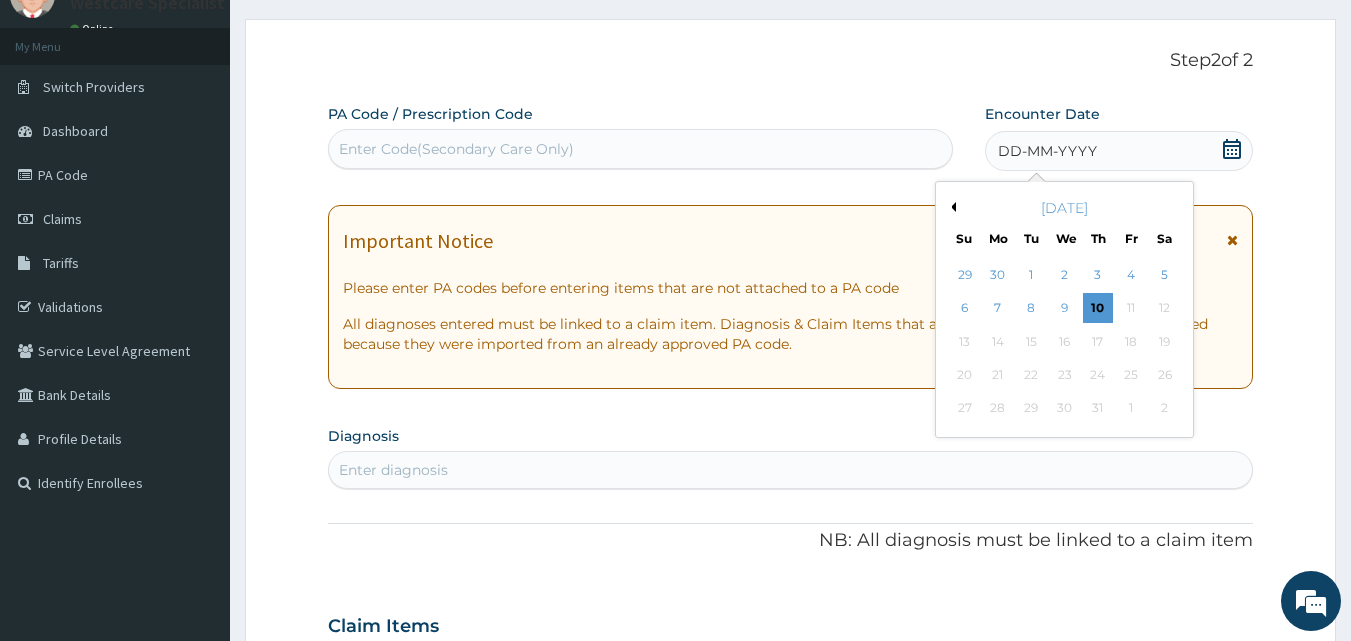 click on "9" at bounding box center (1065, 309) 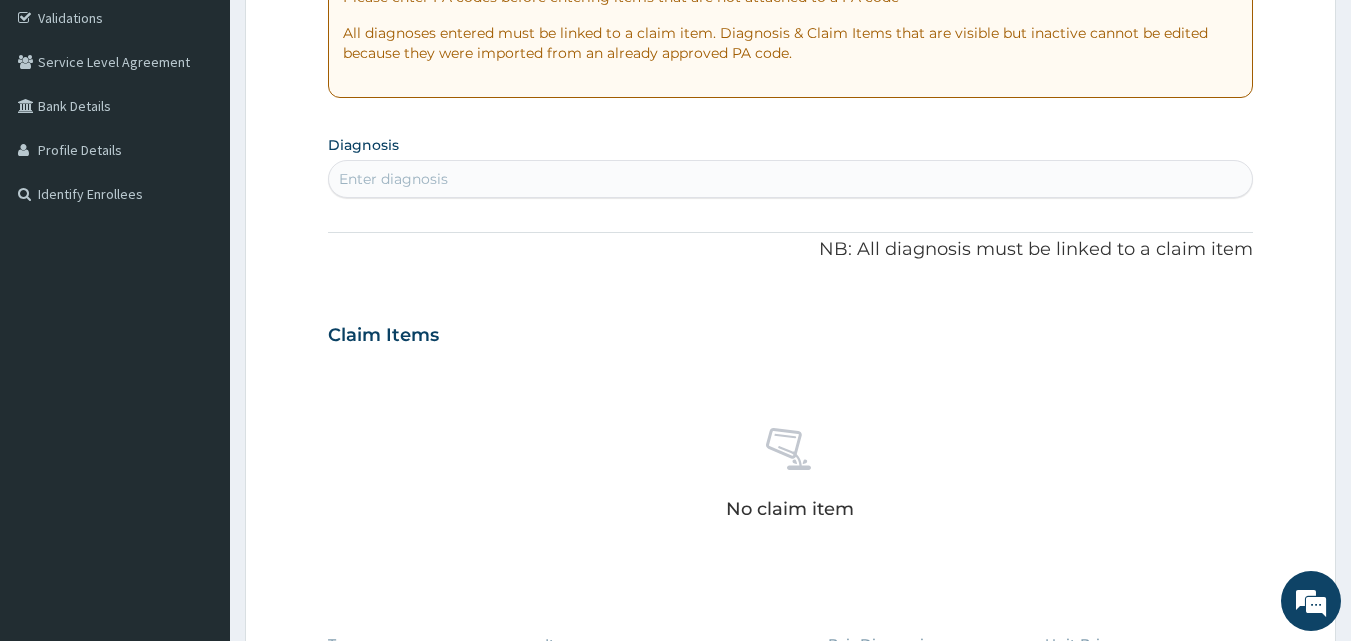 scroll, scrollTop: 387, scrollLeft: 0, axis: vertical 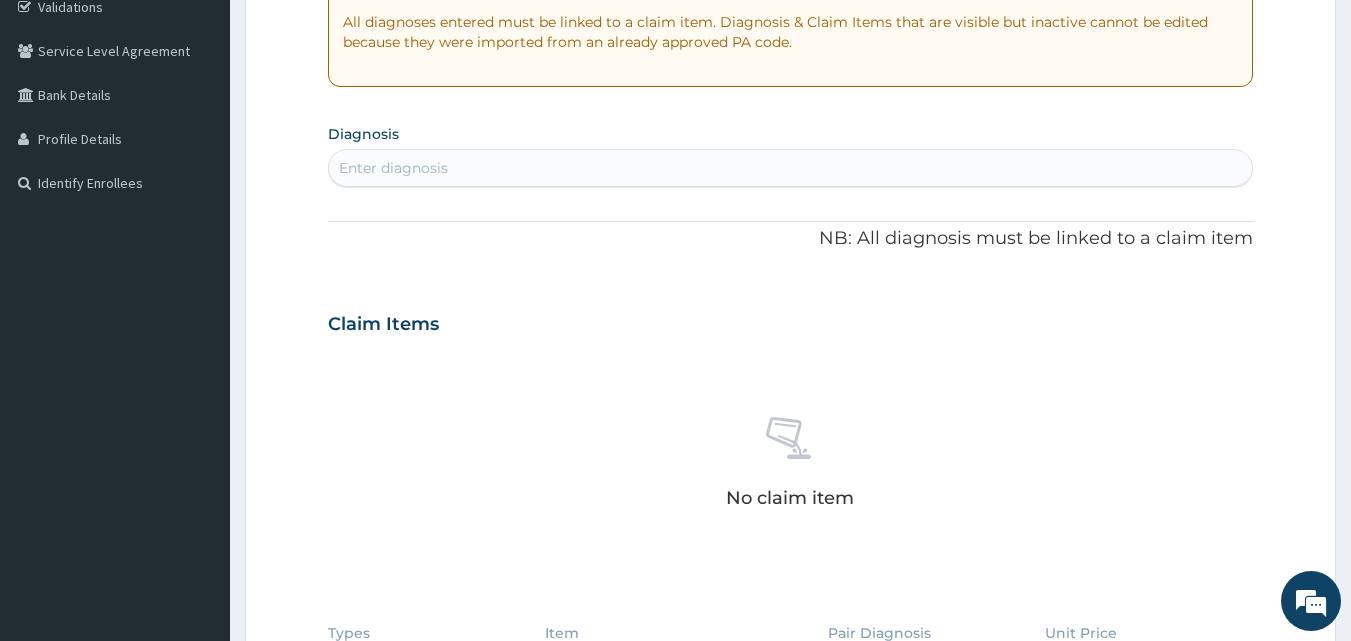 click on "Enter diagnosis" at bounding box center [791, 168] 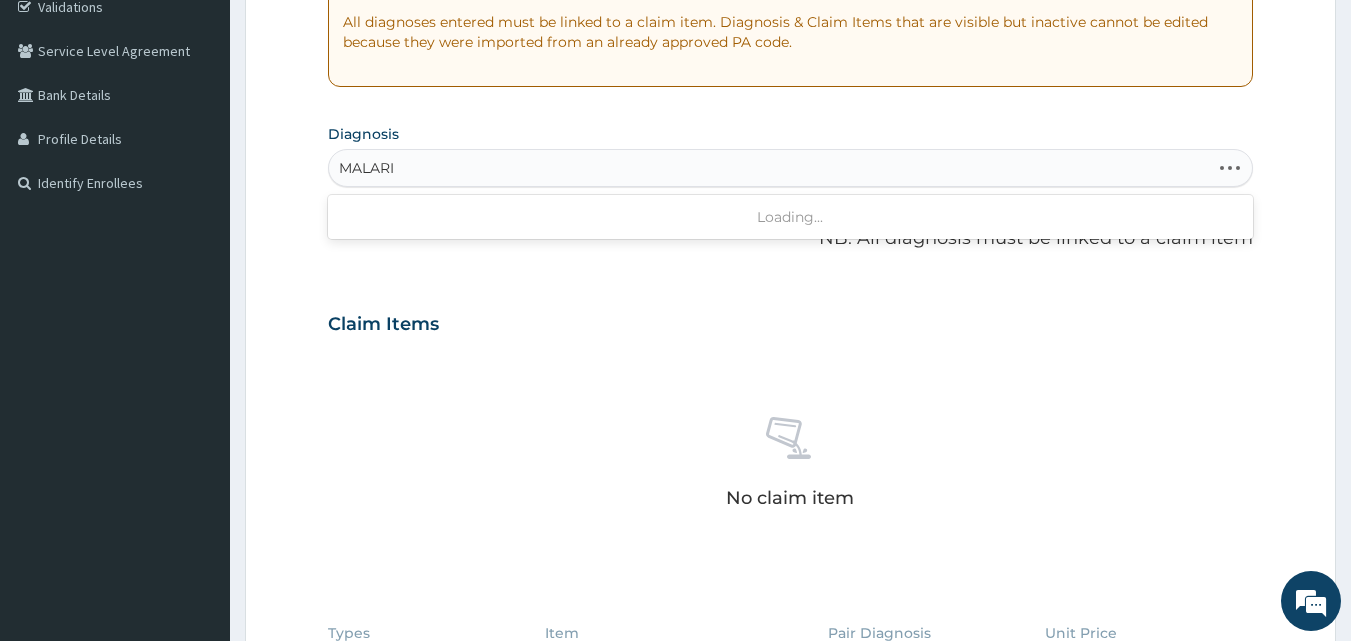type on "MALARIA" 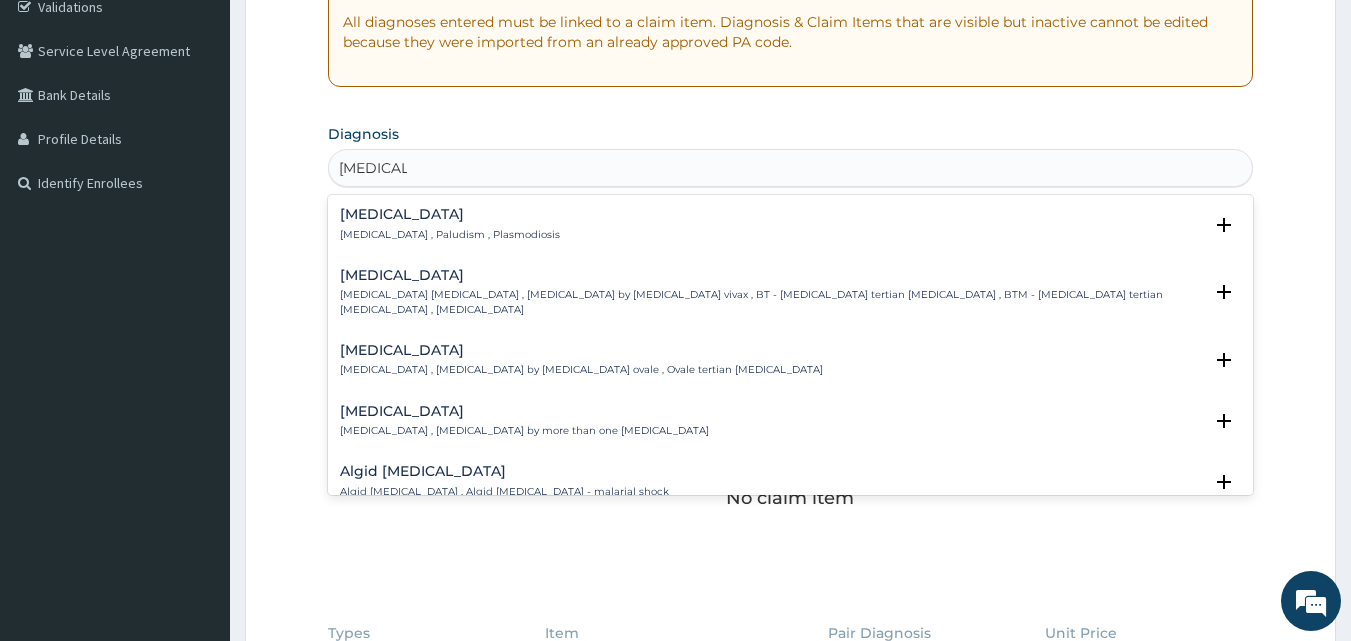 click on "Malaria" at bounding box center (450, 214) 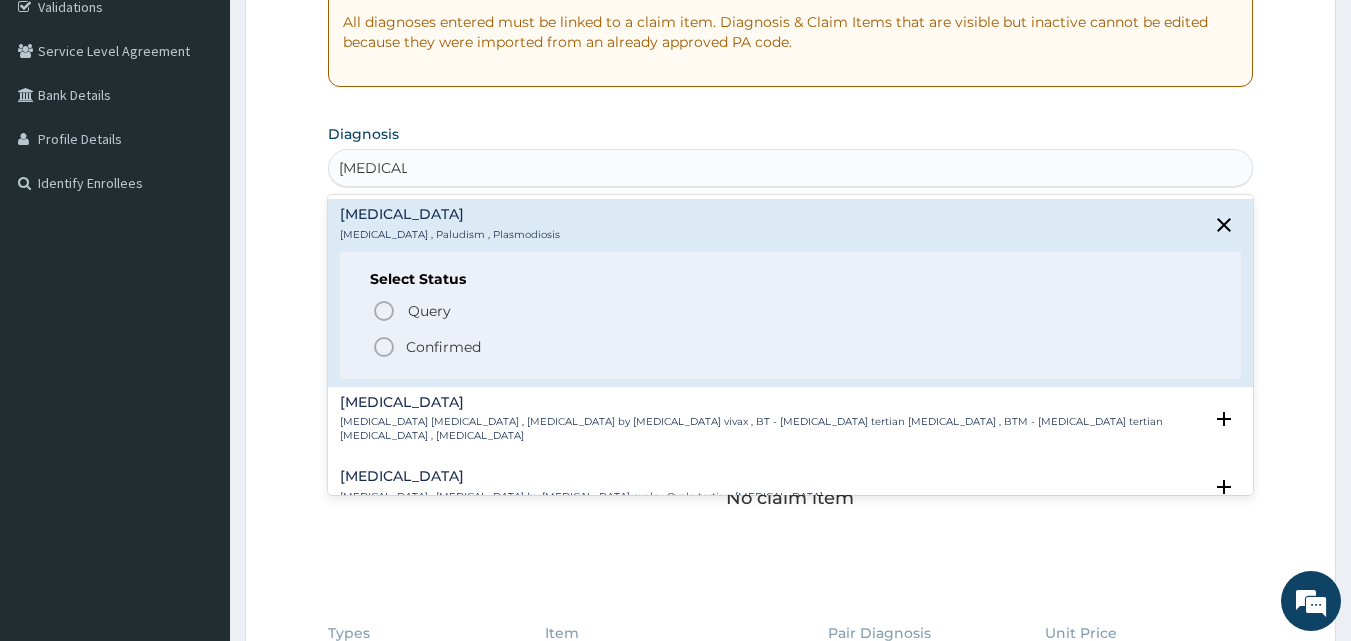 click 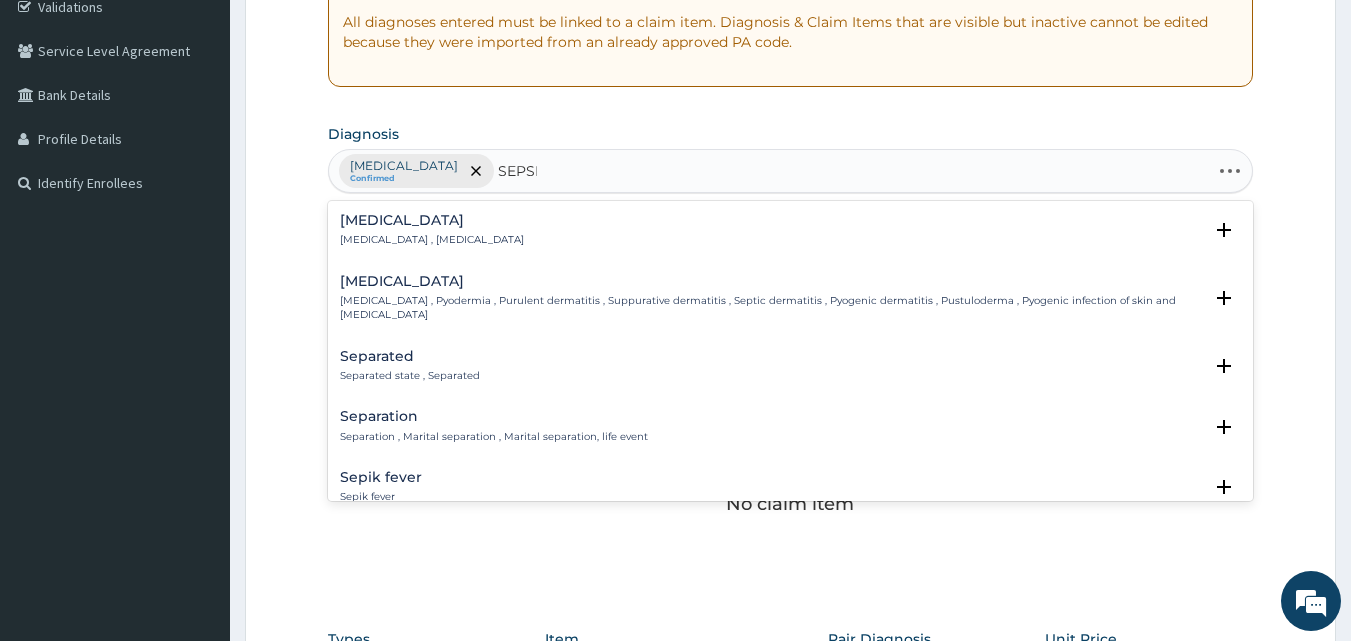 type on "SEPSIS" 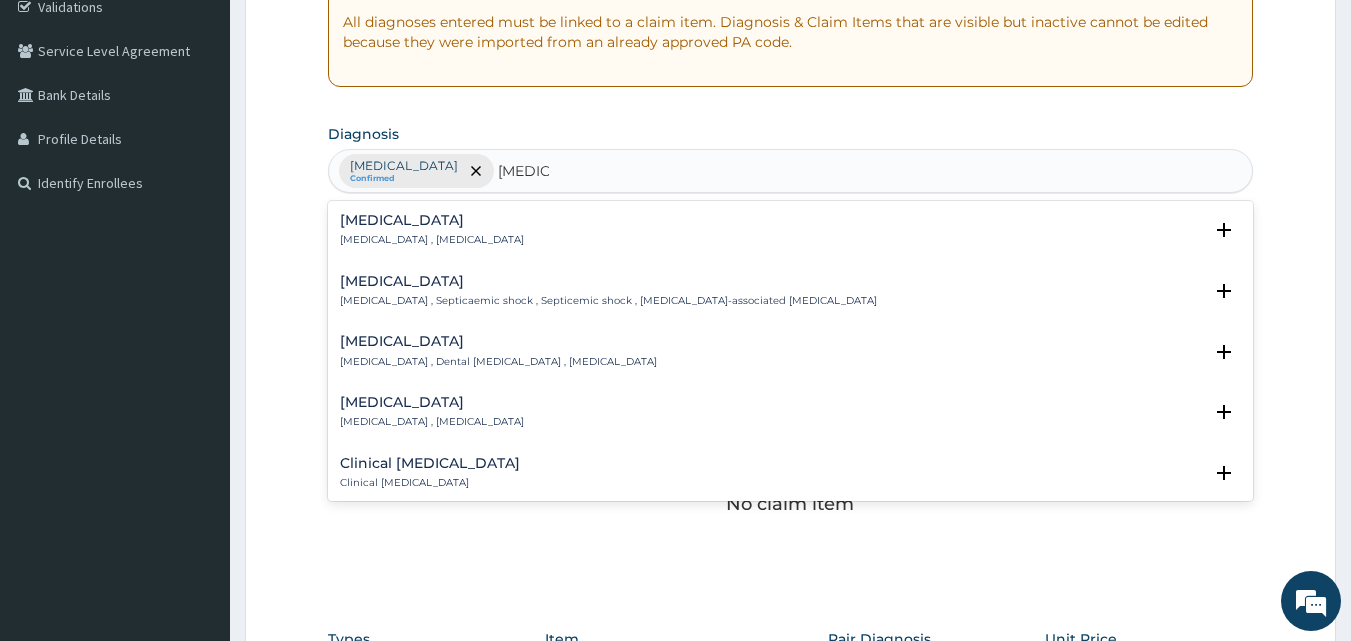 click on "Sepsis" at bounding box center (432, 220) 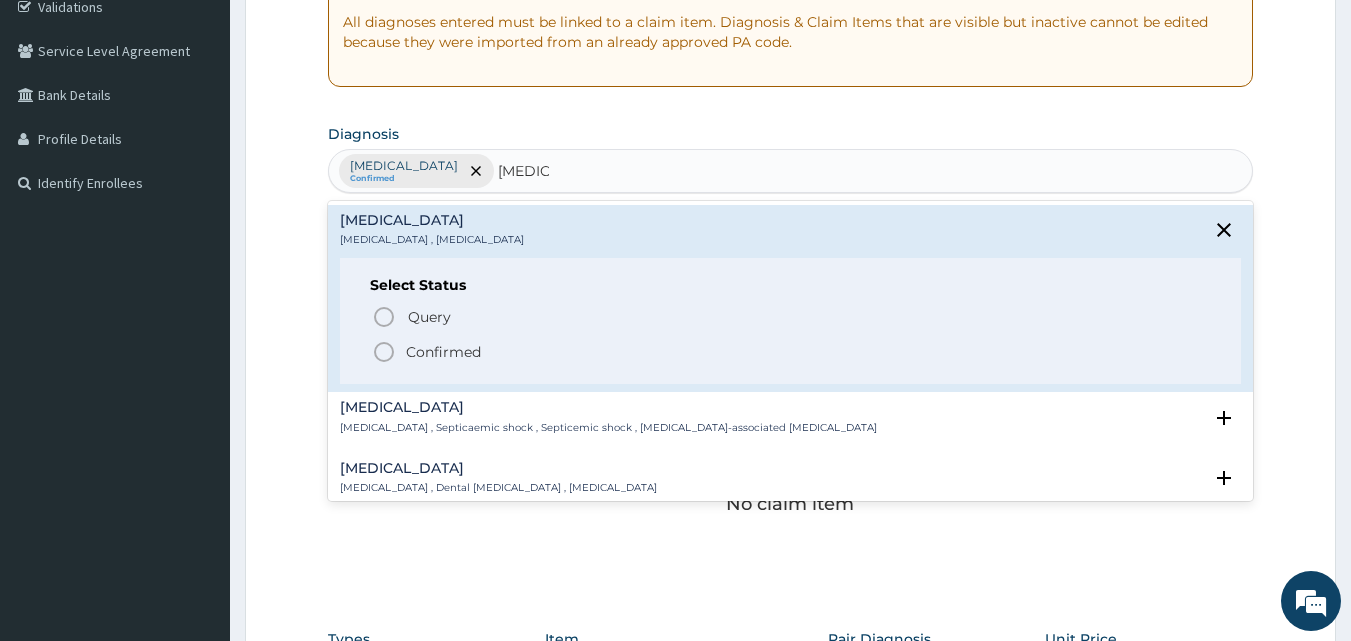click 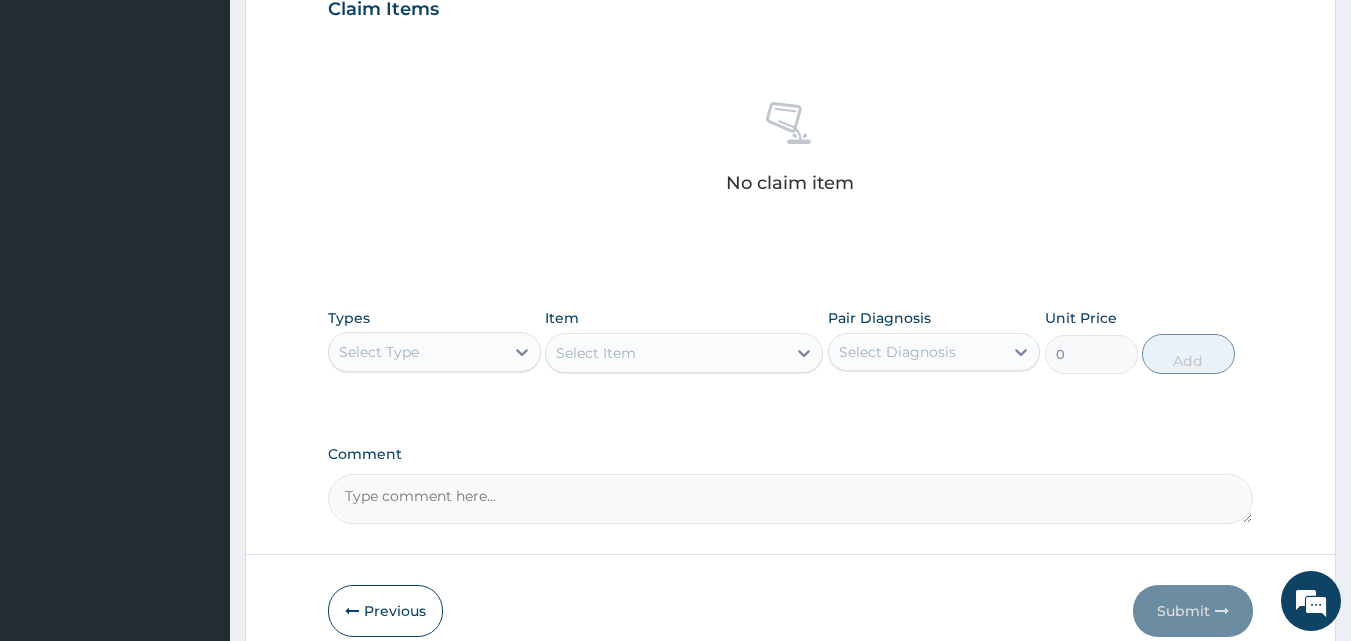scroll, scrollTop: 787, scrollLeft: 0, axis: vertical 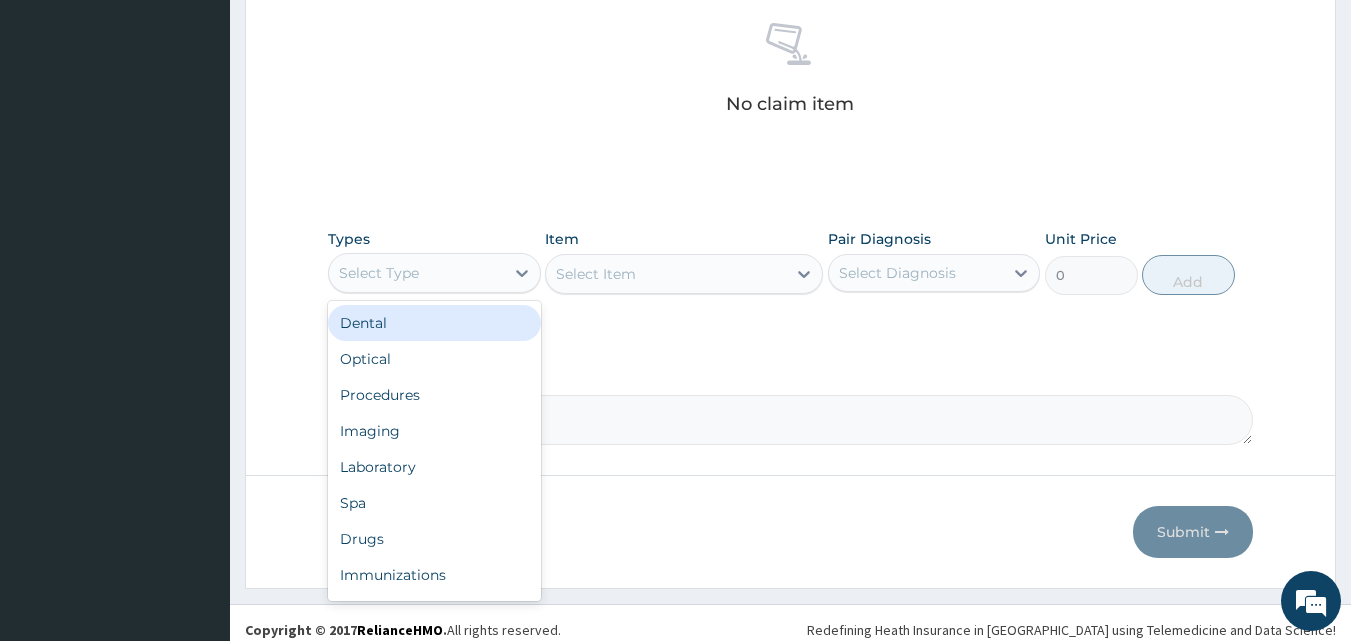 click on "Select Type" at bounding box center (379, 273) 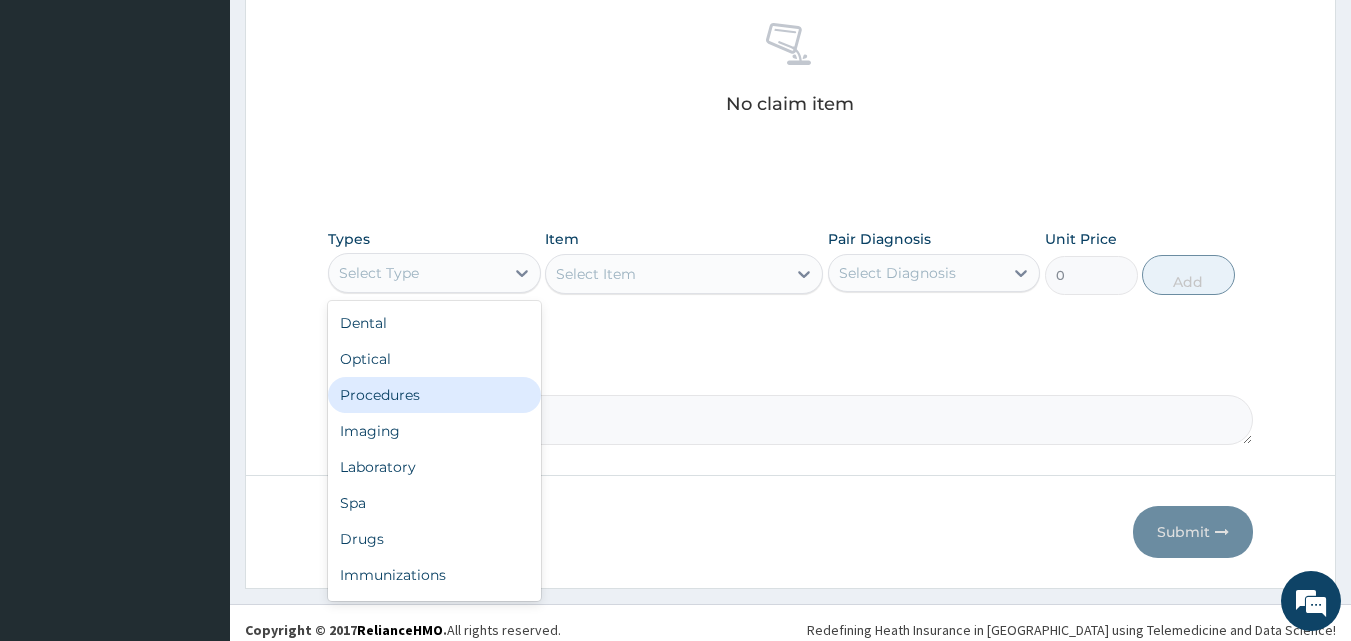click on "Procedures" at bounding box center (434, 395) 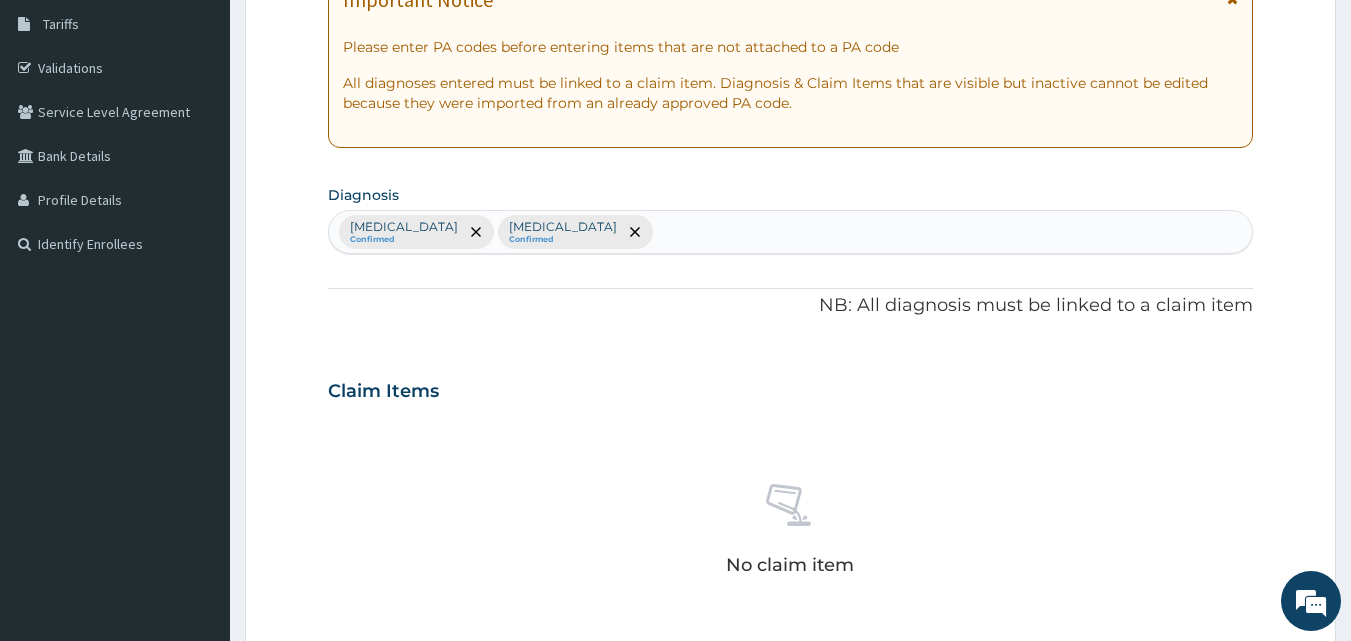 scroll, scrollTop: 287, scrollLeft: 0, axis: vertical 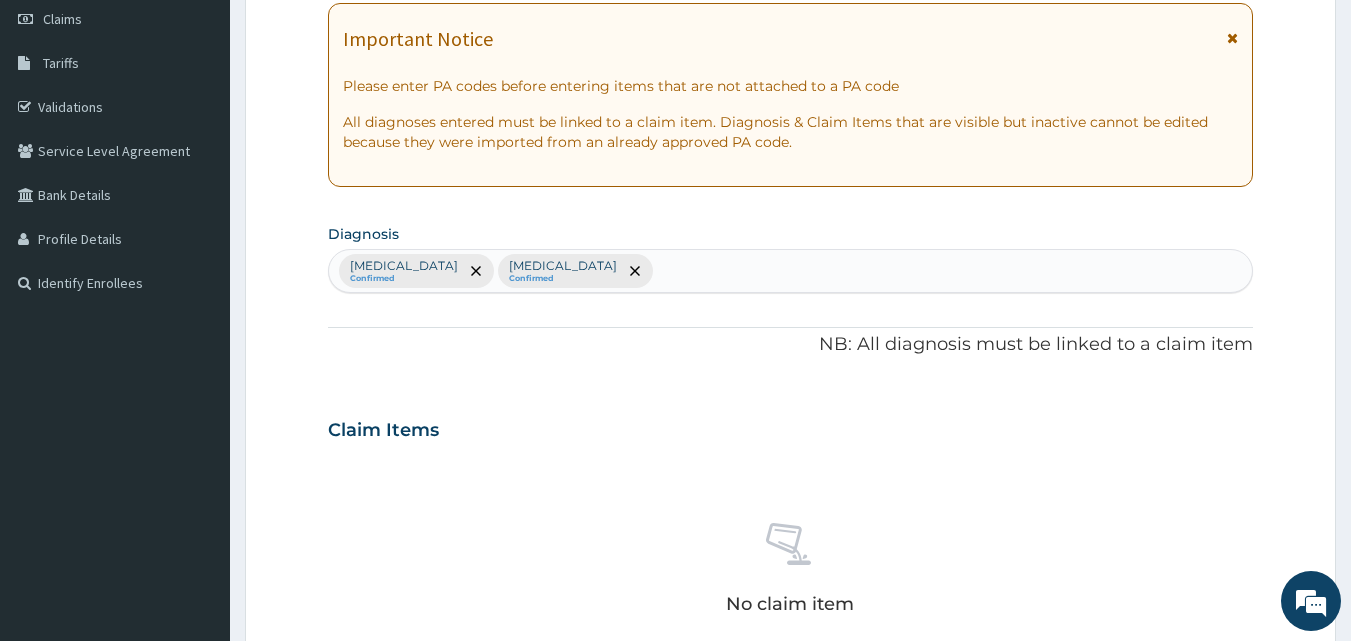 click on "Malaria Confirmed Sepsis Confirmed" at bounding box center [791, 271] 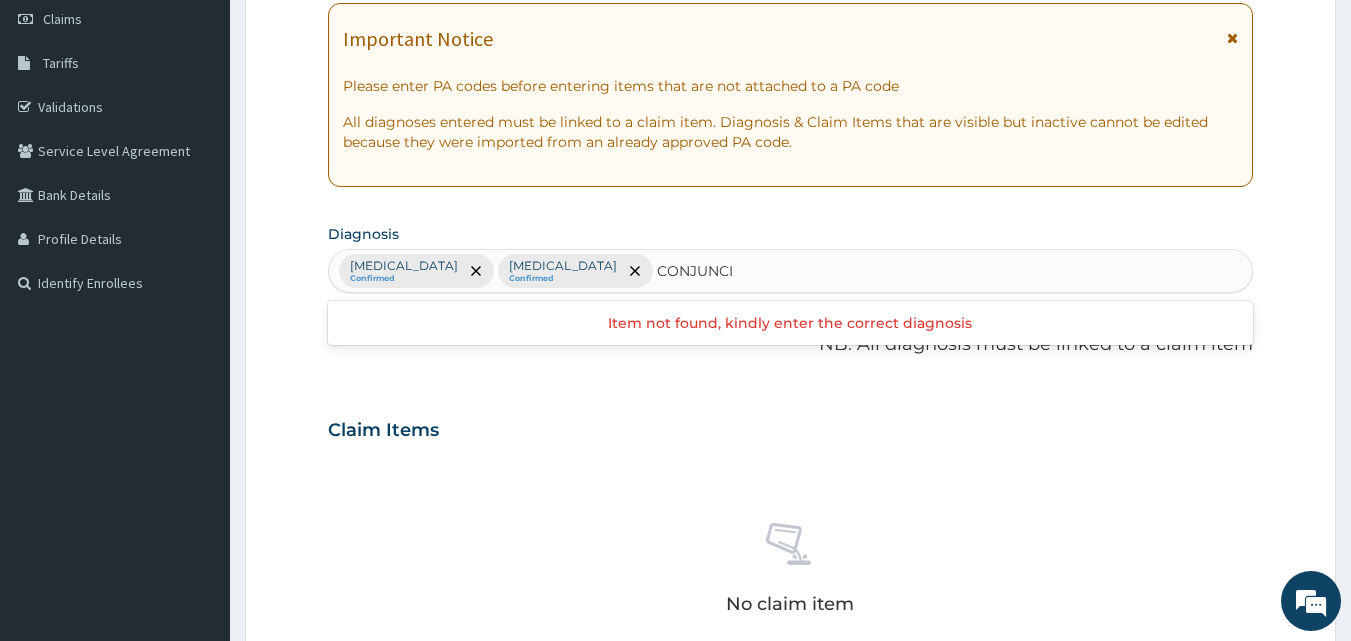 type on "CONJUNC" 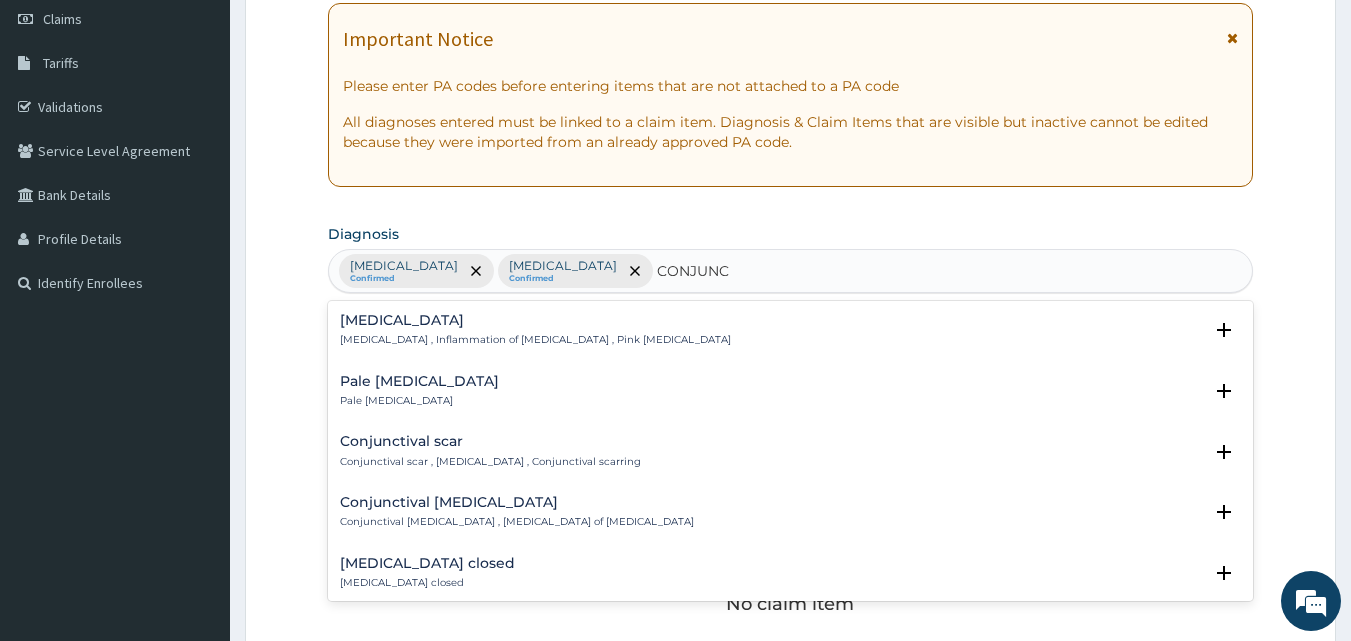 click on "Conjunctivitis" at bounding box center [535, 320] 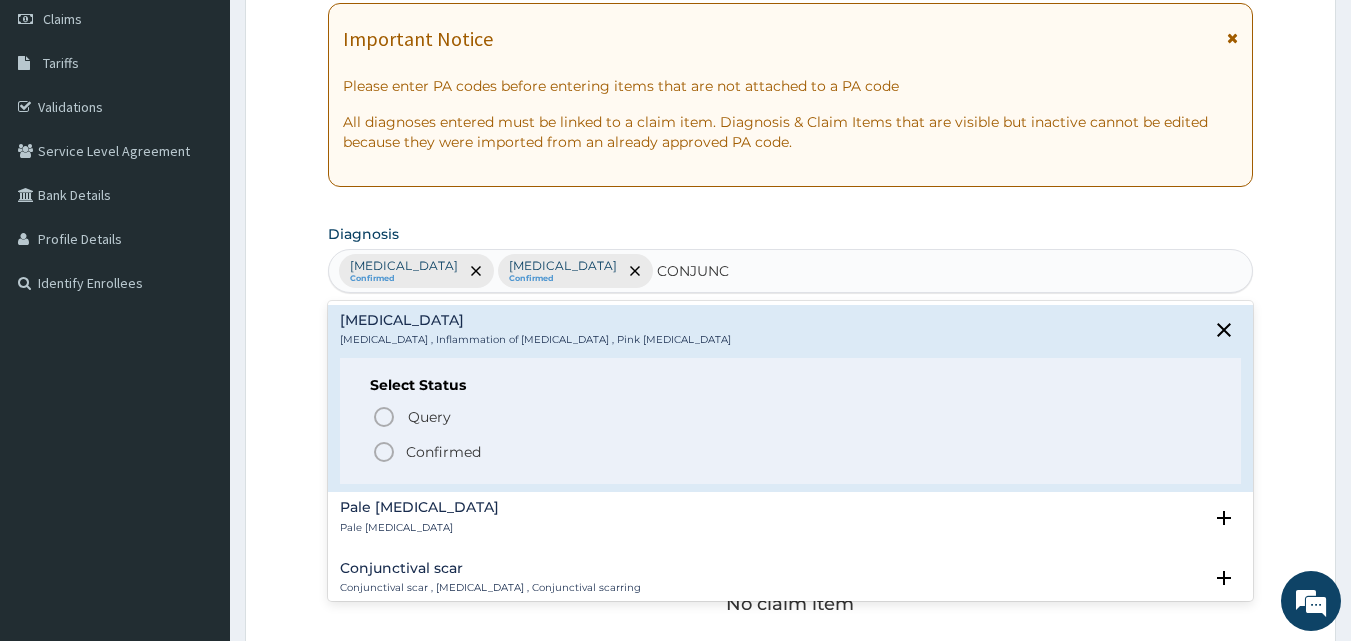 click 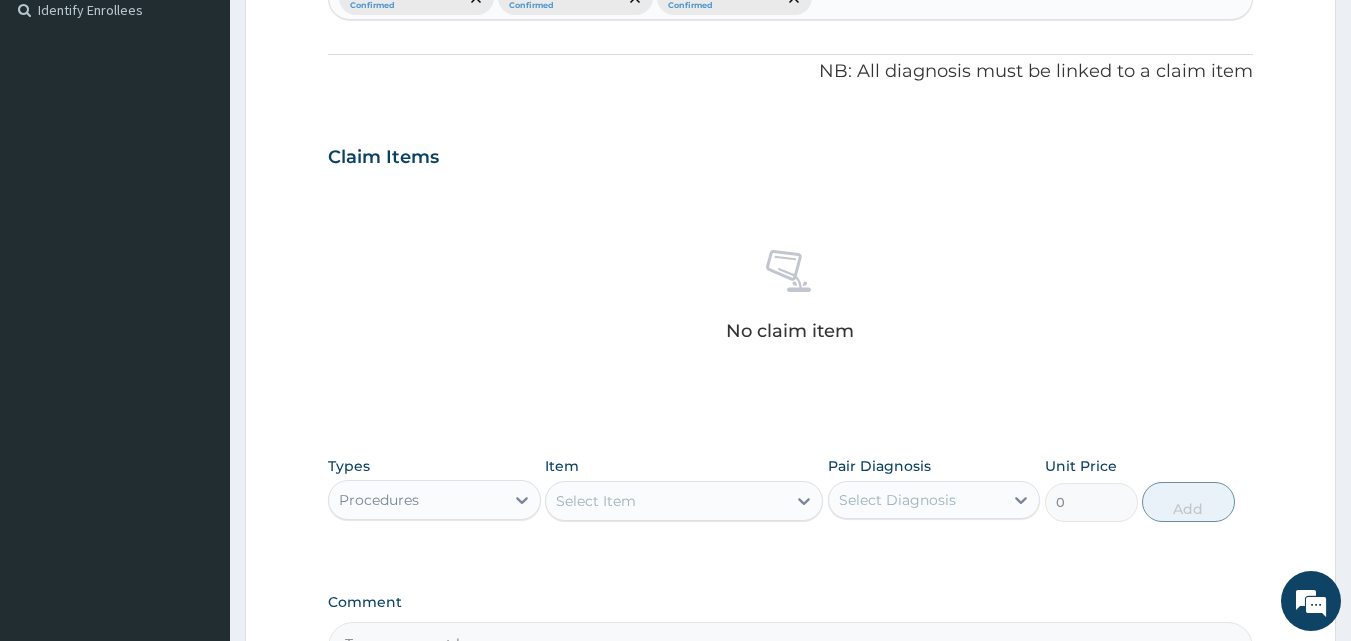 scroll, scrollTop: 787, scrollLeft: 0, axis: vertical 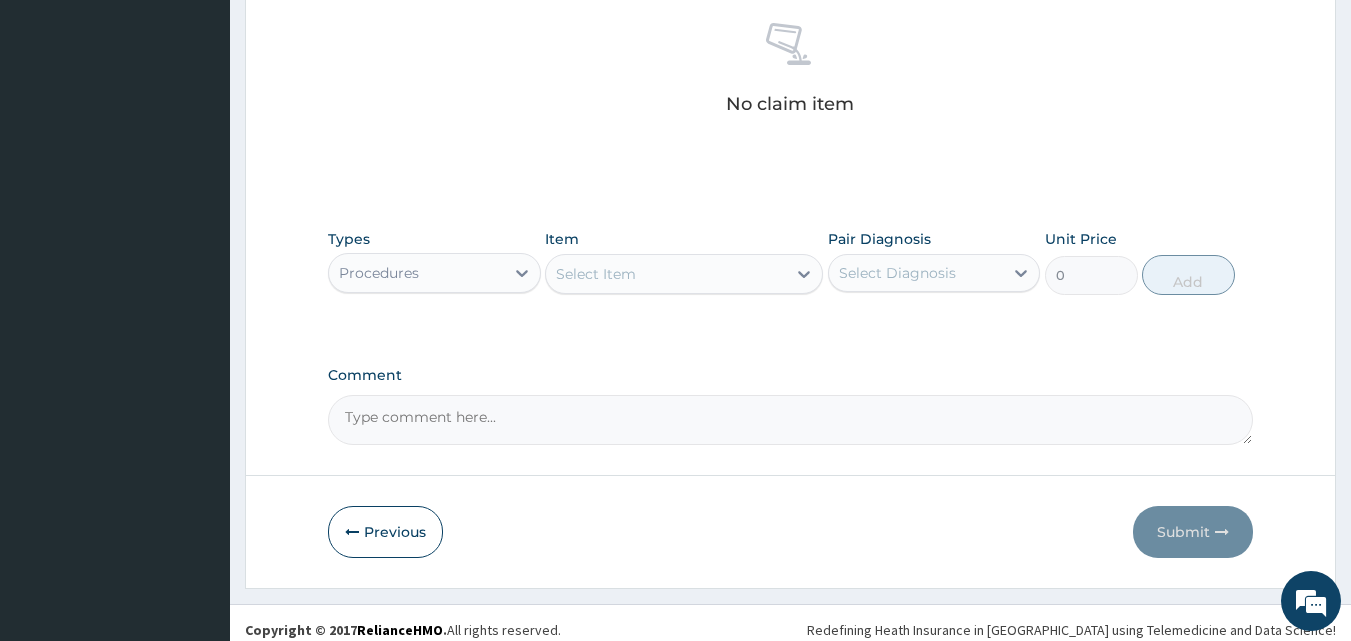 click on "Select Diagnosis" at bounding box center (897, 273) 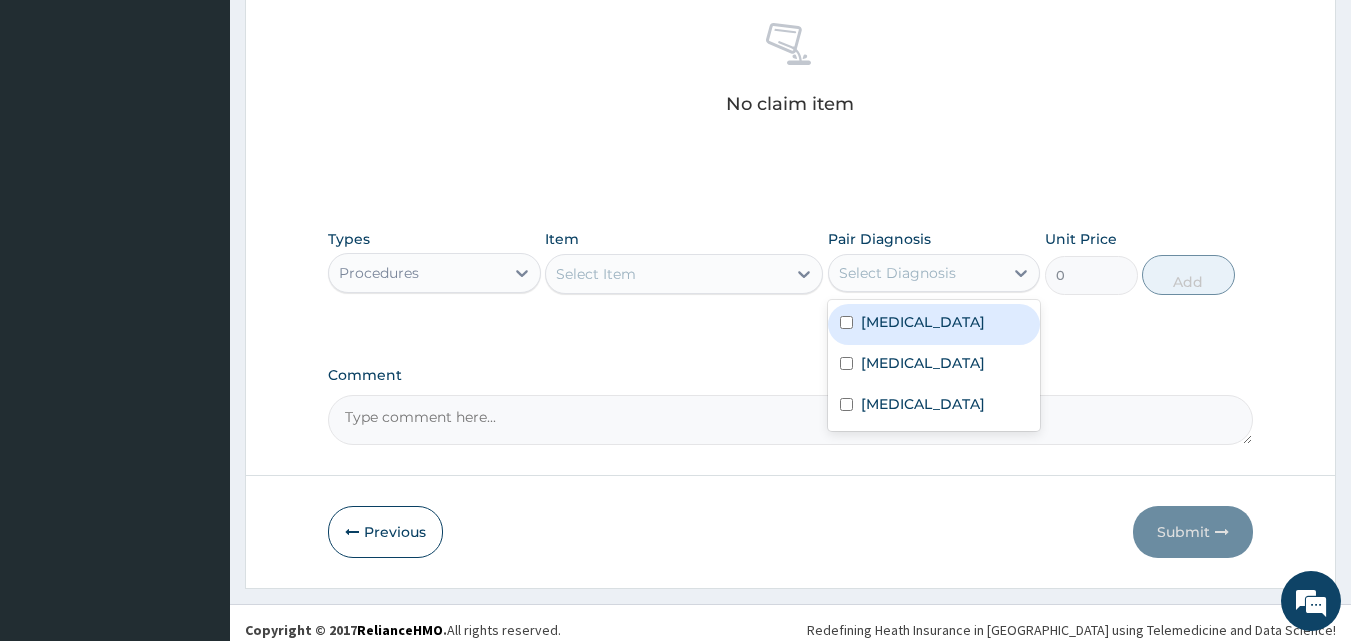click on "Malaria" at bounding box center [923, 322] 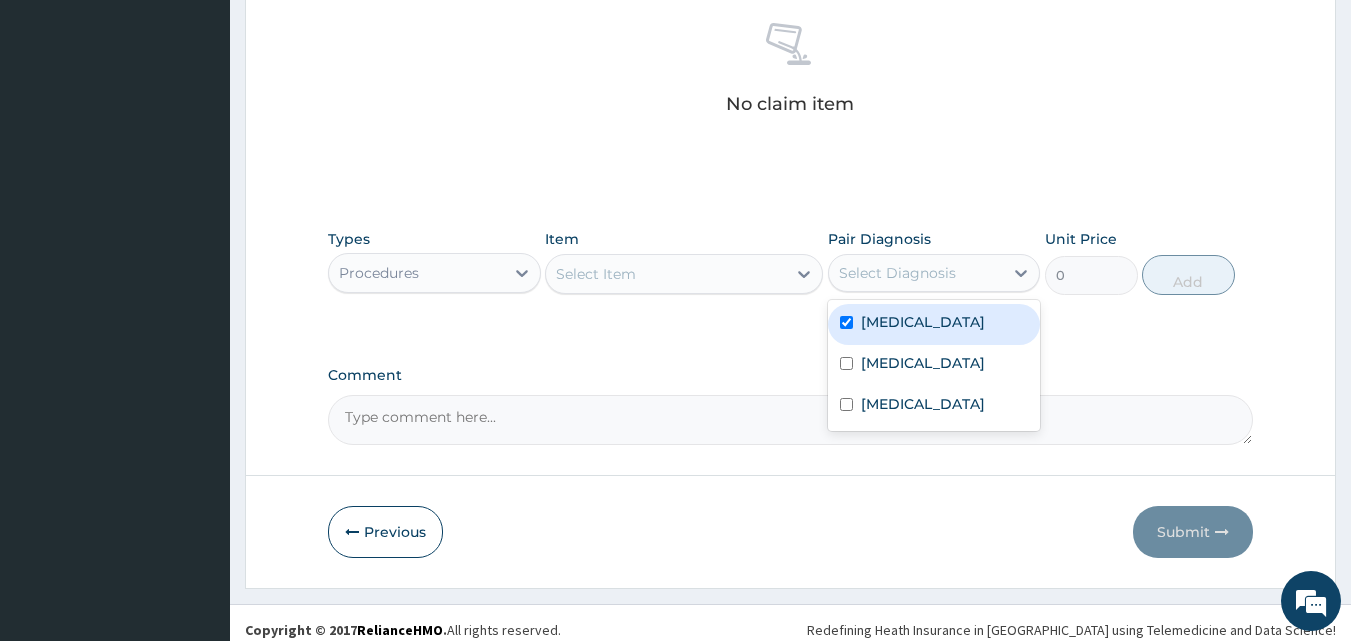 checkbox on "true" 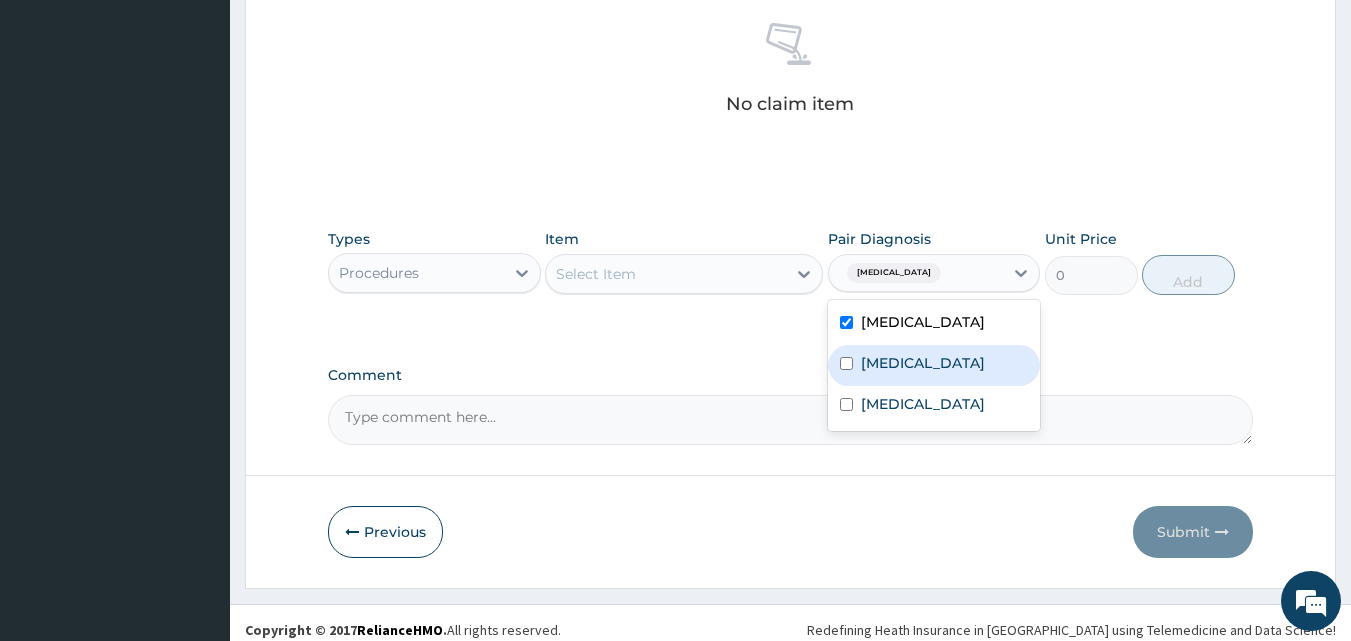 drag, startPoint x: 865, startPoint y: 363, endPoint x: 854, endPoint y: 387, distance: 26.400757 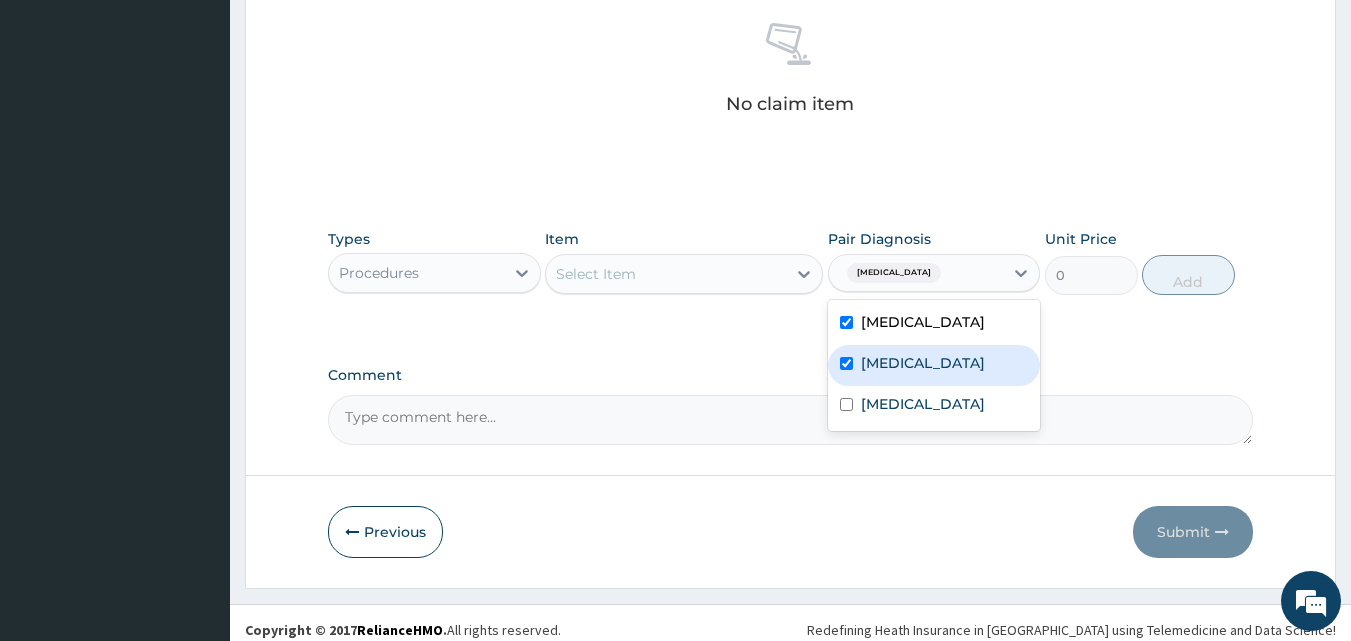 checkbox on "true" 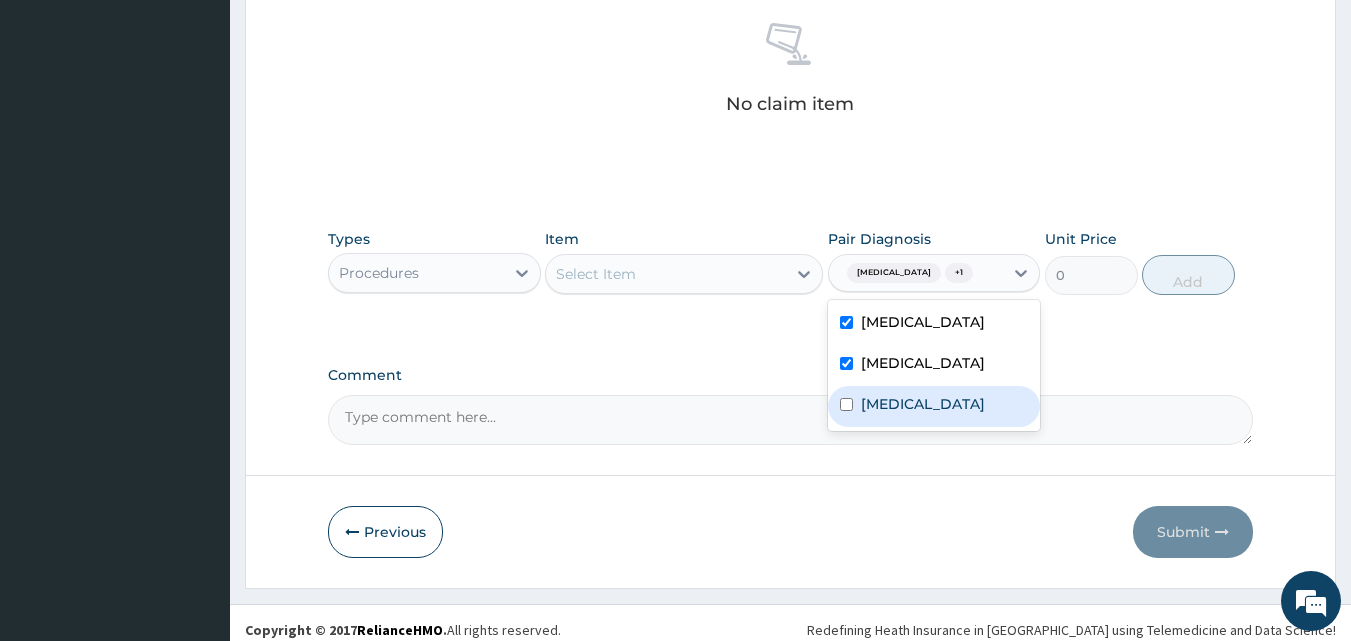 drag, startPoint x: 854, startPoint y: 395, endPoint x: 770, endPoint y: 374, distance: 86.58522 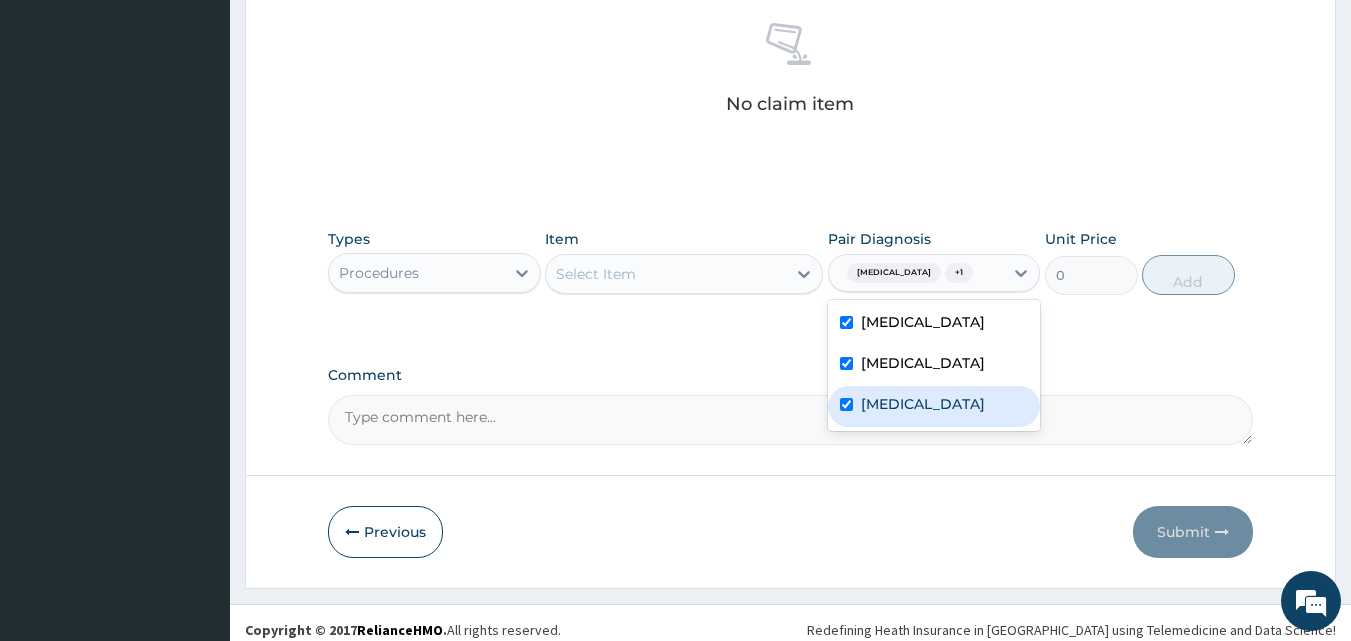 checkbox on "true" 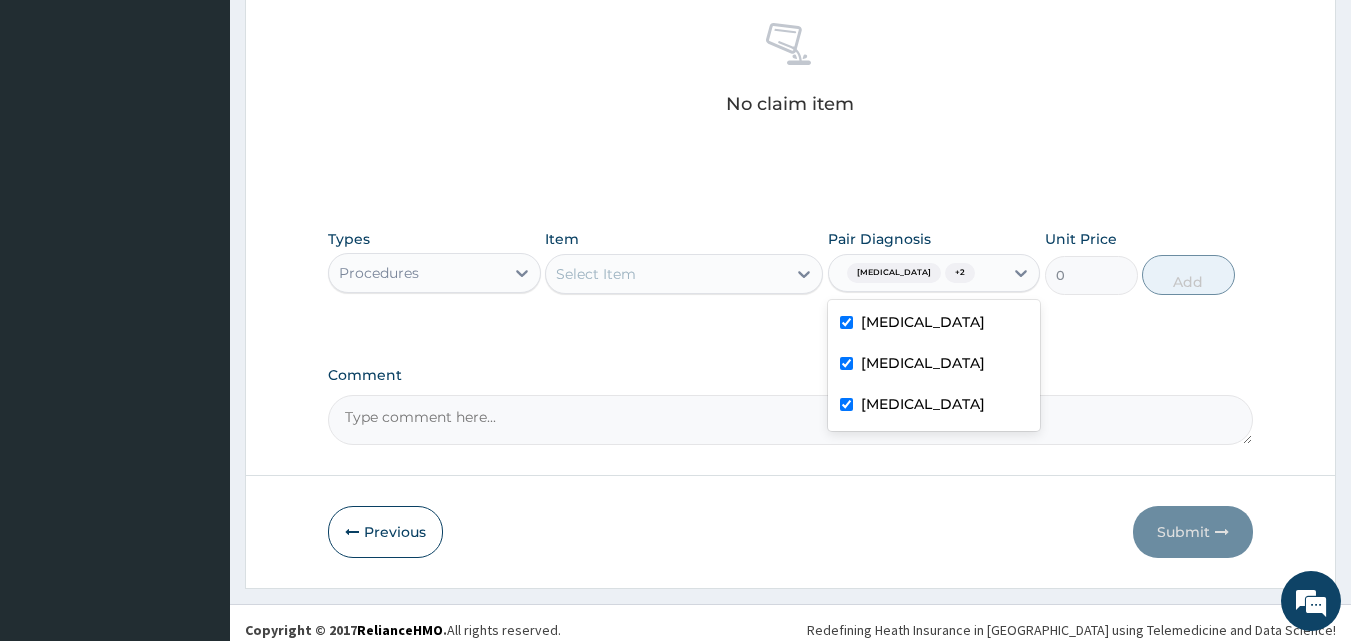 drag, startPoint x: 750, startPoint y: 348, endPoint x: 720, endPoint y: 300, distance: 56.603886 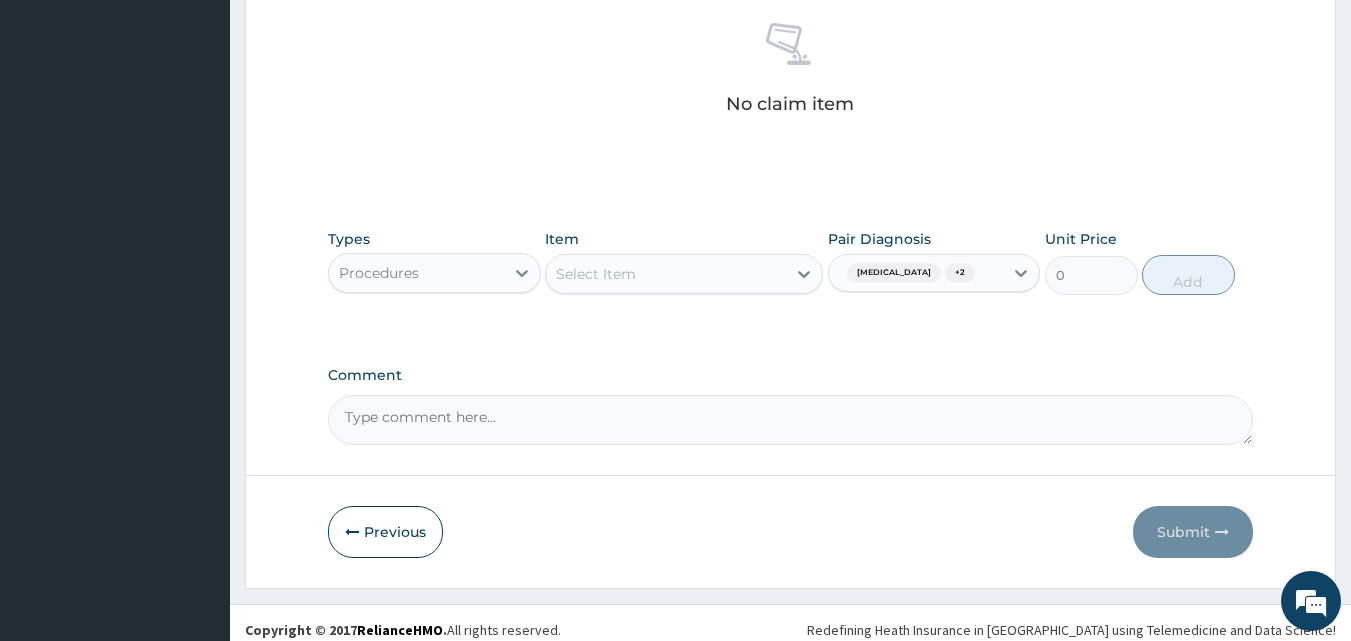 click on "Select Item" at bounding box center (596, 274) 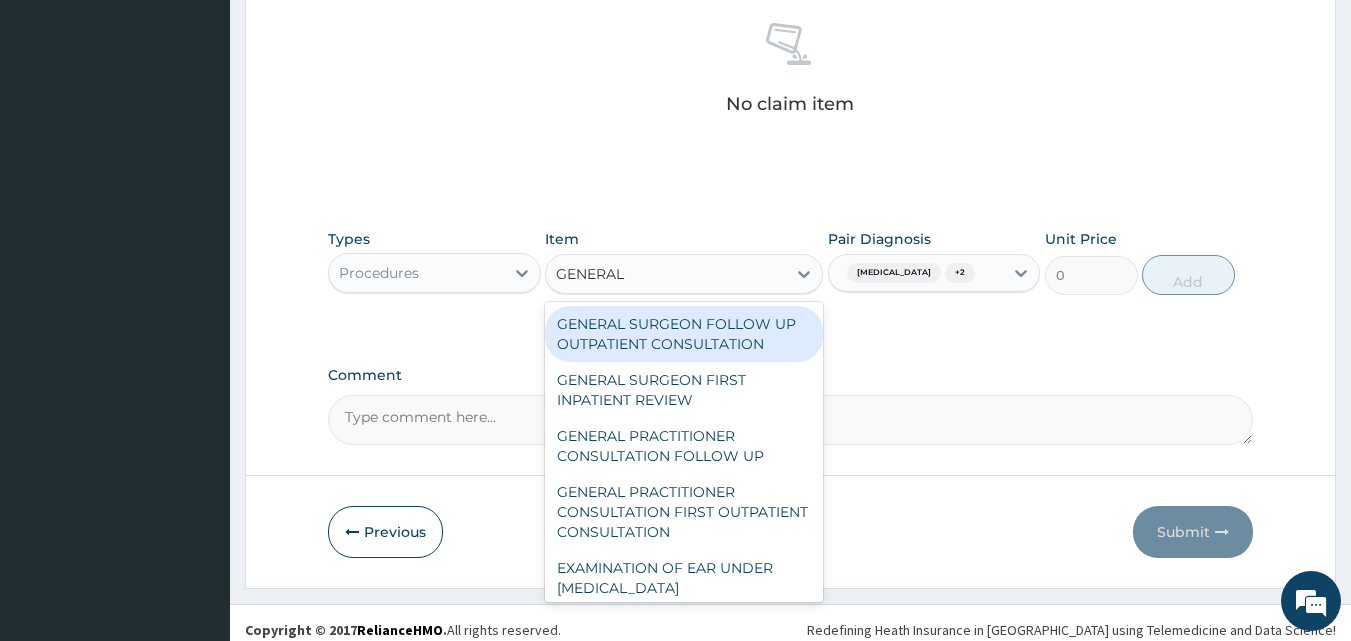 type on "GENERAL P" 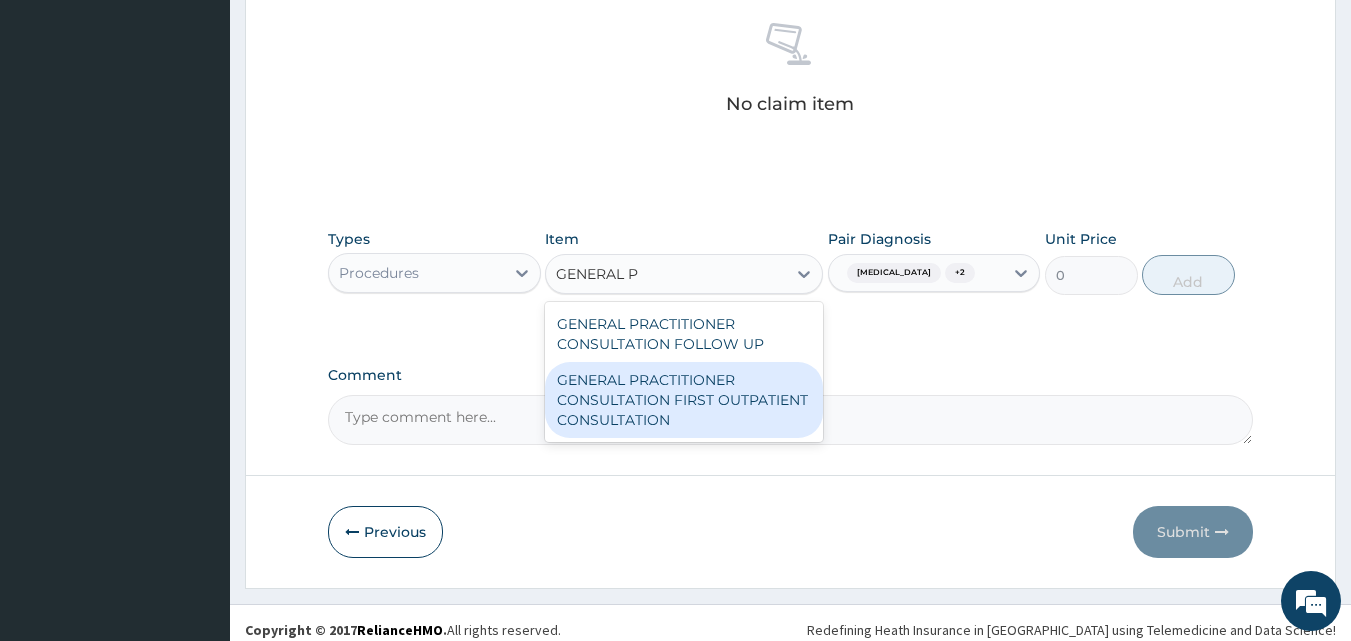 click on "GENERAL PRACTITIONER CONSULTATION FIRST OUTPATIENT CONSULTATION" at bounding box center [684, 400] 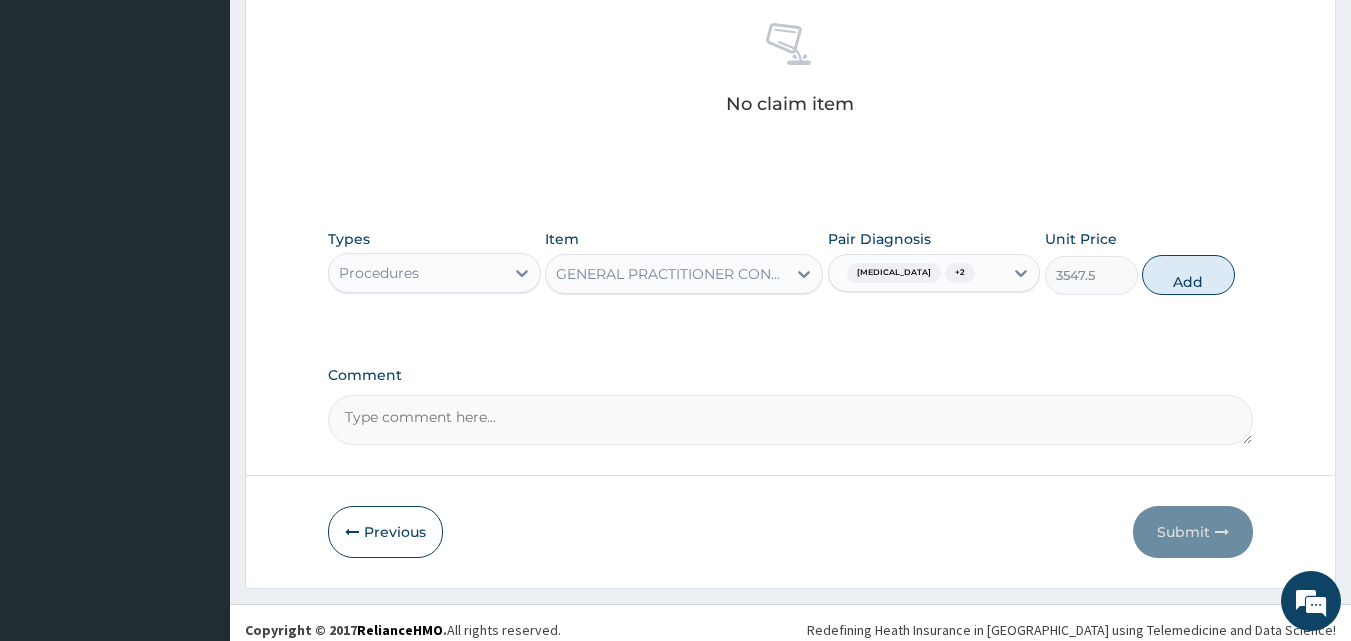 type 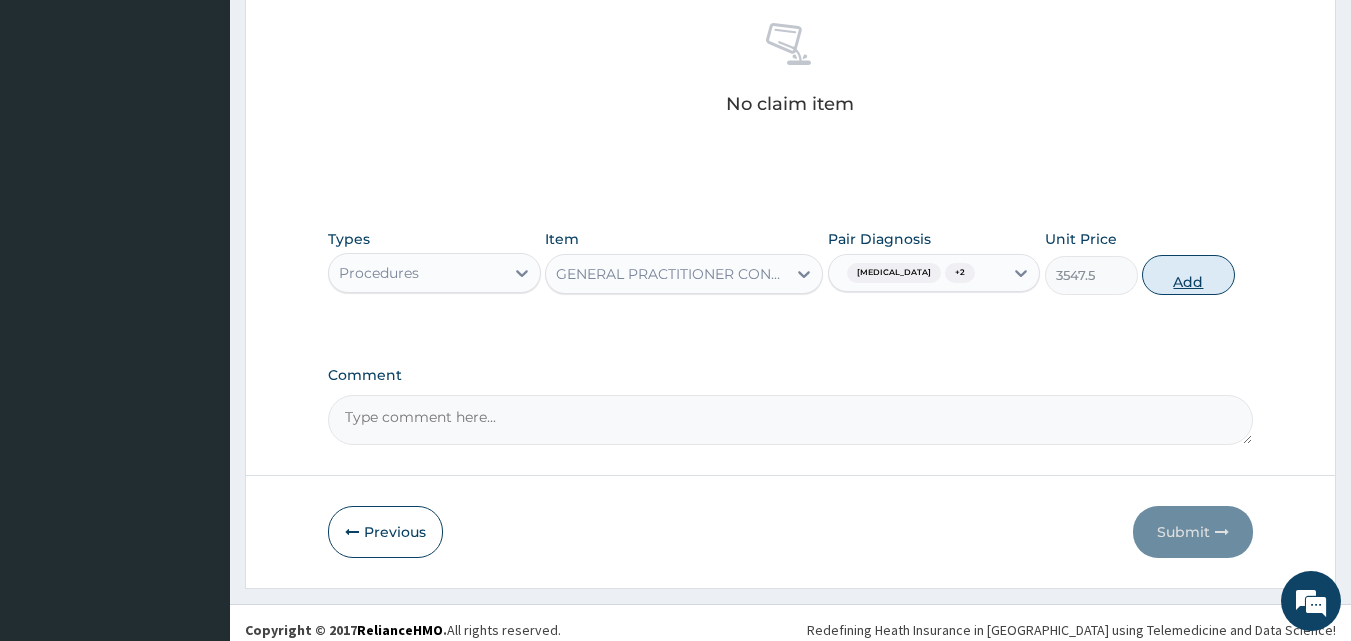 click on "Add" at bounding box center (1188, 275) 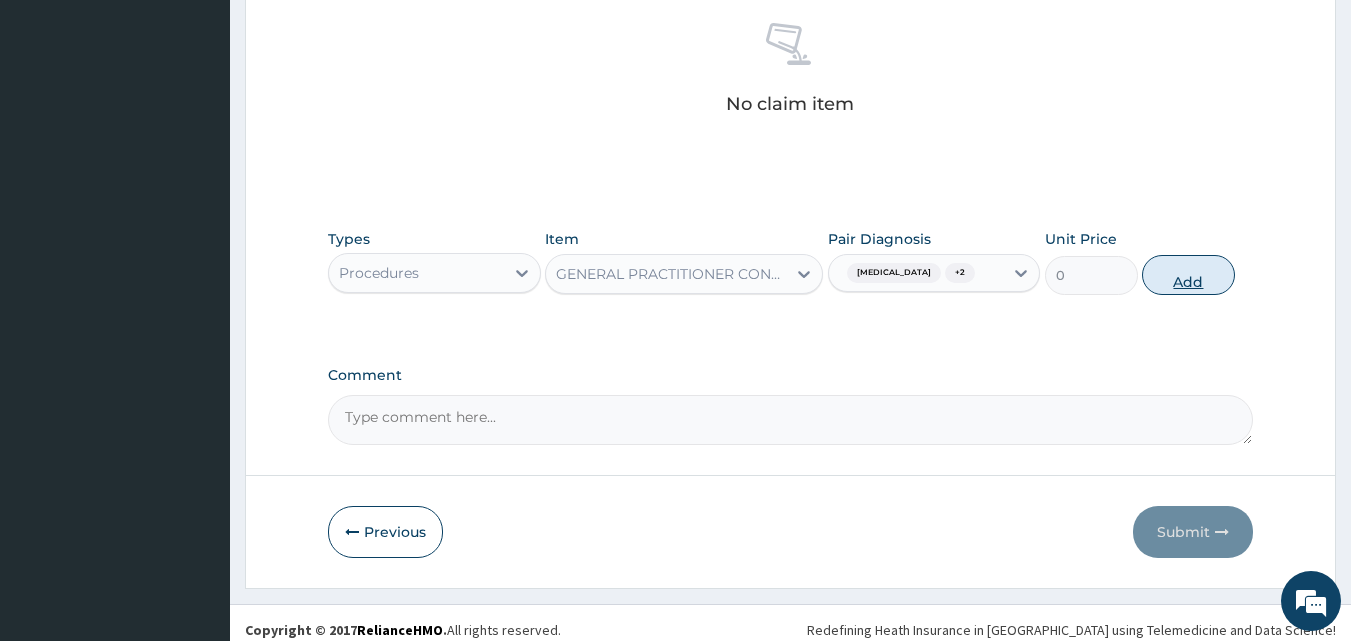 scroll, scrollTop: 752, scrollLeft: 0, axis: vertical 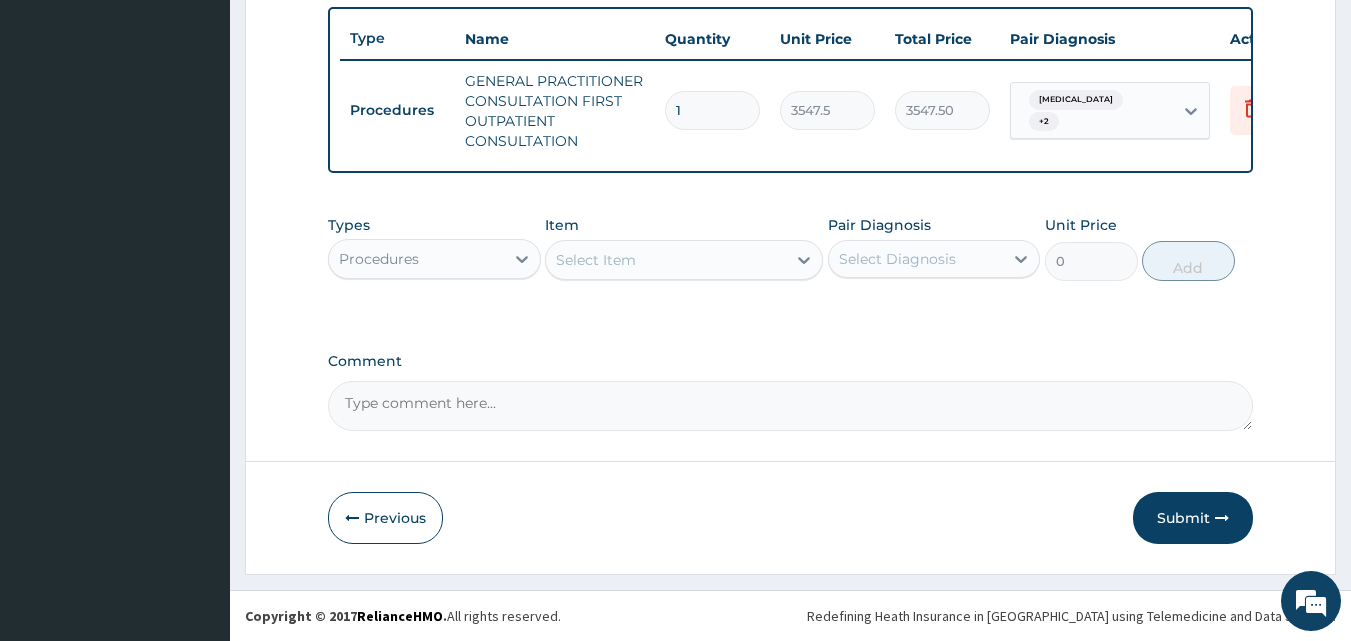 click on "Procedures" at bounding box center [379, 259] 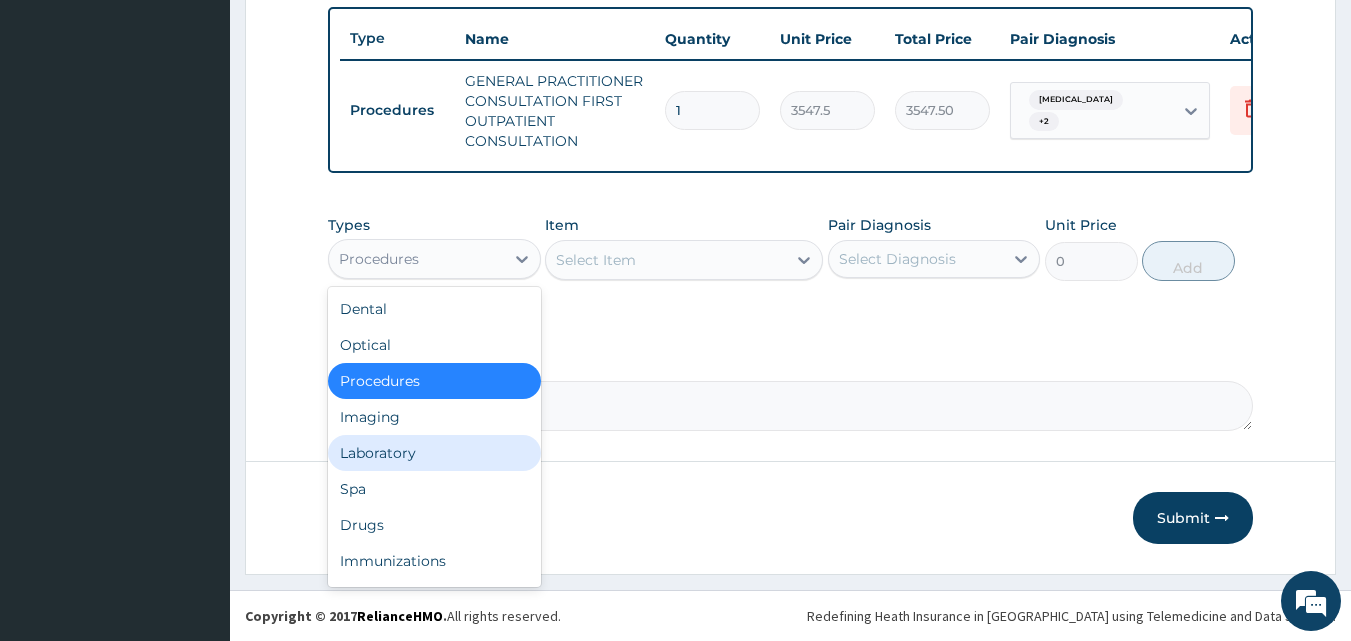 click on "Laboratory" at bounding box center [434, 453] 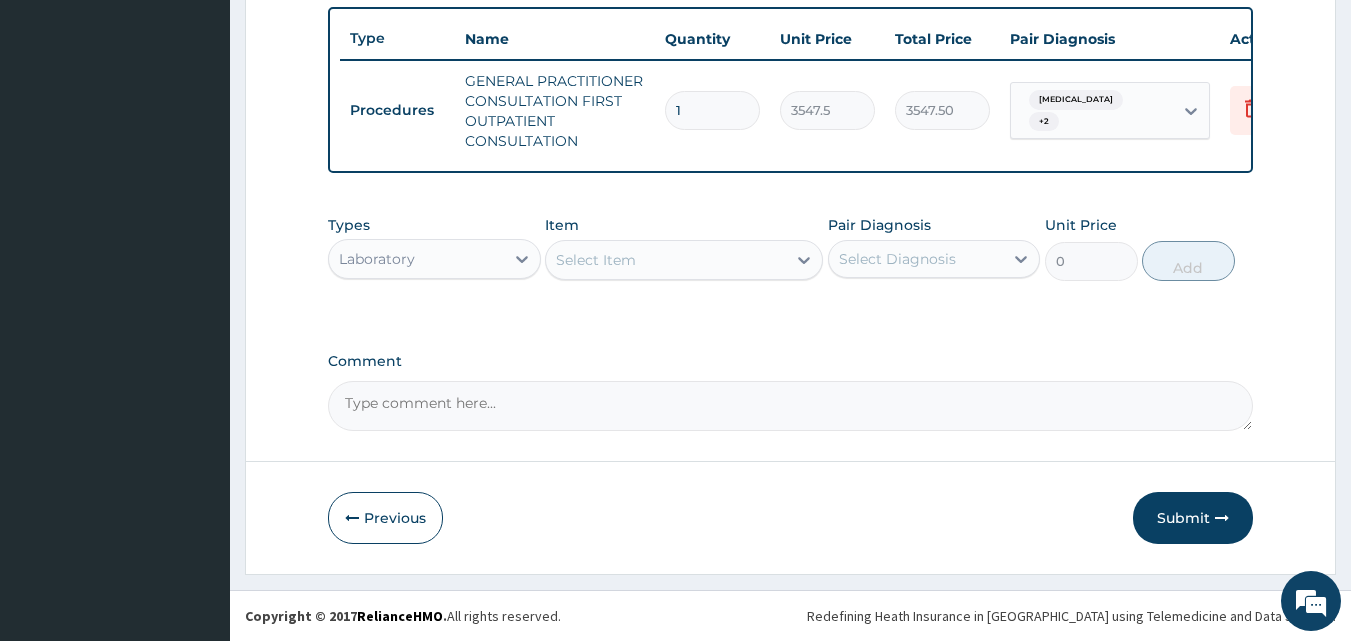 click on "Select Item" at bounding box center (596, 260) 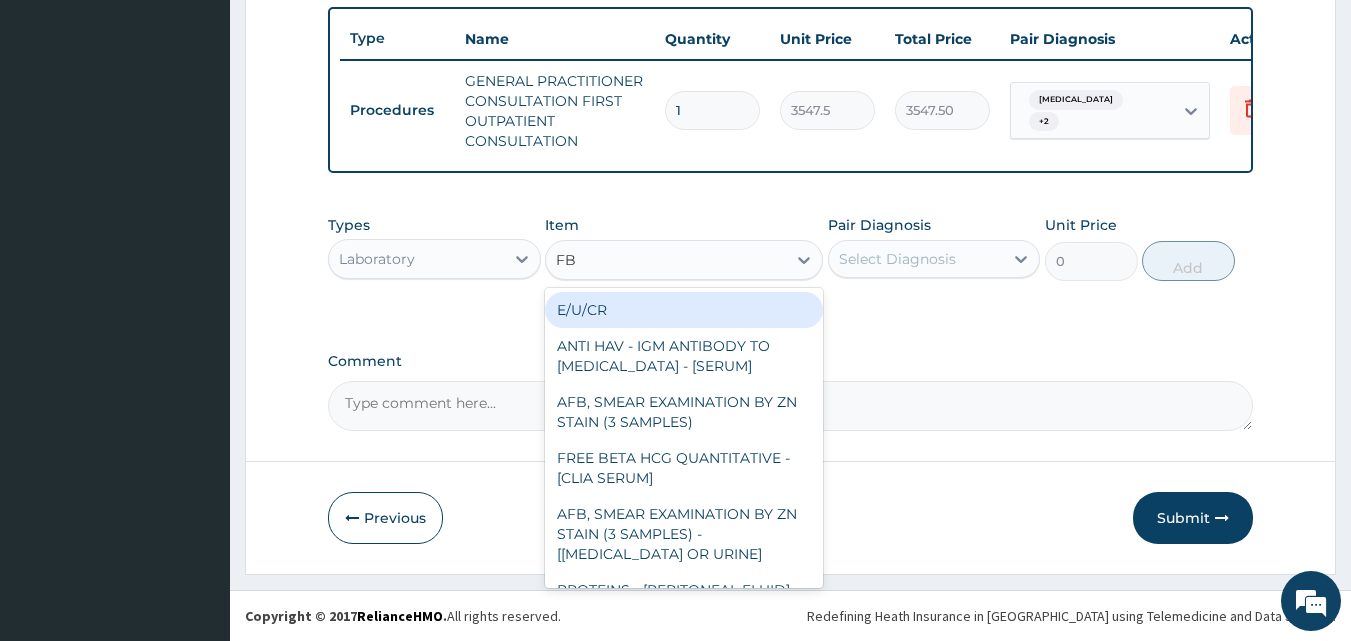 type on "FBC" 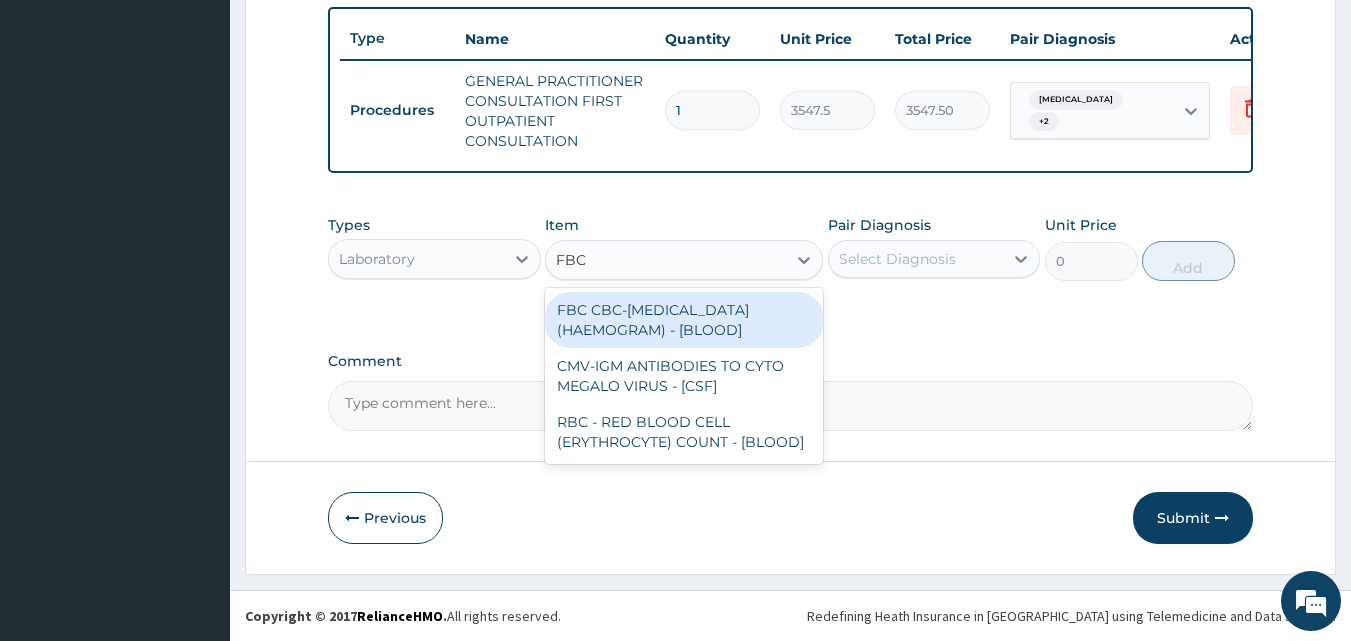 drag, startPoint x: 679, startPoint y: 319, endPoint x: 734, endPoint y: 307, distance: 56.293873 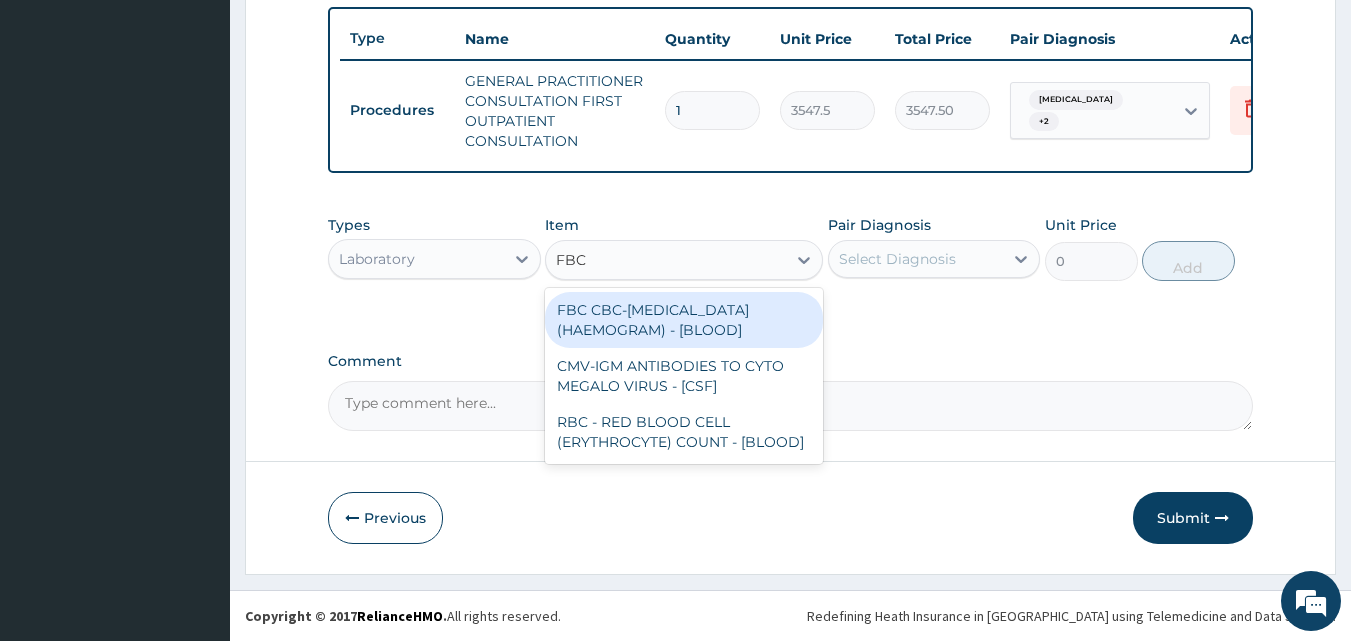 click on "FBC CBC-COMPLETE BLOOD COUNT (HAEMOGRAM) - [BLOOD]" at bounding box center [684, 320] 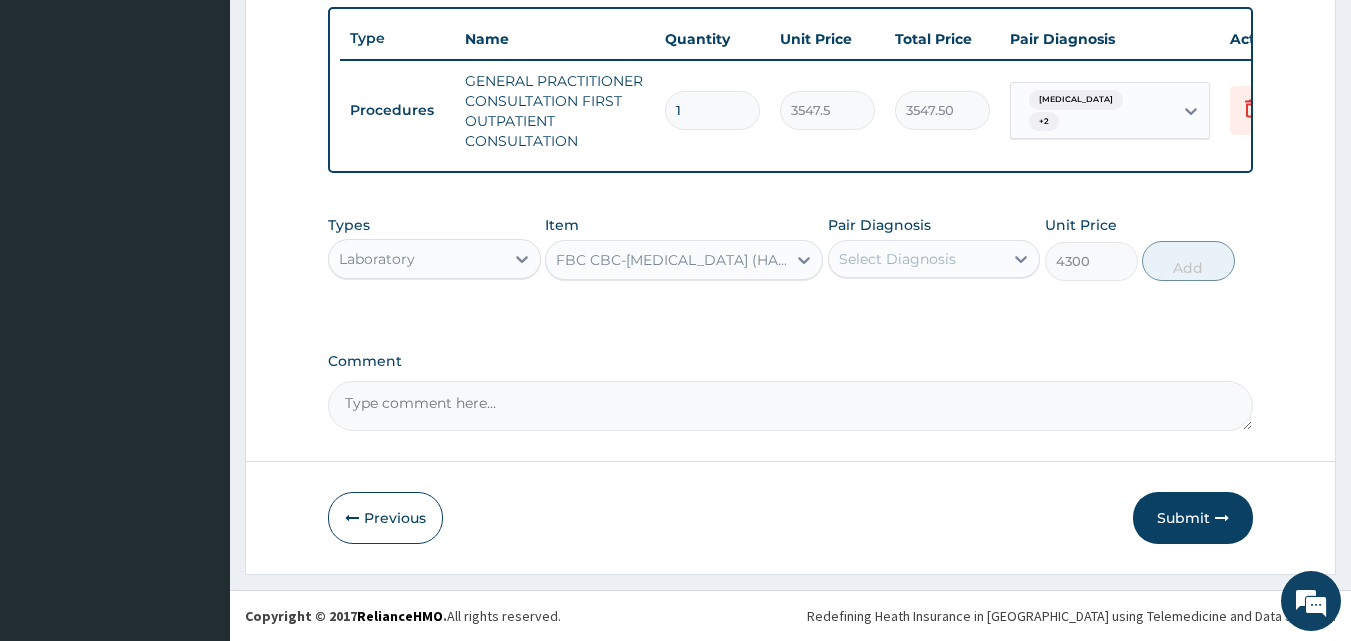 click on "Select Diagnosis" at bounding box center [897, 259] 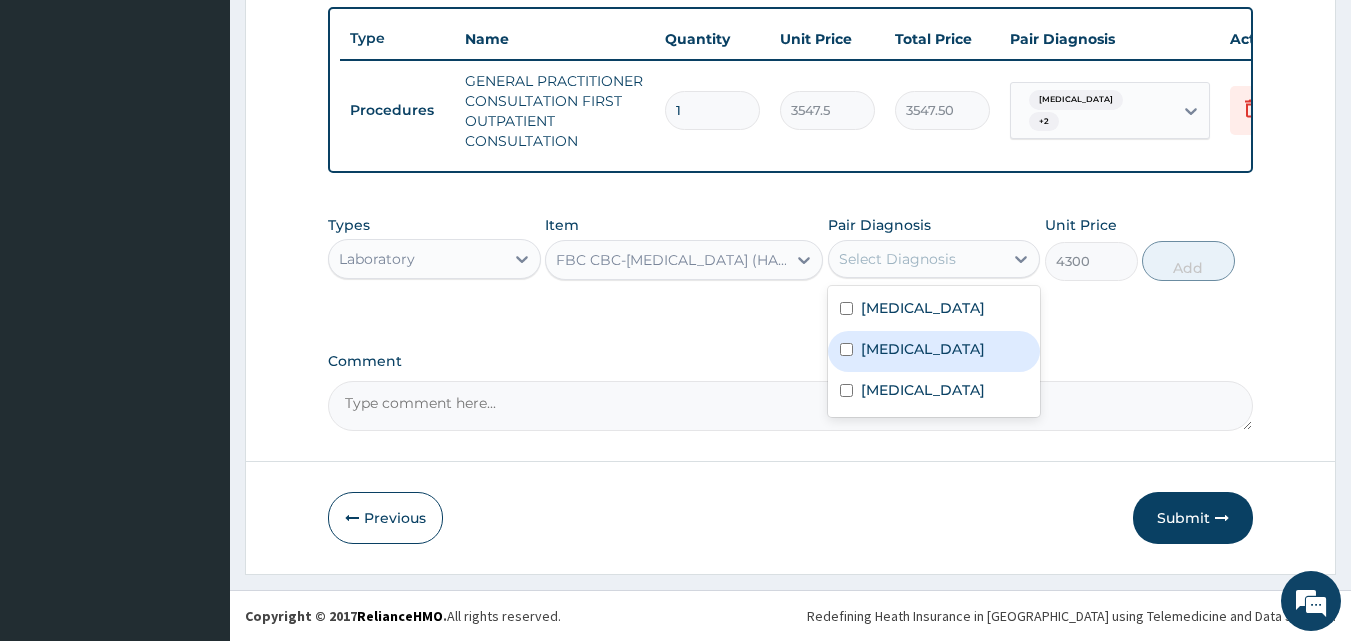 click on "Sepsis" at bounding box center (923, 349) 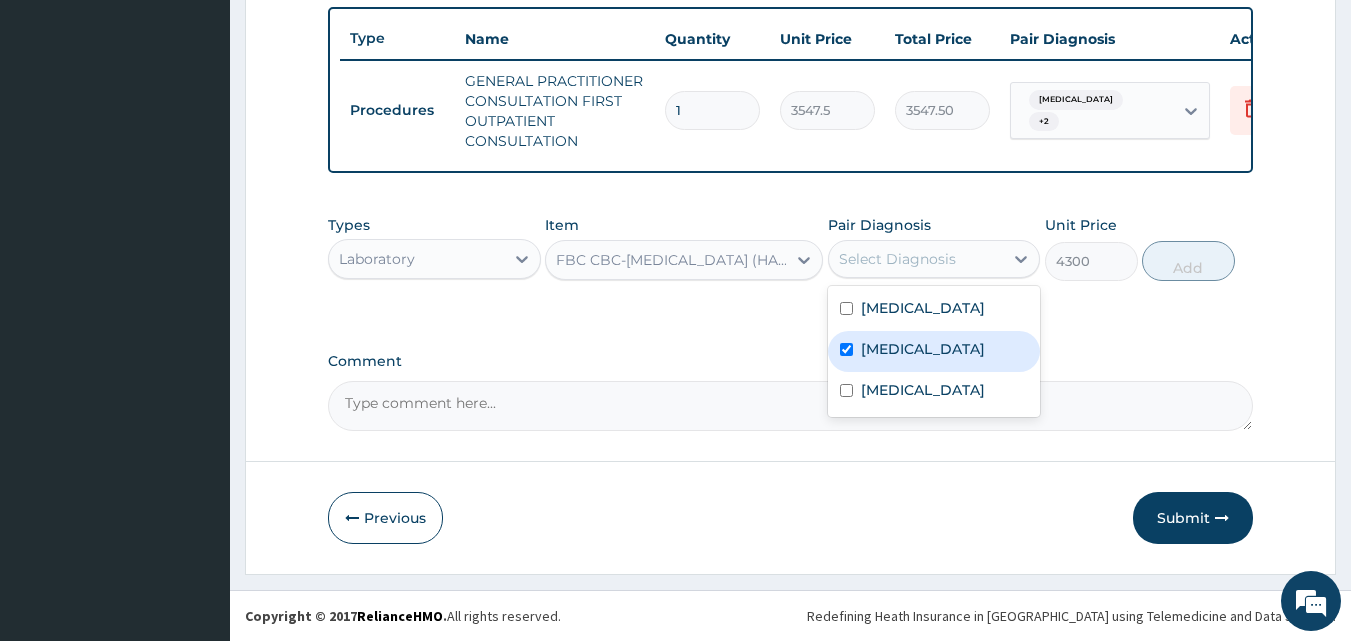 checkbox on "true" 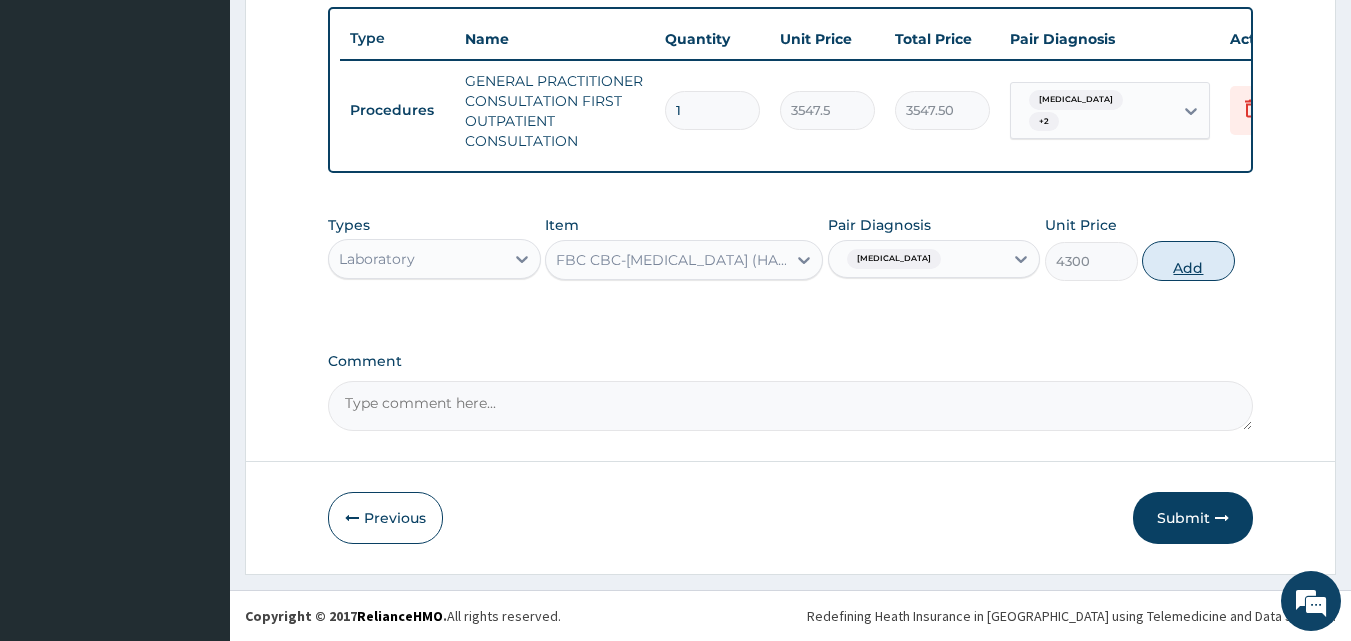 click on "Add" at bounding box center [1188, 261] 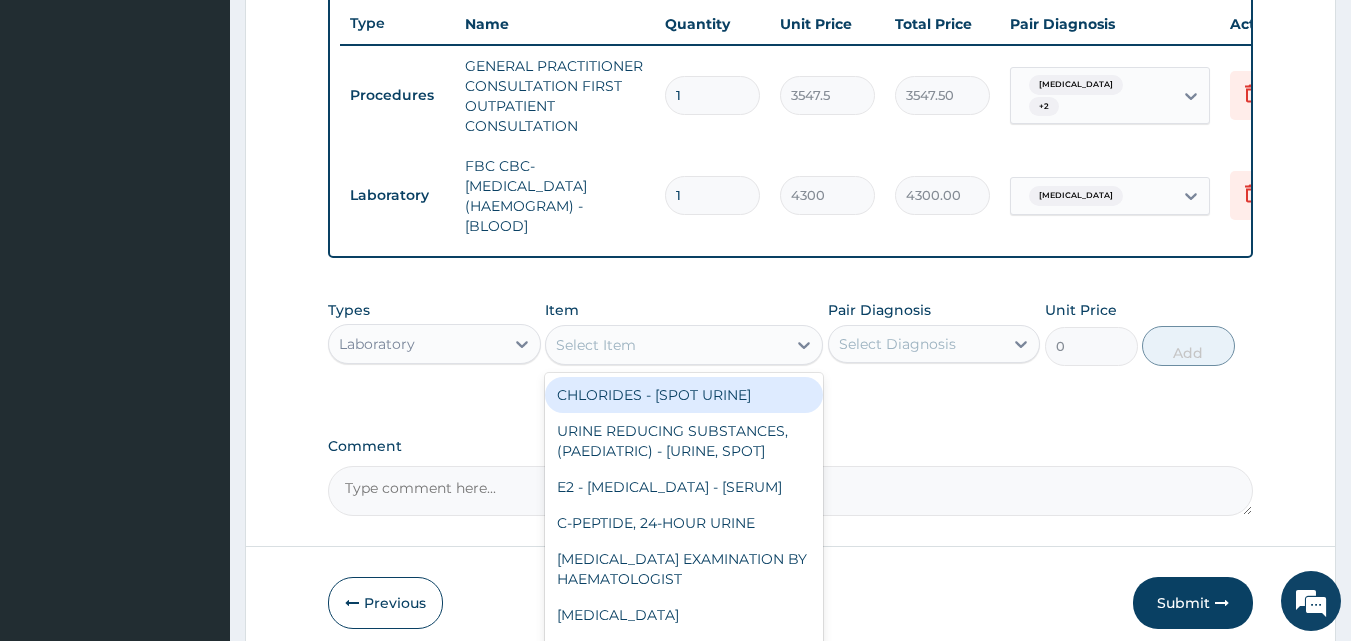 click on "Select Item" at bounding box center (596, 345) 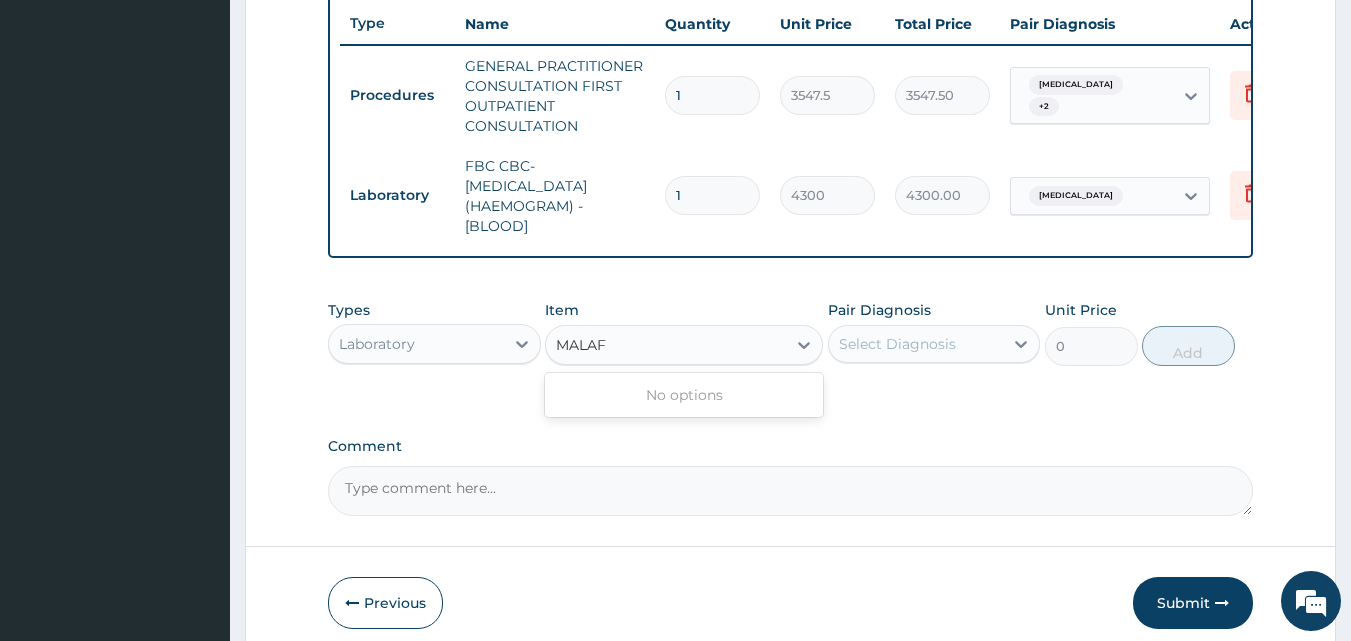 type on "MALA" 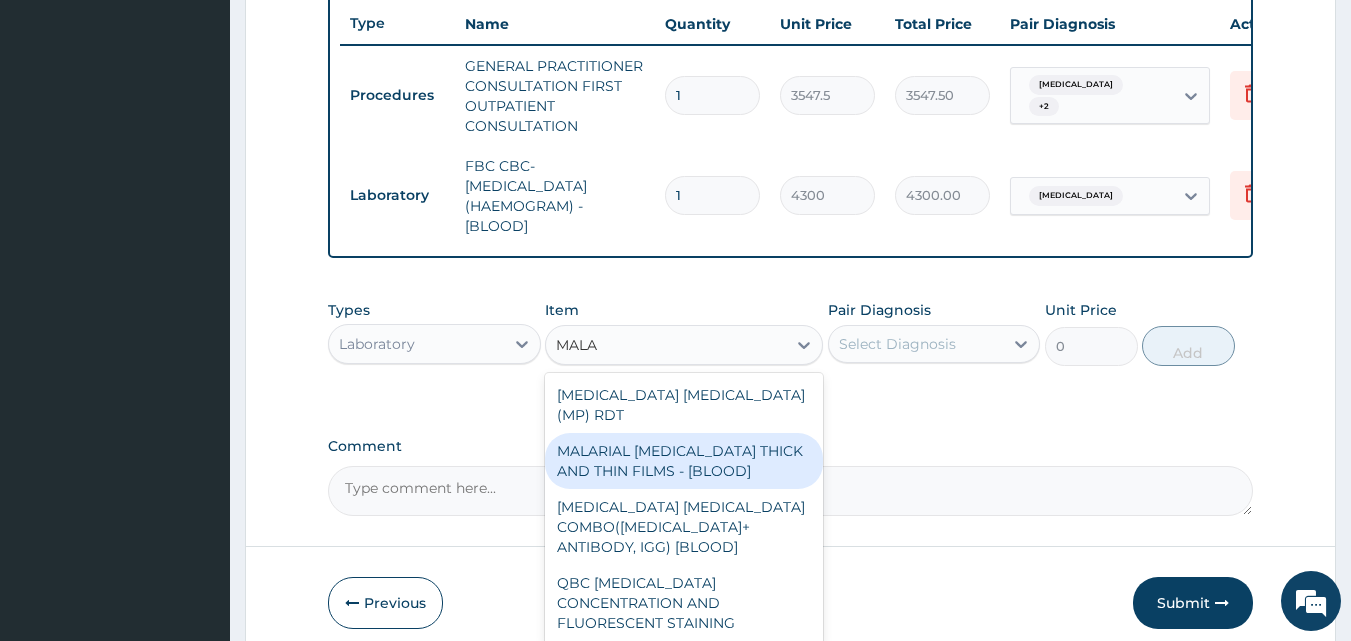 drag, startPoint x: 678, startPoint y: 451, endPoint x: 695, endPoint y: 438, distance: 21.400934 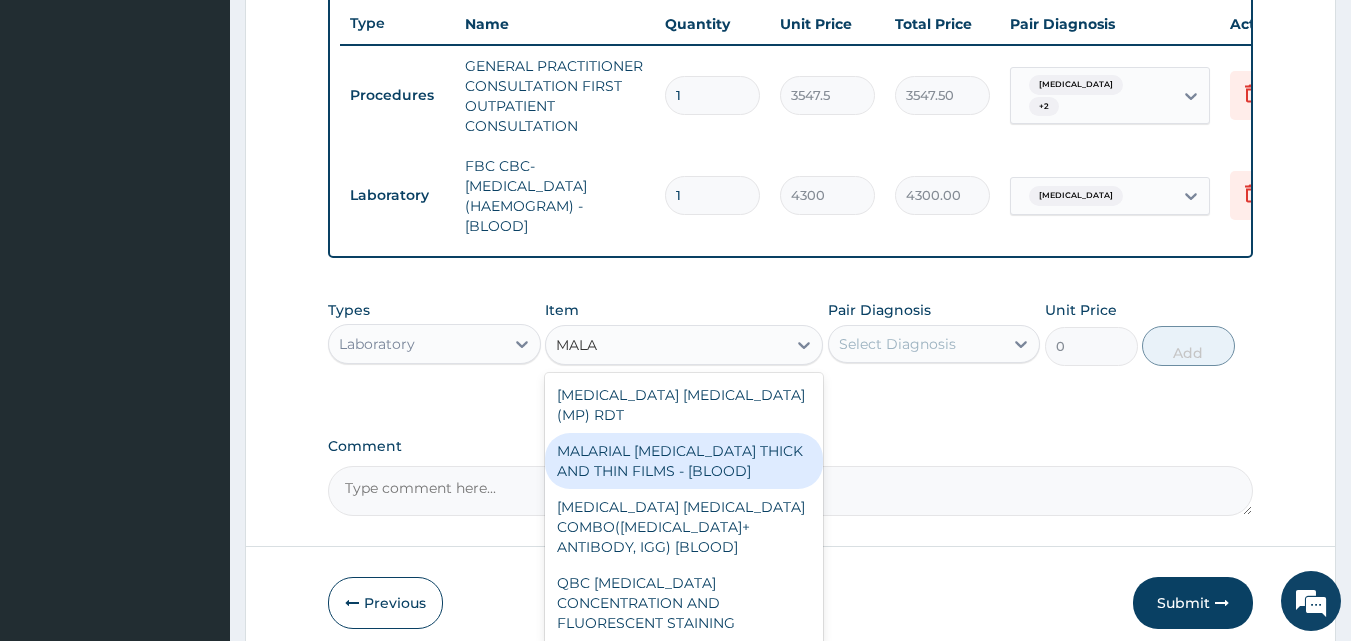 click on "MALARIAL PARASITE THICK AND THIN FILMS - [BLOOD]" at bounding box center (684, 461) 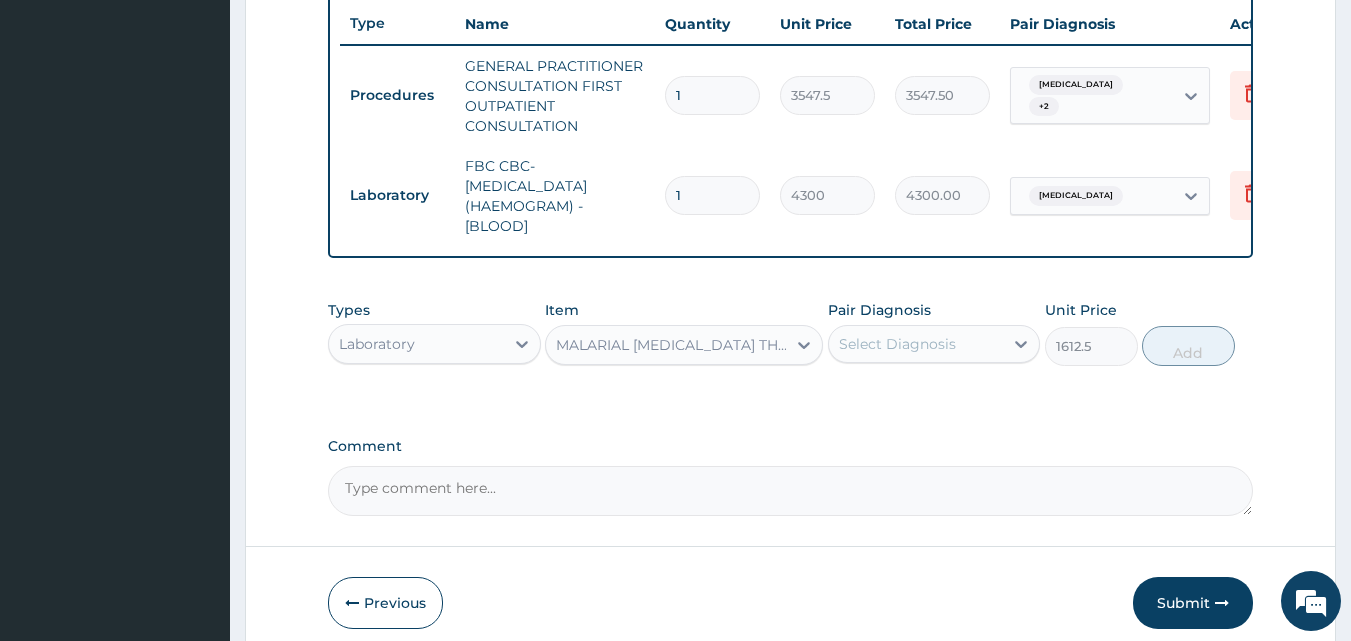 drag, startPoint x: 886, startPoint y: 352, endPoint x: 881, endPoint y: 379, distance: 27.45906 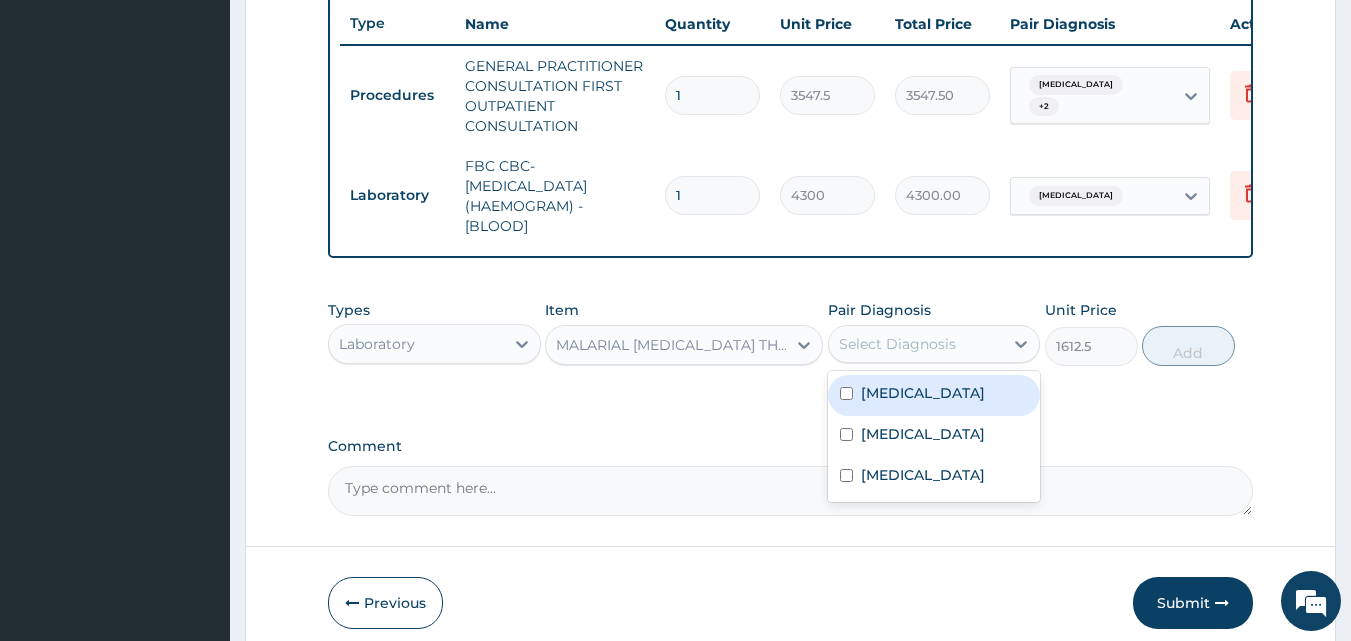 drag, startPoint x: 907, startPoint y: 401, endPoint x: 900, endPoint y: 364, distance: 37.65634 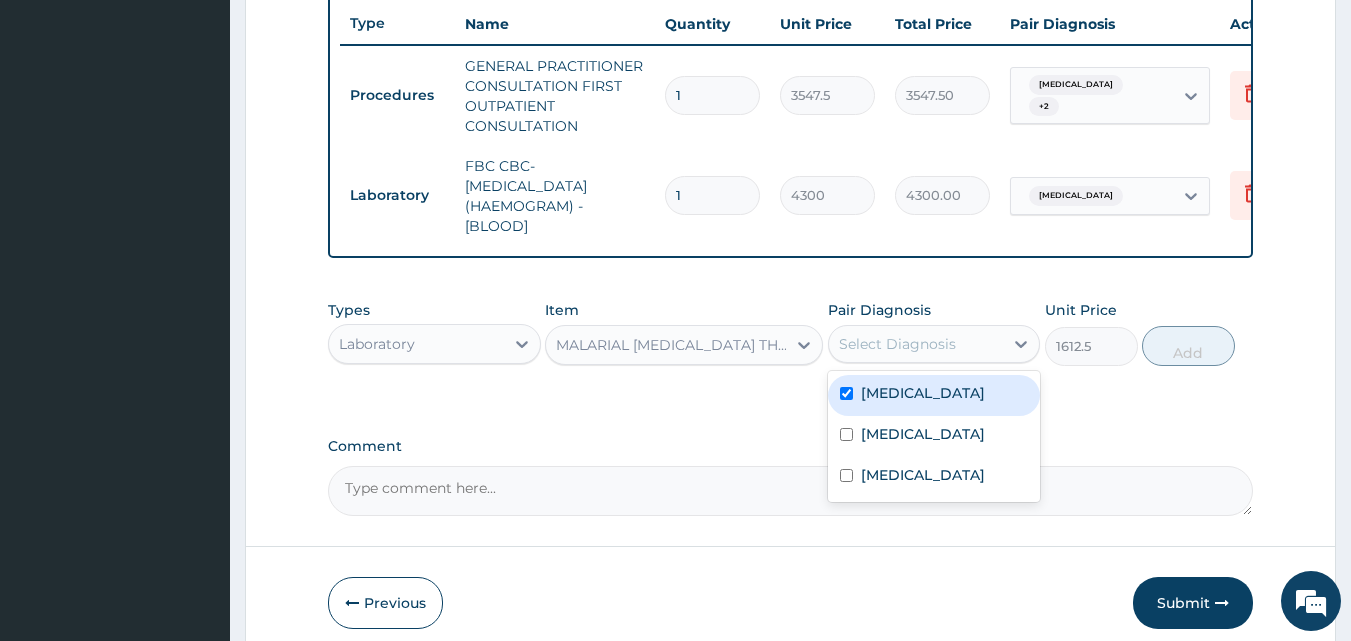 checkbox on "true" 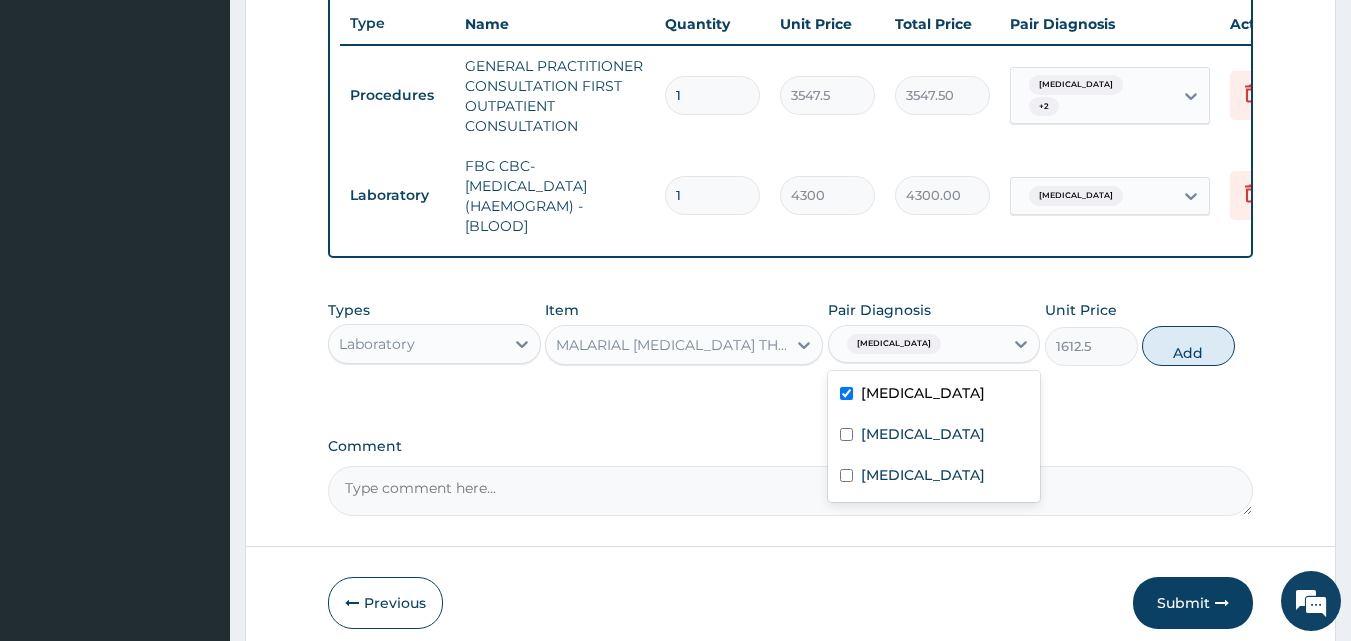 click on "Add" at bounding box center [1188, 346] 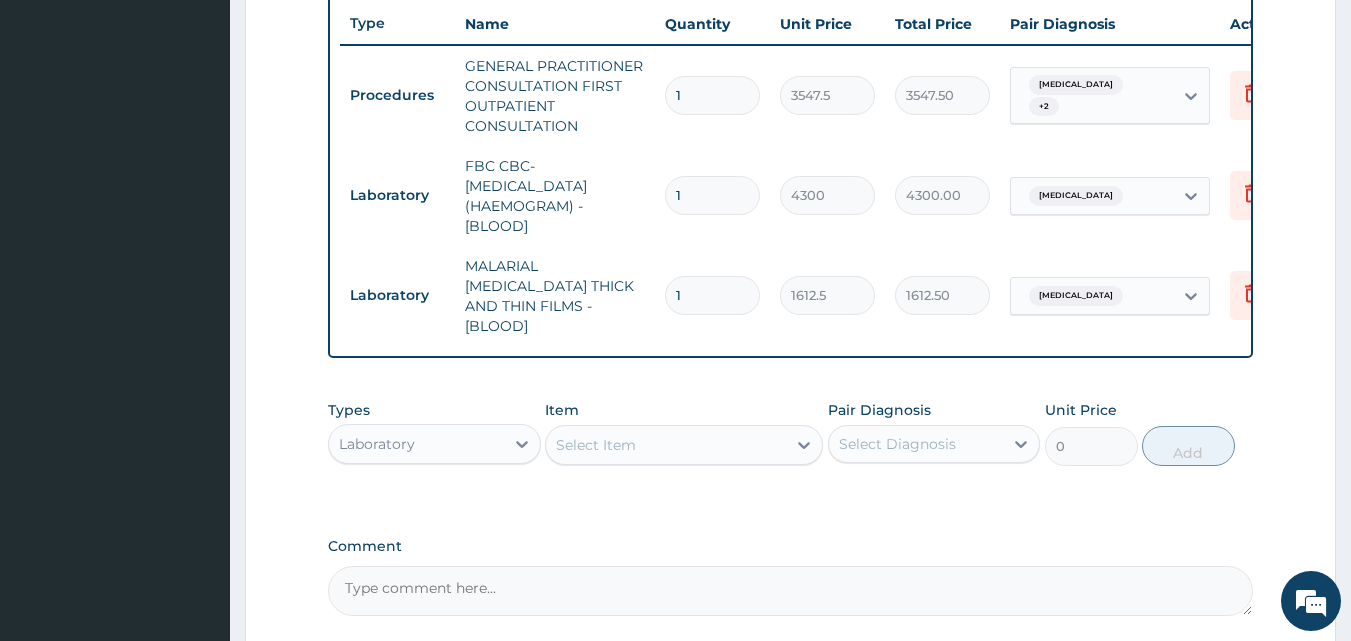 scroll, scrollTop: 932, scrollLeft: 0, axis: vertical 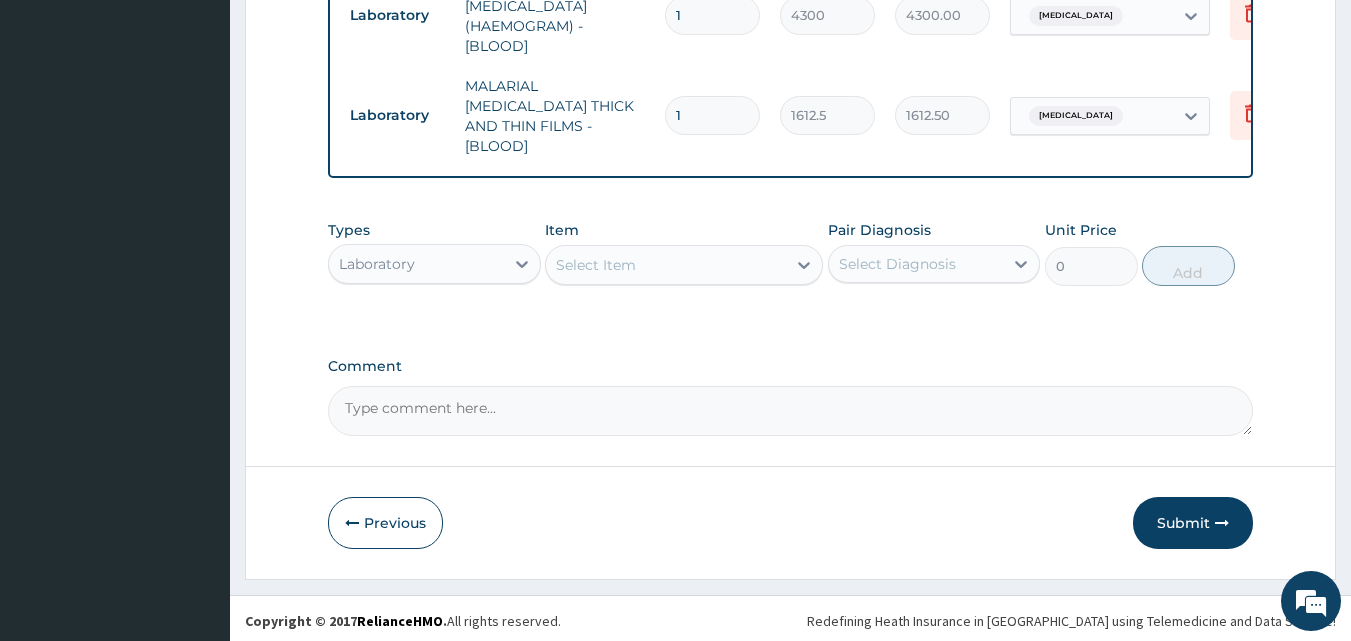 click on "Laboratory" at bounding box center [377, 264] 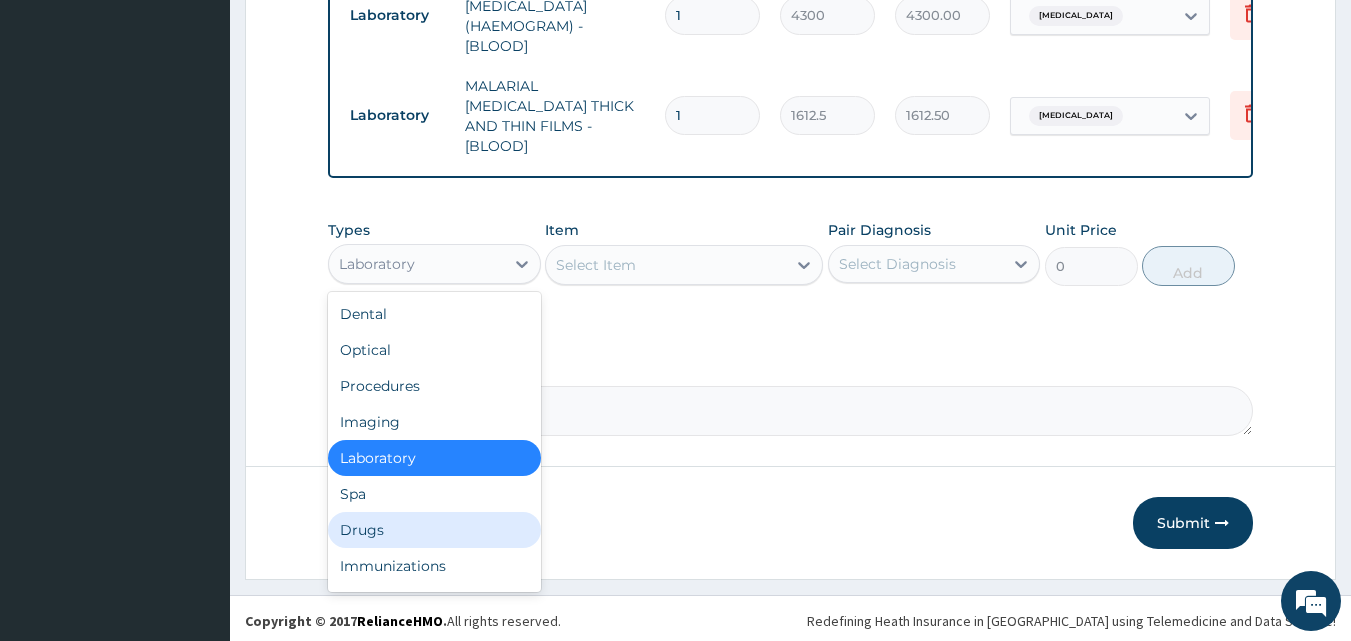 click on "Drugs" at bounding box center [434, 530] 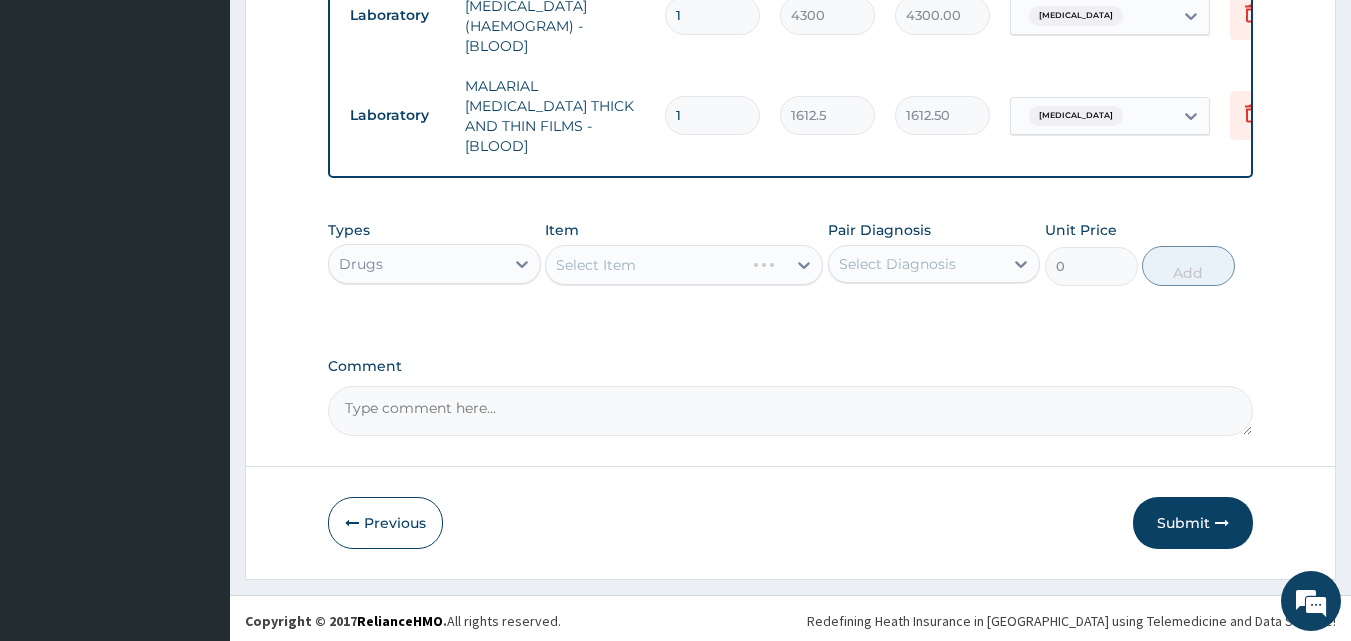 click on "Select Item" at bounding box center [684, 265] 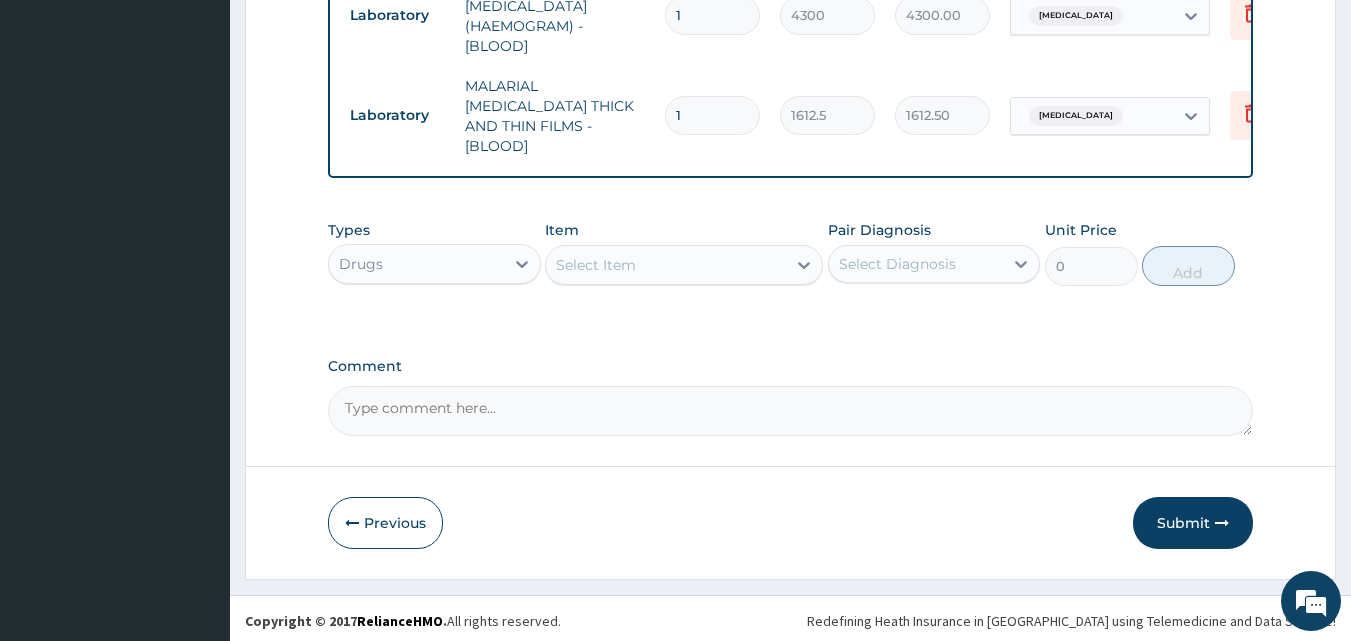 click on "Select Item" at bounding box center [596, 265] 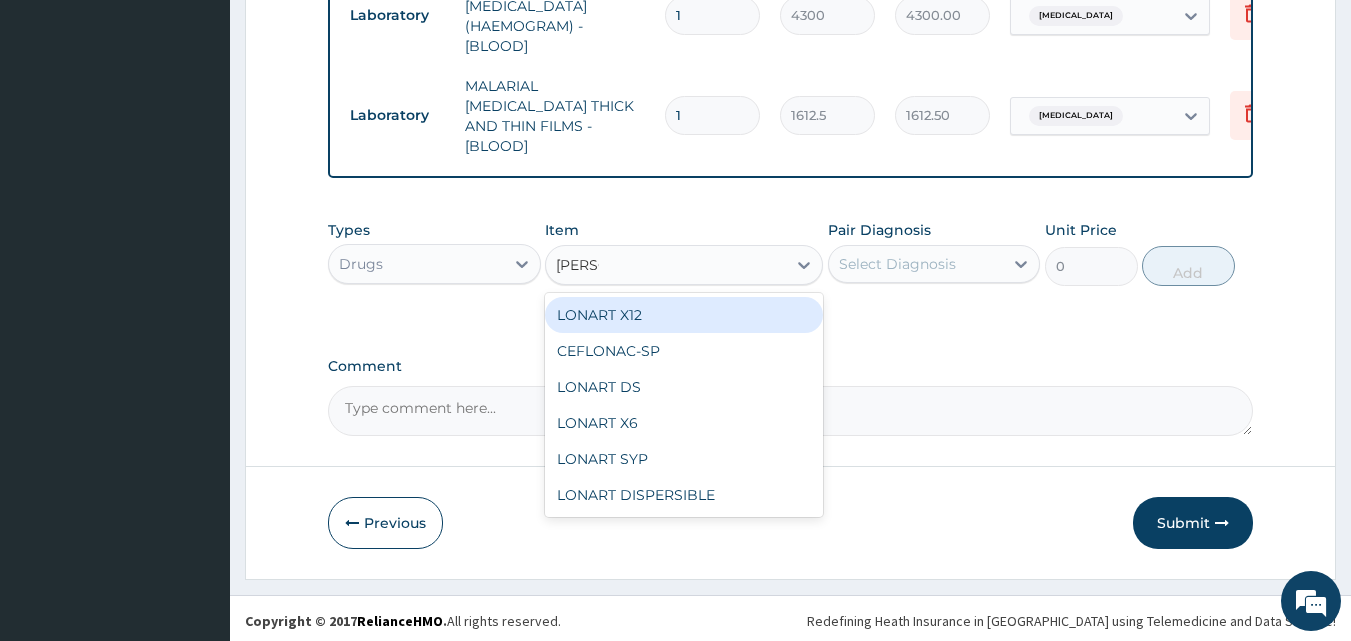 type on "LONAR" 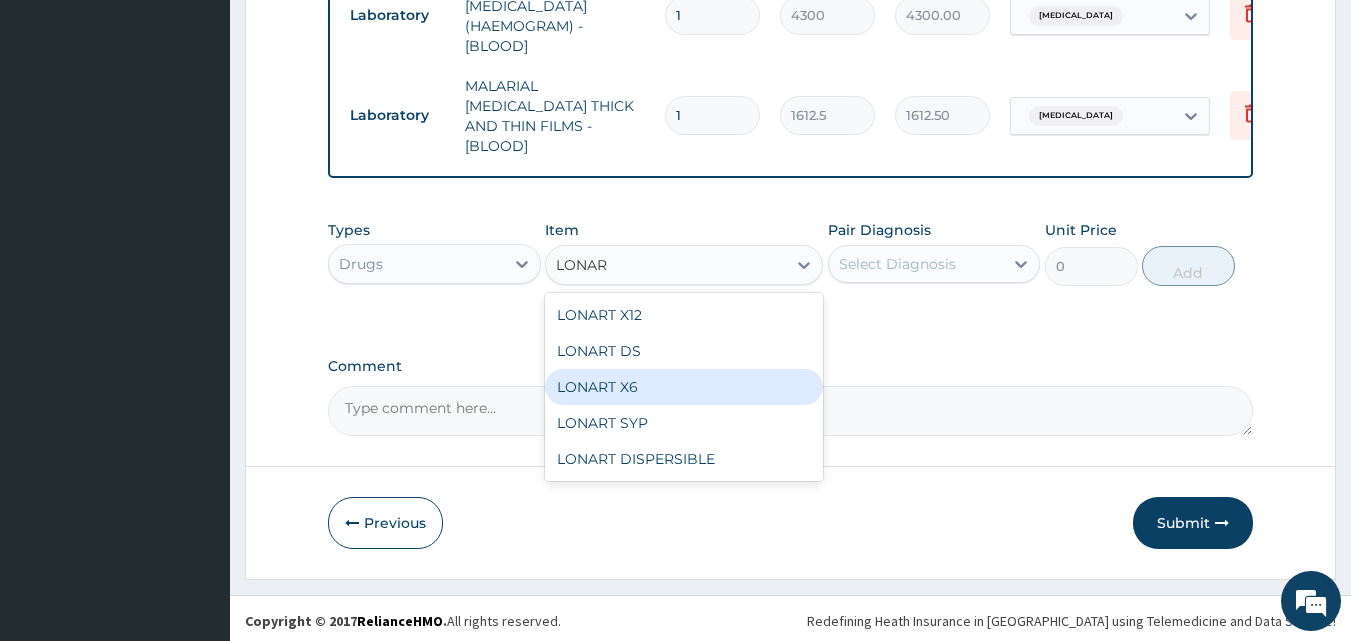 click on "LONART X6" at bounding box center (684, 387) 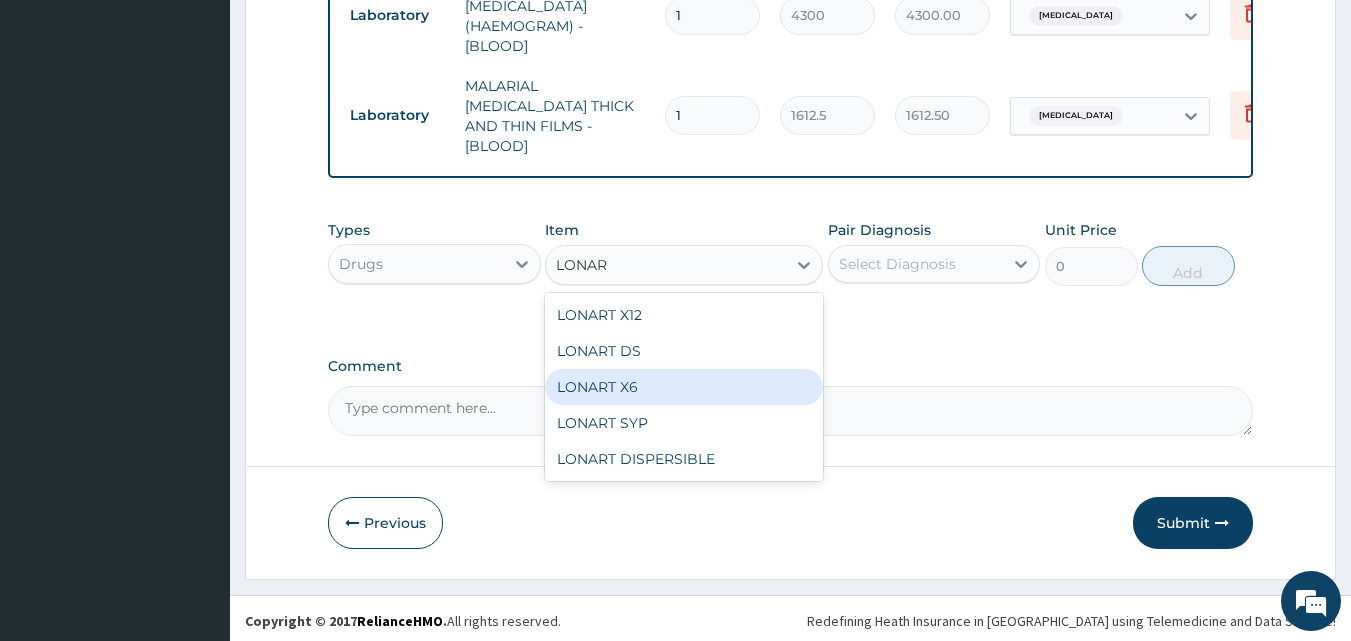 type 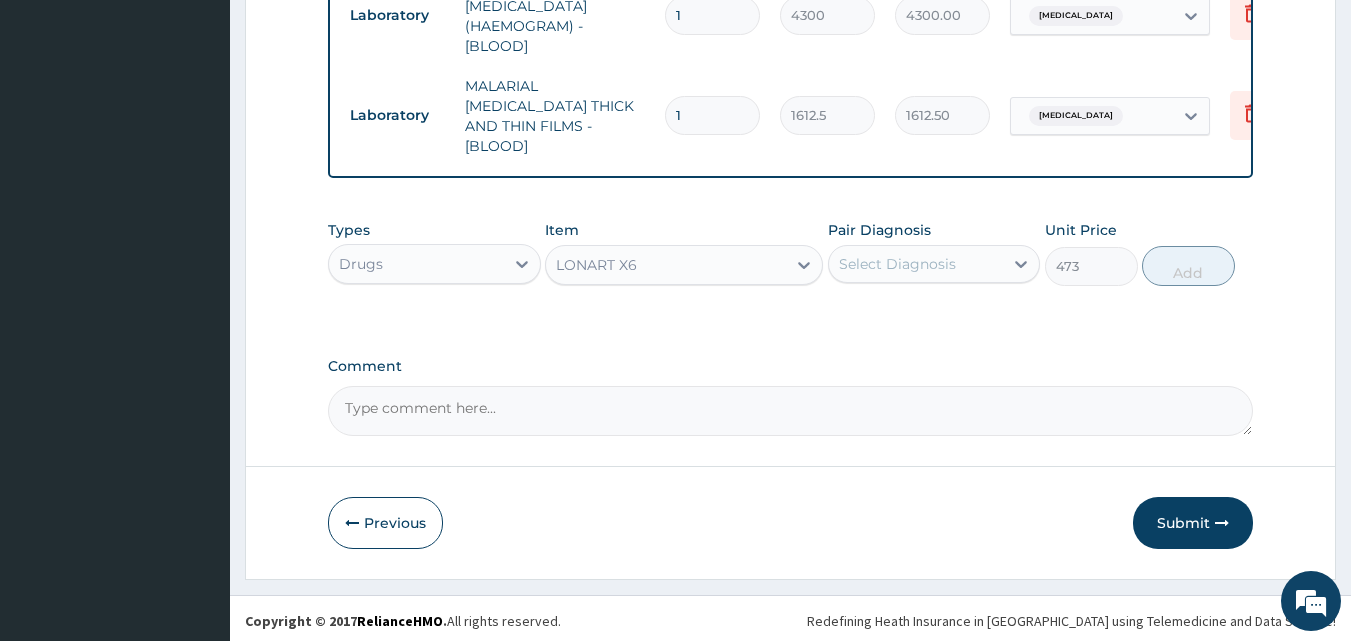 click on "Select Diagnosis" at bounding box center (897, 264) 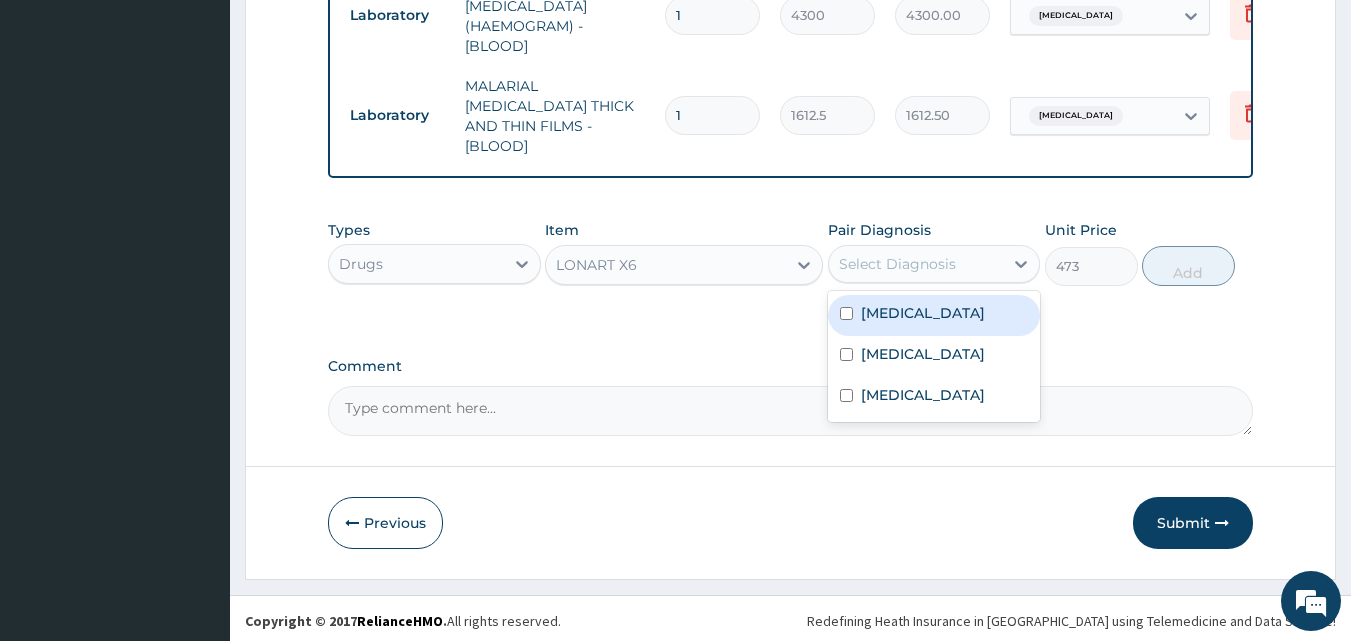 click on "Malaria" at bounding box center (934, 315) 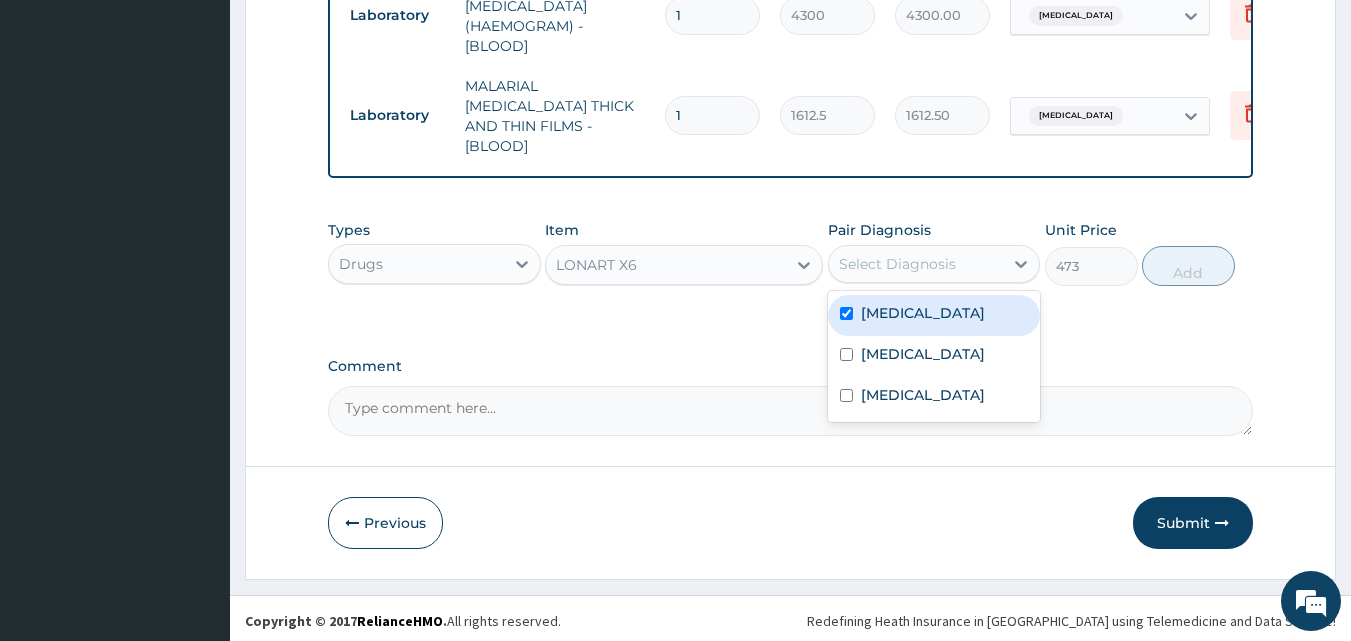 checkbox on "true" 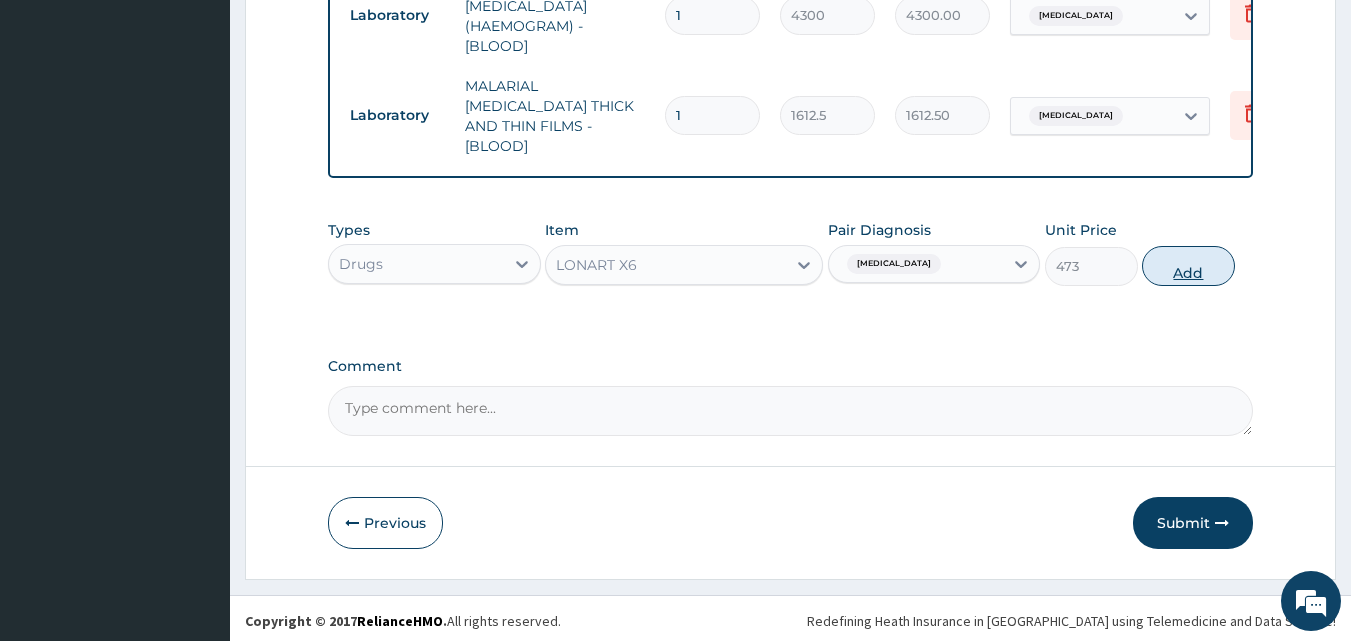 click on "Add" at bounding box center [1188, 266] 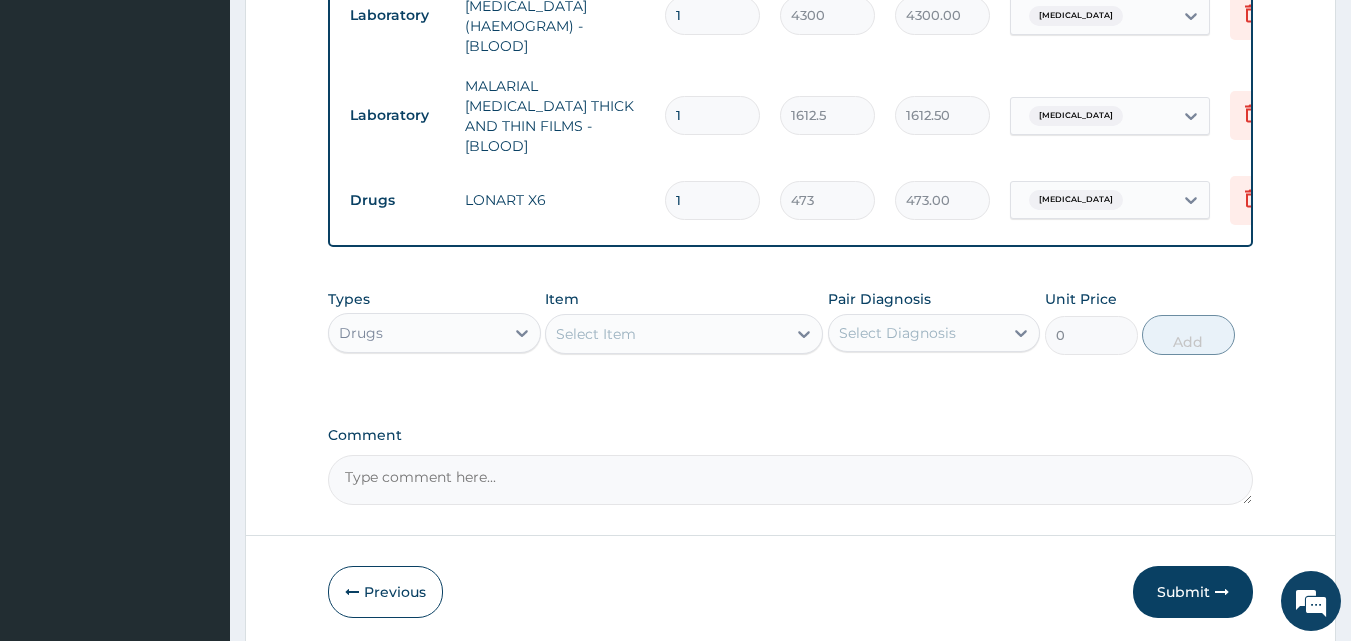 type 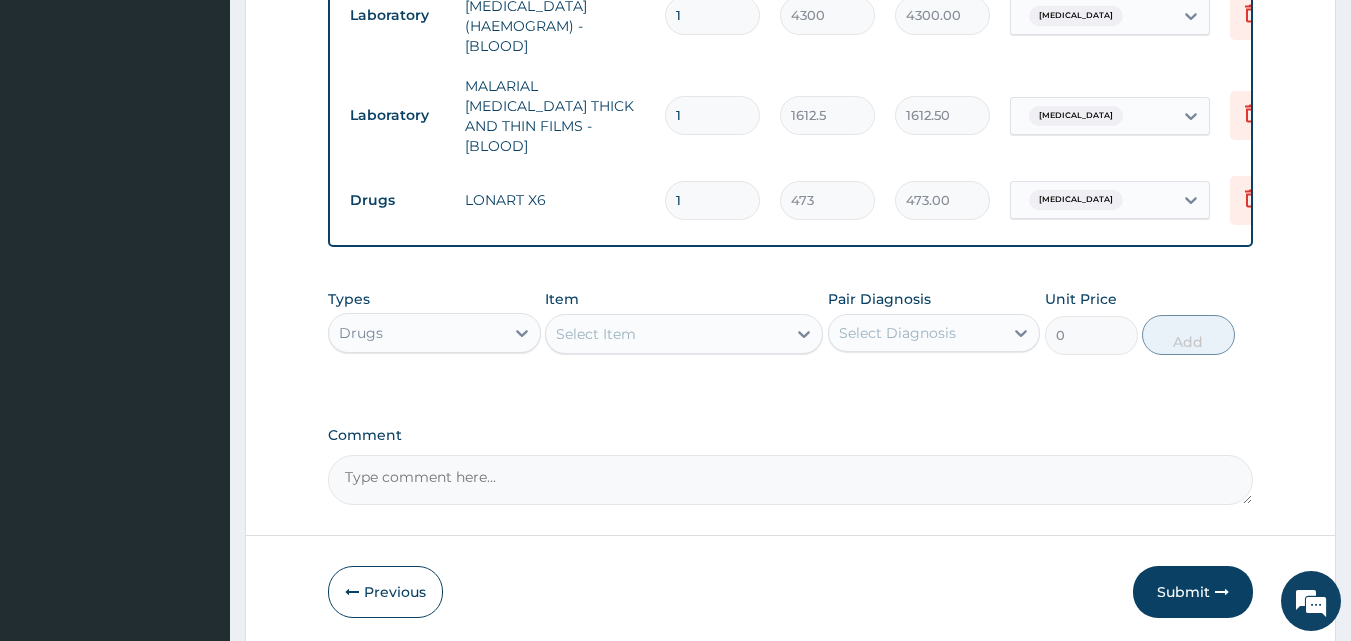 type on "0.00" 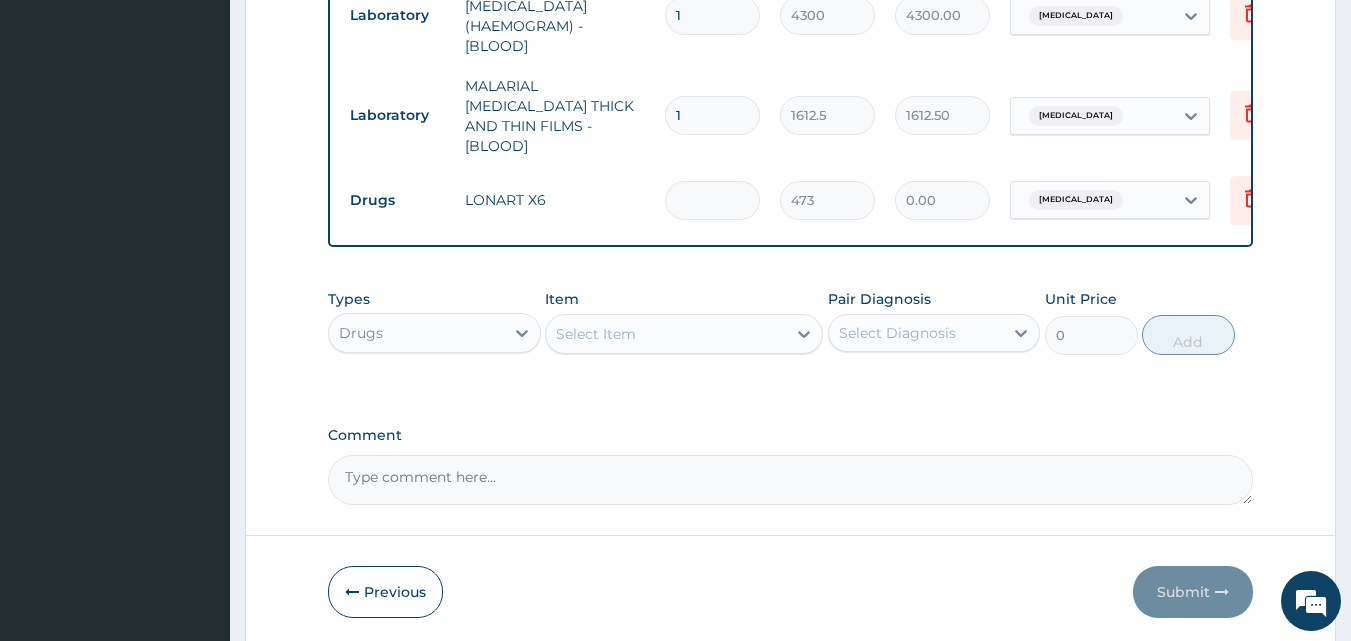type on "6" 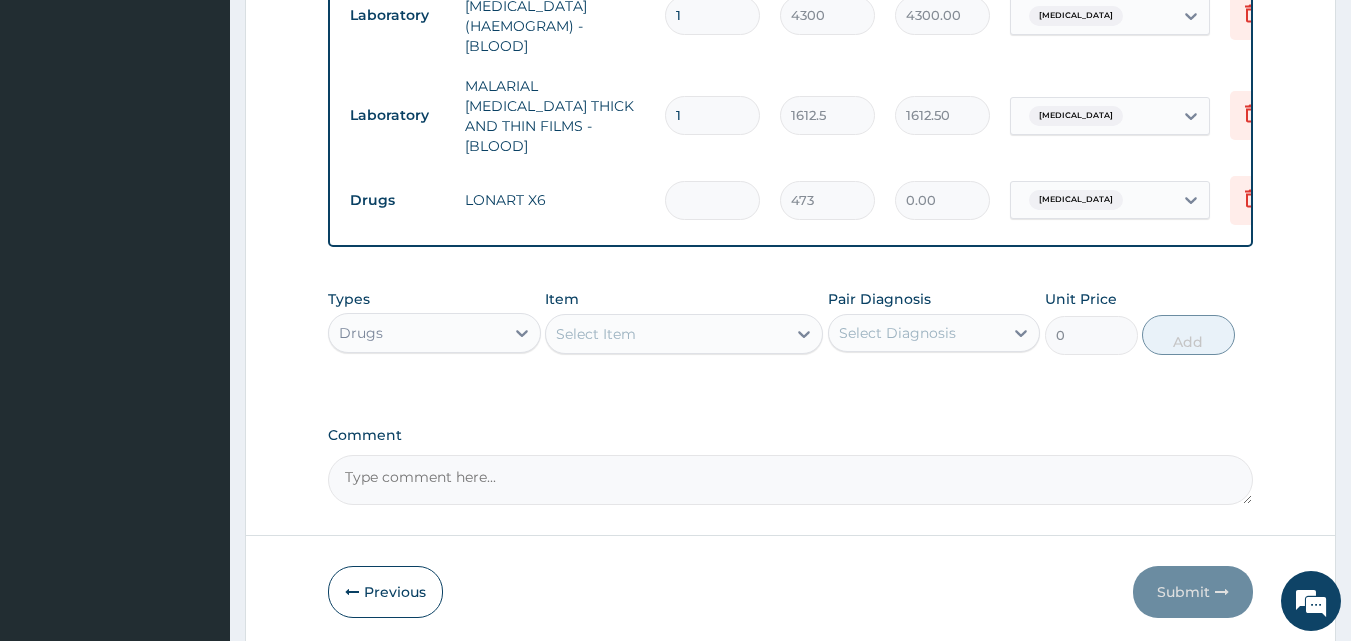 type on "2838.00" 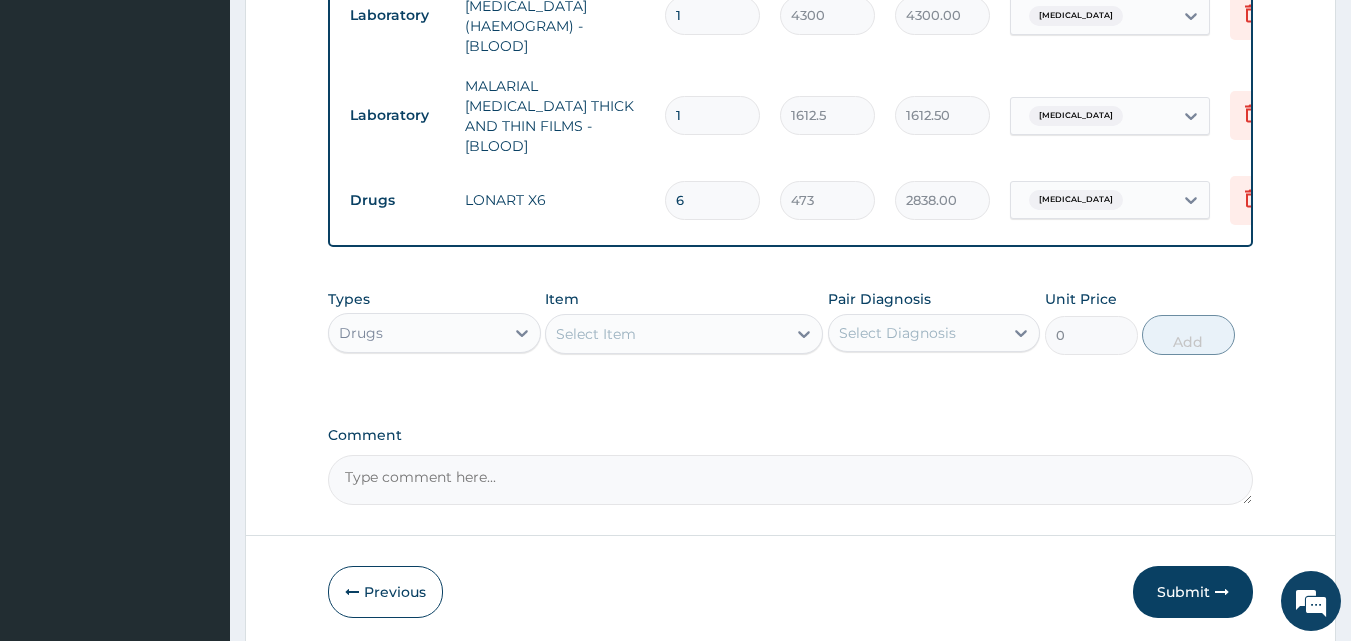 type on "6" 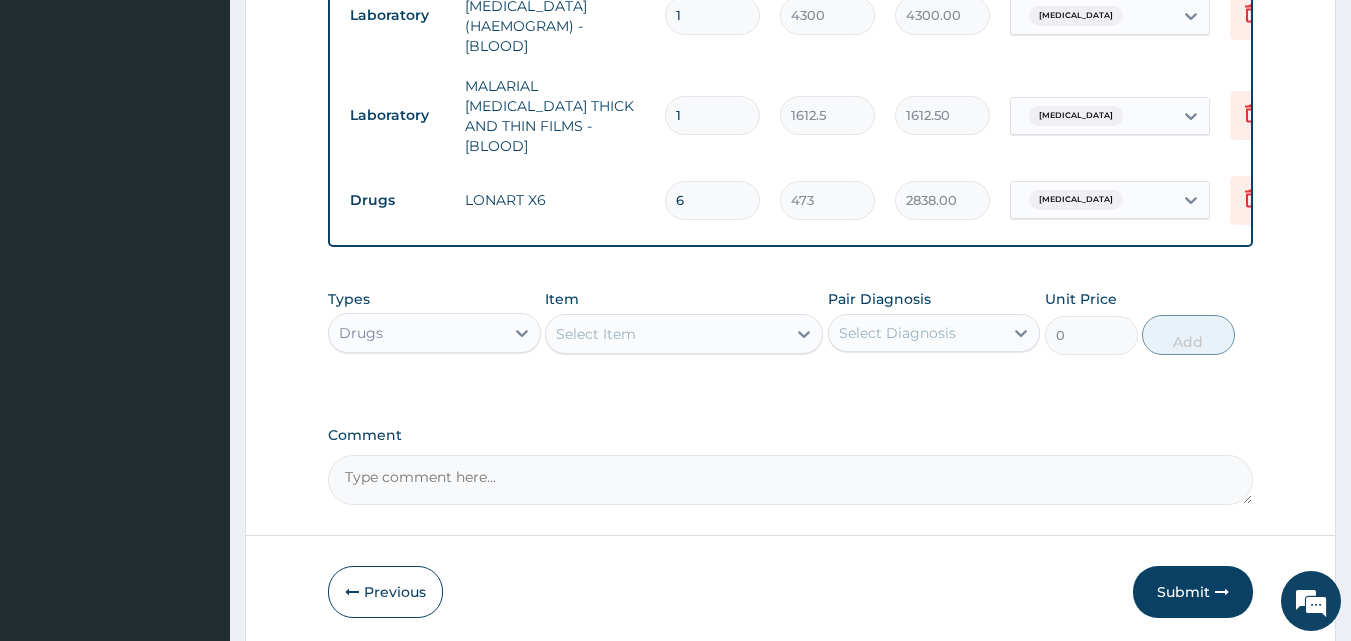click on "Select Item" at bounding box center (596, 334) 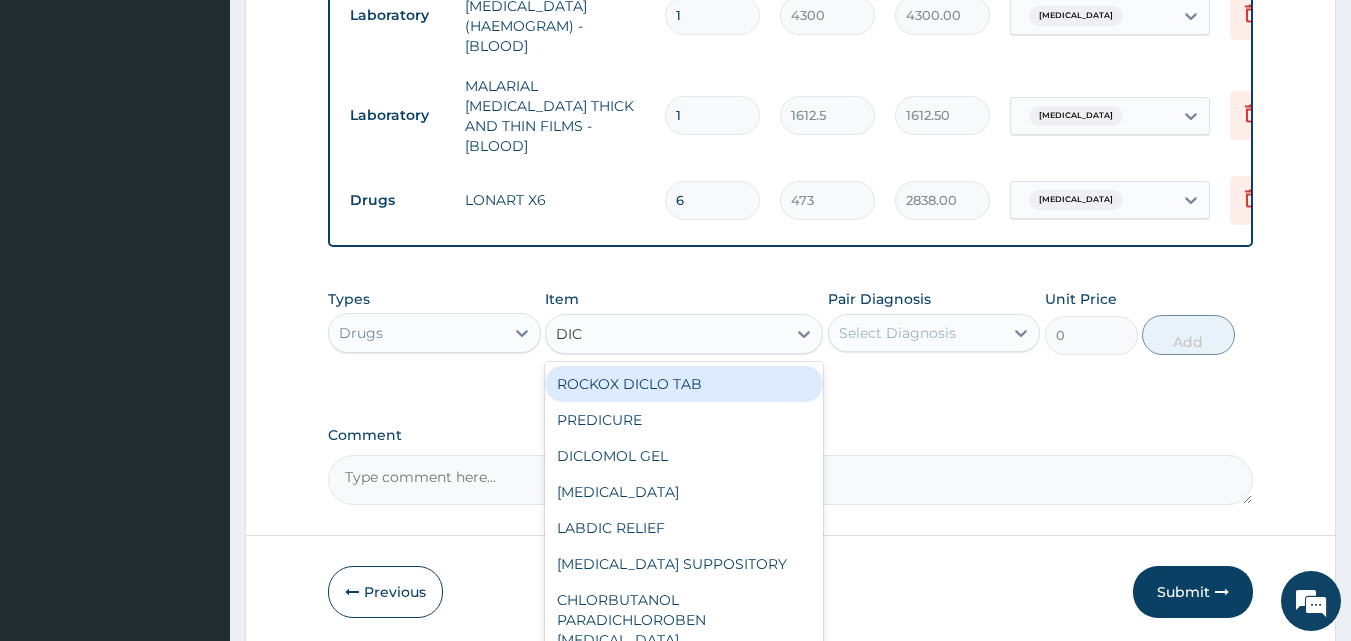 type on "DICL" 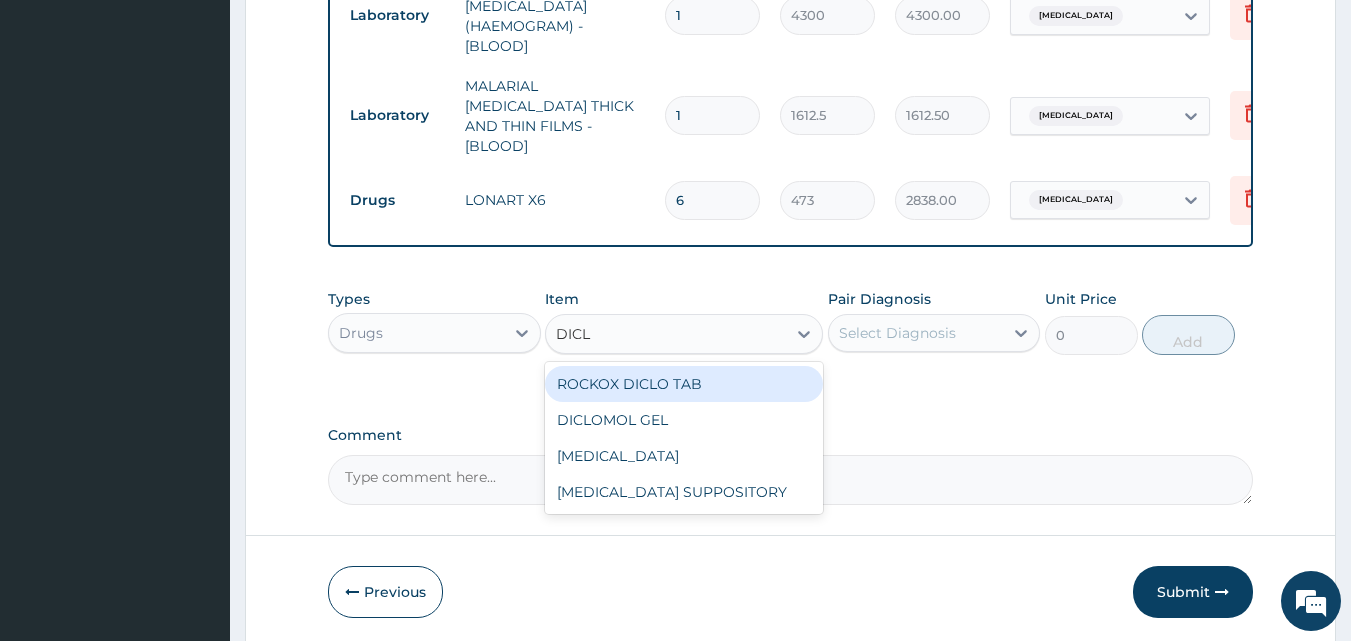 click on "ROCKOX DICLO TAB" at bounding box center (684, 384) 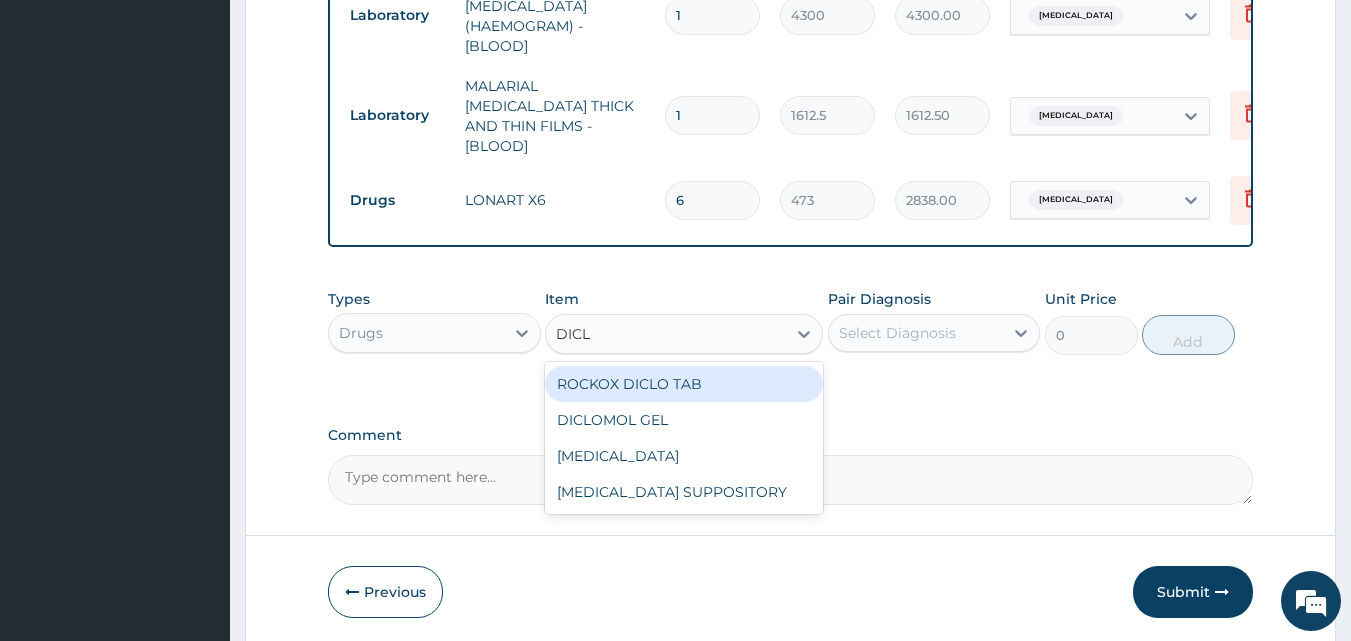 type 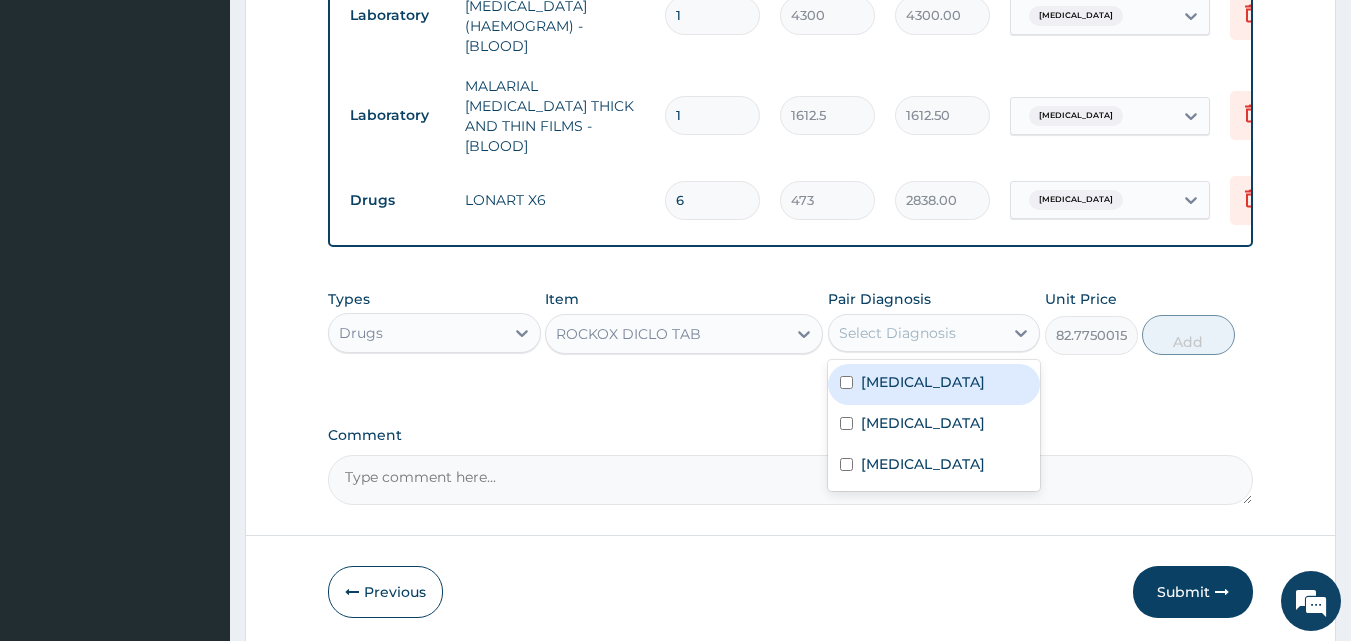click on "Select Diagnosis" at bounding box center [897, 333] 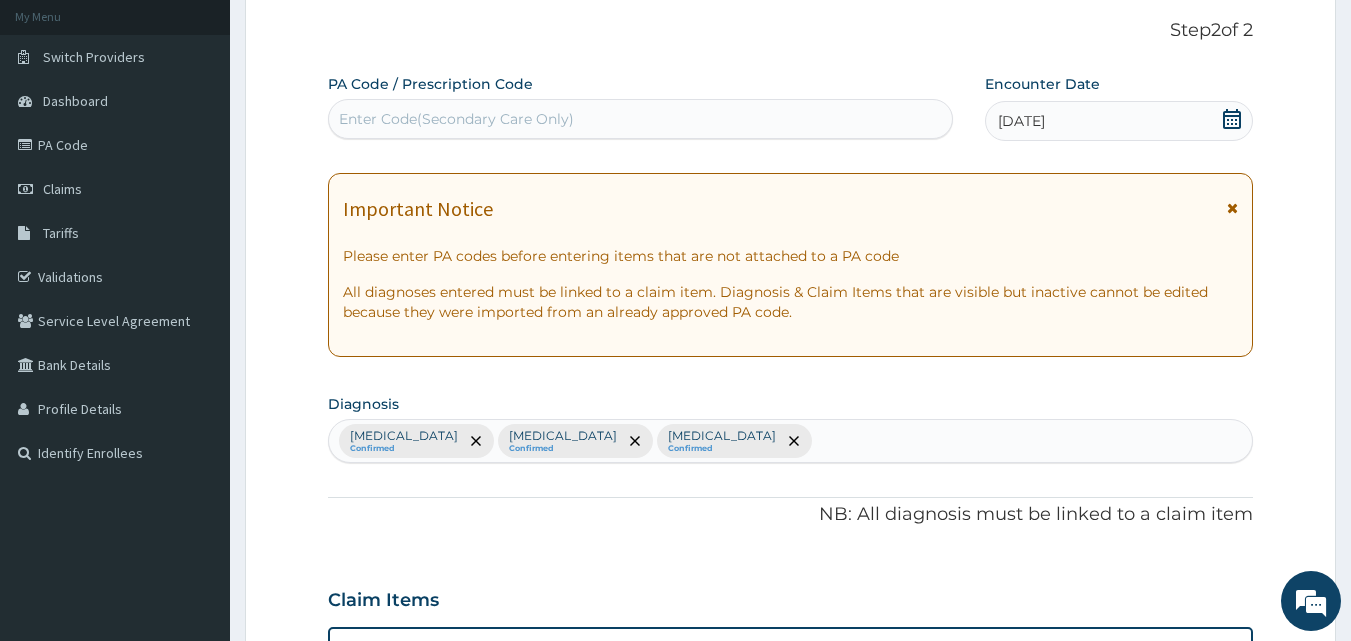 scroll, scrollTop: 300, scrollLeft: 0, axis: vertical 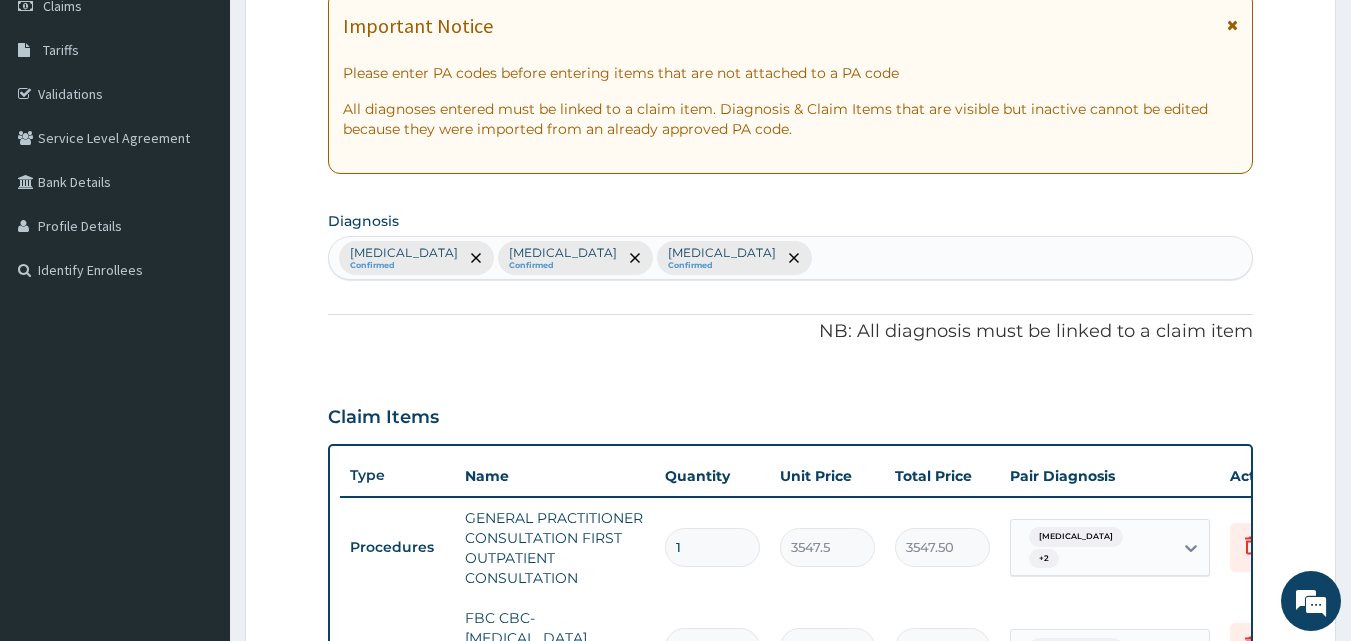 click on "Malaria Confirmed Sepsis Confirmed Conjunctivitis Confirmed" at bounding box center [791, 258] 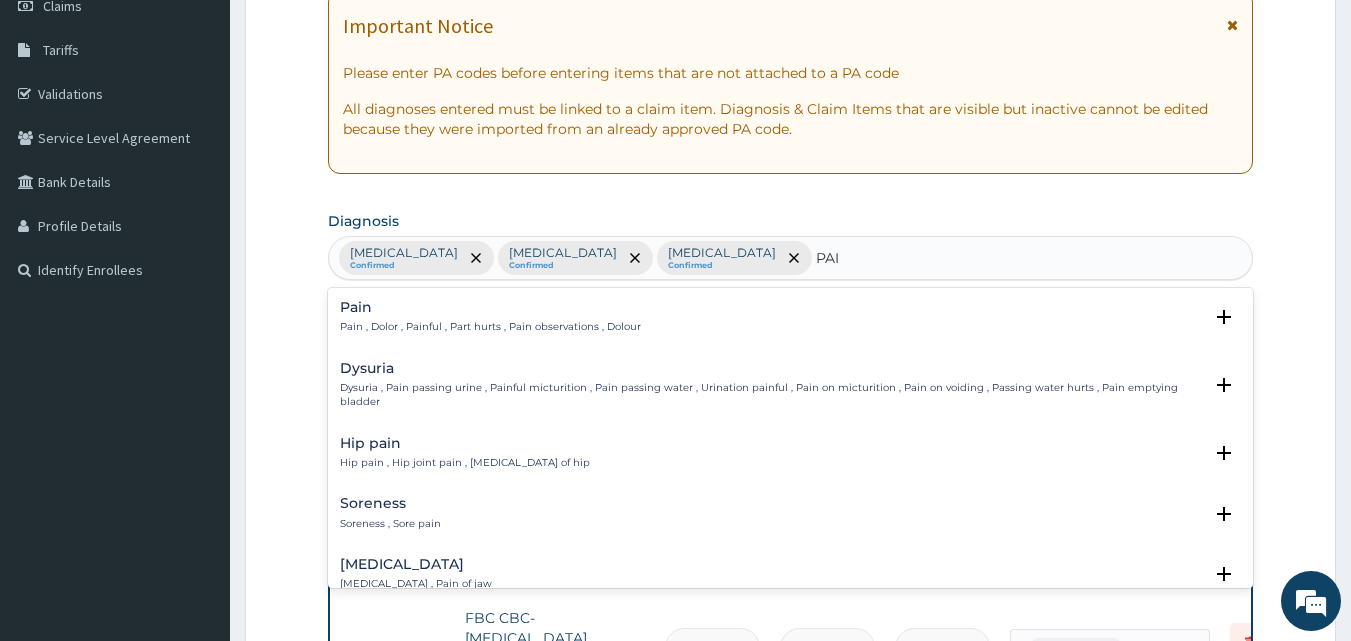 type on "PAIN" 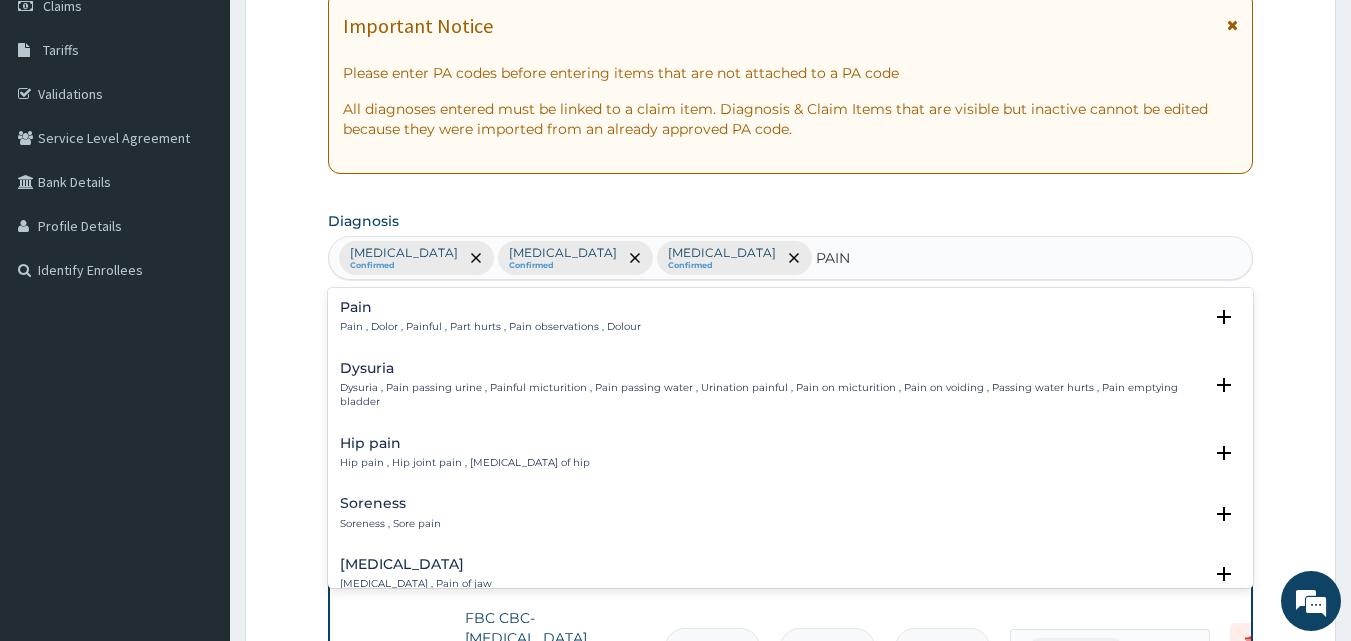 click on "Pain" at bounding box center [490, 307] 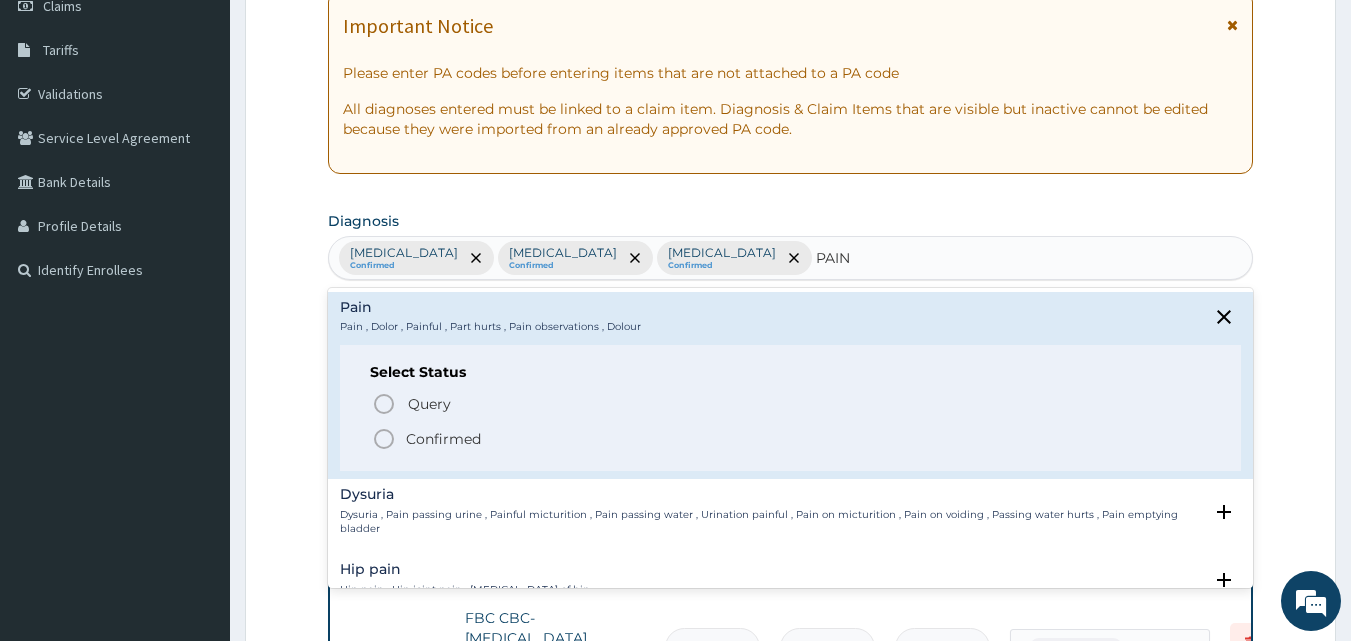 click 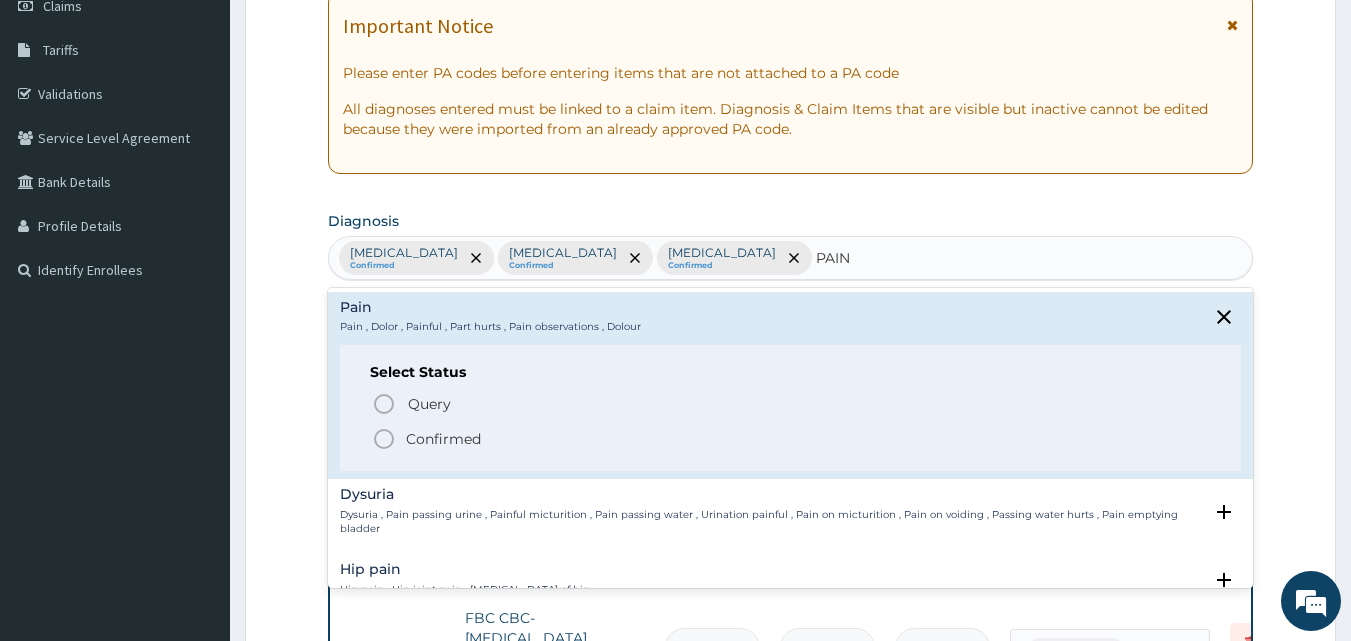 type 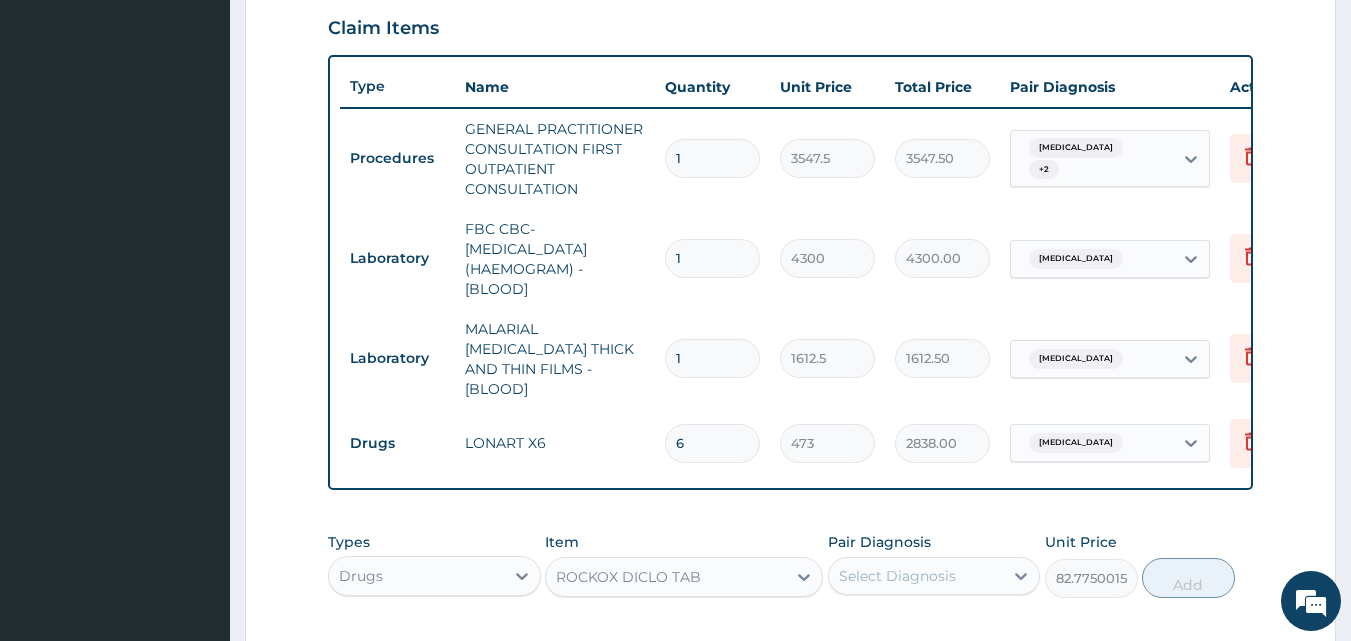 scroll, scrollTop: 800, scrollLeft: 0, axis: vertical 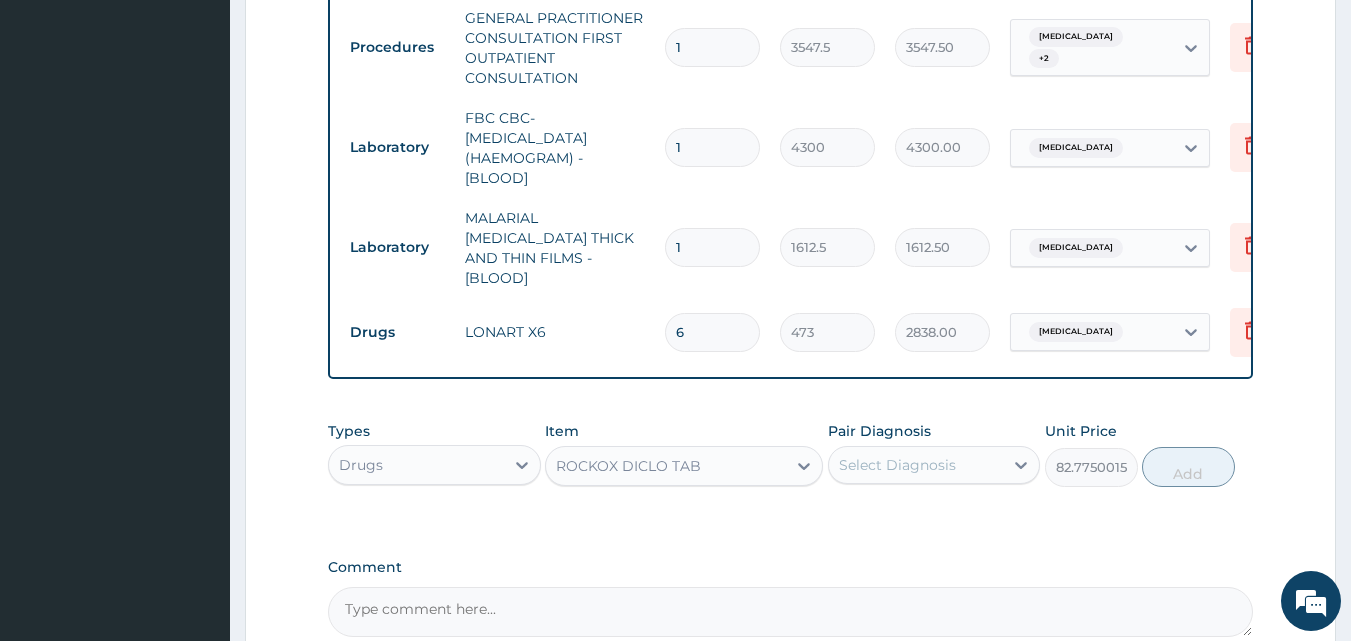 click on "Select Diagnosis" at bounding box center (897, 465) 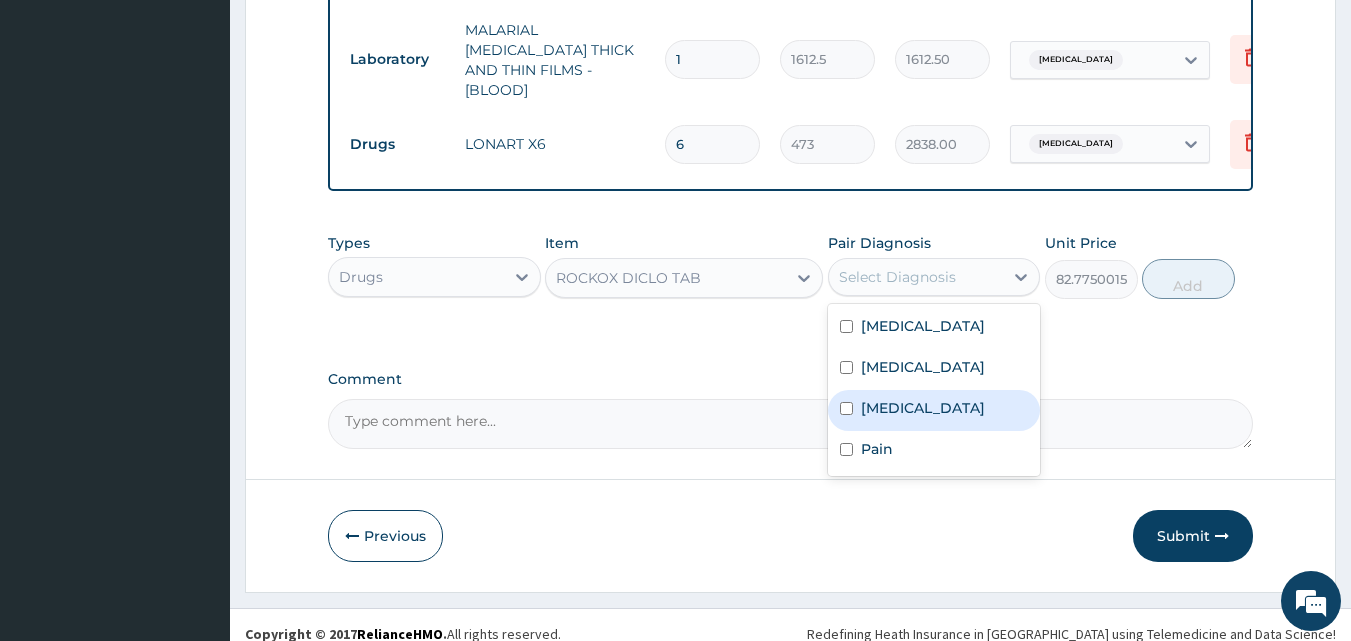 scroll, scrollTop: 1001, scrollLeft: 0, axis: vertical 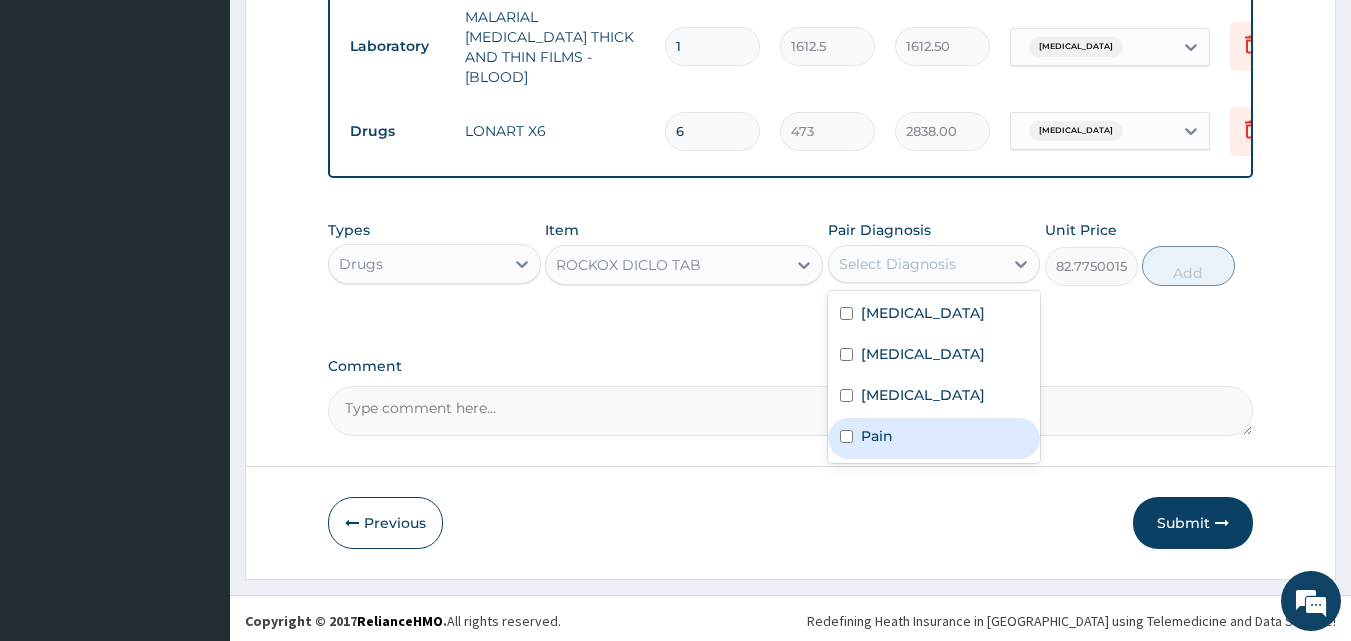 drag, startPoint x: 933, startPoint y: 429, endPoint x: 1041, endPoint y: 368, distance: 124.036285 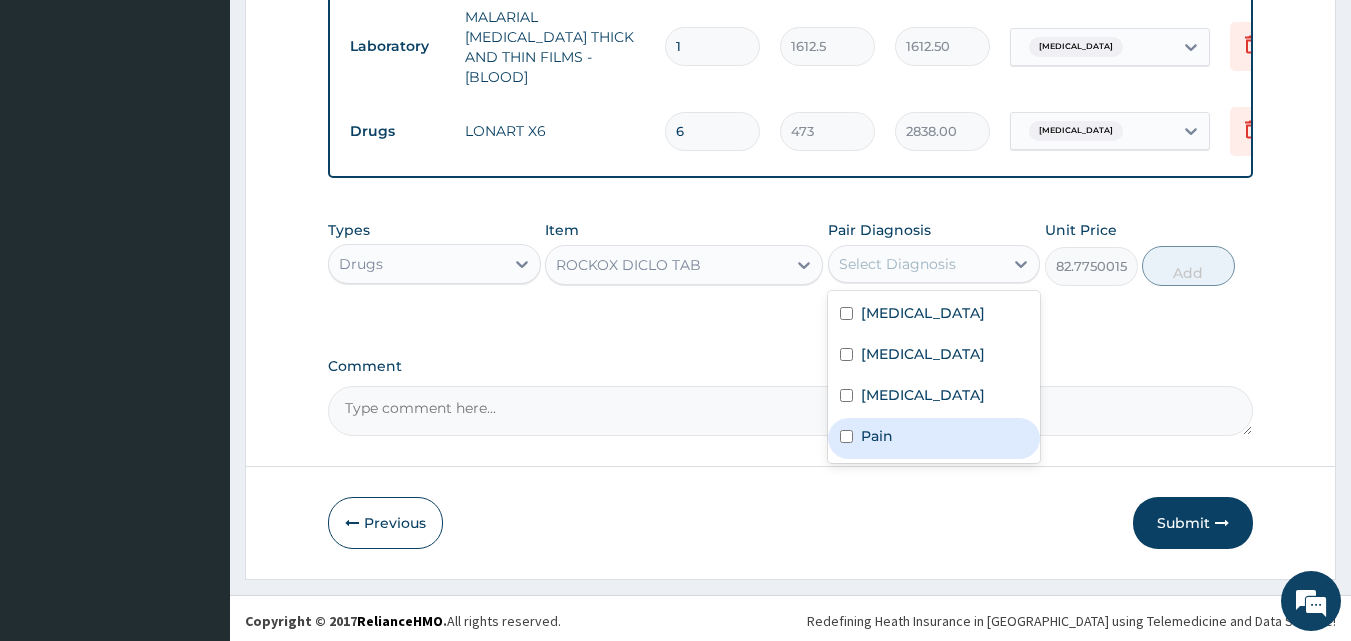 click on "Pain" at bounding box center (934, 438) 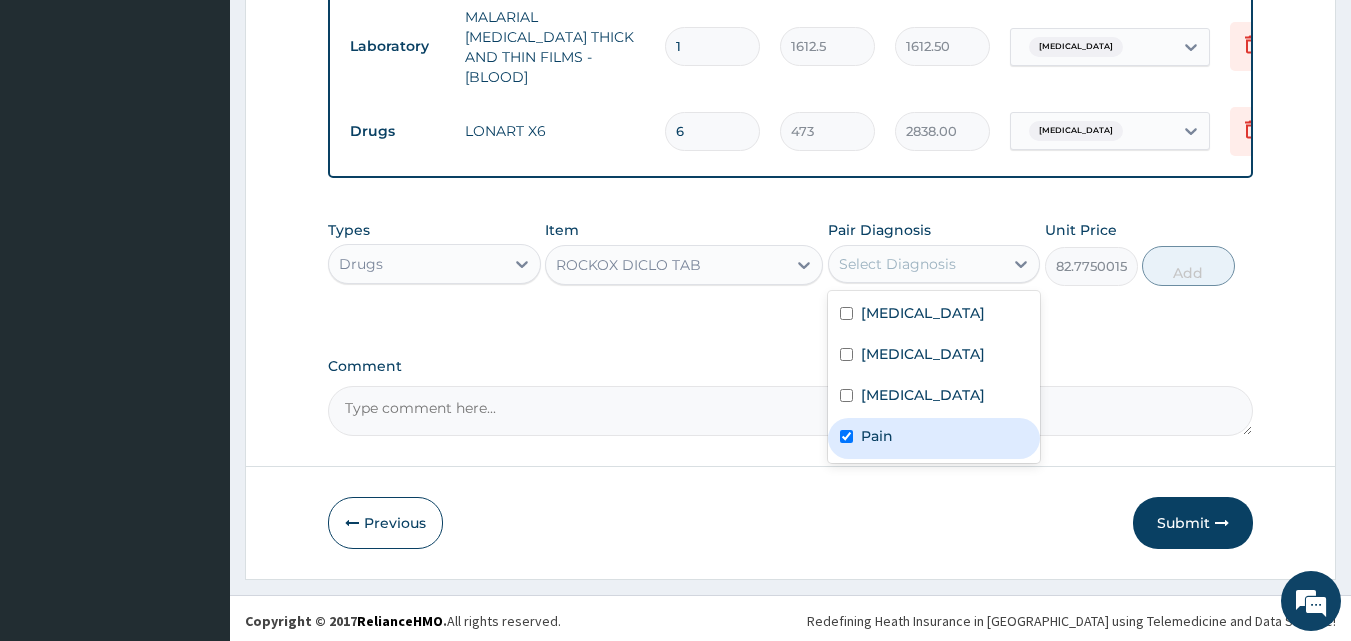 checkbox on "true" 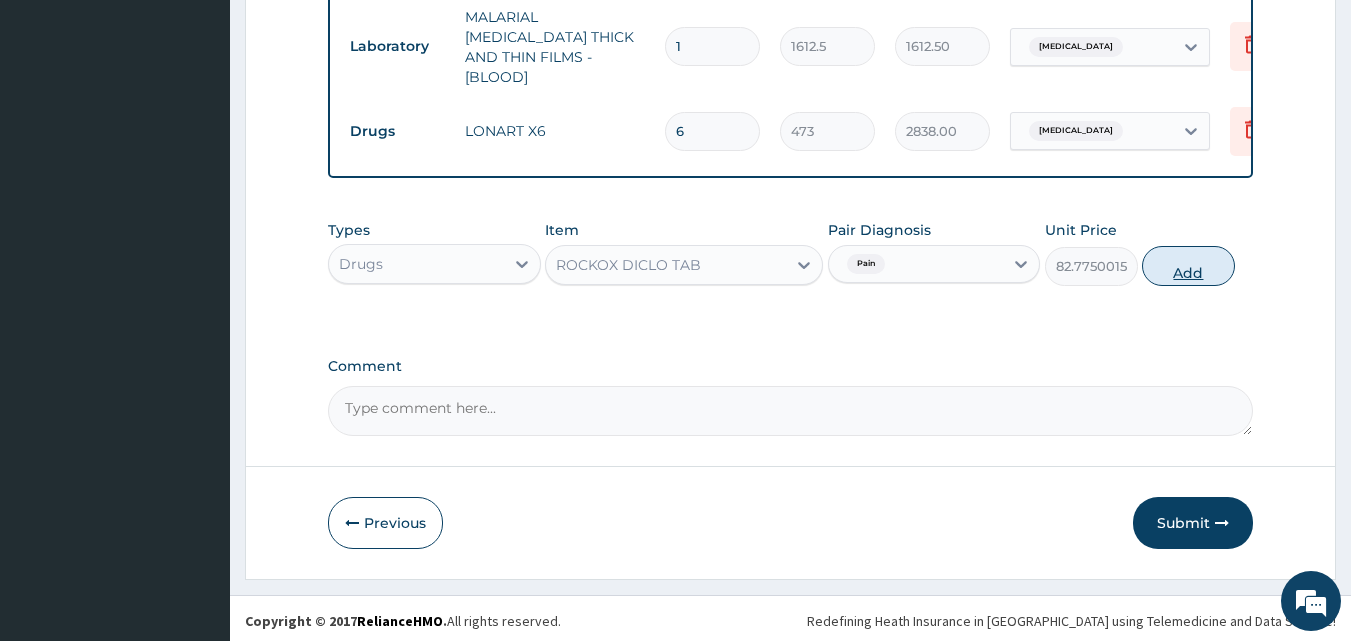 click on "Add" at bounding box center [1188, 266] 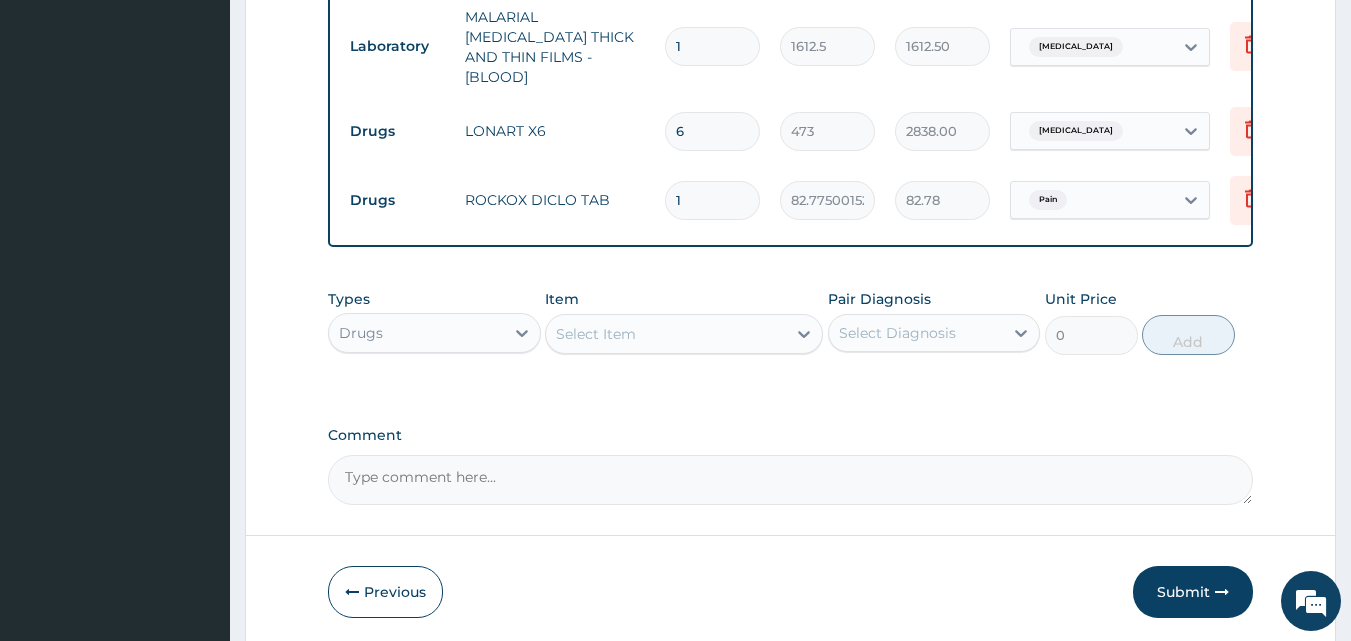 type on "10" 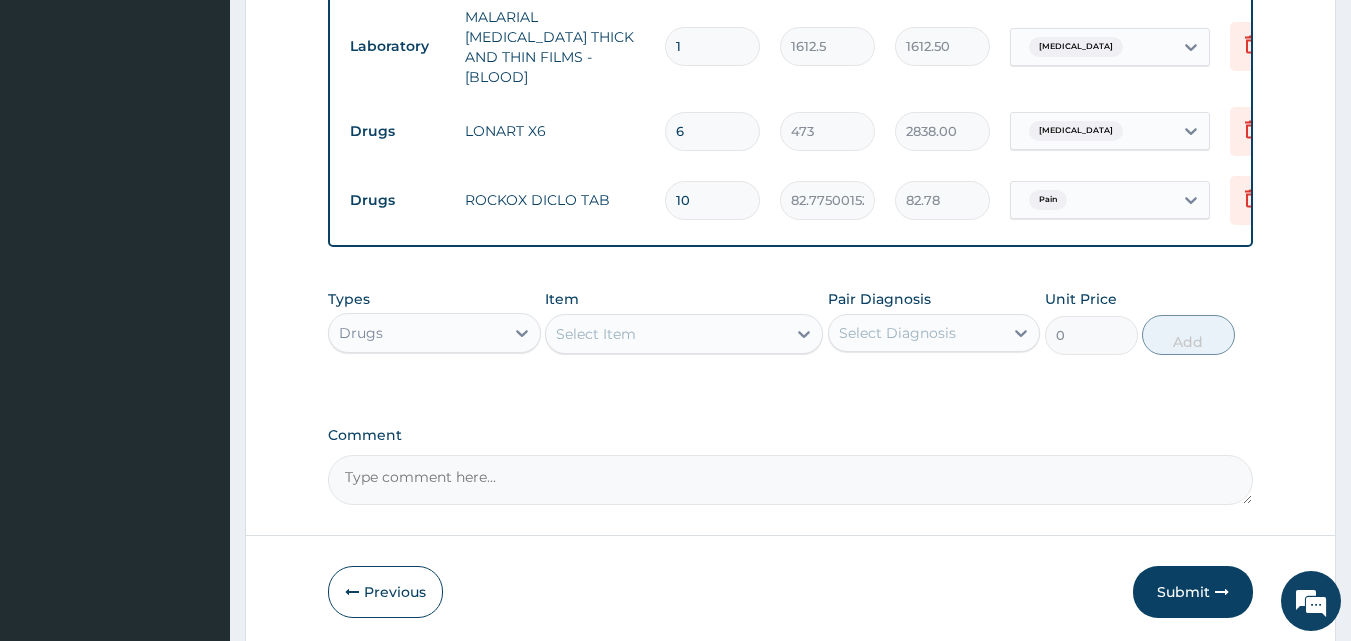 type on "827.75" 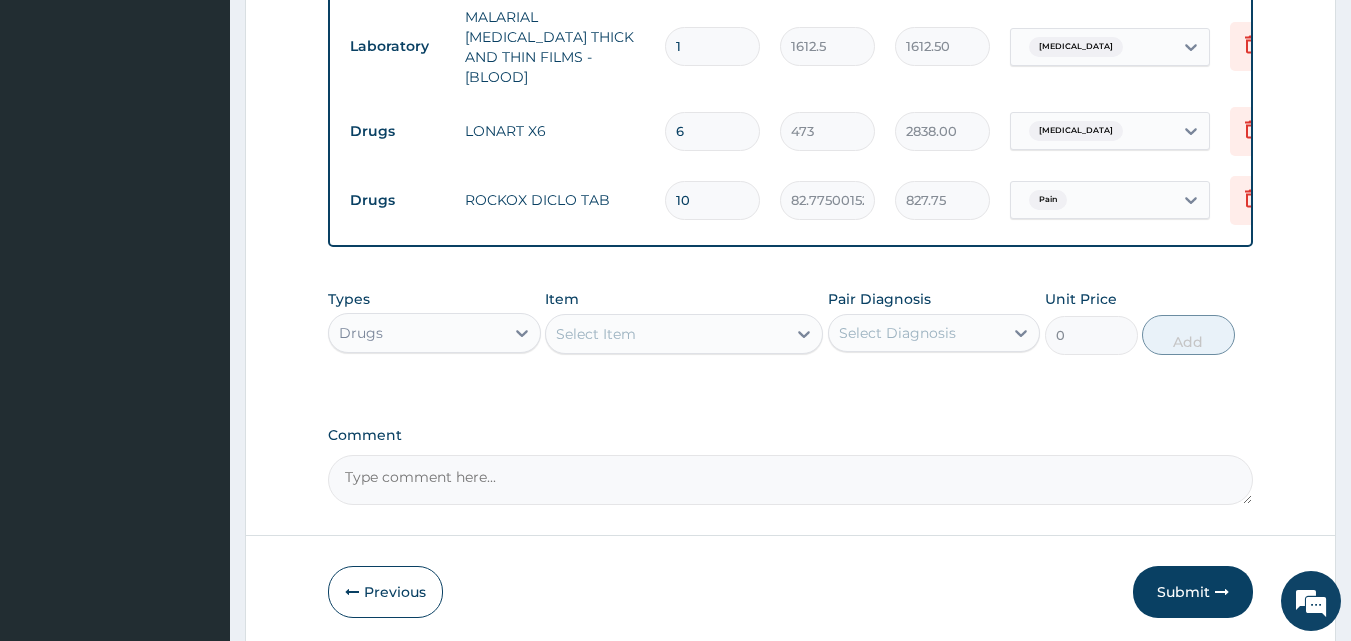 type on "10" 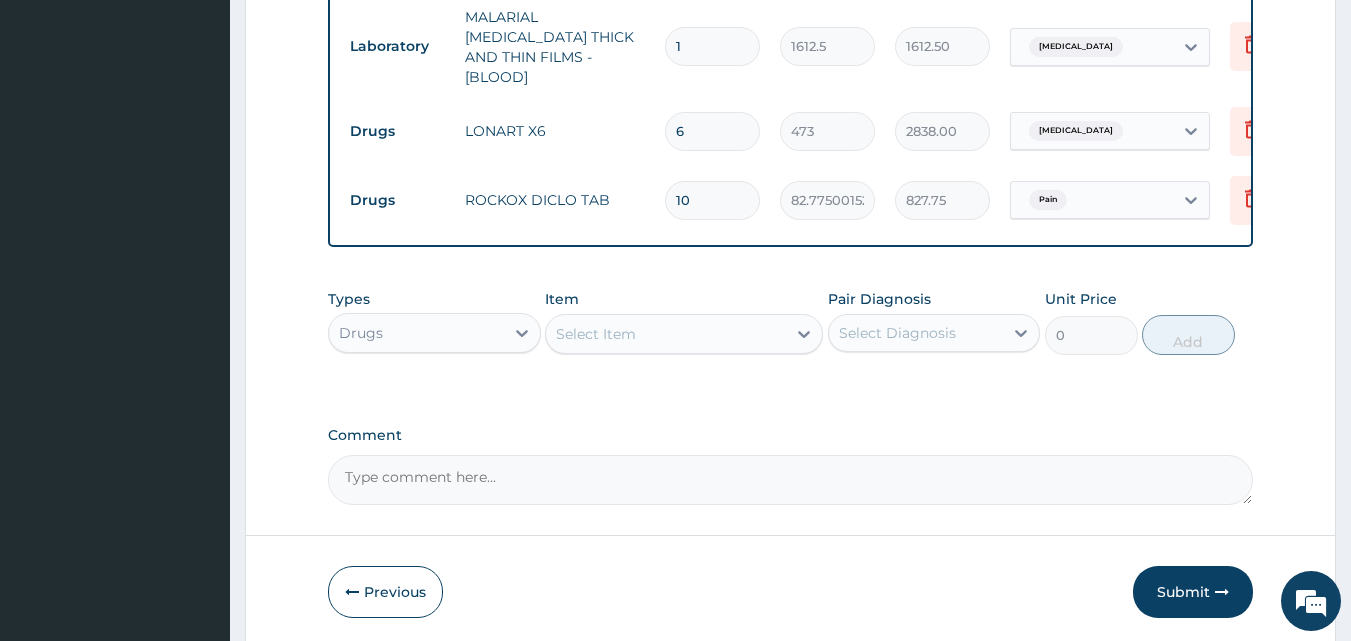 click on "Select Item" at bounding box center [596, 334] 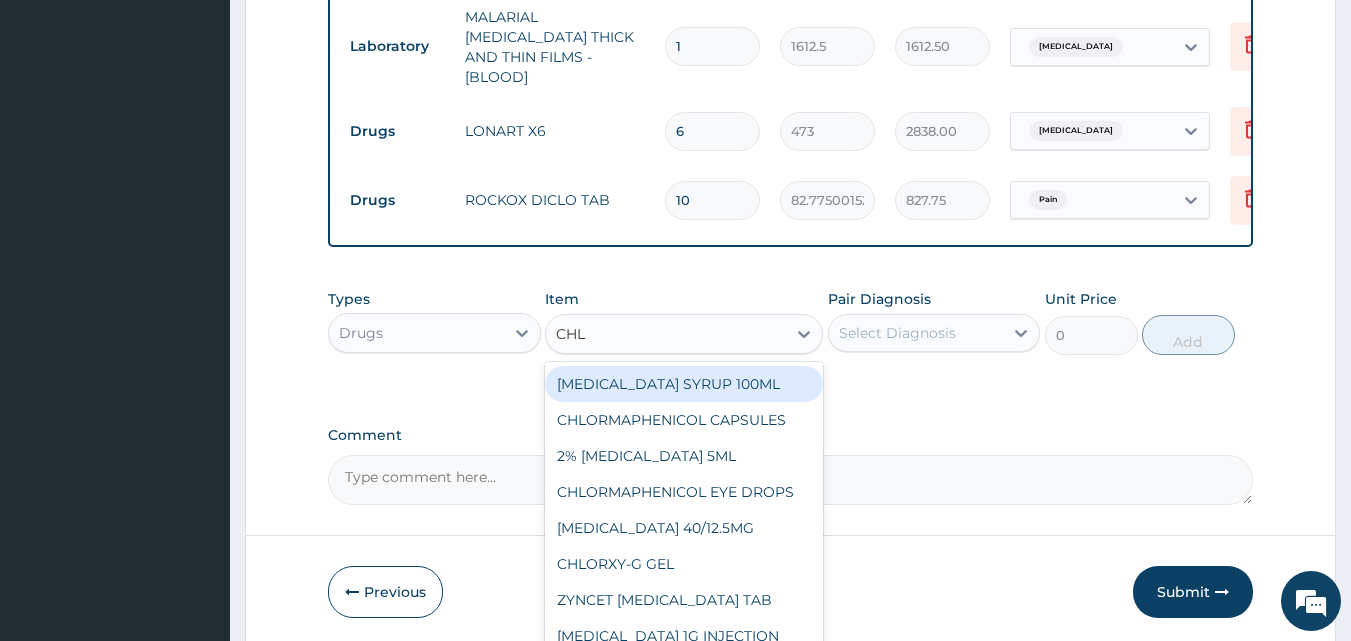 type on "CHLO" 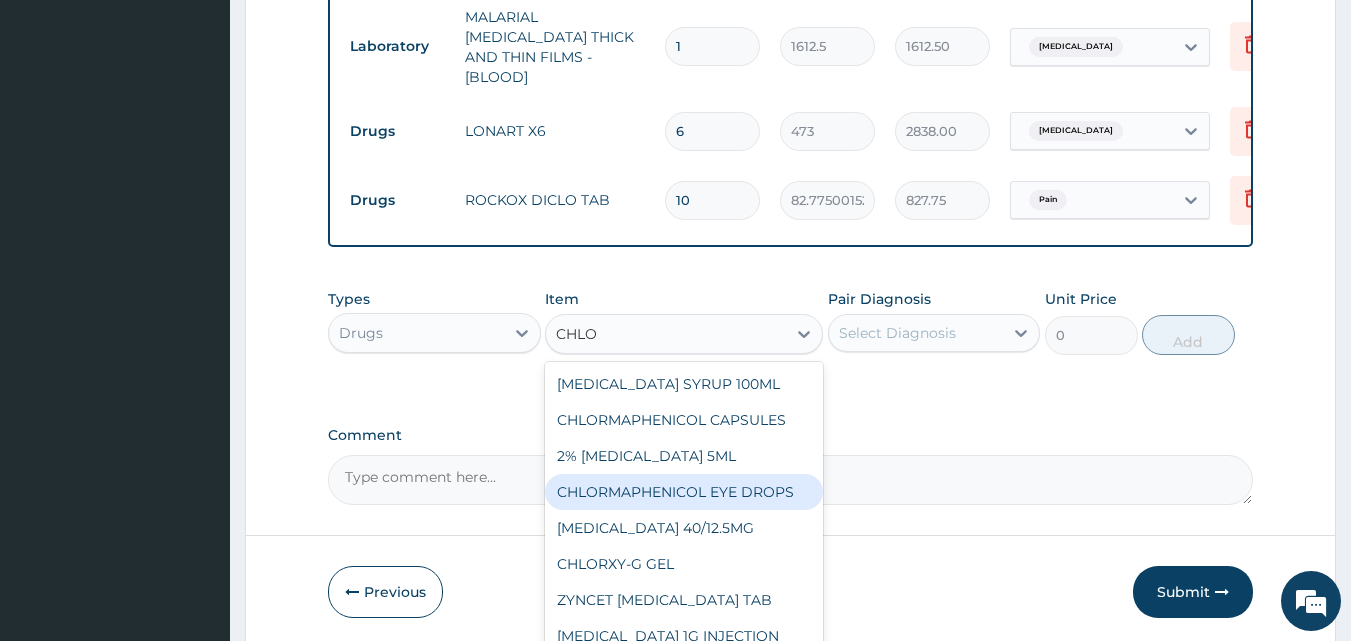 drag, startPoint x: 753, startPoint y: 486, endPoint x: 748, endPoint y: 477, distance: 10.29563 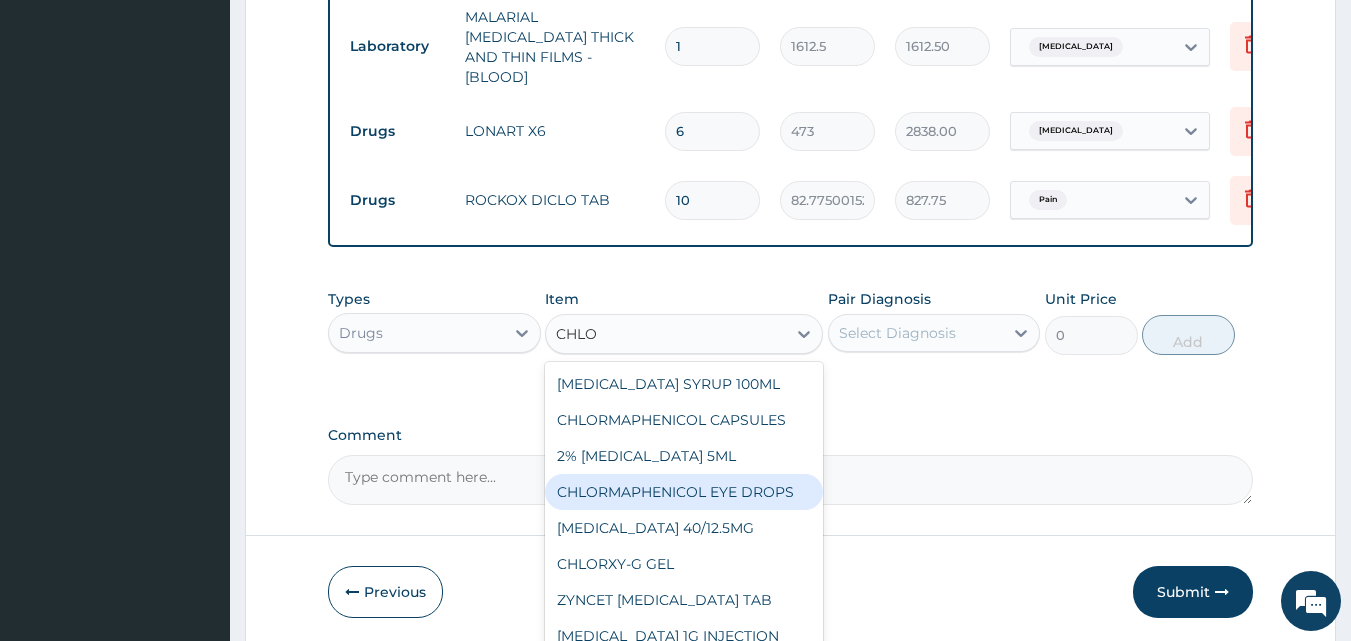 click on "CHLORMAPHENICOL EYE DROPS" at bounding box center [684, 492] 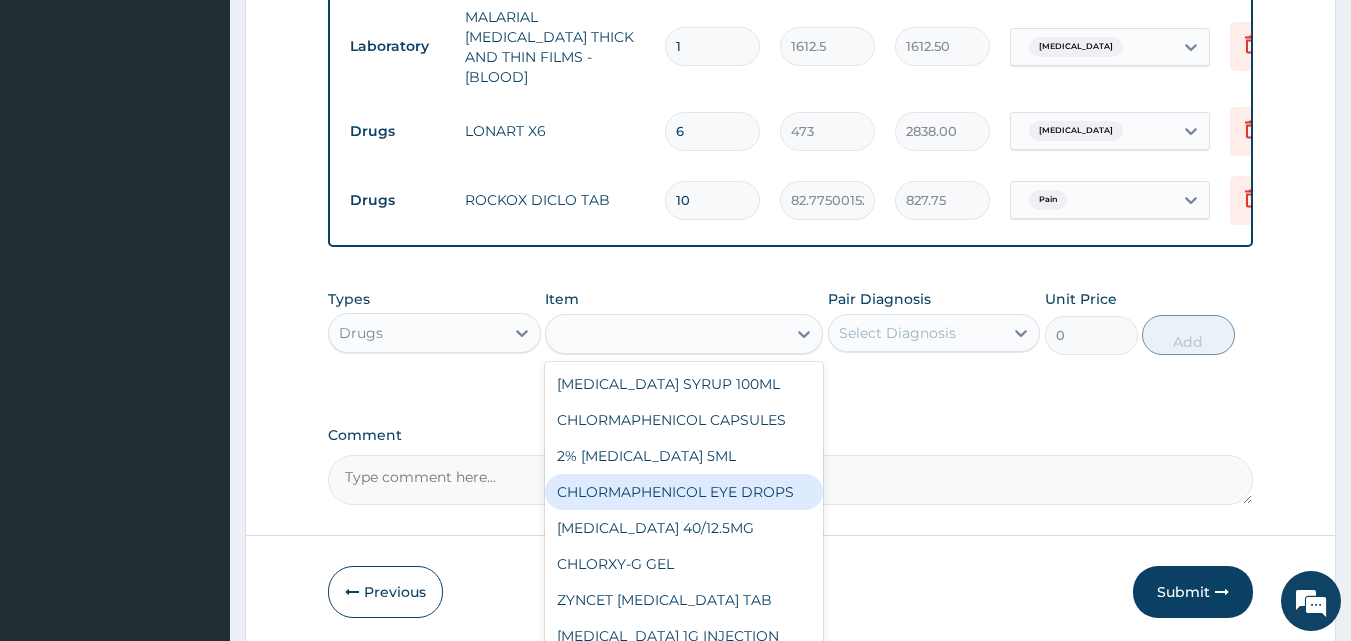 type on "946" 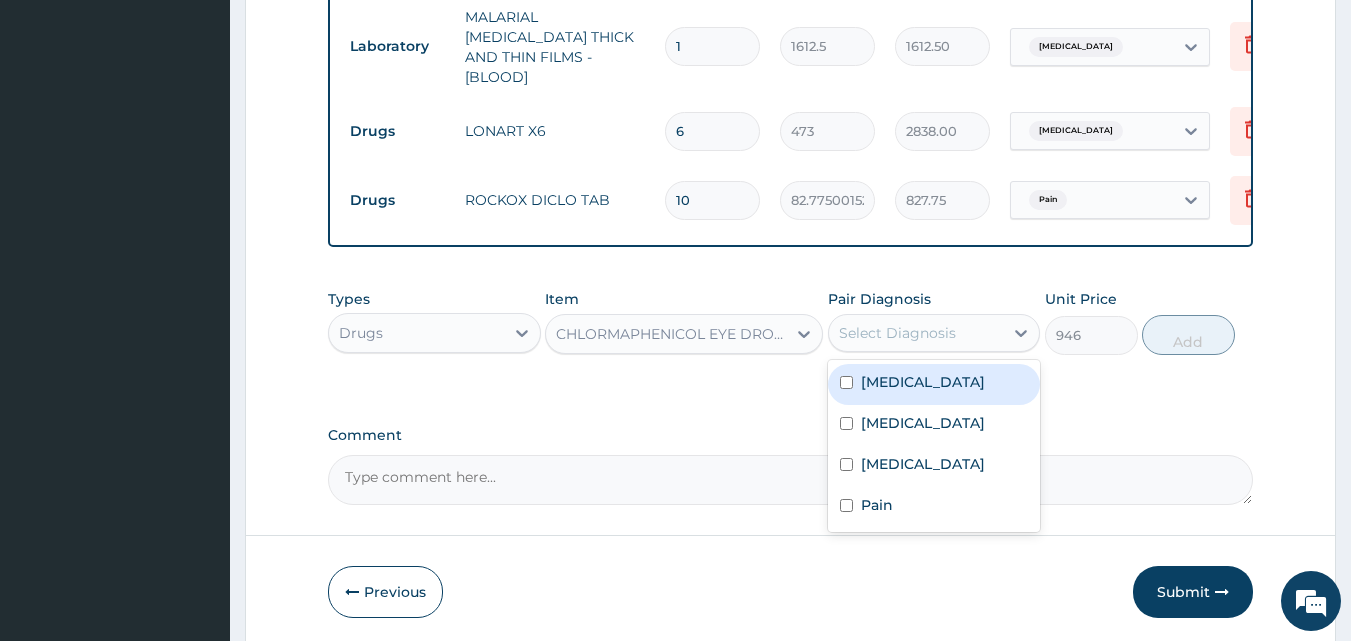 click on "Select Diagnosis" at bounding box center [897, 333] 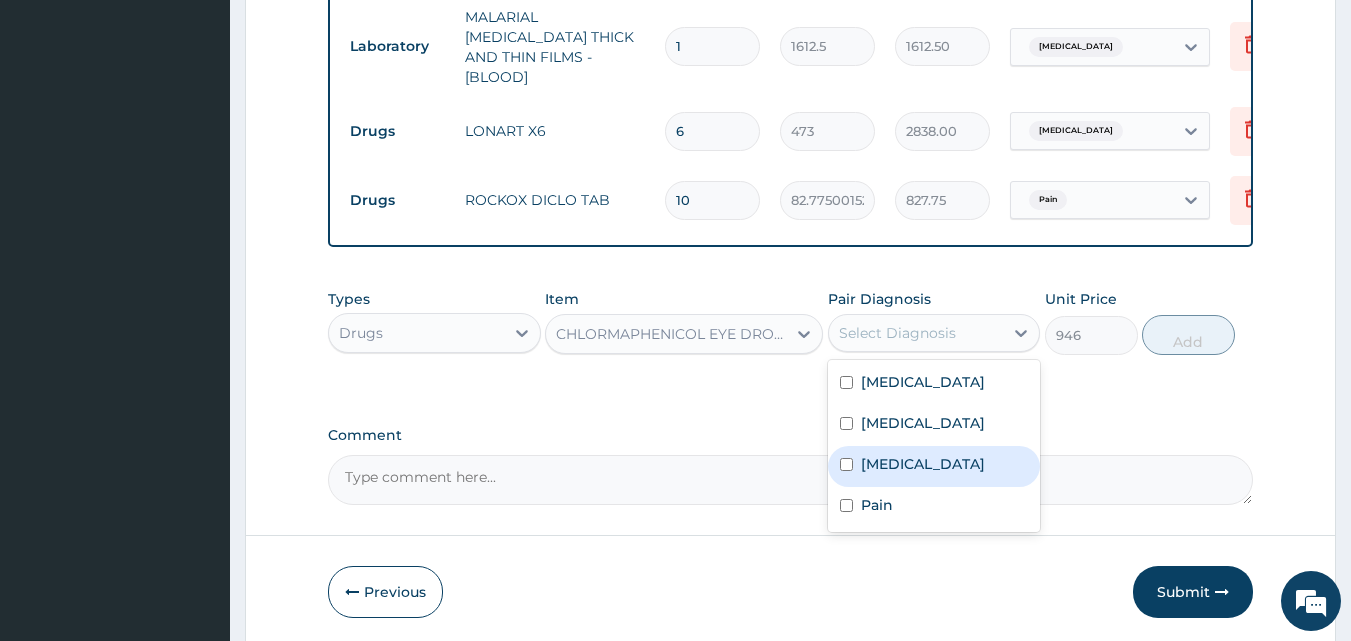 click on "Conjunctivitis" at bounding box center (923, 464) 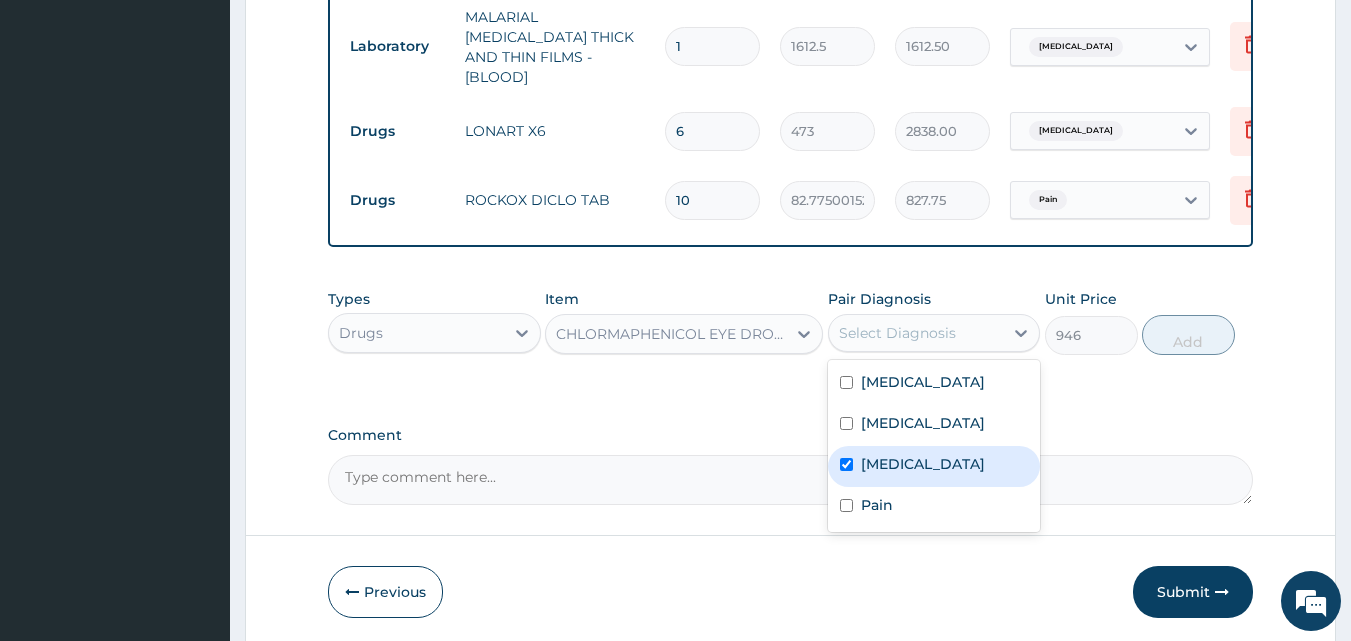 checkbox on "true" 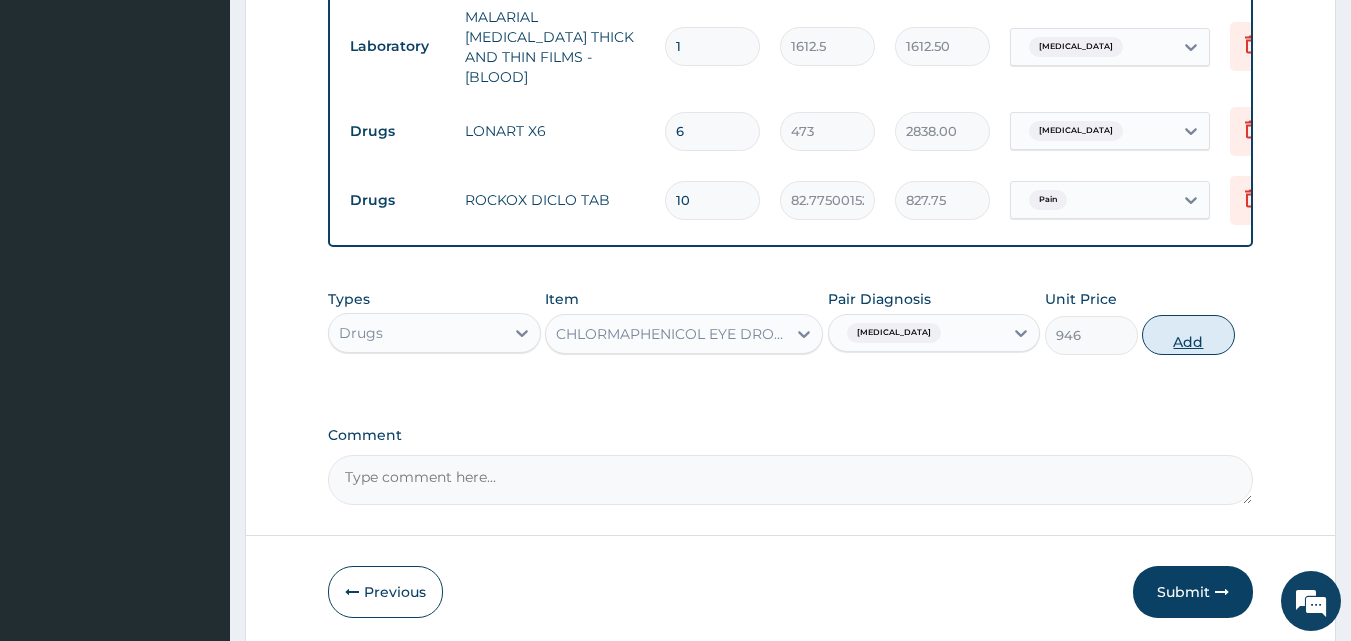 click on "Add" at bounding box center (1188, 335) 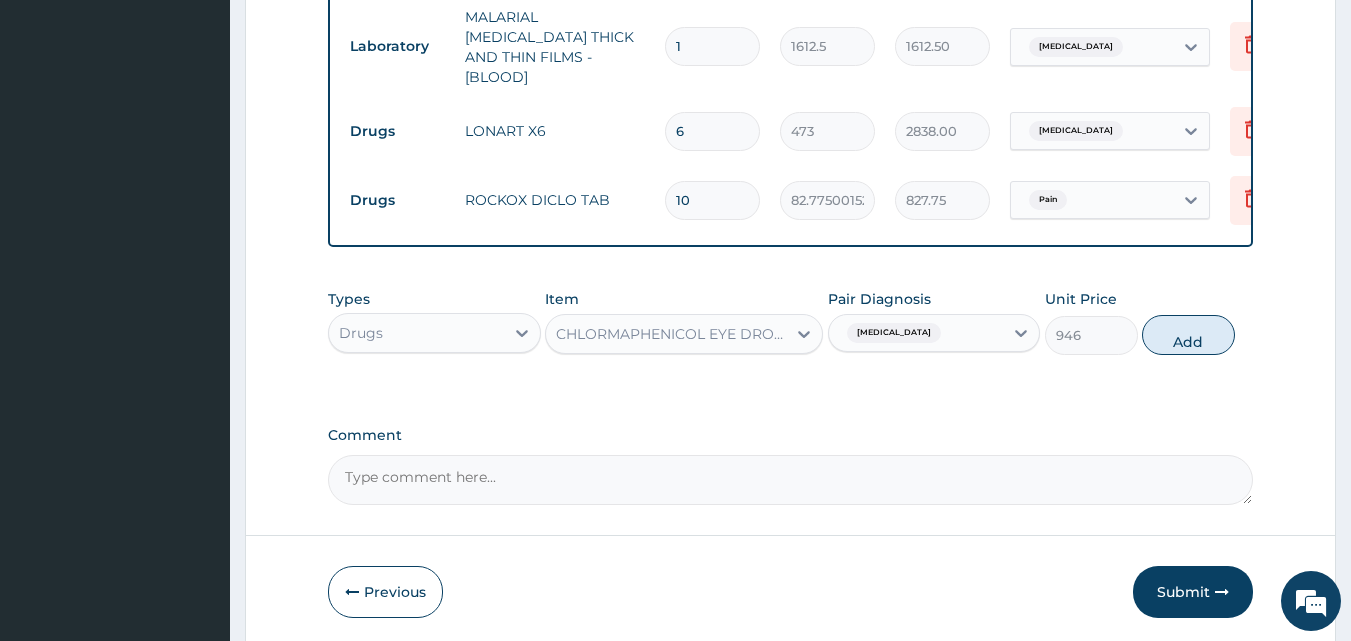 type on "0" 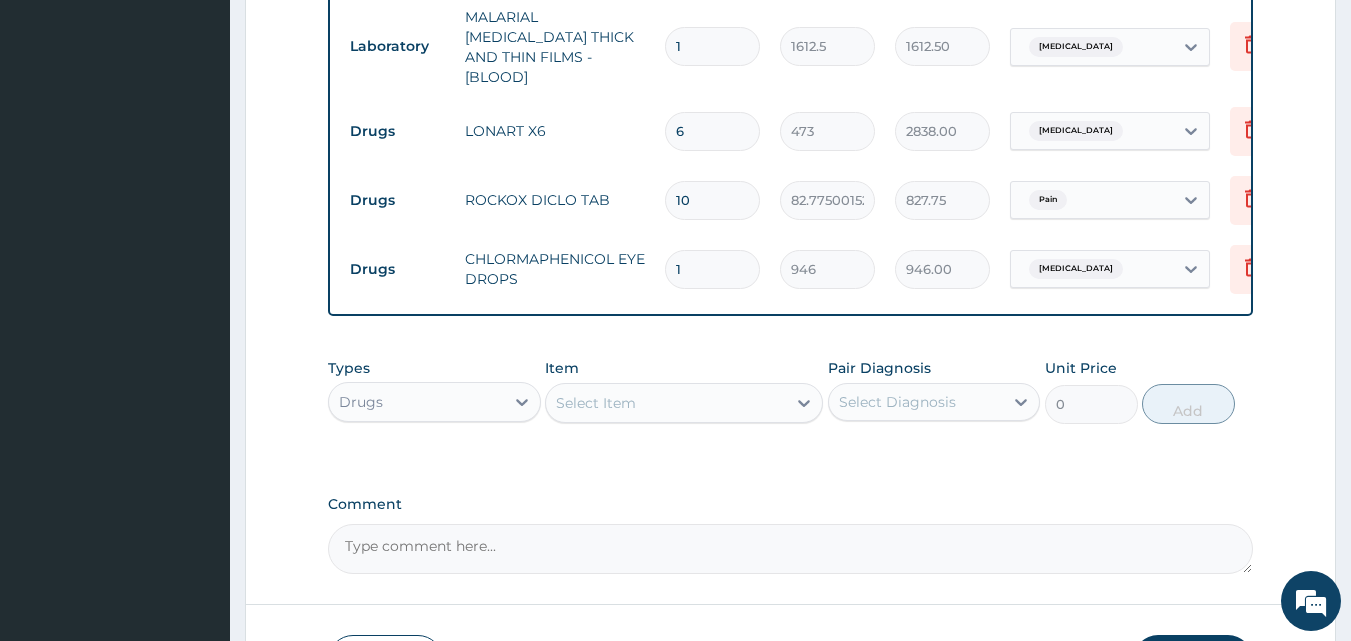 click on "Select Item" at bounding box center (666, 403) 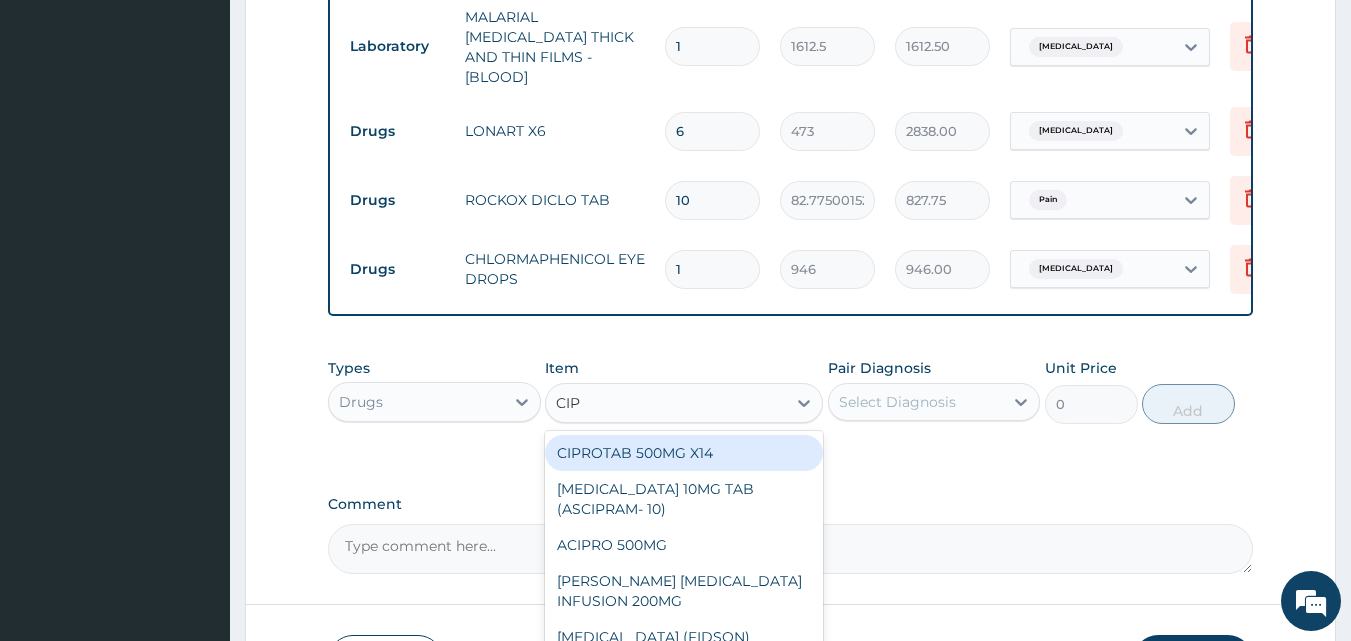type on "CIPR" 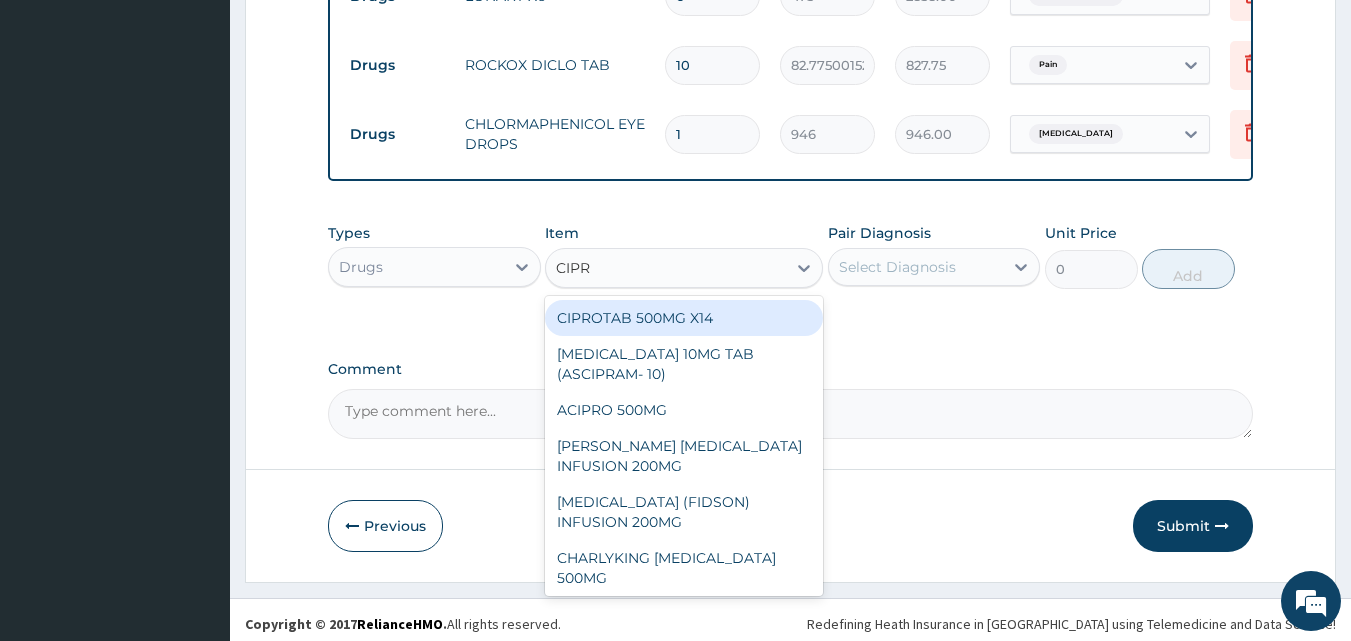 scroll, scrollTop: 1139, scrollLeft: 0, axis: vertical 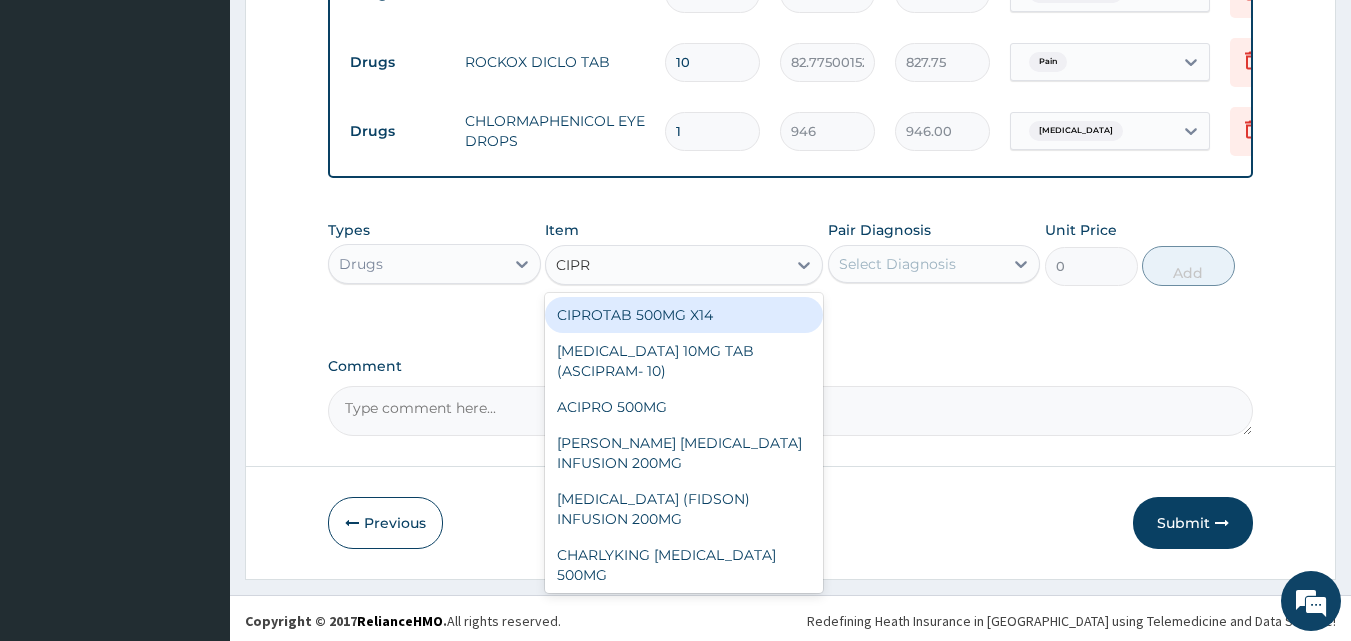 click on "CIPROTAB 500MG X14" at bounding box center (684, 315) 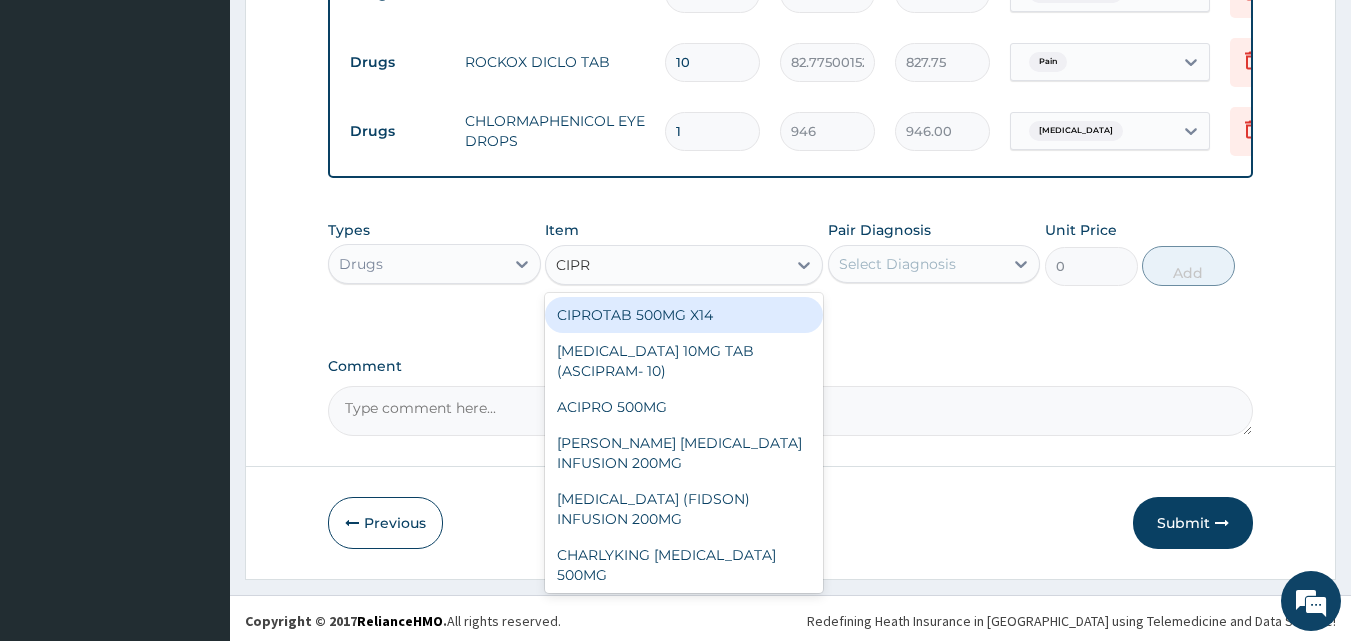 type 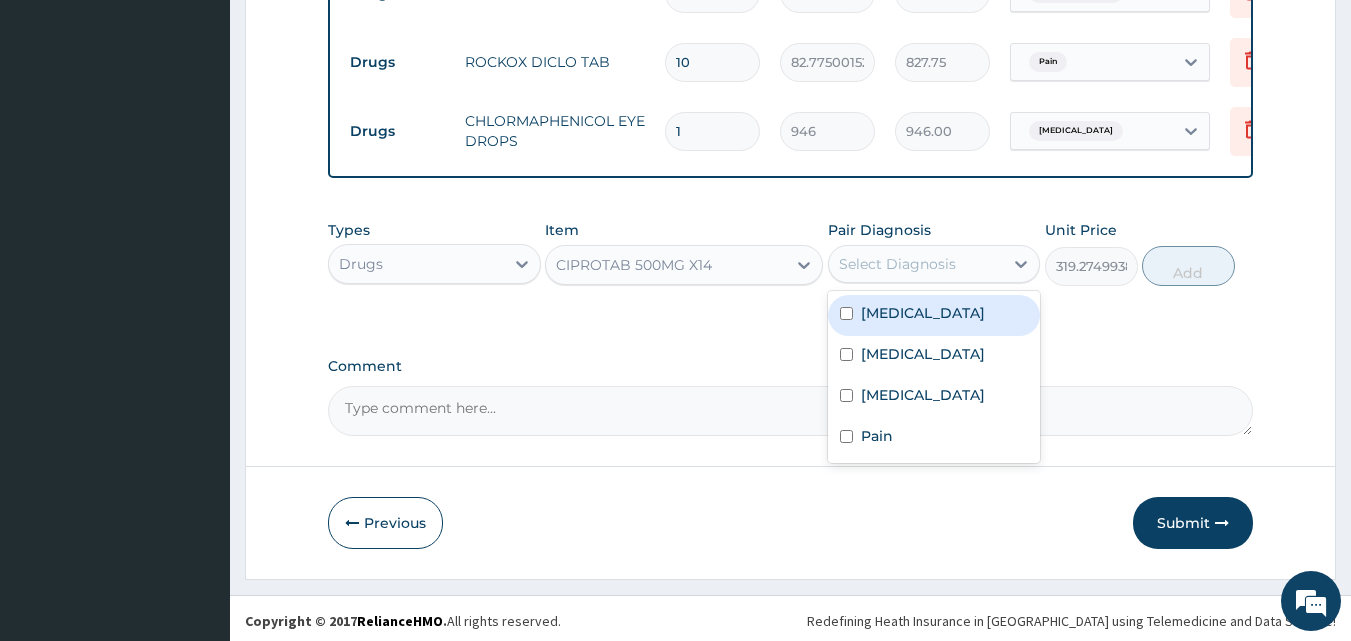 click on "Select Diagnosis" at bounding box center [897, 264] 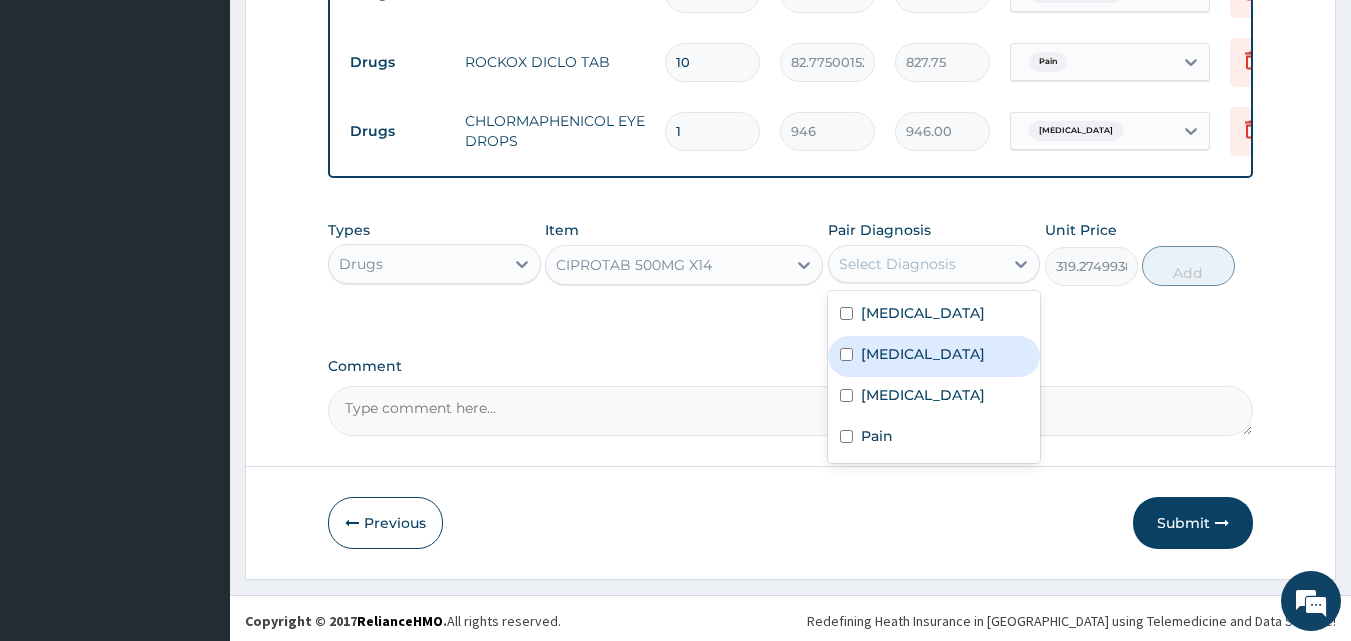 drag, startPoint x: 923, startPoint y: 346, endPoint x: 1077, endPoint y: 289, distance: 164.21024 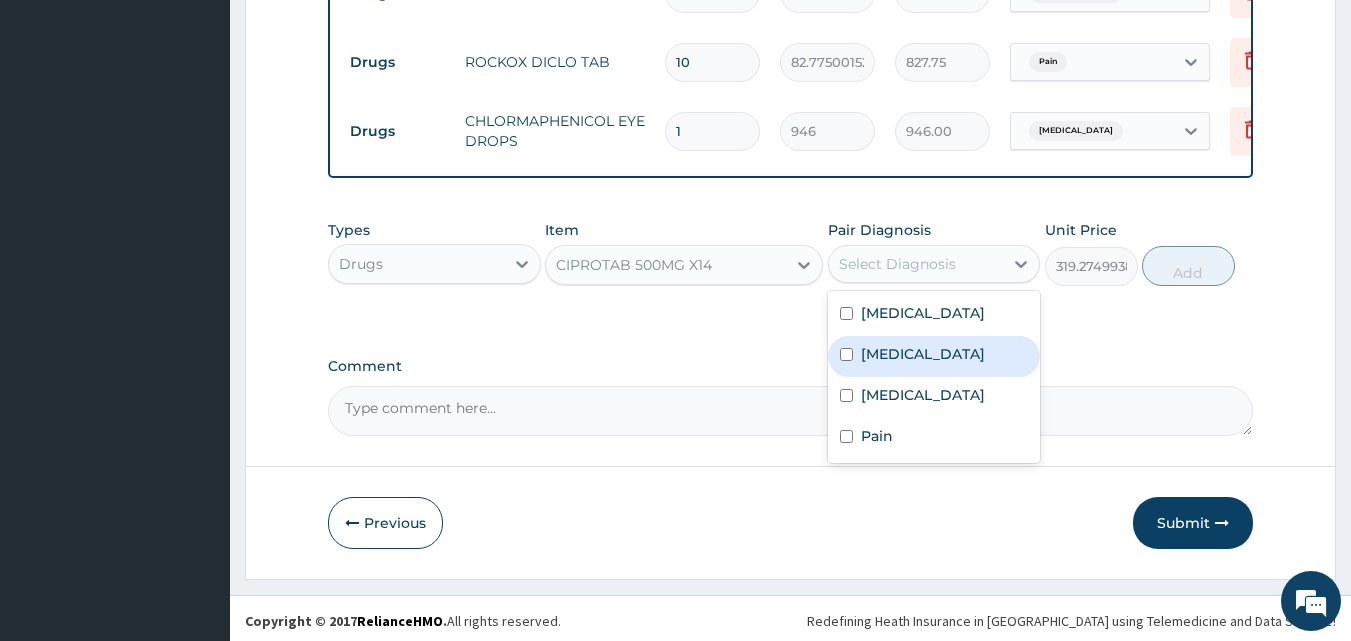 click on "Sepsis" at bounding box center (934, 356) 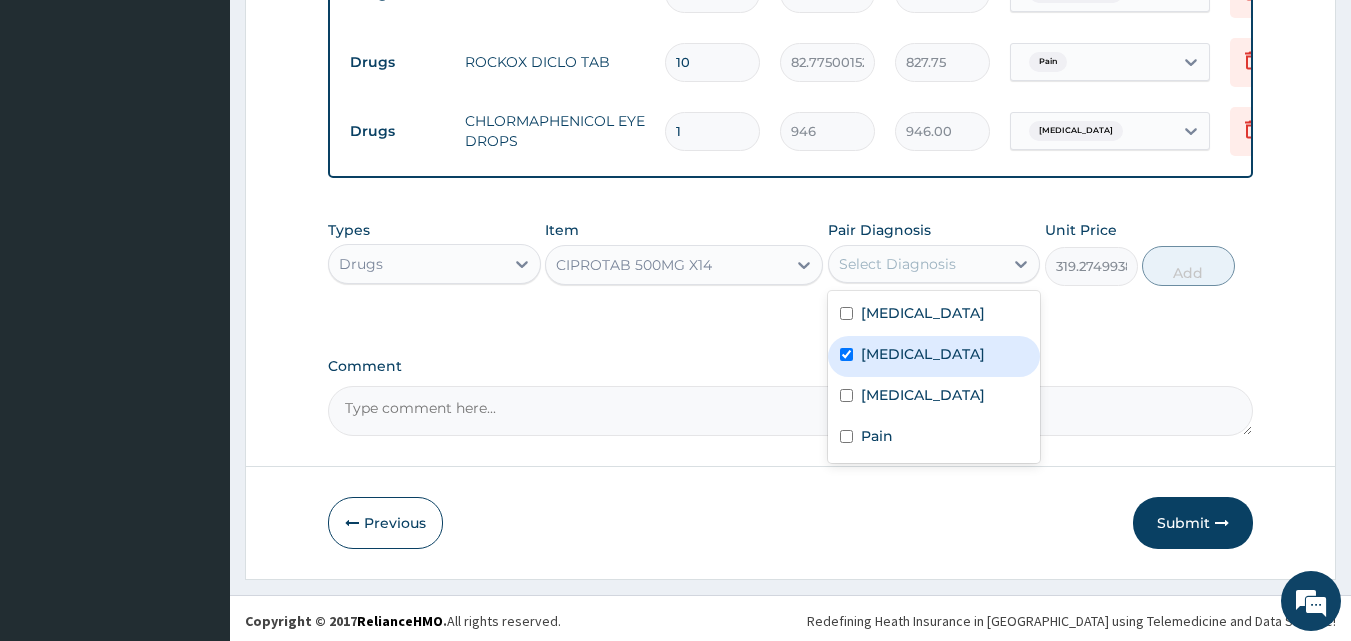 checkbox on "true" 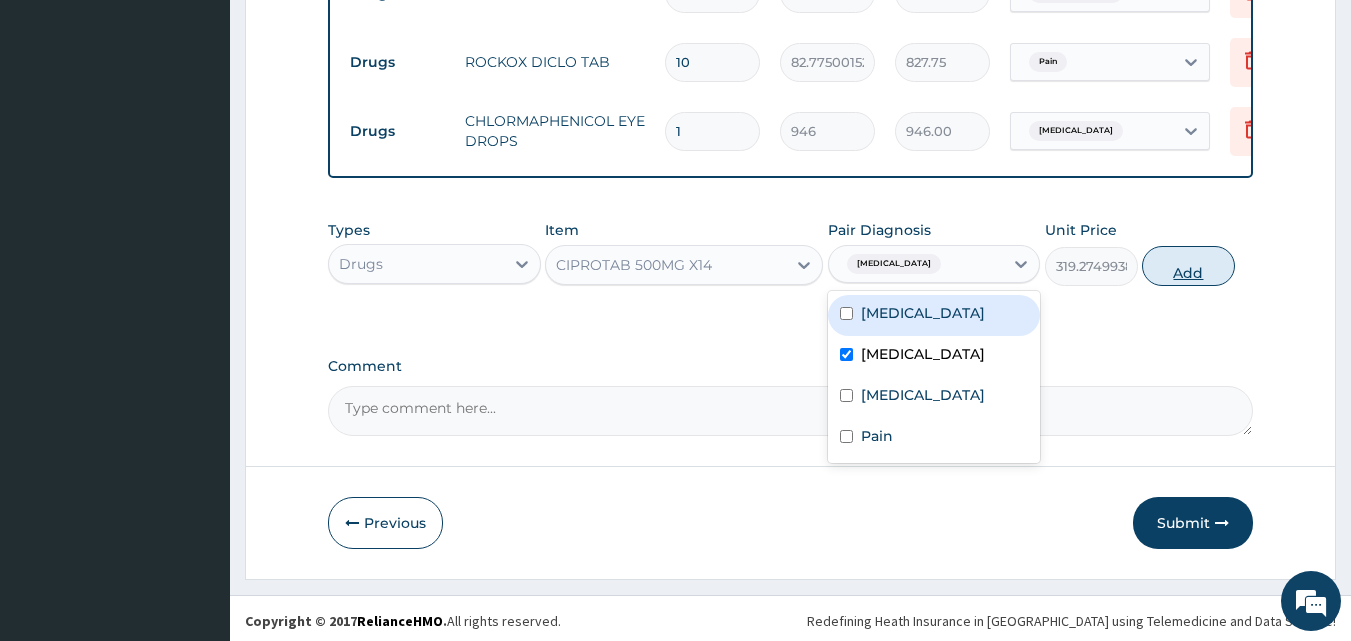 click on "Add" at bounding box center [1188, 266] 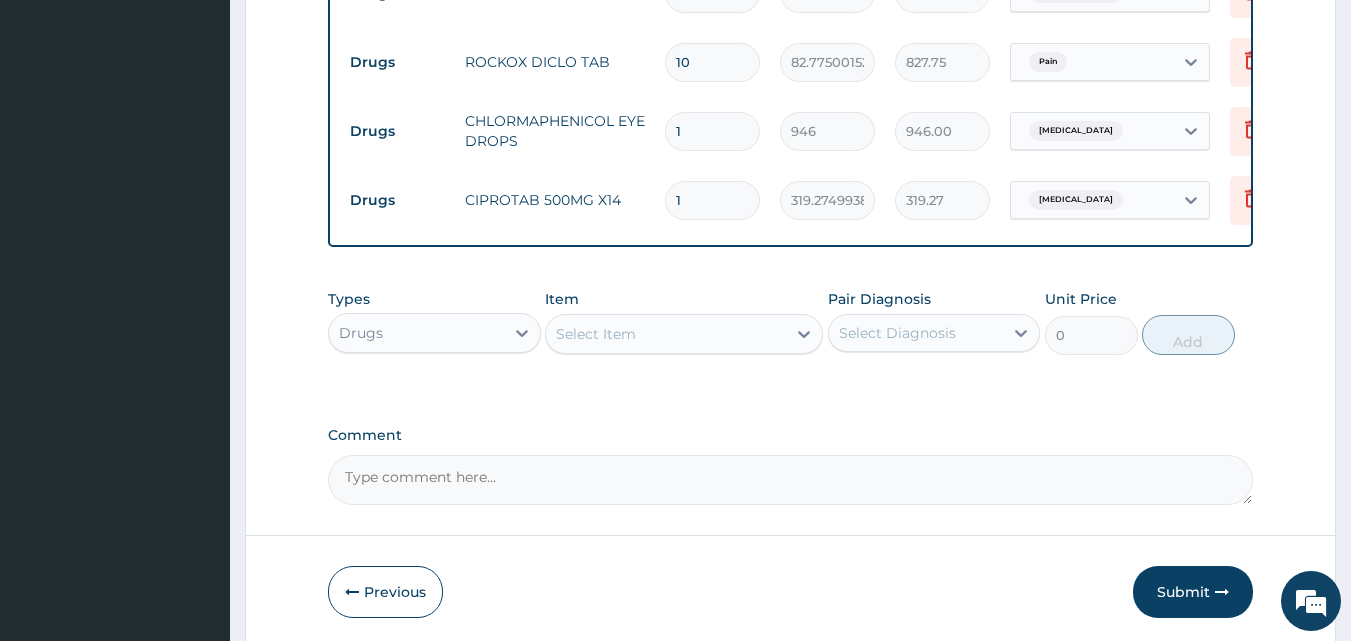 type on "14" 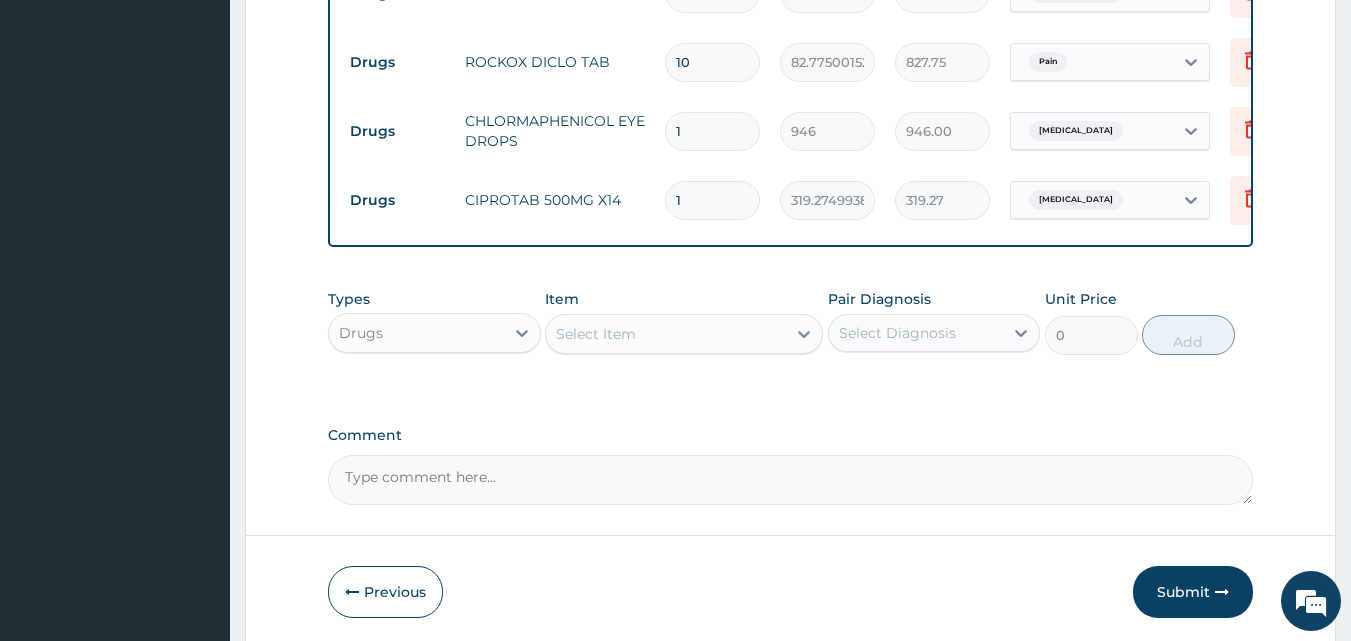 type on "4469.85" 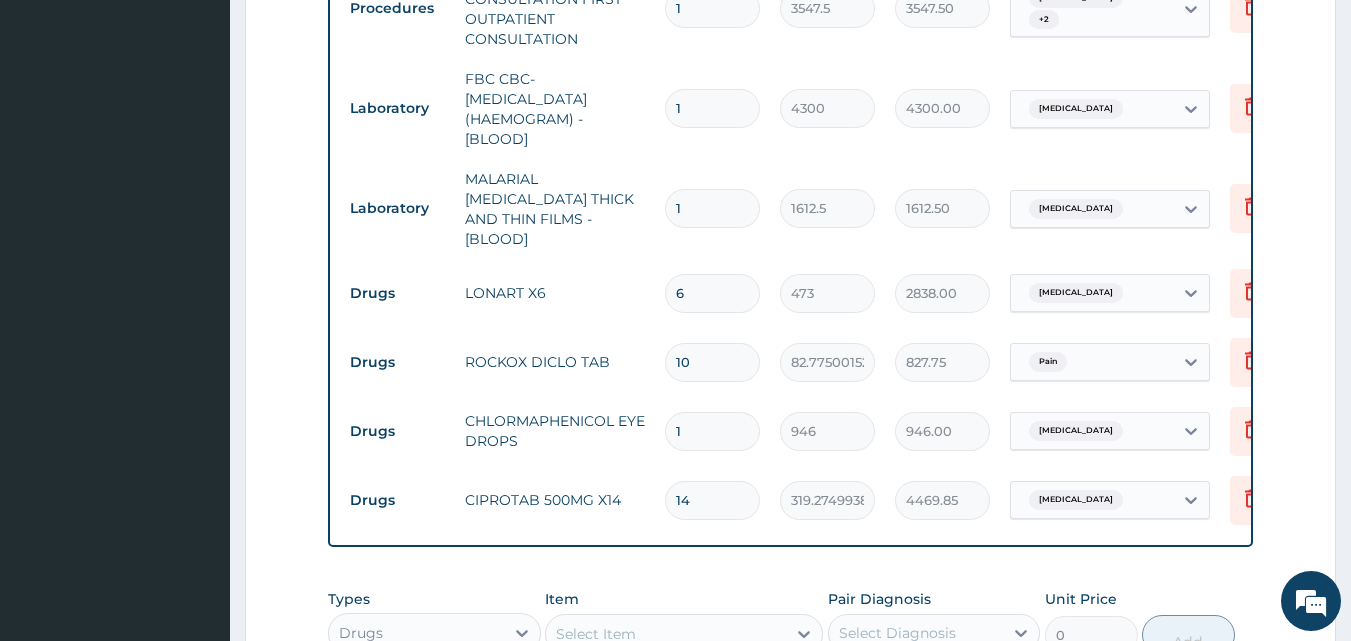 scroll, scrollTop: 1208, scrollLeft: 0, axis: vertical 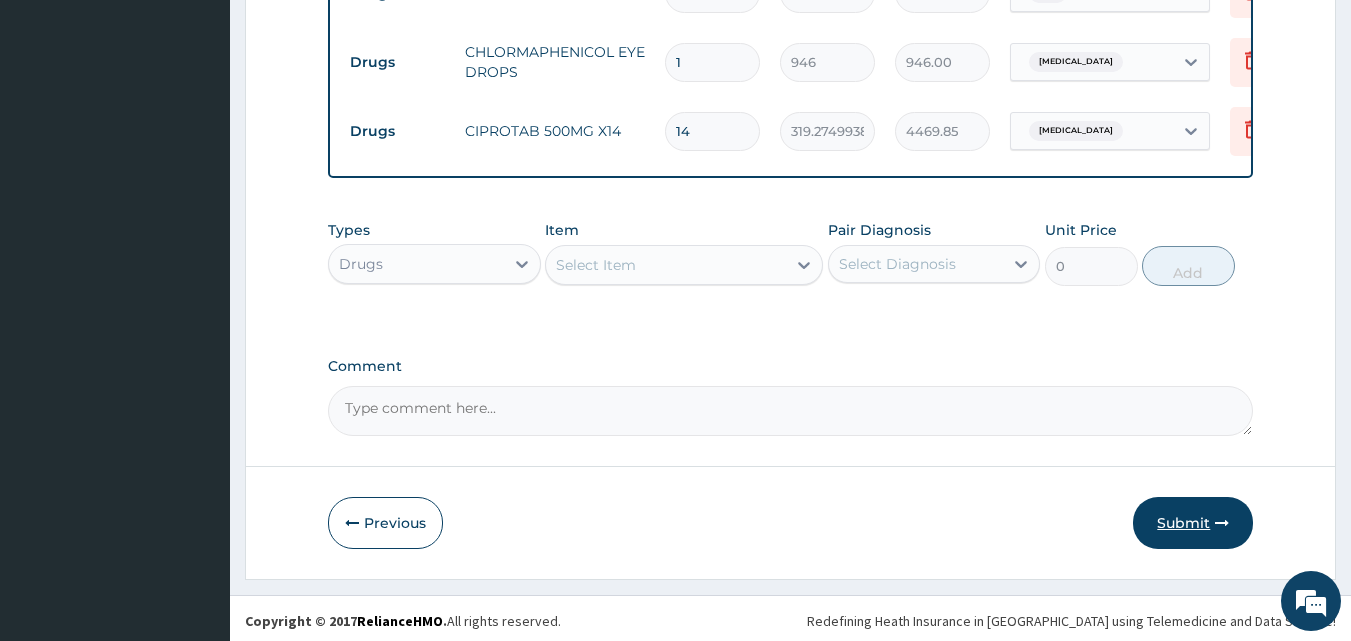 type on "14" 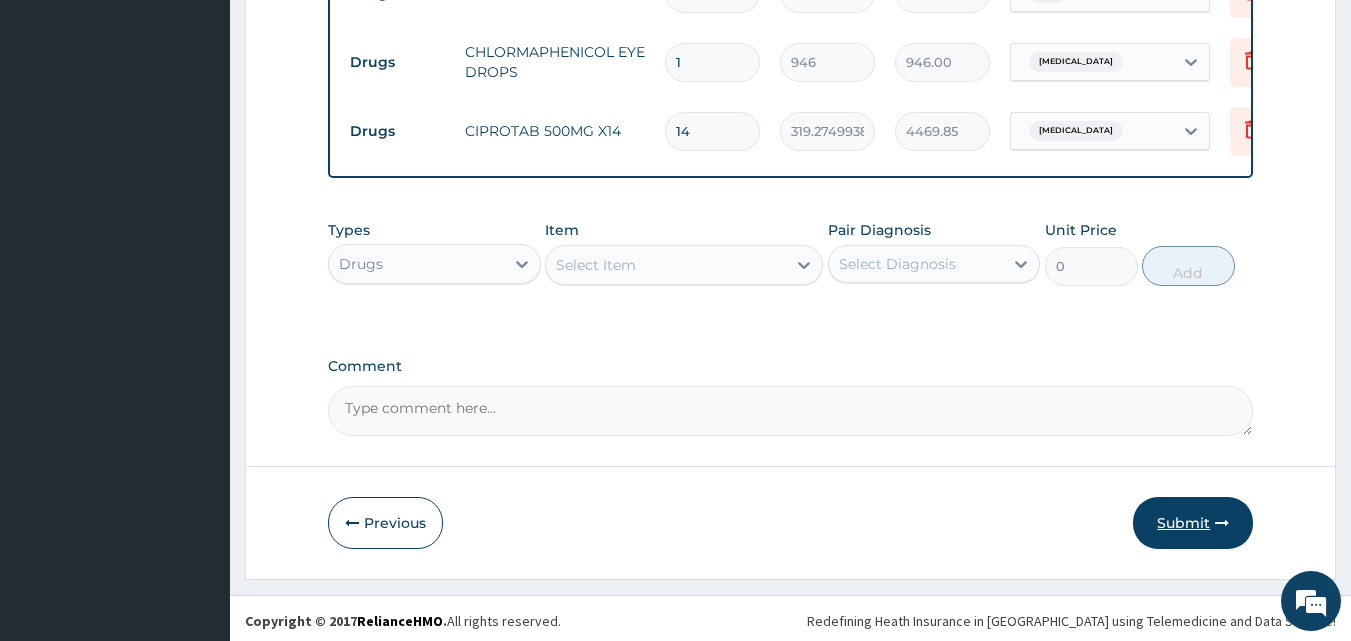 click on "Submit" at bounding box center (1193, 523) 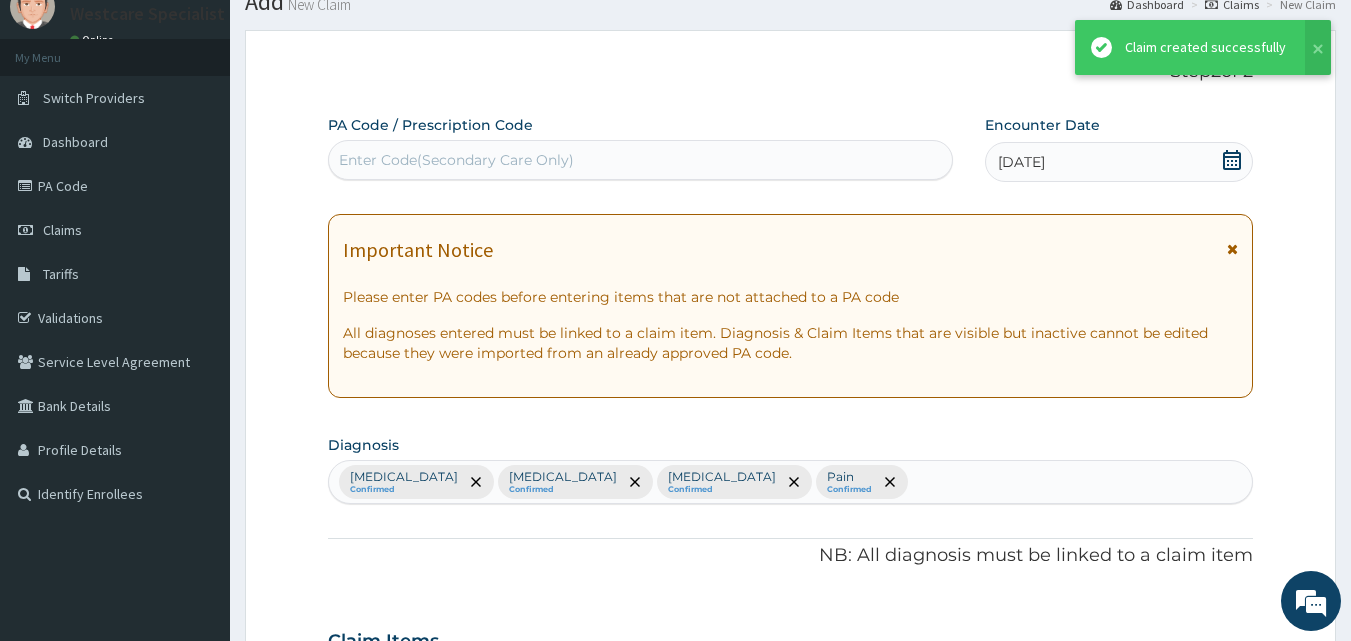 scroll, scrollTop: 1208, scrollLeft: 0, axis: vertical 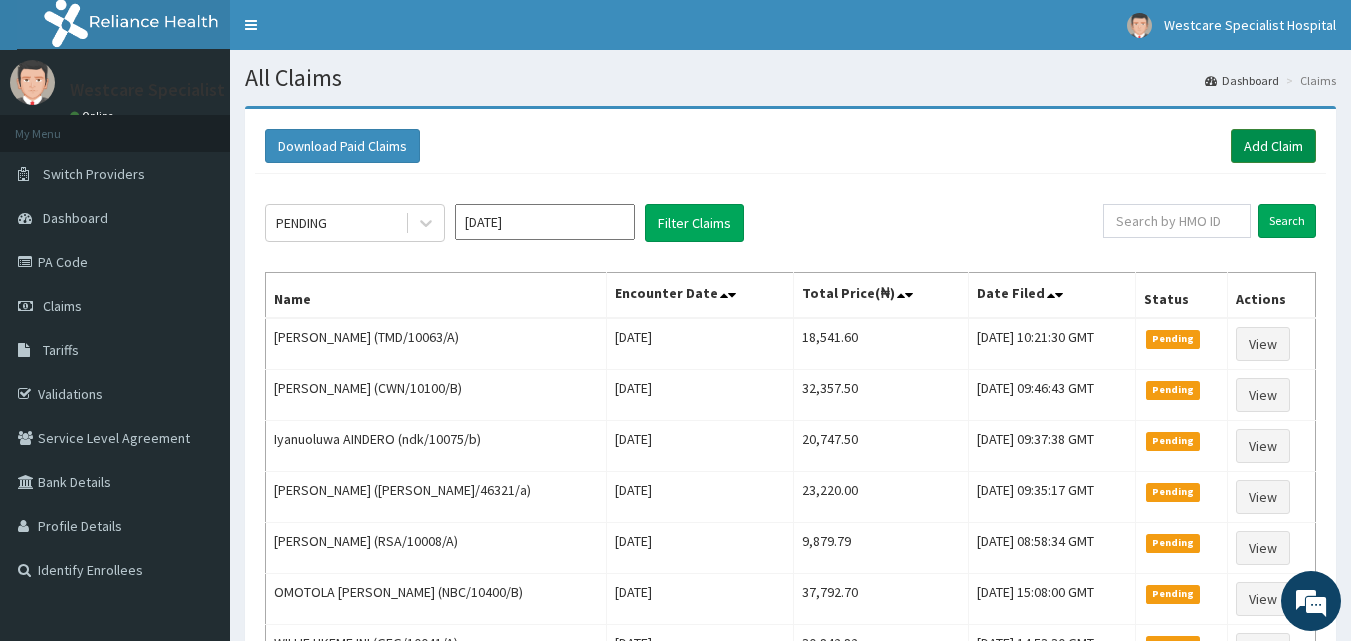 click on "Add Claim" at bounding box center [1273, 146] 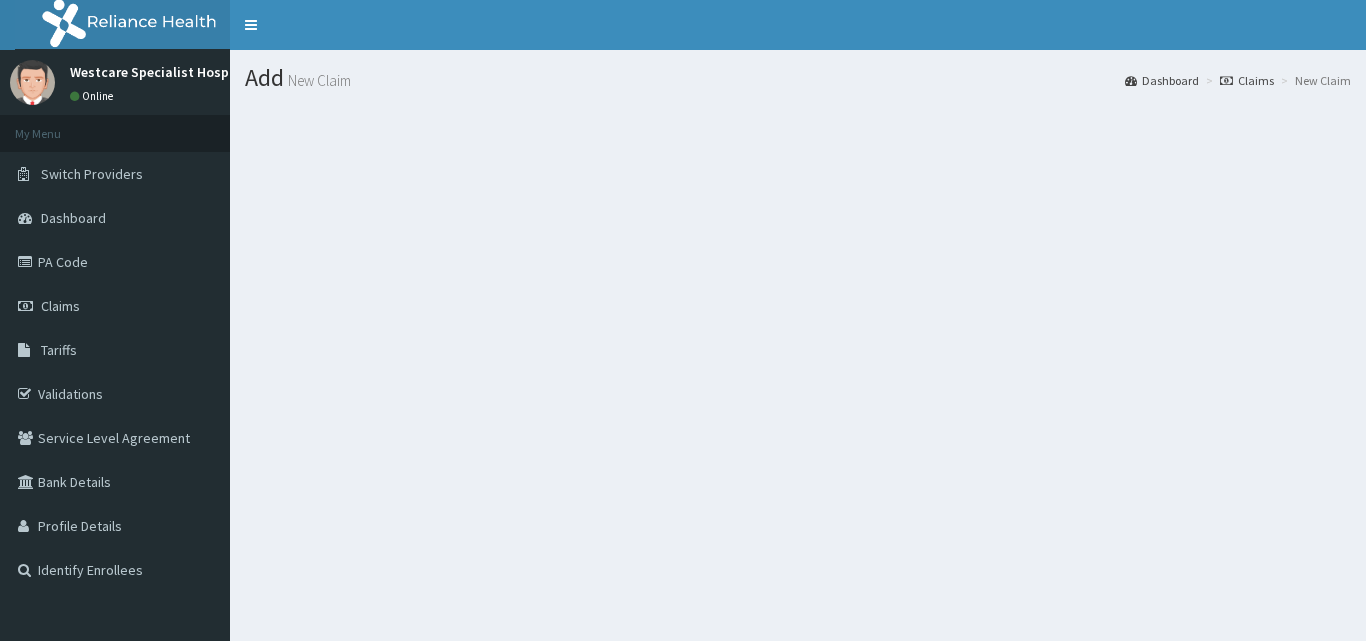 scroll, scrollTop: 0, scrollLeft: 0, axis: both 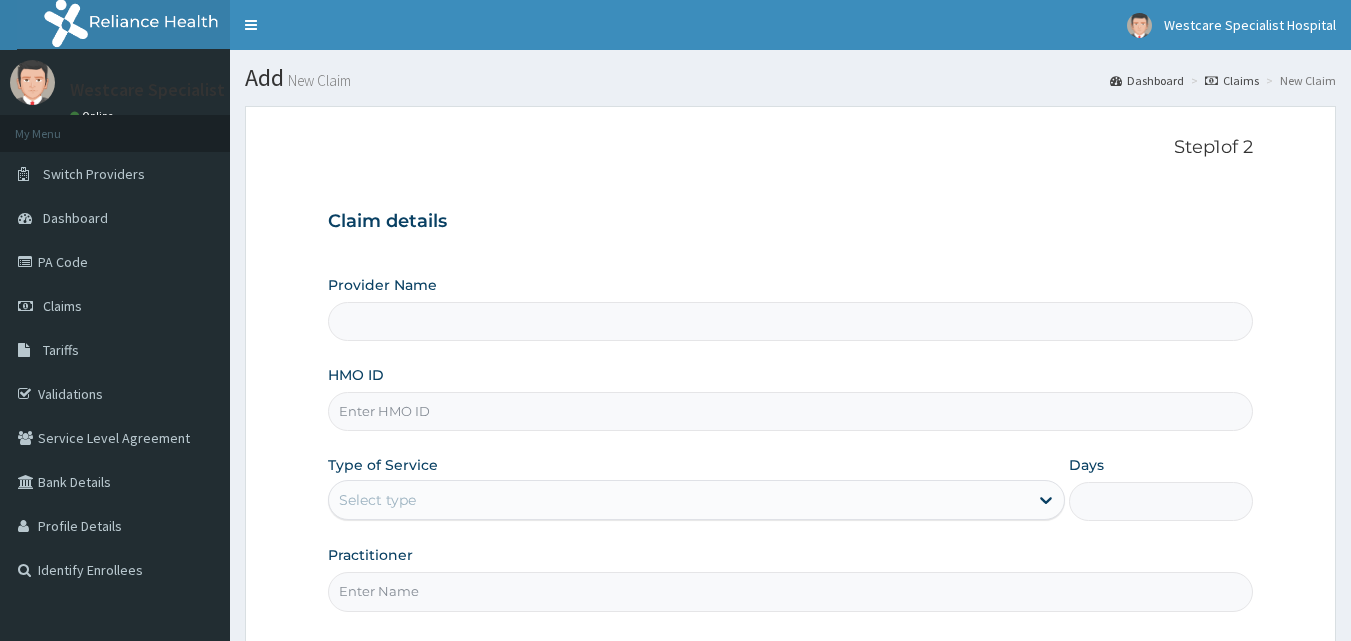 type on "WestCare Specialist Hospital" 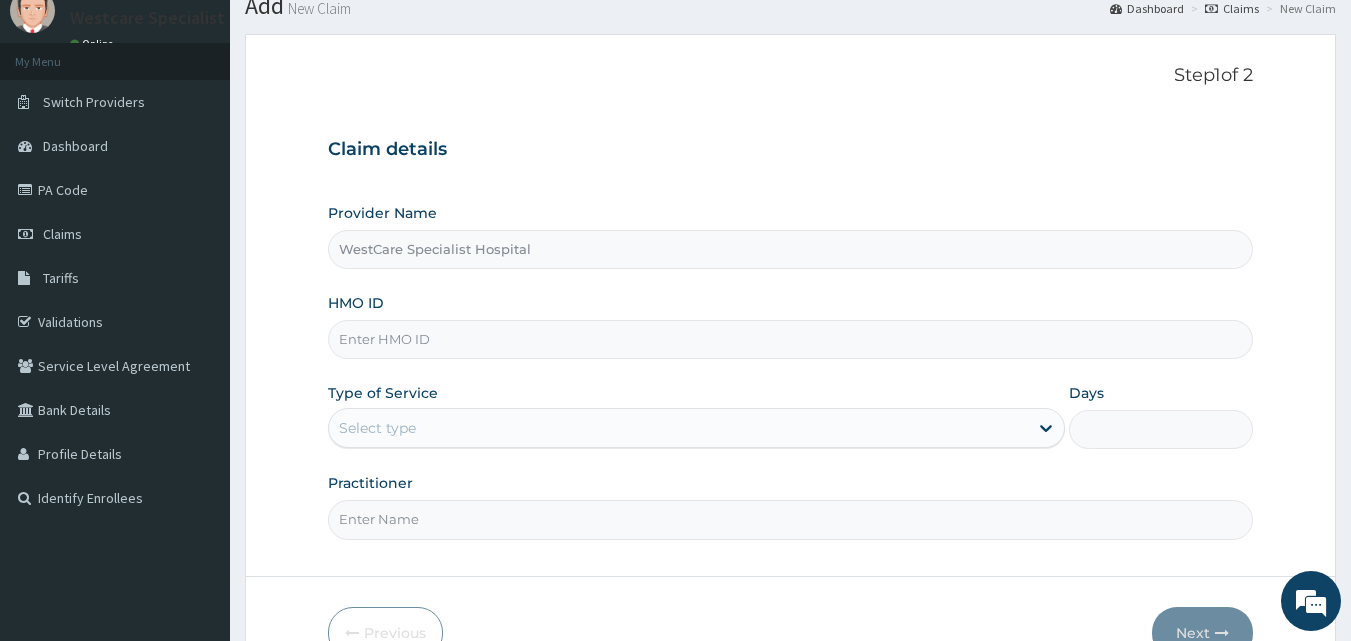 scroll, scrollTop: 187, scrollLeft: 0, axis: vertical 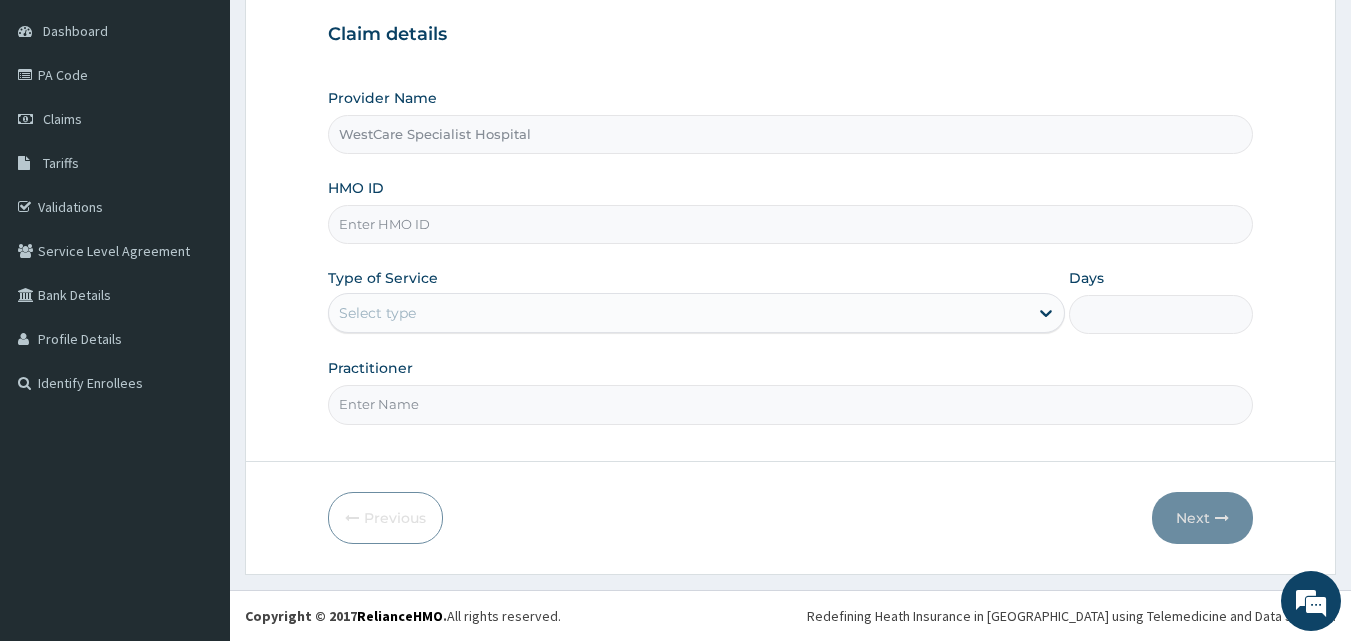 click on "HMO ID" at bounding box center (791, 224) 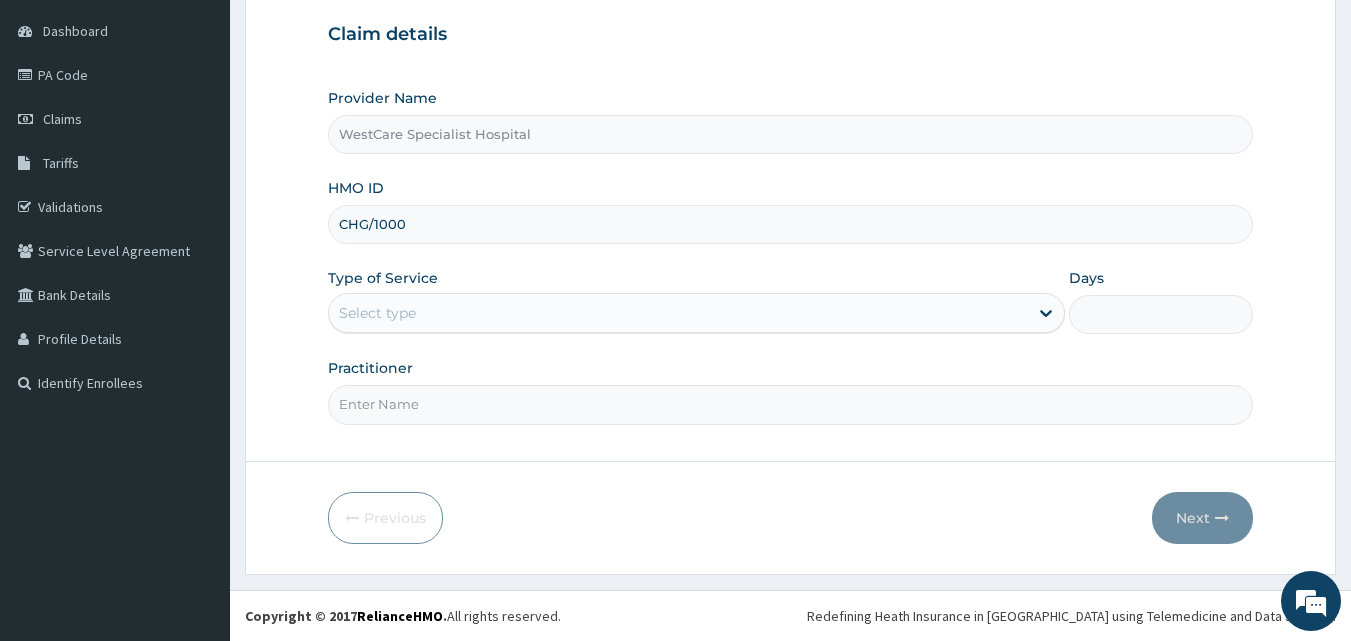 scroll, scrollTop: 0, scrollLeft: 0, axis: both 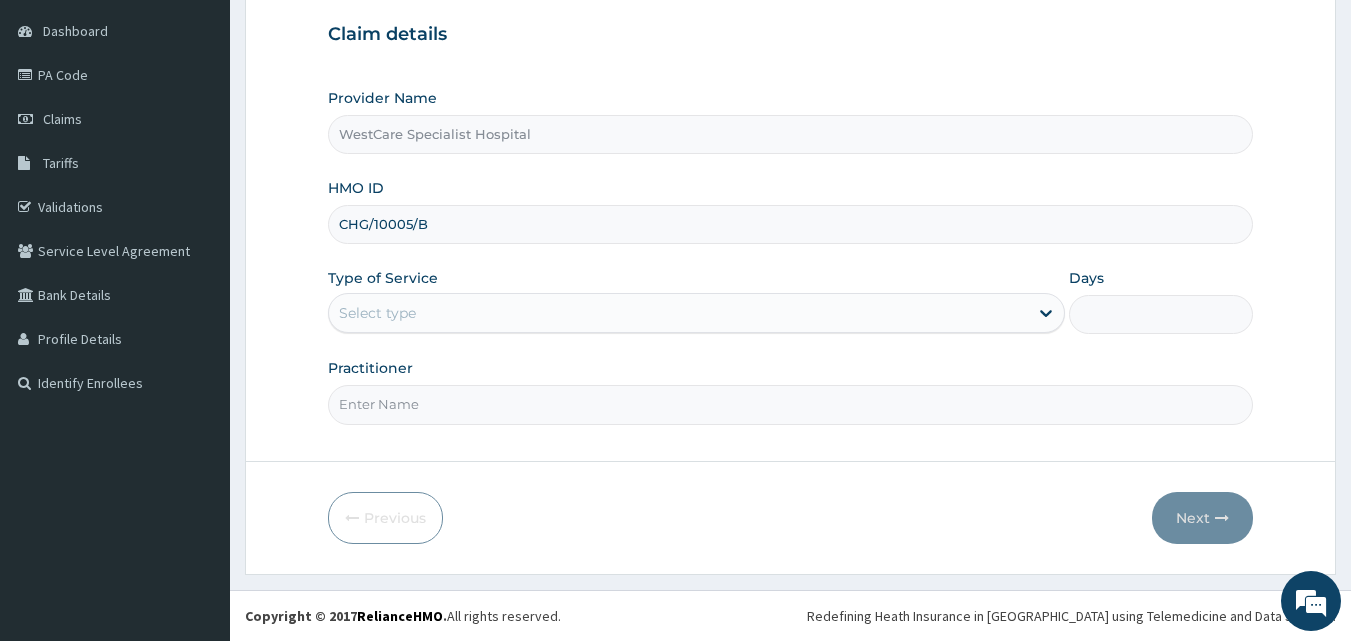 type on "CHG/10005/B" 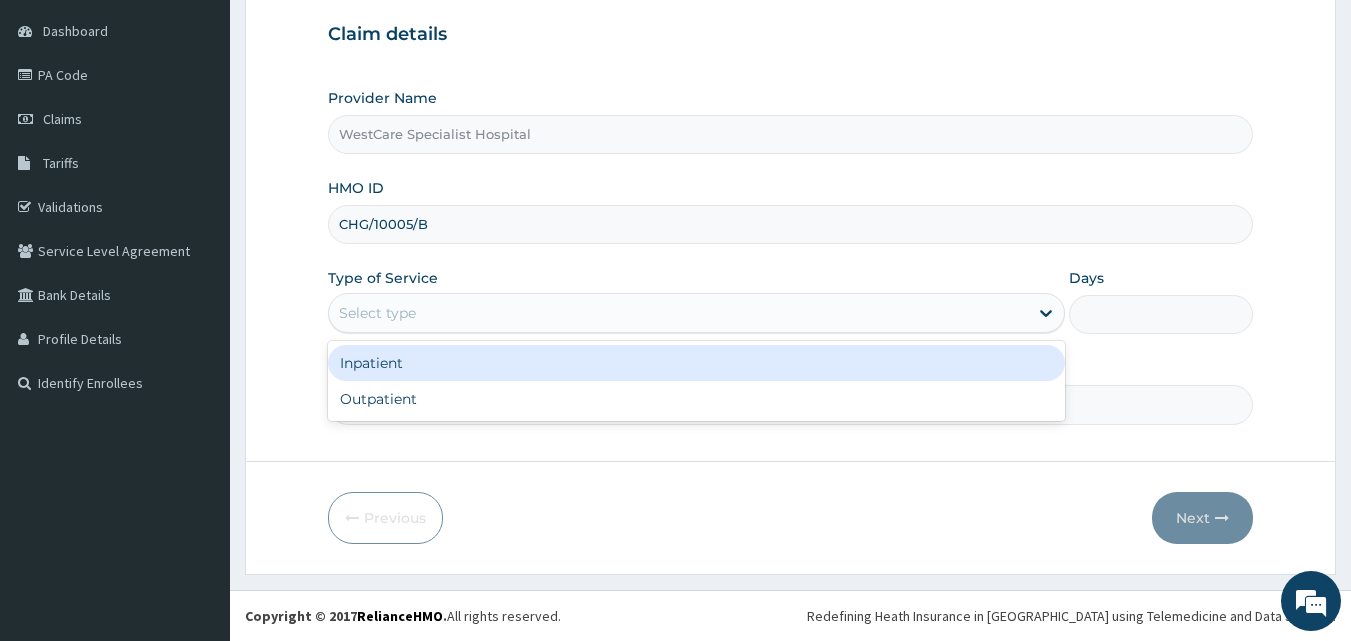 click on "Select type" at bounding box center [678, 313] 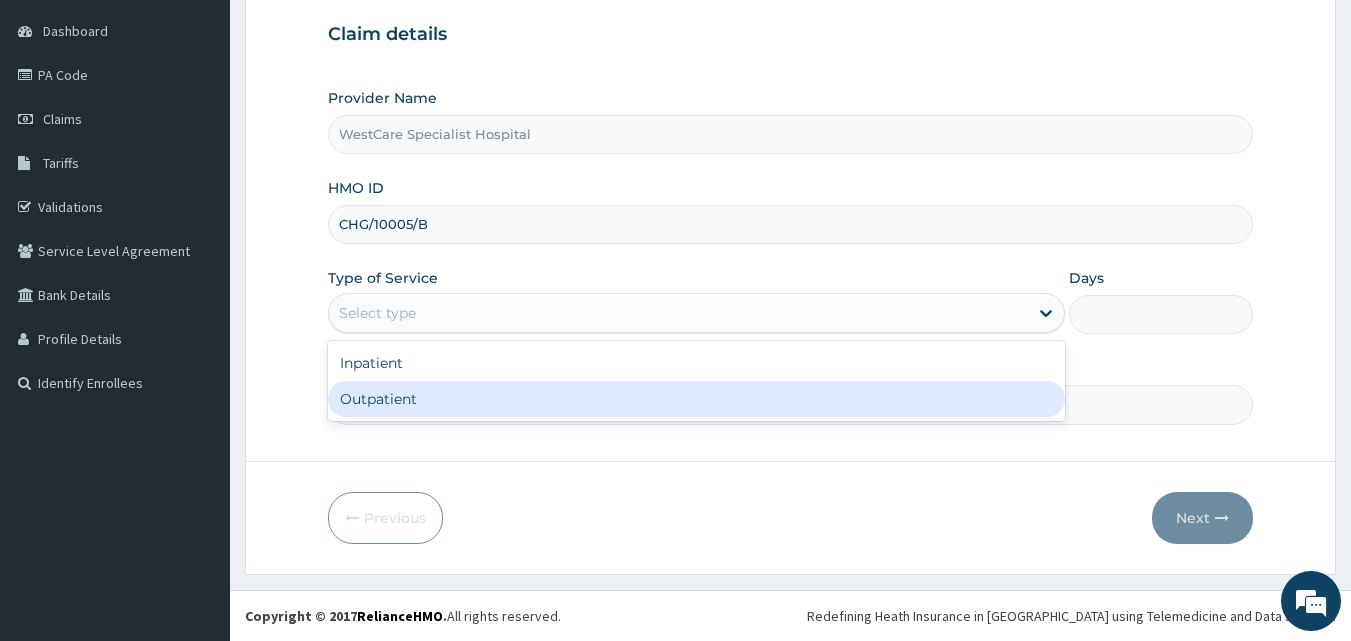 click on "Outpatient" at bounding box center [696, 399] 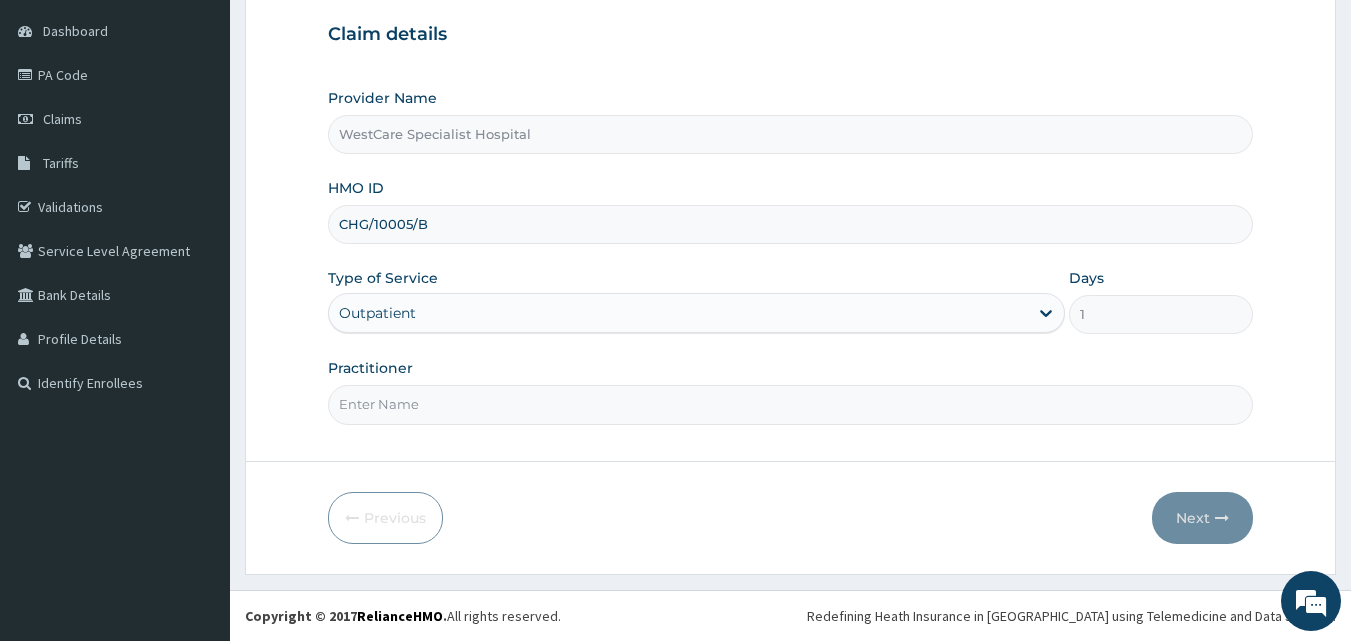 click on "Practitioner" at bounding box center [791, 404] 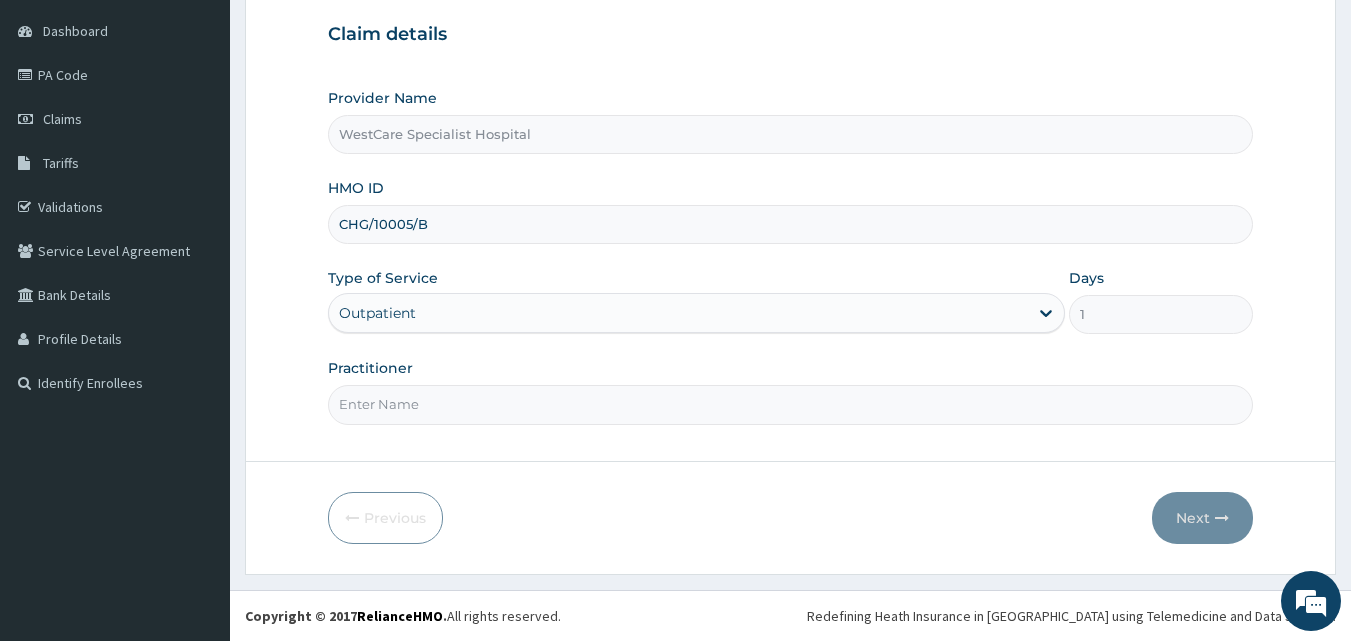 type on "[PERSON_NAME]" 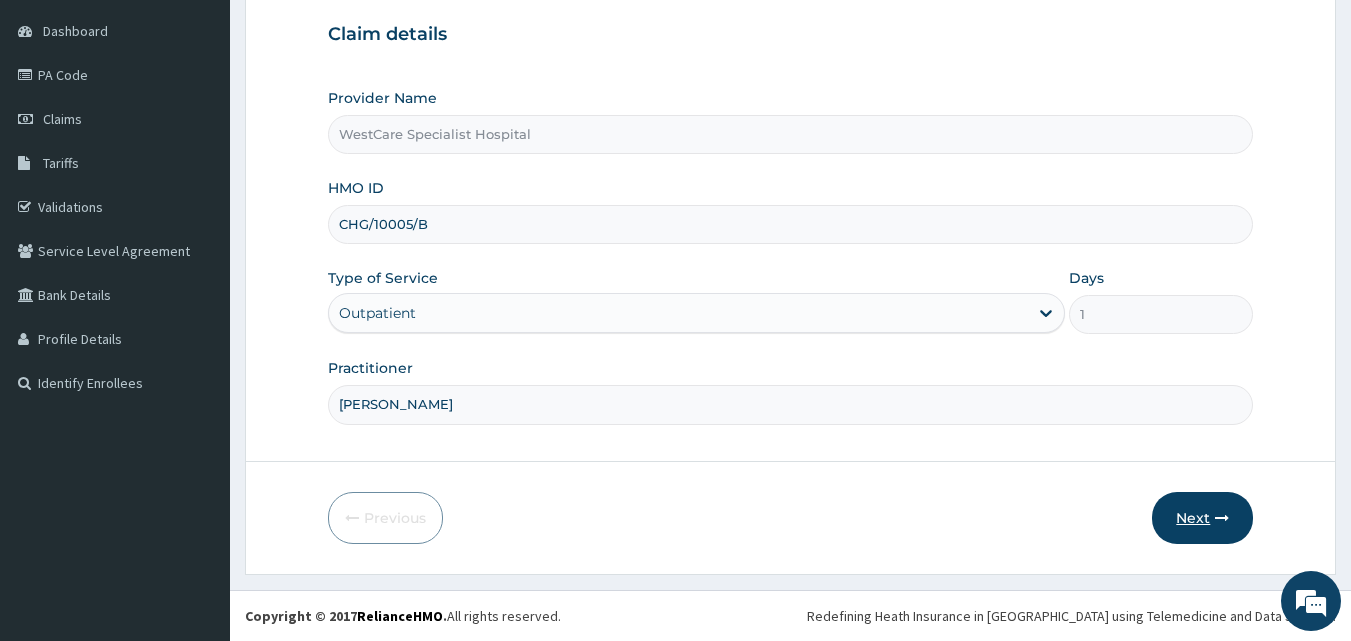 click on "Next" at bounding box center (1202, 518) 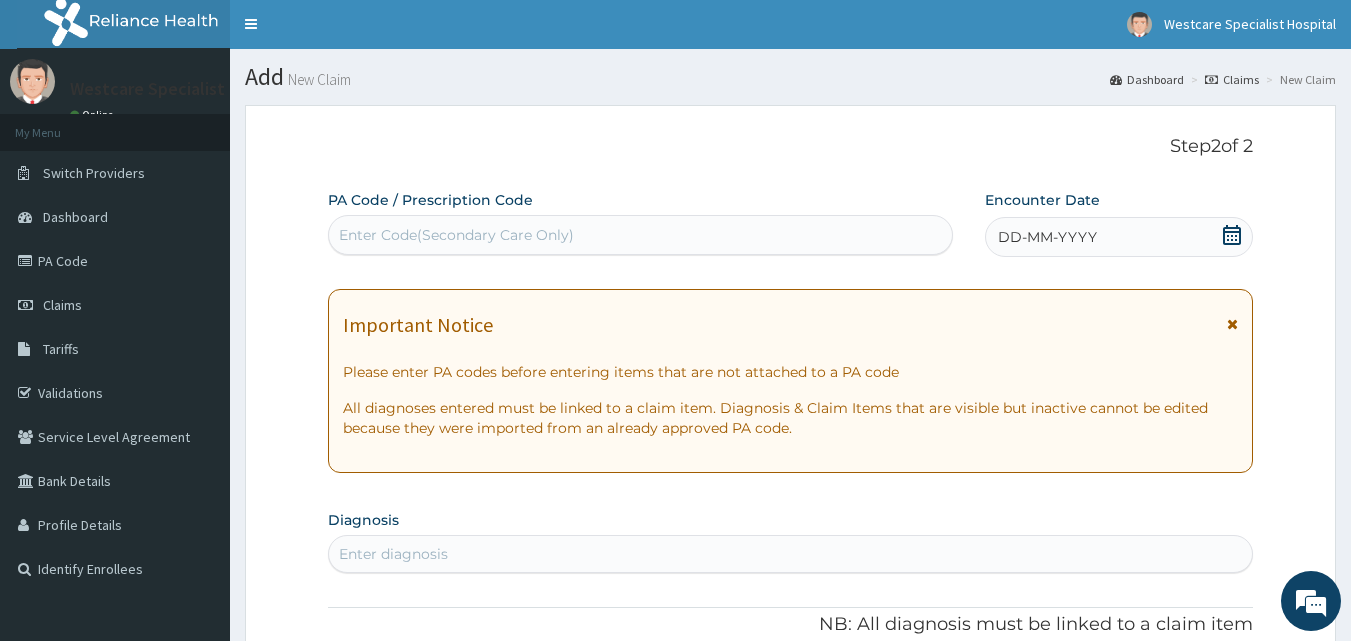 scroll, scrollTop: 0, scrollLeft: 0, axis: both 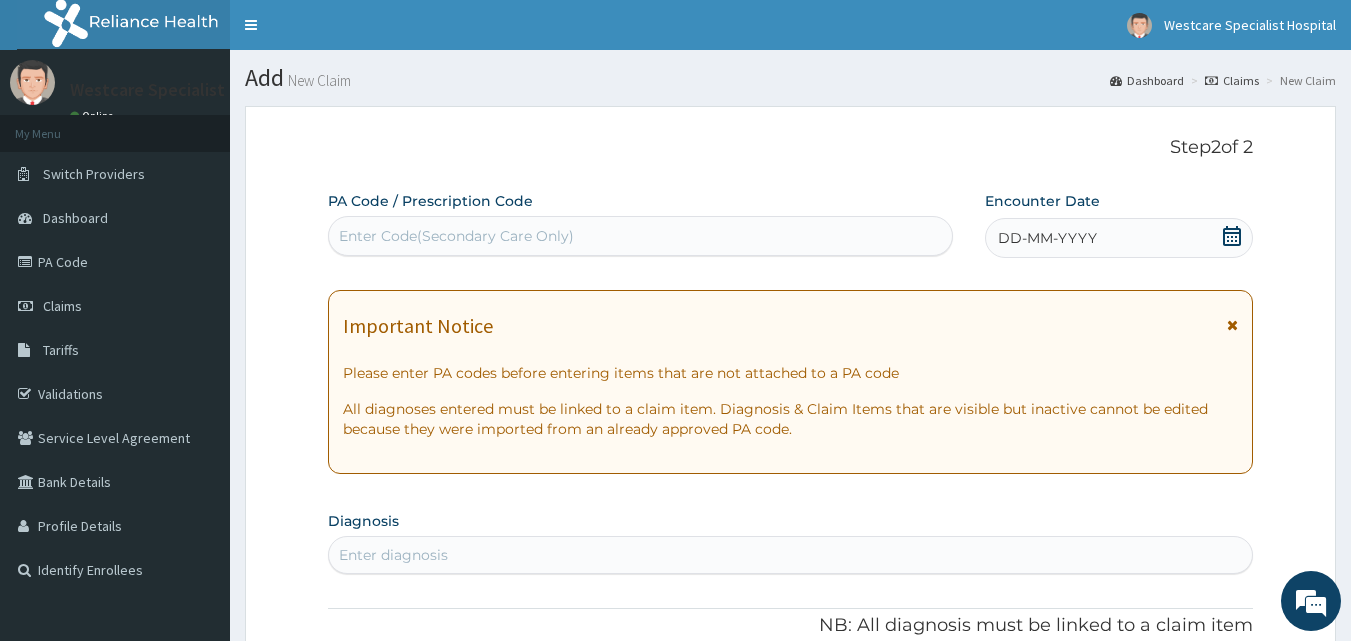 drag, startPoint x: 663, startPoint y: 234, endPoint x: 652, endPoint y: 243, distance: 14.21267 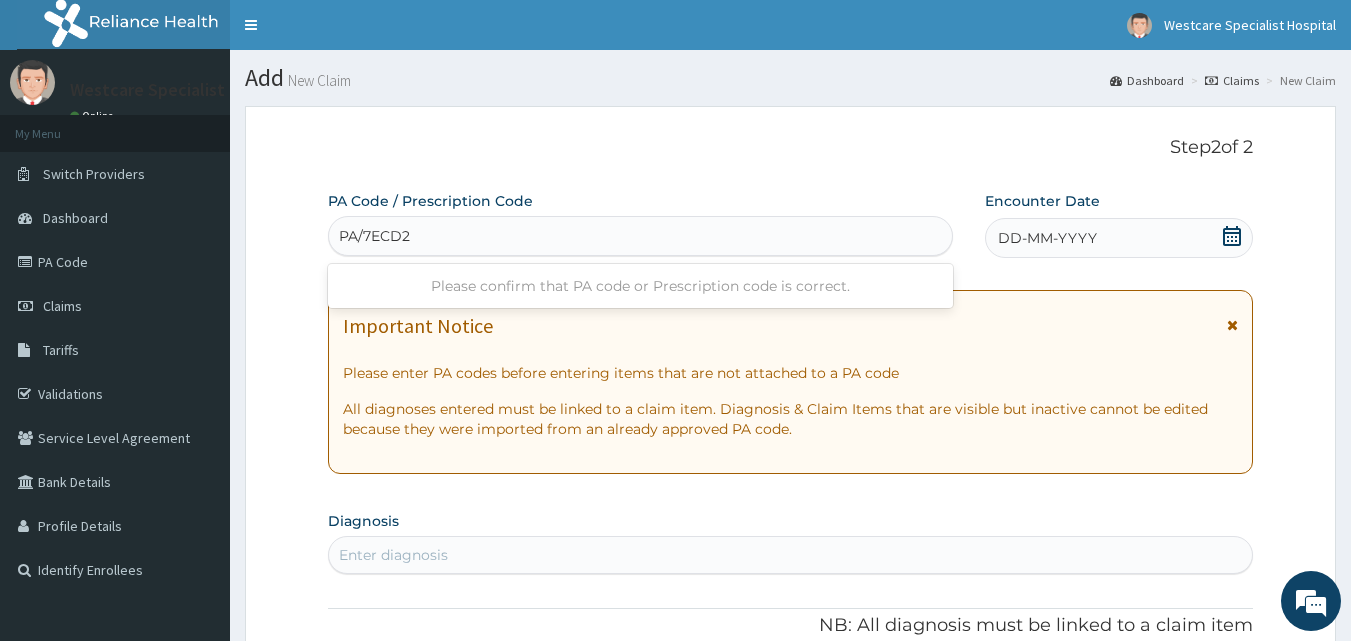 type on "PA/7ECD28" 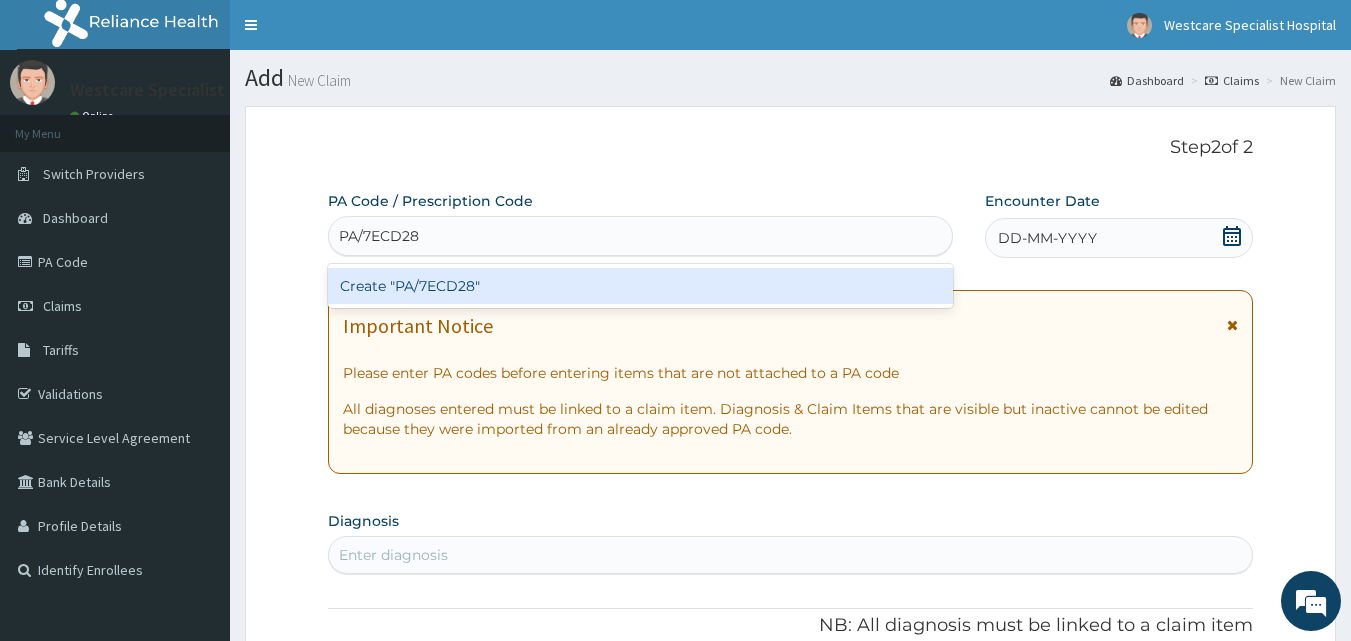 click on "Create "PA/7ECD28"" at bounding box center (641, 286) 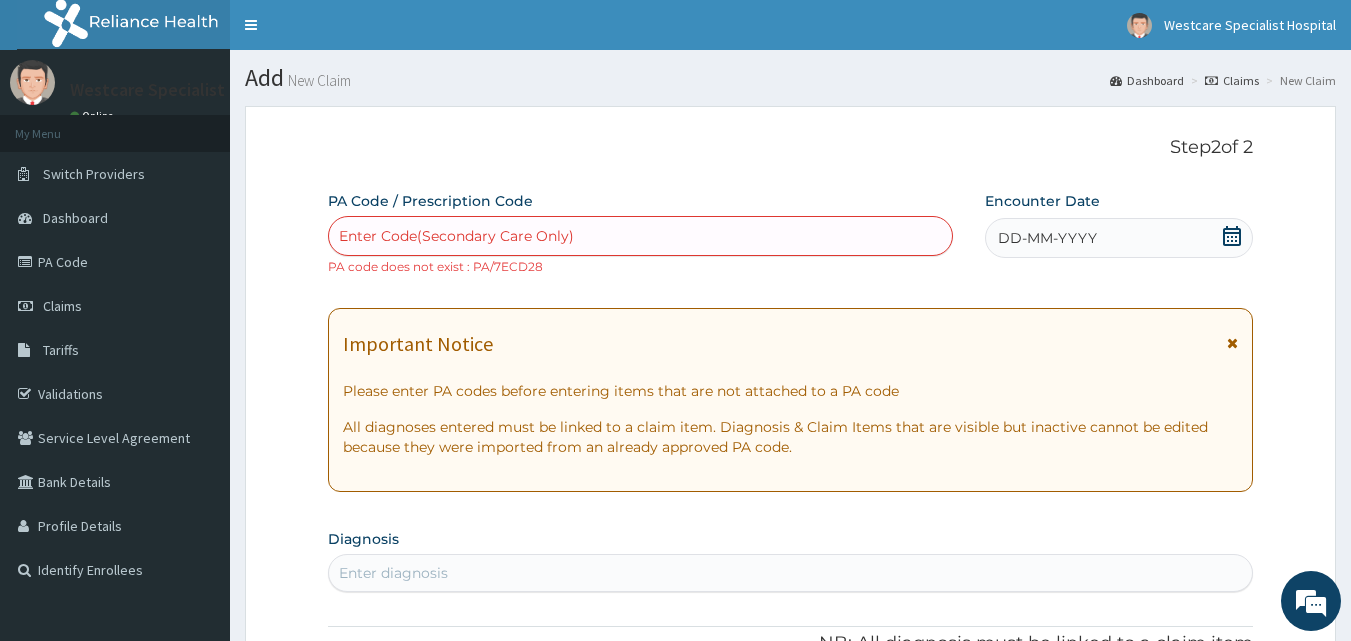 paste on "PA/7ECD2B" 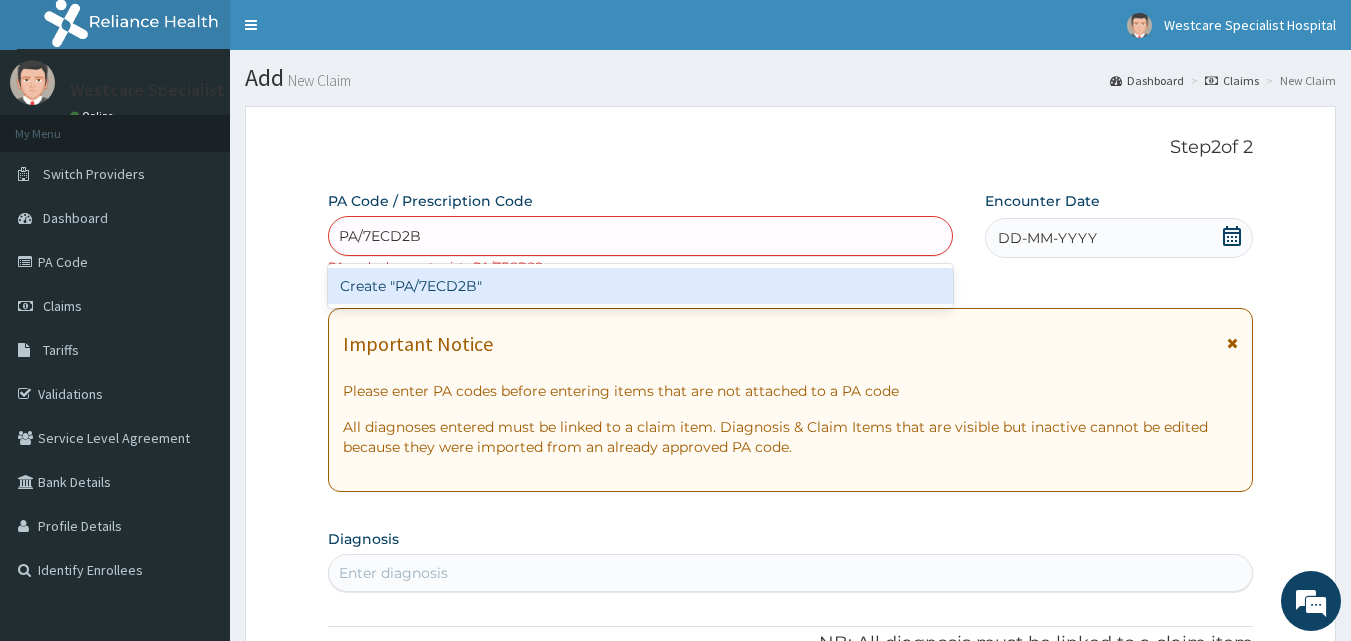 click on "Create "PA/7ECD2B"" at bounding box center (641, 286) 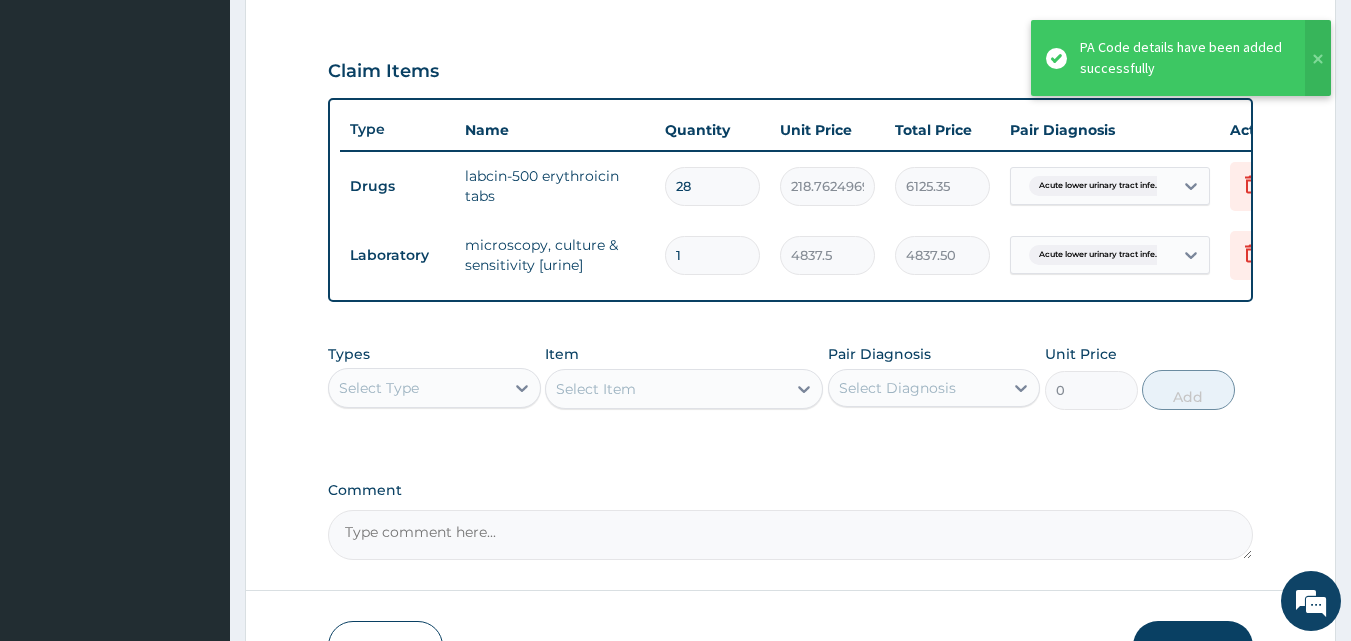 scroll, scrollTop: 681, scrollLeft: 0, axis: vertical 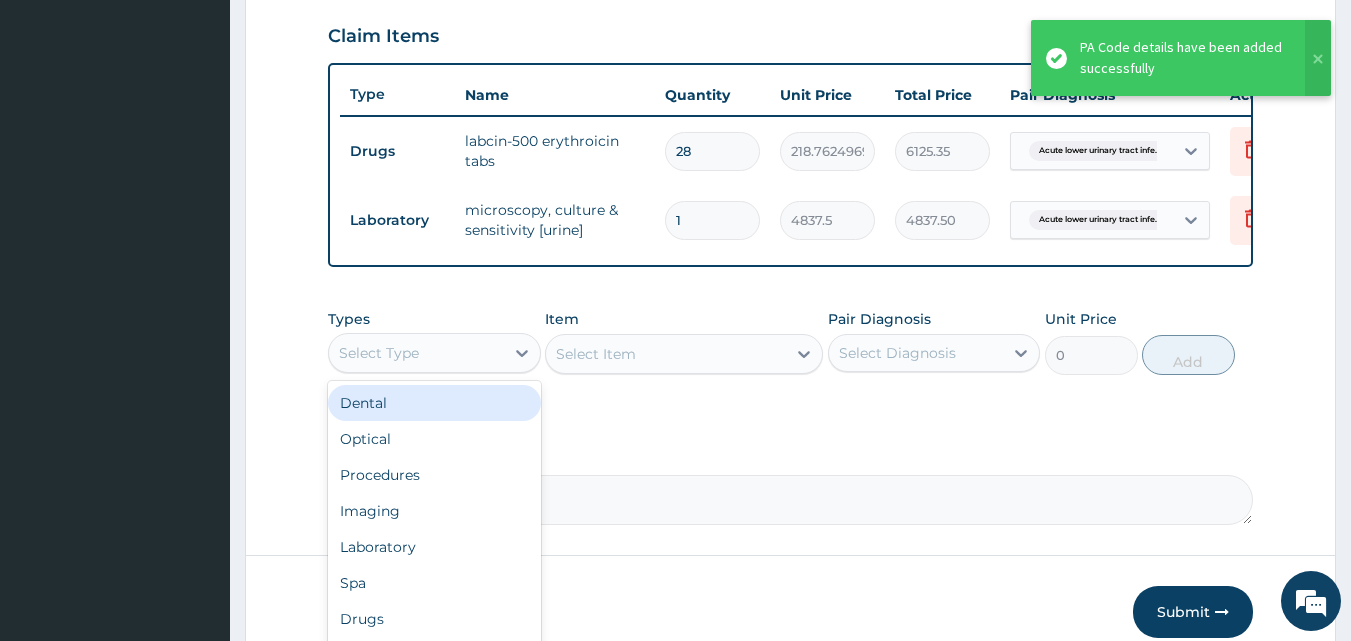 drag, startPoint x: 424, startPoint y: 368, endPoint x: 419, endPoint y: 423, distance: 55.226807 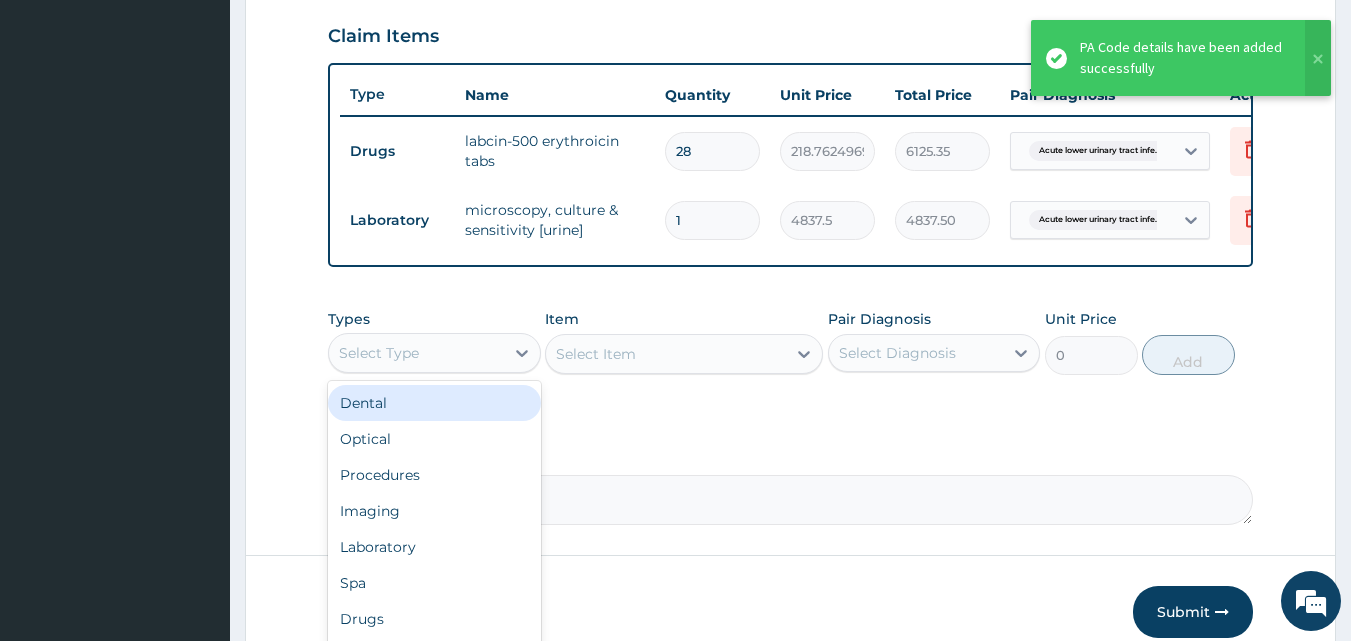 click on "Select Type" at bounding box center (416, 353) 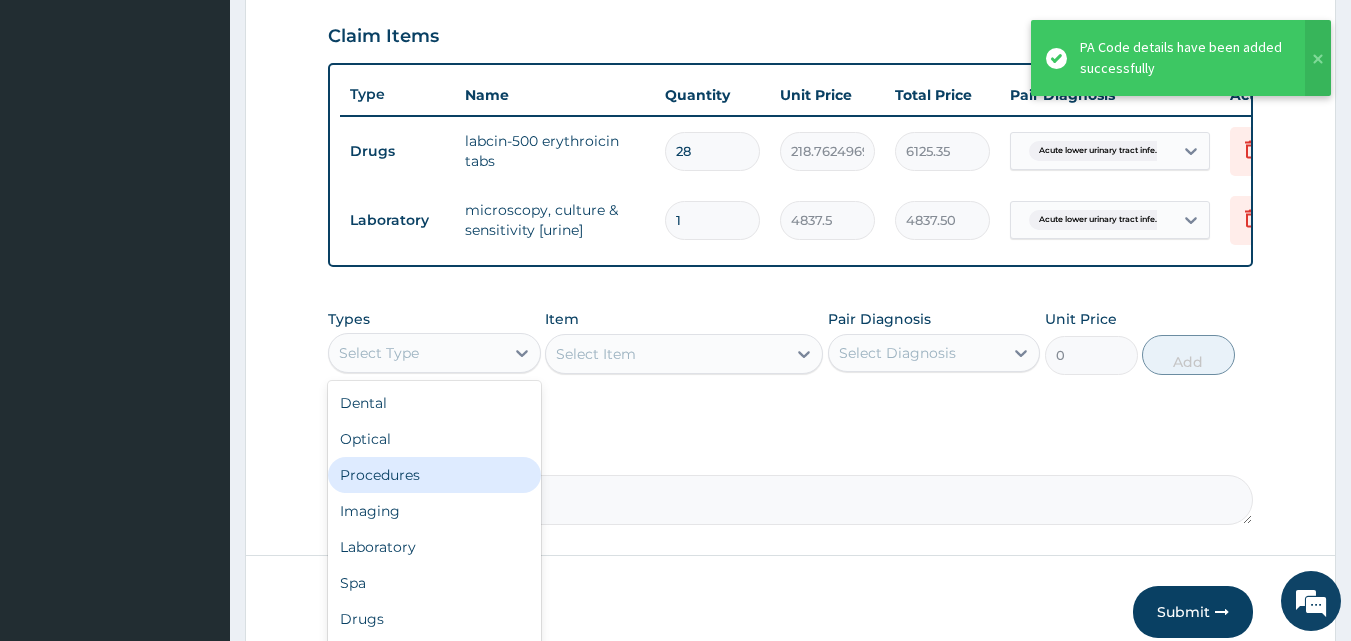 click on "Procedures" at bounding box center (434, 475) 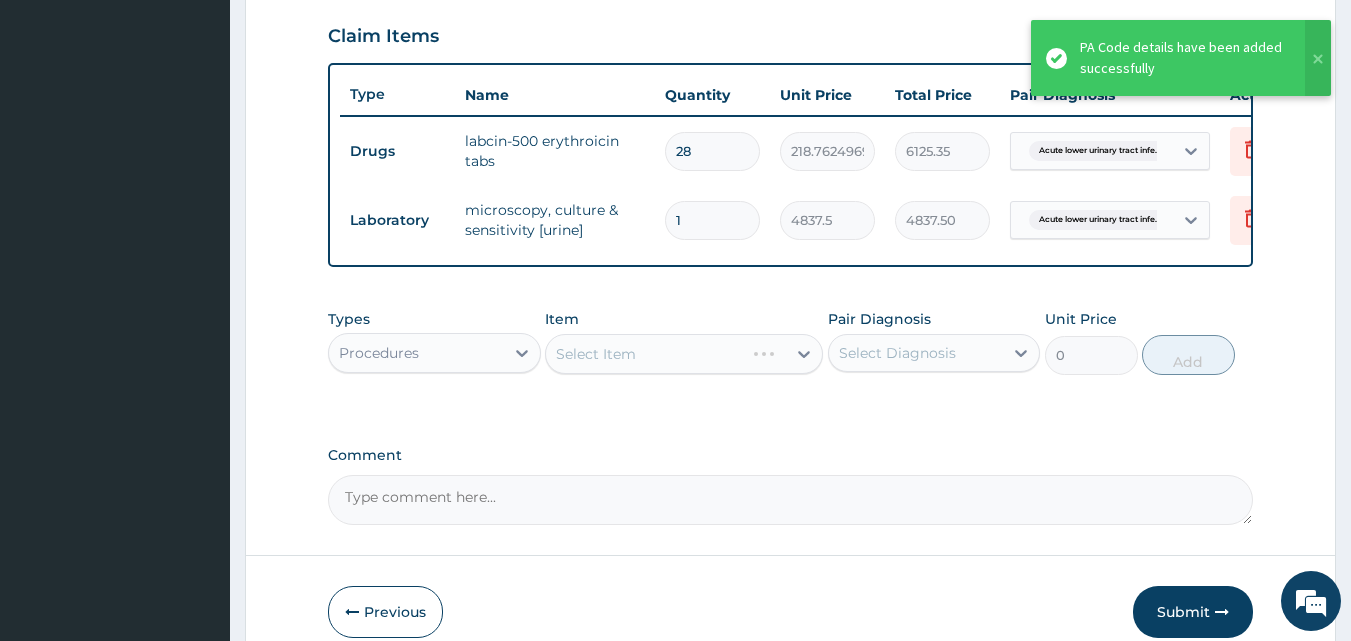 click on "Select Diagnosis" at bounding box center (897, 353) 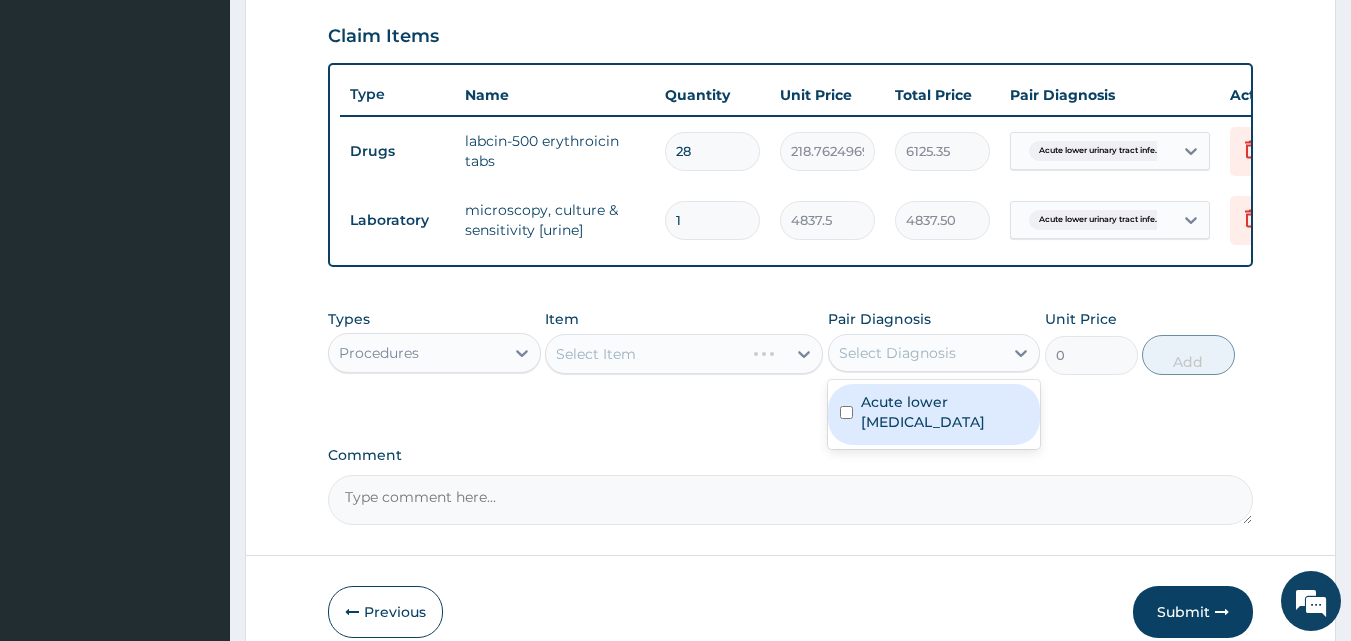 click on "Acute lower [MEDICAL_DATA]" at bounding box center [945, 412] 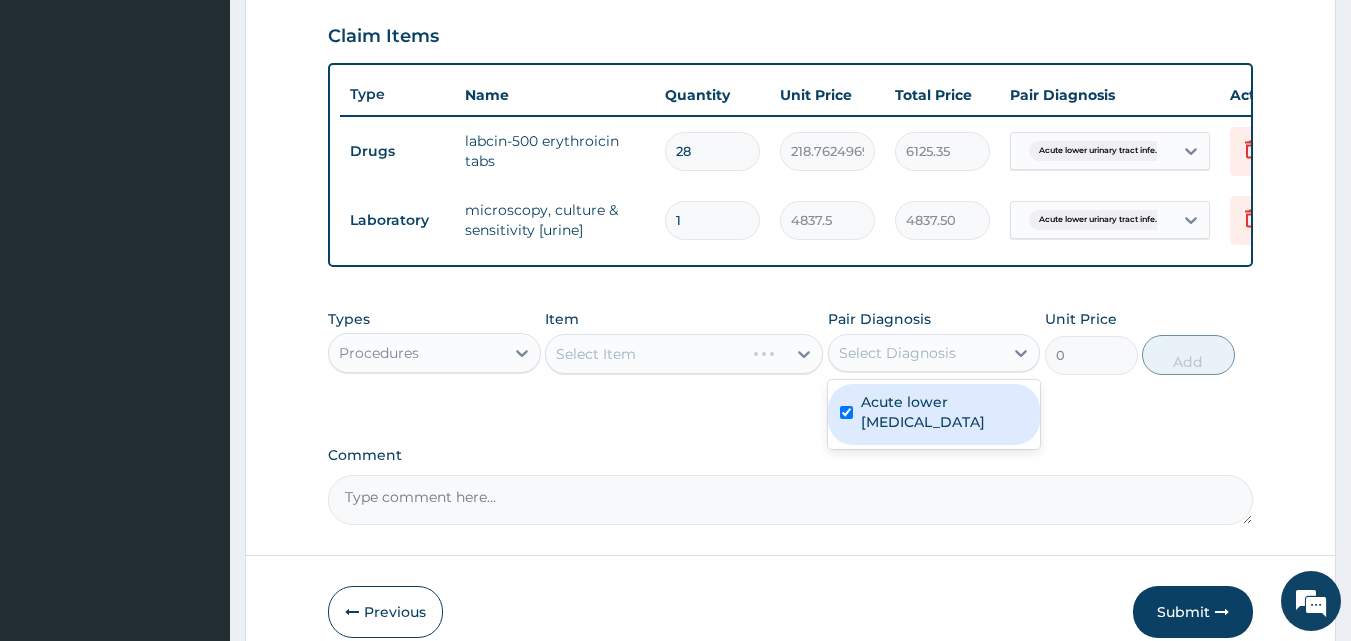 checkbox on "true" 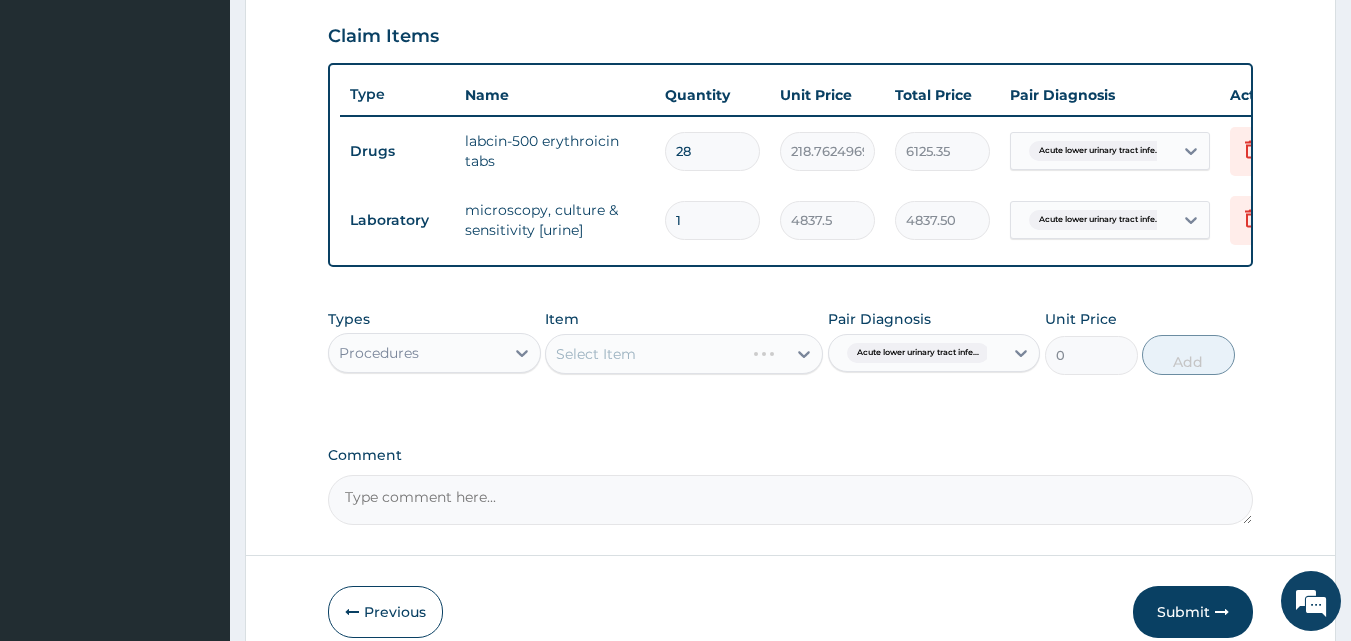 click on "Types Procedures Item Select Item Pair Diagnosis Acute lower urinary tract infe... Unit Price 0 Add" at bounding box center [791, 357] 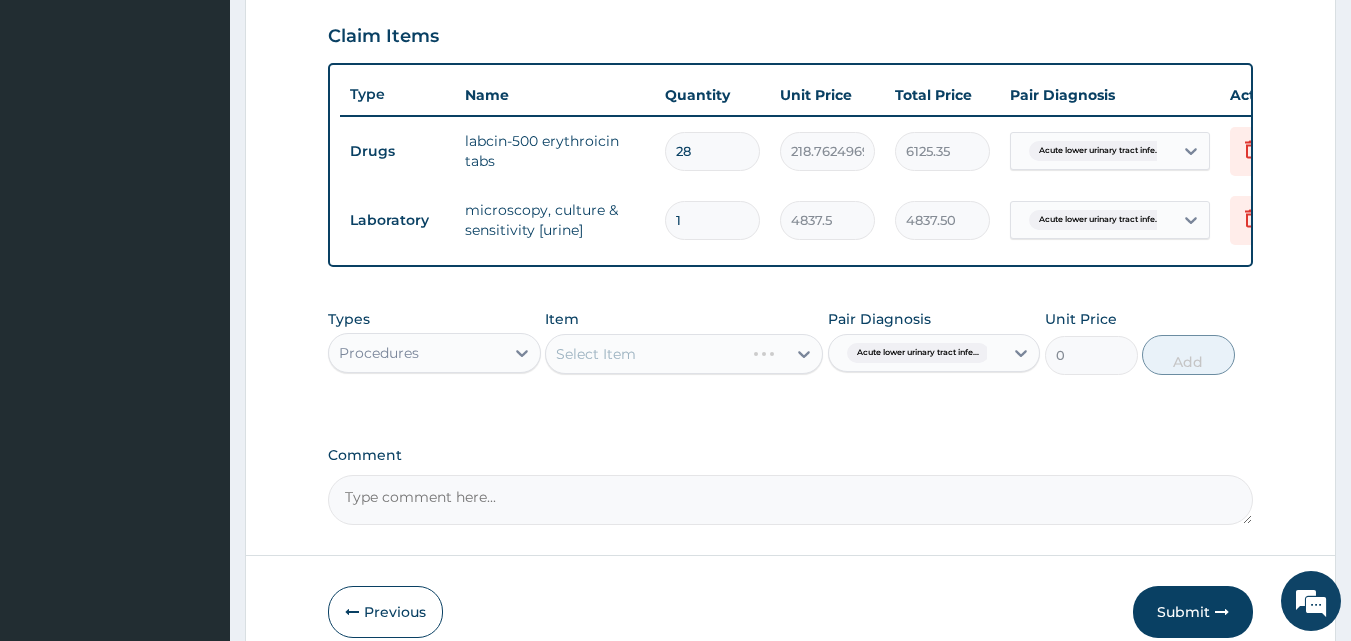 click on "Select Item" at bounding box center (684, 354) 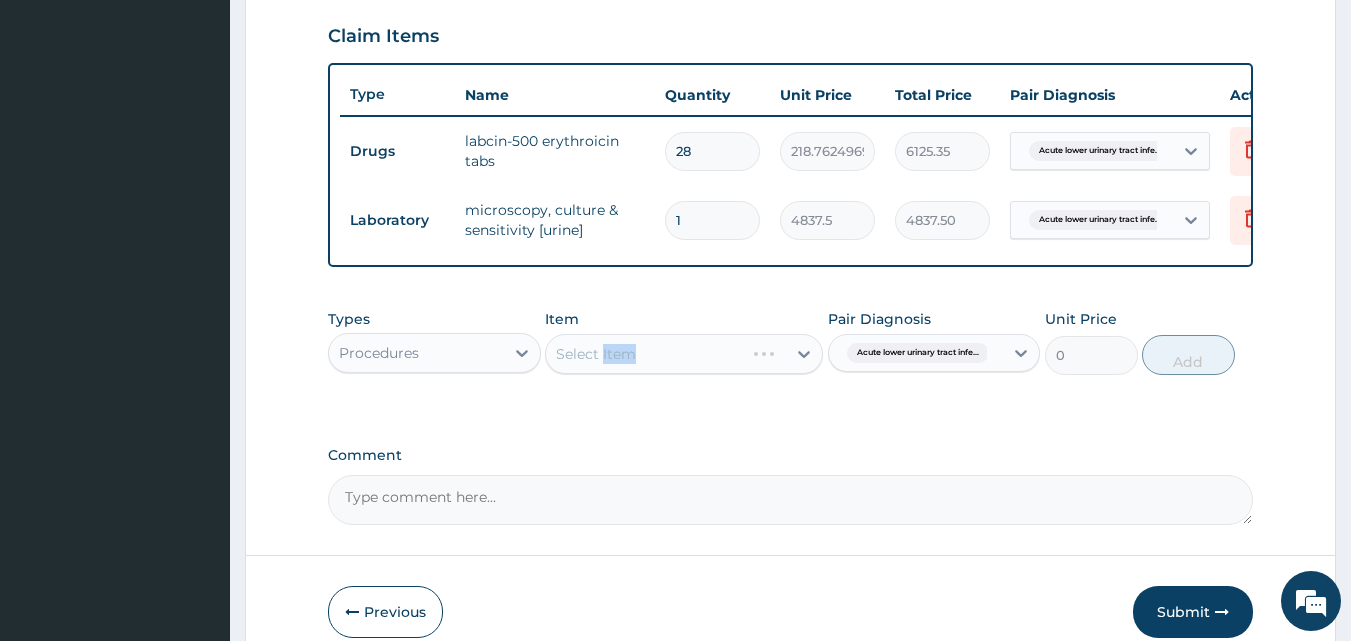 click on "Select Item" at bounding box center [684, 354] 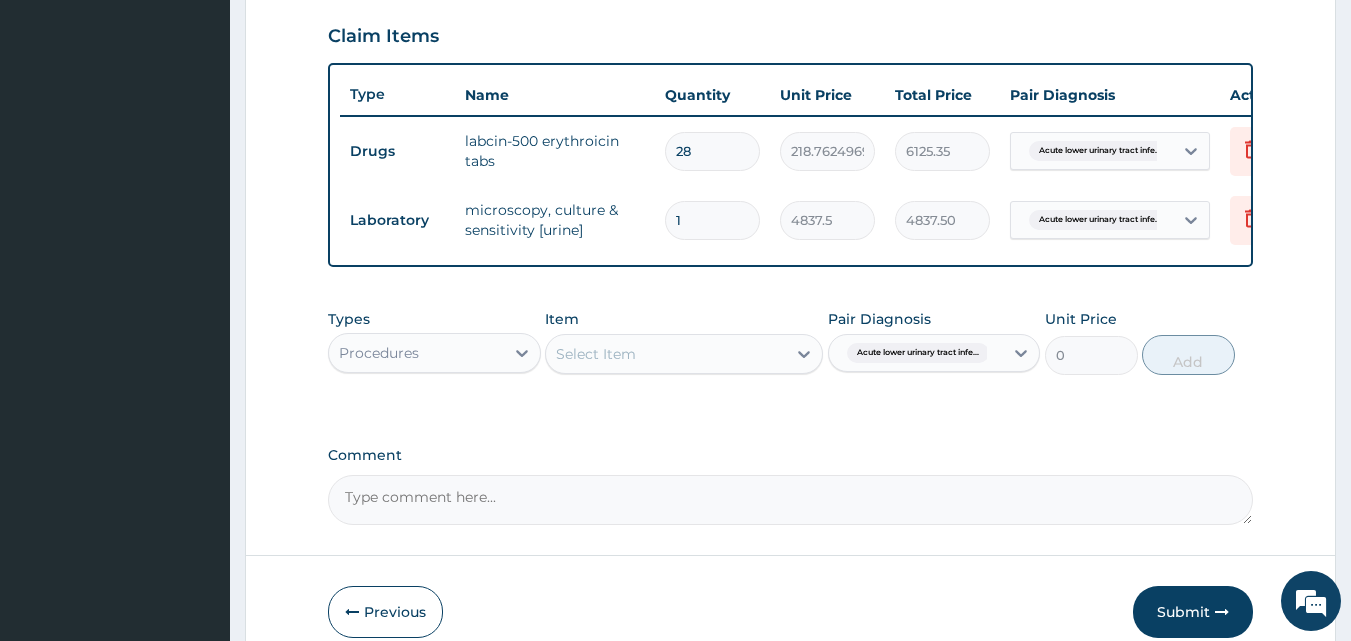 click on "PA Code / Prescription Code PA/7ECD2B Encounter Date [DATE] Important Notice Please enter PA codes before entering items that are not attached to a PA code   All diagnoses entered must be linked to a claim item. Diagnosis & Claim Items that are visible but inactive cannot be edited because they were imported from an already approved PA code. Diagnosis Acute lower [MEDICAL_DATA] query NB: All diagnosis must be linked to a claim item Claim Items Type Name Quantity Unit Price Total Price Pair Diagnosis Actions Drugs labcin-500 erythroicin tabs 28 218.7624969482422 6125.35 Acute lower urinary tract infe... Delete Laboratory microscopy, culture & sensitivity [urine] 1 4837.5 4837.50 Acute lower urinary tract infe... Delete Types Procedures Item Select Item Pair Diagnosis Acute lower urinary tract infe... Unit Price 0 Add Comment" at bounding box center [791, 17] 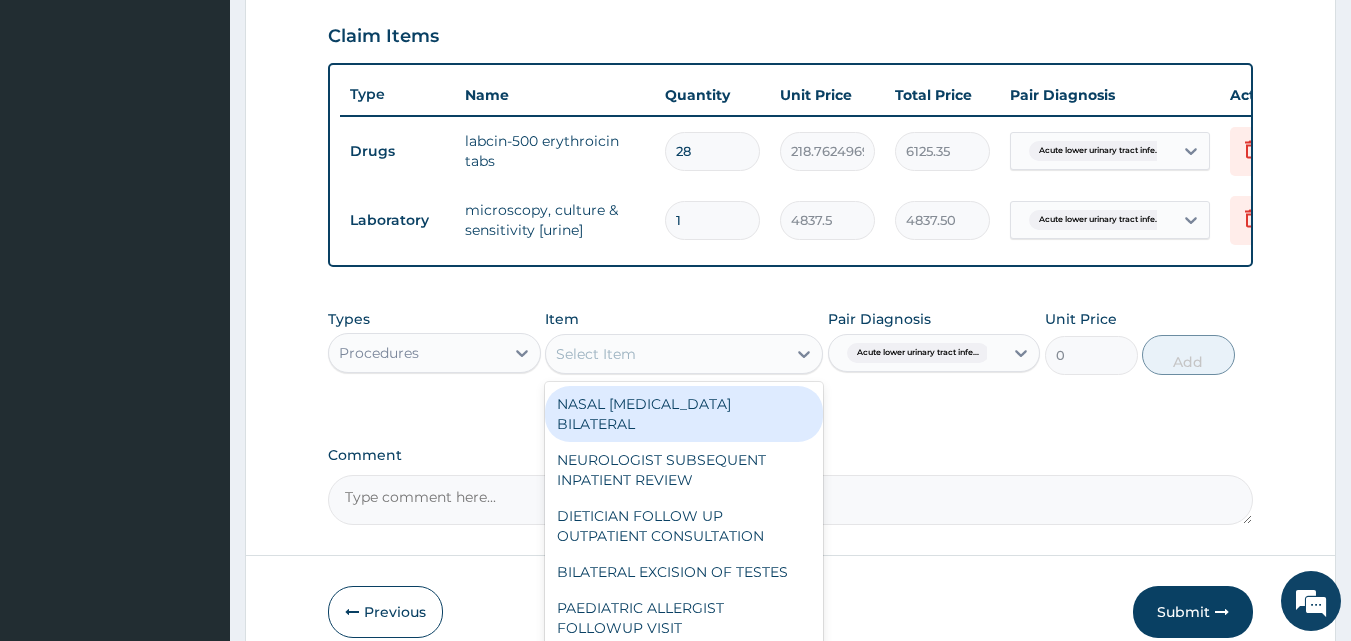 click on "Select Item" at bounding box center [596, 354] 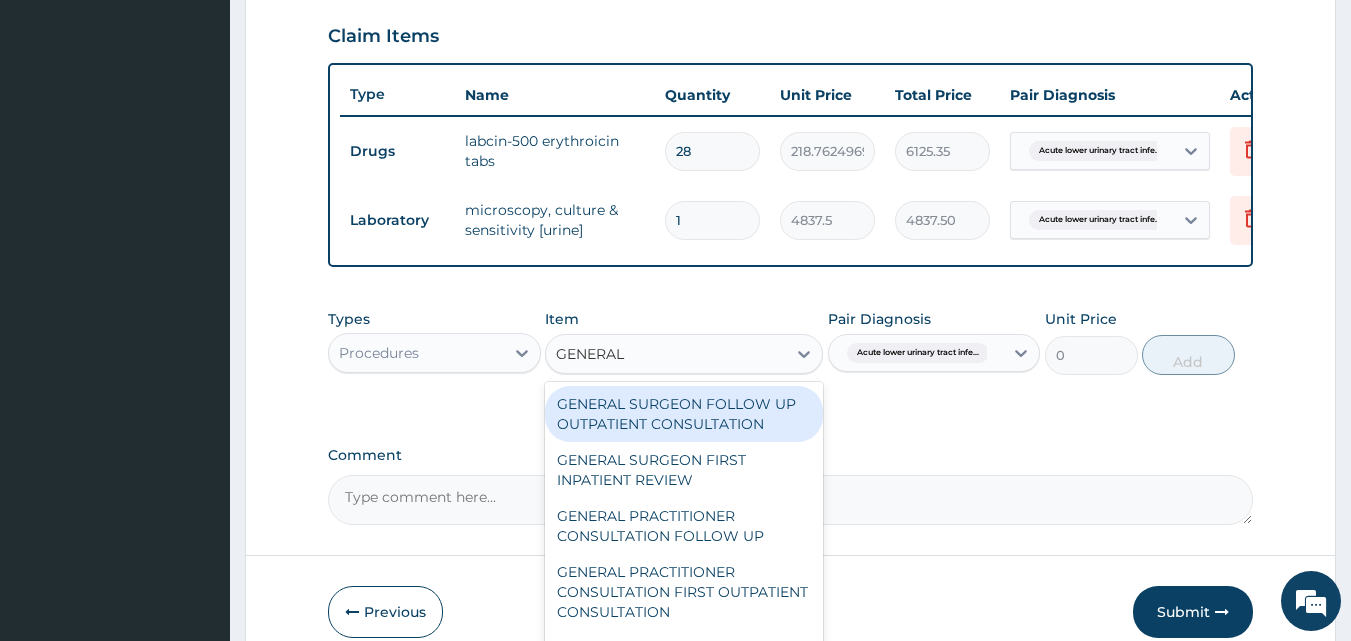 type on "GENERAL P" 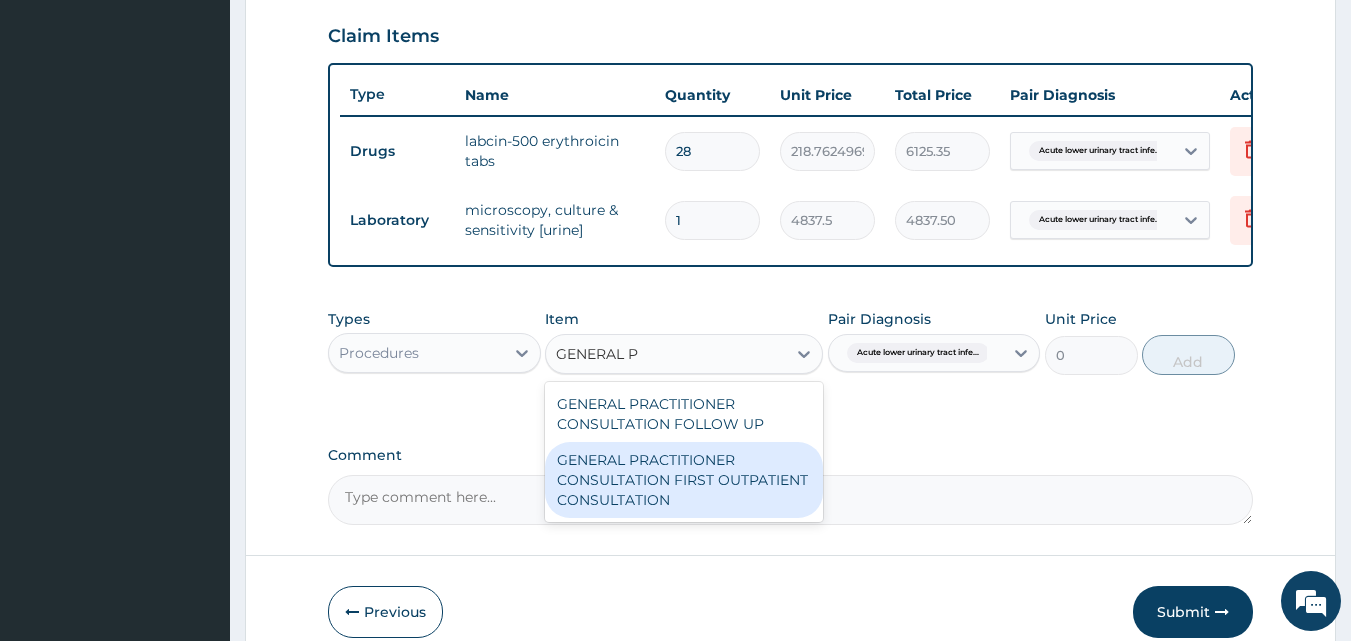 drag, startPoint x: 662, startPoint y: 485, endPoint x: 737, endPoint y: 446, distance: 84.53402 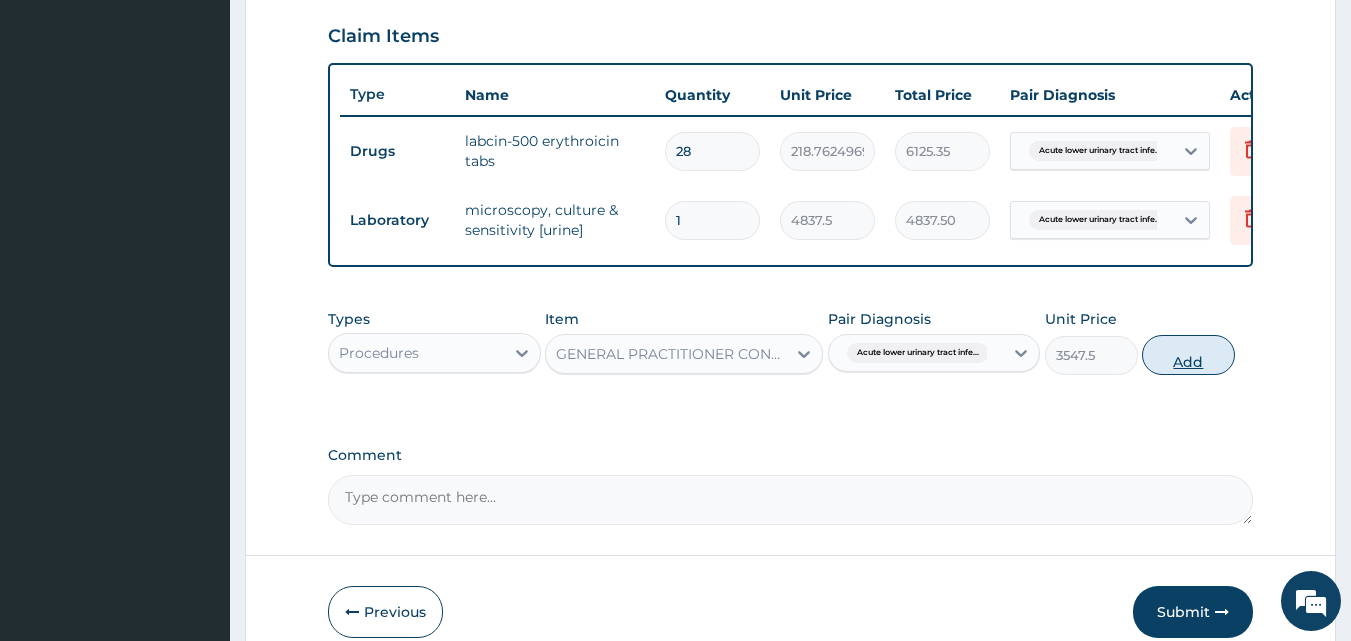 click on "Add" at bounding box center (1188, 355) 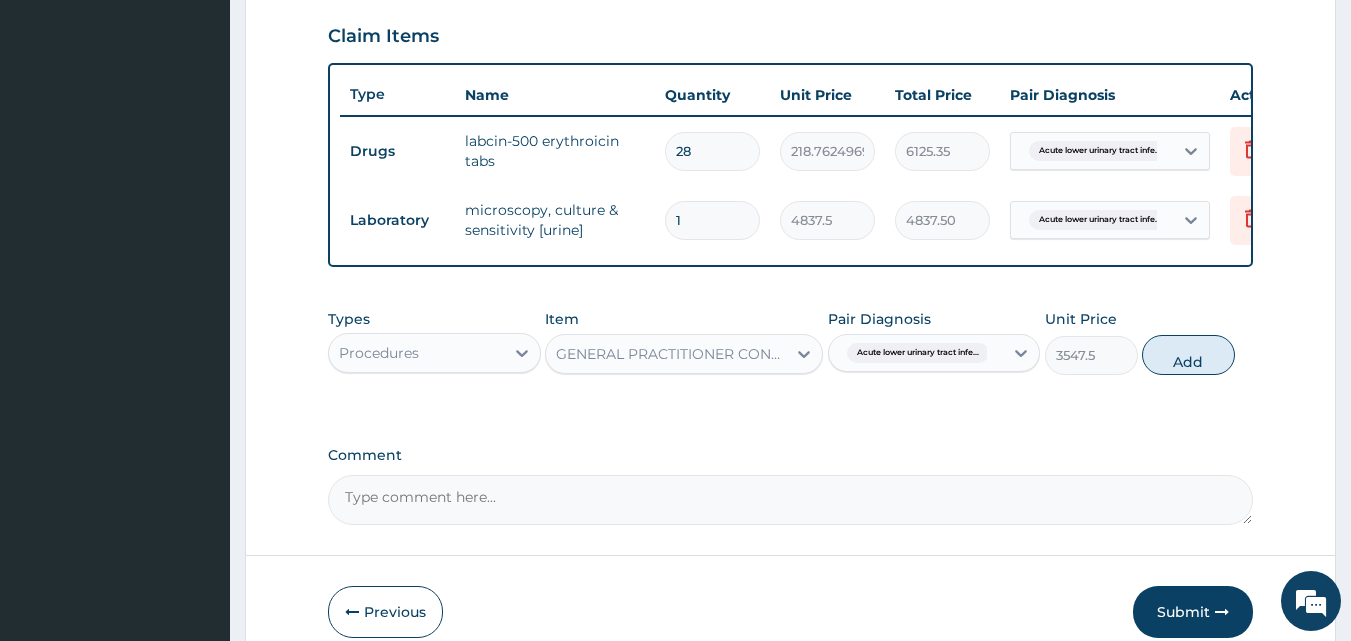 type on "0" 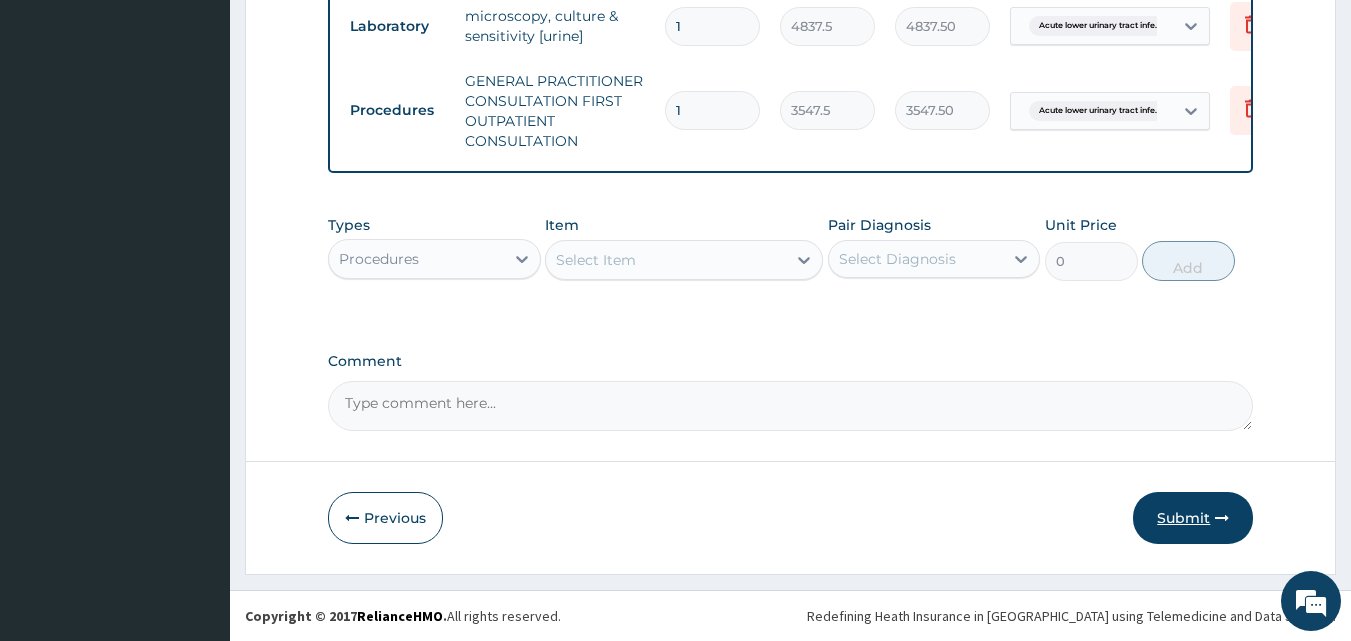 click on "Submit" at bounding box center [1193, 518] 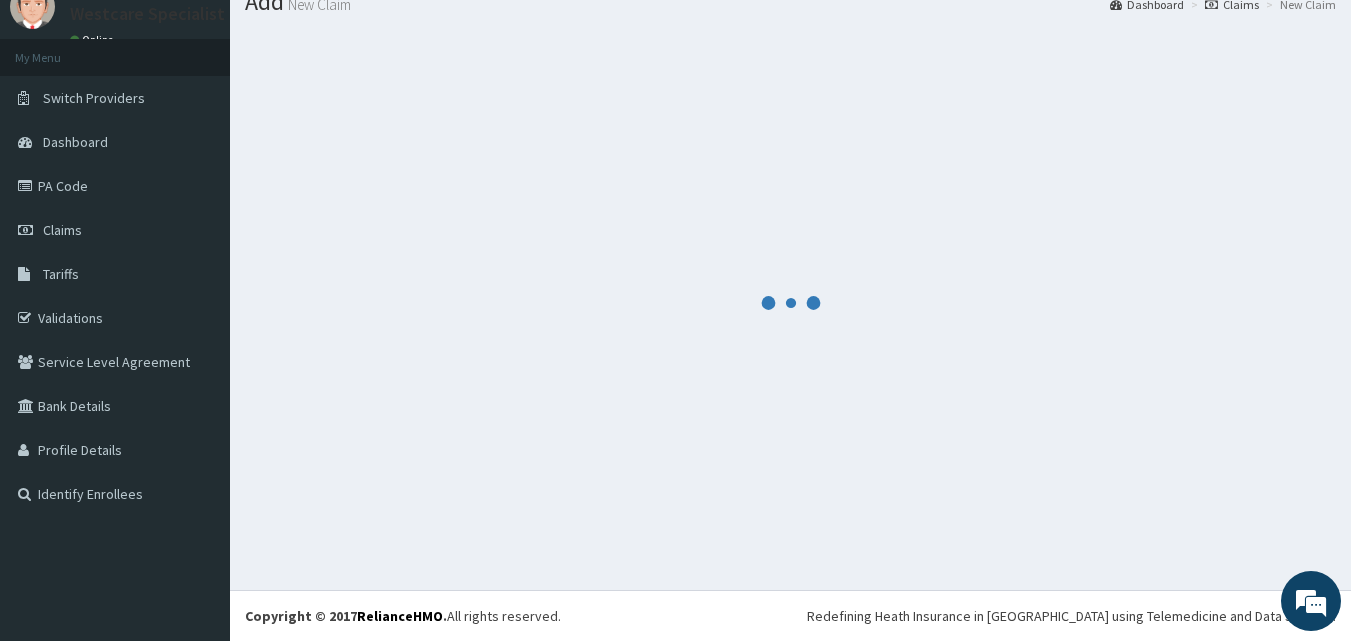 scroll, scrollTop: 890, scrollLeft: 0, axis: vertical 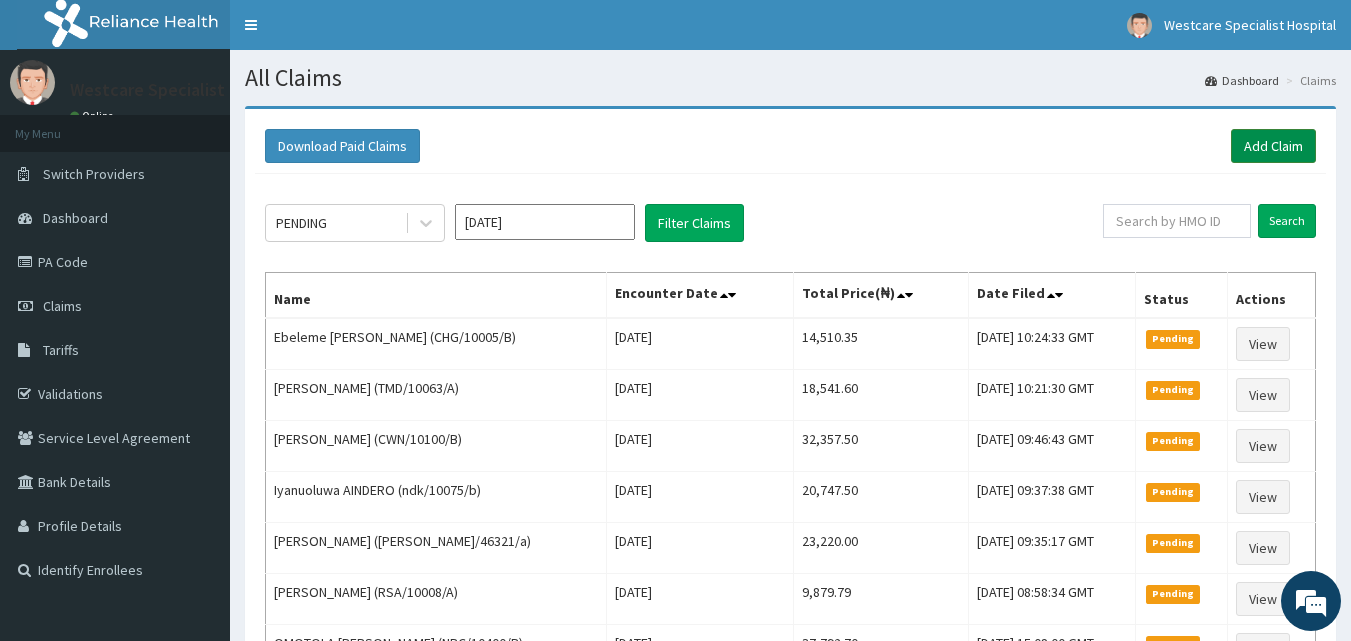 click on "Add Claim" at bounding box center (1273, 146) 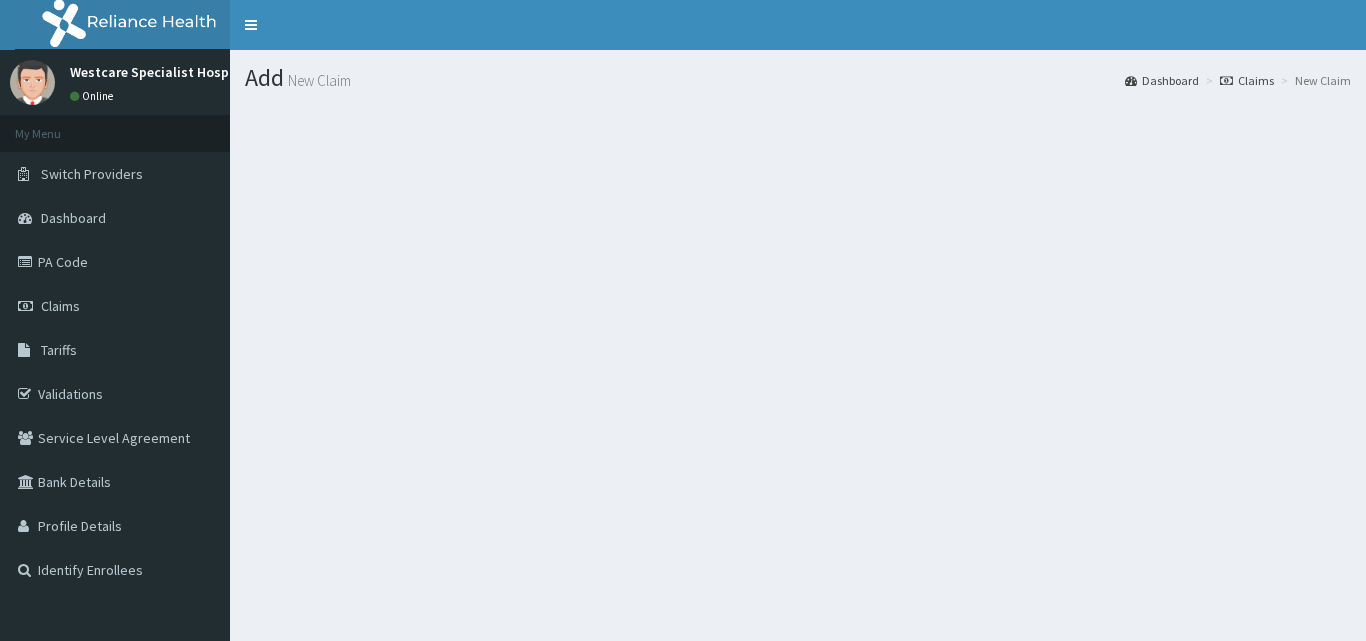 scroll, scrollTop: 0, scrollLeft: 0, axis: both 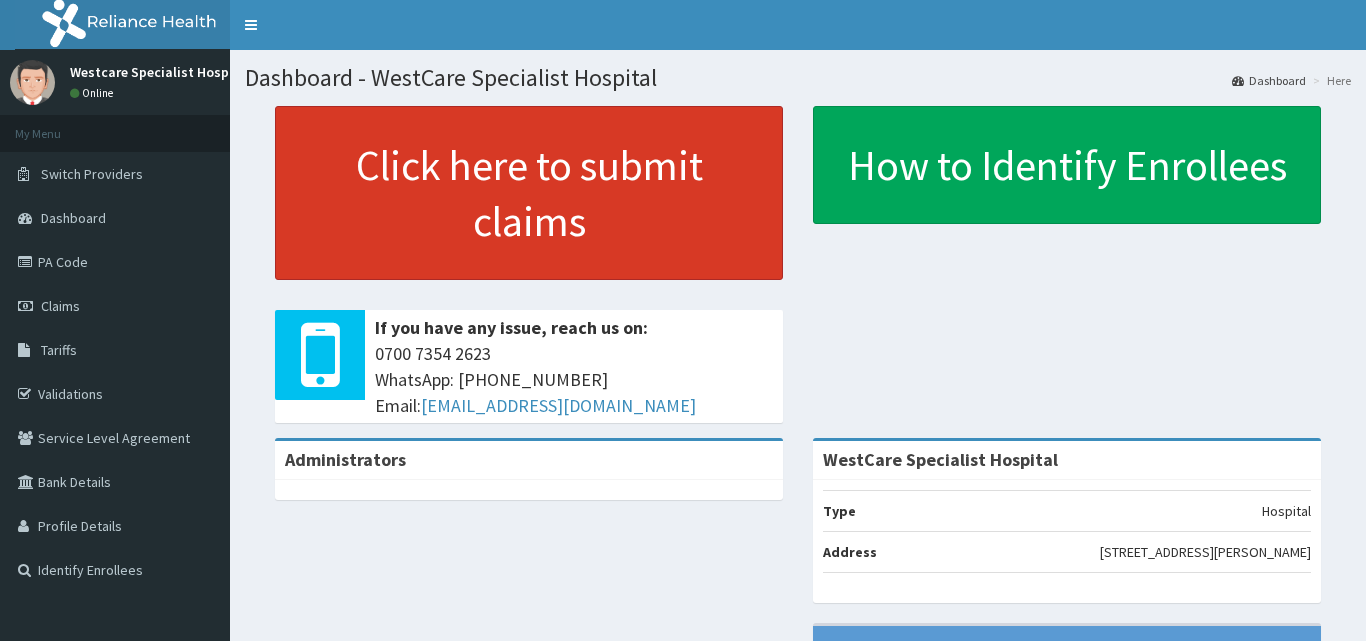 drag, startPoint x: 577, startPoint y: 202, endPoint x: 565, endPoint y: 198, distance: 12.649111 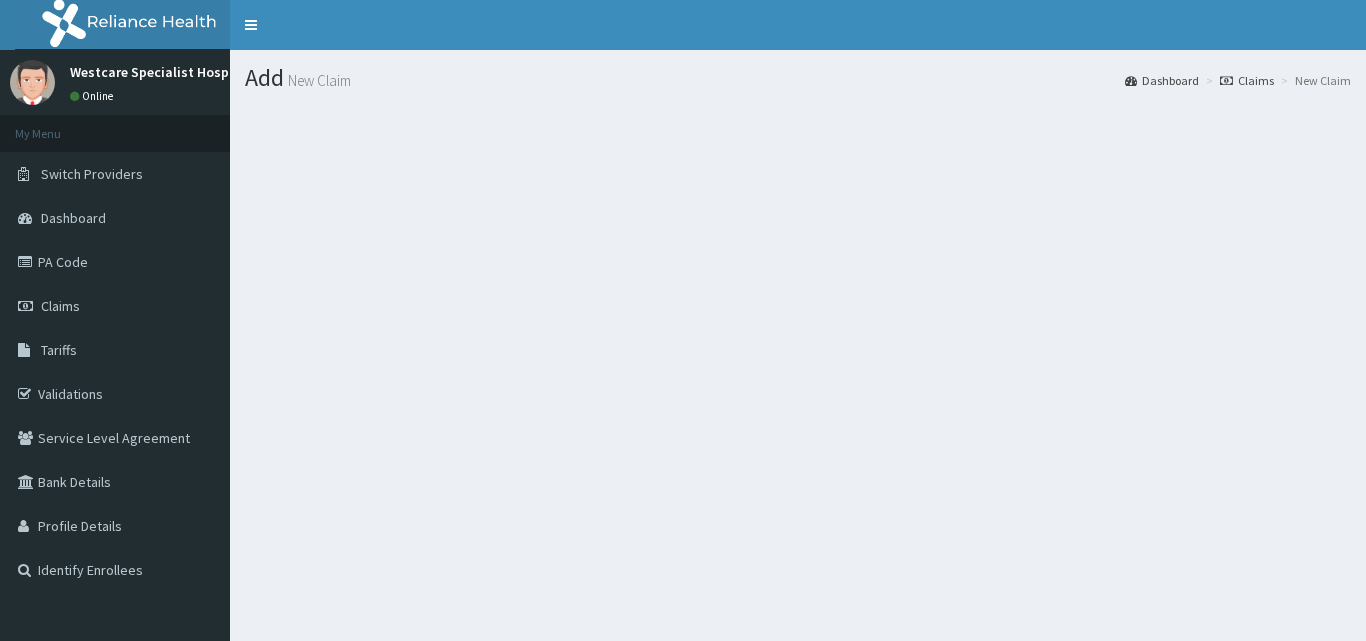 scroll, scrollTop: 0, scrollLeft: 0, axis: both 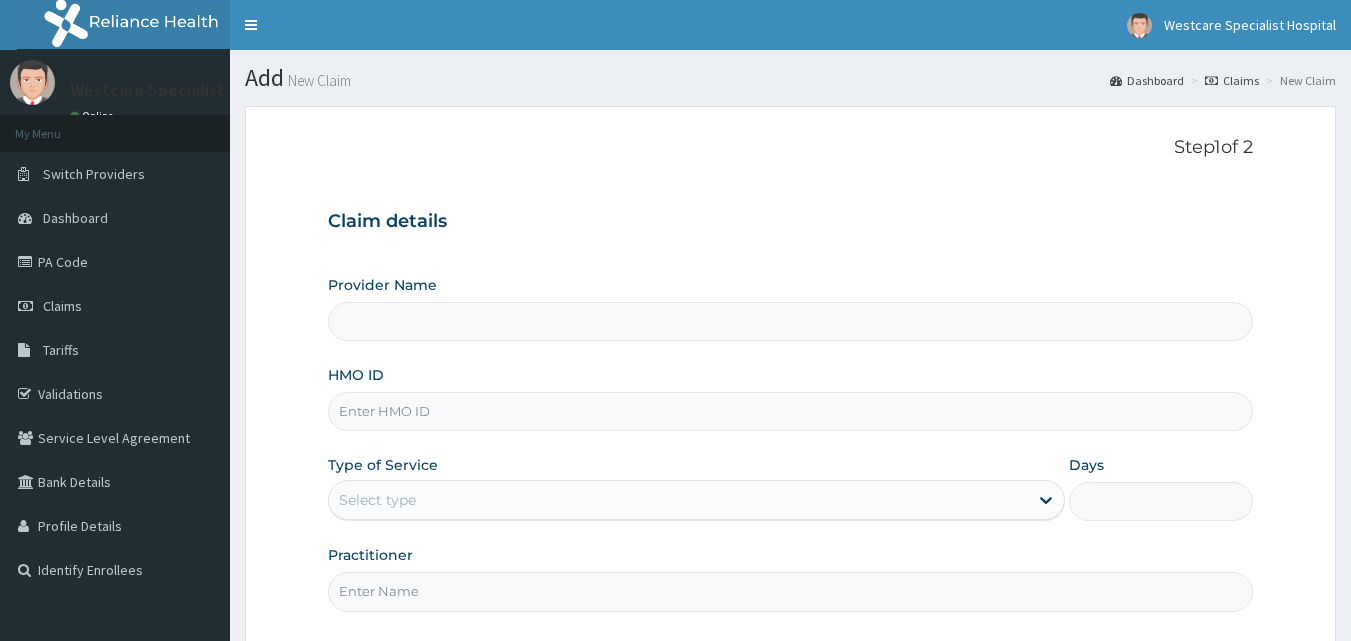 type on "WestCare Specialist Hospital" 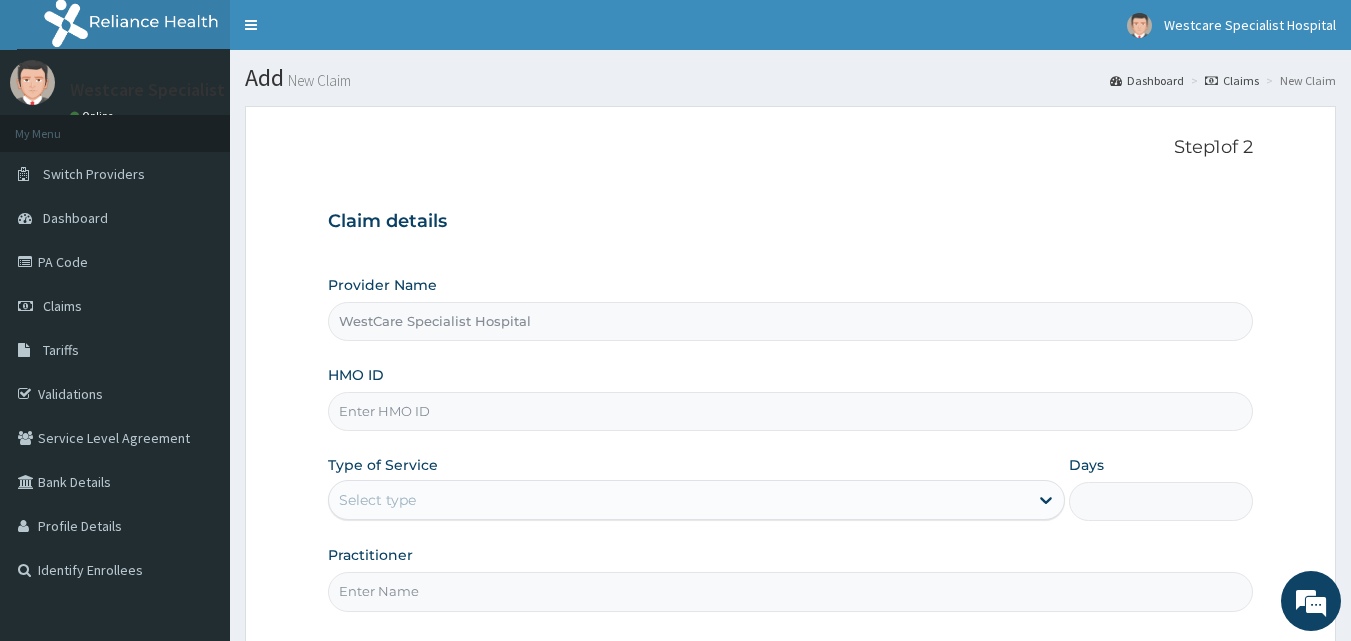 click on "HMO ID" at bounding box center (791, 411) 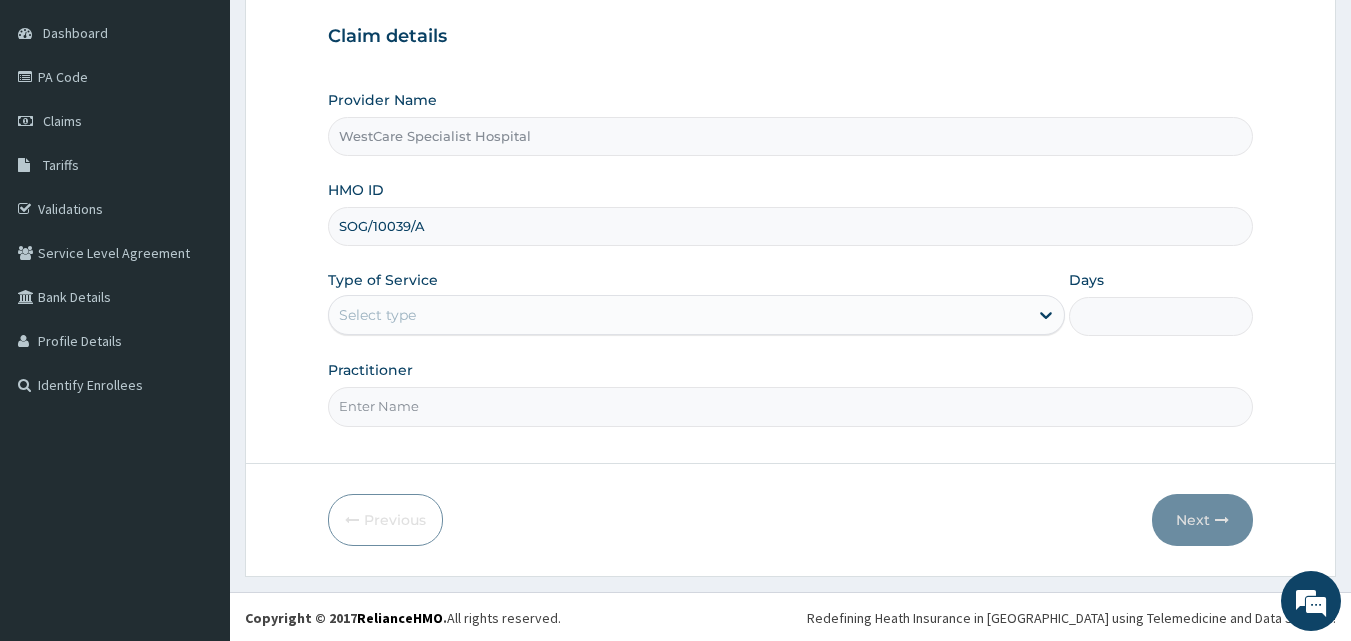 scroll, scrollTop: 187, scrollLeft: 0, axis: vertical 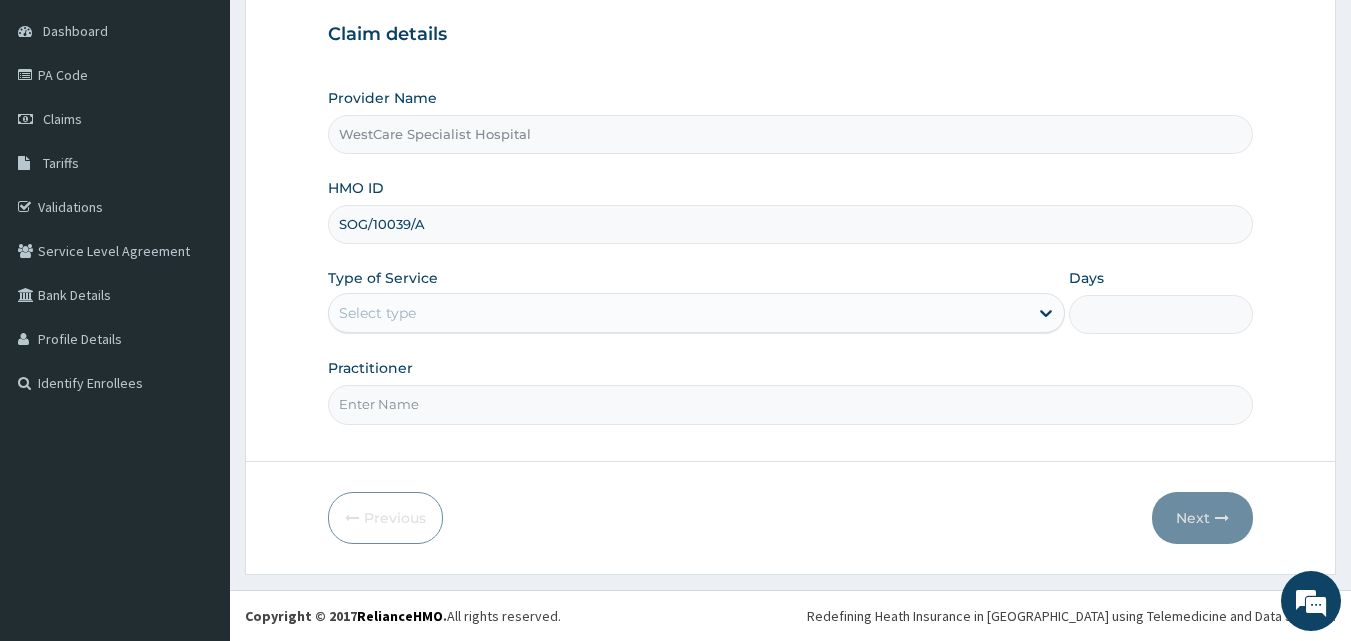type on "SOG/10039/A" 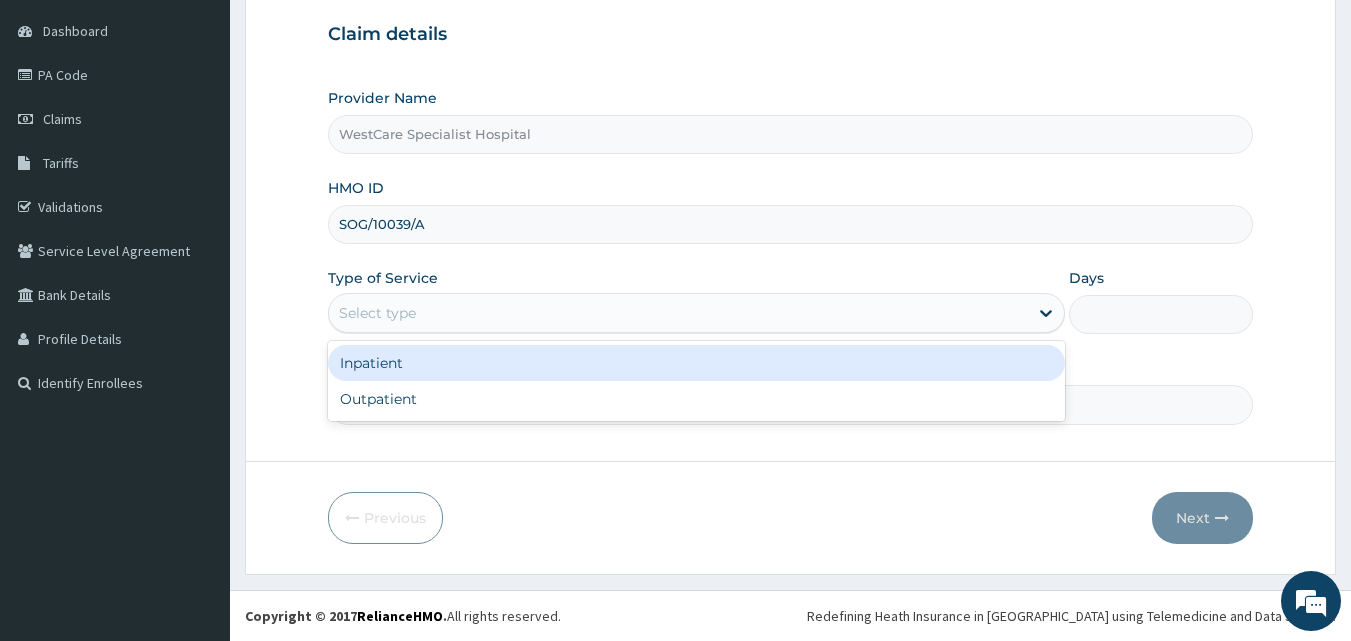 drag, startPoint x: 550, startPoint y: 301, endPoint x: 549, endPoint y: 360, distance: 59.008472 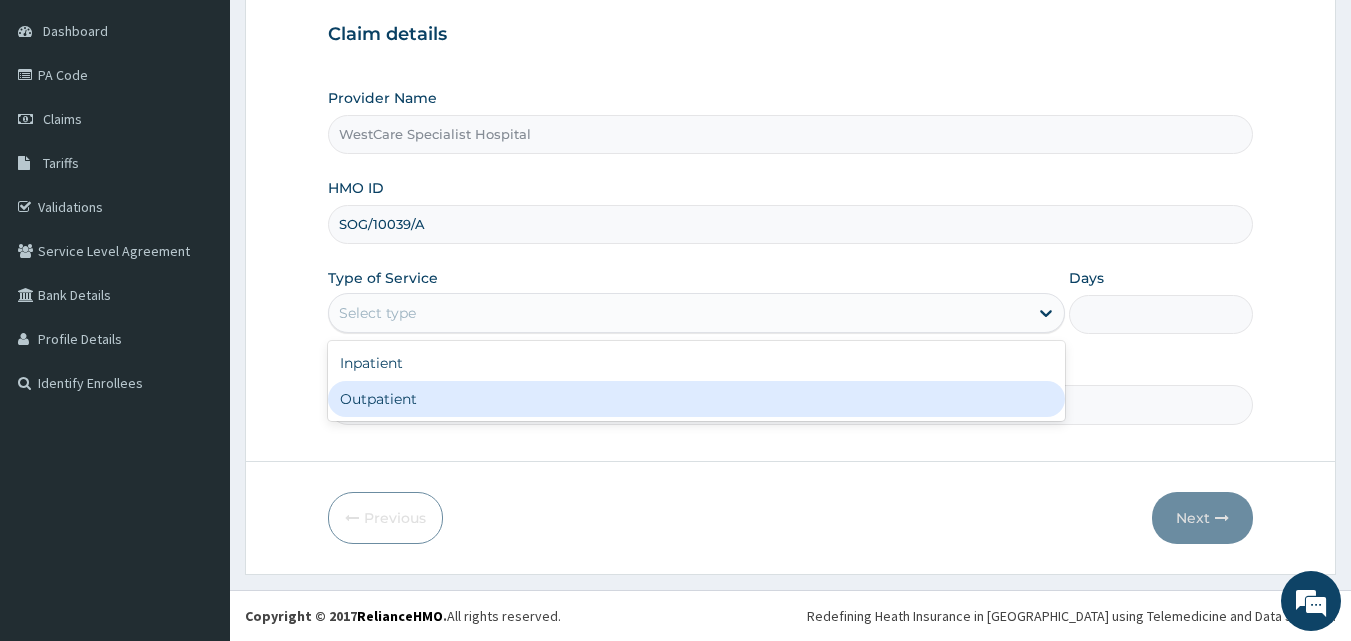drag, startPoint x: 556, startPoint y: 388, endPoint x: 549, endPoint y: 400, distance: 13.892444 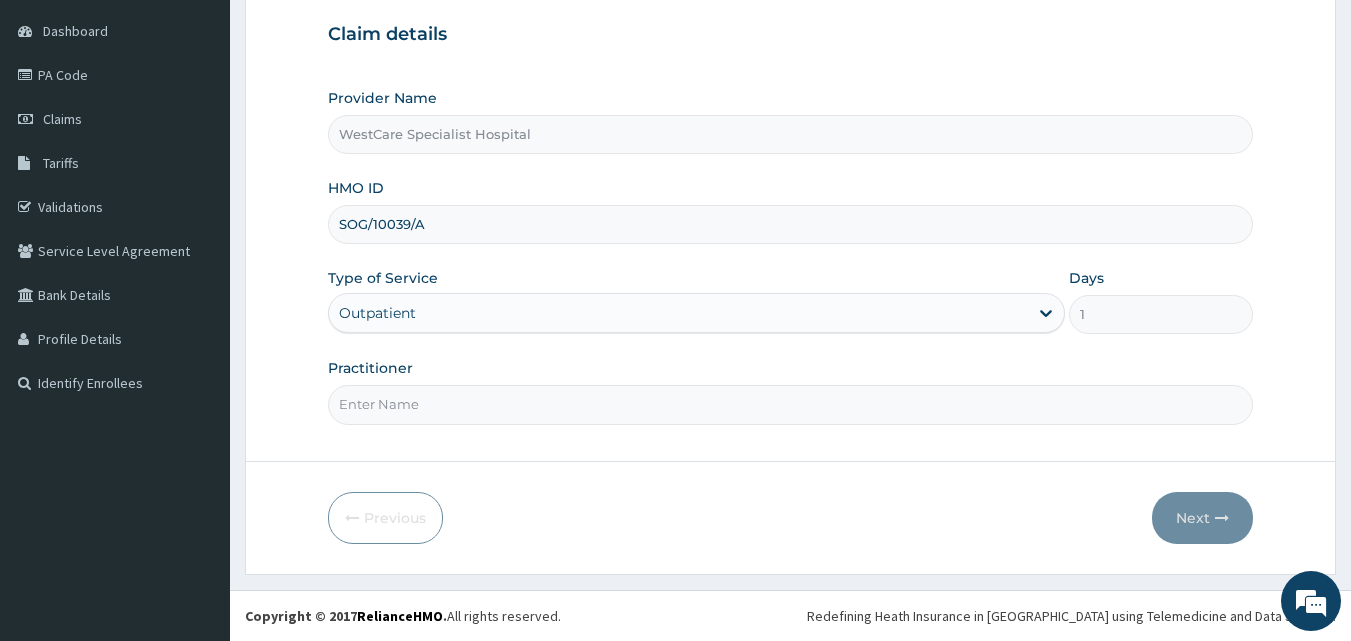 drag, startPoint x: 535, startPoint y: 416, endPoint x: 534, endPoint y: 398, distance: 18.027756 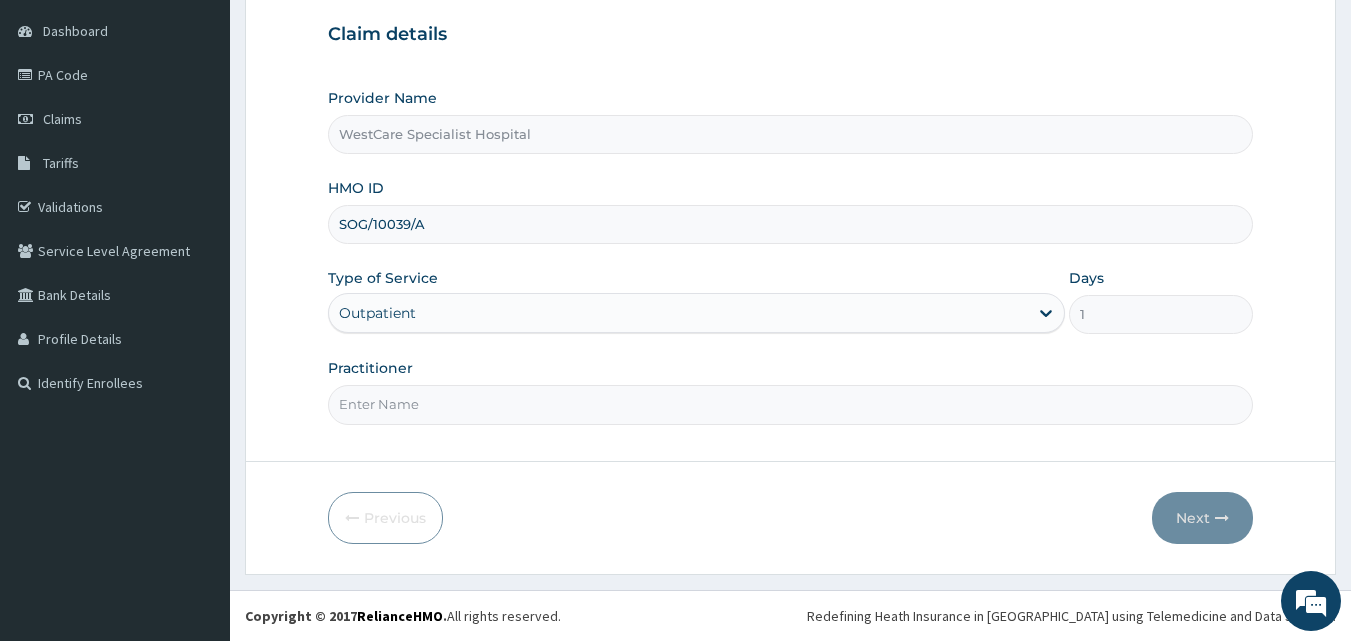 type on "DR.ONAH" 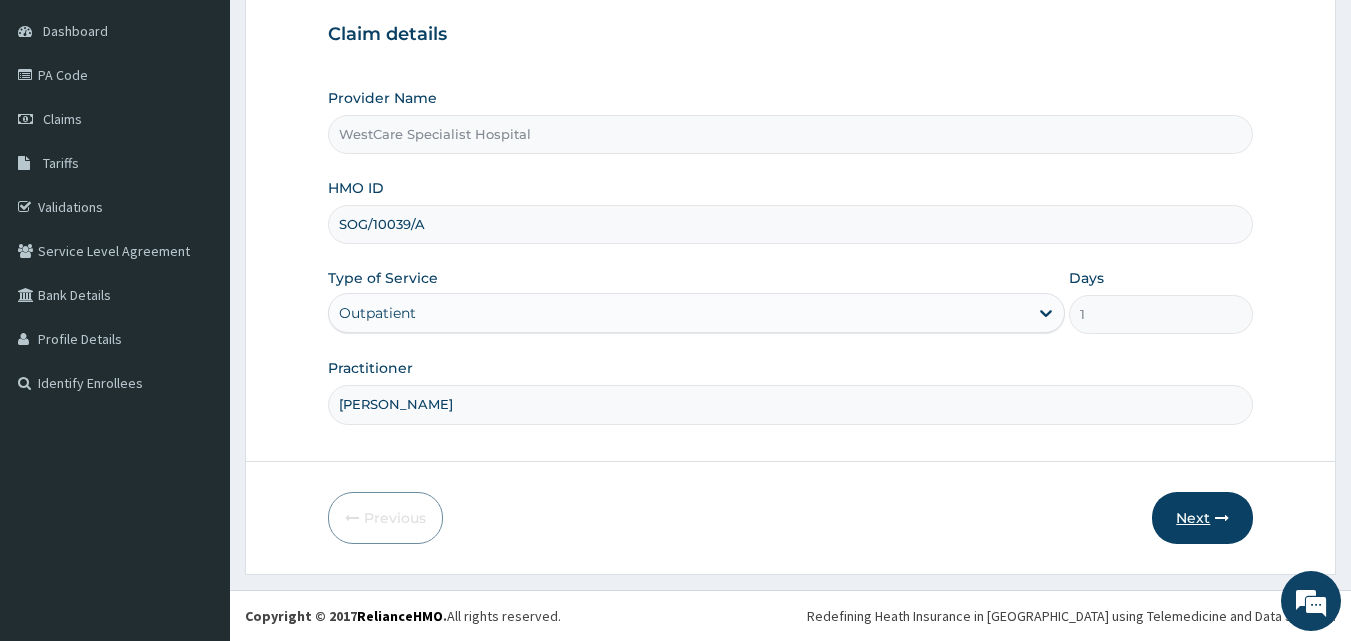 click at bounding box center [1222, 518] 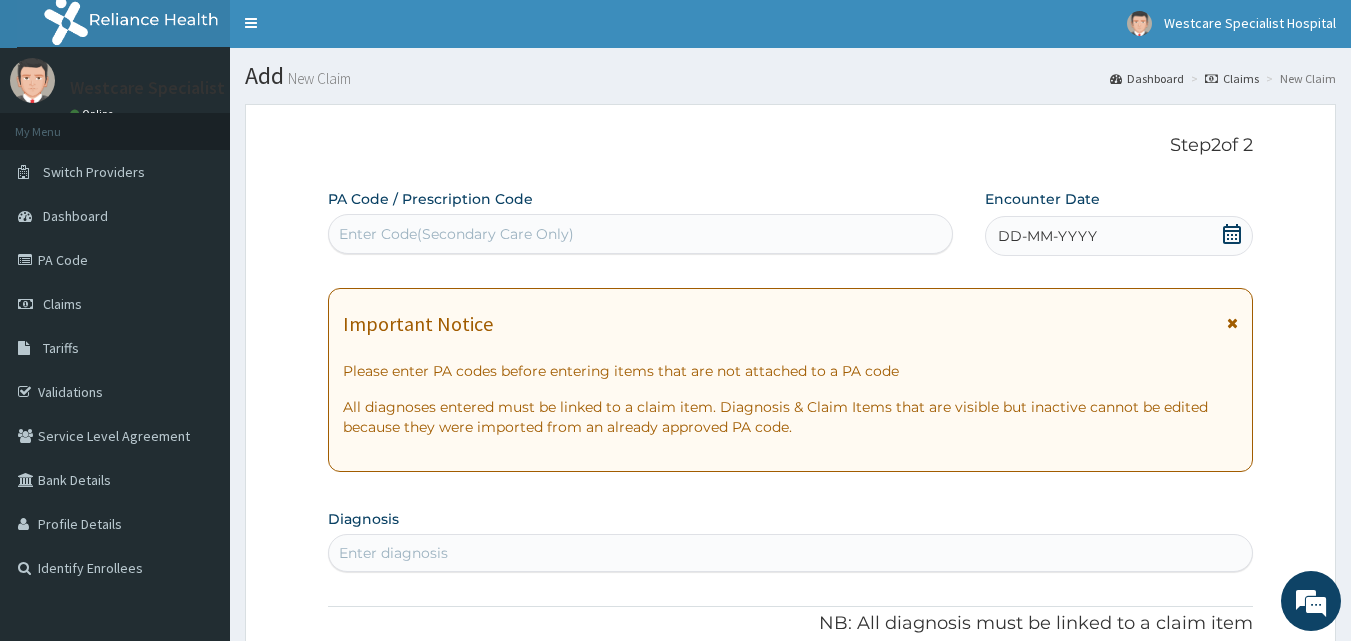 scroll, scrollTop: 0, scrollLeft: 0, axis: both 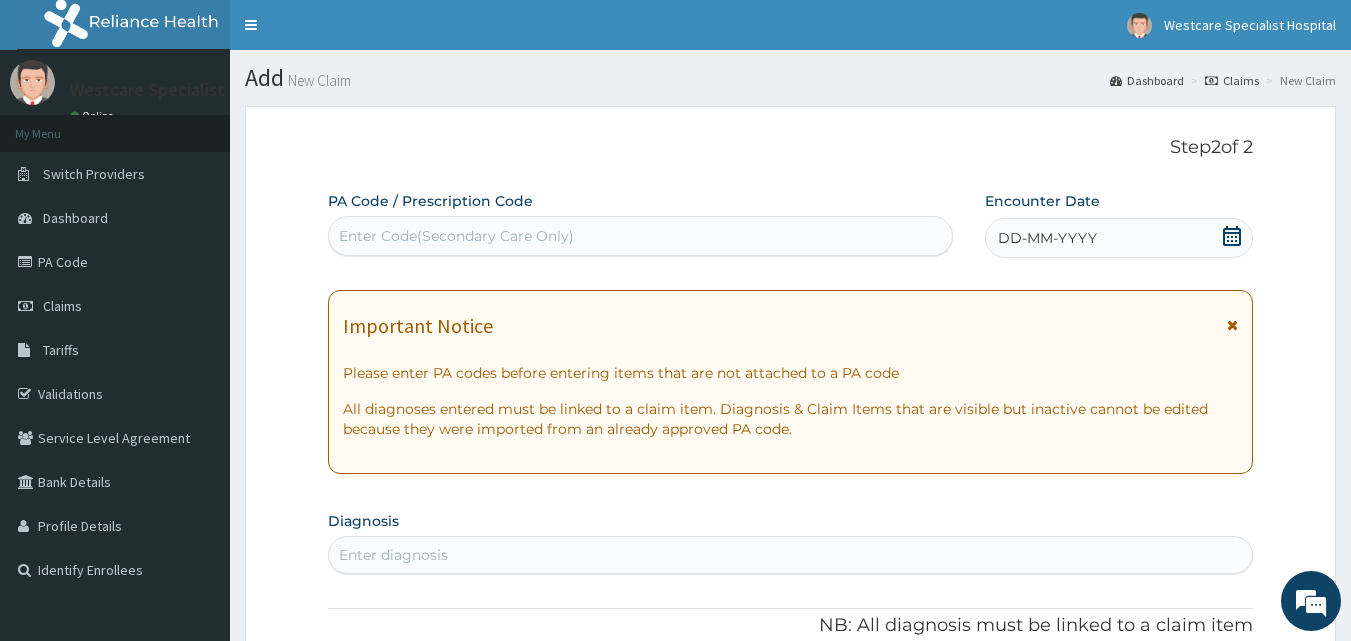 click on "DD-MM-YYYY" at bounding box center [1119, 238] 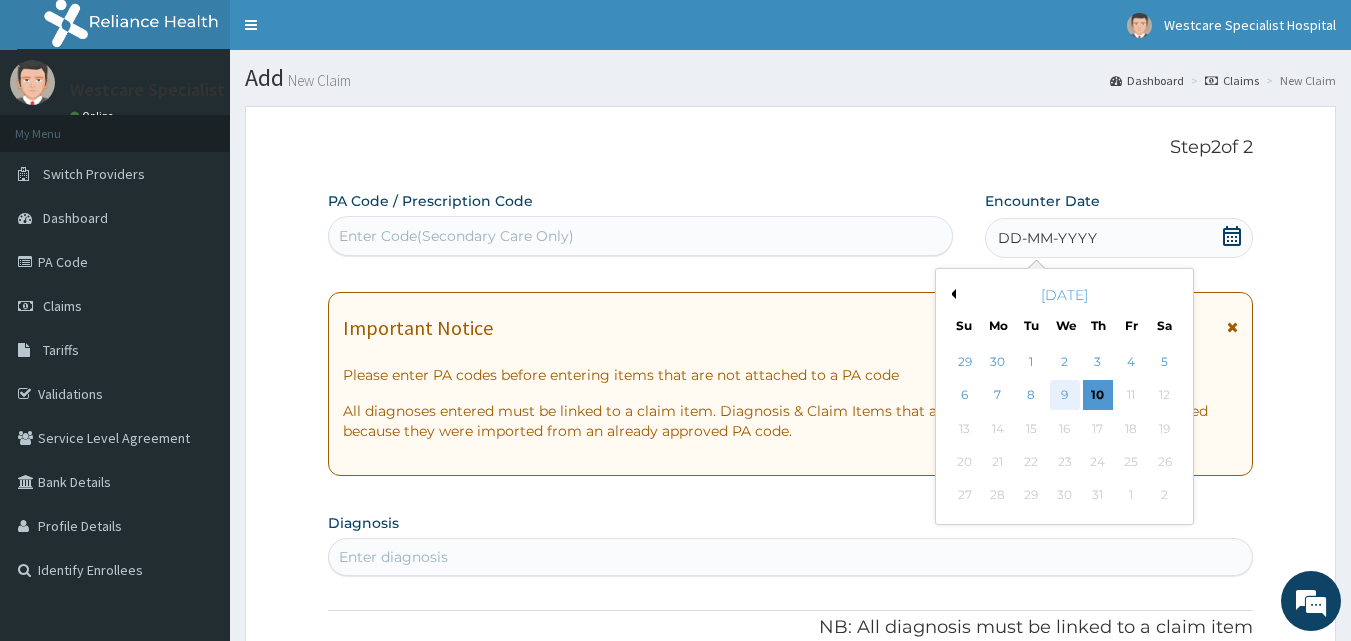 click on "9" at bounding box center (1065, 396) 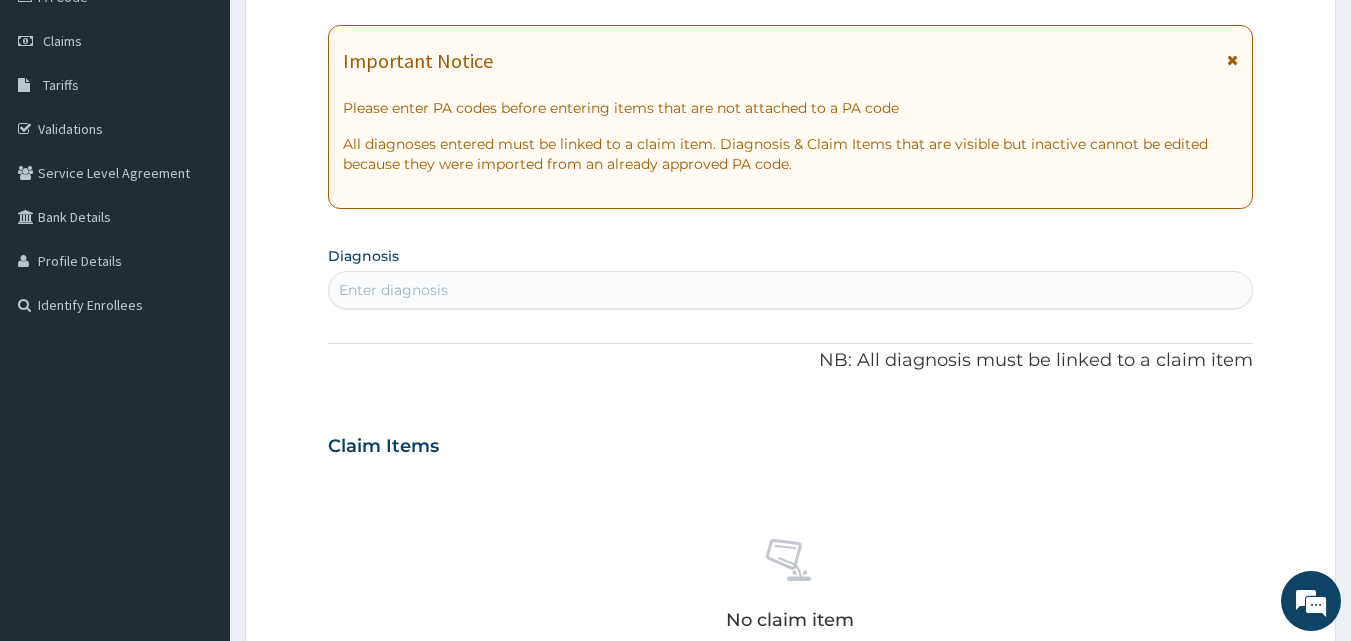 scroll, scrollTop: 300, scrollLeft: 0, axis: vertical 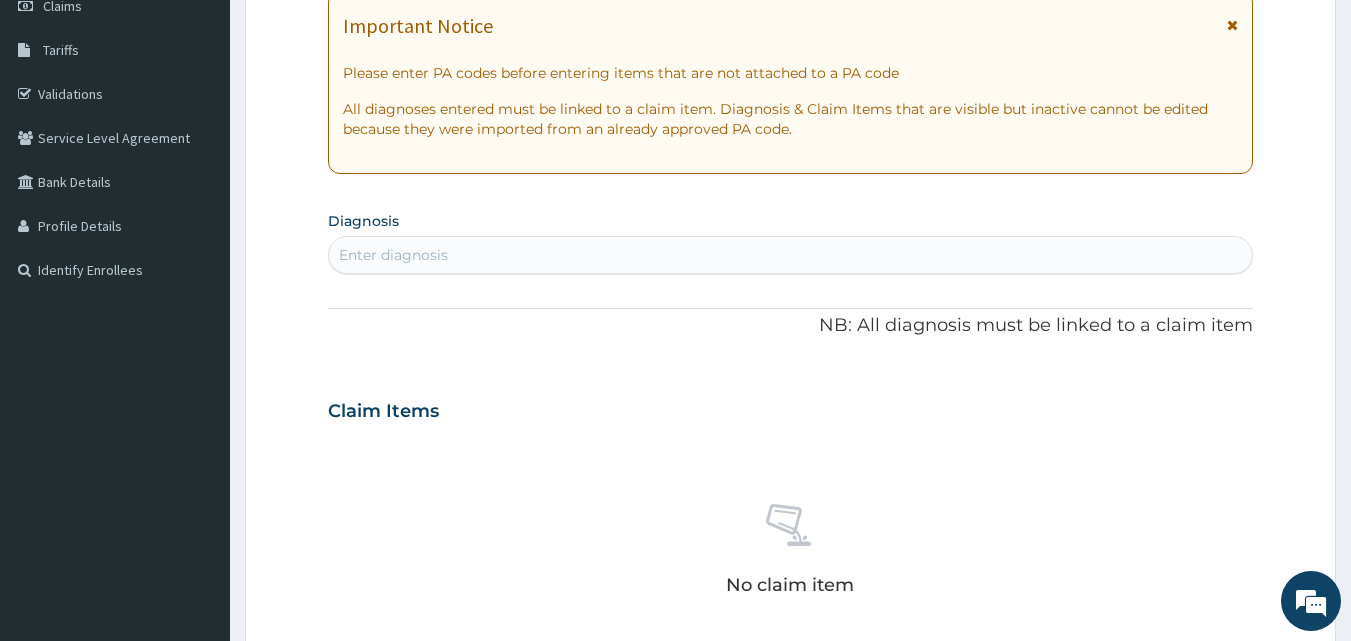 click on "Enter diagnosis" at bounding box center [791, 255] 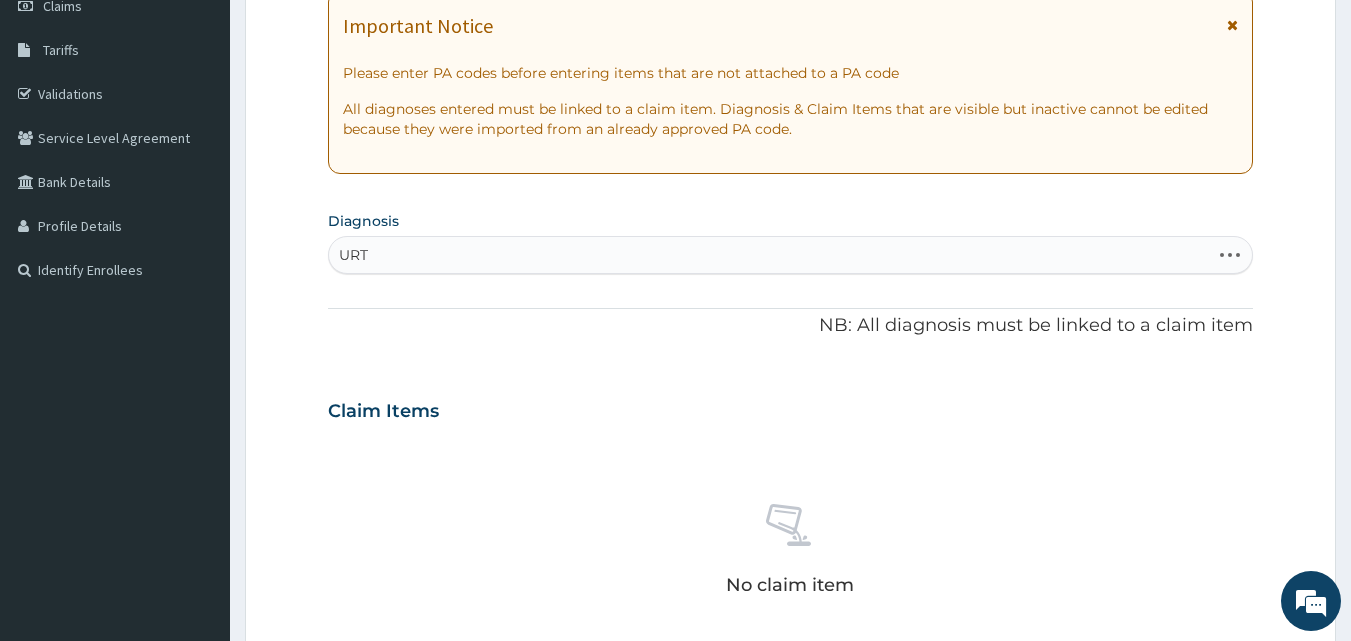 type on "URTI" 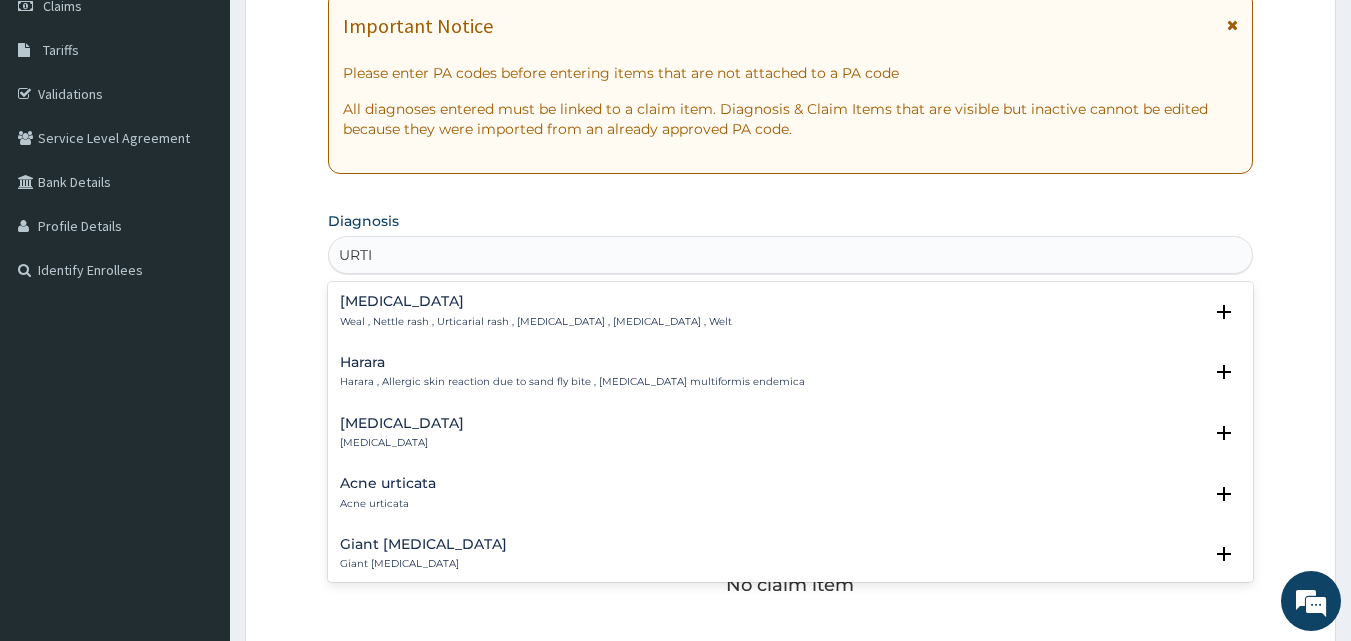 click on "Urticaria" at bounding box center (402, 423) 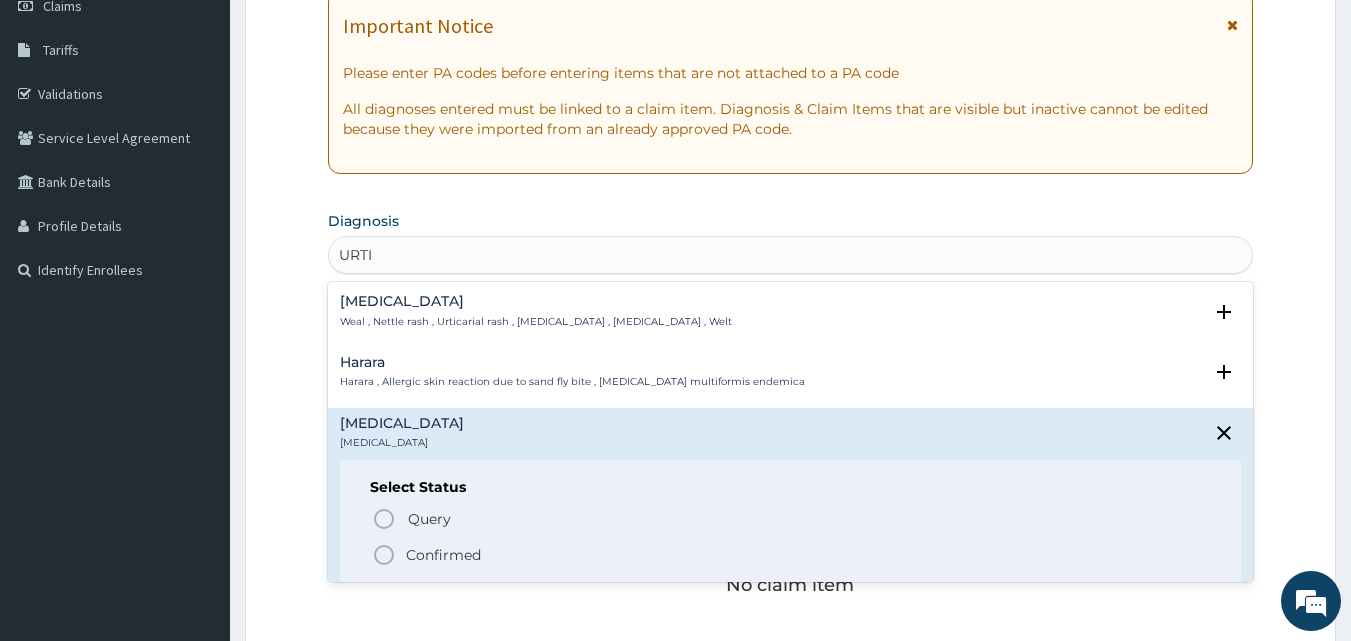 drag, startPoint x: 389, startPoint y: 554, endPoint x: 367, endPoint y: 407, distance: 148.63715 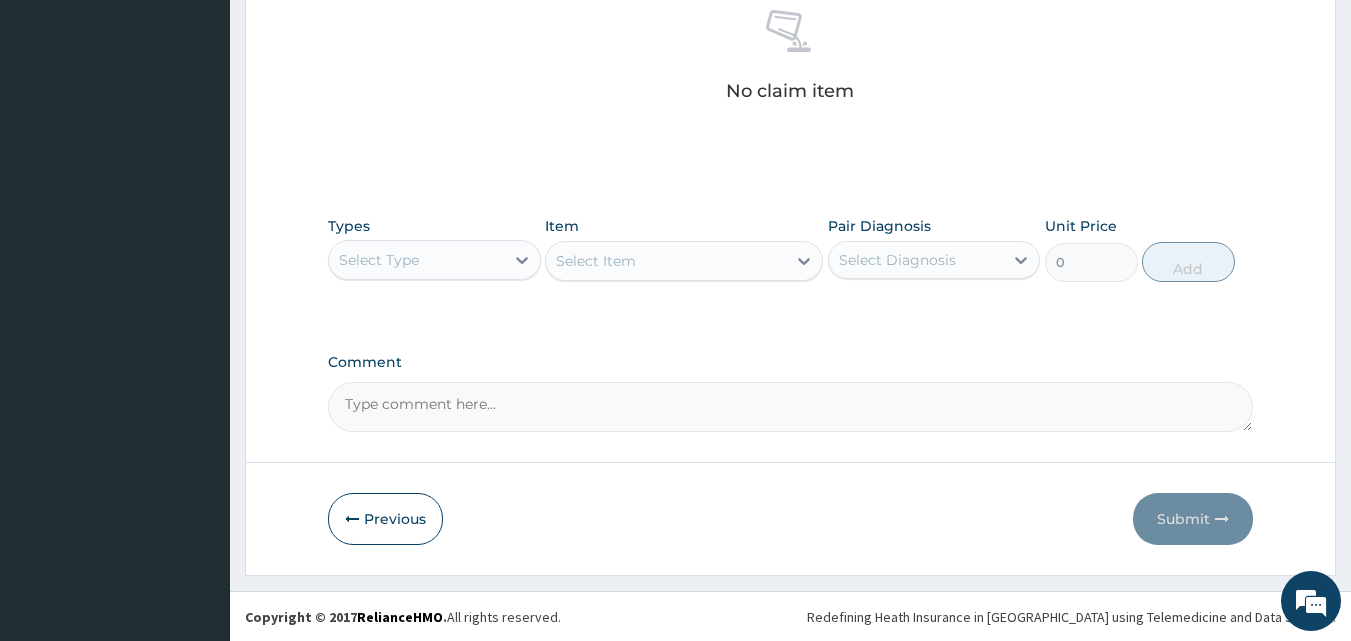 scroll, scrollTop: 801, scrollLeft: 0, axis: vertical 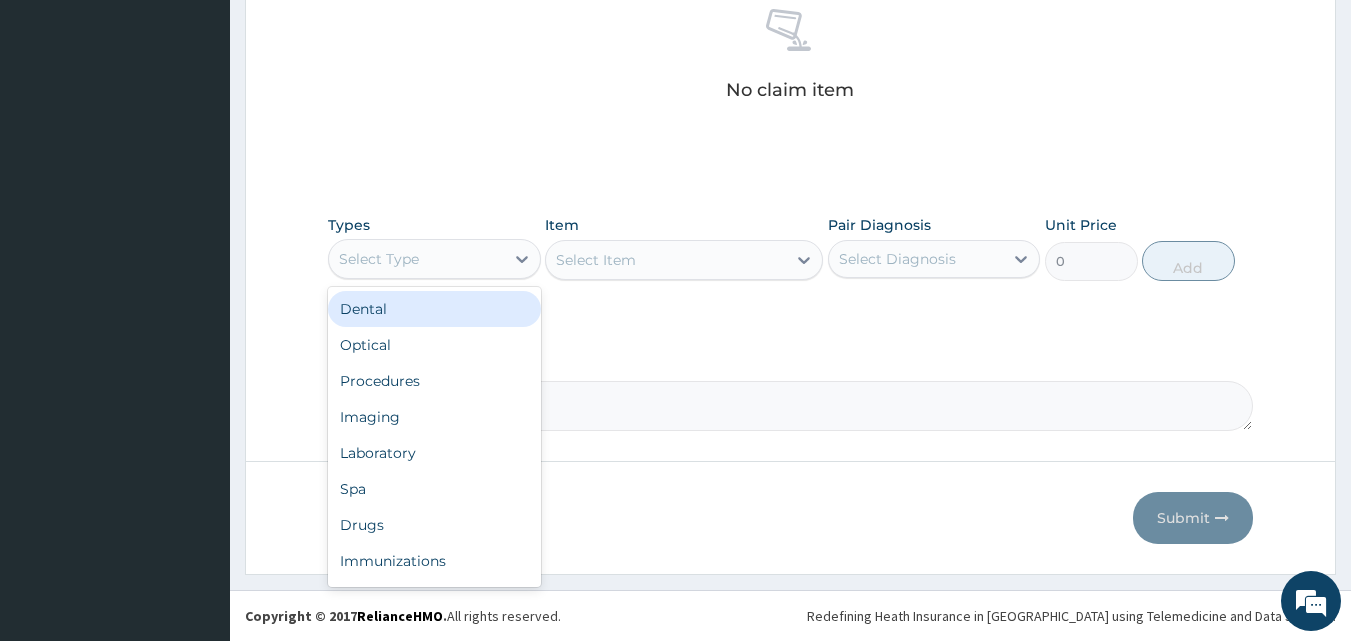 click on "Select Type" at bounding box center (379, 259) 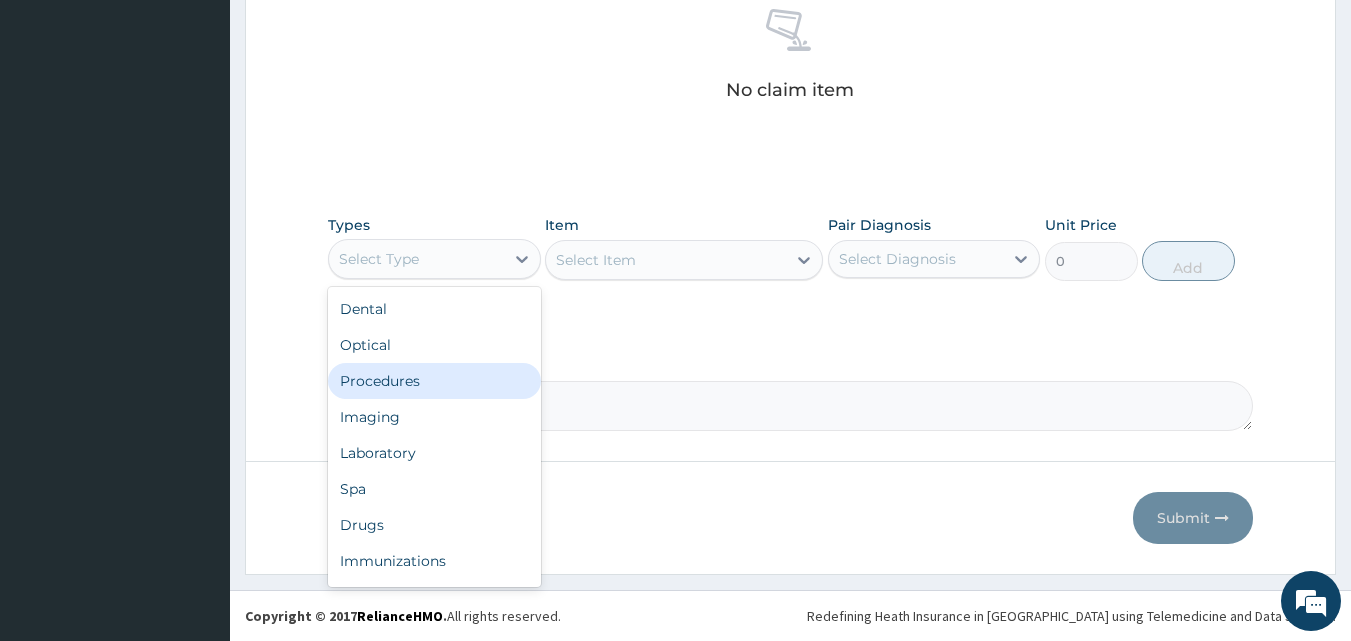 click on "Procedures" at bounding box center [434, 381] 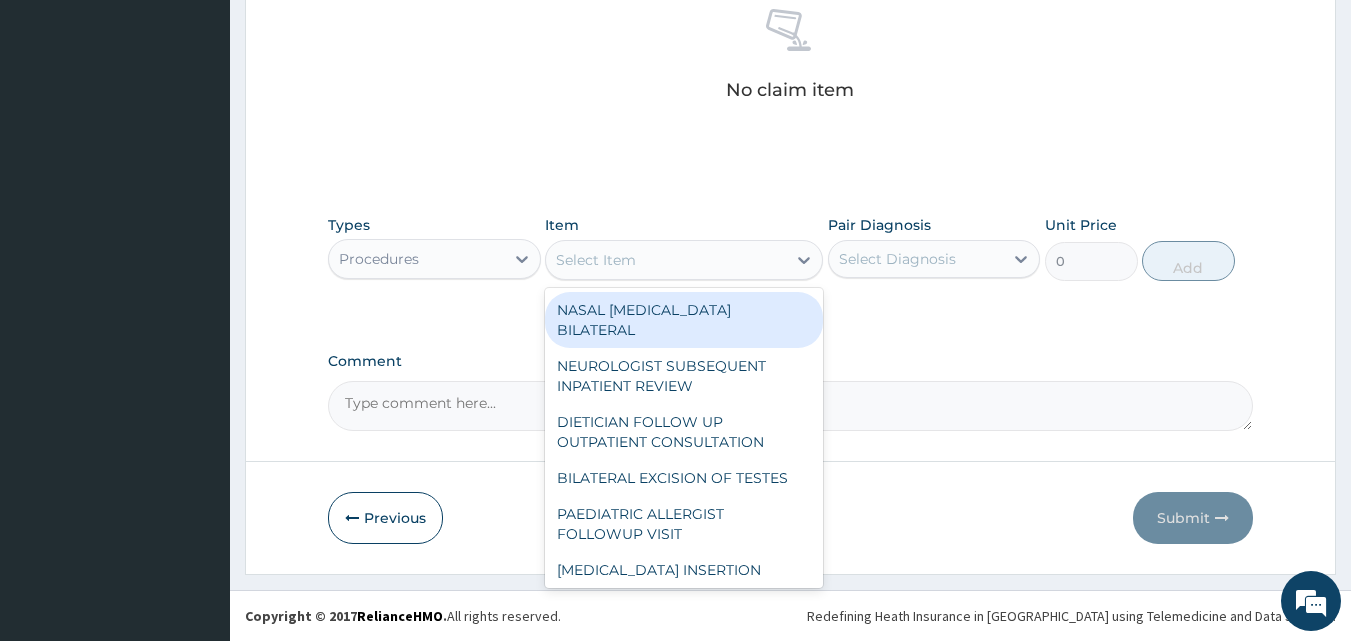 click on "Select Item" at bounding box center (596, 260) 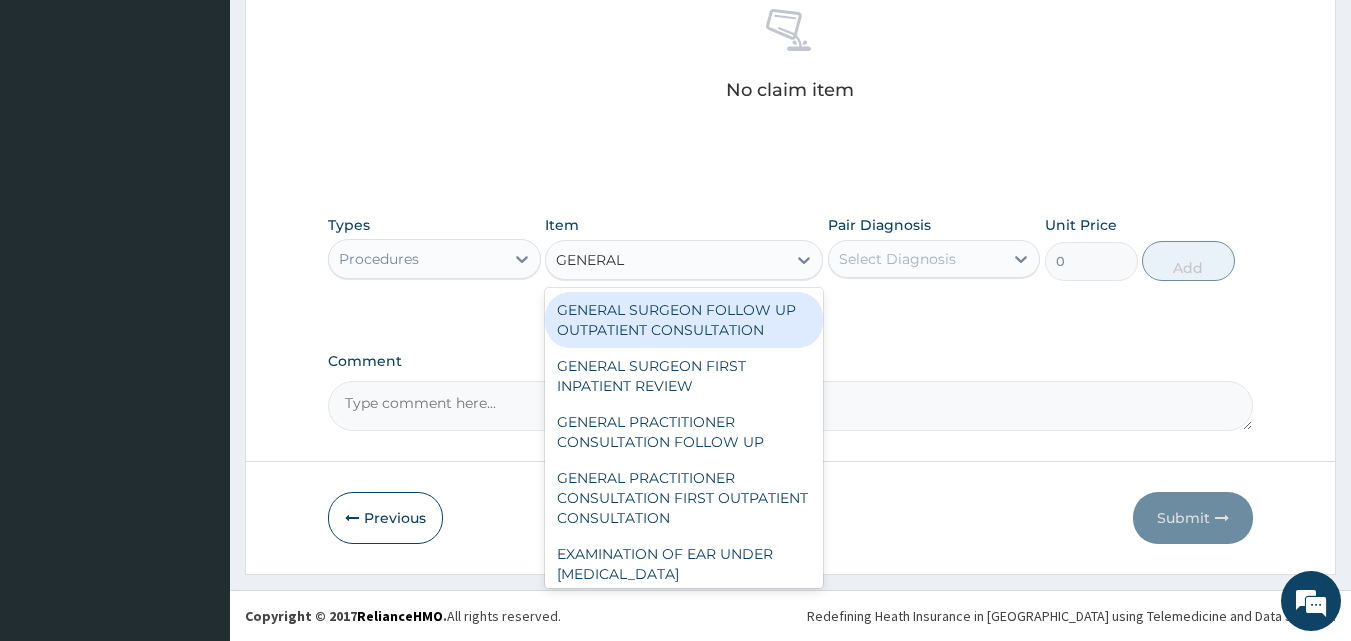 type on "GENERAL P" 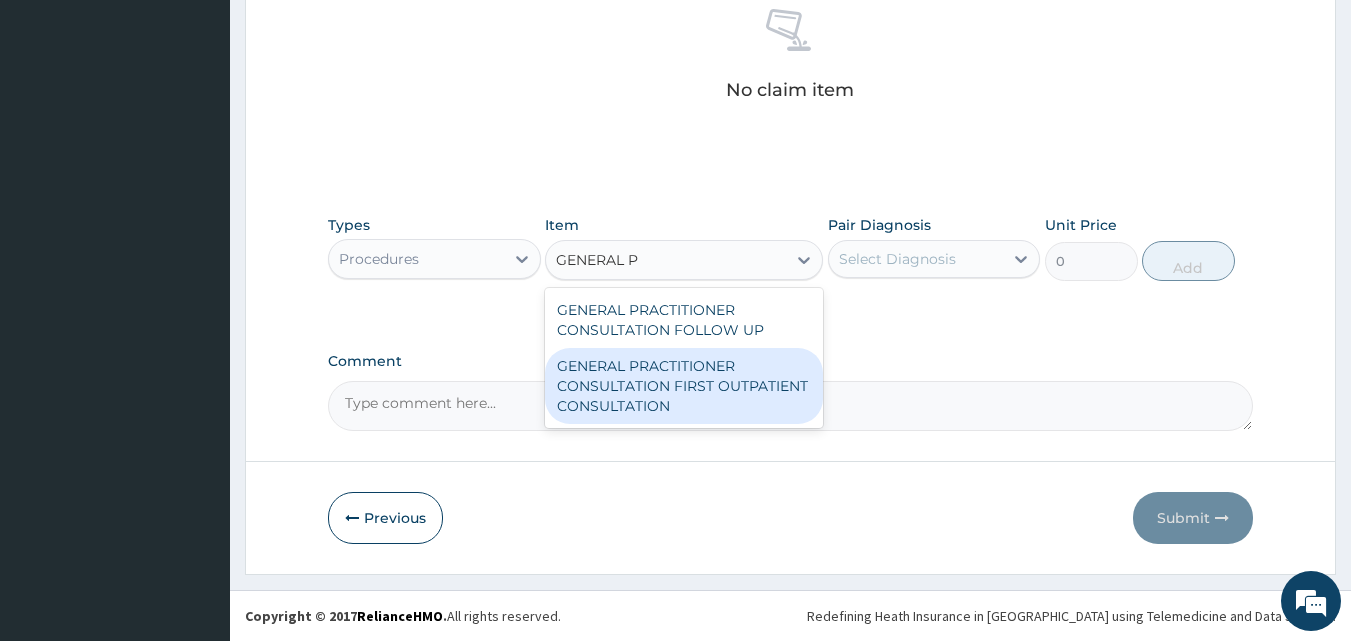 click on "GENERAL PRACTITIONER CONSULTATION FIRST OUTPATIENT CONSULTATION" at bounding box center (684, 386) 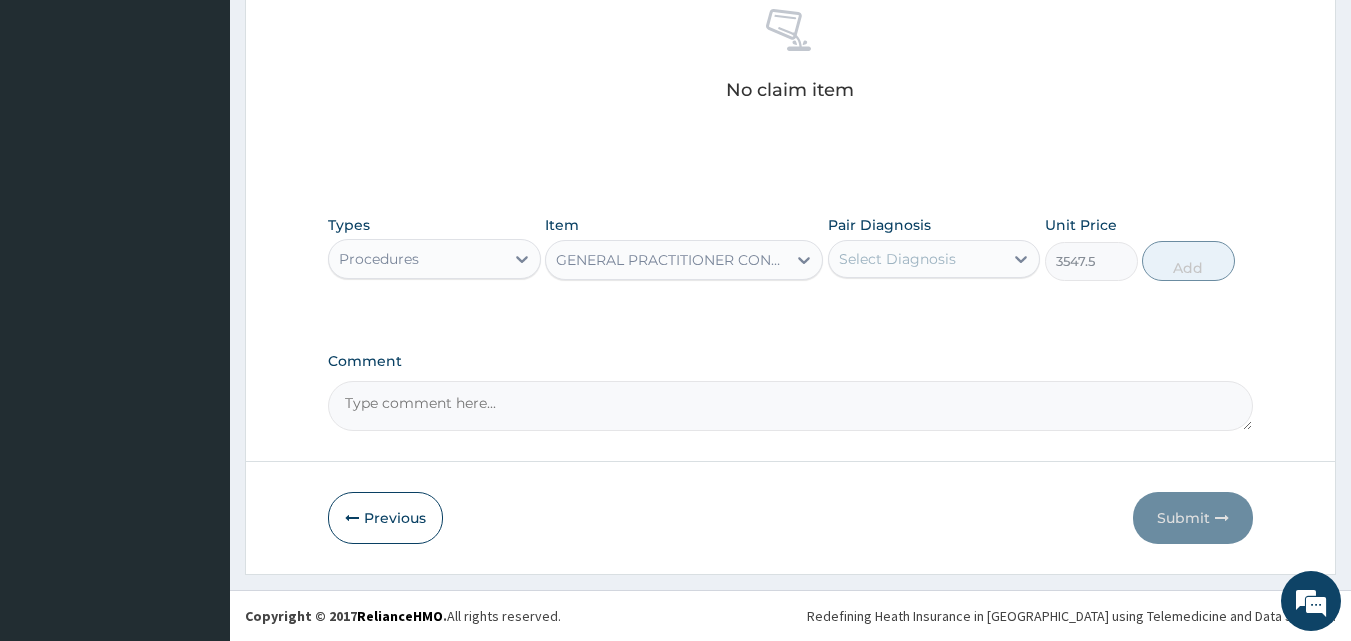 click on "Select Diagnosis" at bounding box center [897, 259] 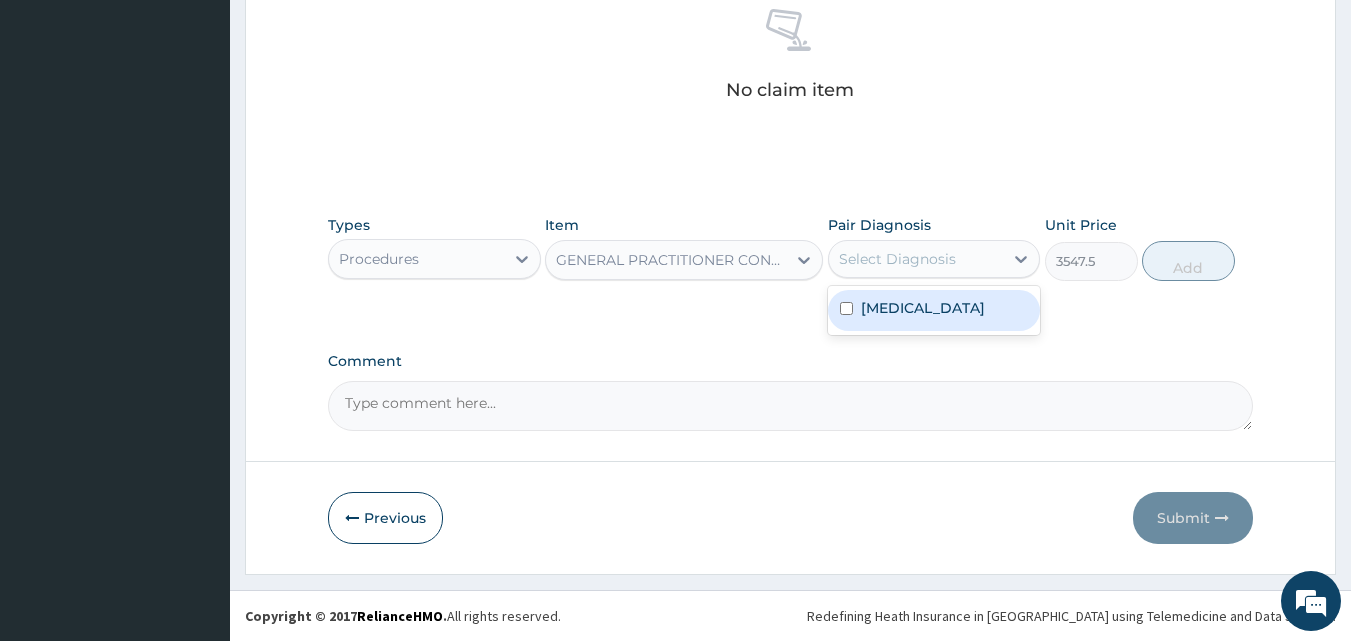 drag, startPoint x: 949, startPoint y: 313, endPoint x: 1234, endPoint y: 249, distance: 292.0976 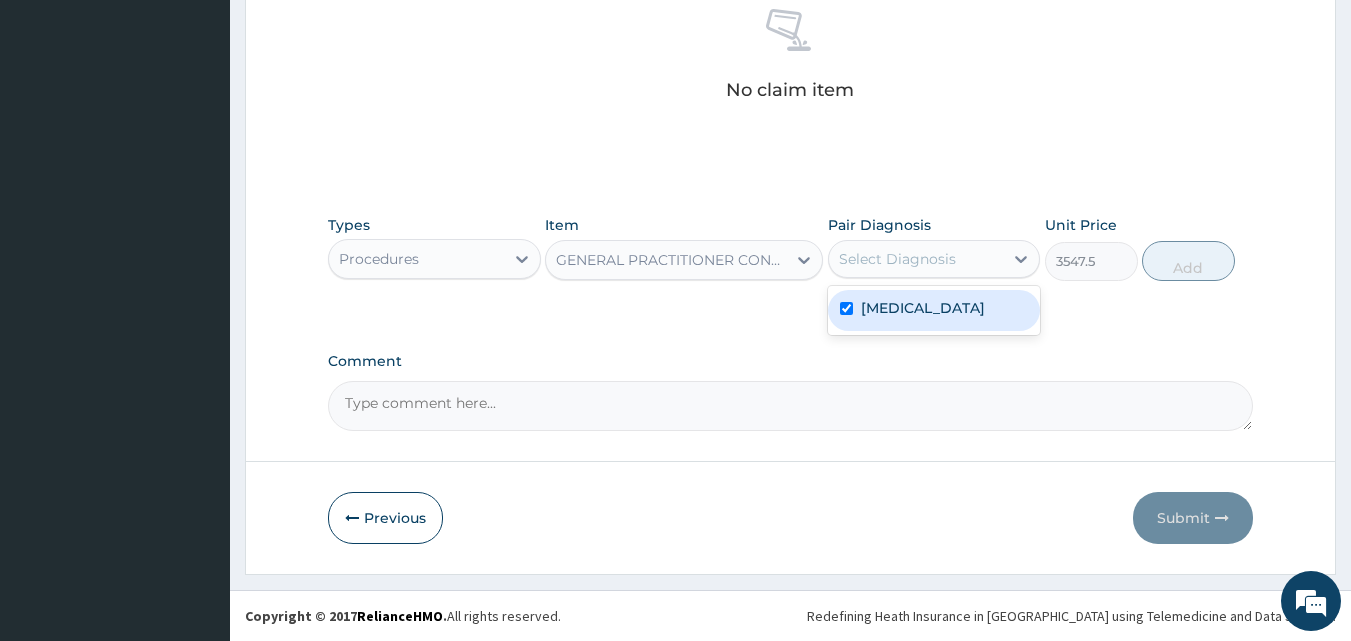 checkbox on "true" 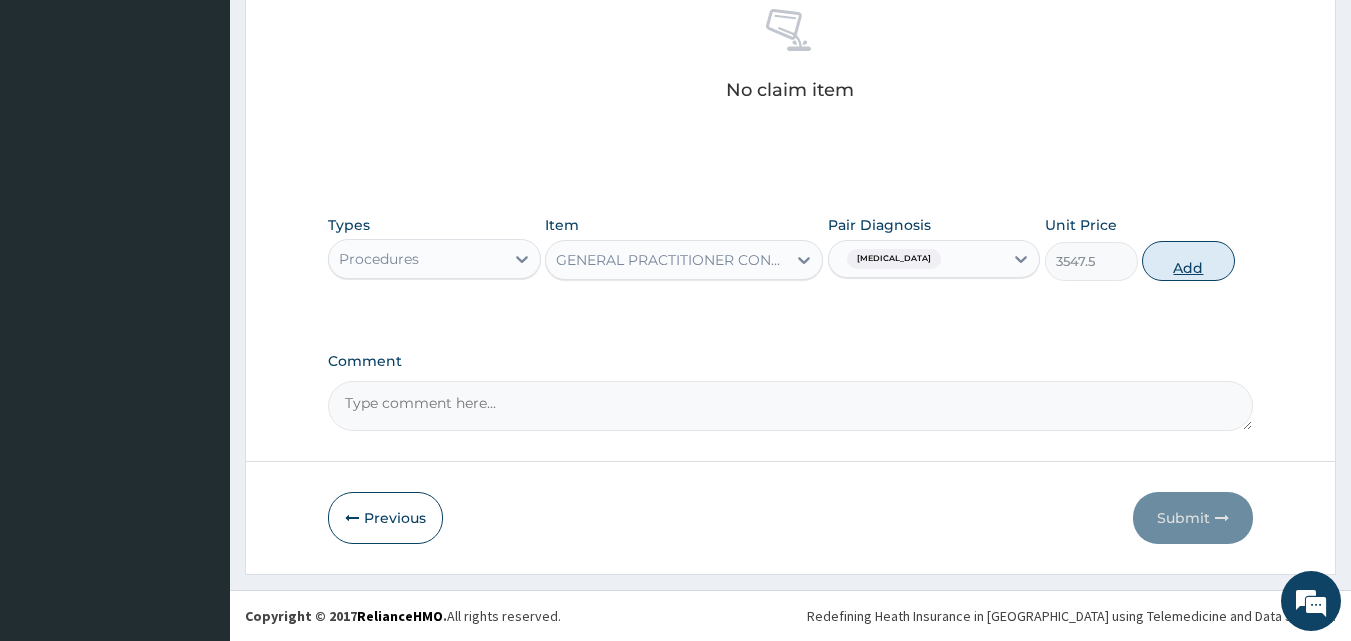 click on "Add" at bounding box center [1188, 261] 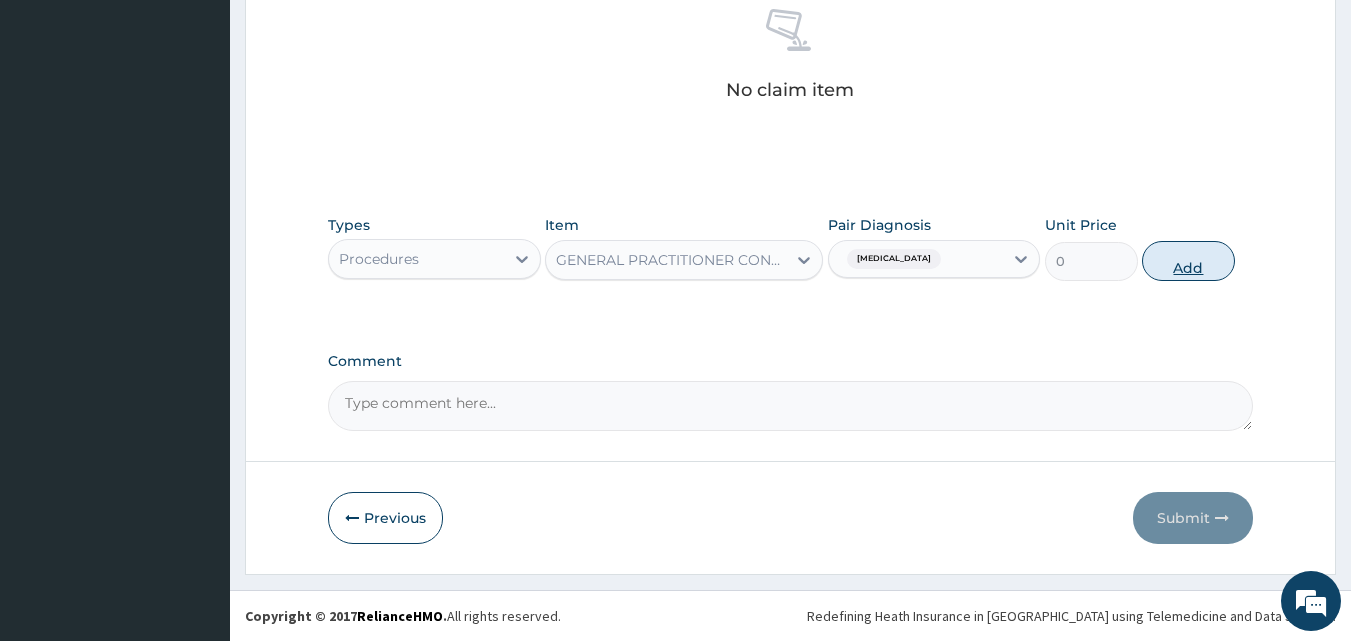 scroll, scrollTop: 752, scrollLeft: 0, axis: vertical 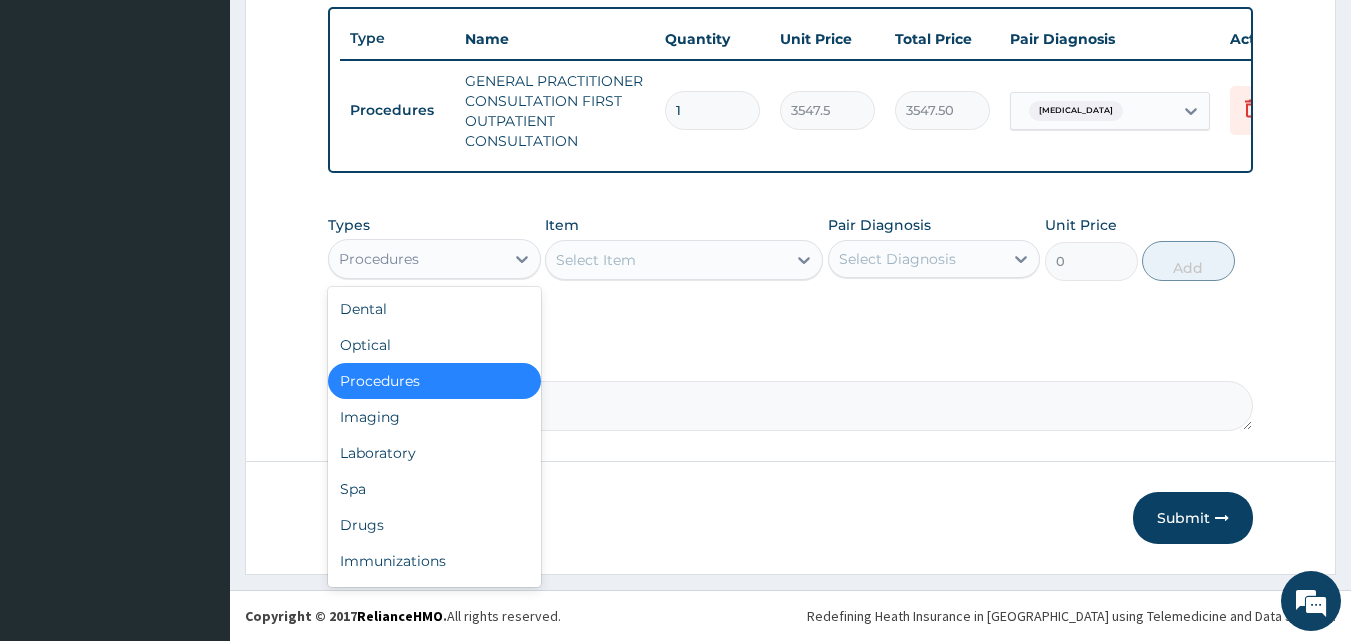 click on "Procedures" at bounding box center [416, 259] 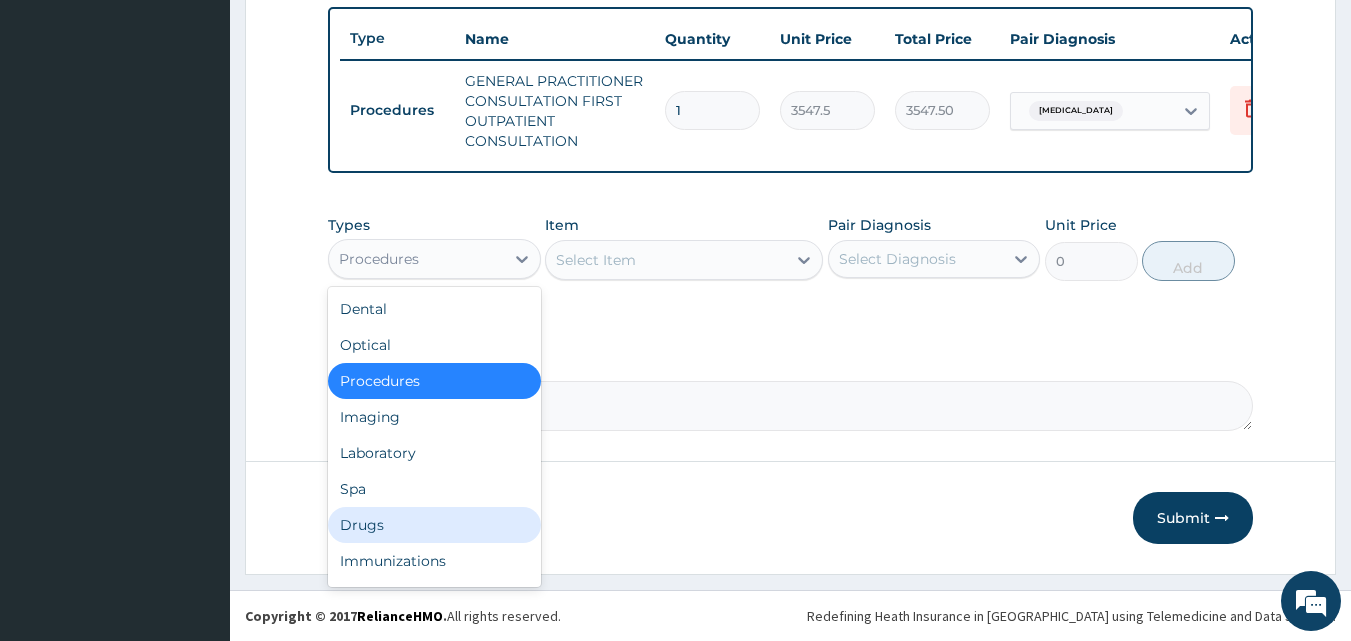 drag, startPoint x: 378, startPoint y: 523, endPoint x: 462, endPoint y: 435, distance: 121.65525 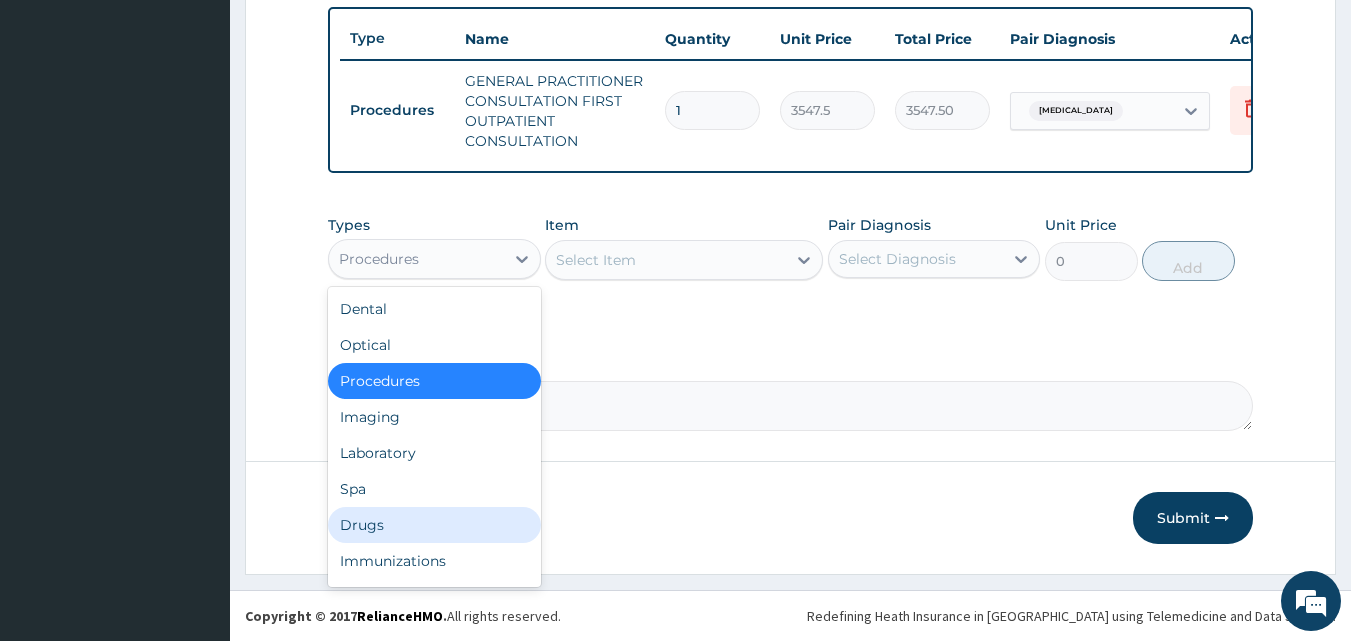 click on "Drugs" at bounding box center (434, 525) 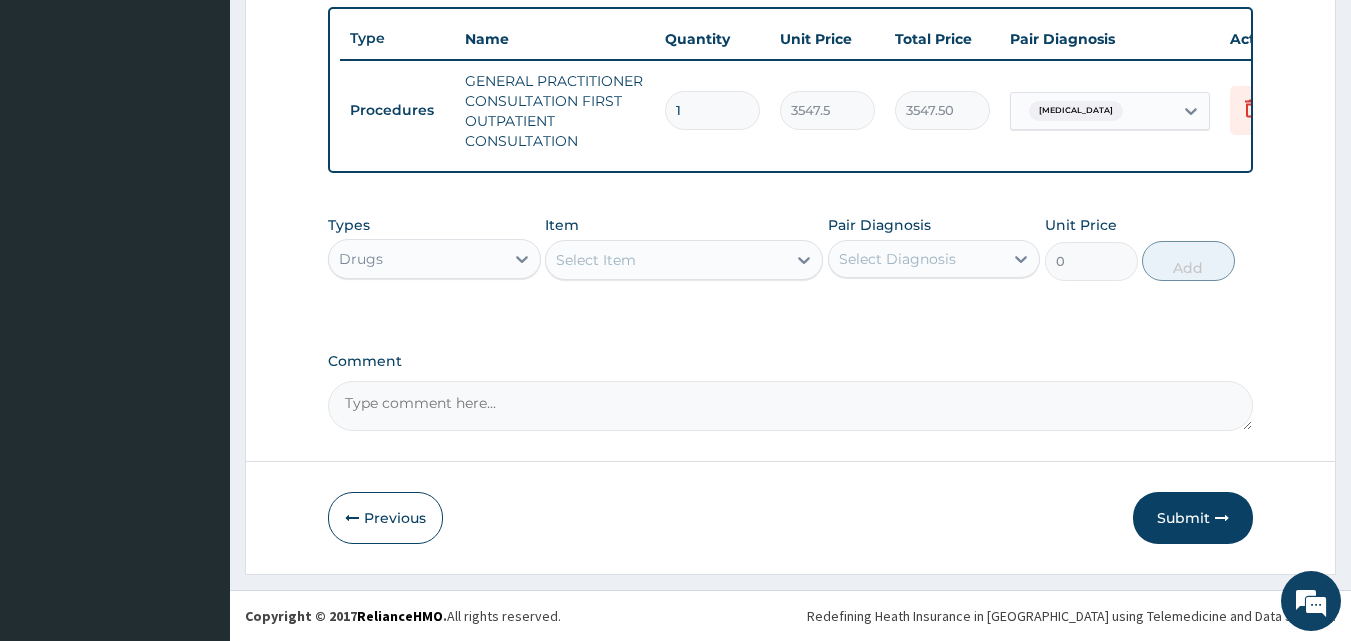 click on "Select Item" at bounding box center (596, 260) 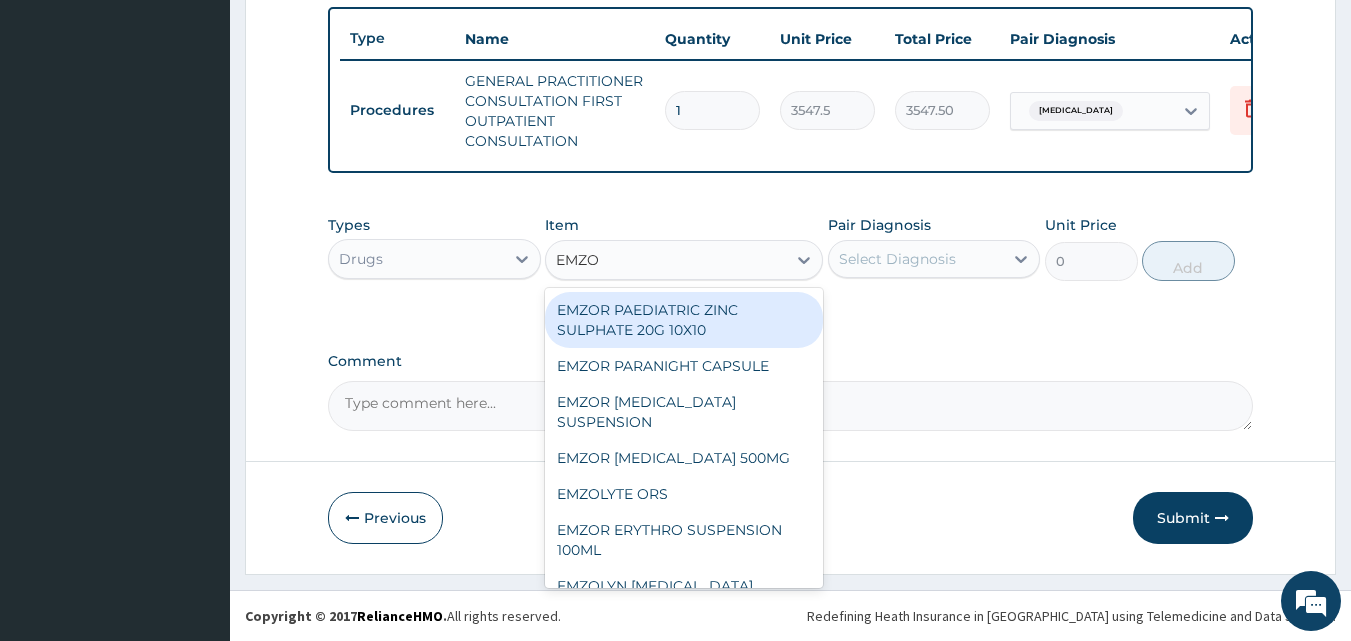 type on "EMZOL" 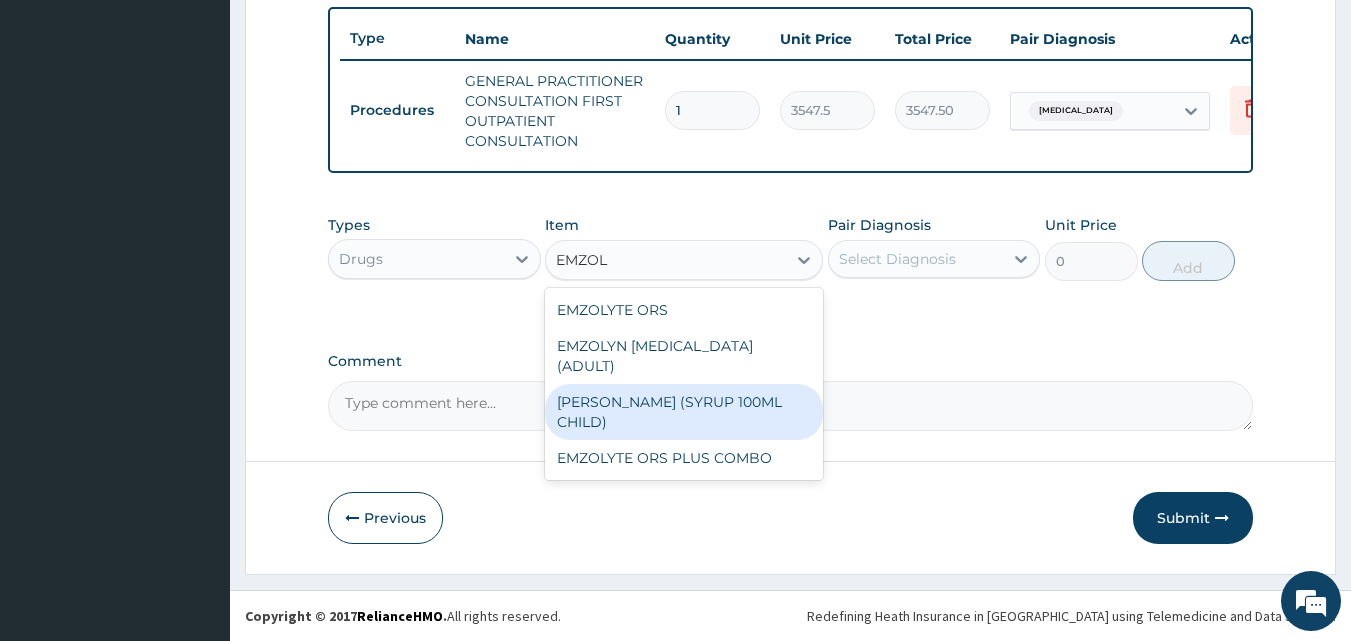 drag, startPoint x: 710, startPoint y: 383, endPoint x: 701, endPoint y: 368, distance: 17.492855 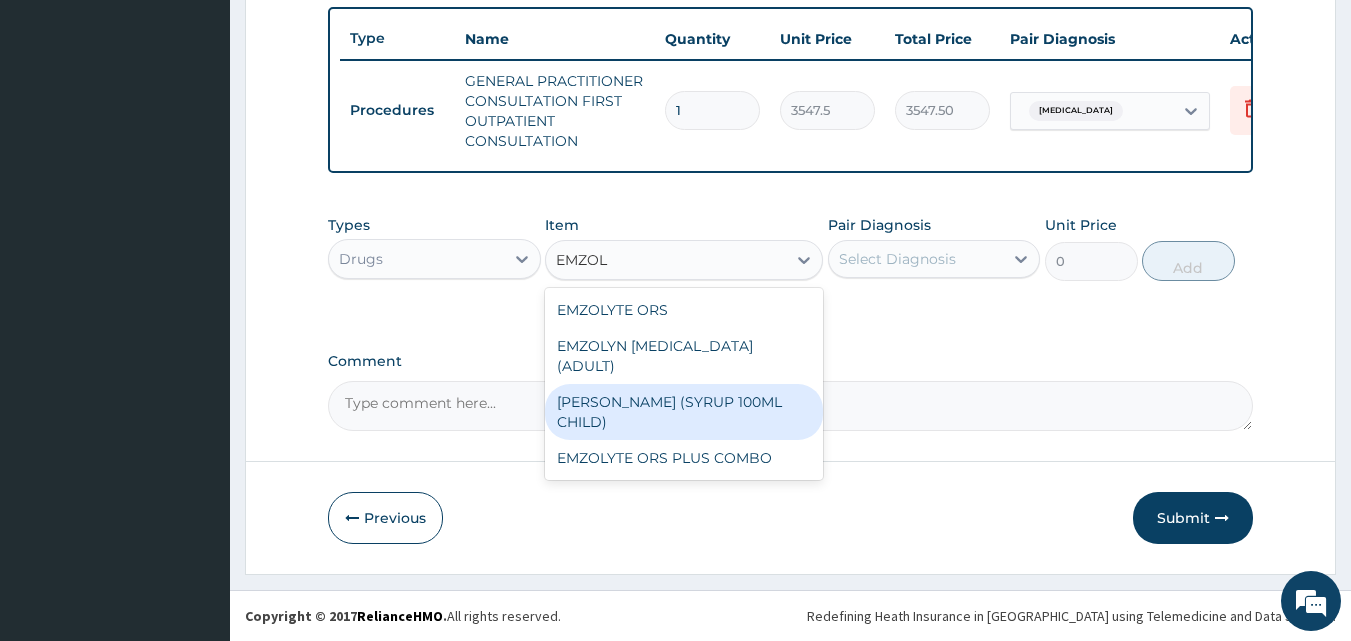 click on "EMZOLYN COUGH (SYRUP 100ML CHILD)" at bounding box center [684, 412] 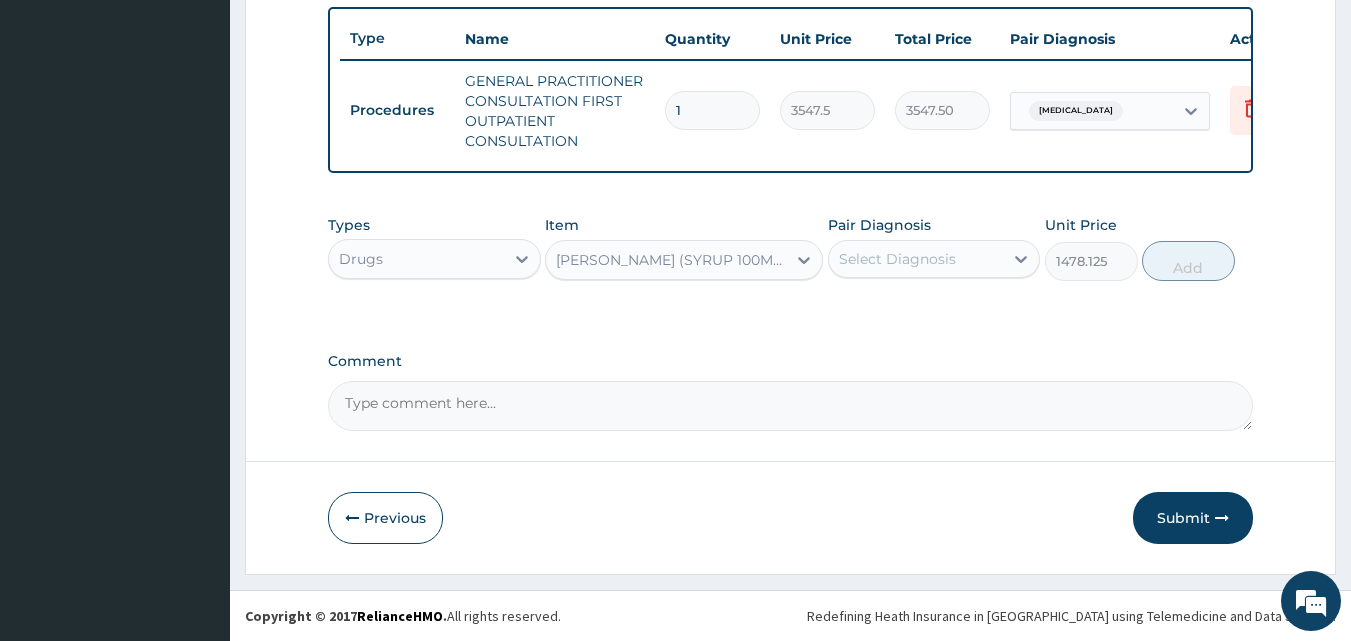 click on "EMZOLYN COUGH (SYRUP 100ML CHILD)" at bounding box center [672, 260] 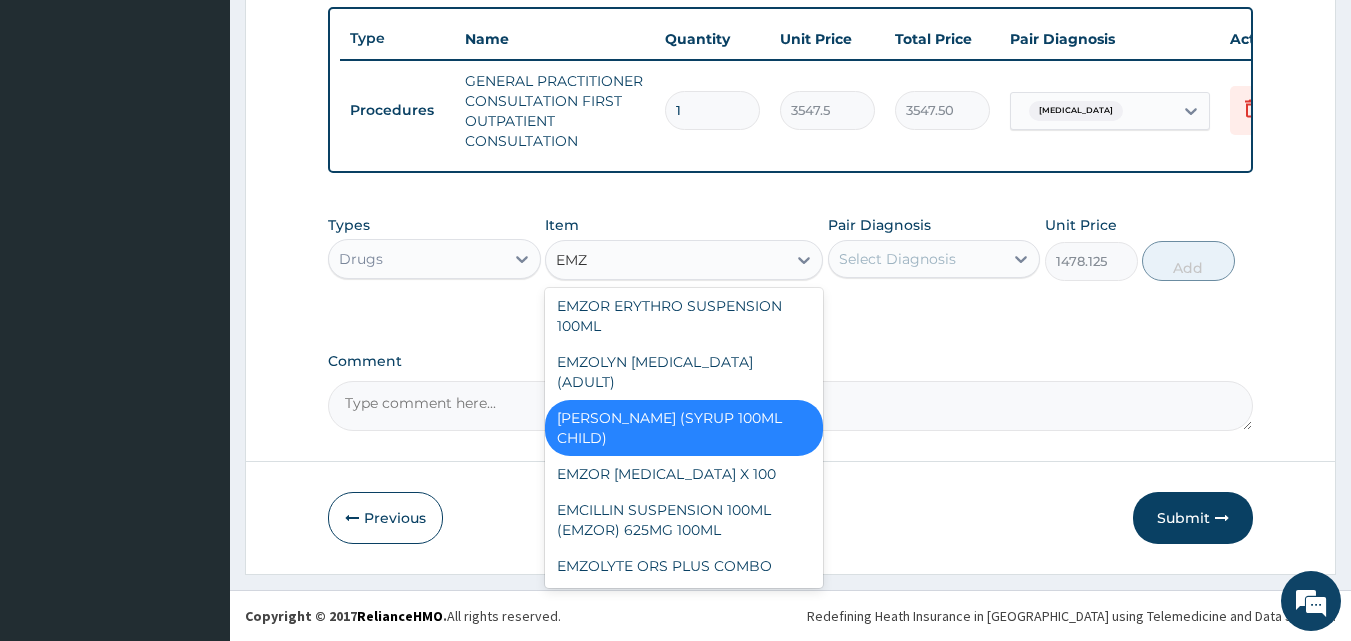 scroll, scrollTop: 204, scrollLeft: 0, axis: vertical 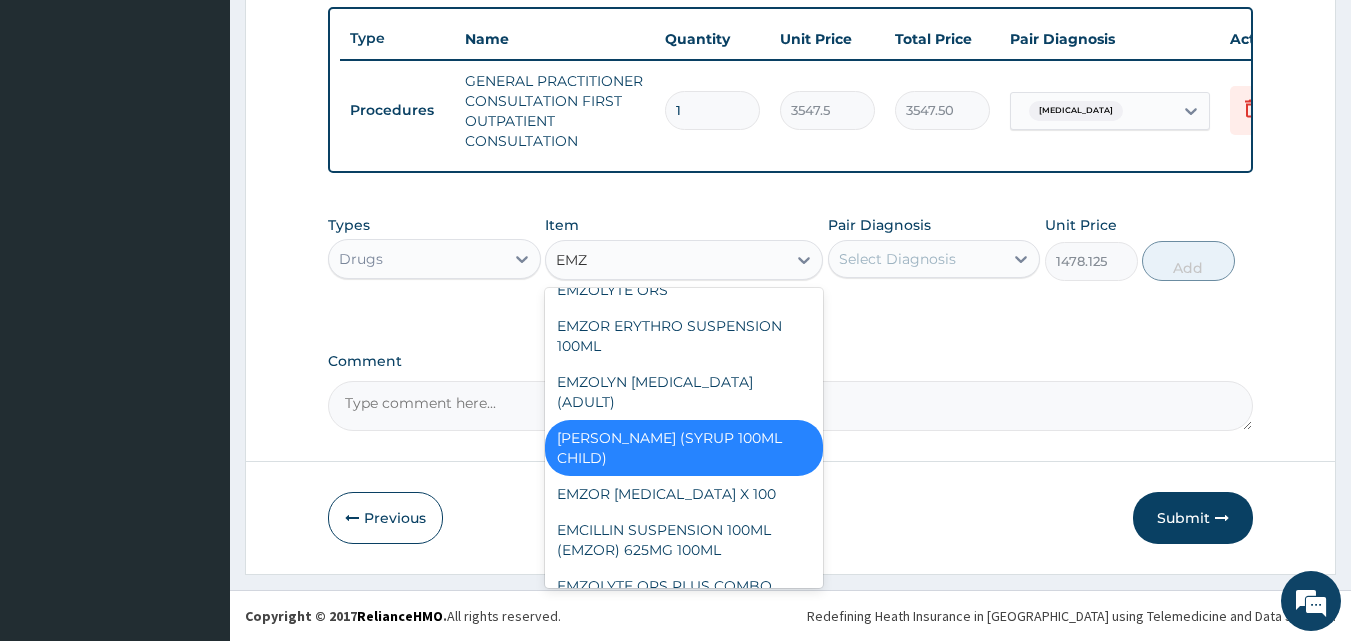 type on "EMZO" 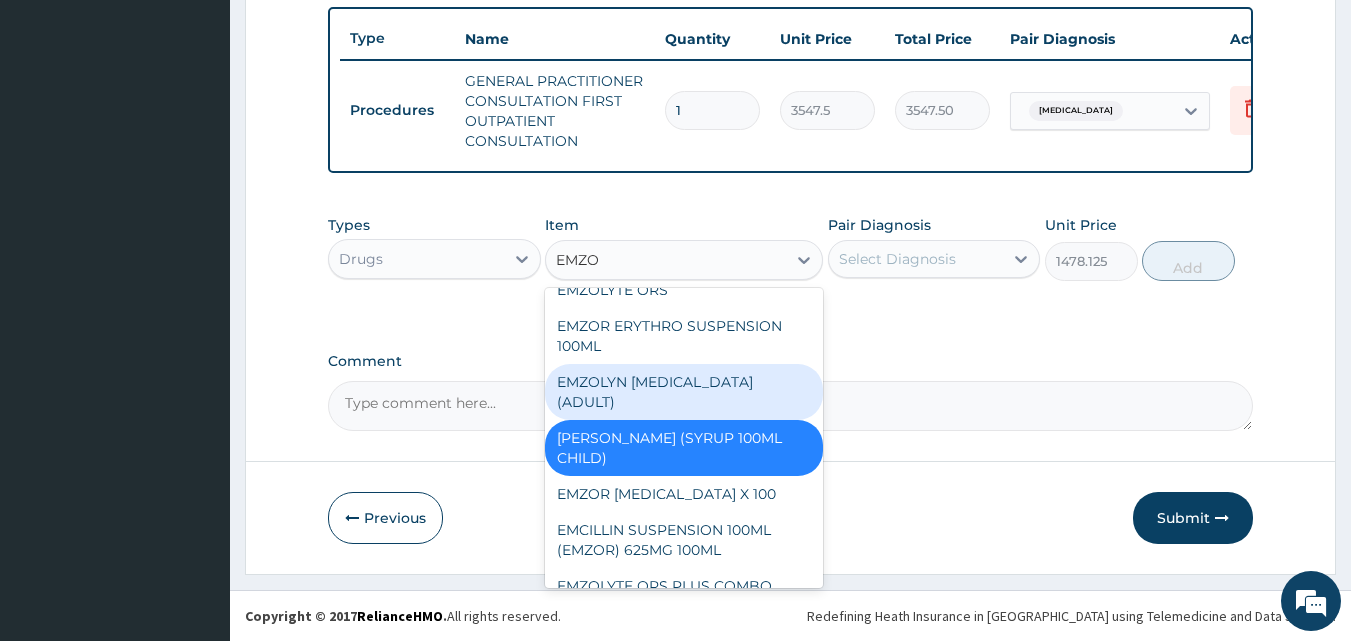 click on "EMZOLYN EXPECTORANT (ADULT)" at bounding box center (684, 392) 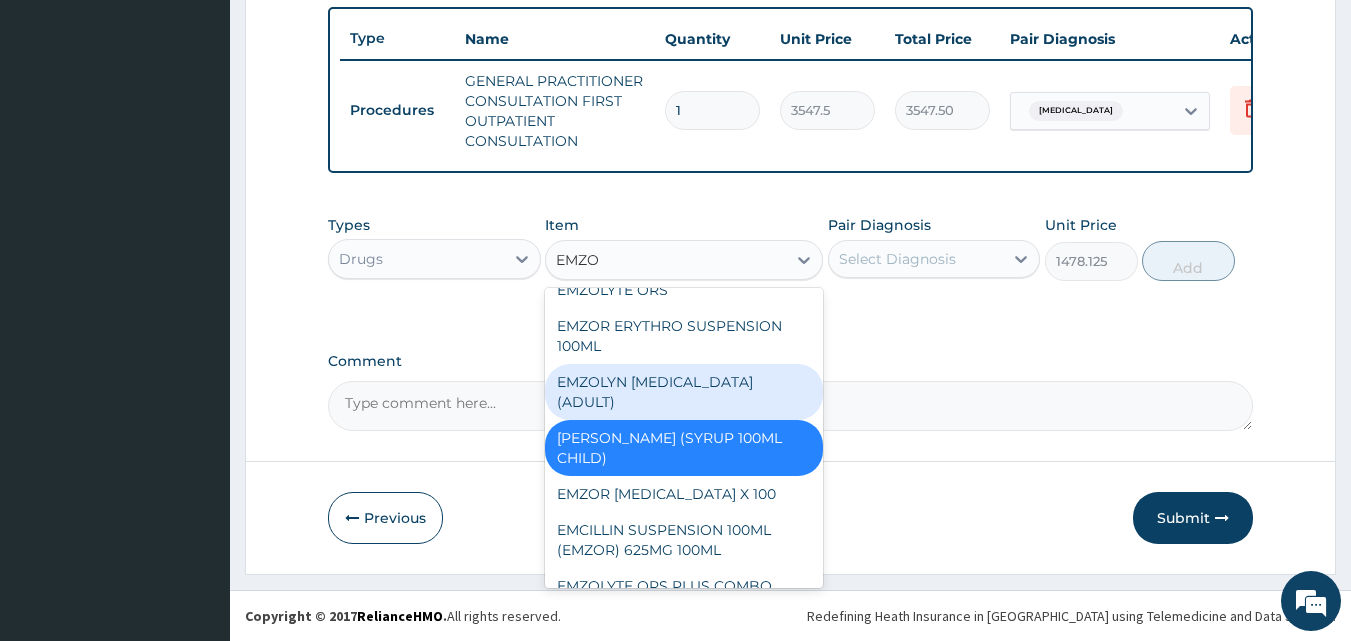 type 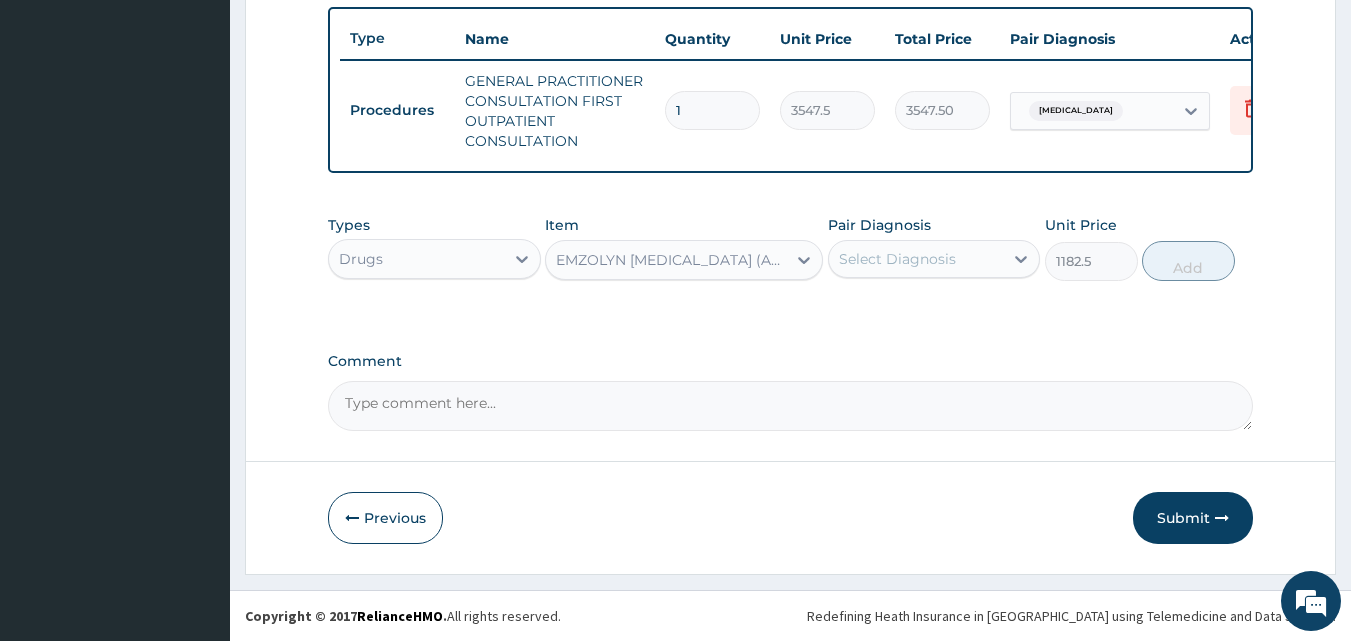 click on "Select Diagnosis" at bounding box center [897, 259] 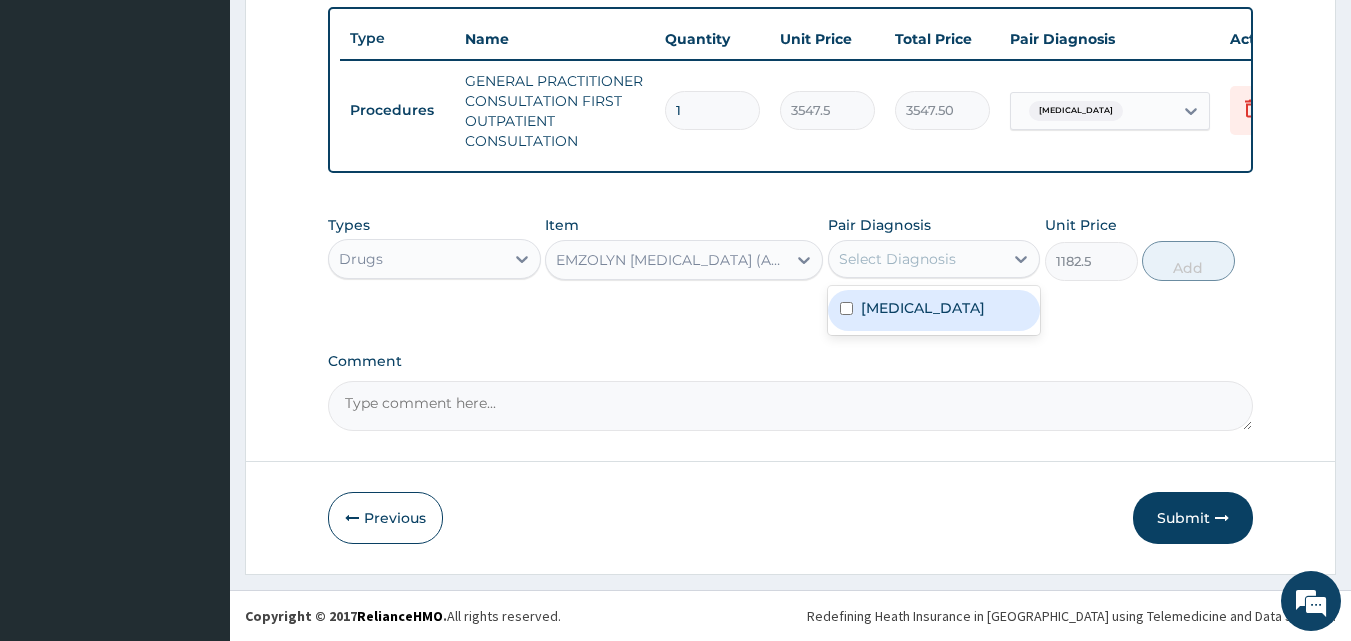 click on "Urticaria" at bounding box center (923, 308) 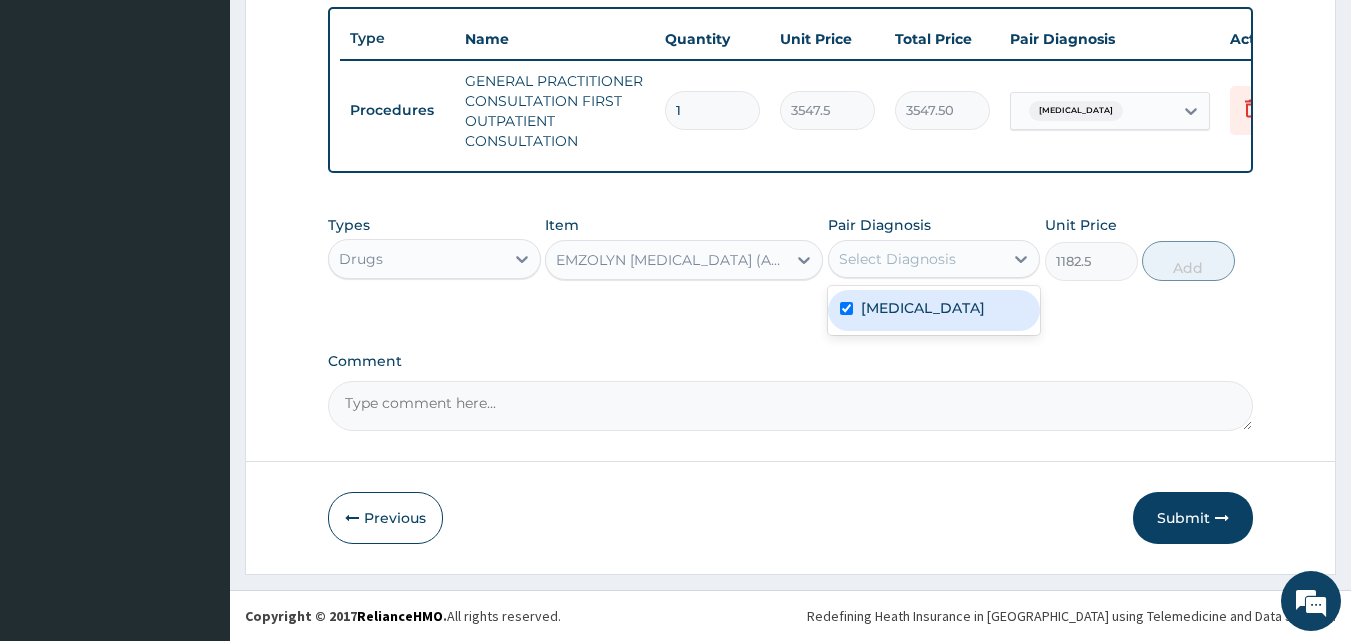 checkbox on "true" 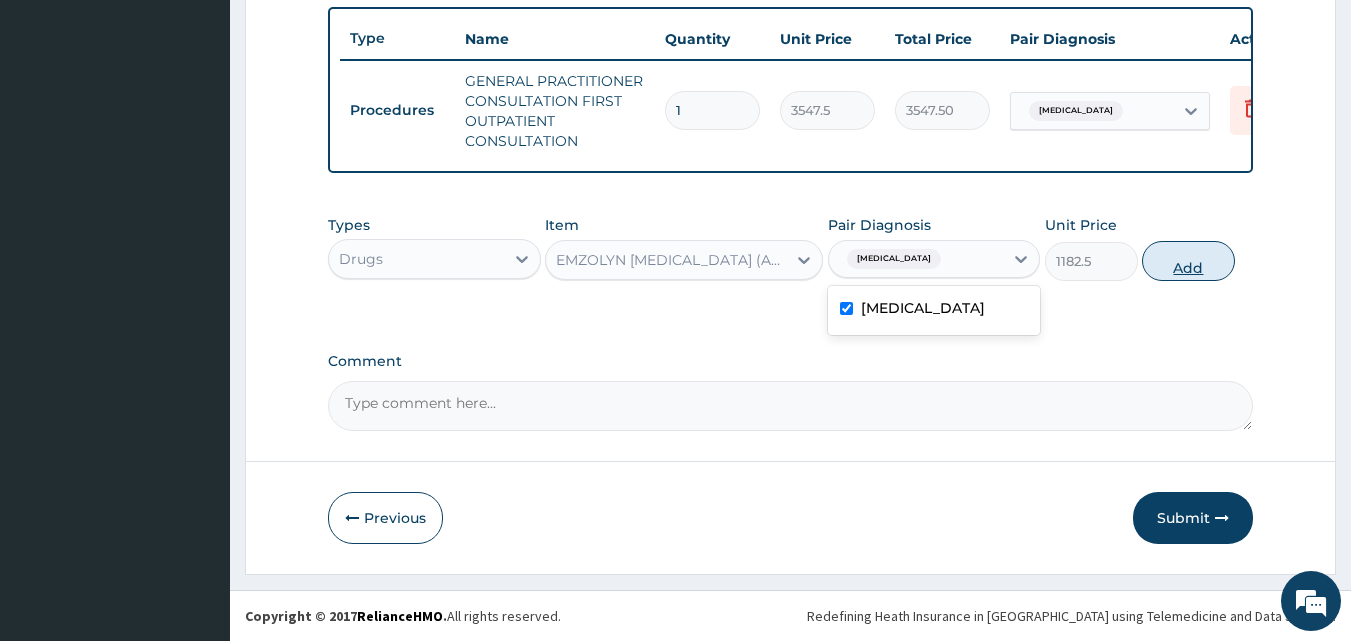 click on "Add" at bounding box center [1188, 261] 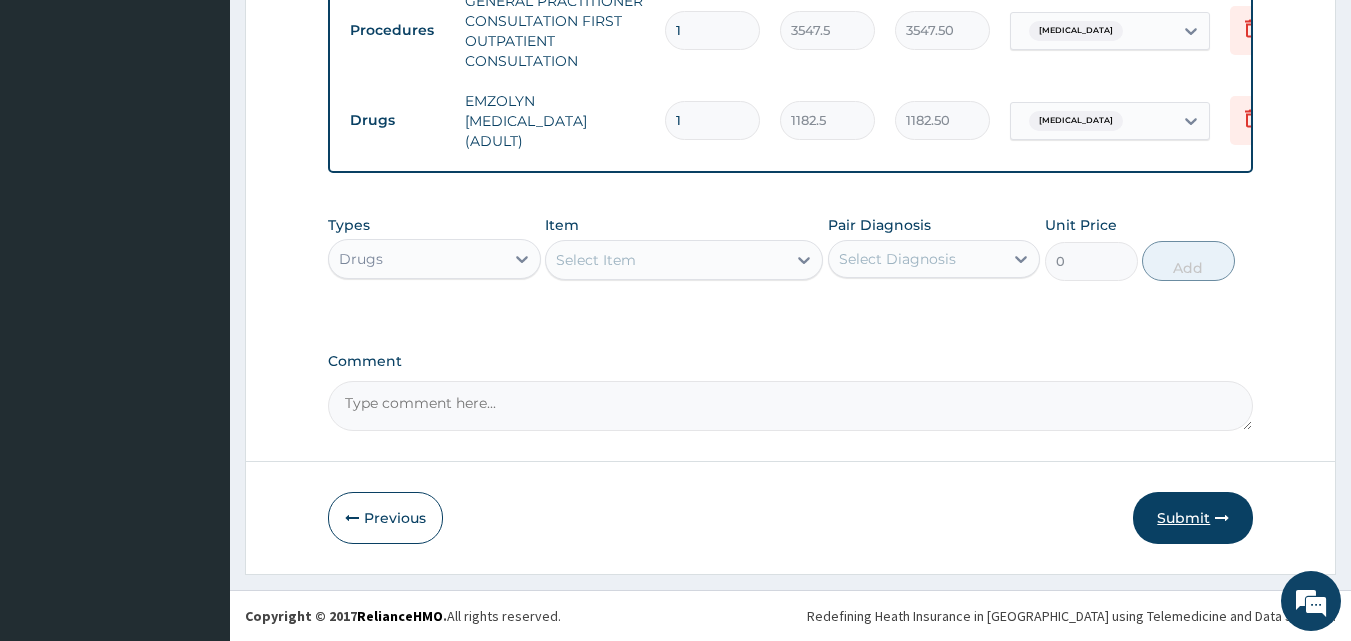 click on "Submit" at bounding box center (1193, 518) 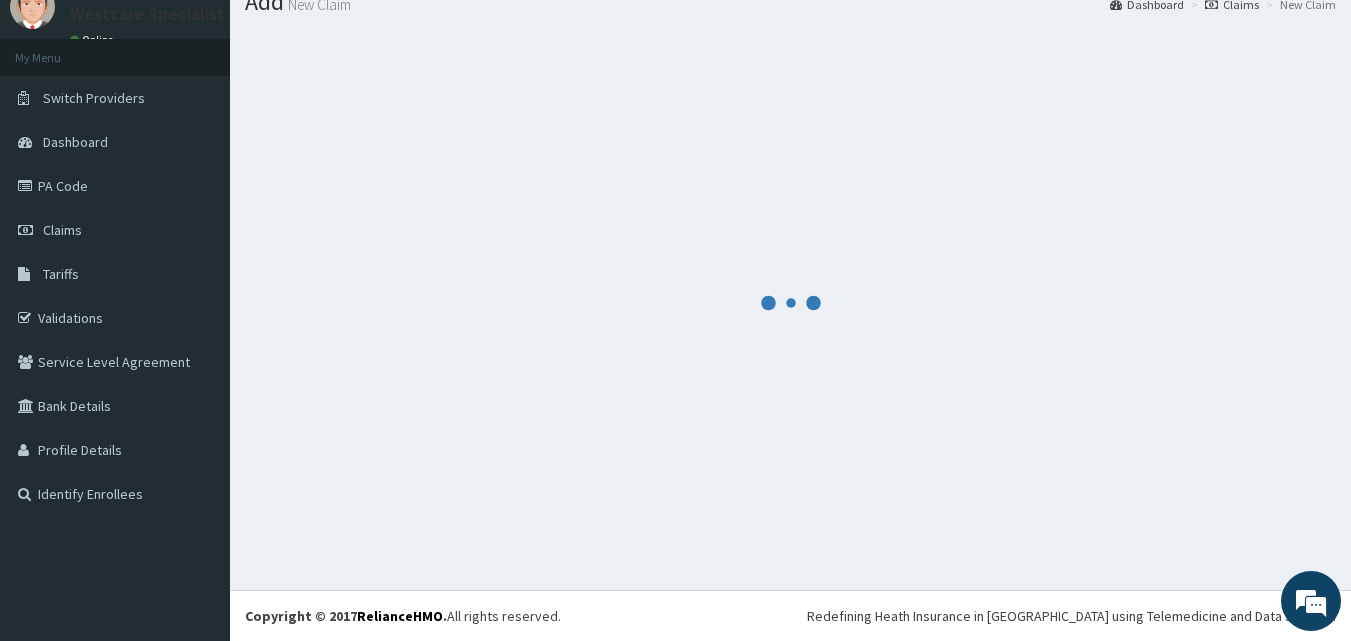 scroll, scrollTop: 821, scrollLeft: 0, axis: vertical 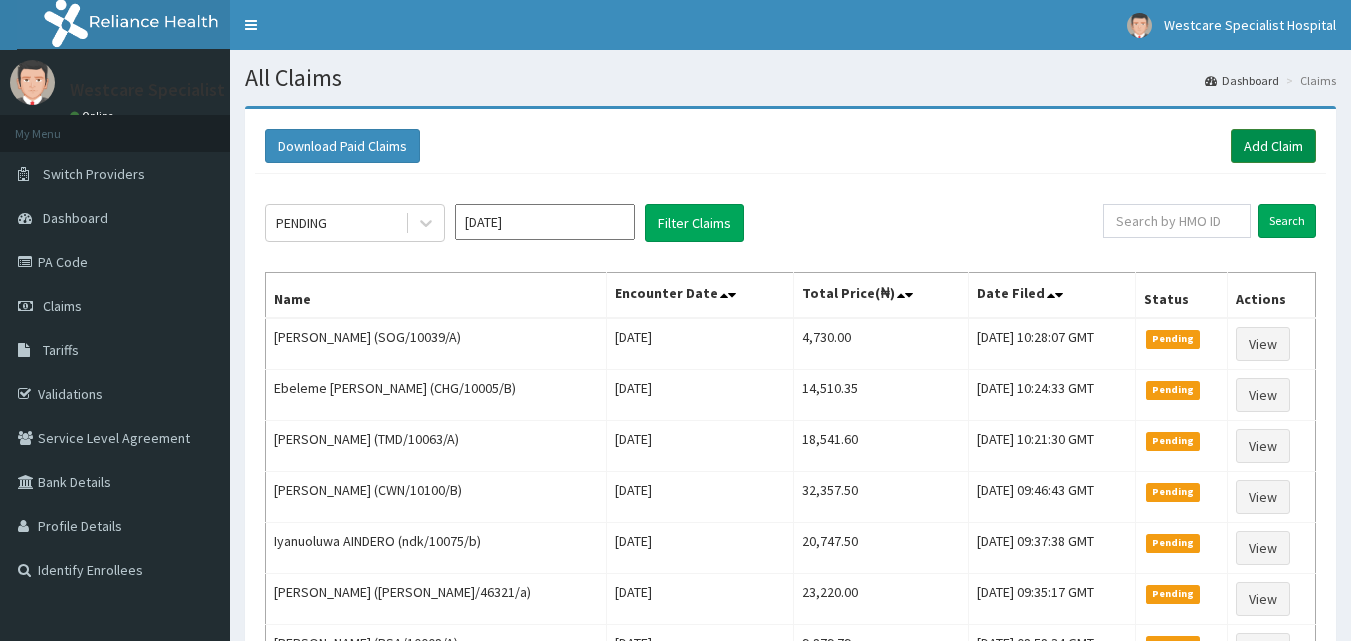 click on "Add Claim" at bounding box center (1273, 146) 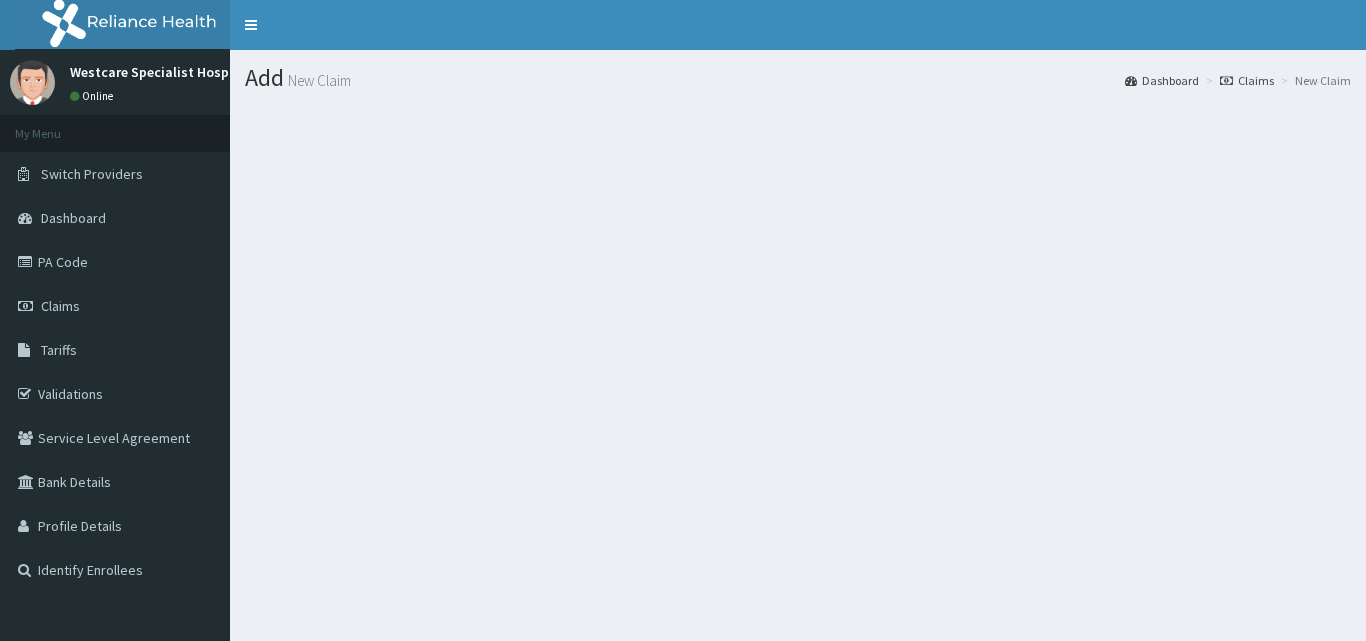 scroll, scrollTop: 0, scrollLeft: 0, axis: both 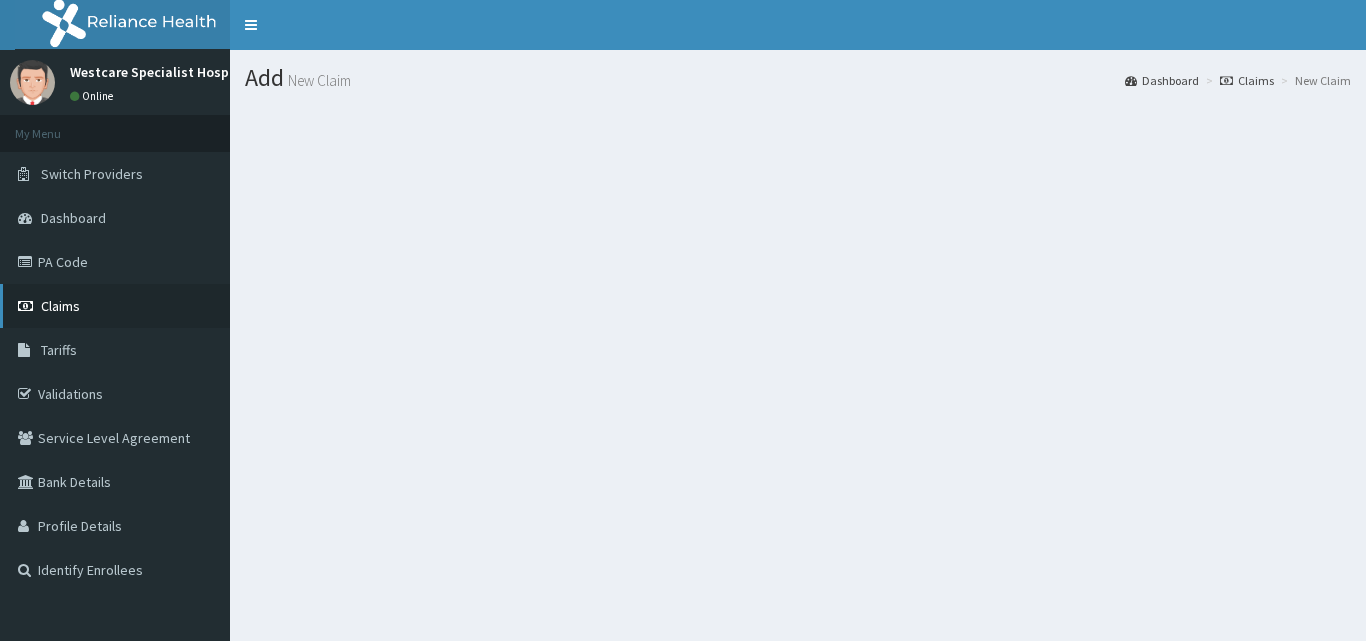 click on "Claims" at bounding box center [60, 306] 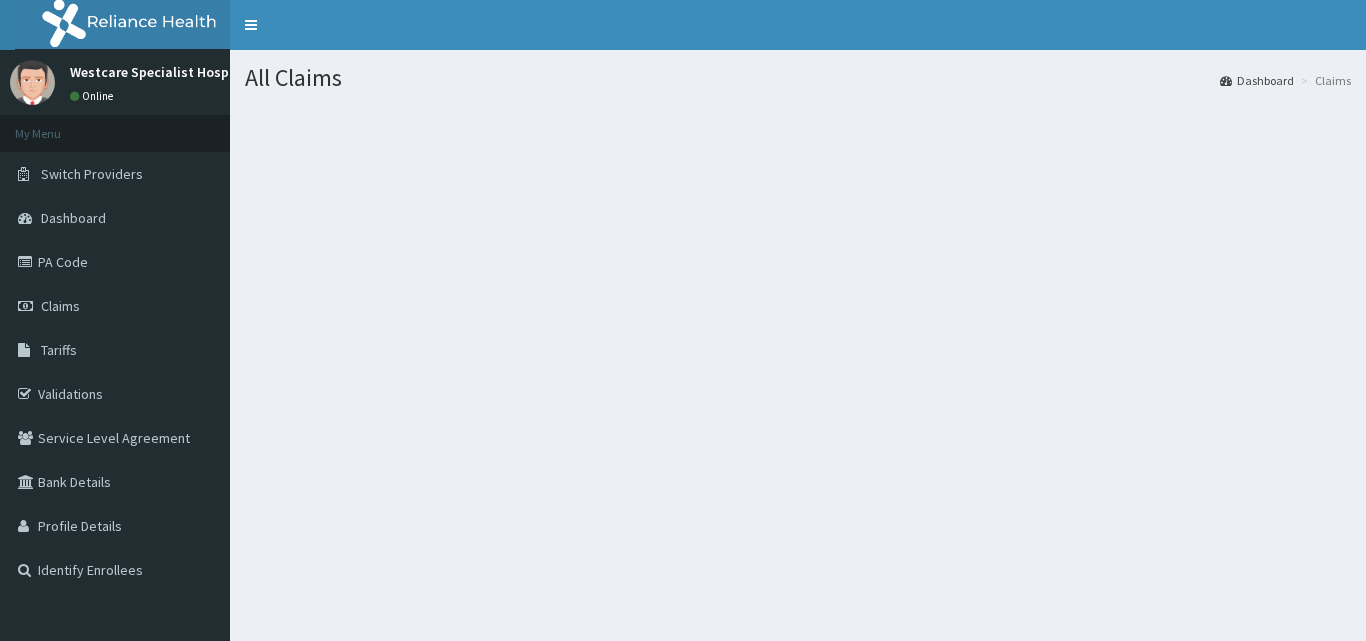scroll, scrollTop: 0, scrollLeft: 0, axis: both 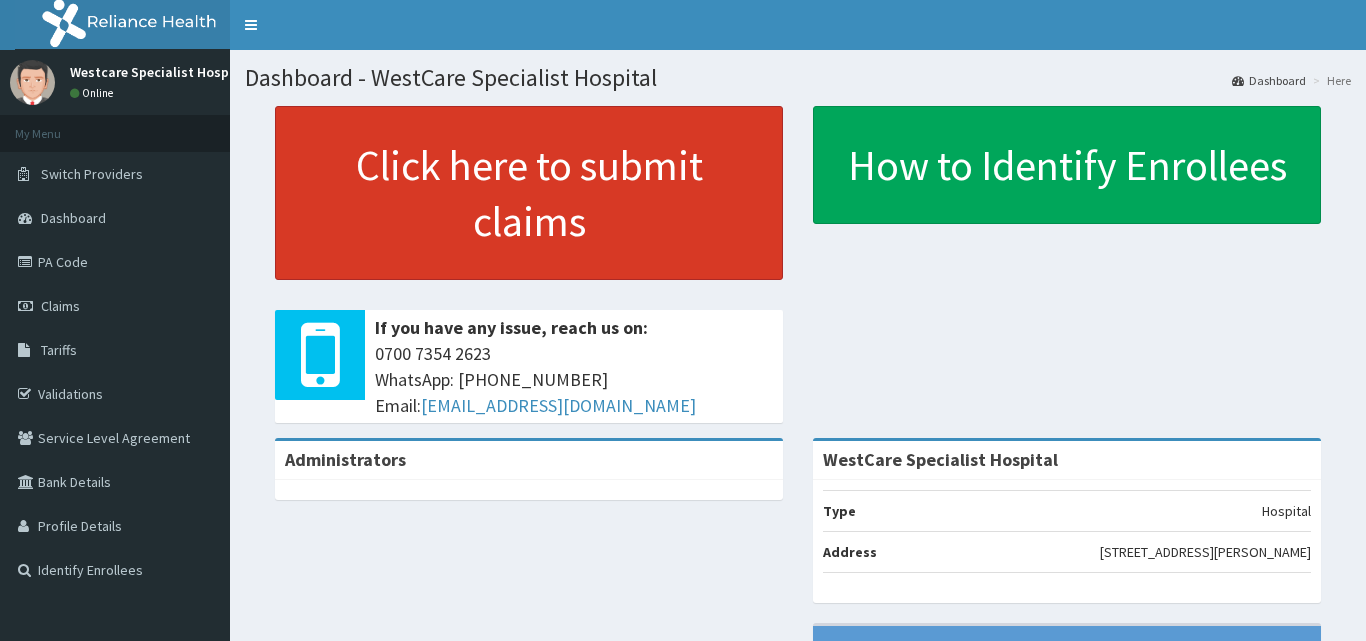 click on "Click here to submit claims" at bounding box center (529, 193) 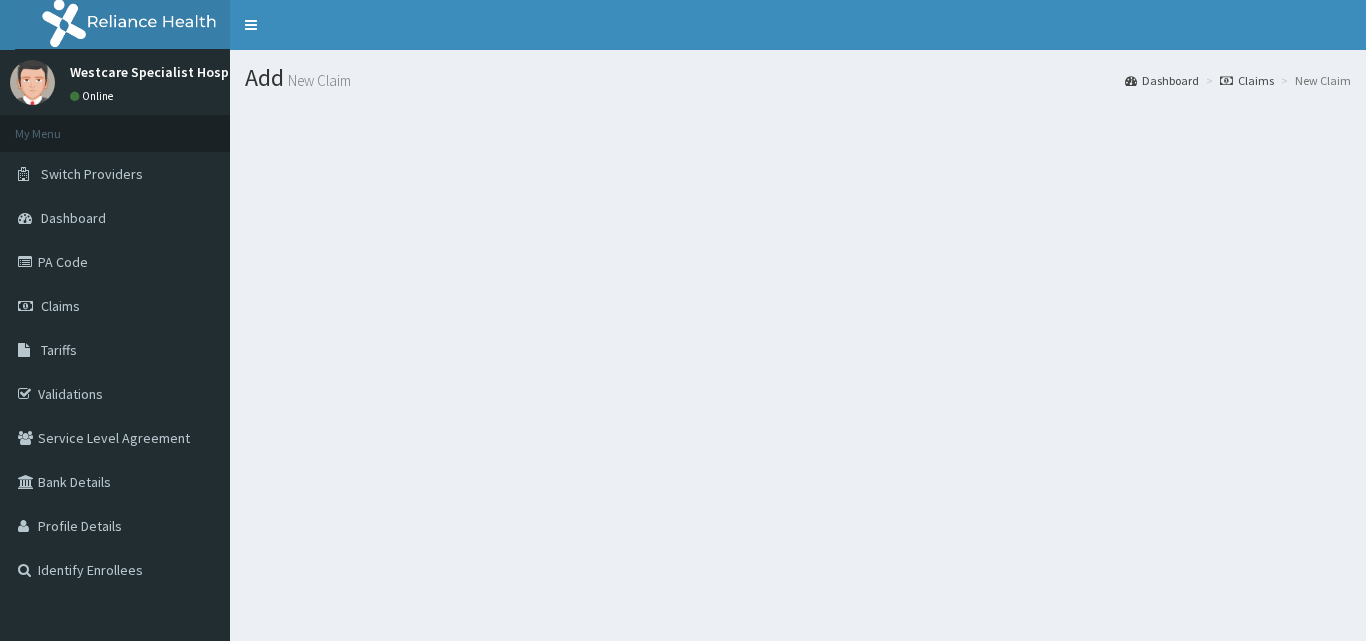 scroll, scrollTop: 0, scrollLeft: 0, axis: both 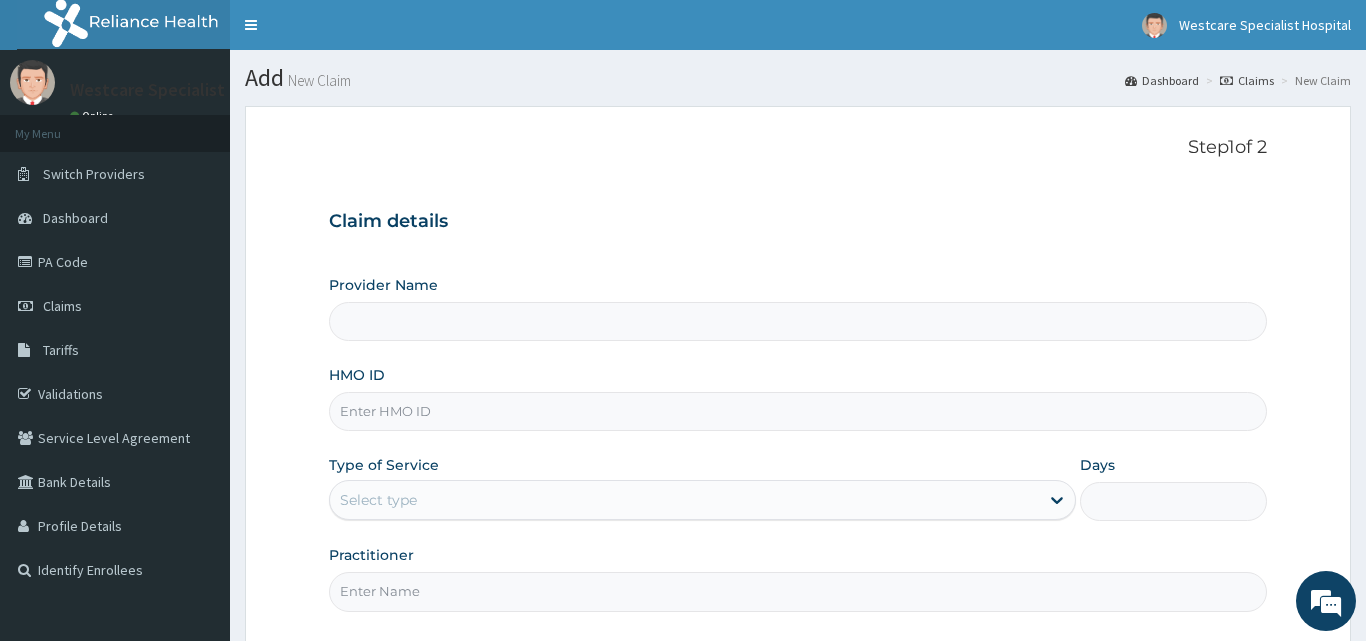 type on "WestCare Specialist Hospital" 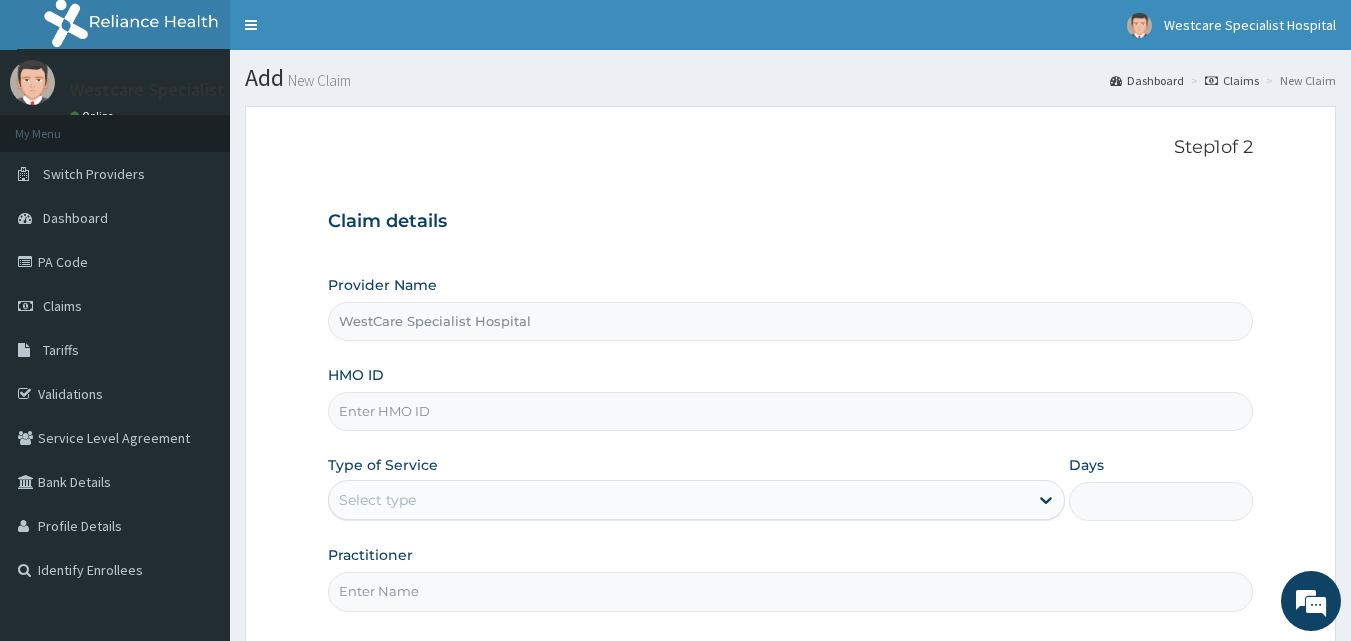 scroll, scrollTop: 0, scrollLeft: 0, axis: both 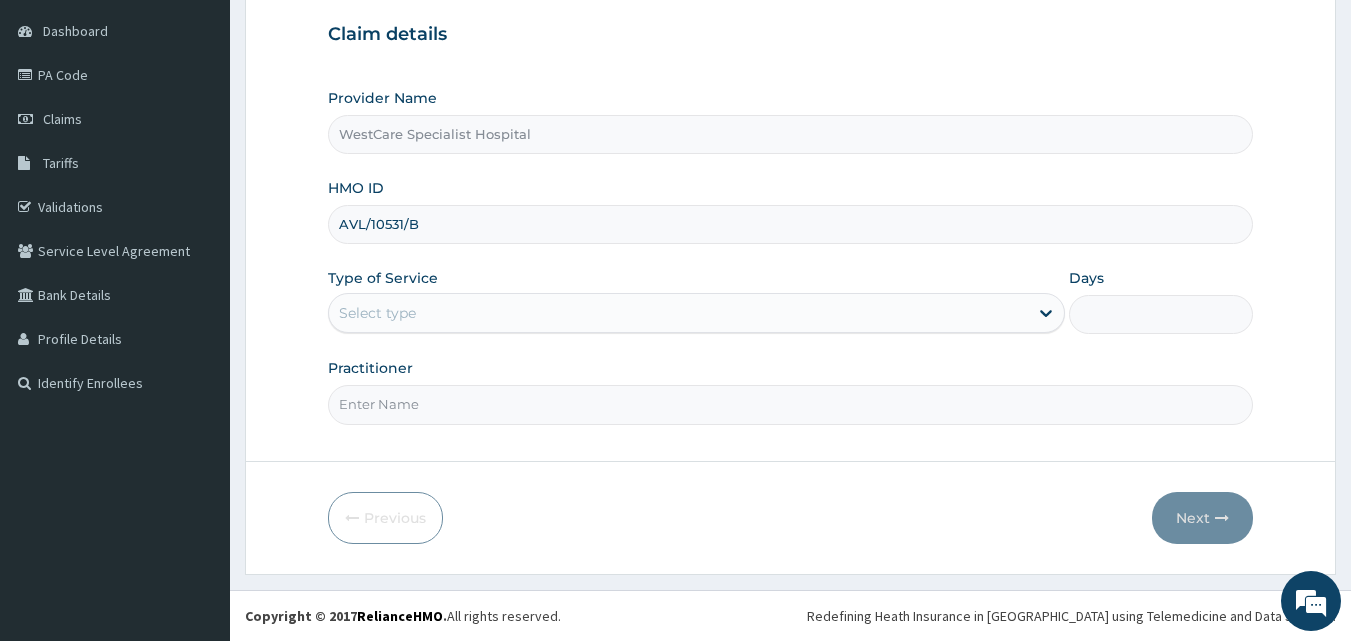 type on "AVL/10531/B" 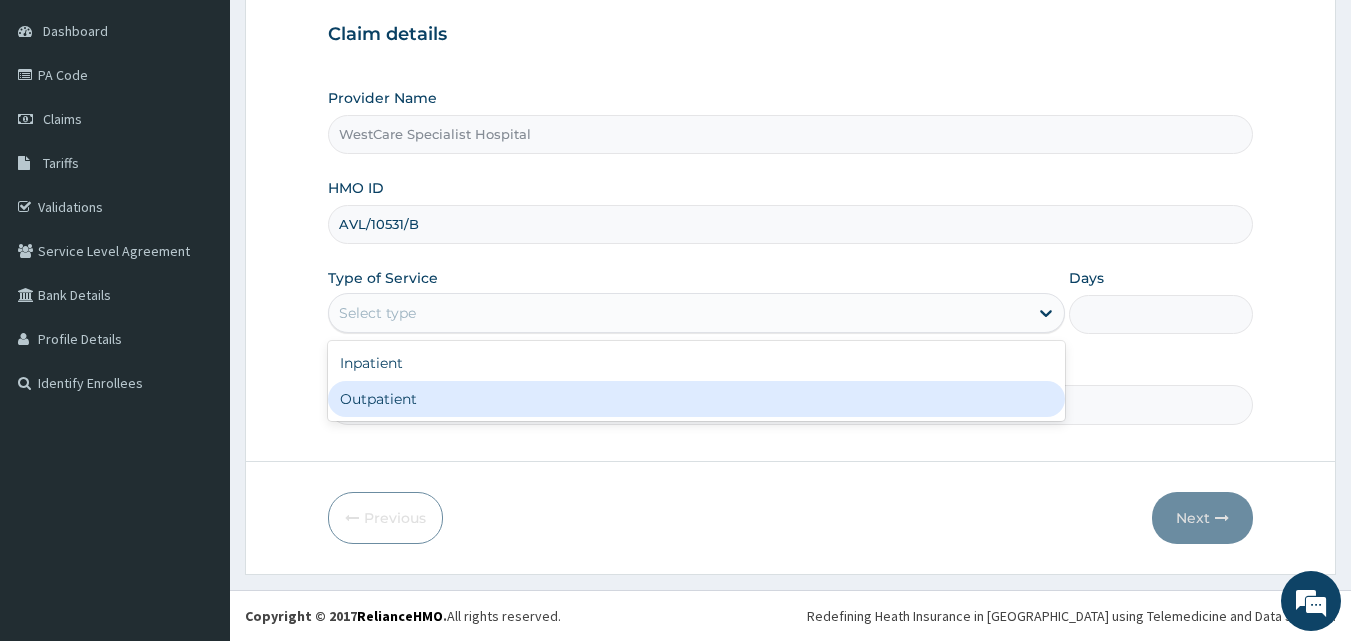 click on "Outpatient" at bounding box center [696, 399] 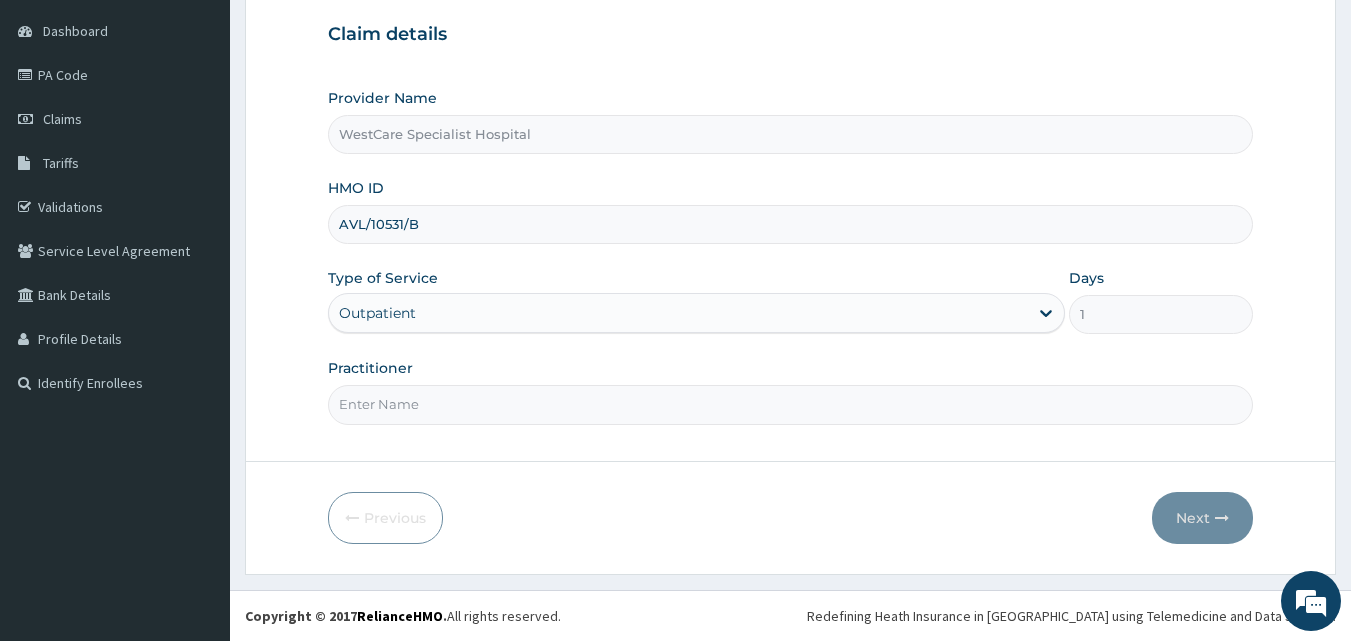 click on "Practitioner" at bounding box center (791, 404) 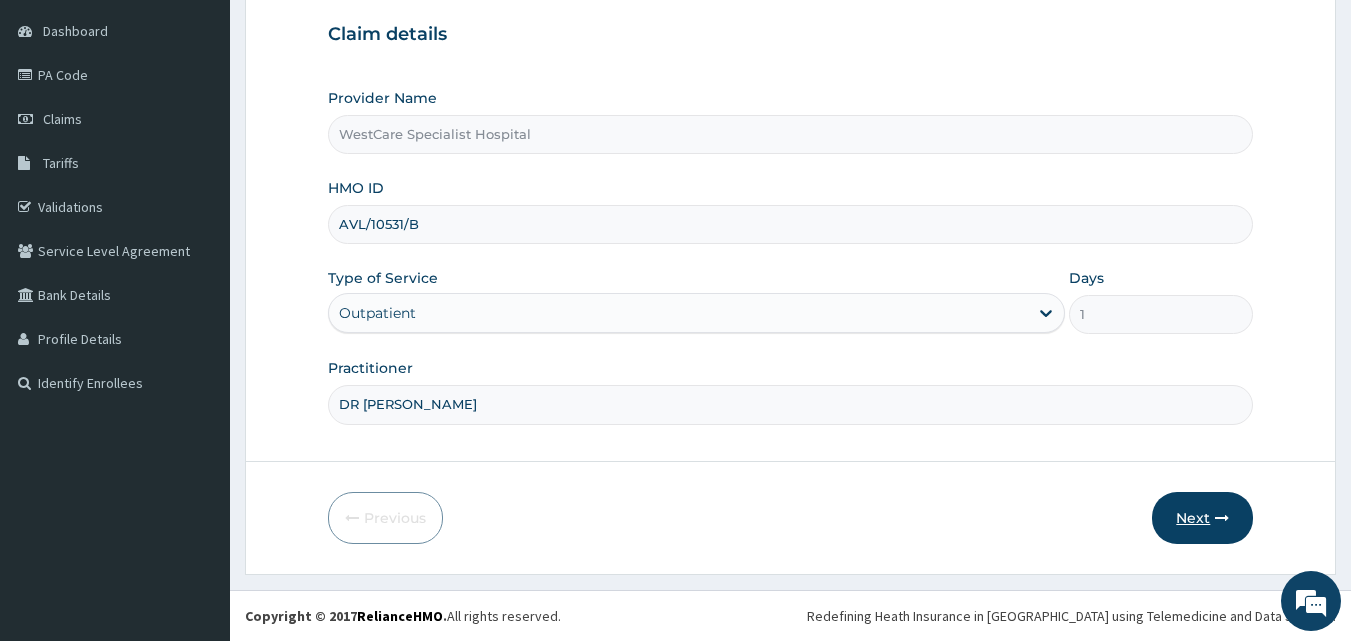 click at bounding box center (1222, 518) 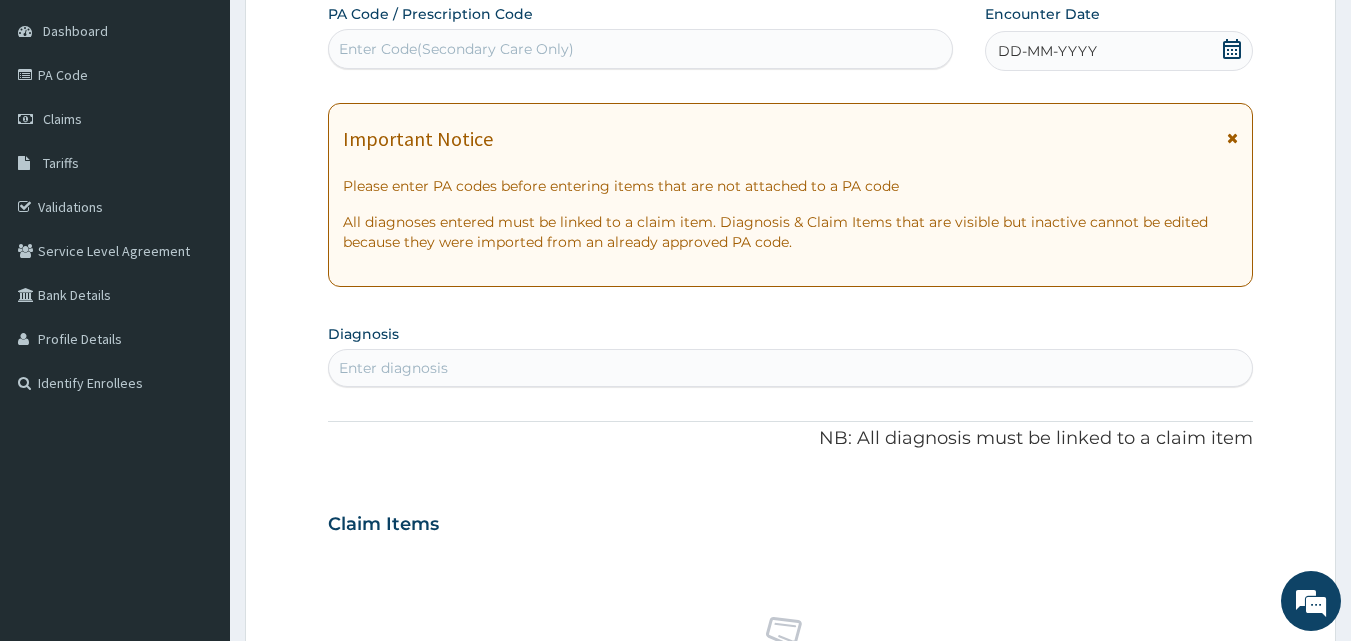 scroll, scrollTop: 0, scrollLeft: 0, axis: both 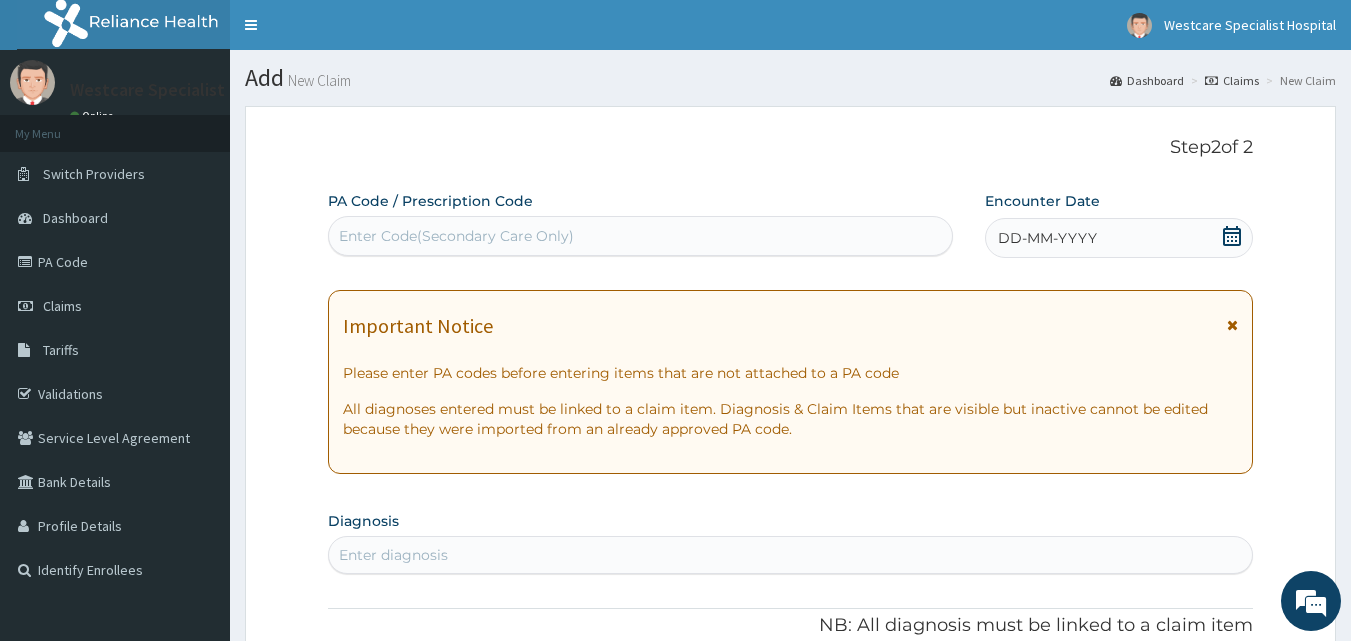 click on "Enter Code(Secondary Care Only)" at bounding box center (641, 236) 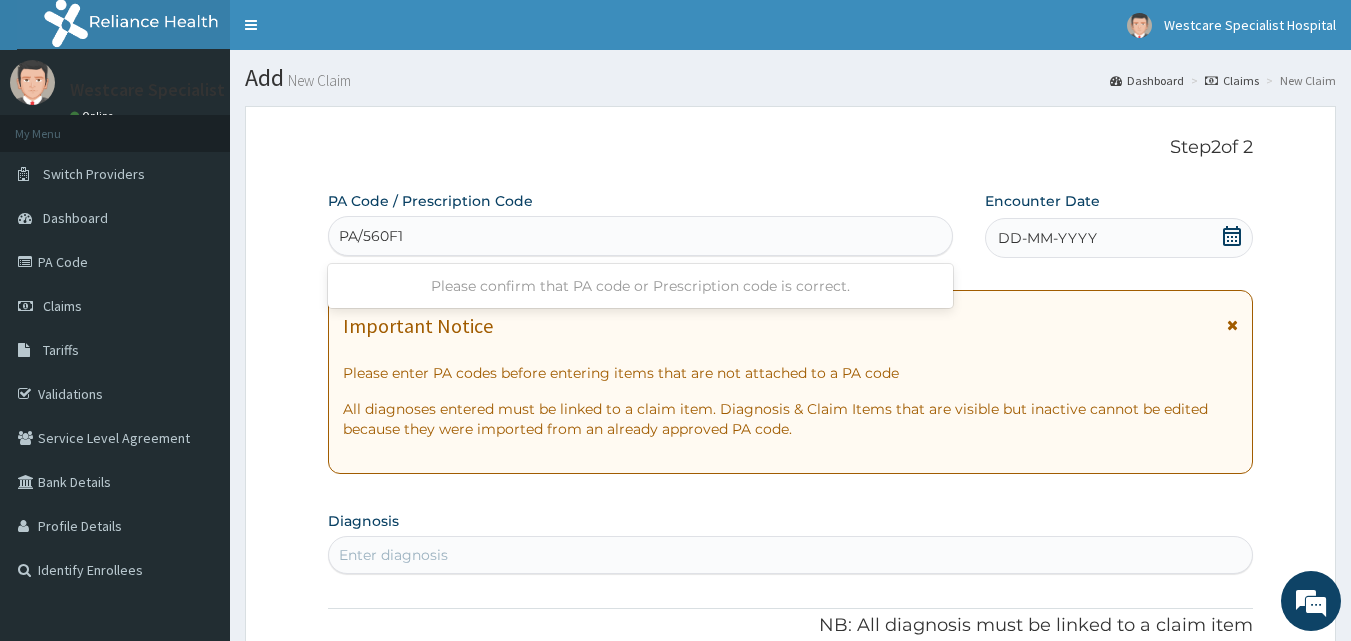 type on "PA/560F1C" 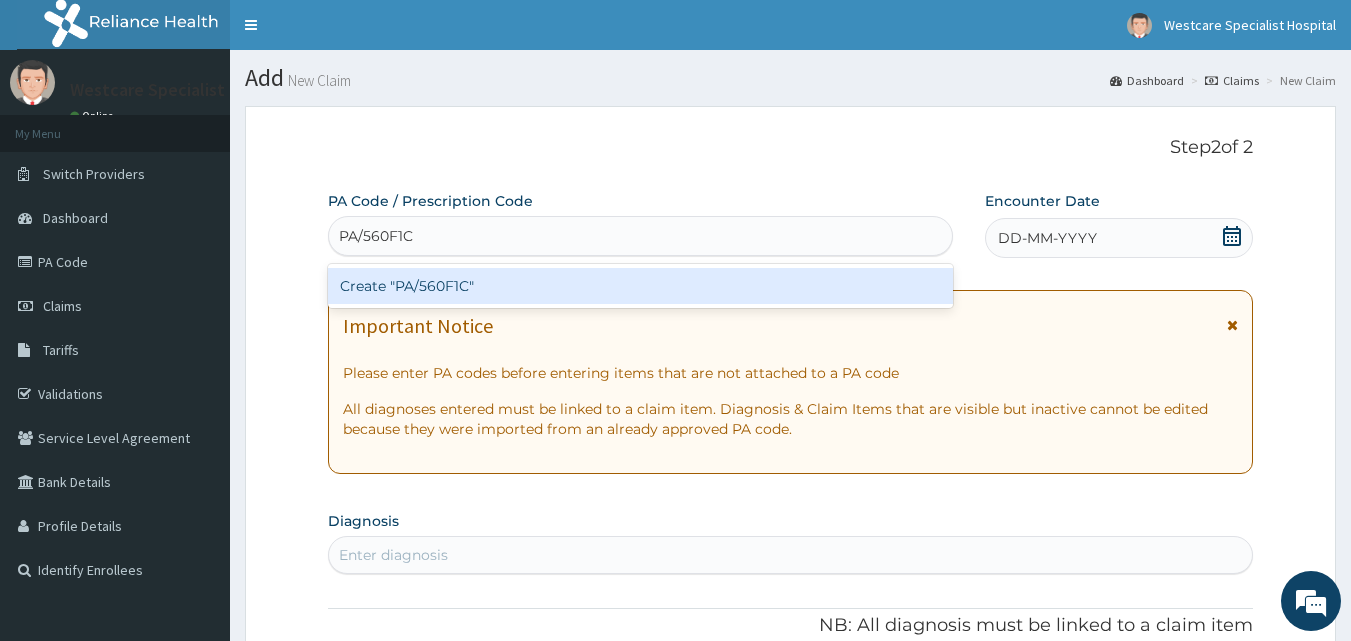 click on "Create "PA/560F1C"" at bounding box center [641, 286] 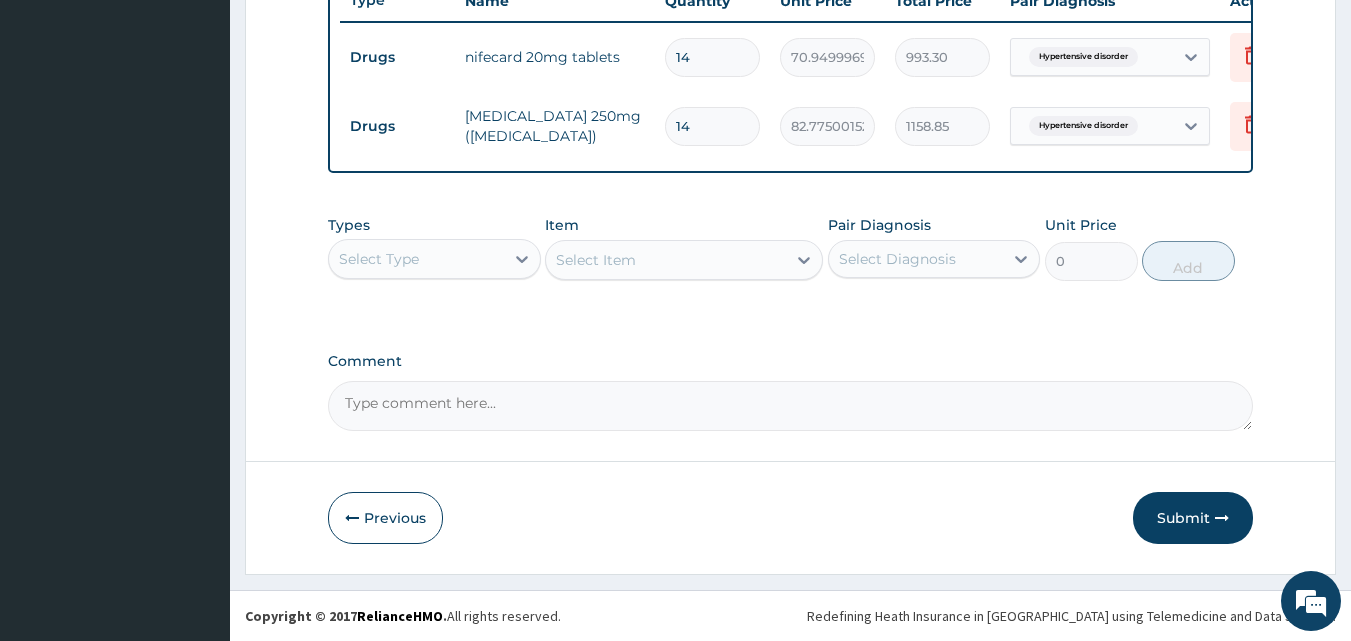 scroll, scrollTop: 790, scrollLeft: 0, axis: vertical 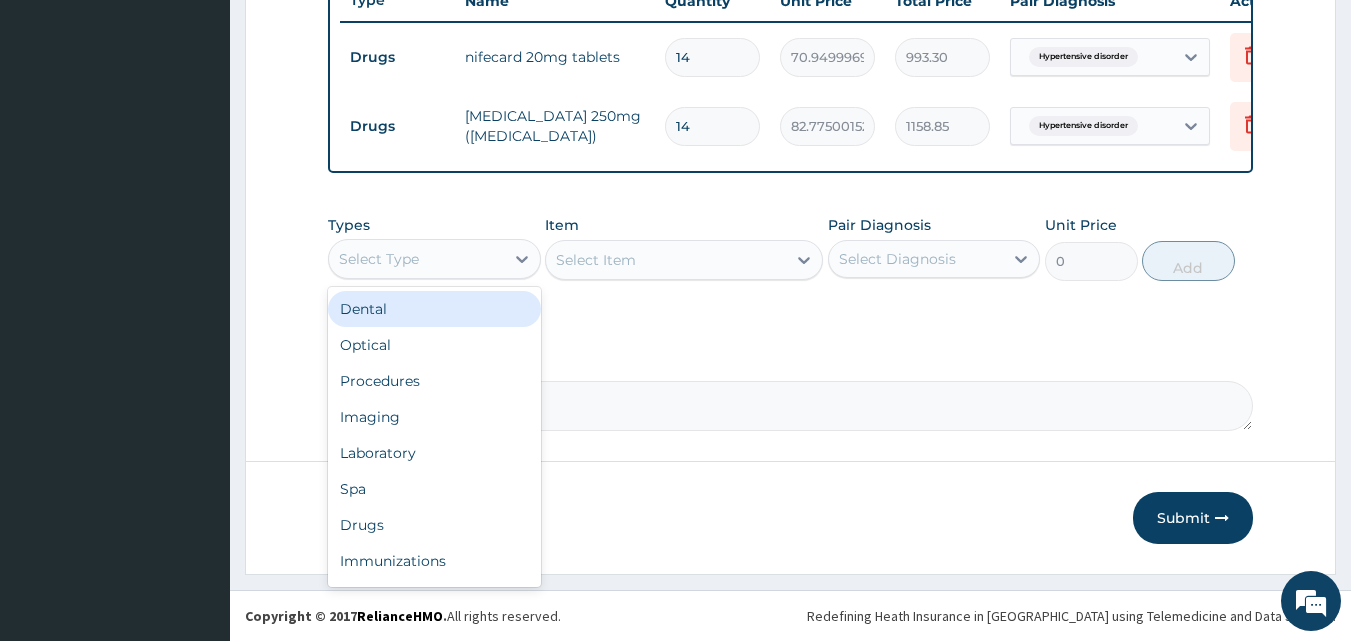 drag, startPoint x: 450, startPoint y: 256, endPoint x: 444, endPoint y: 284, distance: 28.635643 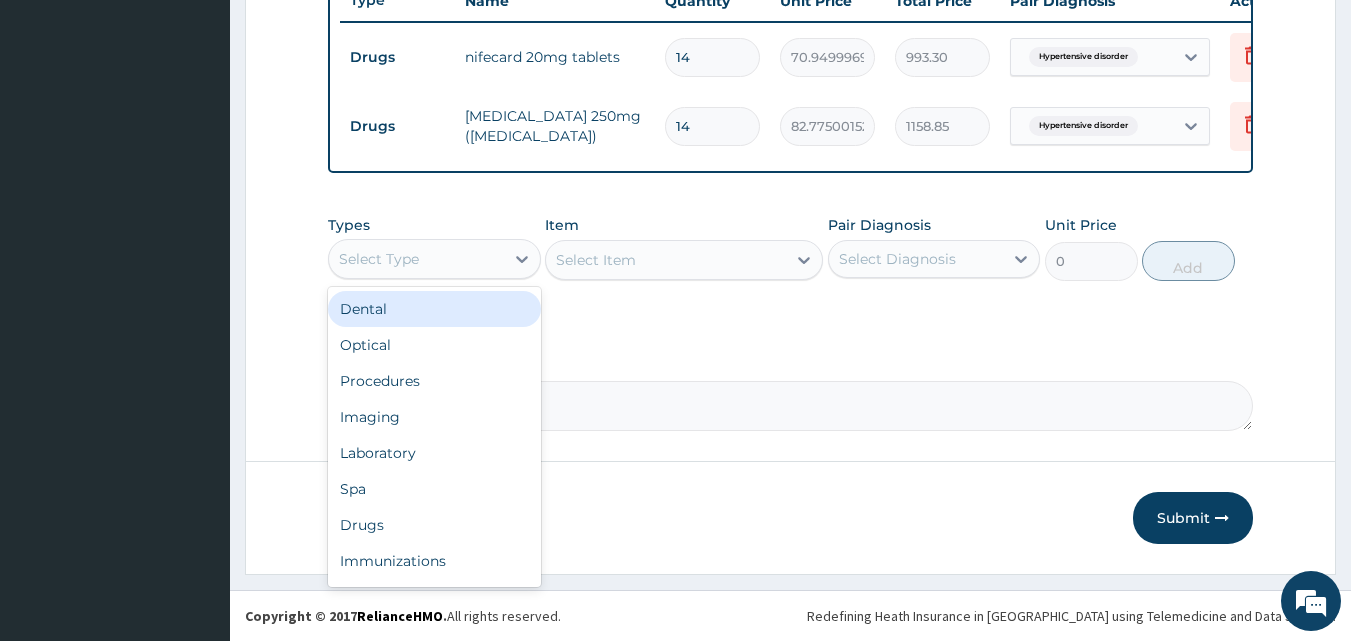 click on "Select Type" at bounding box center [416, 259] 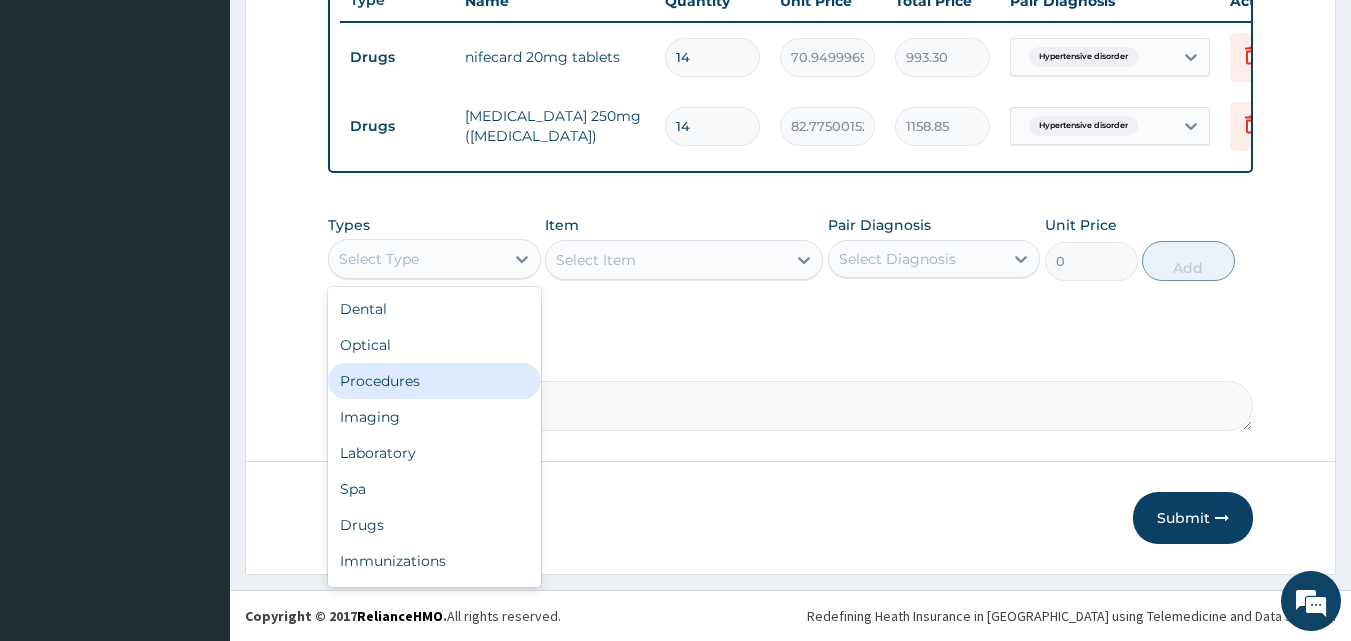 drag, startPoint x: 438, startPoint y: 365, endPoint x: 425, endPoint y: 361, distance: 13.601471 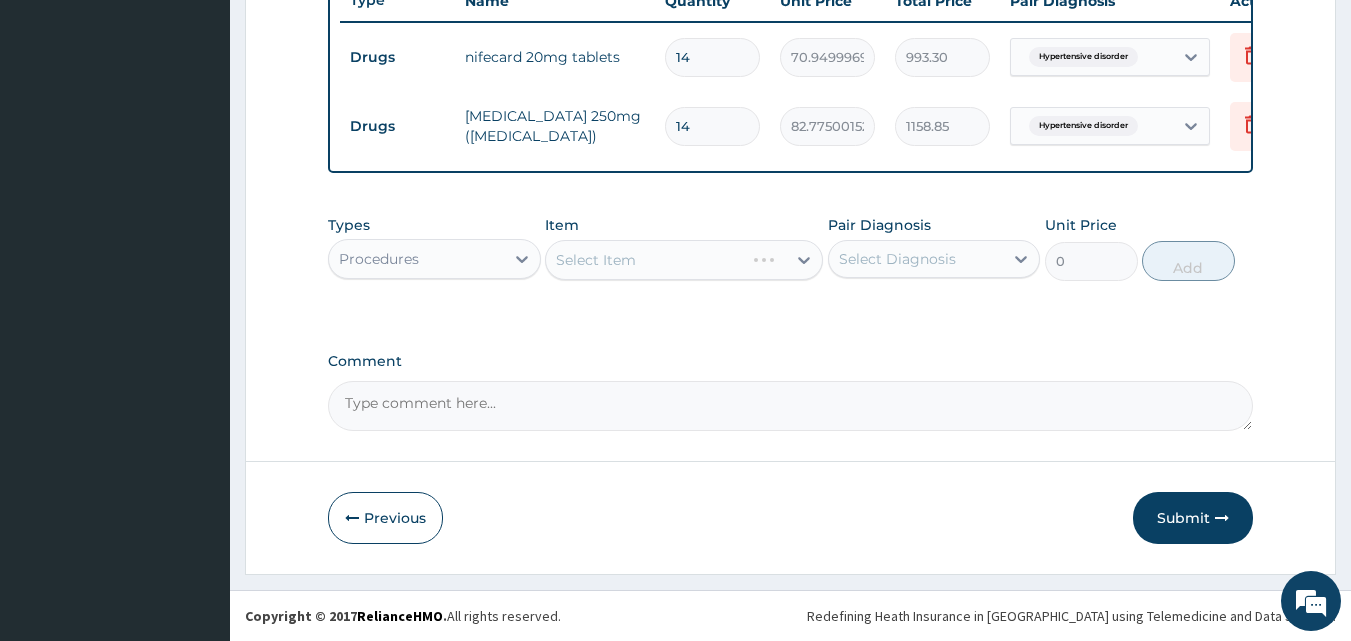 click on "Select Diagnosis" at bounding box center [916, 259] 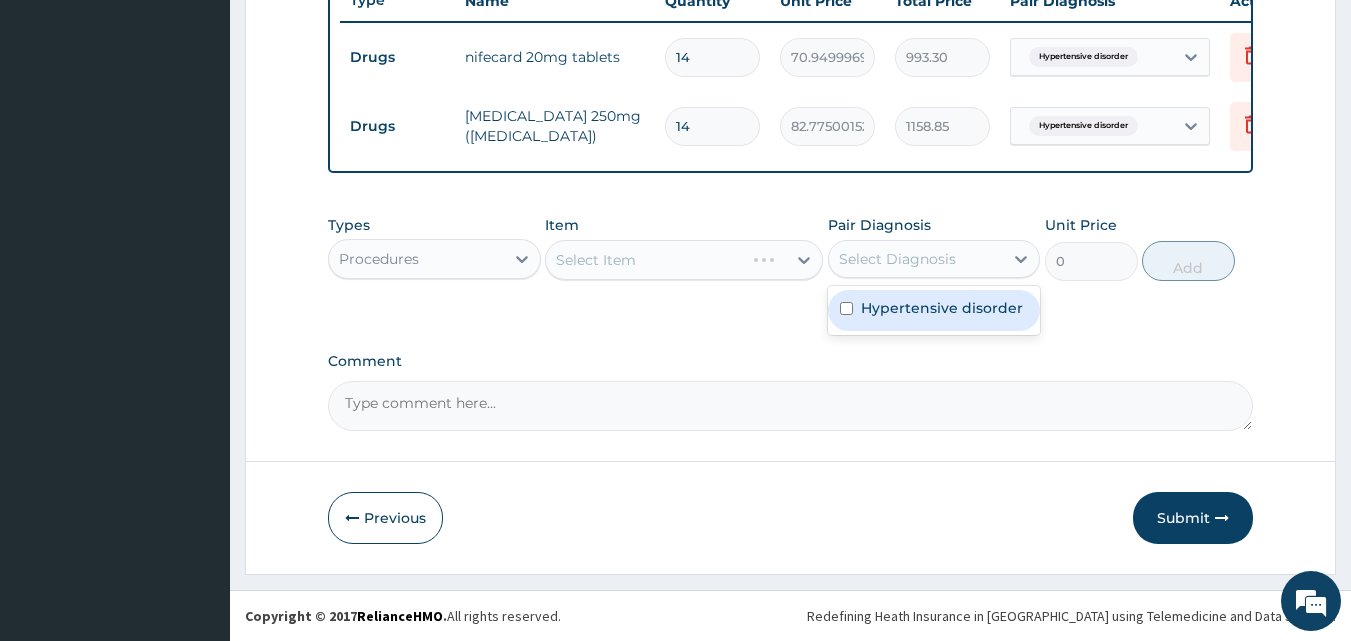 drag, startPoint x: 905, startPoint y: 306, endPoint x: 865, endPoint y: 320, distance: 42.379242 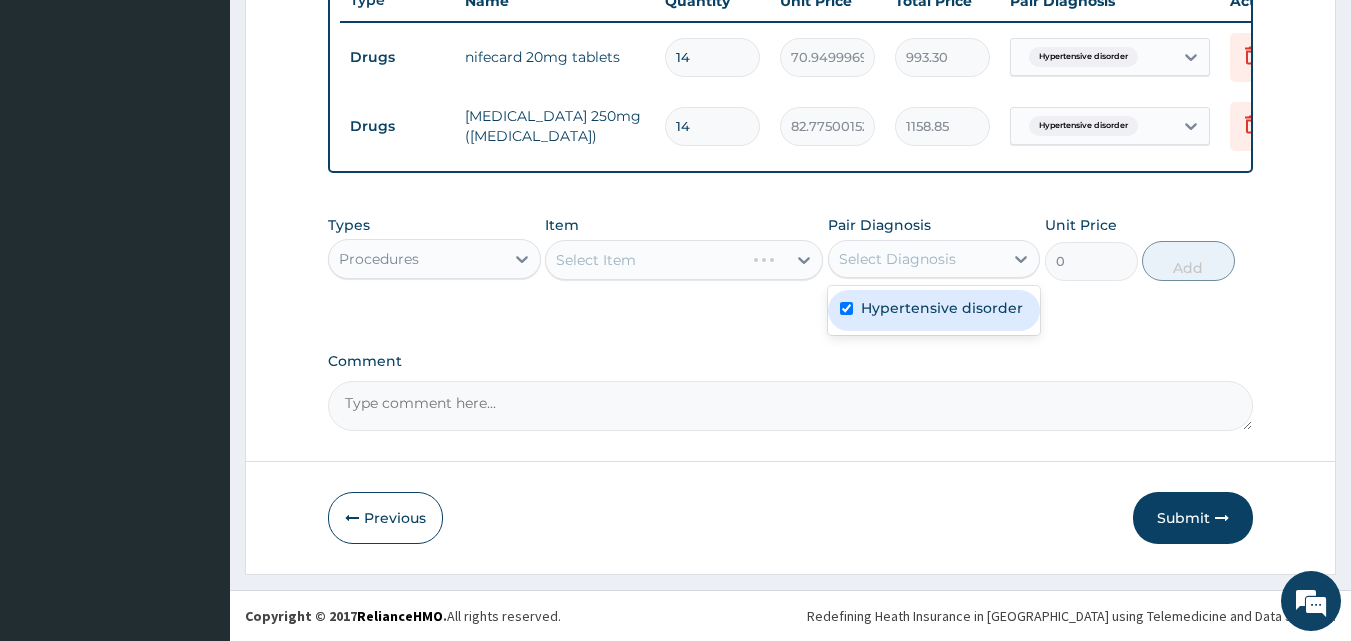 checkbox on "true" 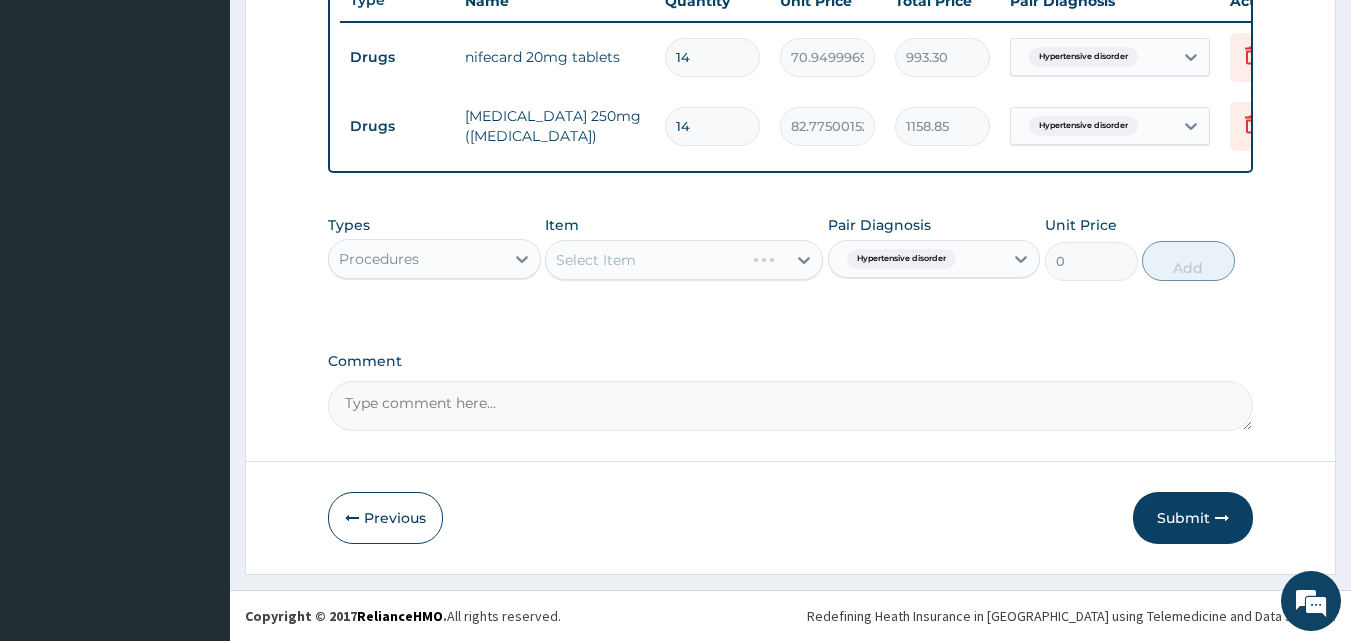 click on "Types Procedures Item Select Item Pair Diagnosis Hypertensive disorder Unit Price 0 Add" at bounding box center [791, 263] 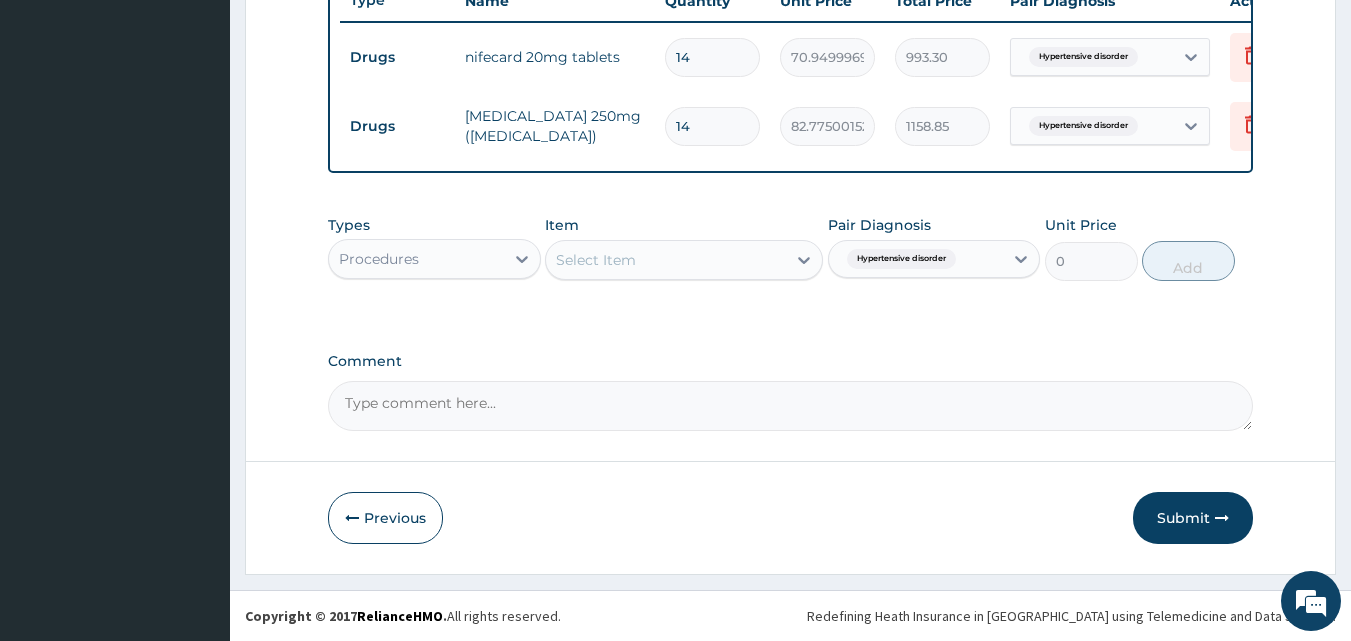 click on "Select Item" at bounding box center (596, 260) 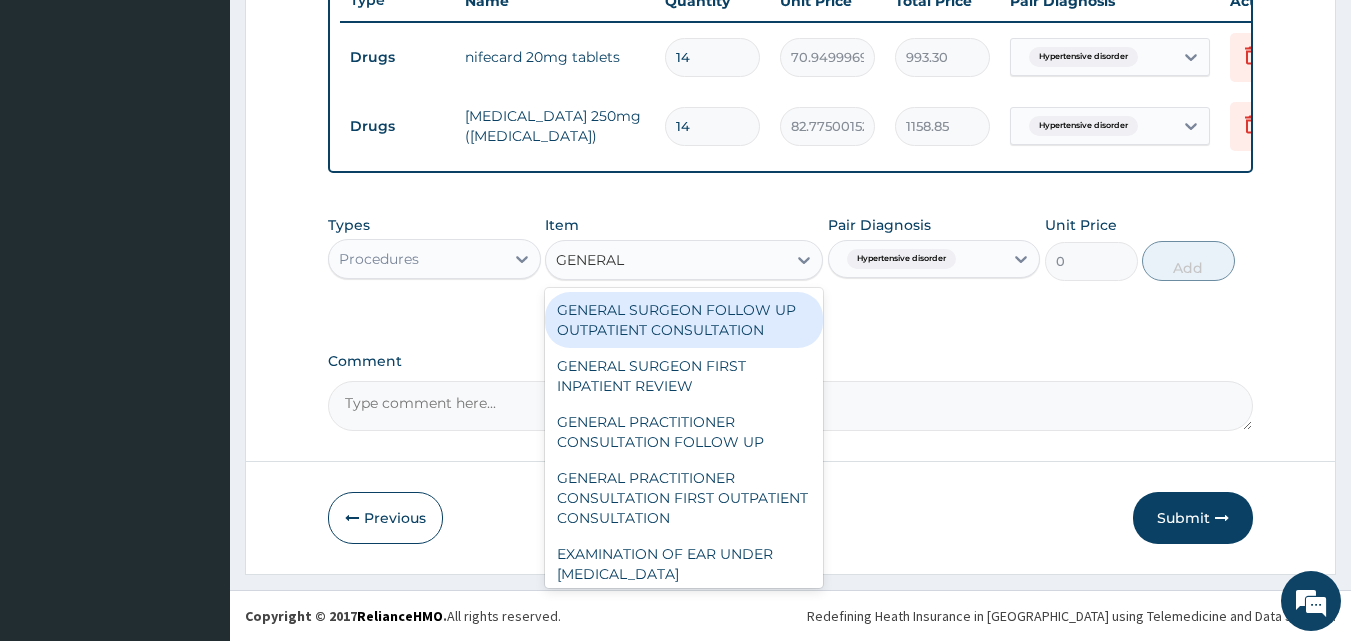 type on "GENERAL P" 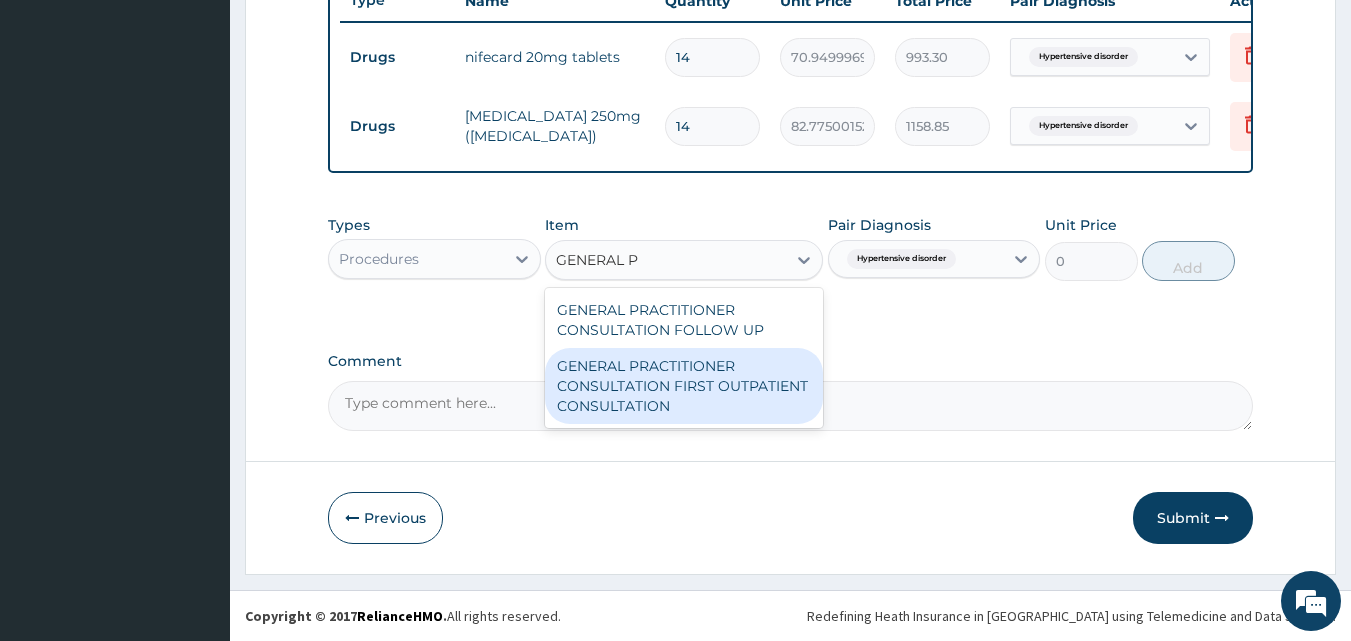 drag, startPoint x: 681, startPoint y: 425, endPoint x: 682, endPoint y: 401, distance: 24.020824 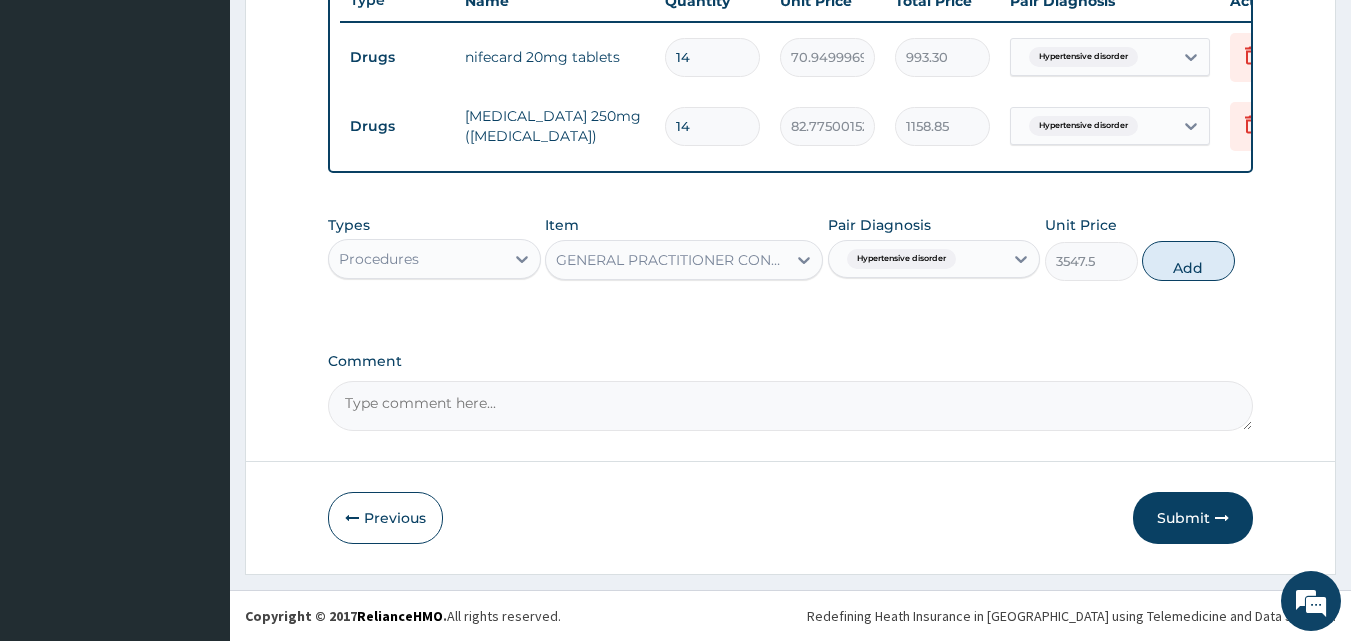 drag, startPoint x: 1156, startPoint y: 262, endPoint x: 1160, endPoint y: 314, distance: 52.153618 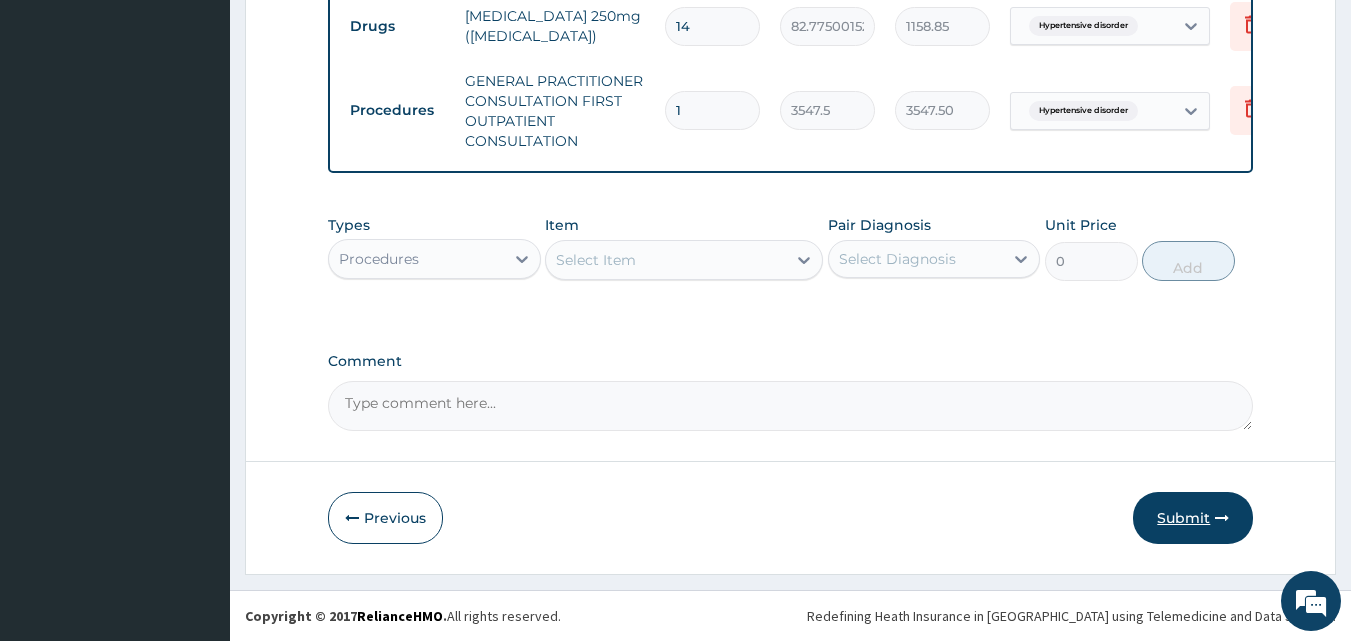 click on "Submit" at bounding box center (1193, 518) 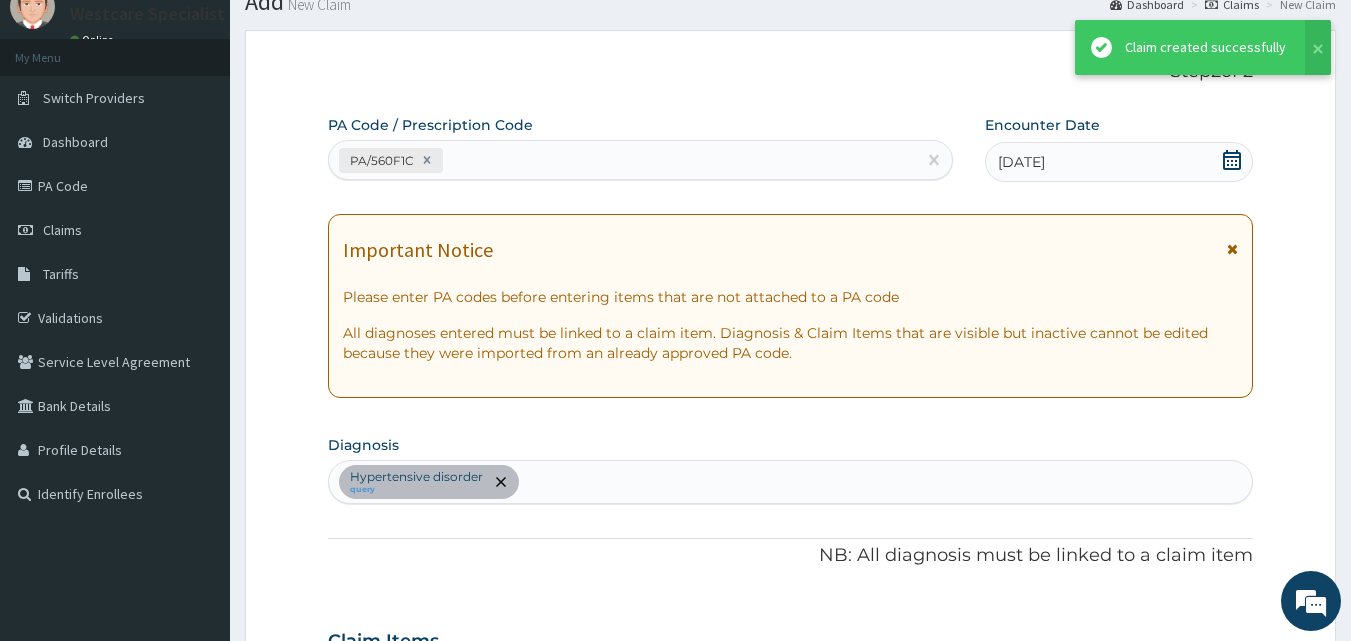 scroll, scrollTop: 890, scrollLeft: 0, axis: vertical 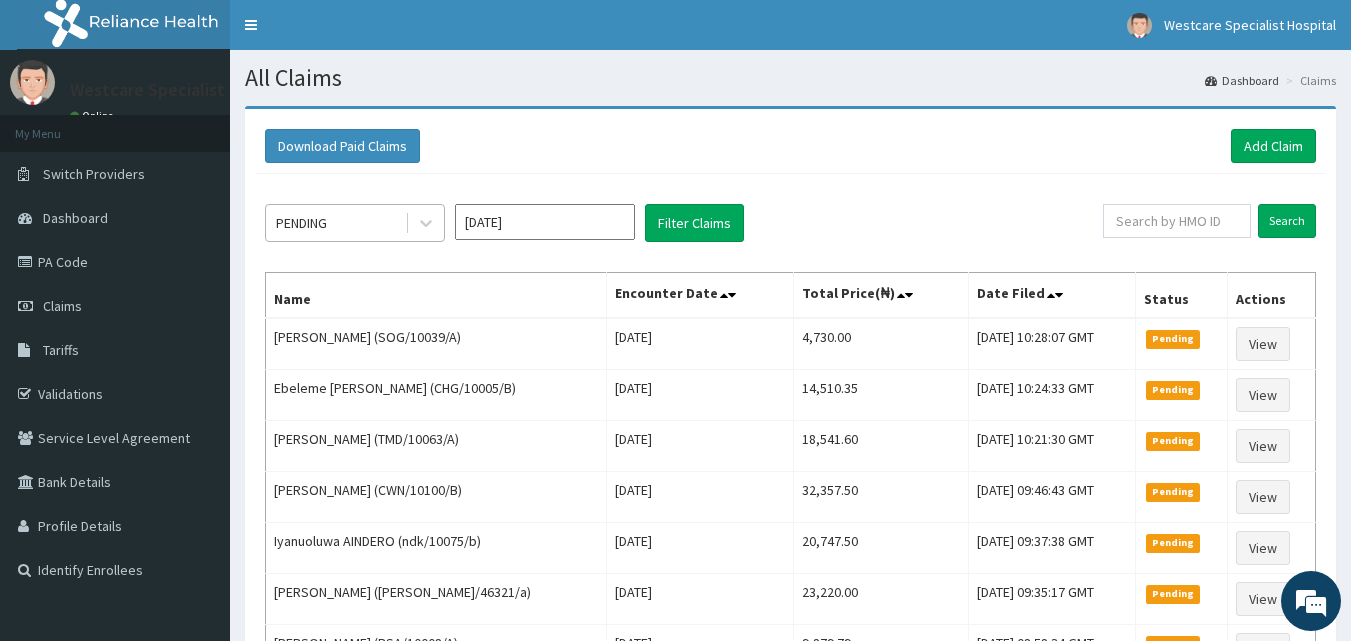 drag, startPoint x: 348, startPoint y: 218, endPoint x: 359, endPoint y: 228, distance: 14.866069 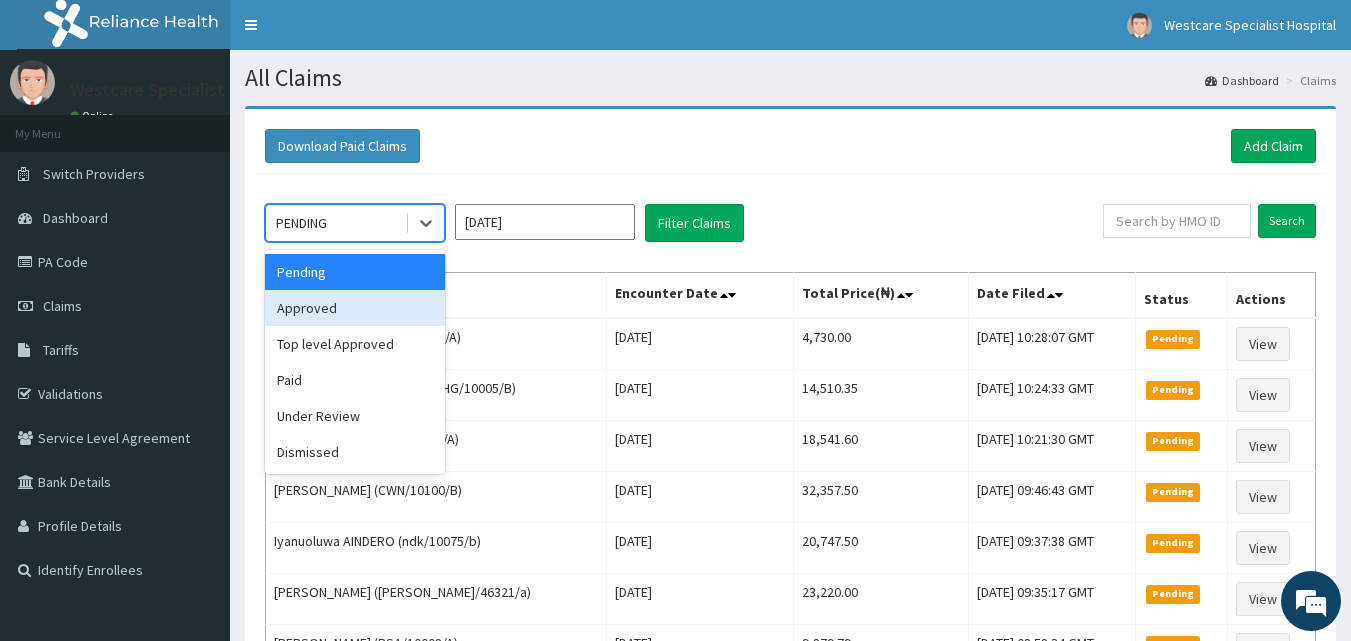 drag, startPoint x: 355, startPoint y: 304, endPoint x: 560, endPoint y: 255, distance: 210.77477 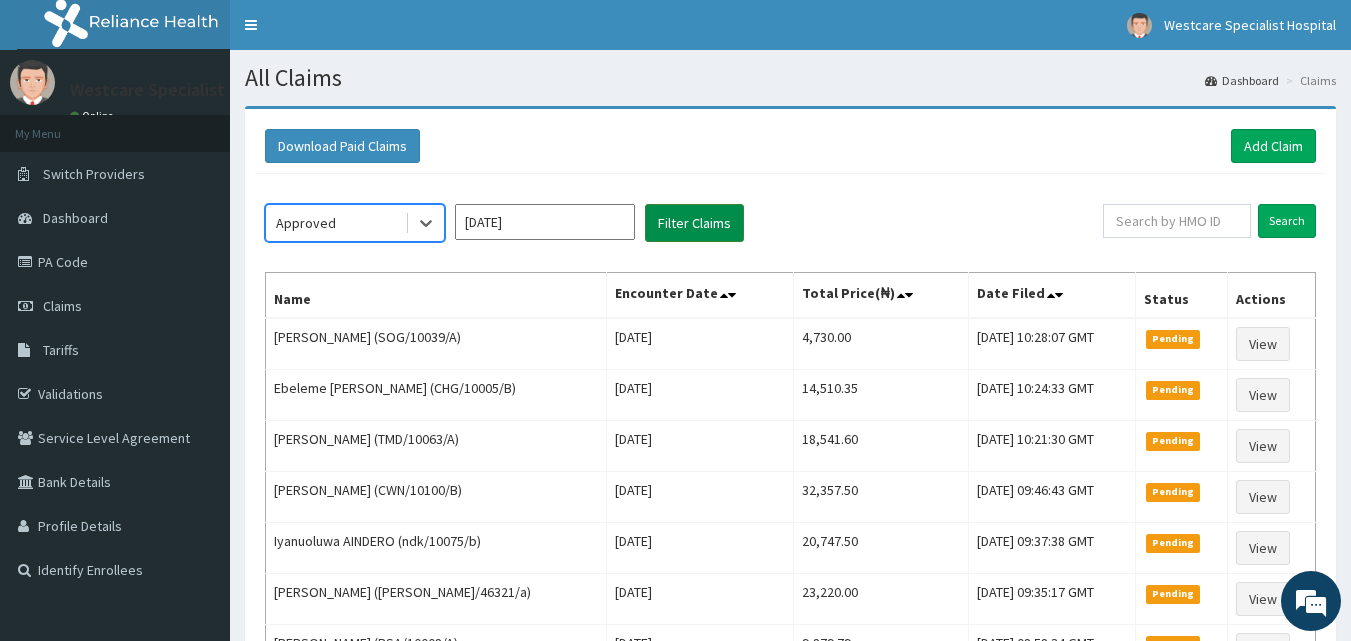 click on "Filter Claims" at bounding box center [694, 223] 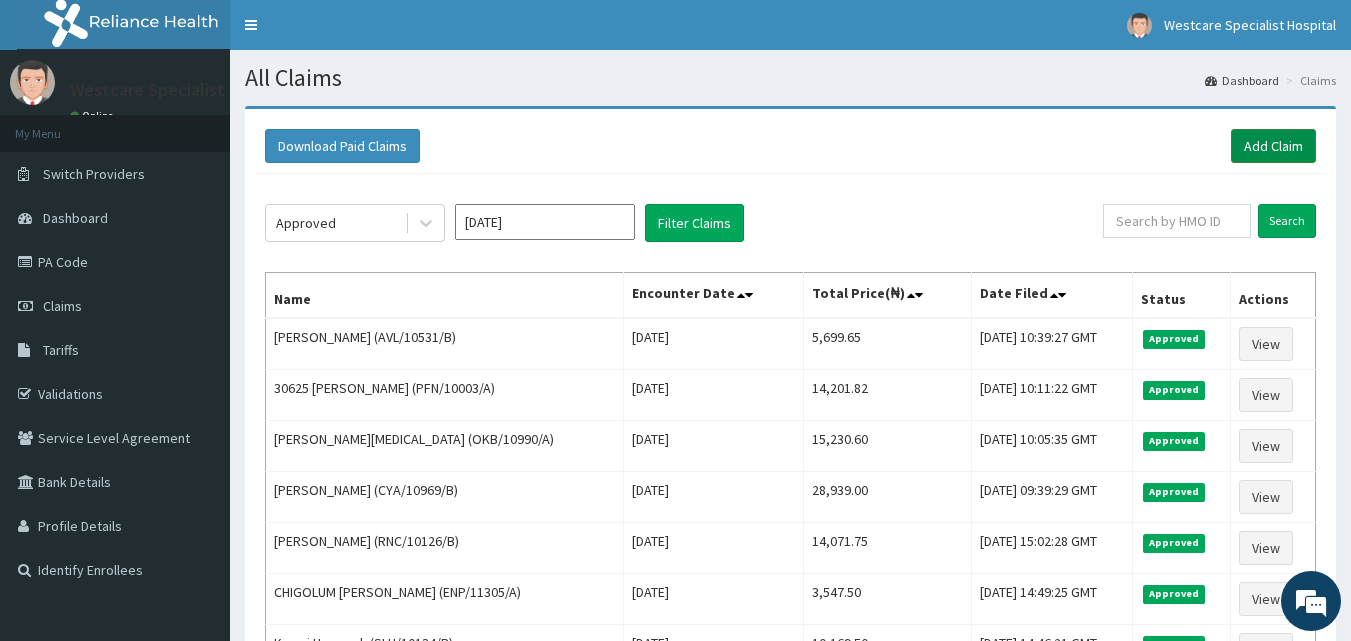 click on "Add Claim" at bounding box center [1273, 146] 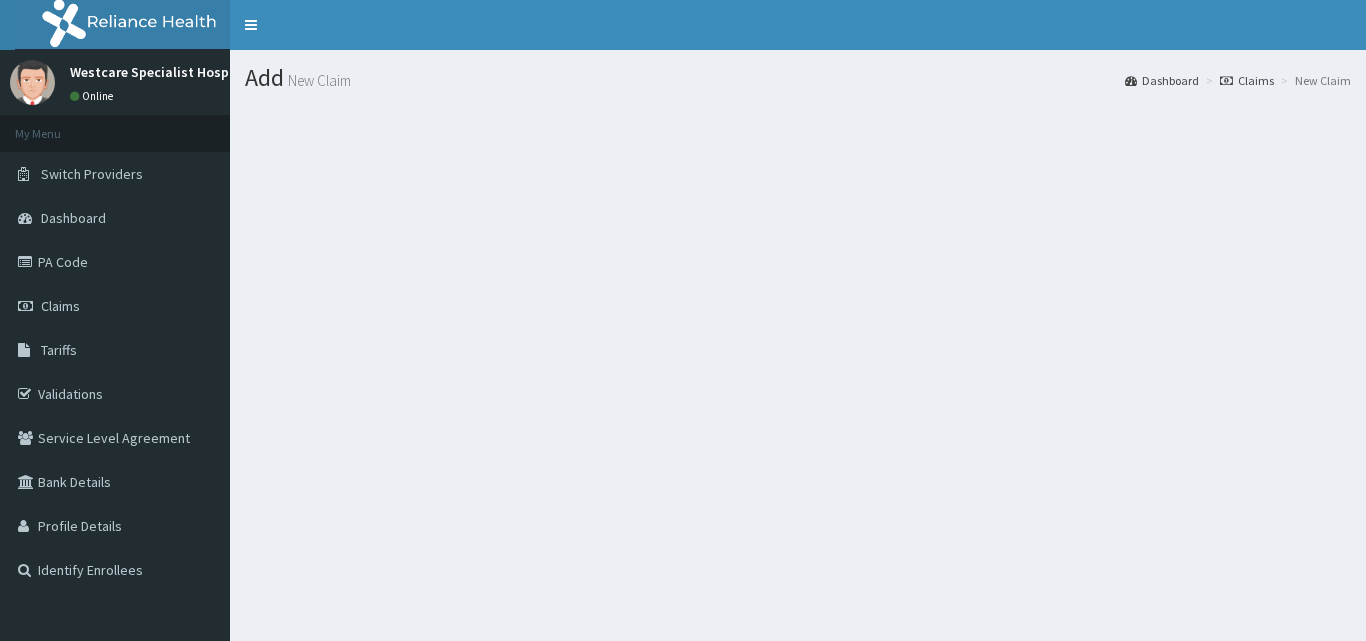 scroll, scrollTop: 0, scrollLeft: 0, axis: both 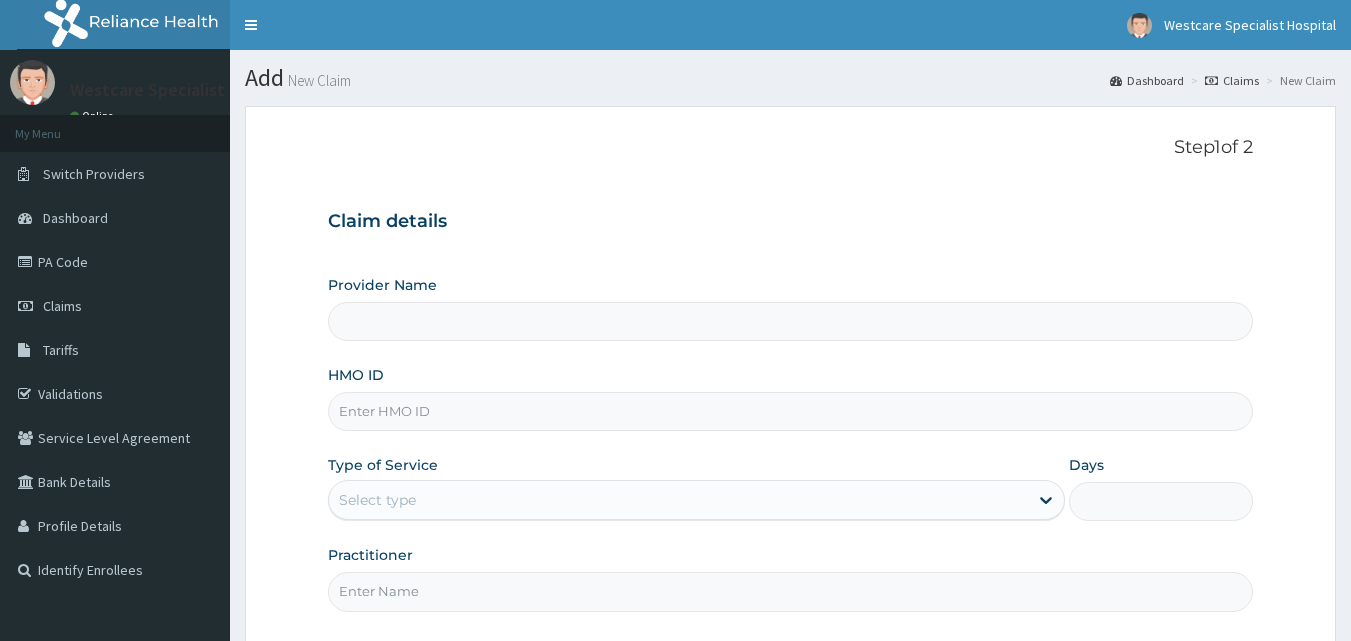 type on "WestCare Specialist Hospital" 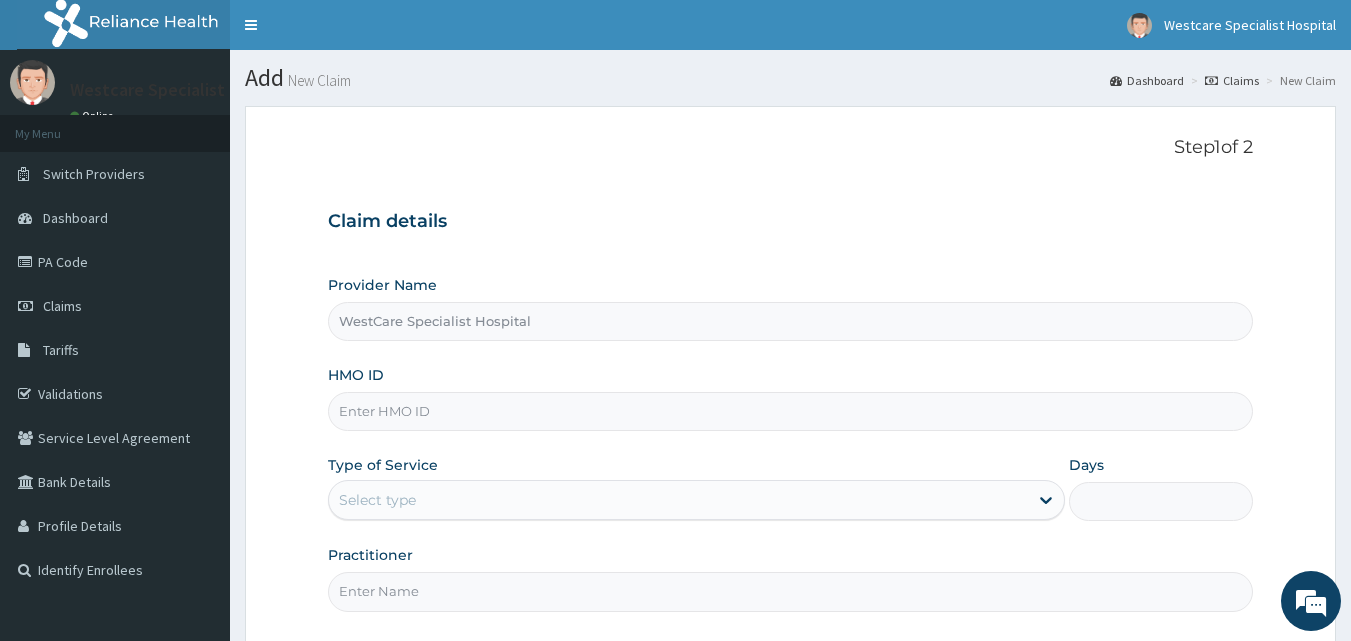 scroll, scrollTop: 0, scrollLeft: 0, axis: both 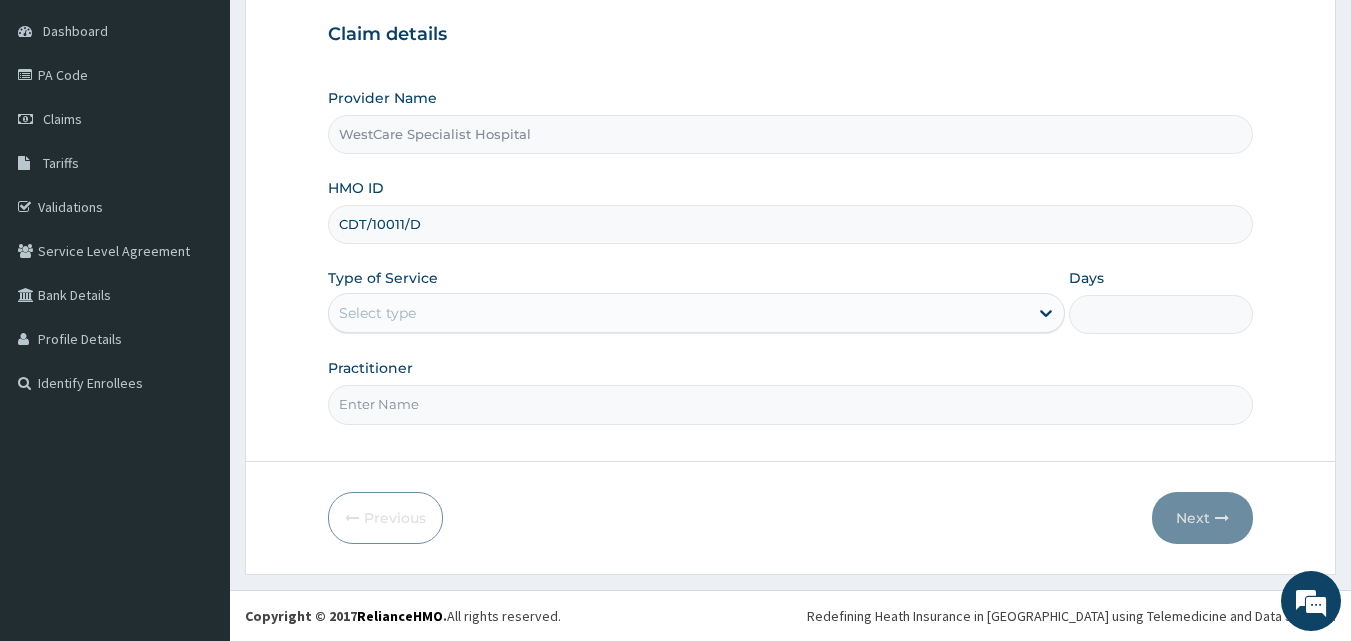 type on "CDT/10011/D" 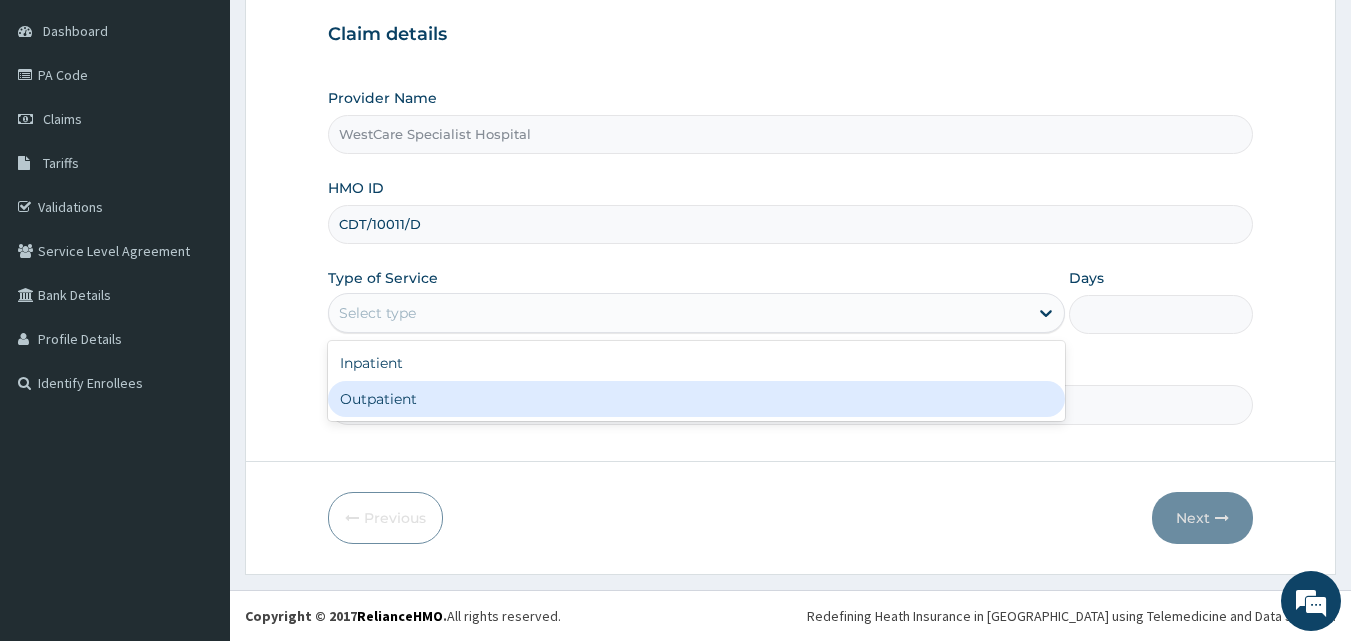 click on "Outpatient" at bounding box center [696, 399] 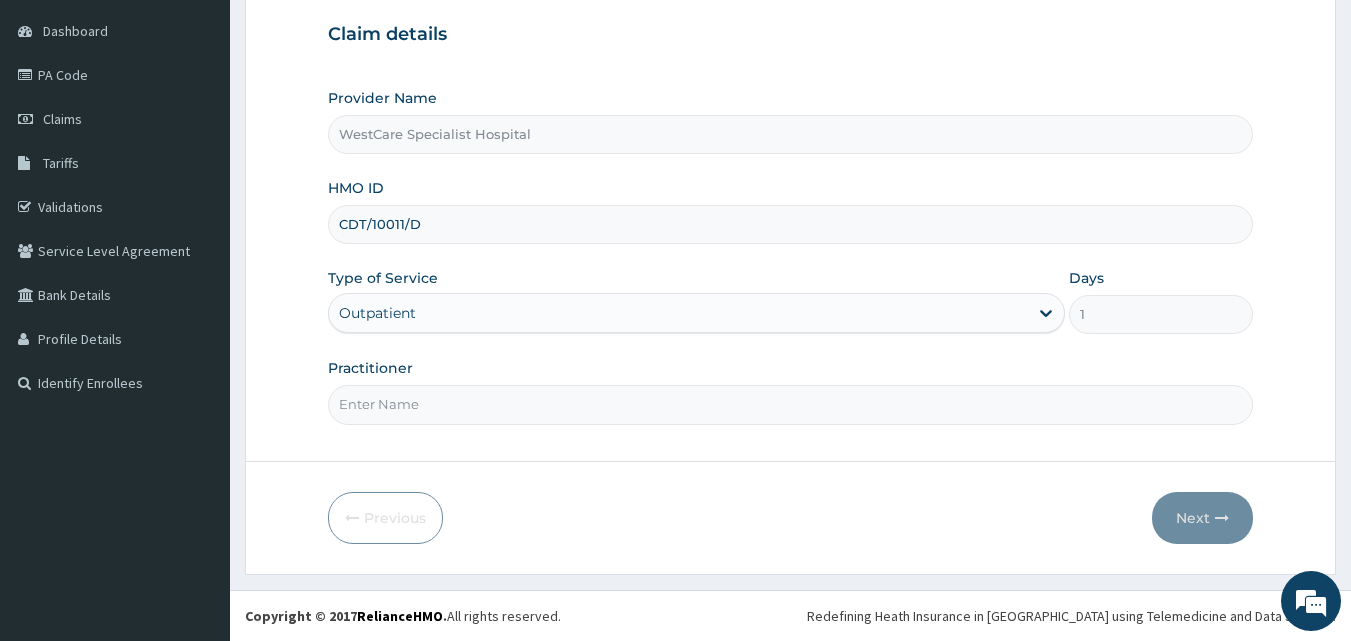 click on "Practitioner" at bounding box center (791, 404) 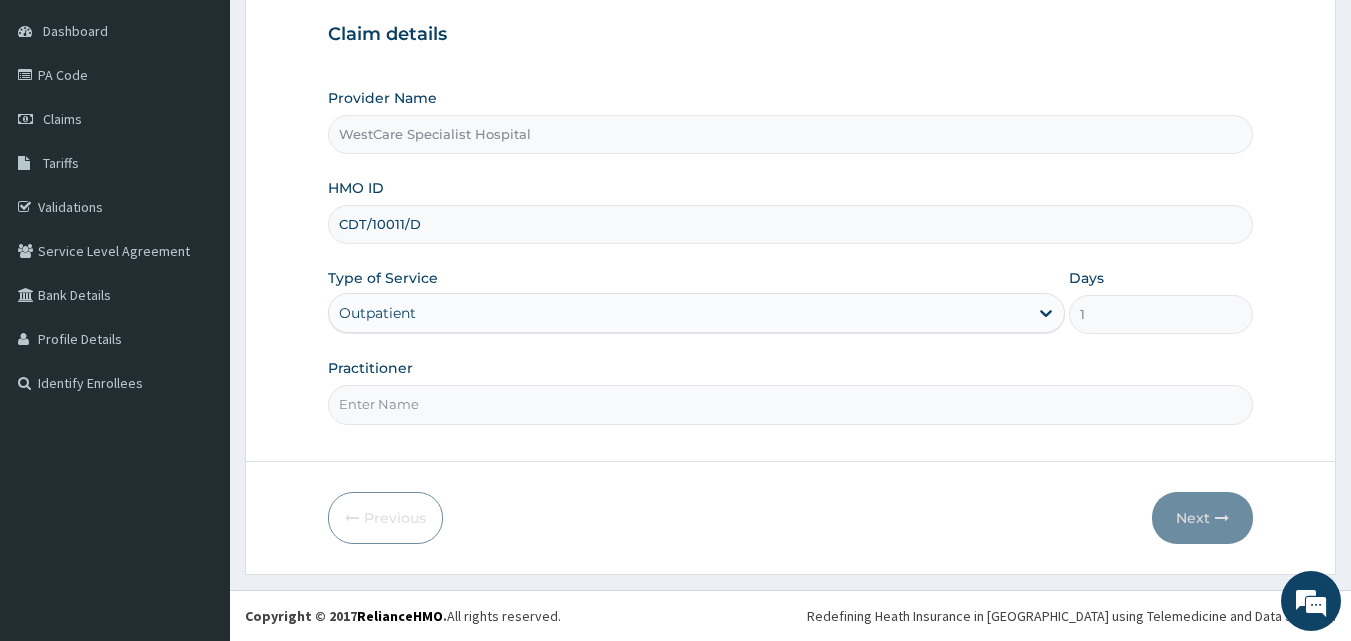 type on "[PERSON_NAME]" 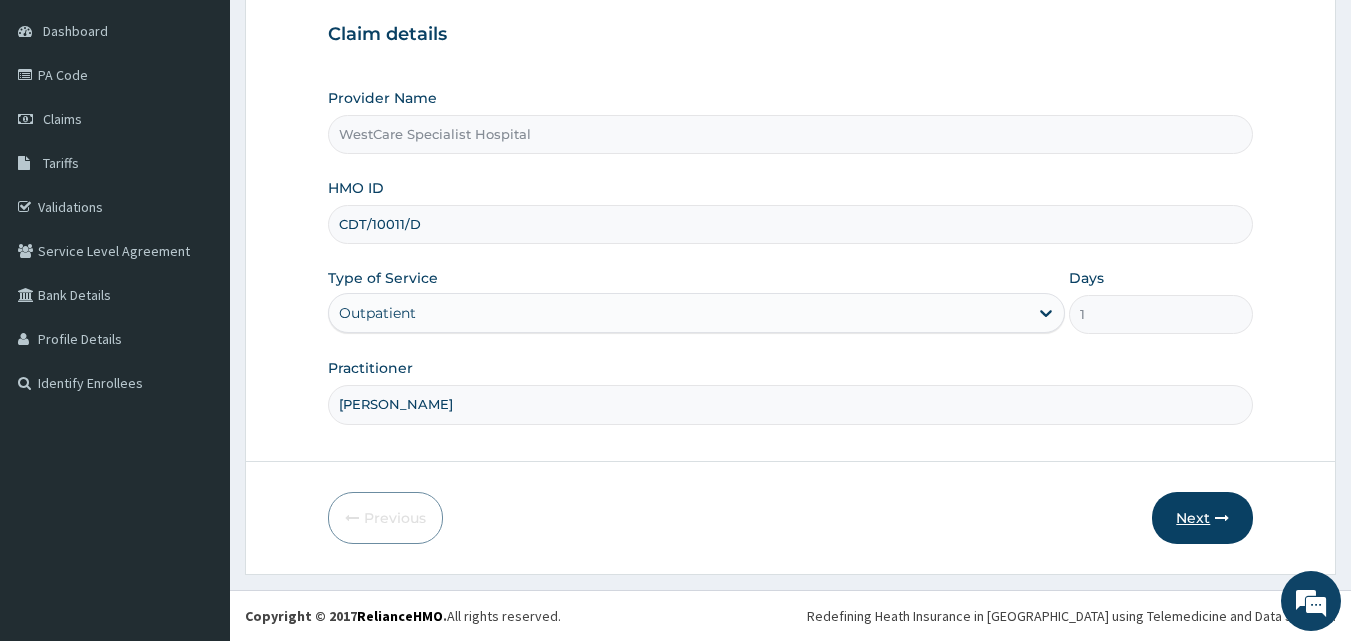 click on "Next" at bounding box center (1202, 518) 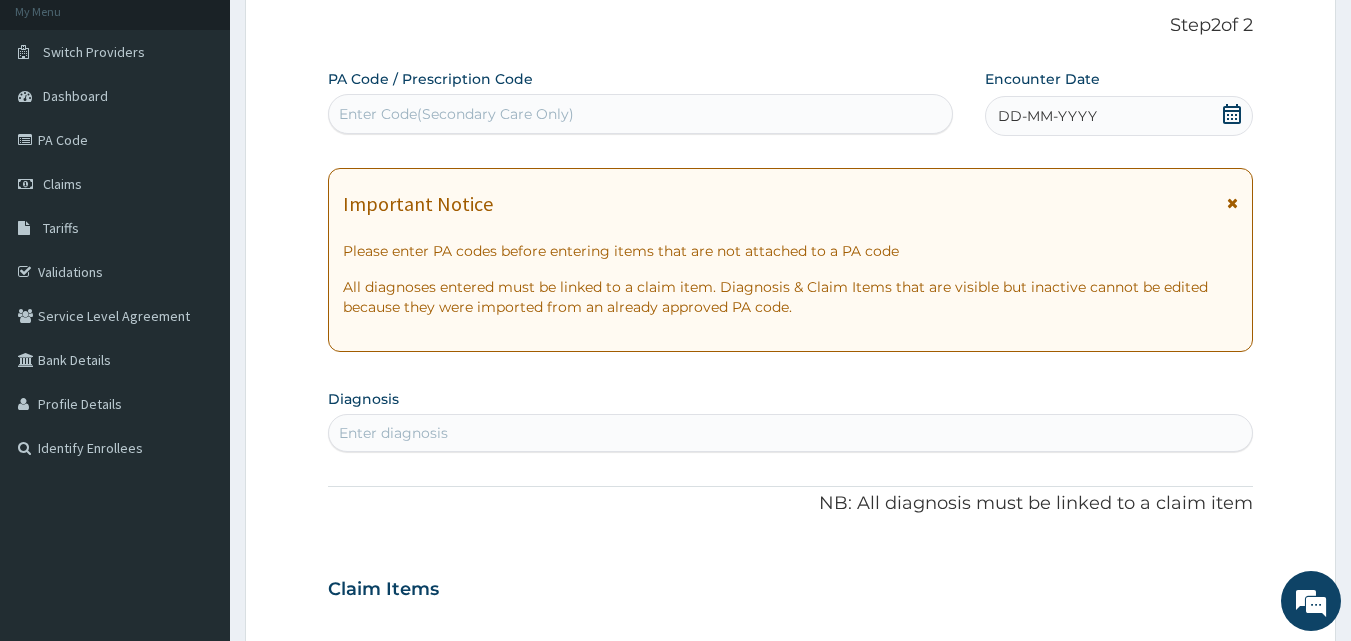 scroll, scrollTop: 87, scrollLeft: 0, axis: vertical 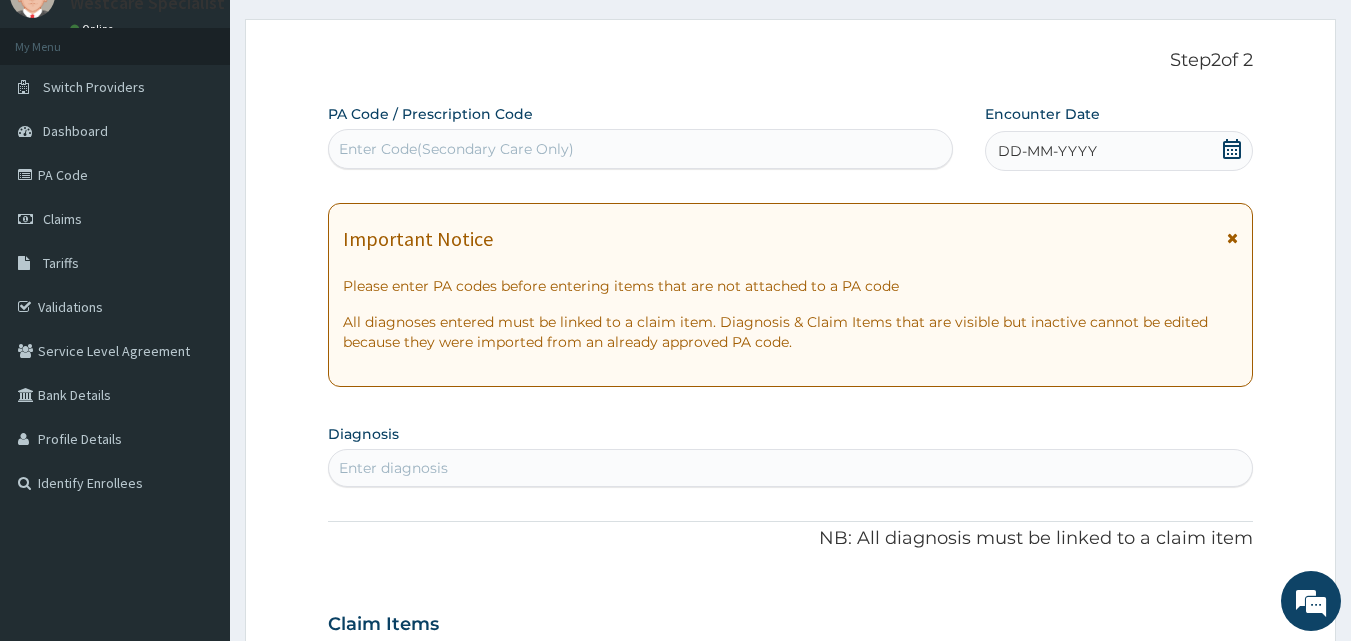 click on "Enter Code(Secondary Care Only)" at bounding box center [641, 149] 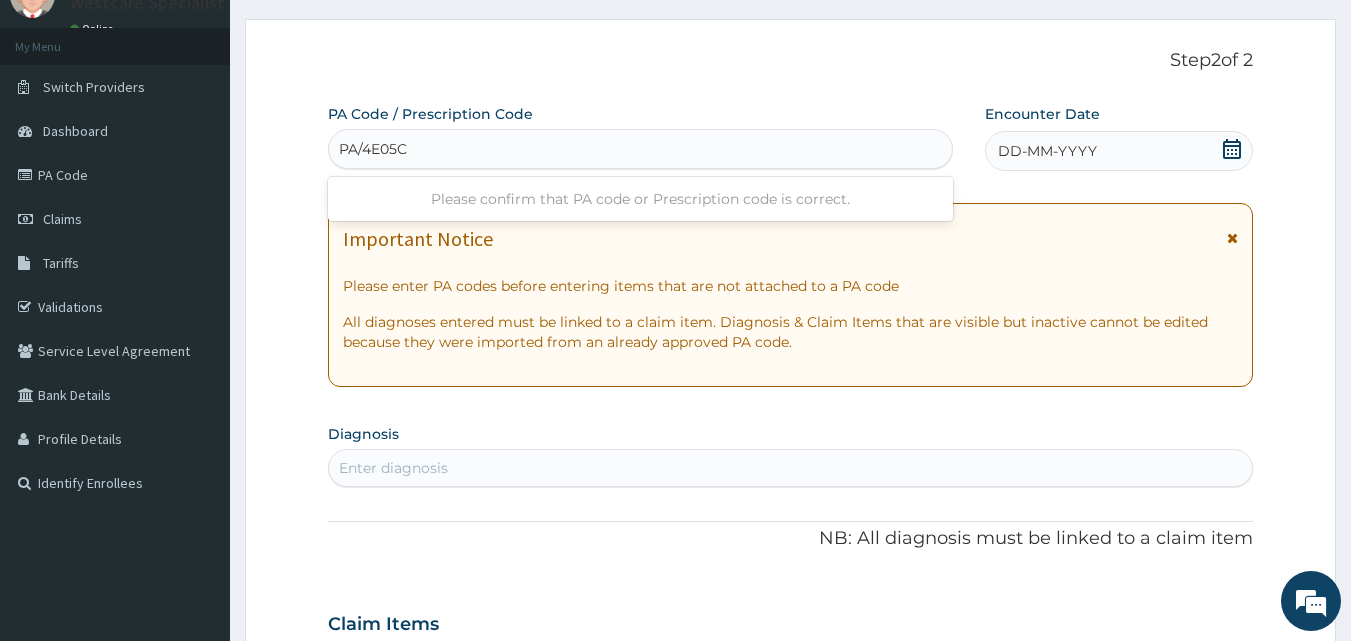 type on "PA/4E05CE" 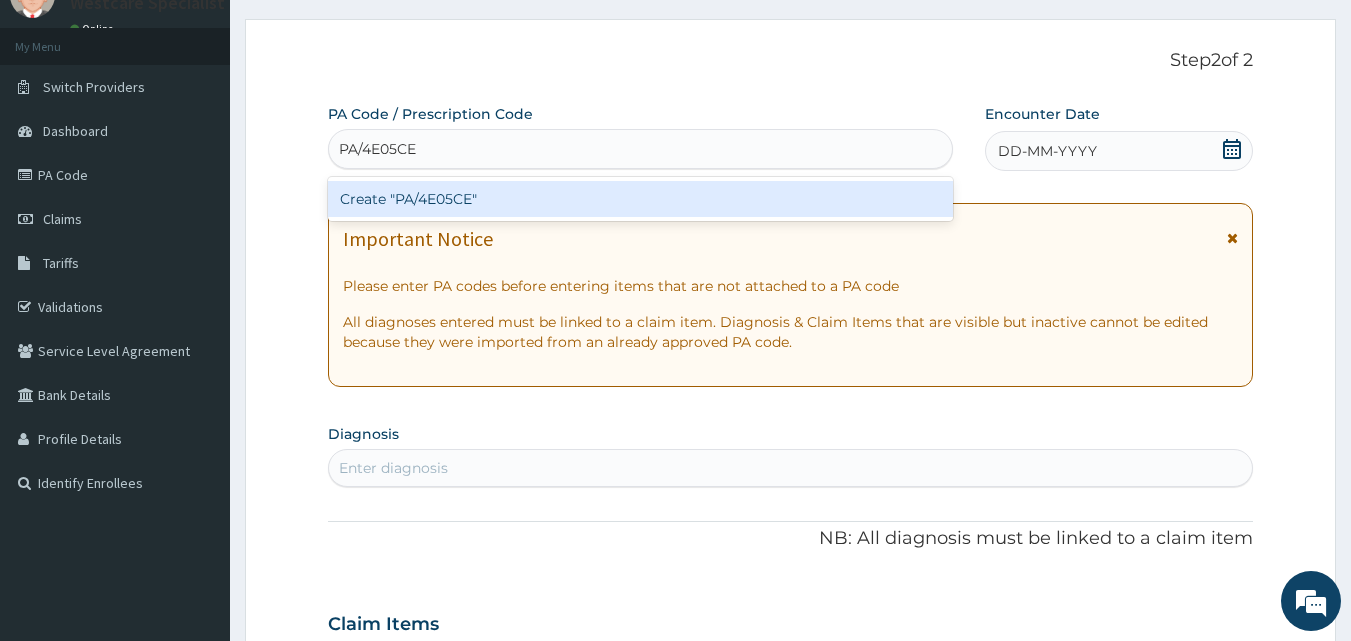 click on "Create "PA/4E05CE"" at bounding box center (641, 199) 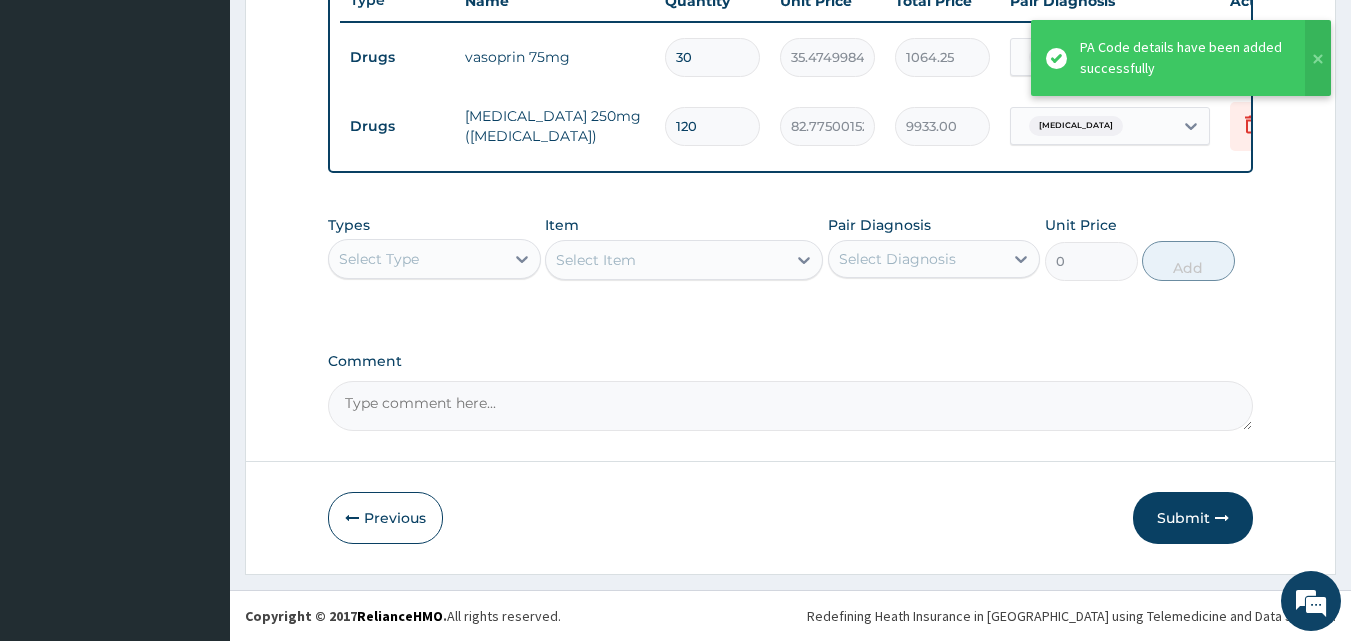 scroll, scrollTop: 781, scrollLeft: 0, axis: vertical 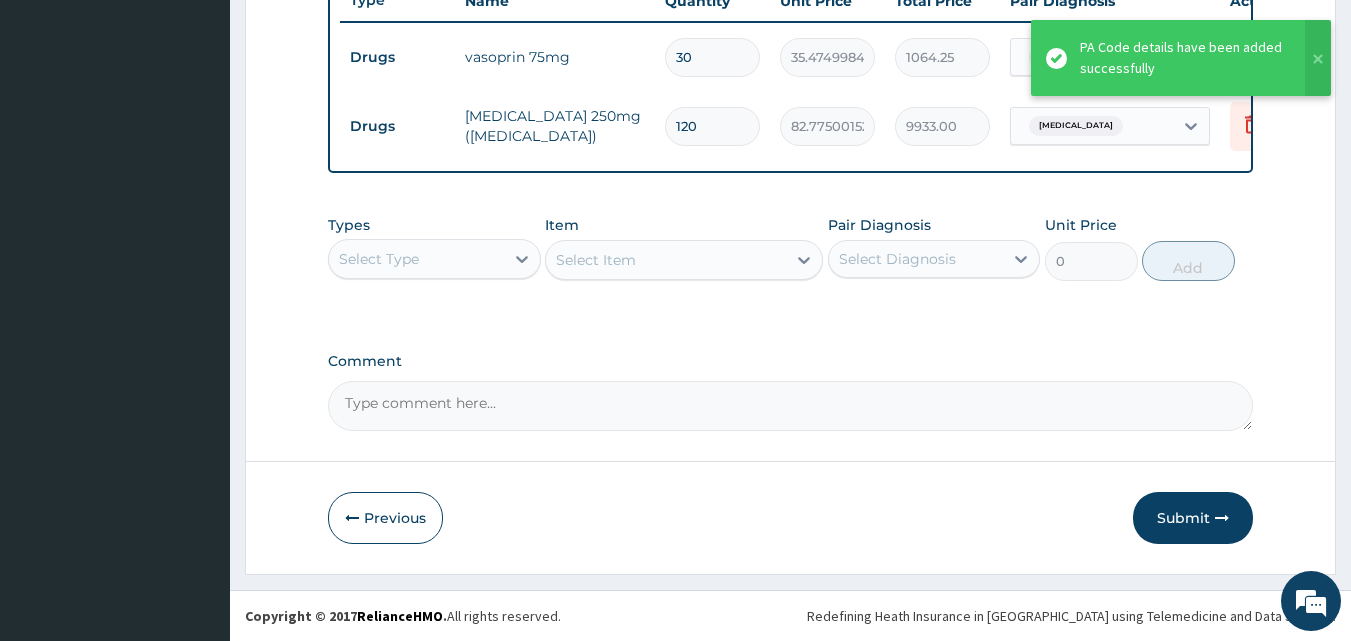click on "Select Type" at bounding box center (416, 259) 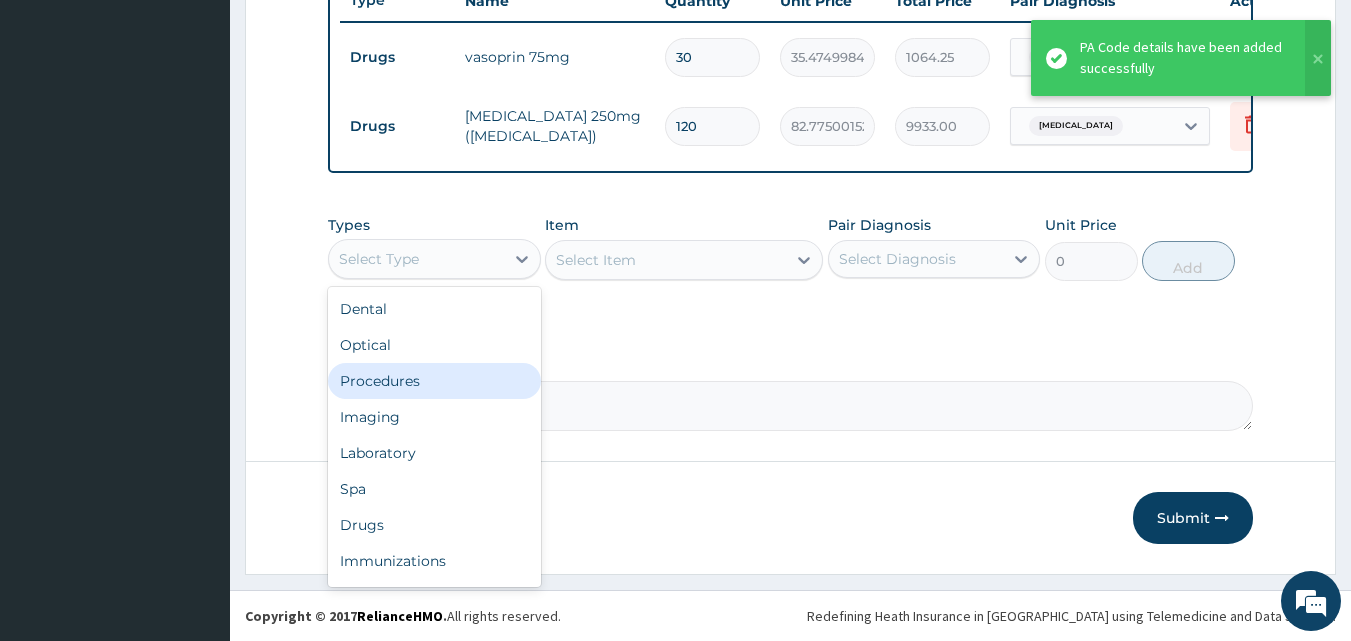 click on "Procedures" at bounding box center (434, 381) 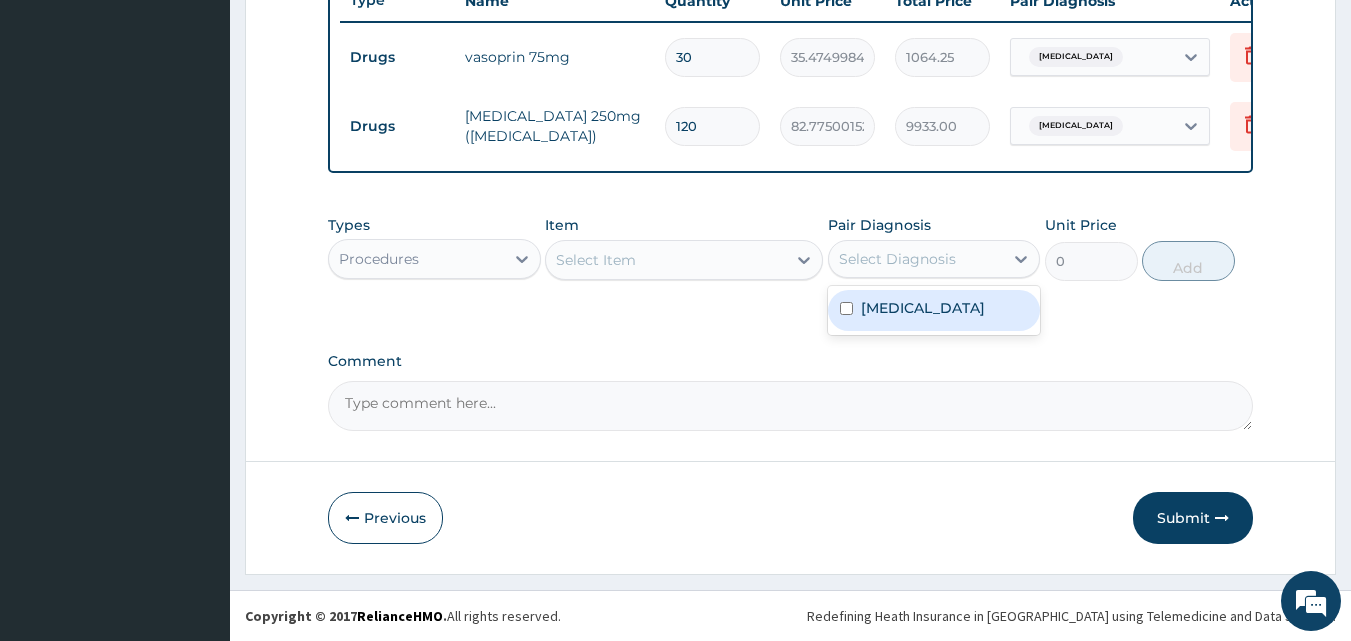 click on "Select Diagnosis" at bounding box center (897, 259) 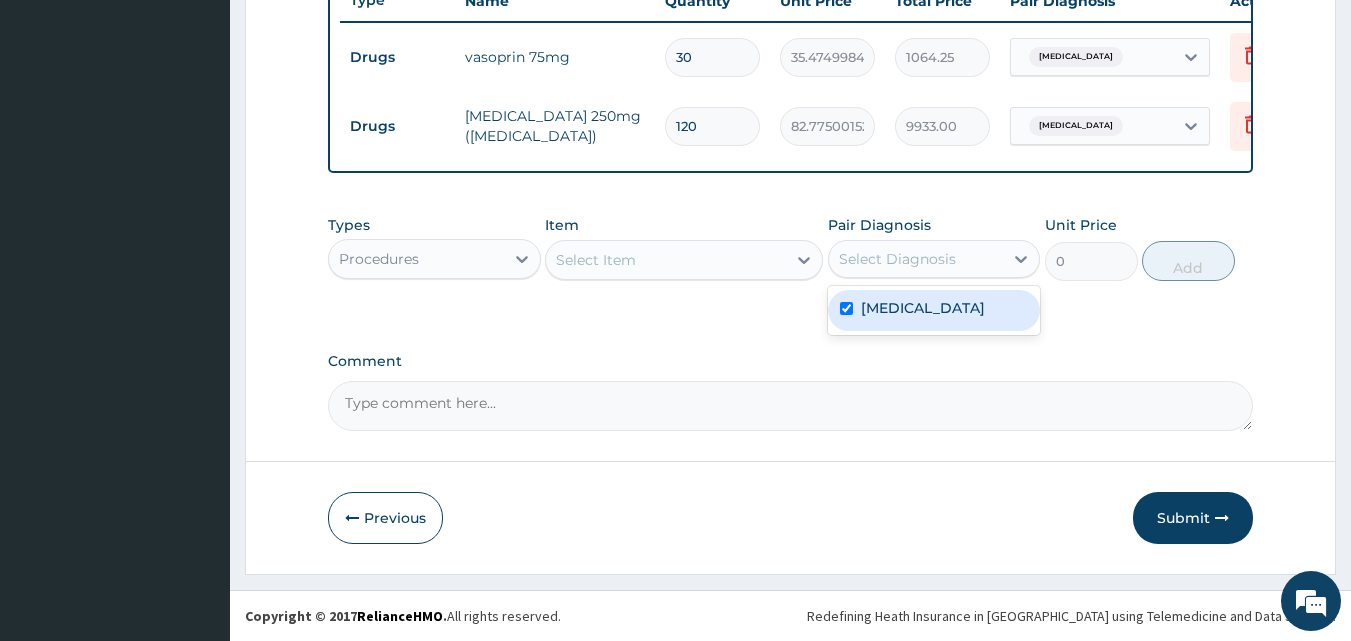 checkbox on "true" 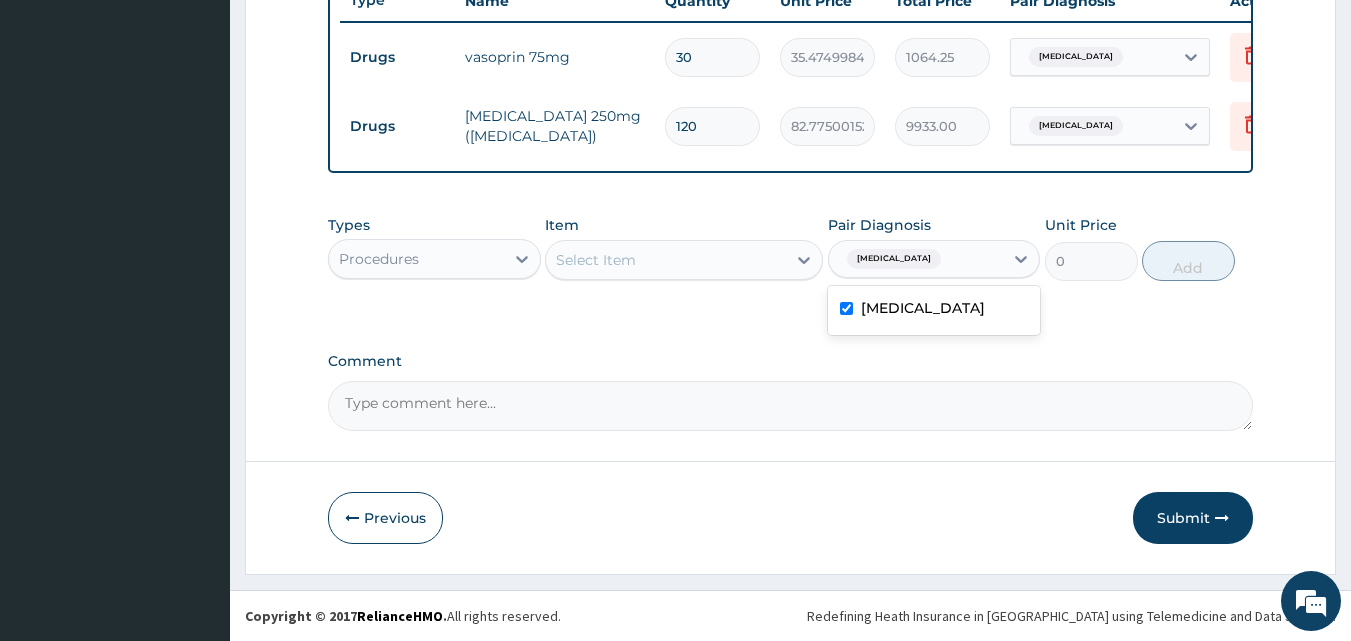 click on "Select Item" at bounding box center (666, 260) 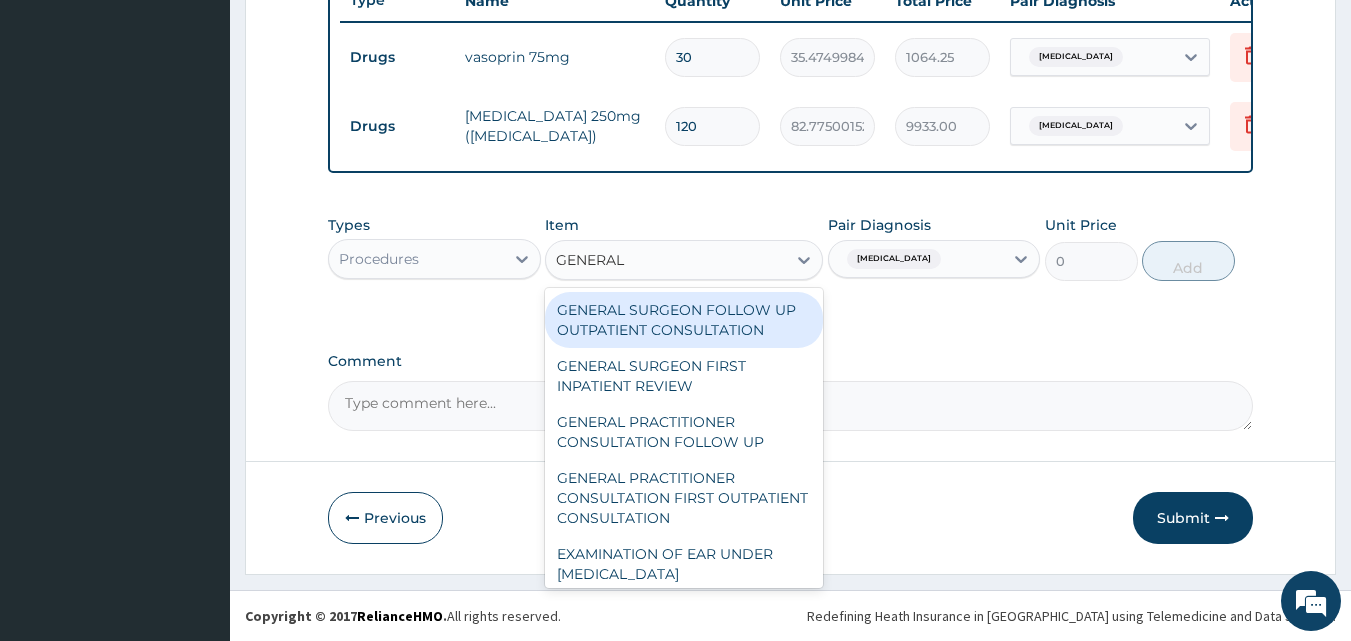 type on "GENERAL P" 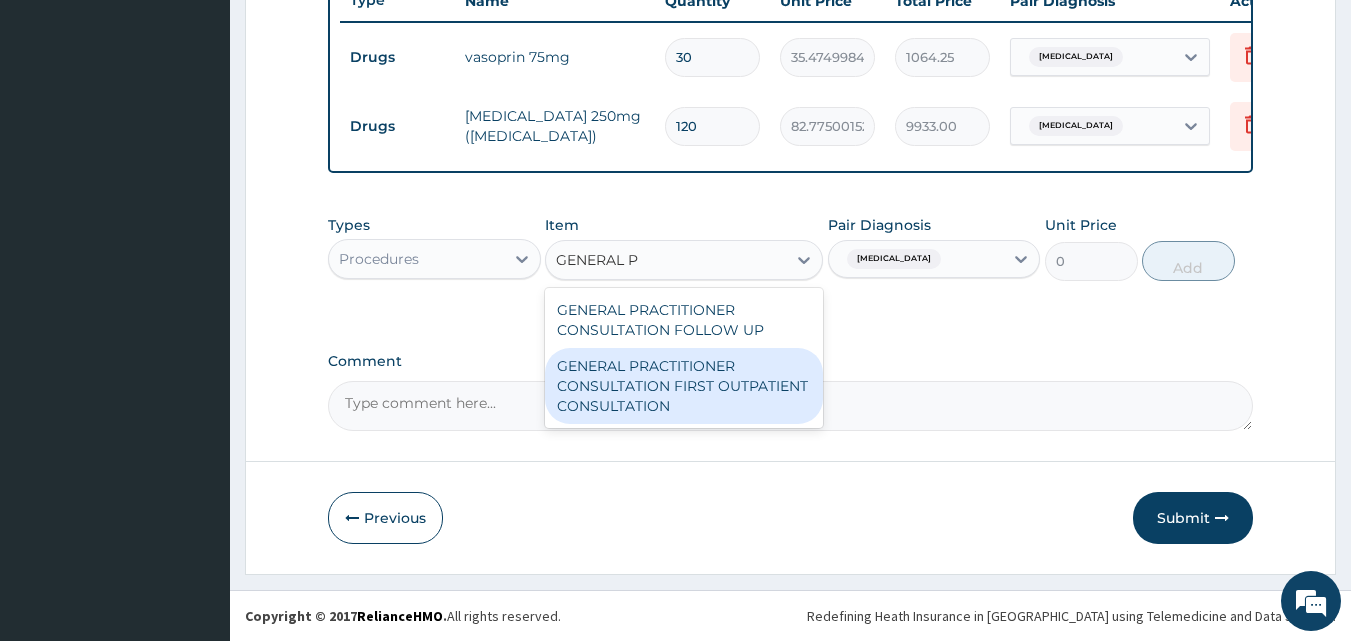 click on "GENERAL PRACTITIONER CONSULTATION FIRST OUTPATIENT CONSULTATION" at bounding box center (684, 386) 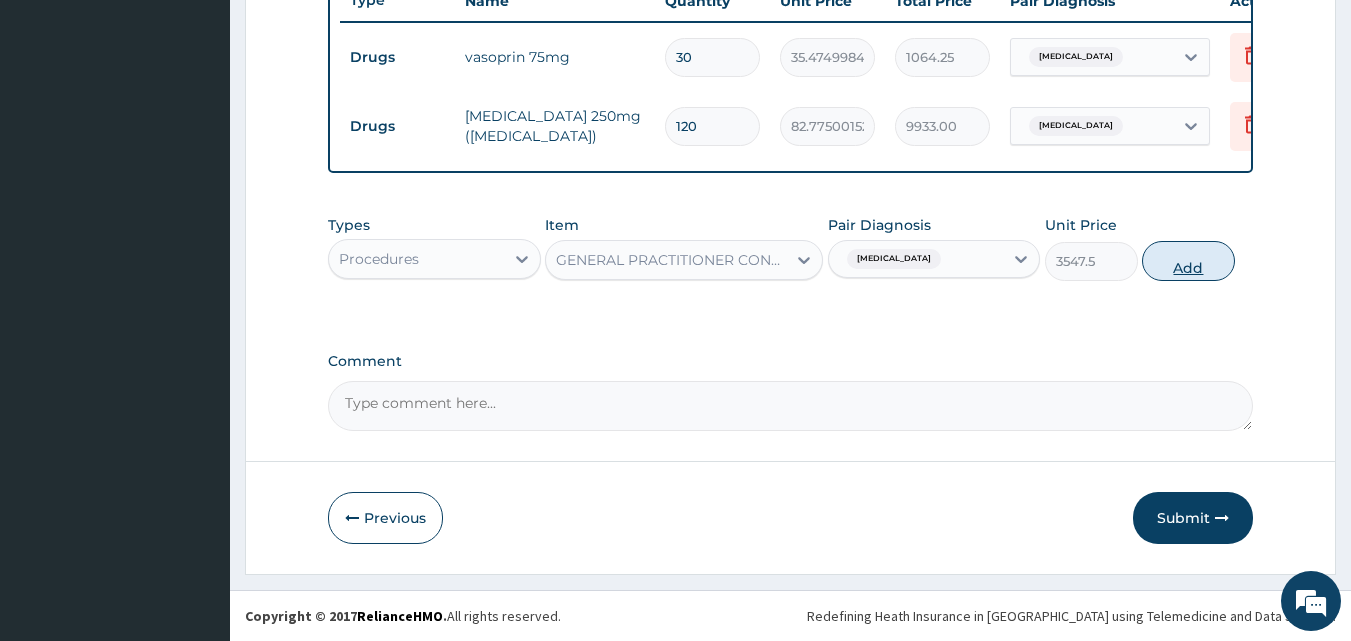 click on "Add" at bounding box center [1188, 261] 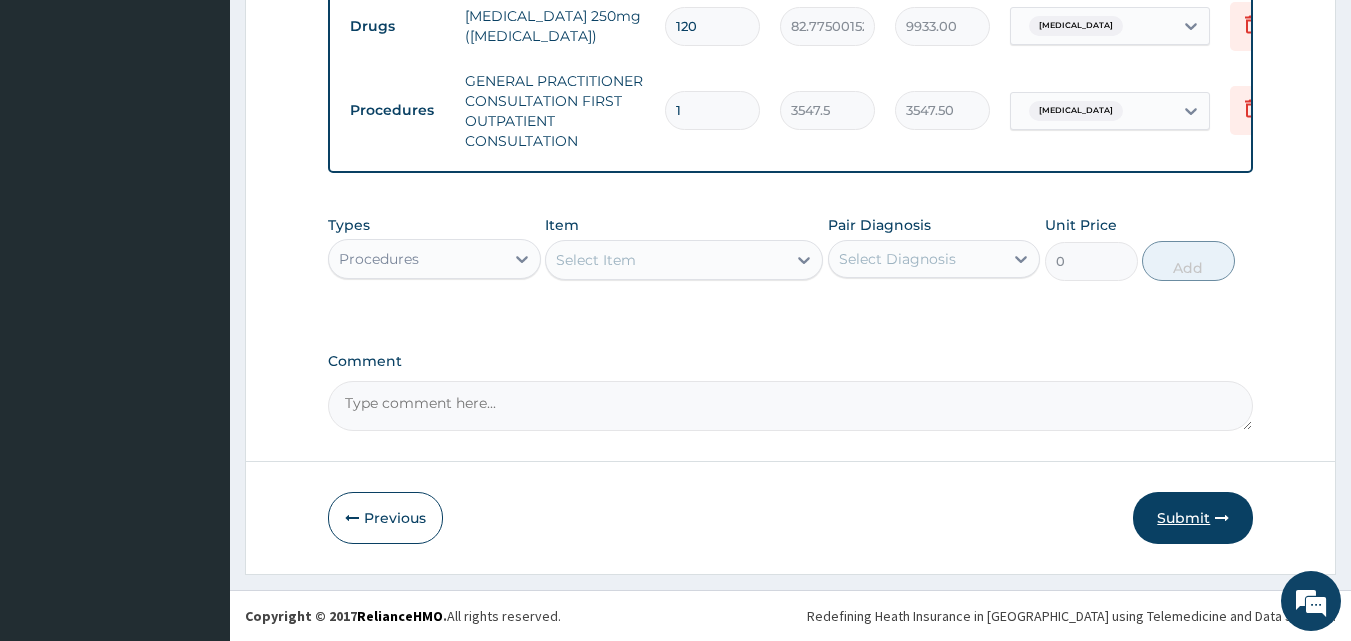 click on "Submit" at bounding box center (1193, 518) 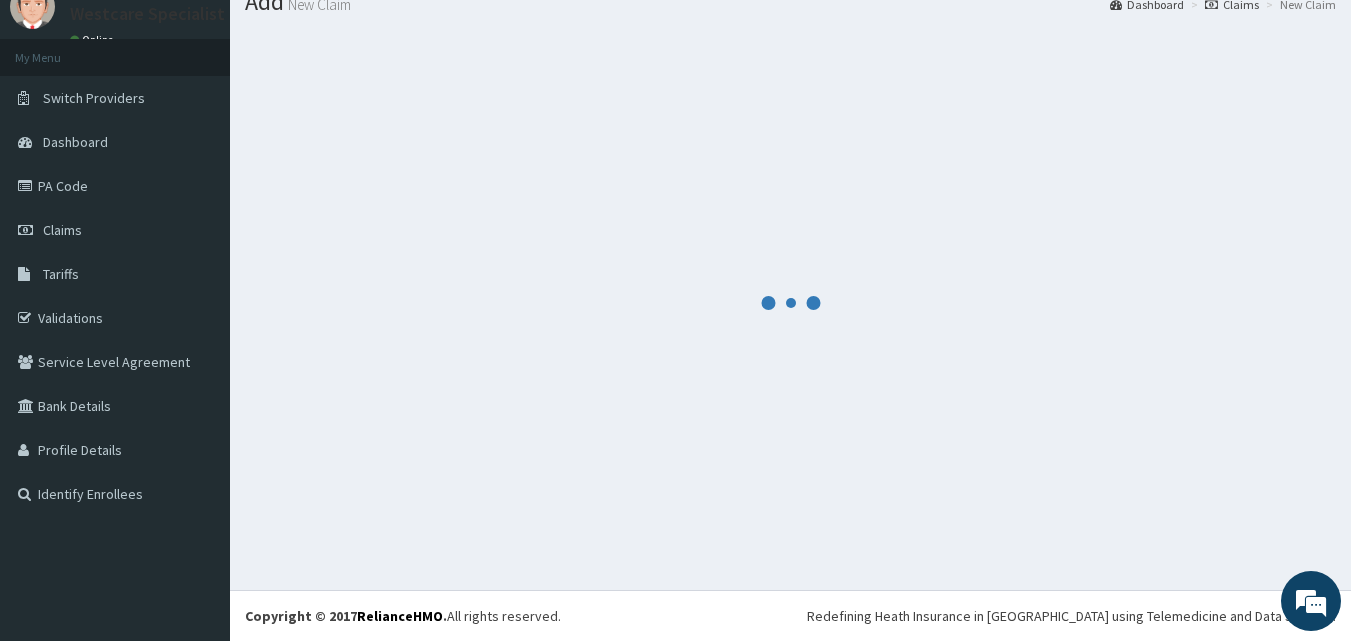 scroll, scrollTop: 890, scrollLeft: 0, axis: vertical 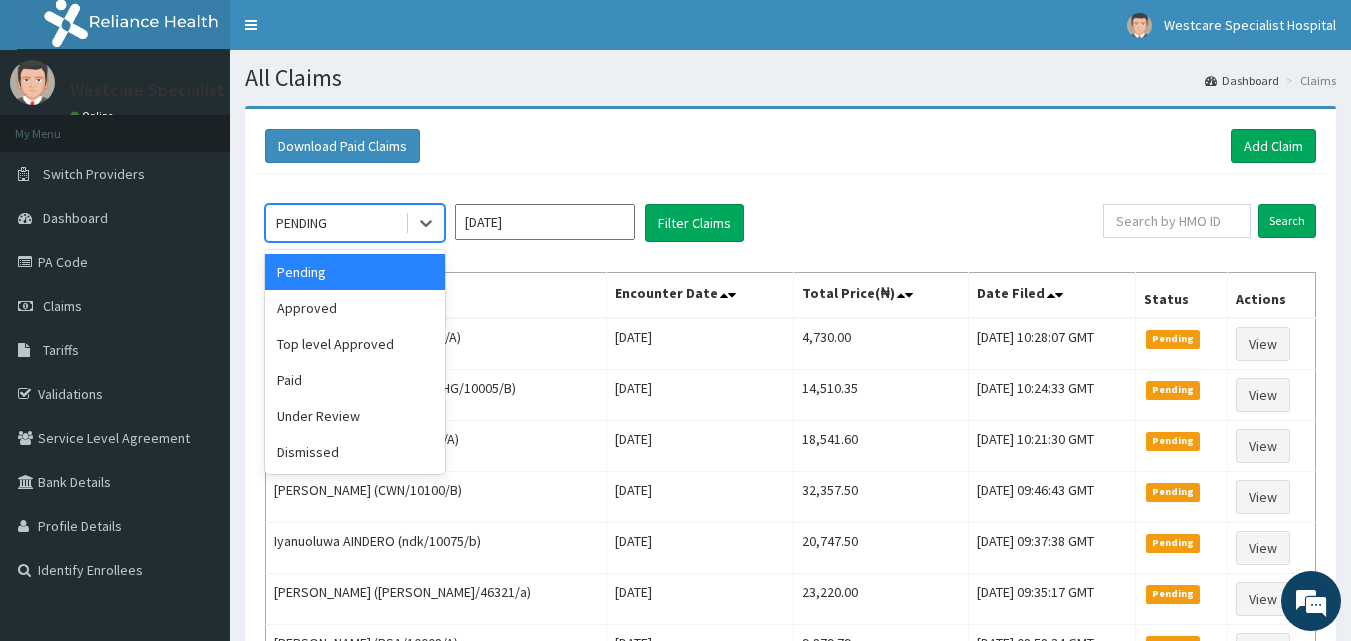click on "PENDING" at bounding box center (335, 223) 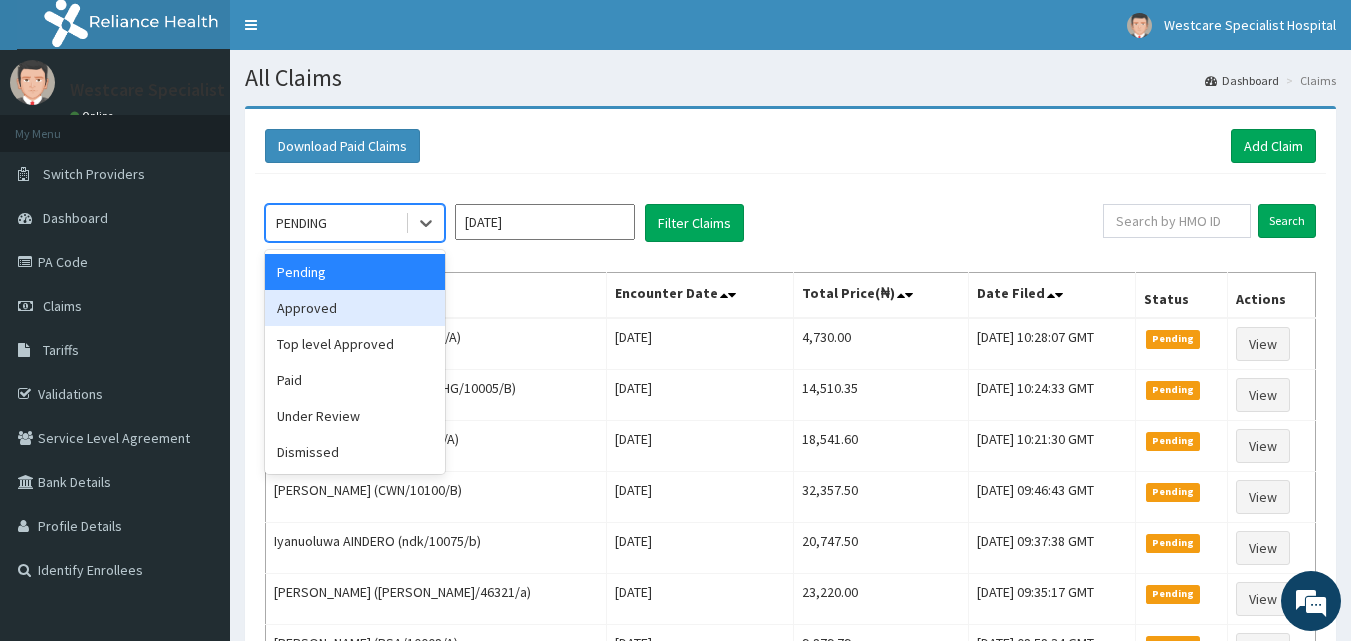 click on "Approved" at bounding box center [355, 308] 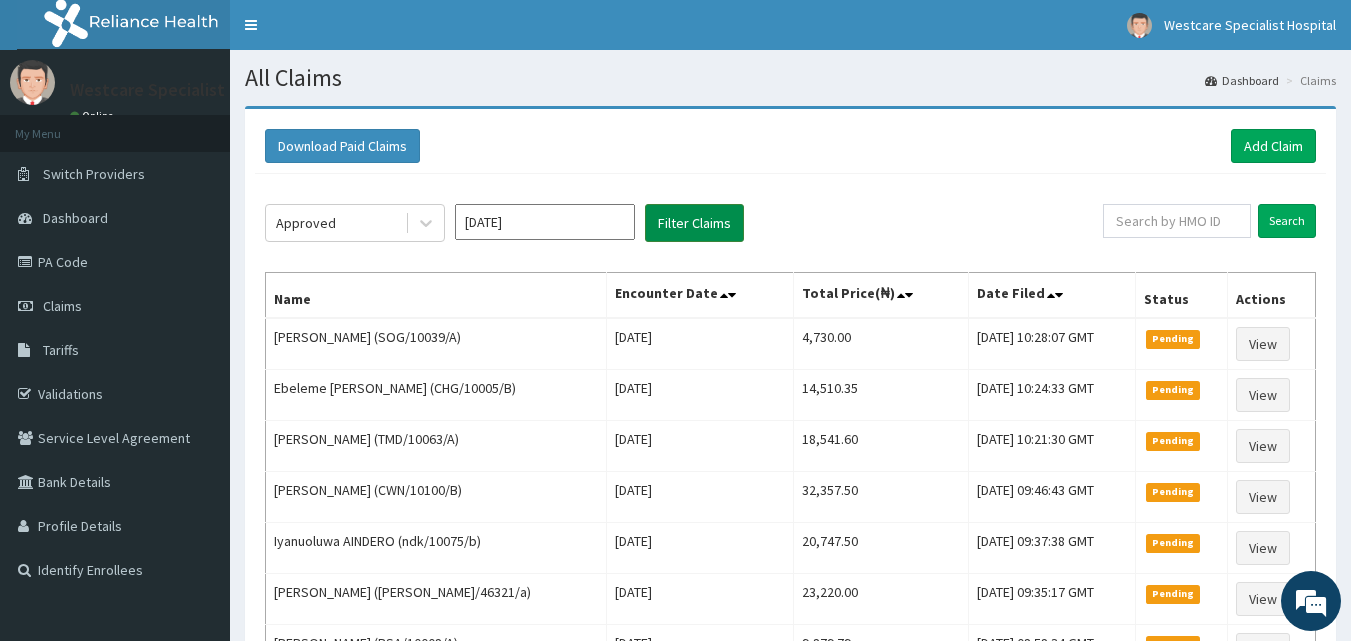 click on "Filter Claims" at bounding box center [694, 223] 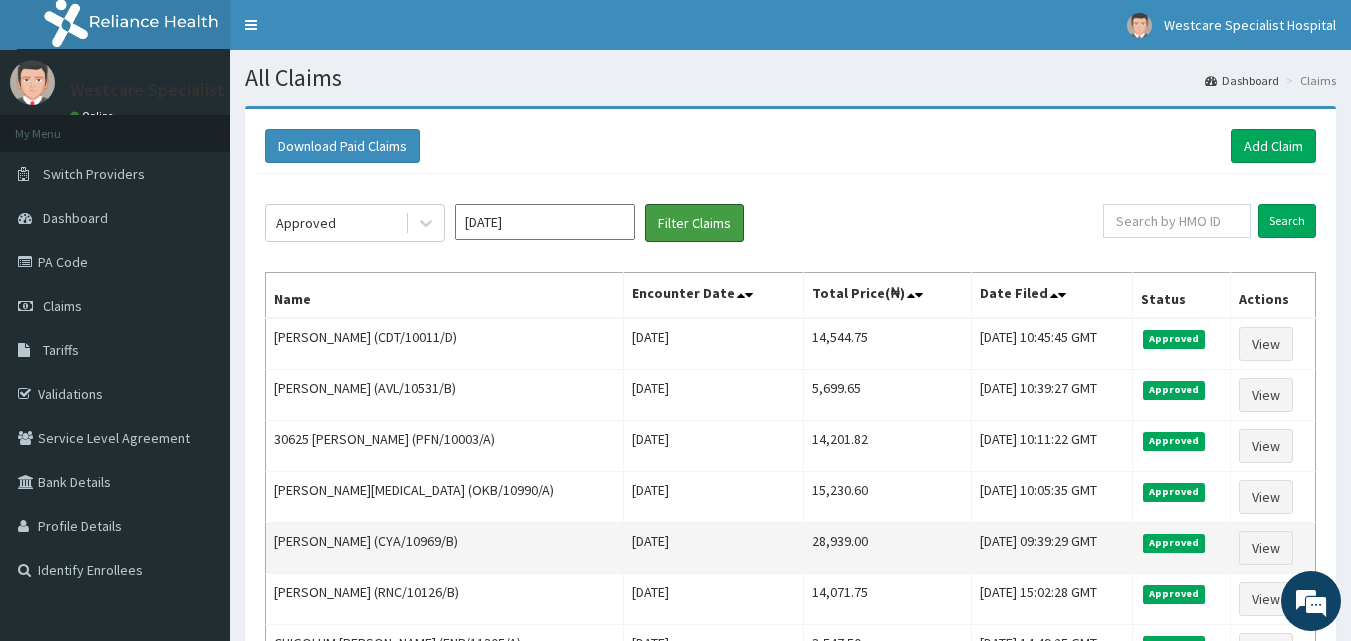 scroll, scrollTop: 0, scrollLeft: 0, axis: both 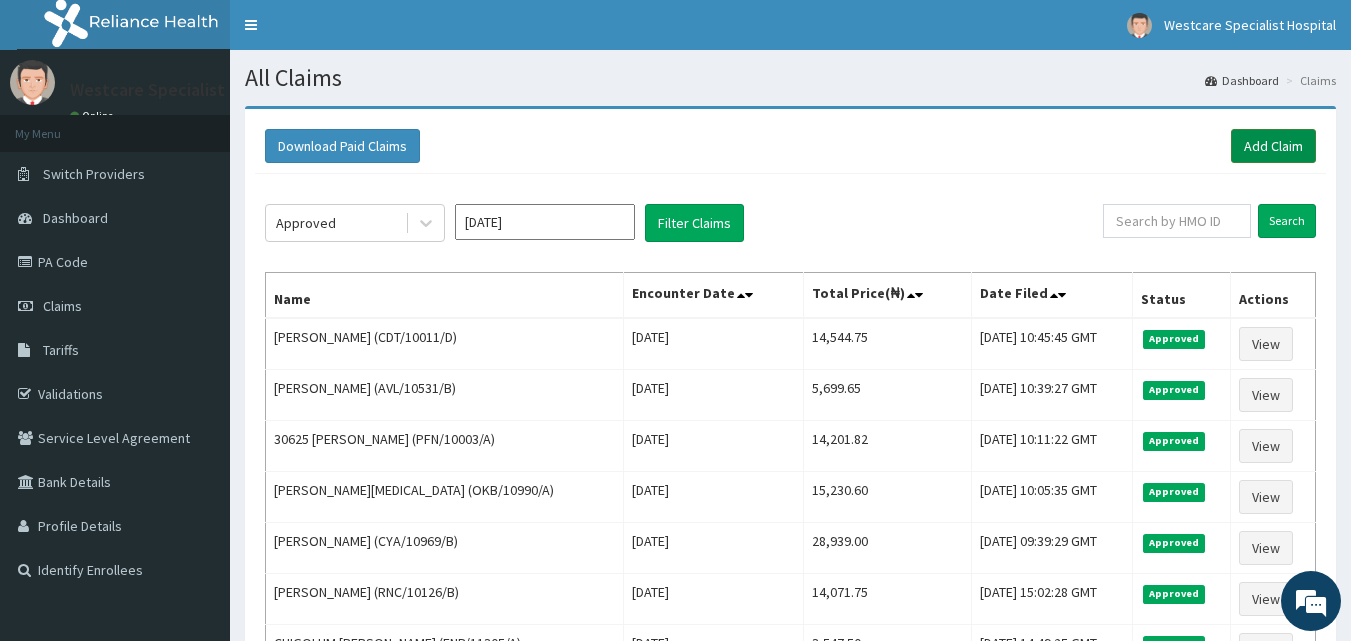 click on "Add Claim" at bounding box center [1273, 146] 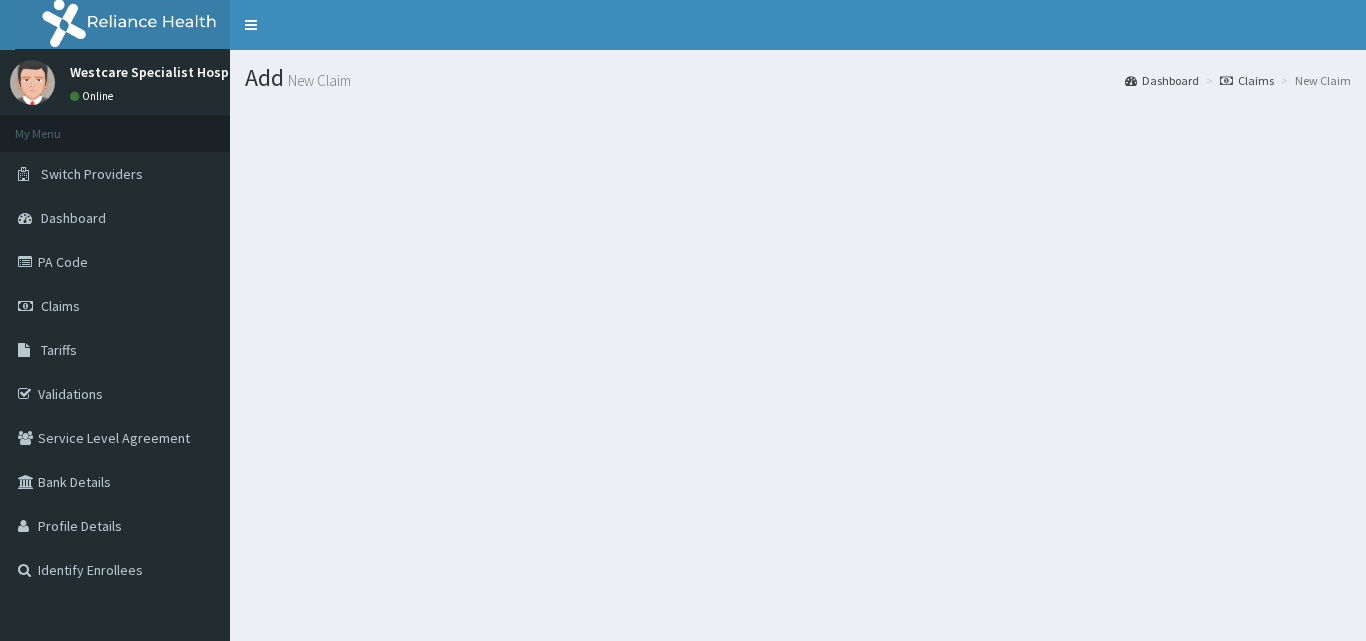scroll, scrollTop: 0, scrollLeft: 0, axis: both 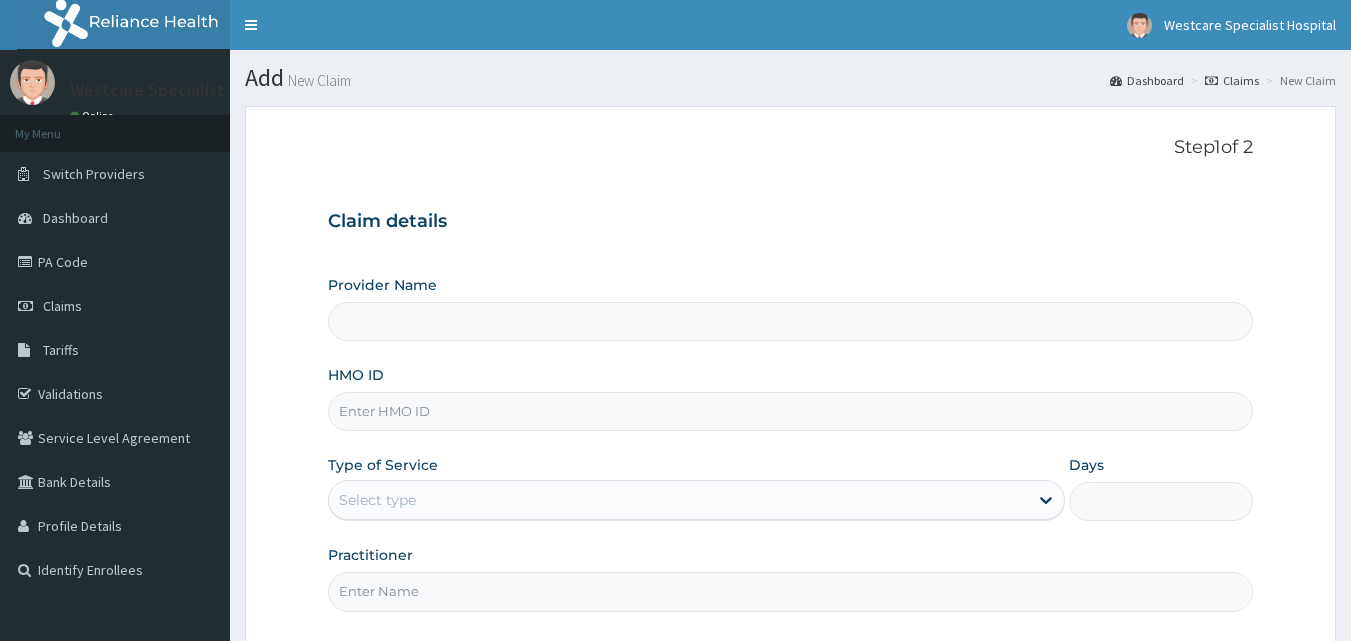 type on "WestCare Specialist Hospital" 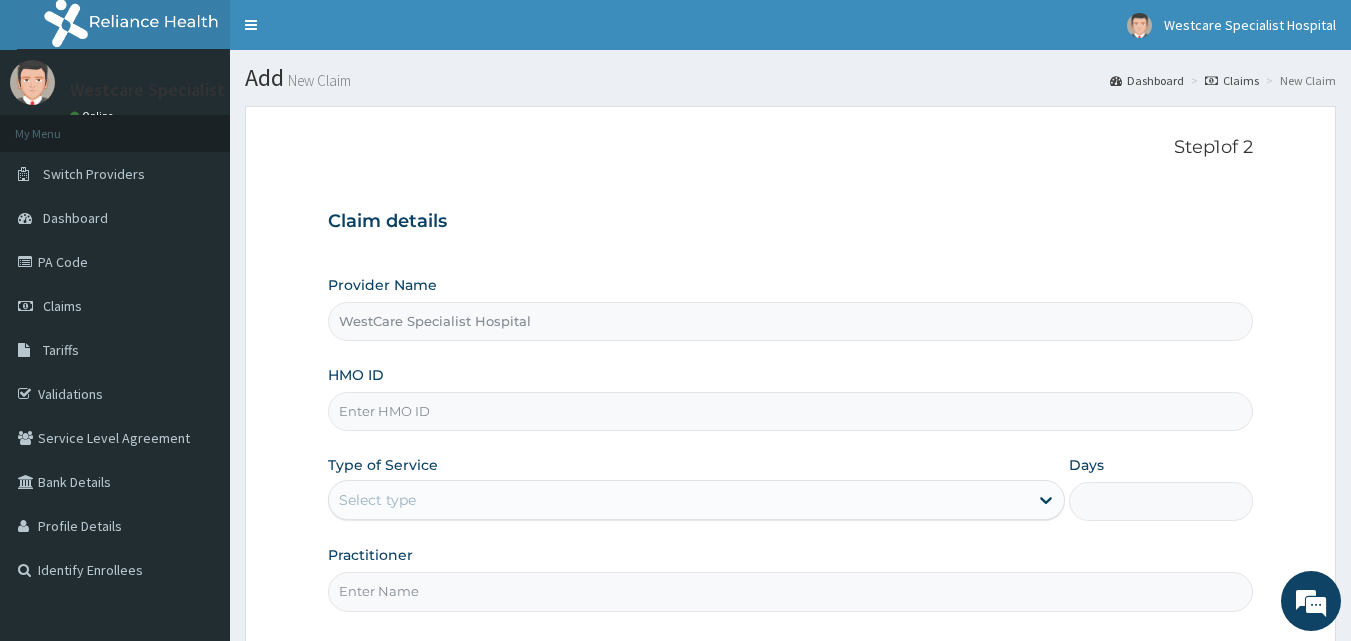 scroll, scrollTop: 0, scrollLeft: 0, axis: both 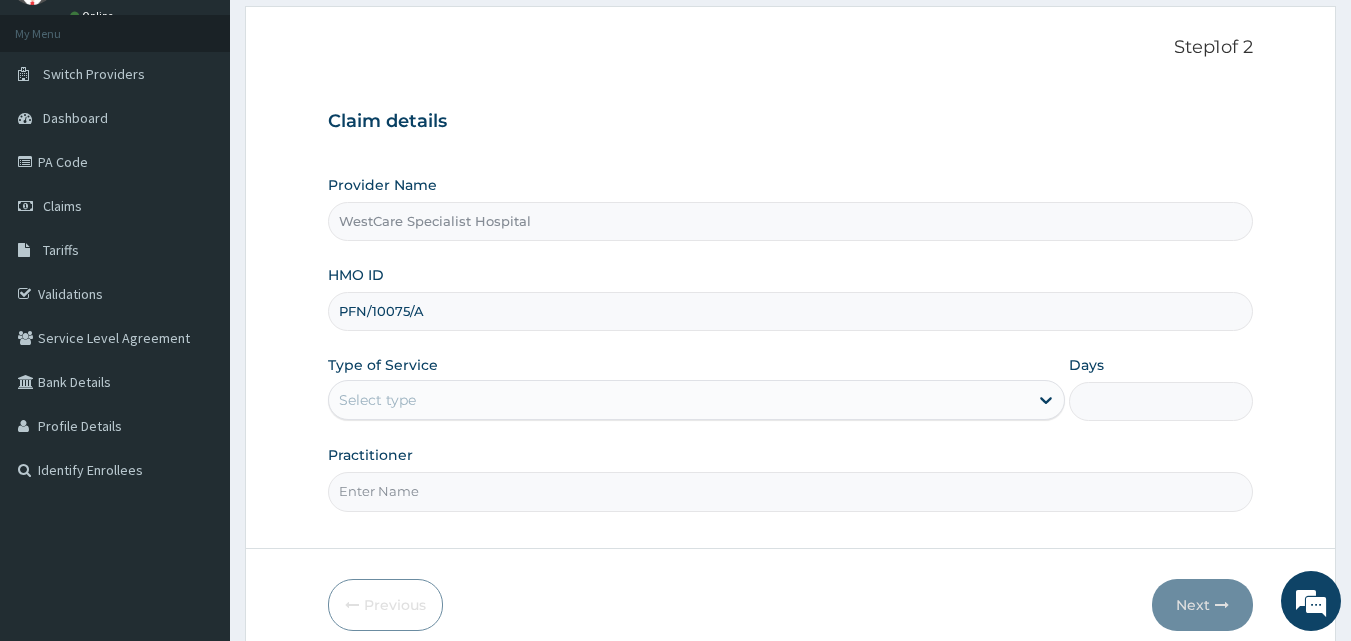 type on "PFN/10075/A" 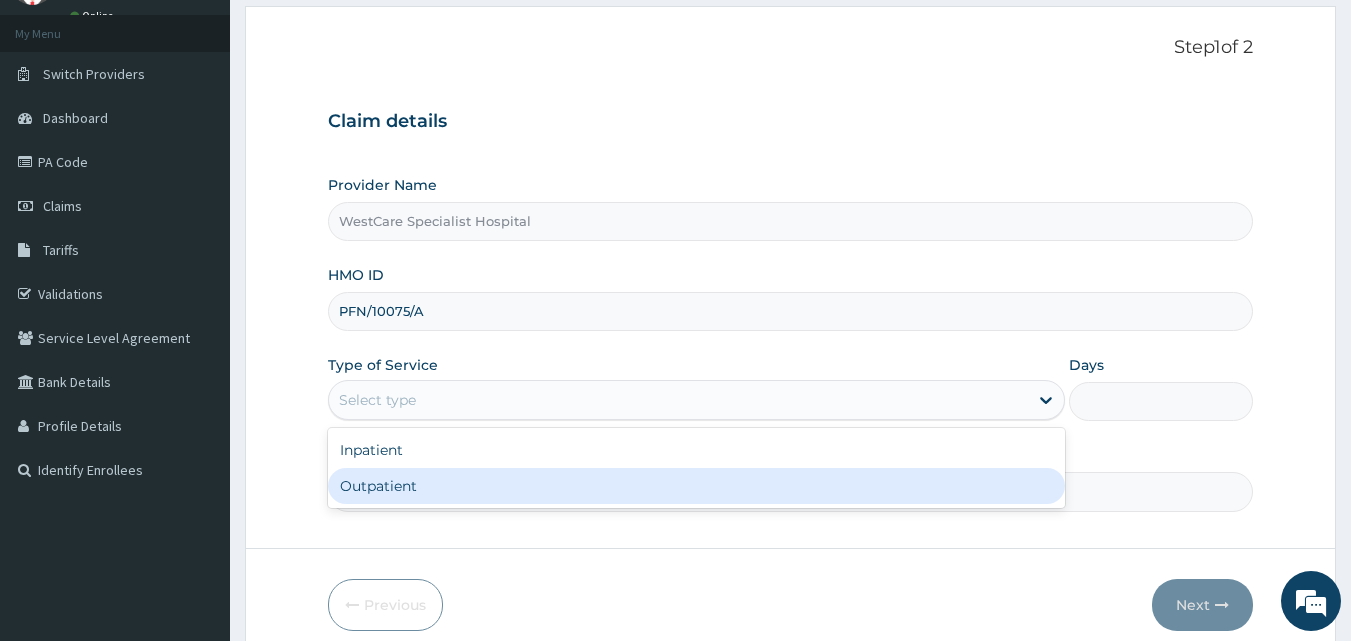 click on "Outpatient" at bounding box center (696, 486) 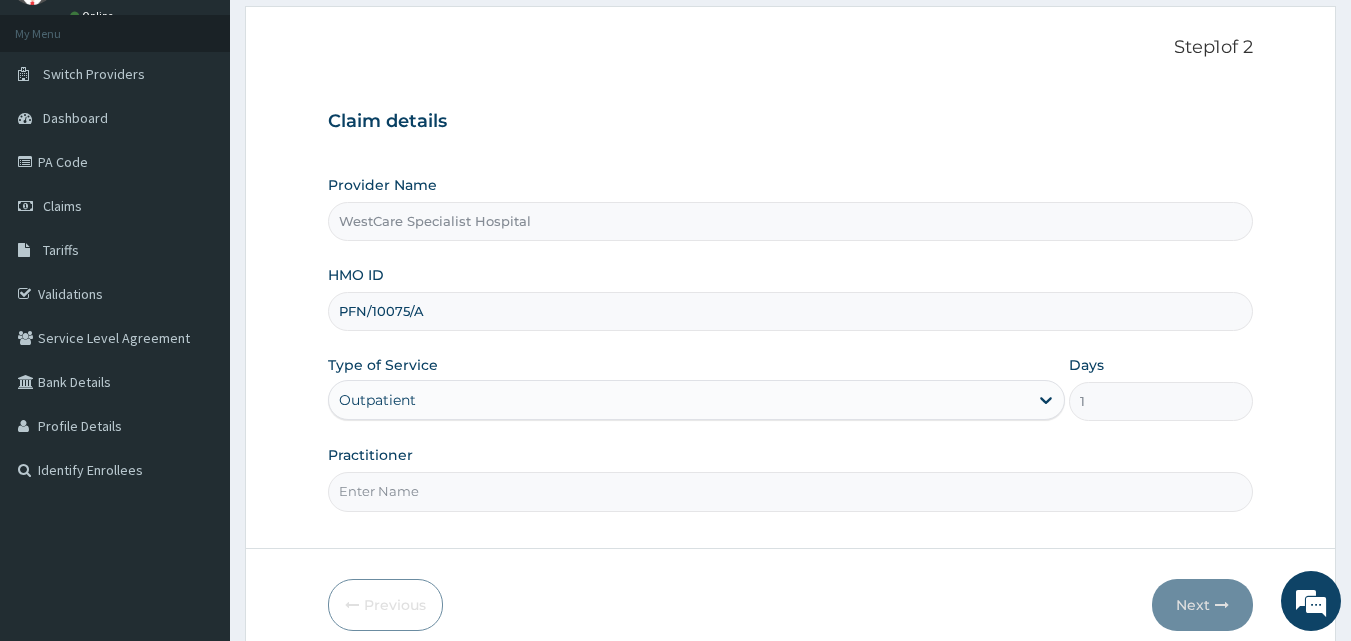click on "Practitioner" at bounding box center [791, 491] 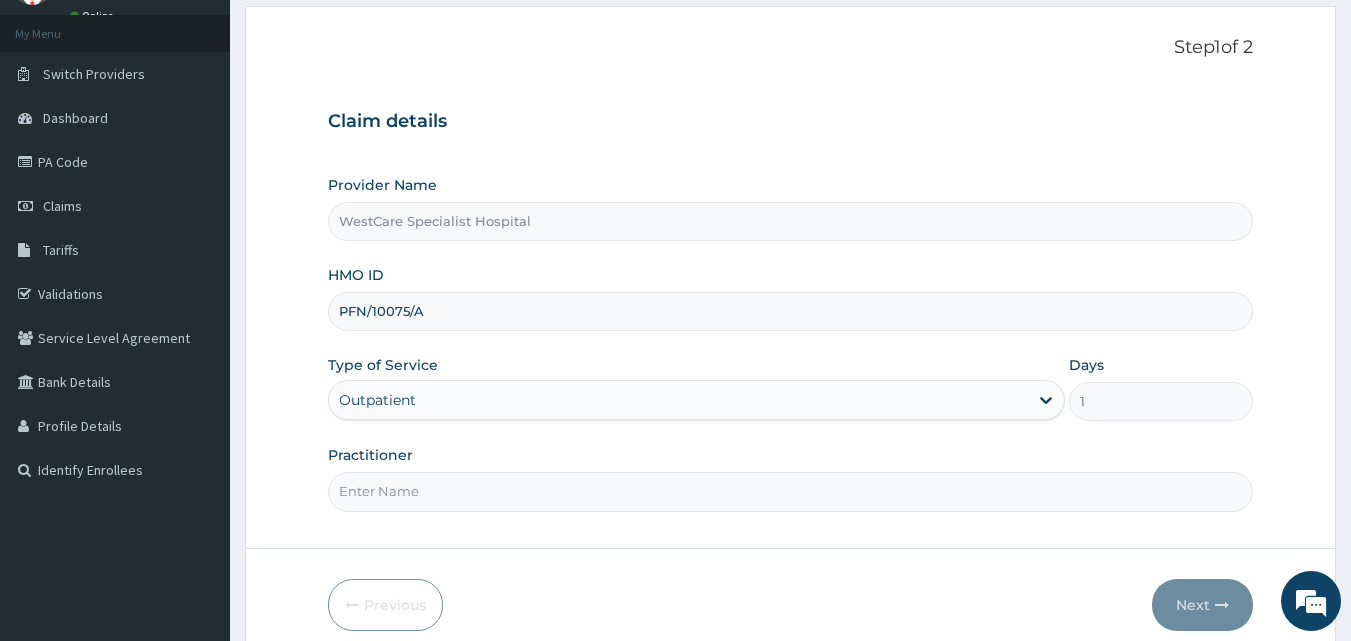 type on "DR ERUKPE" 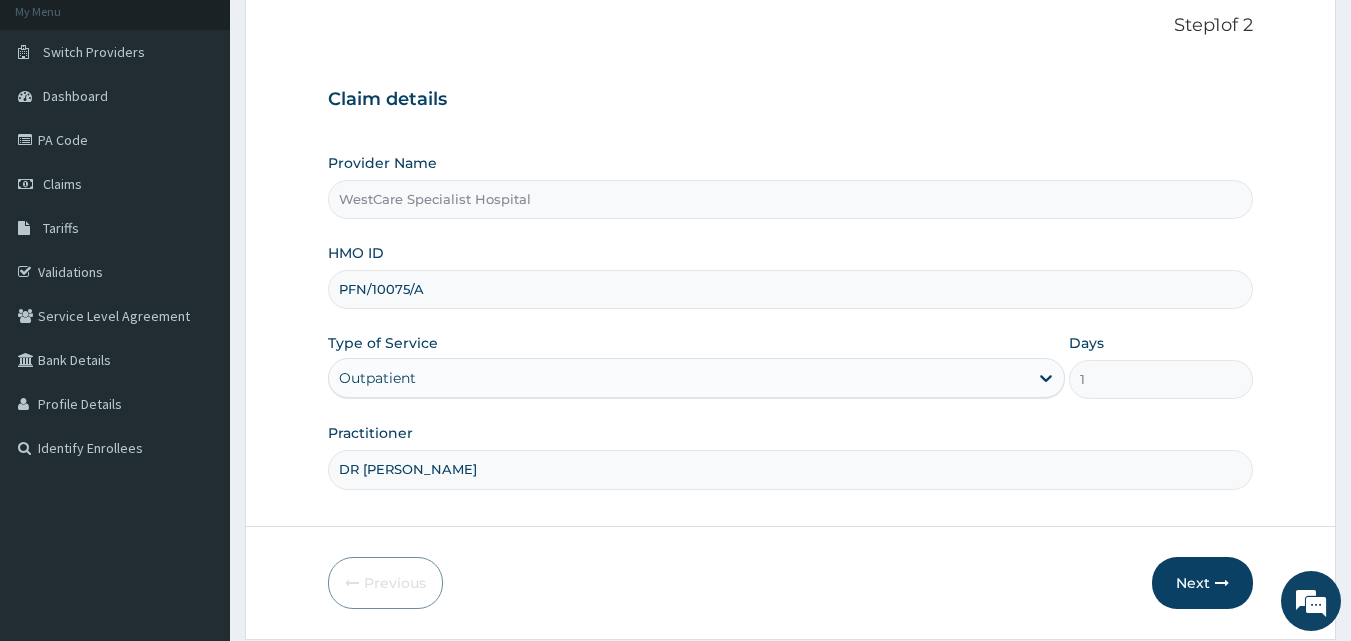 scroll, scrollTop: 187, scrollLeft: 0, axis: vertical 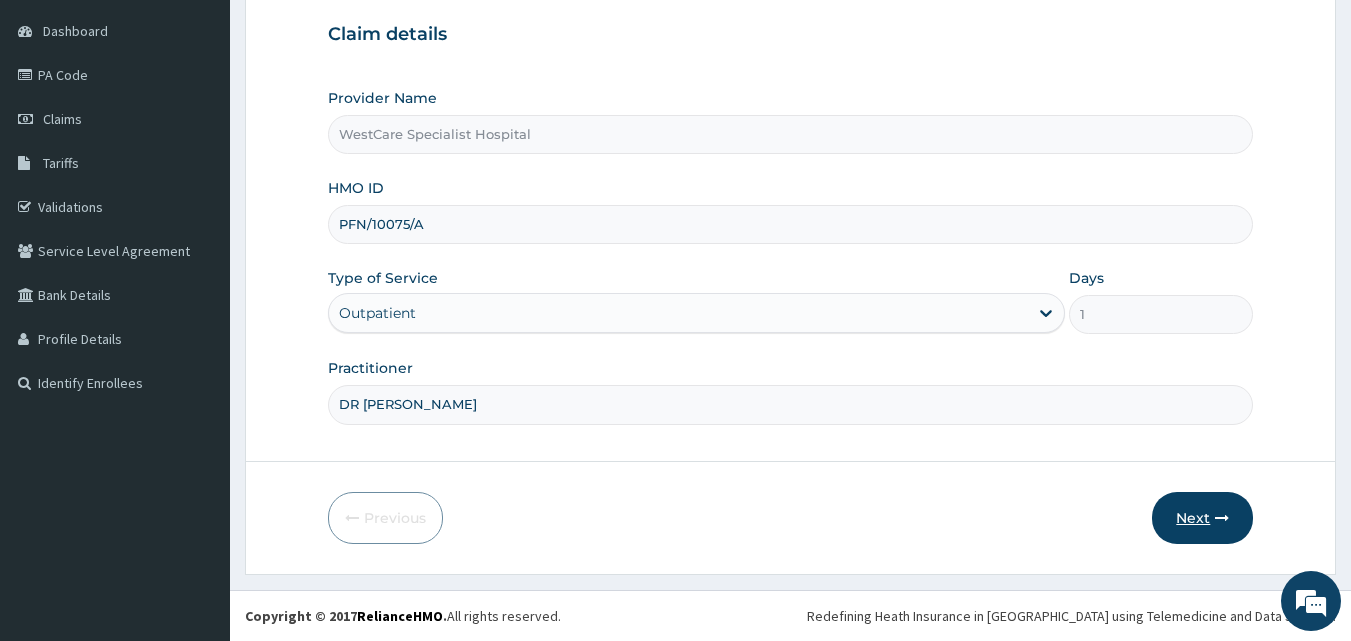 click on "Next" at bounding box center [1202, 518] 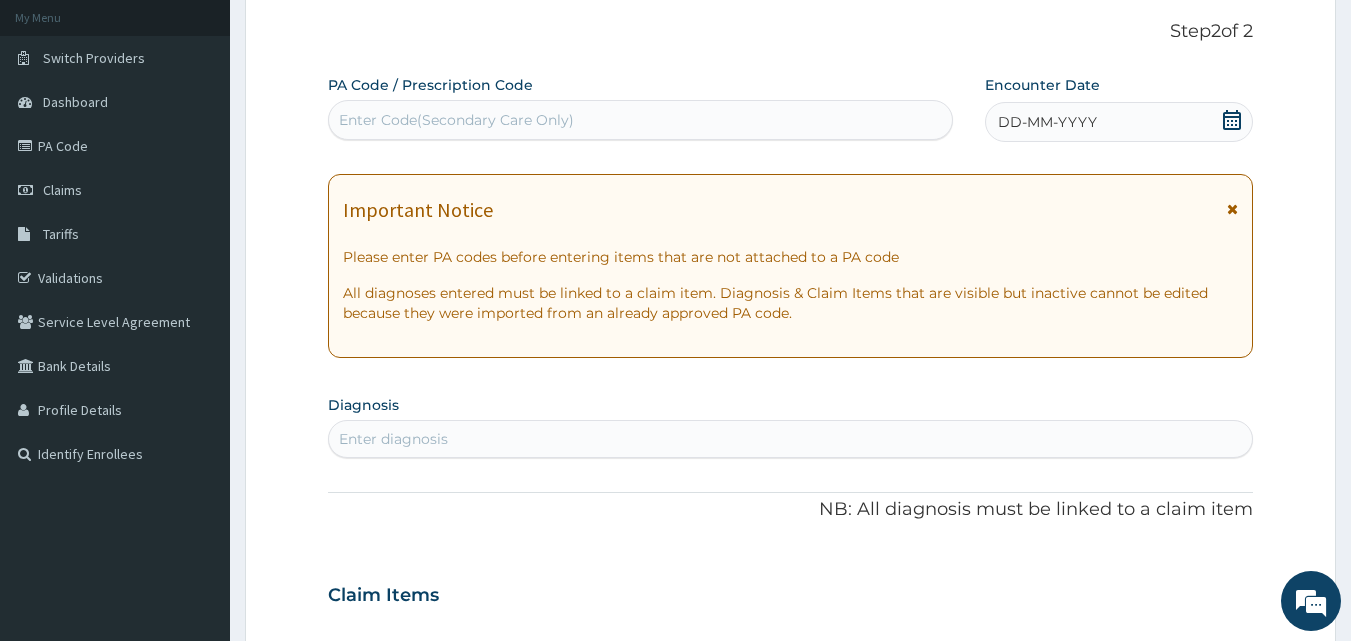 scroll, scrollTop: 0, scrollLeft: 0, axis: both 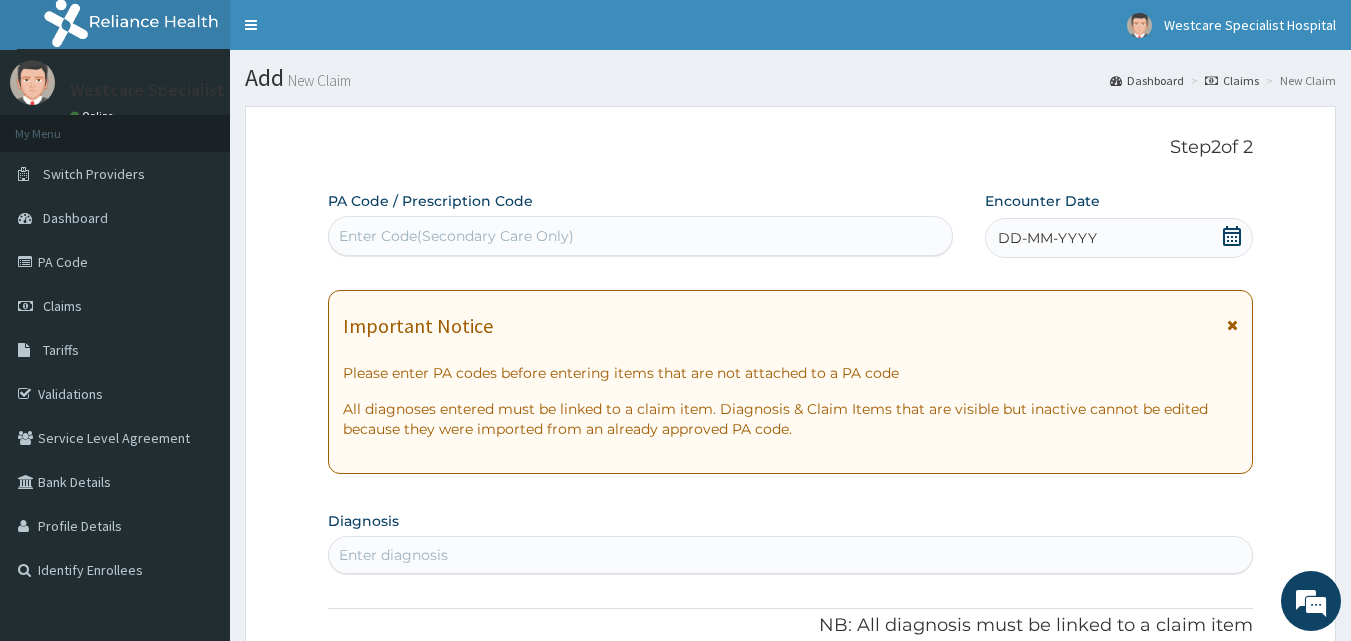 click on "Enter Code(Secondary Care Only)" at bounding box center (641, 236) 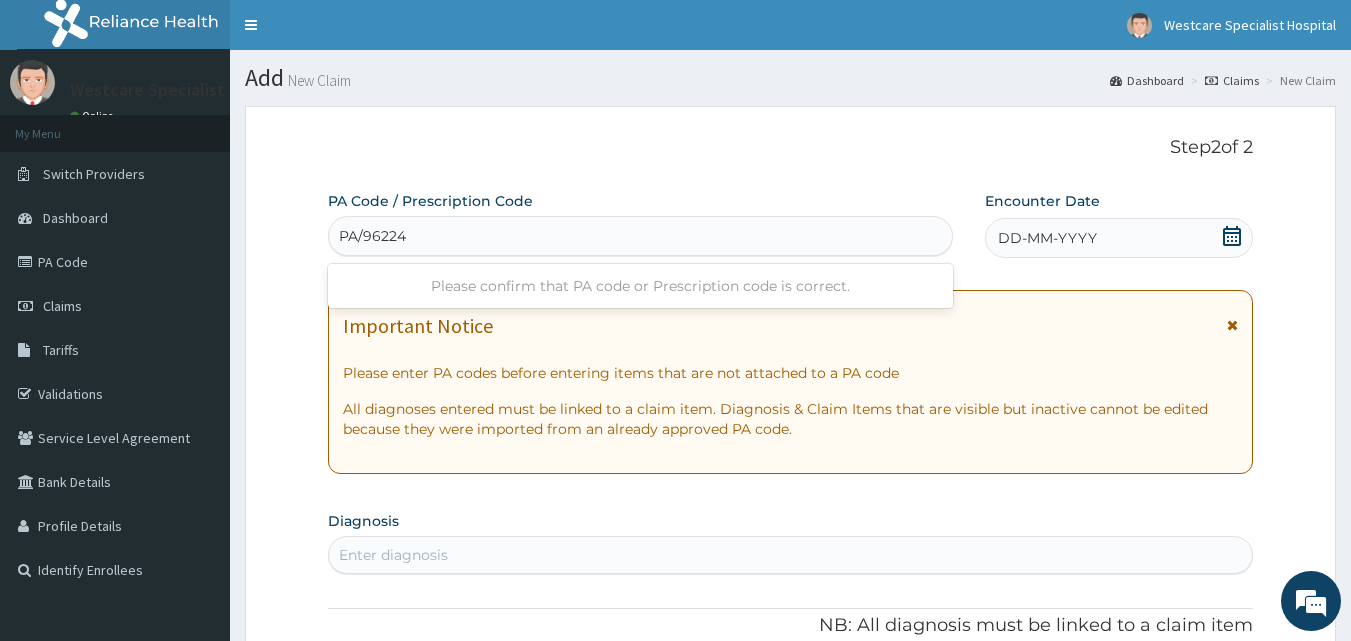 type on "PA/96224E" 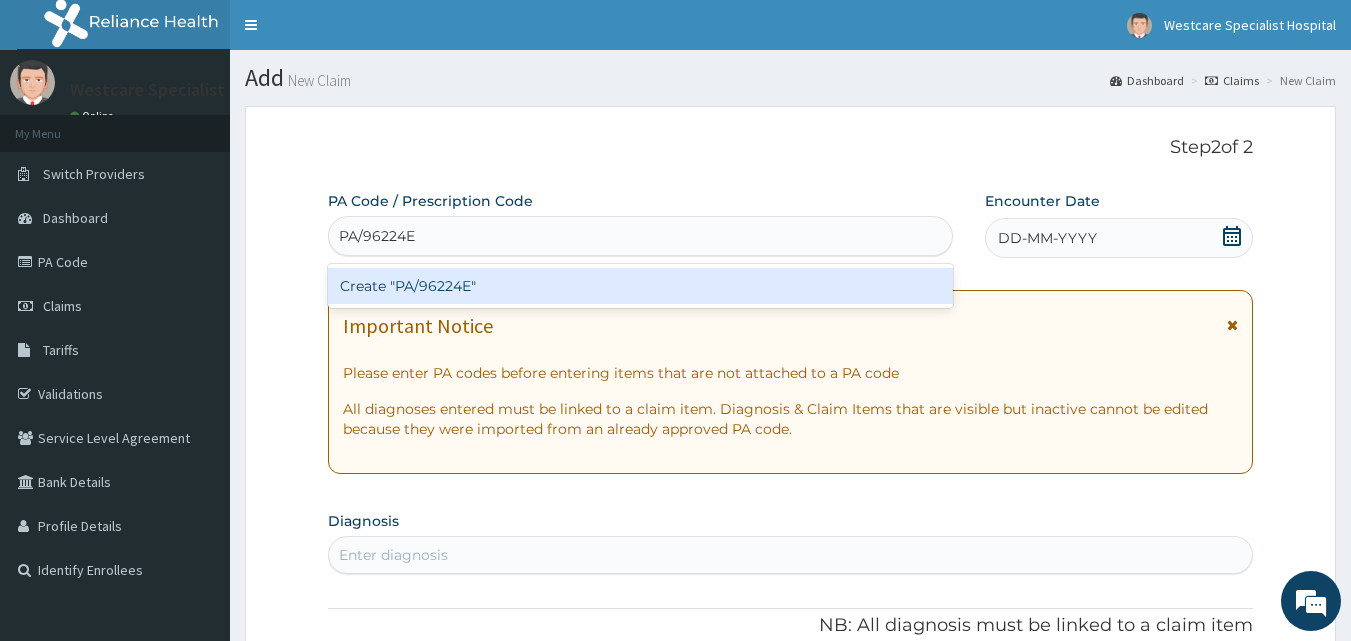 click on "Create "PA/96224E"" at bounding box center (641, 286) 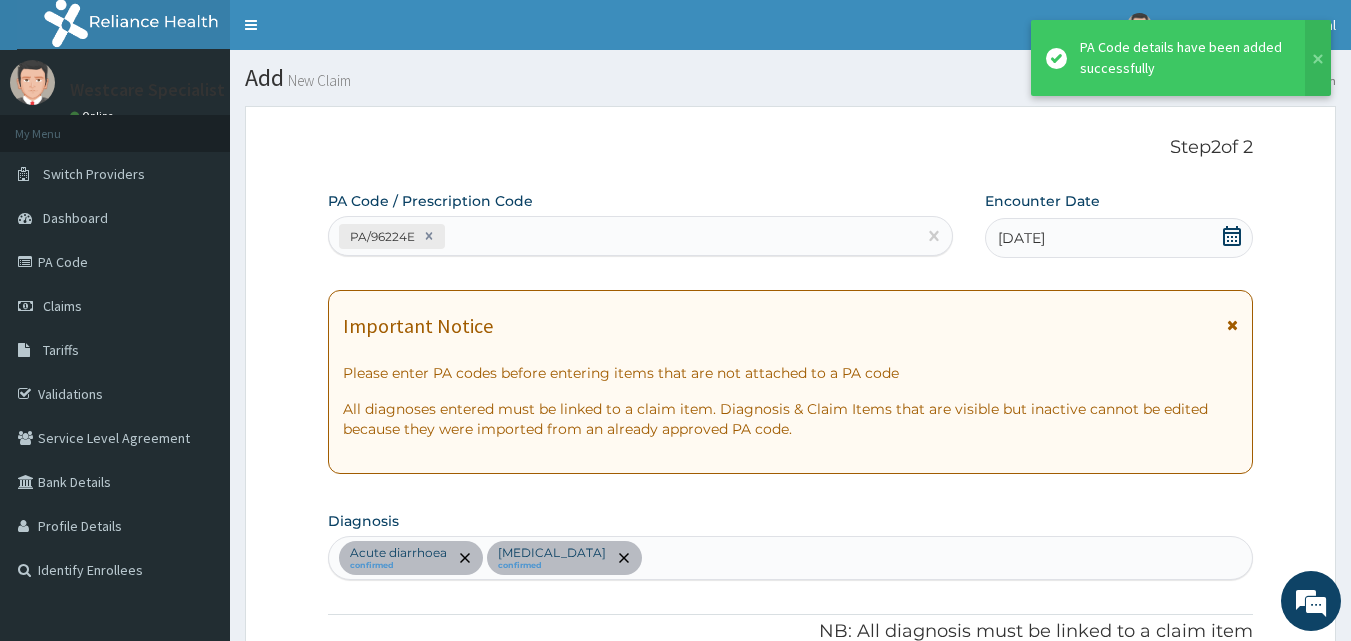 scroll, scrollTop: 650, scrollLeft: 0, axis: vertical 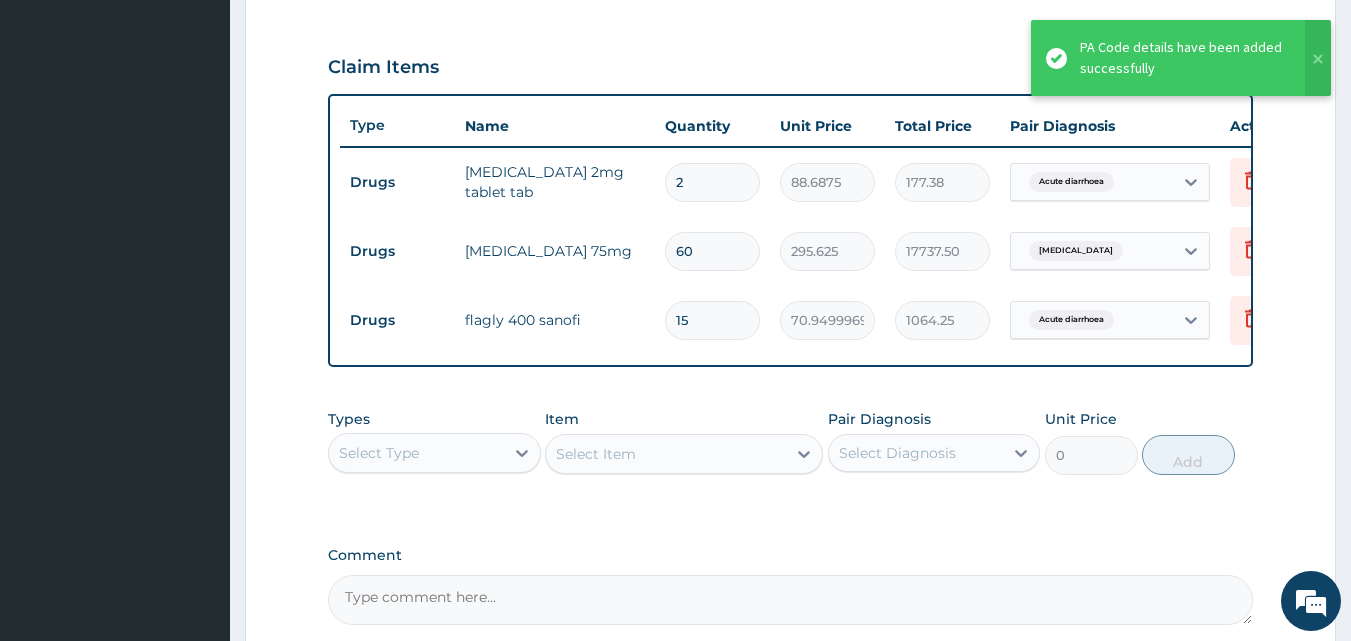 click on "Select Type" at bounding box center (416, 453) 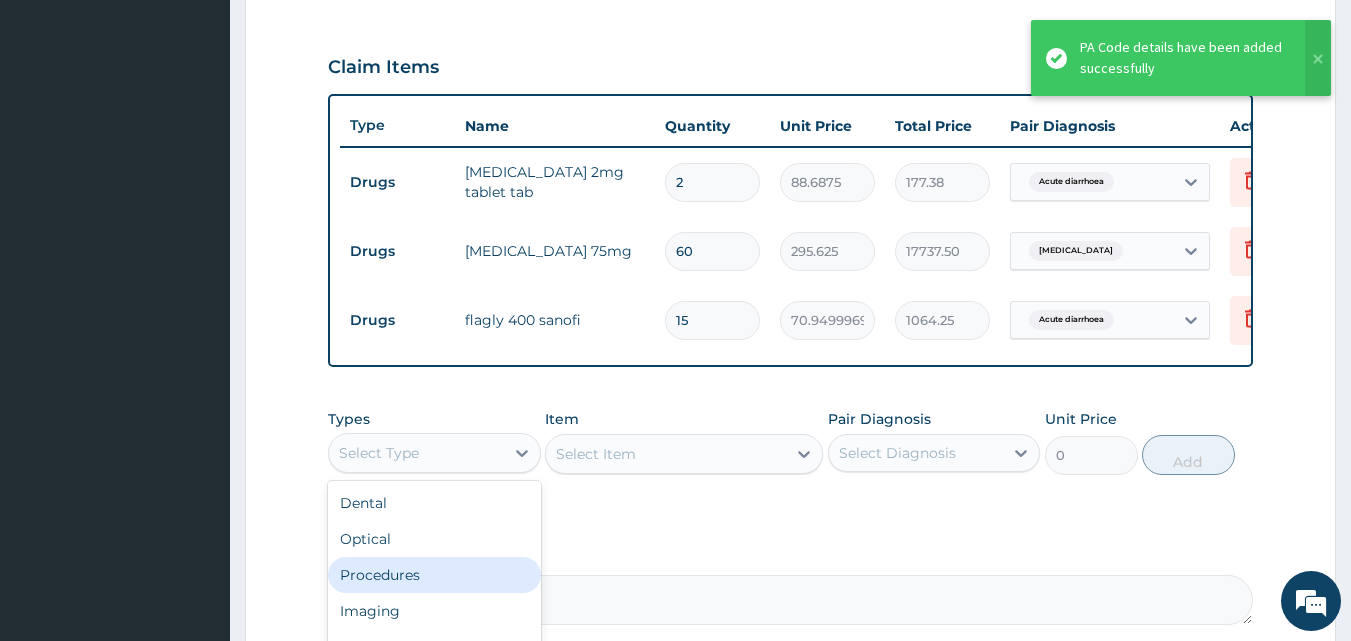 click on "Procedures" at bounding box center (434, 575) 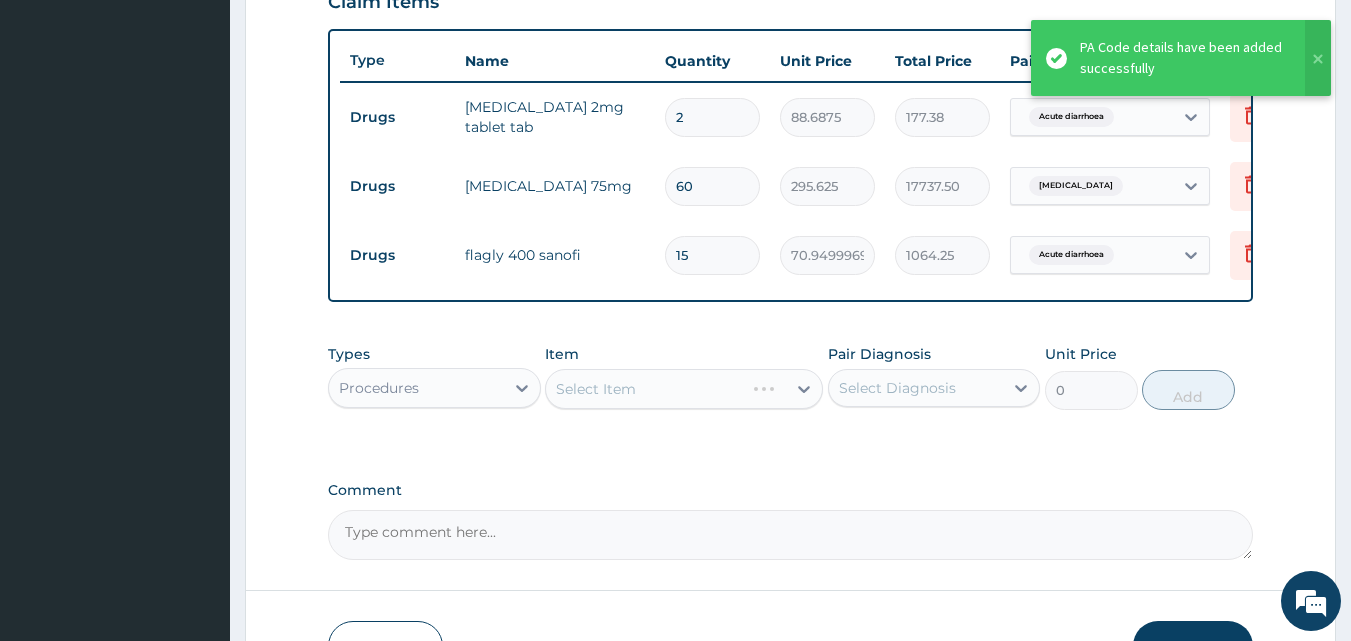 scroll, scrollTop: 750, scrollLeft: 0, axis: vertical 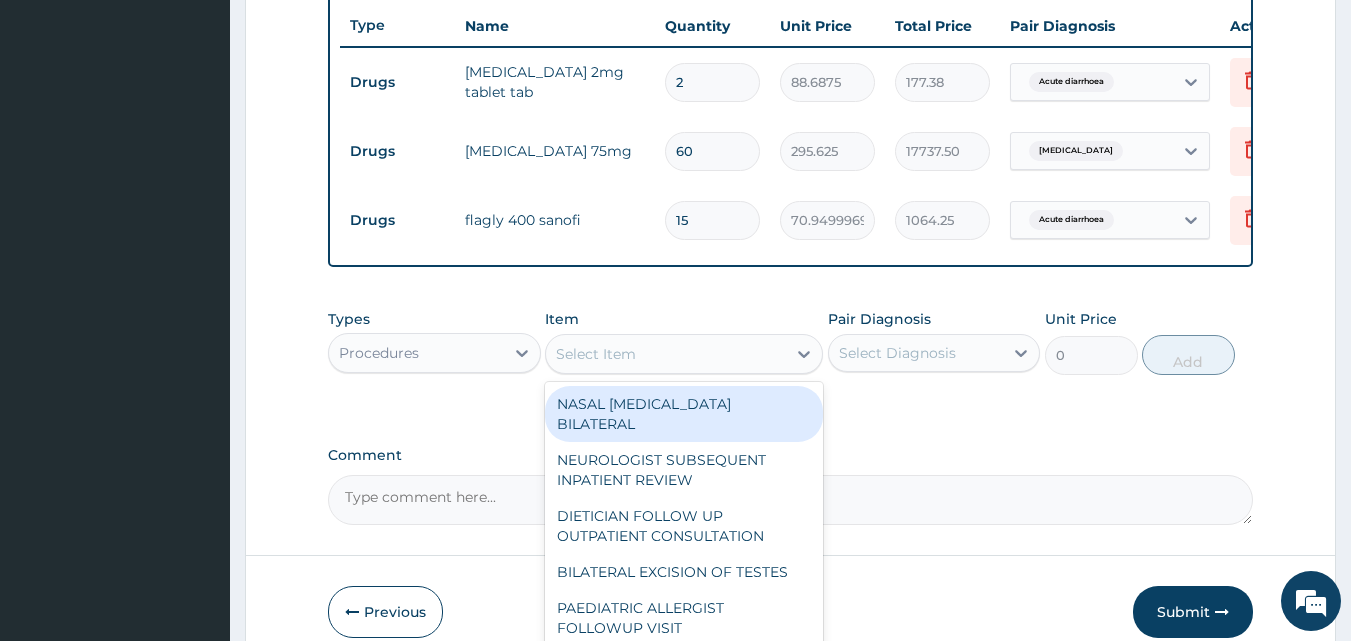 click on "Select Item" at bounding box center (596, 354) 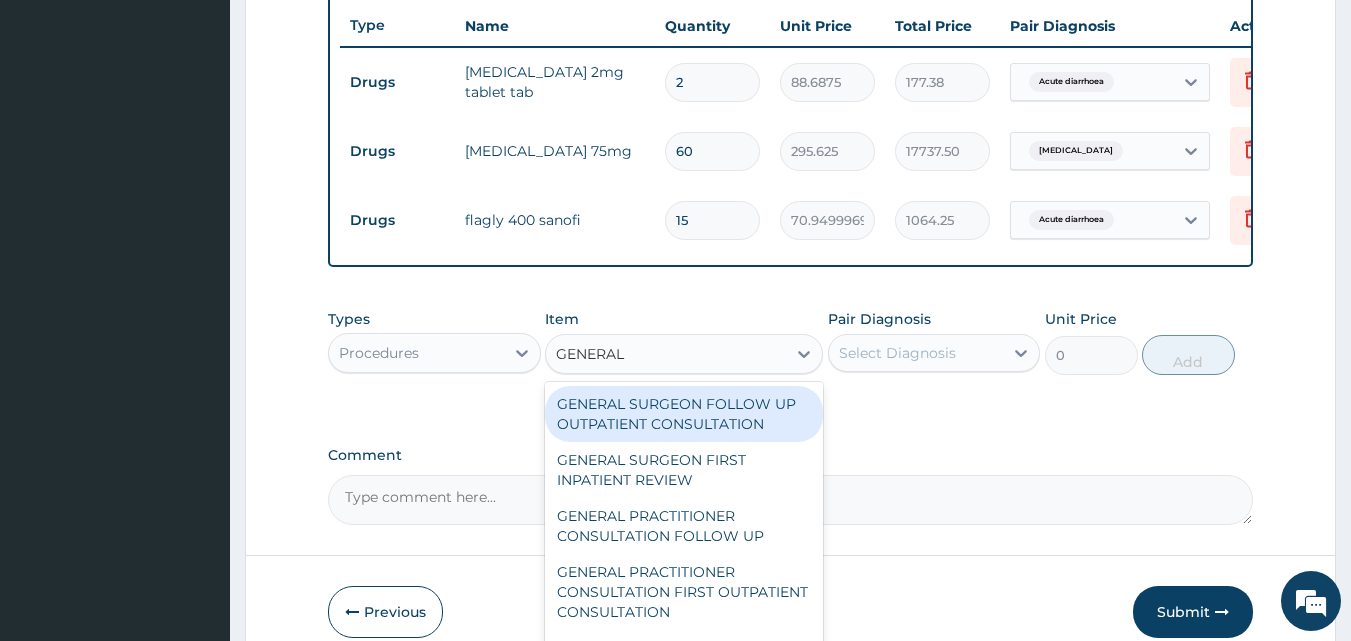 type on "GENERAL P" 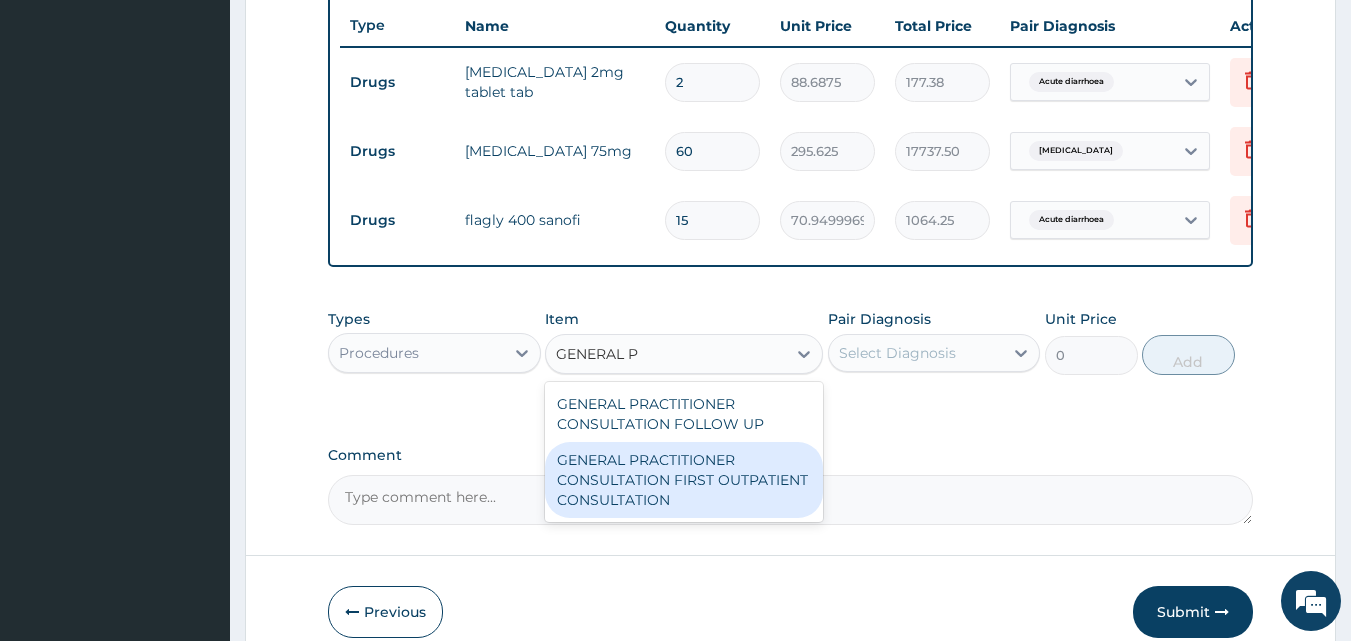 click on "GENERAL PRACTITIONER CONSULTATION FIRST OUTPATIENT CONSULTATION" at bounding box center [684, 480] 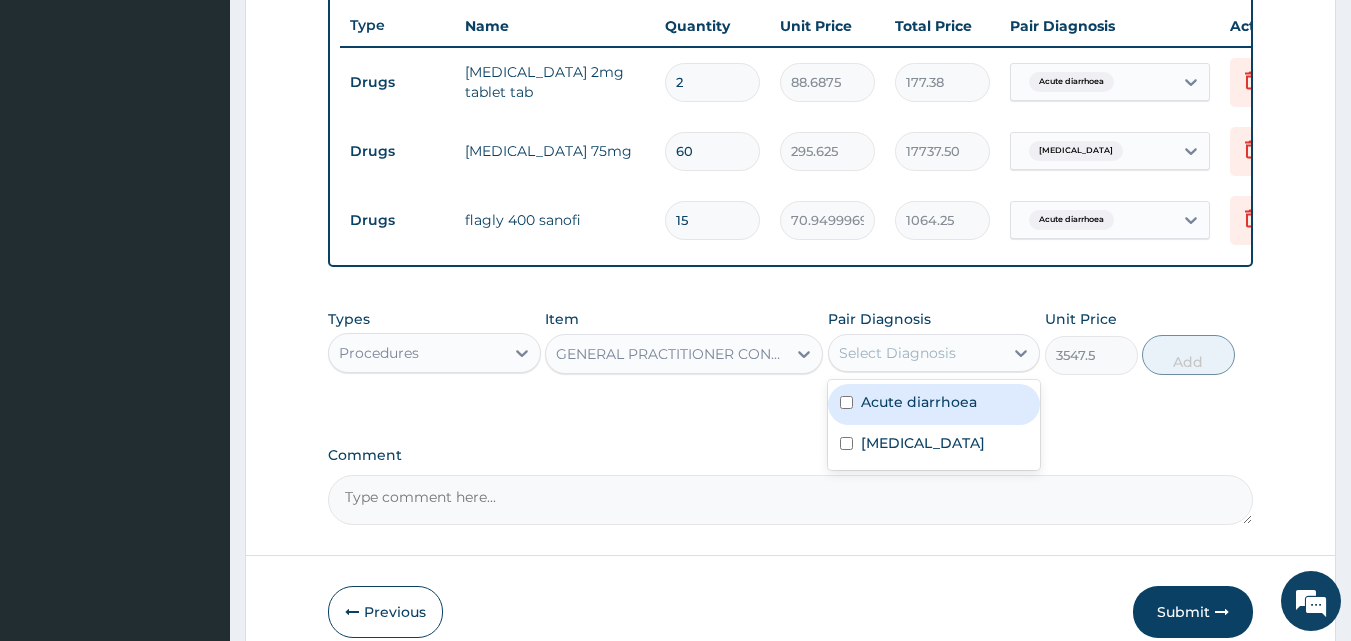 click on "Select Diagnosis" at bounding box center (916, 353) 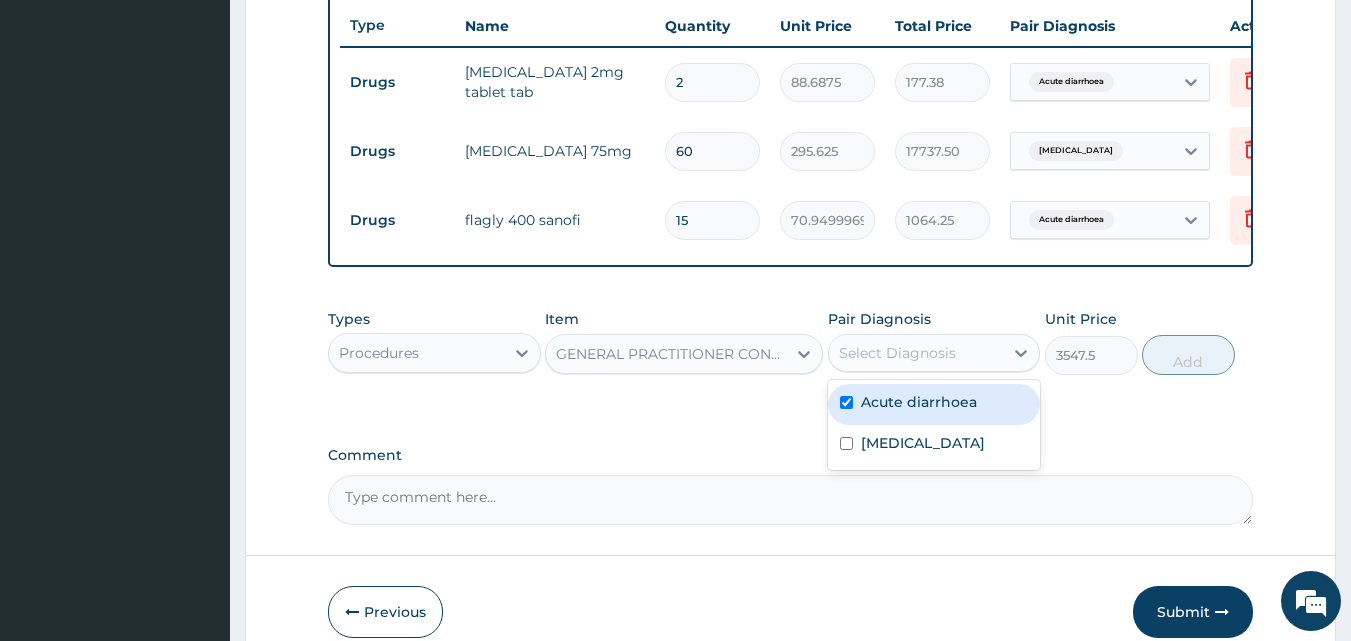 checkbox on "true" 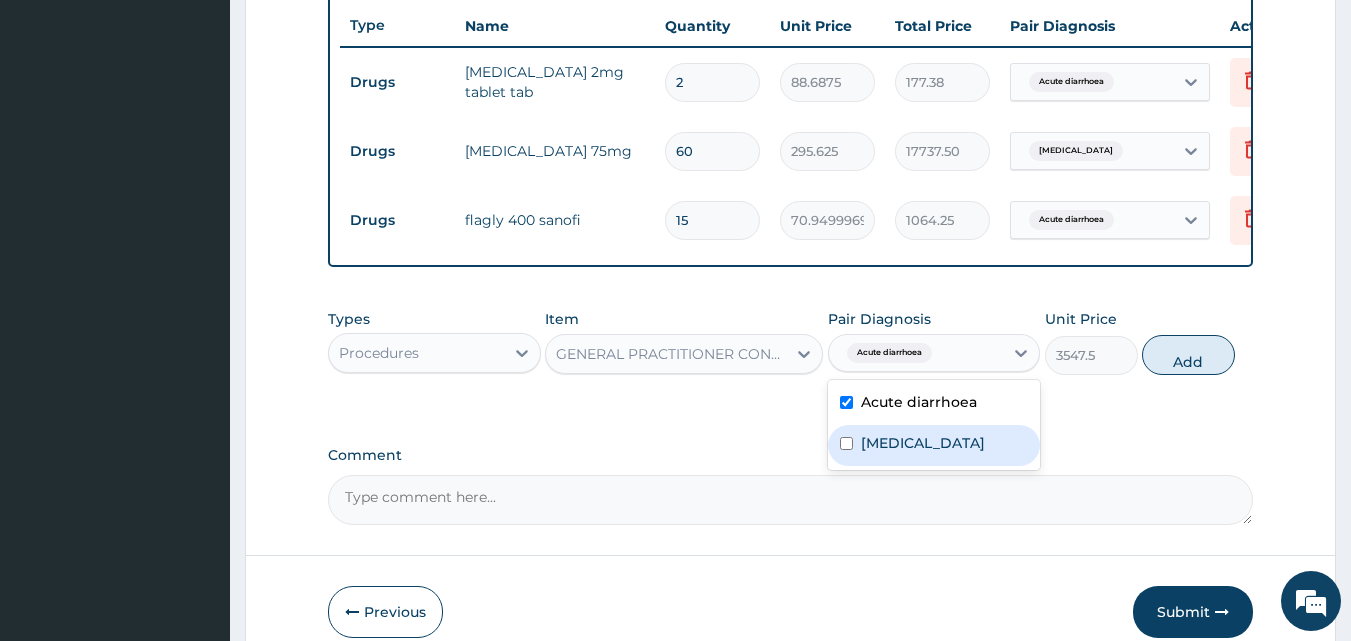 drag, startPoint x: 875, startPoint y: 454, endPoint x: 887, endPoint y: 426, distance: 30.463093 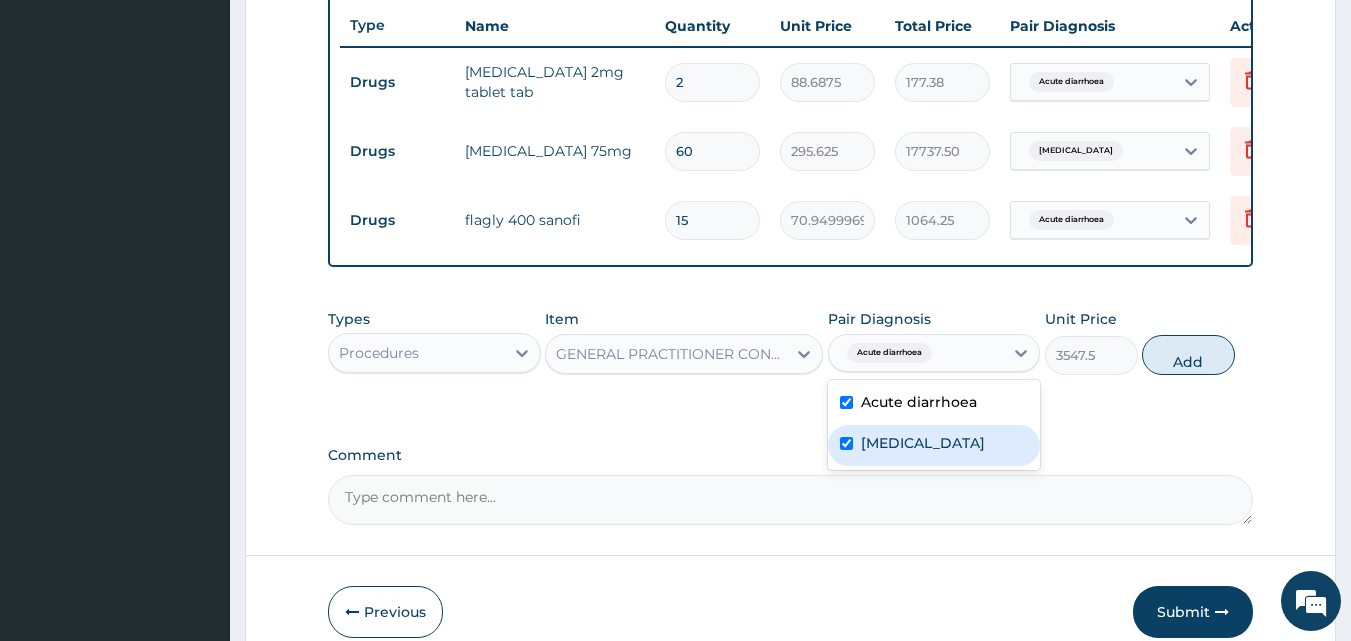 checkbox on "true" 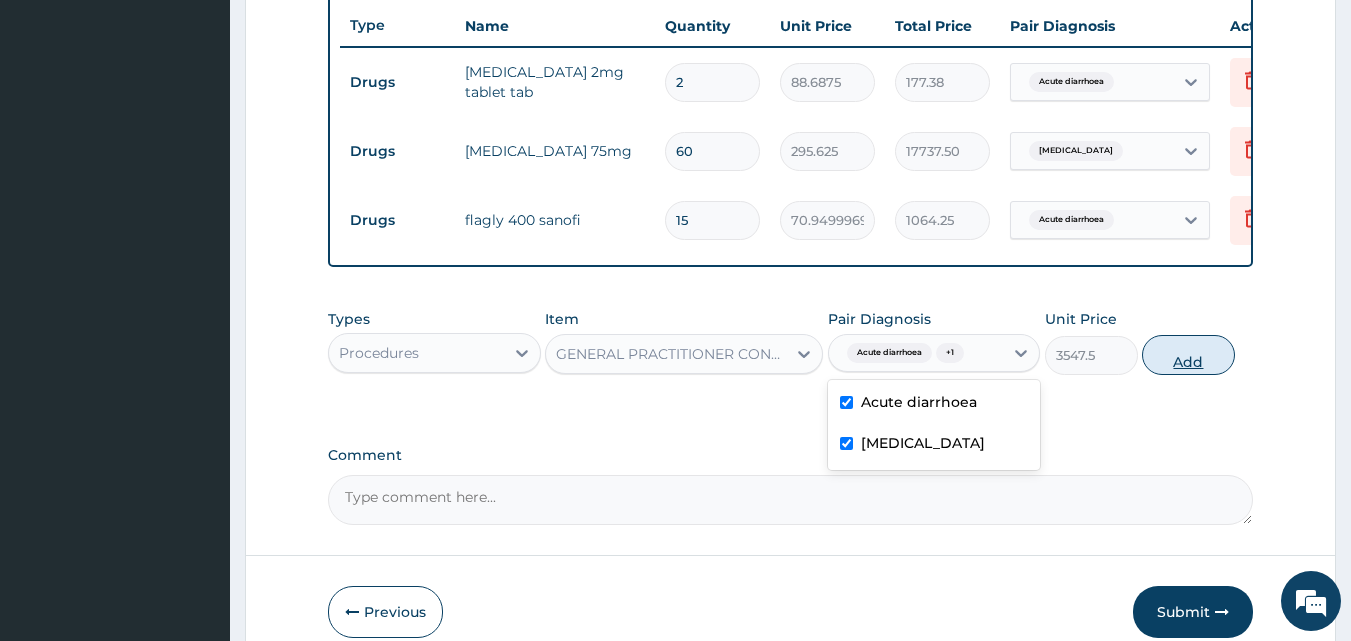 click on "Add" at bounding box center [1188, 355] 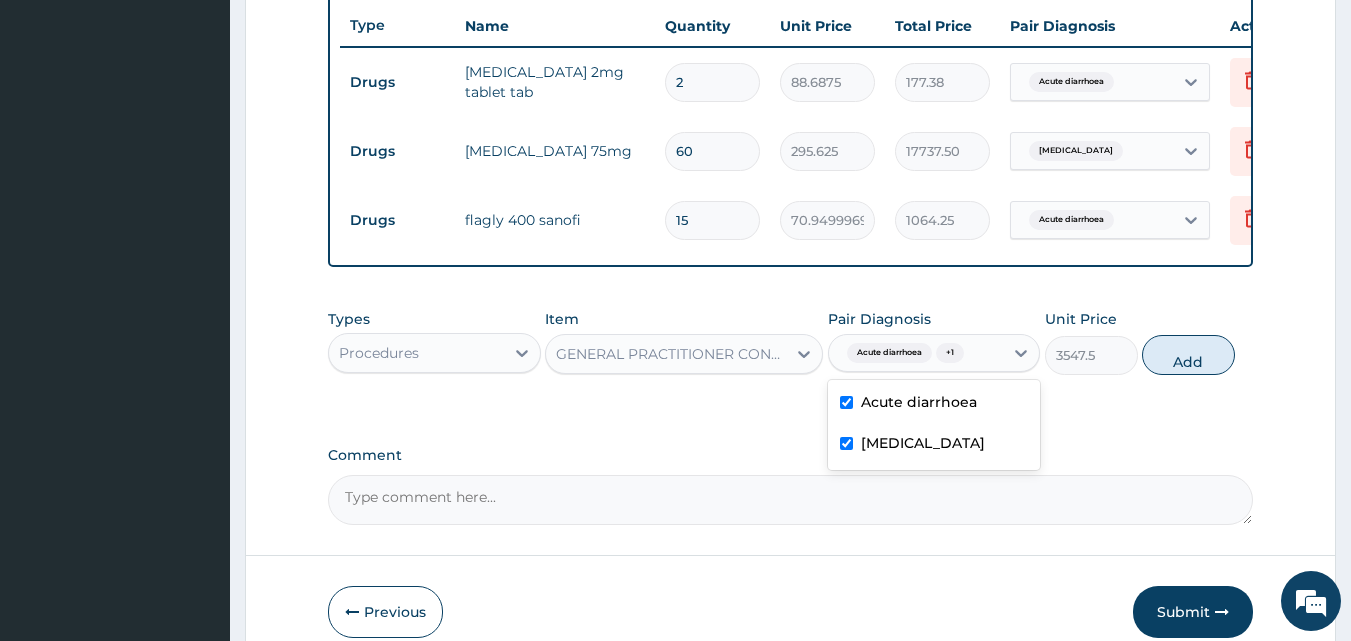 type on "0" 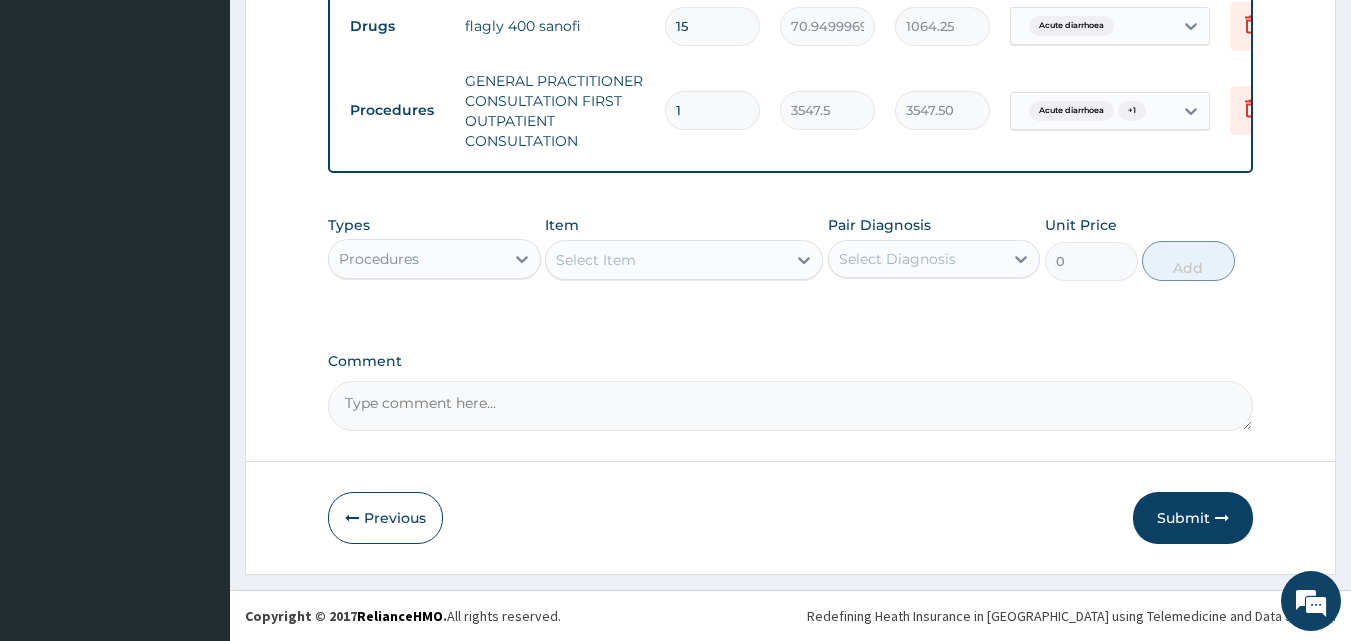 scroll, scrollTop: 950, scrollLeft: 0, axis: vertical 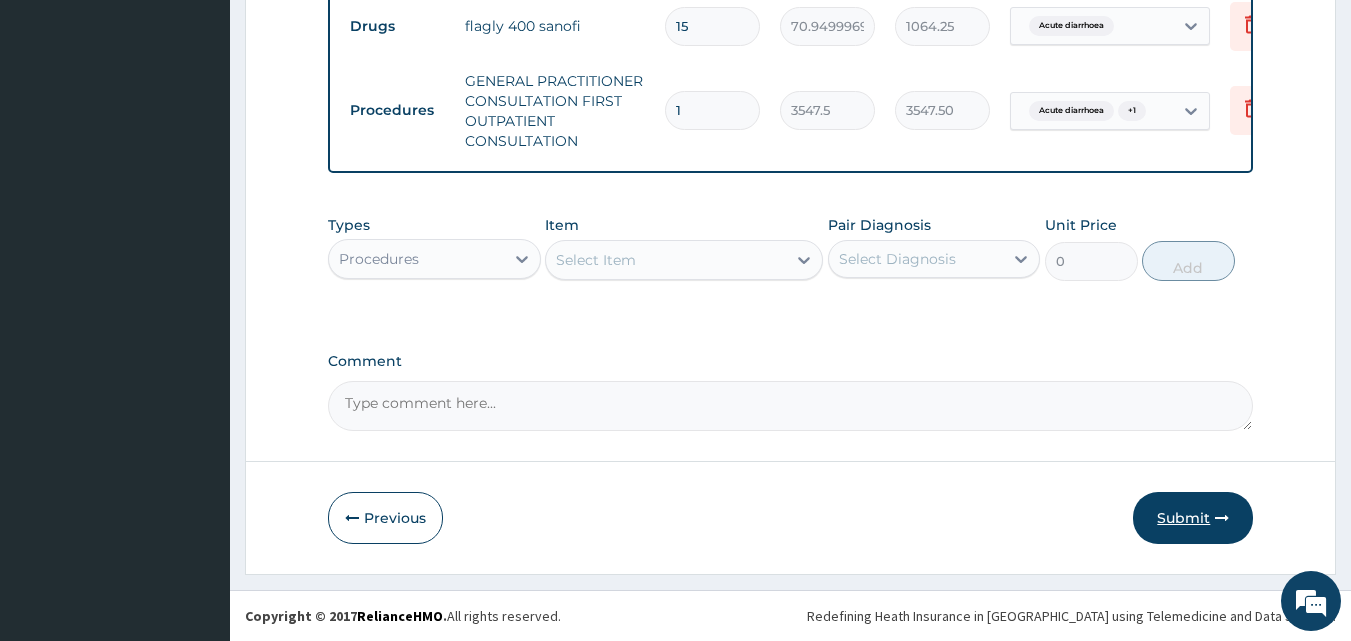 click on "Submit" at bounding box center [1193, 518] 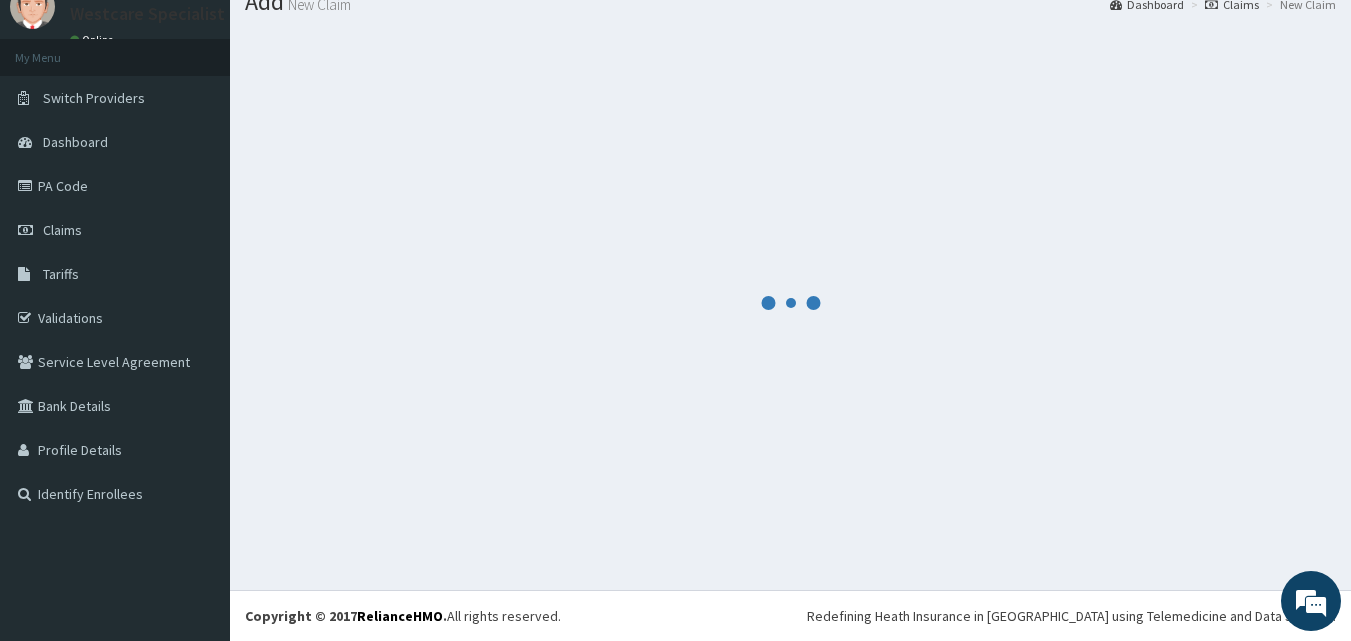 scroll, scrollTop: 950, scrollLeft: 0, axis: vertical 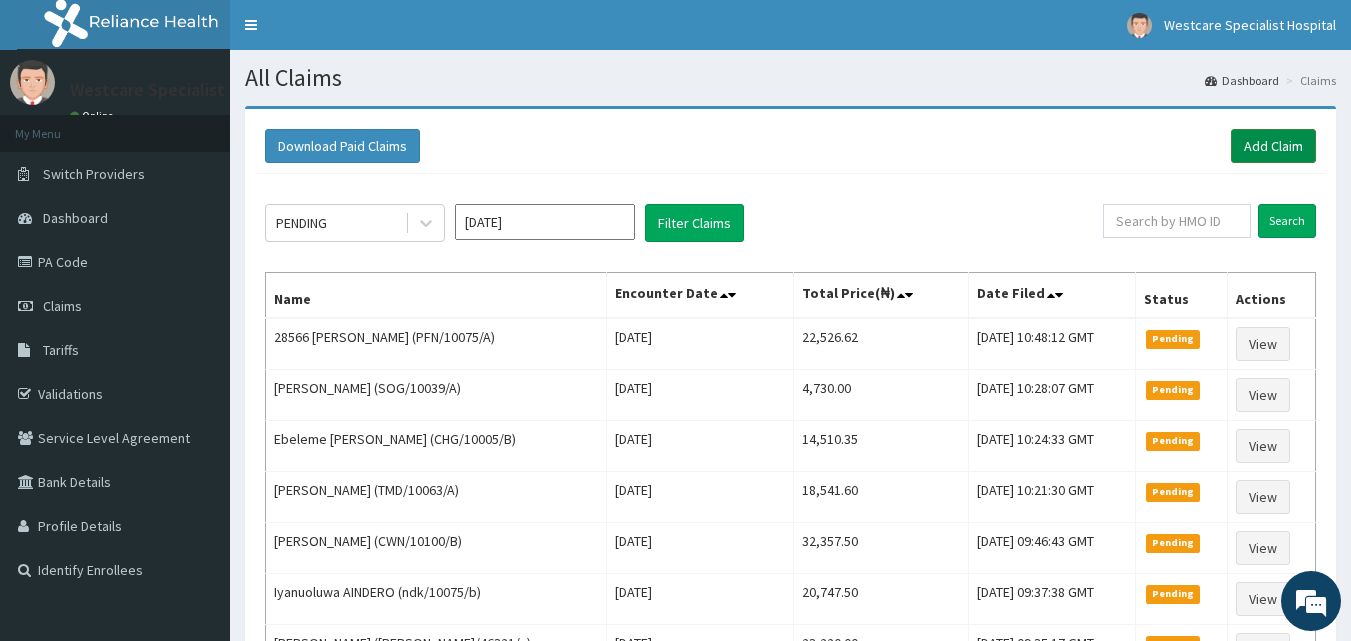 click on "Add Claim" at bounding box center (1273, 146) 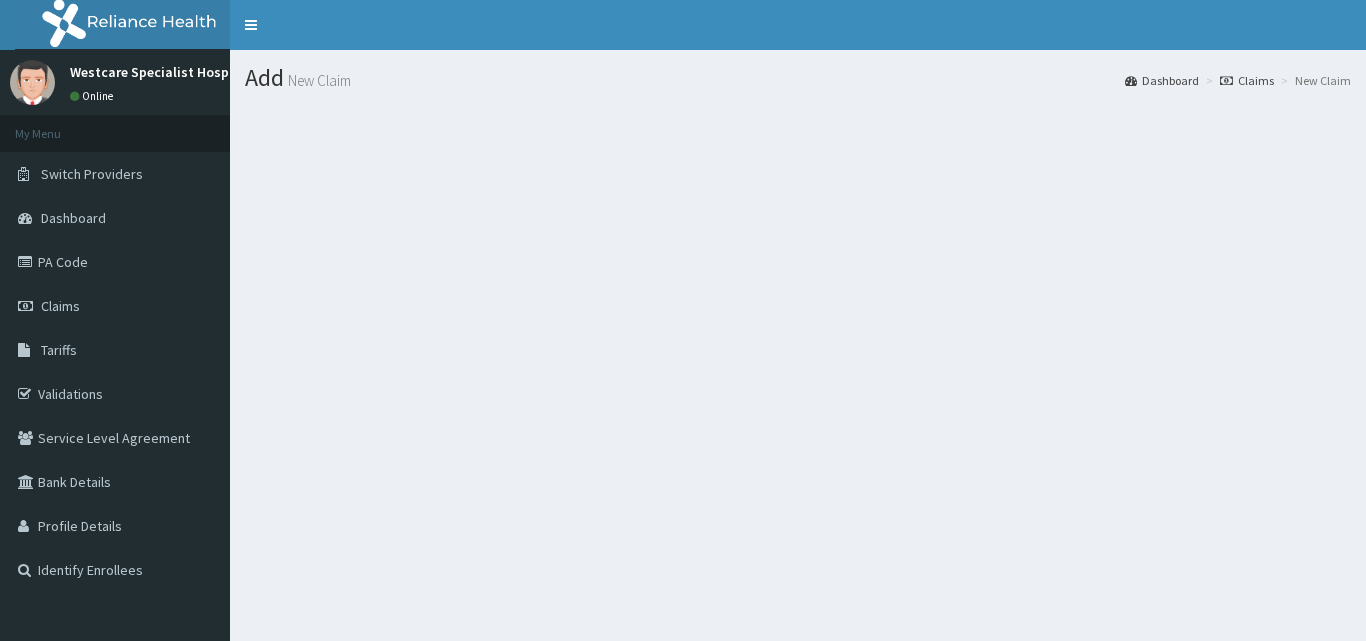 scroll, scrollTop: 0, scrollLeft: 0, axis: both 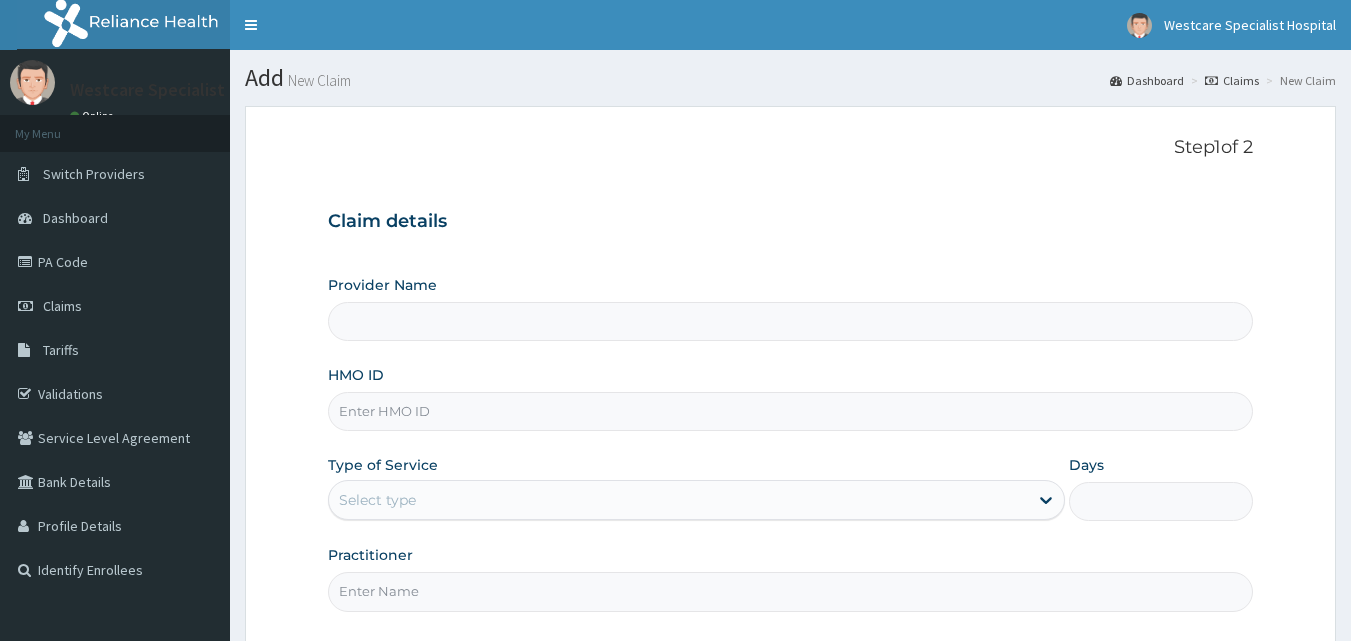 type on "WestCare Specialist Hospital" 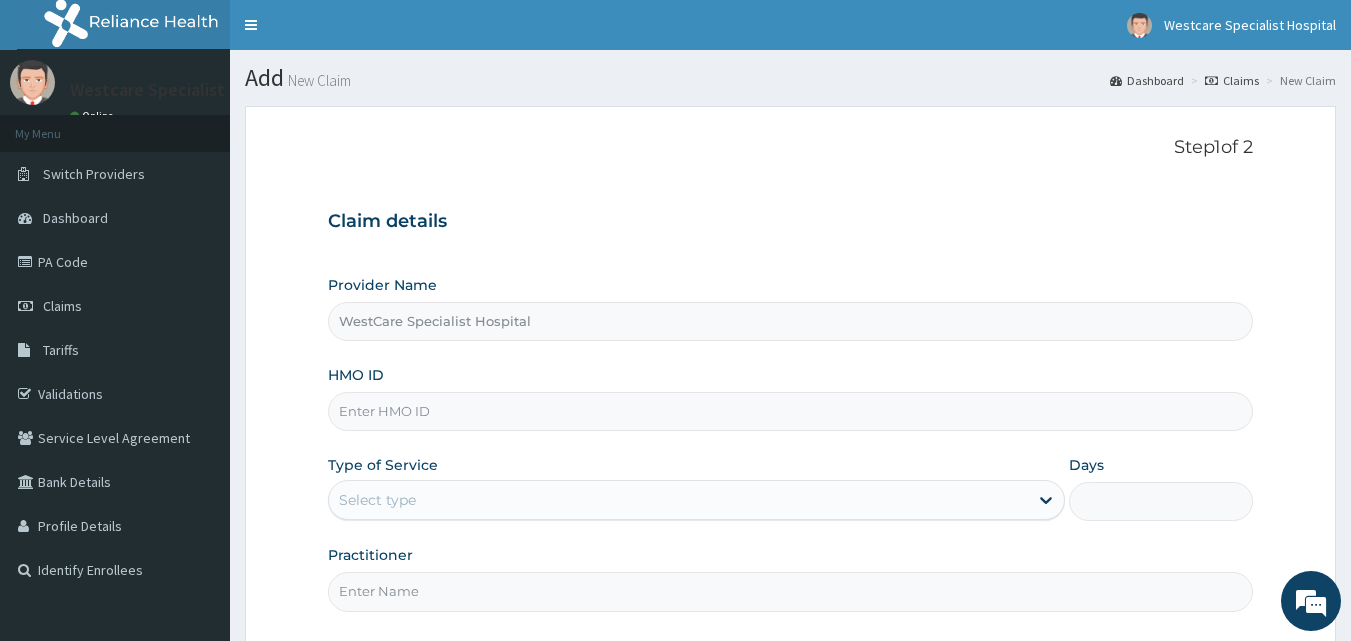 scroll, scrollTop: 0, scrollLeft: 0, axis: both 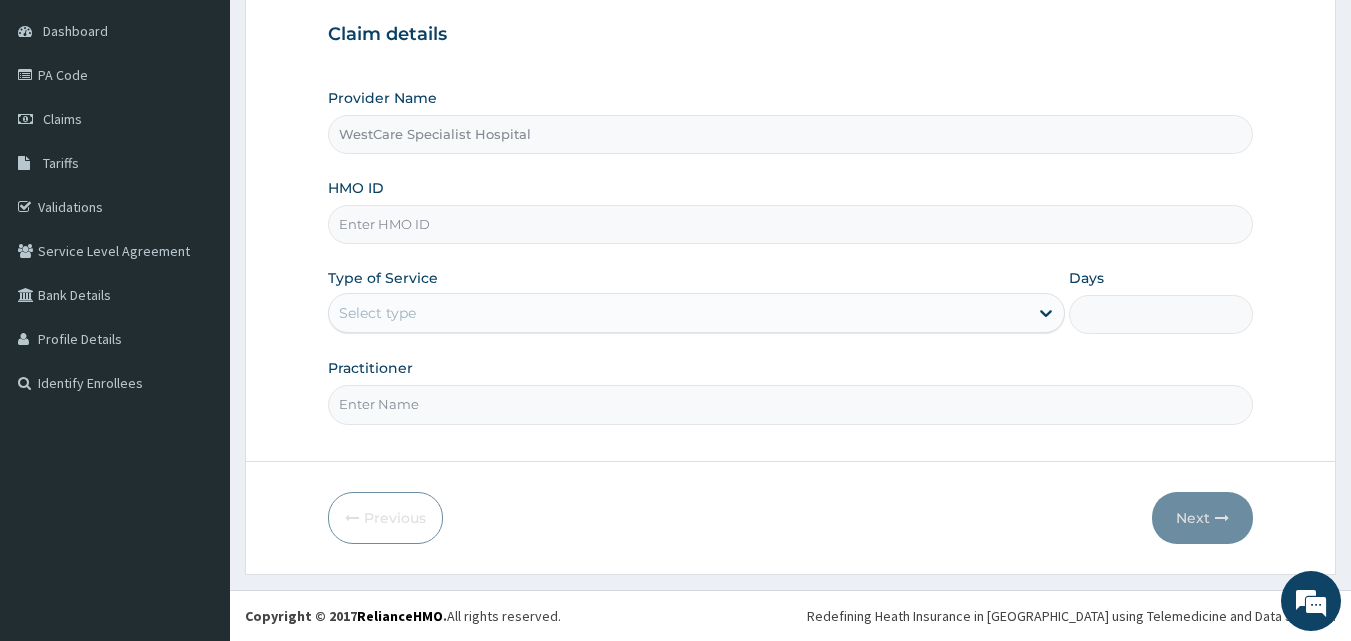 click on "HMO ID" at bounding box center (791, 224) 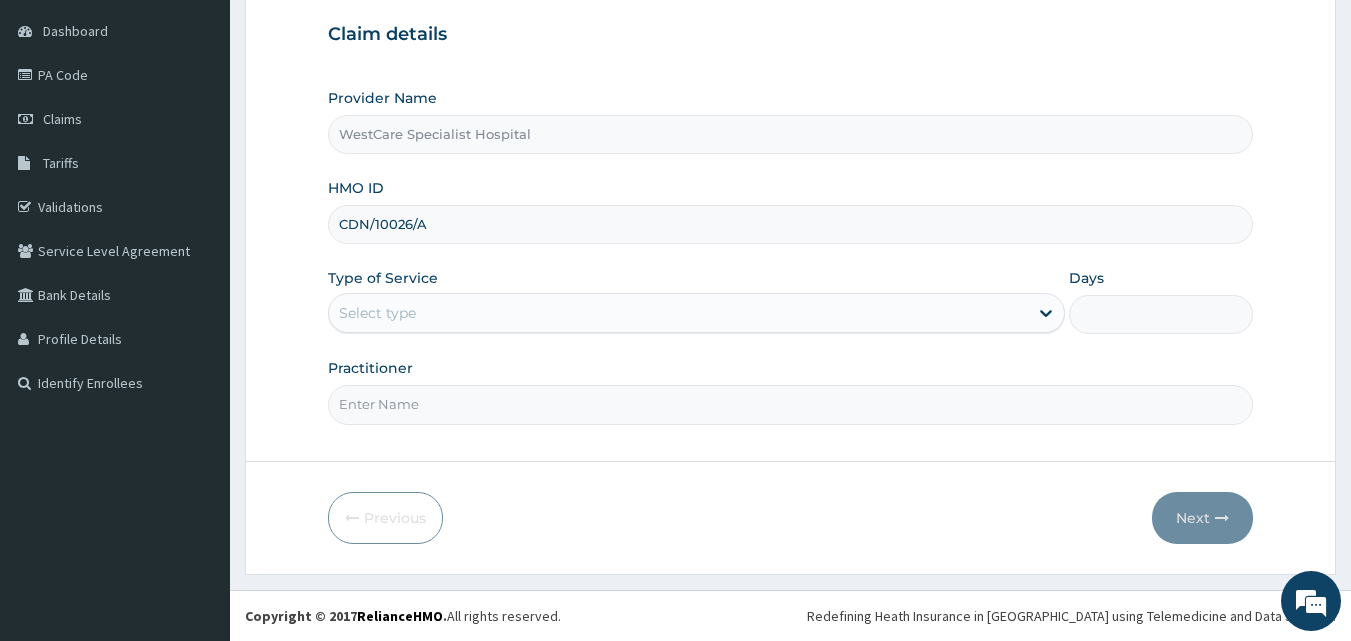type on "CDN/10026/A" 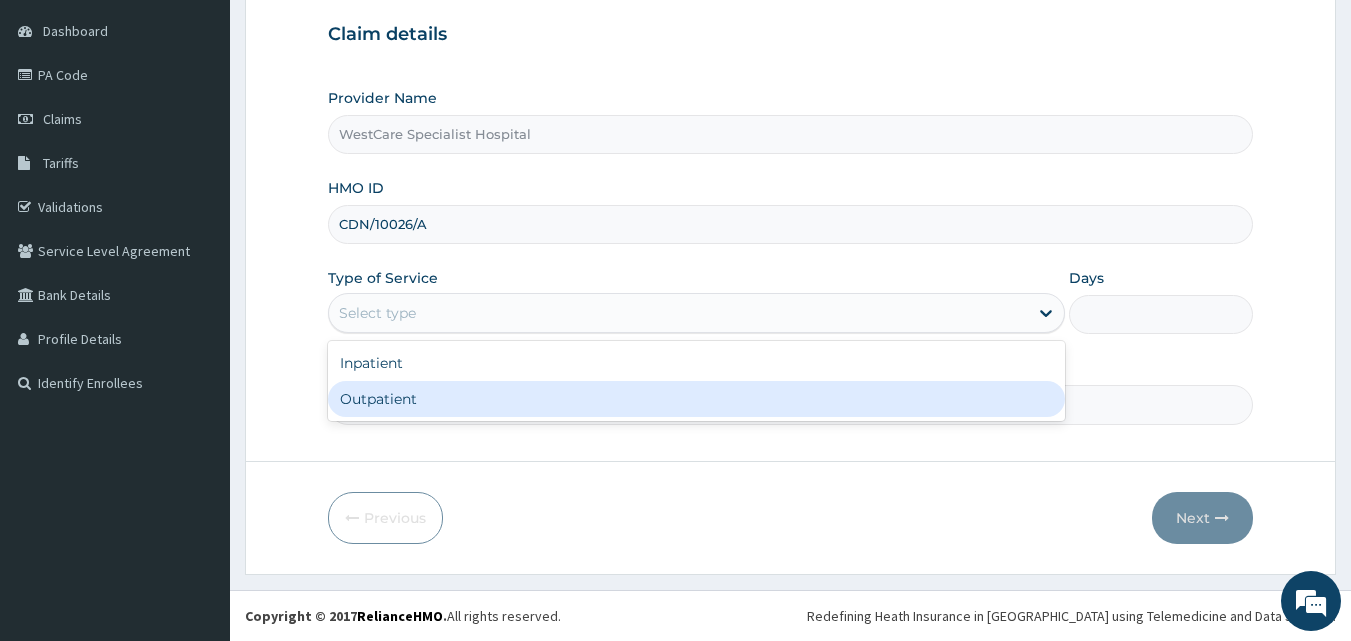 click on "Outpatient" at bounding box center [696, 399] 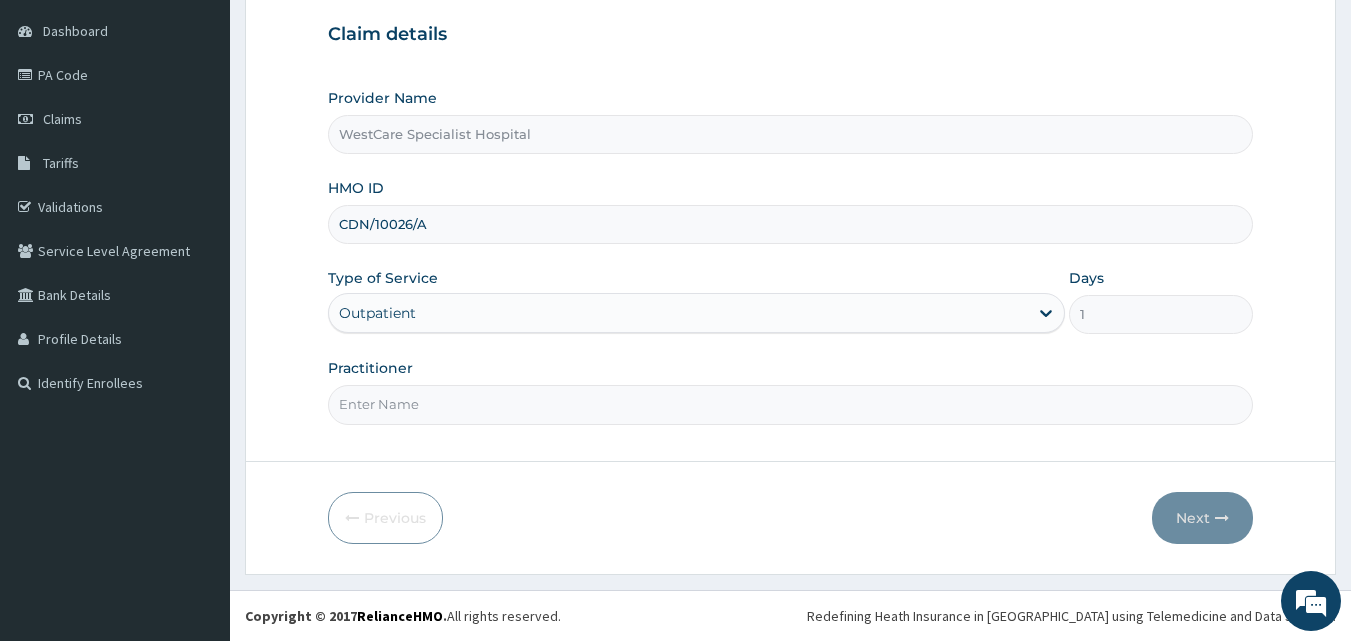 click on "Practitioner" at bounding box center (791, 404) 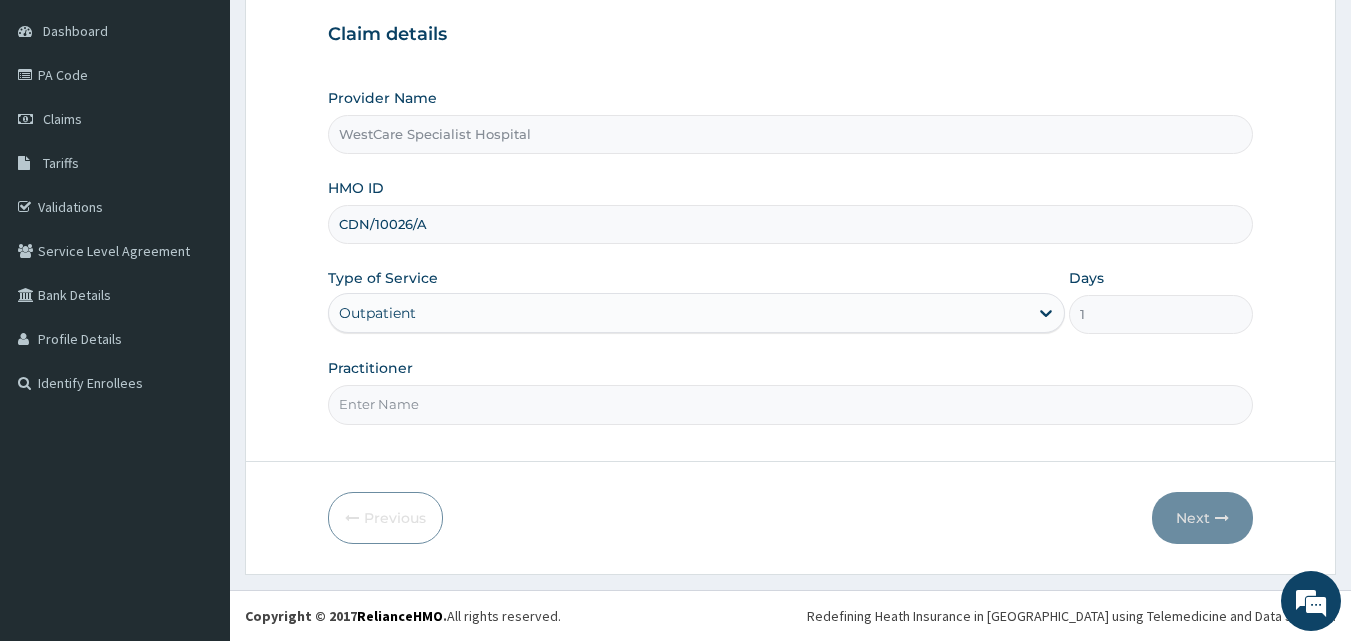 type on "DR EKPENYOUNG" 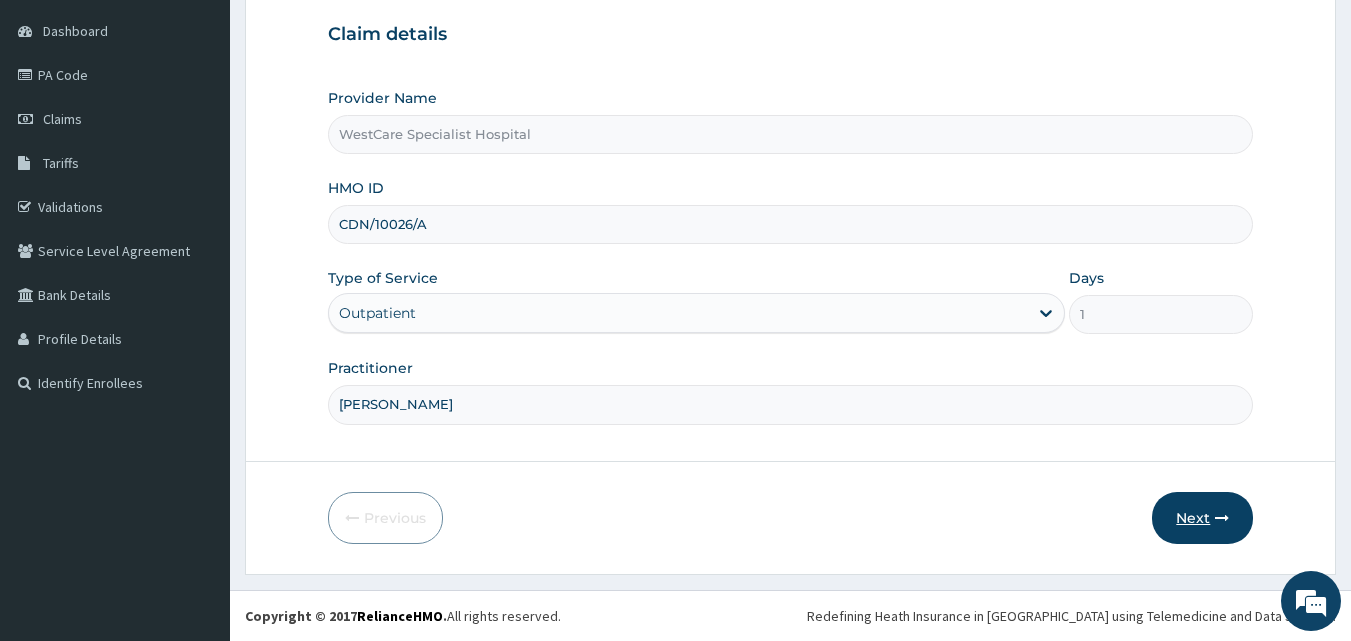 click on "Next" at bounding box center (1202, 518) 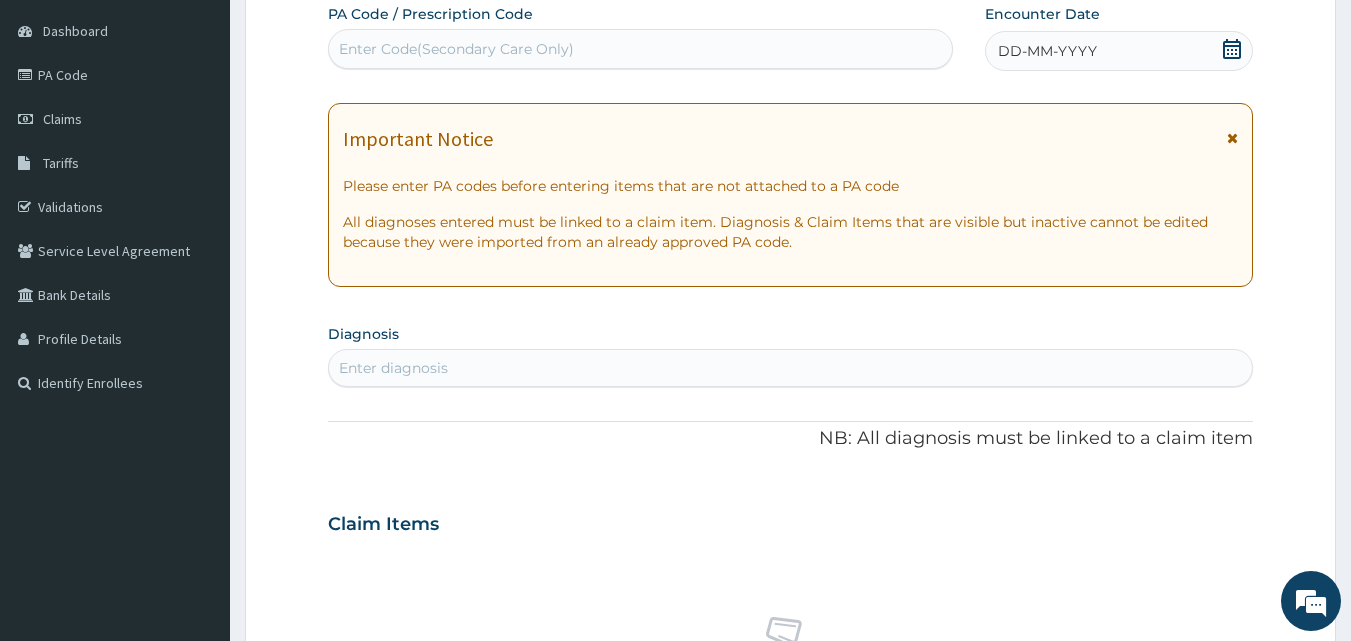 click on "Enter Code(Secondary Care Only)" at bounding box center (641, 49) 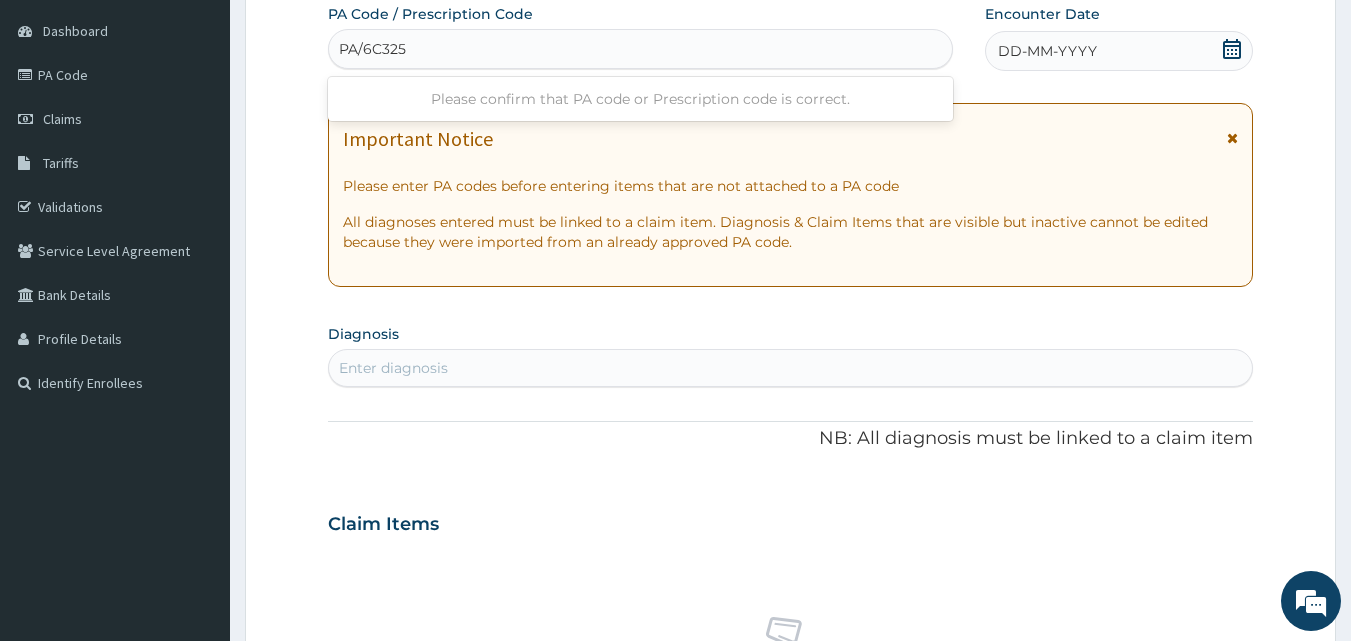 type on "PA/6C325B" 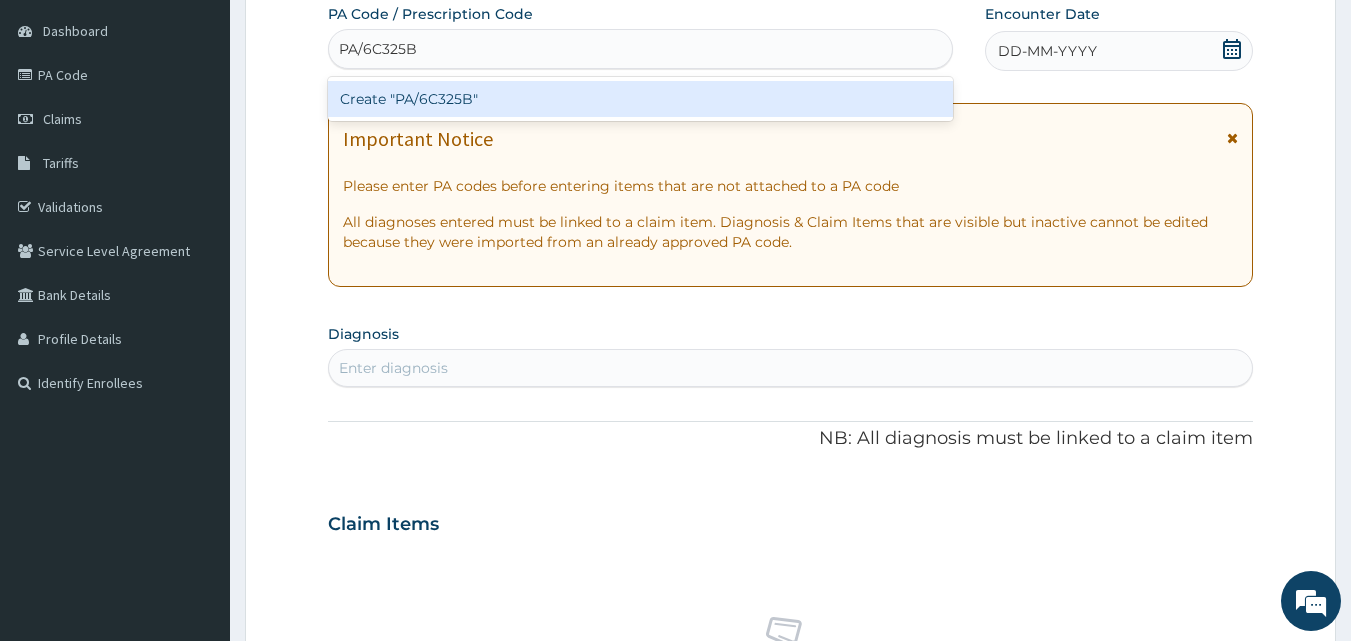 click on "Create "PA/6C325B"" at bounding box center [641, 99] 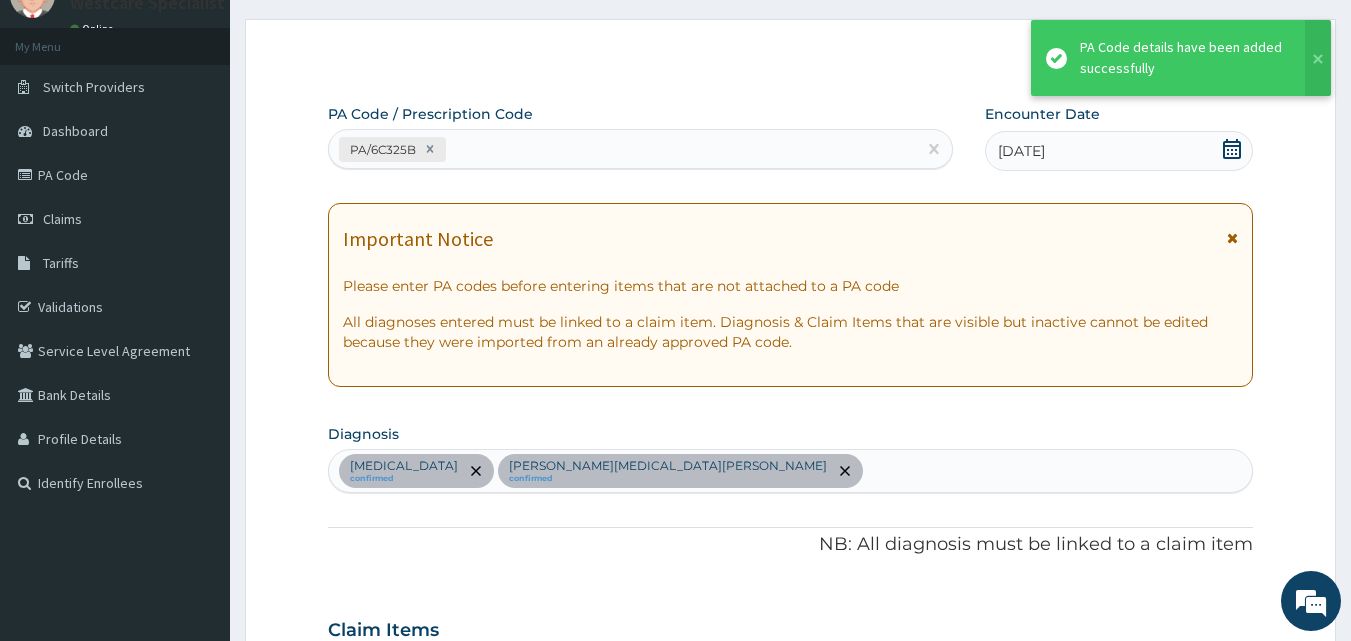 scroll, scrollTop: 86, scrollLeft: 0, axis: vertical 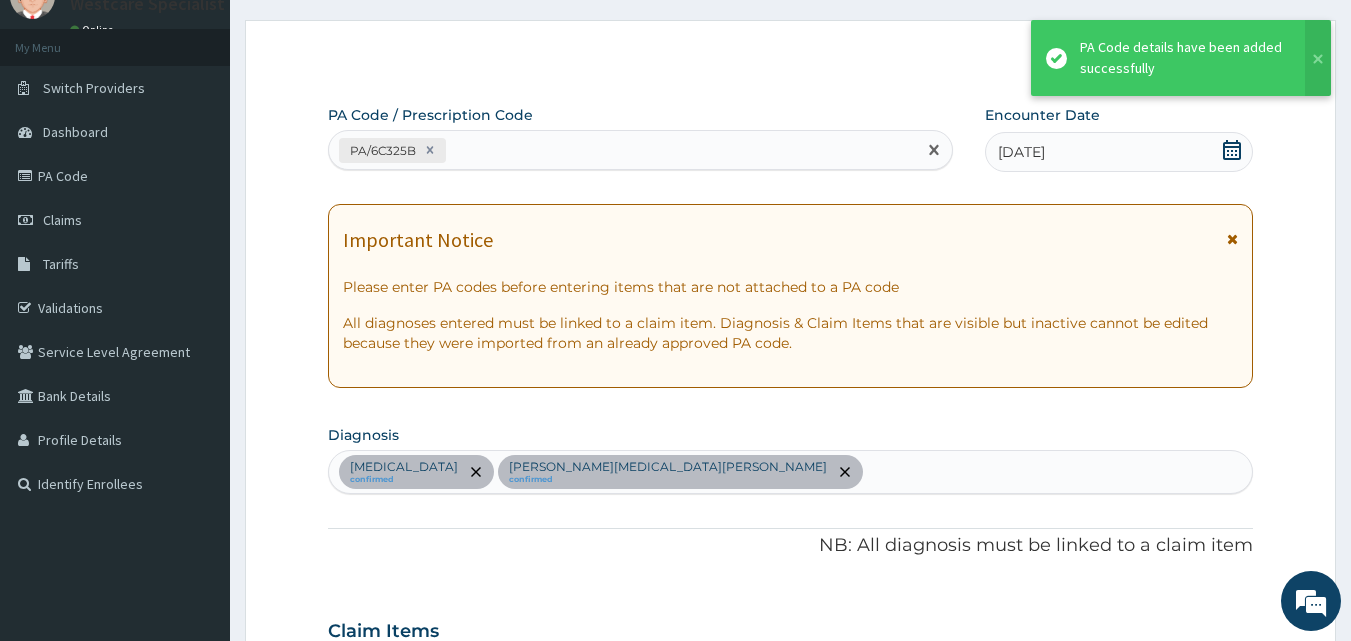 click on "PA/6C325B" at bounding box center [623, 150] 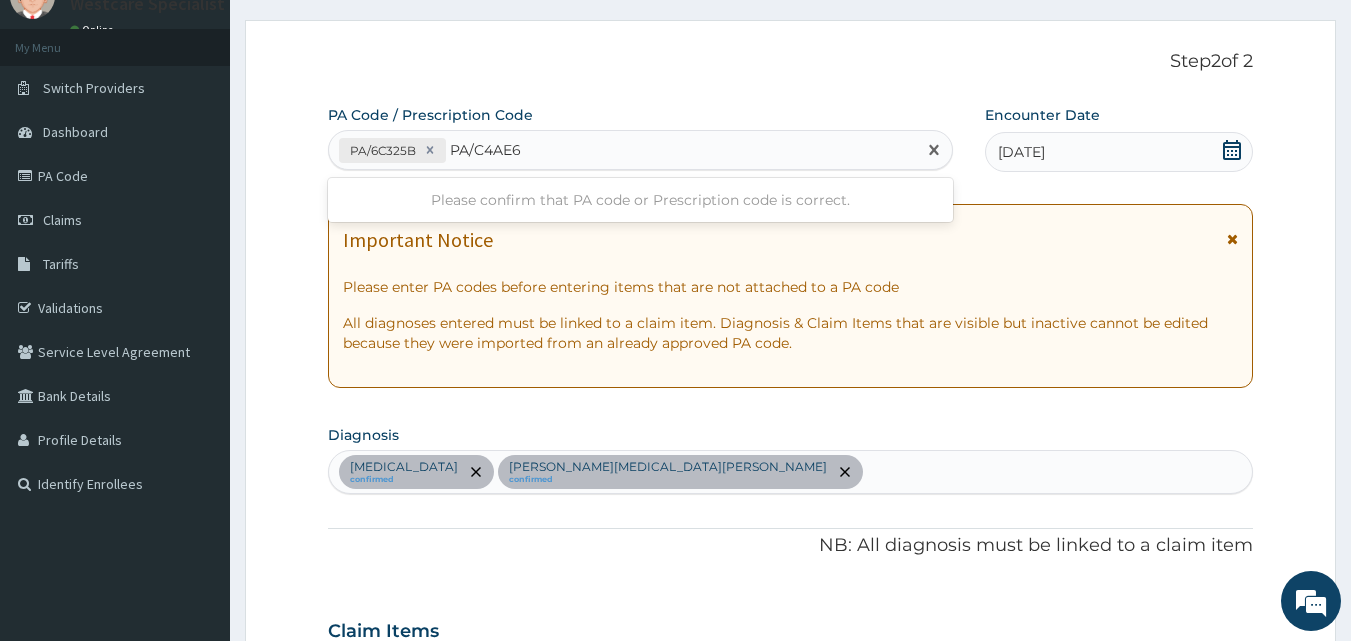 type on "PA/C4AE6D" 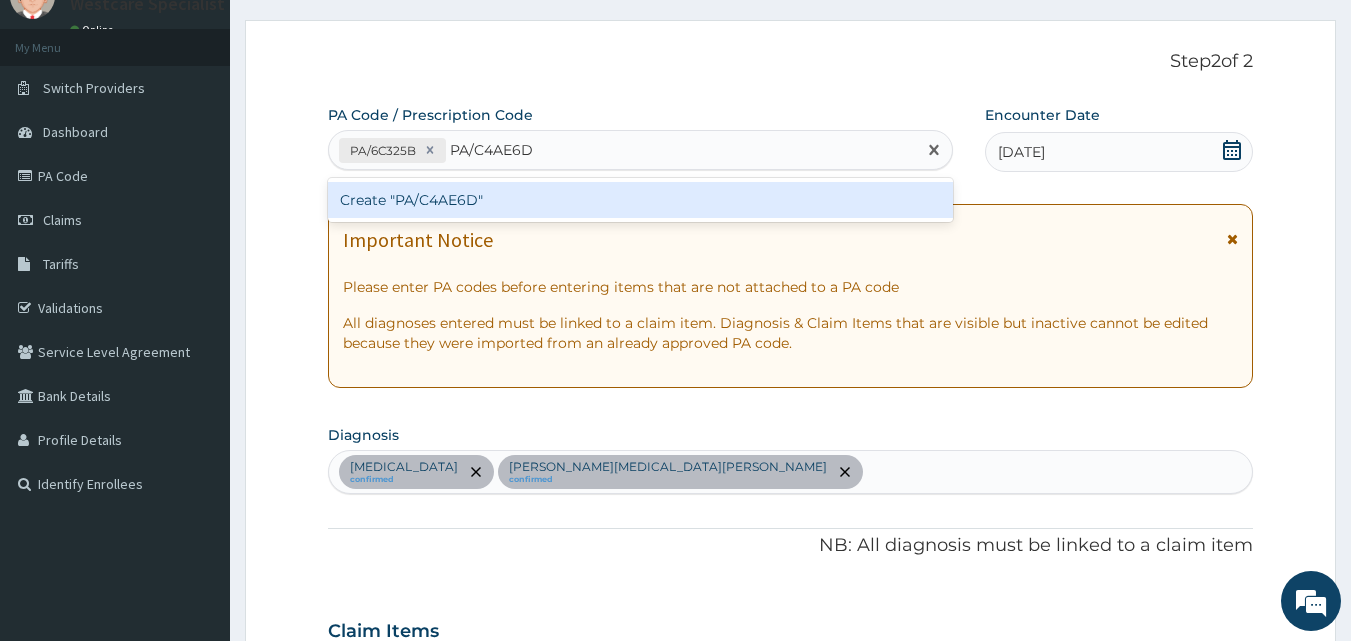 click on "Create "PA/C4AE6D"" at bounding box center [641, 200] 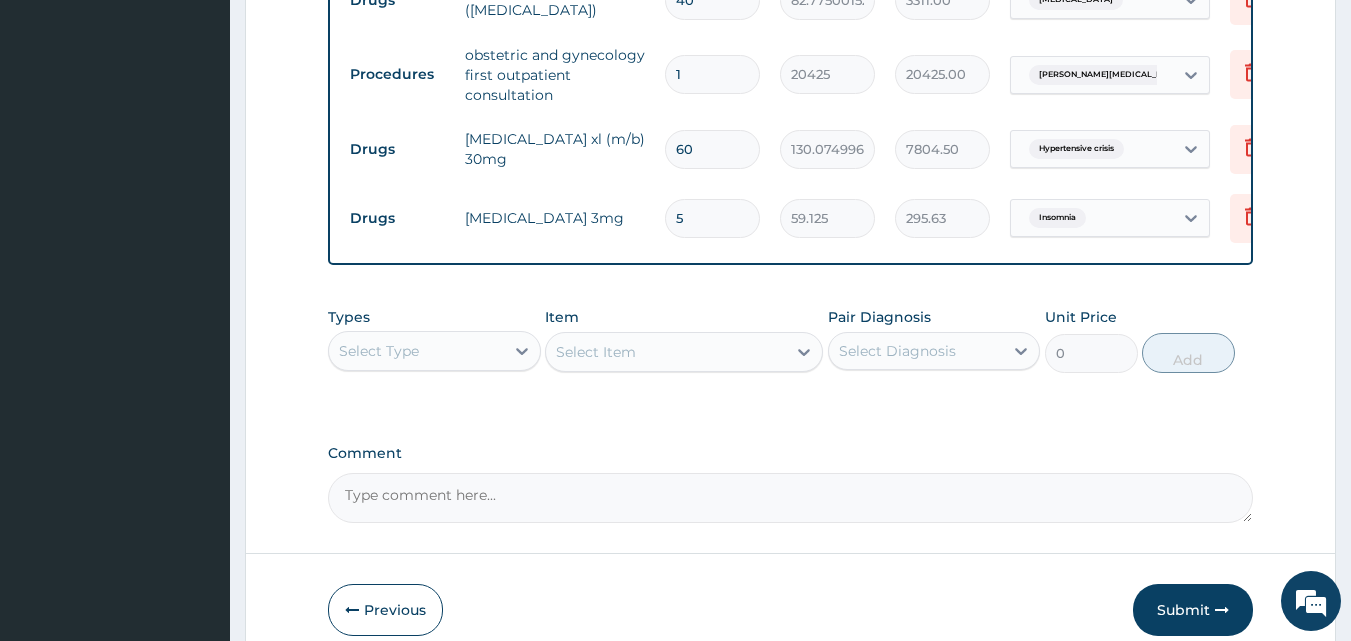 scroll, scrollTop: 939, scrollLeft: 0, axis: vertical 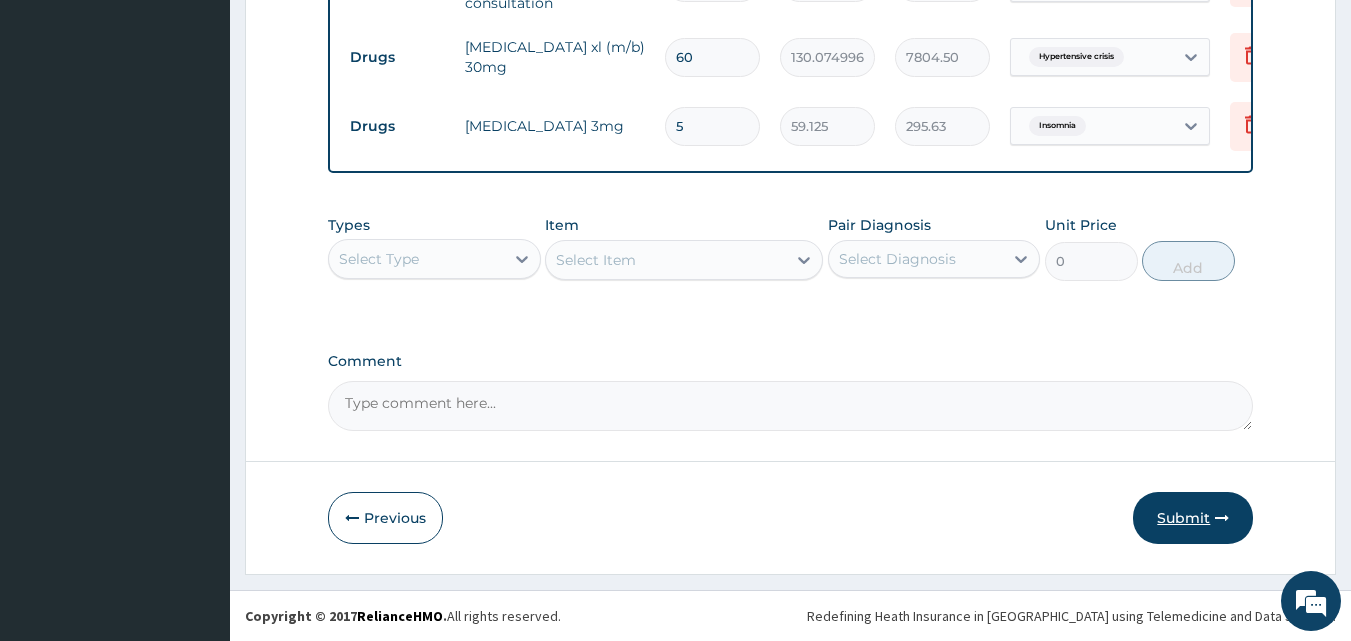 click on "Submit" at bounding box center (1193, 518) 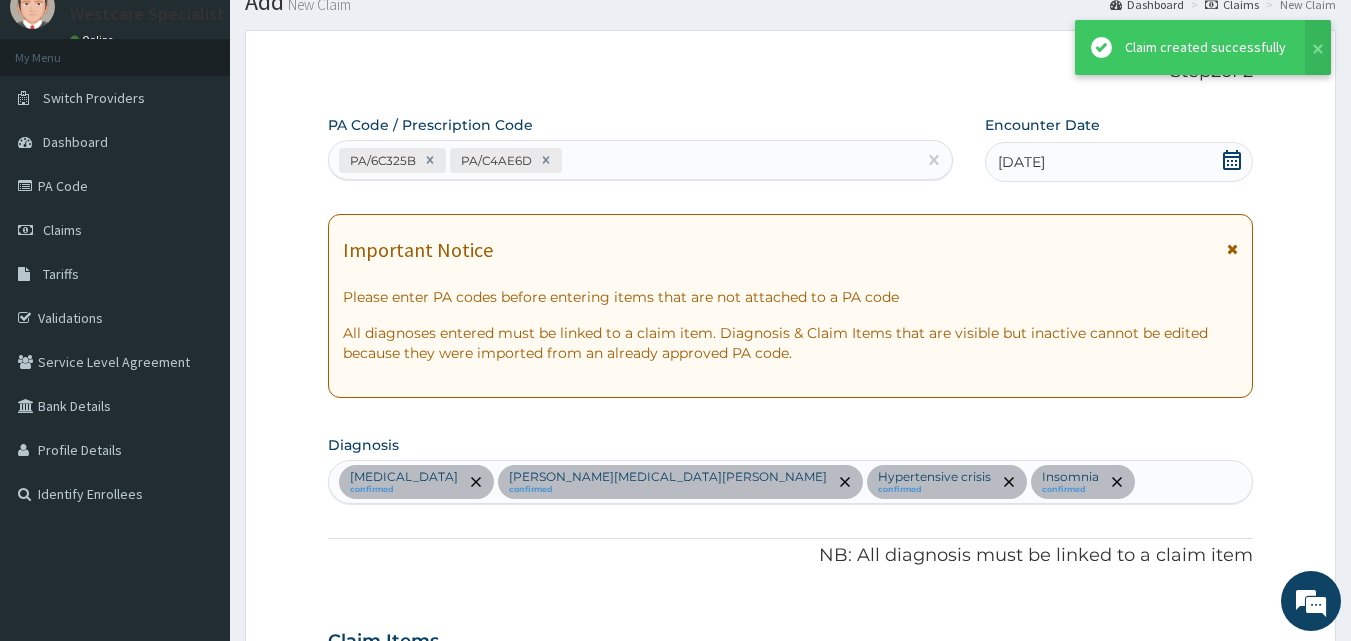 scroll, scrollTop: 939, scrollLeft: 0, axis: vertical 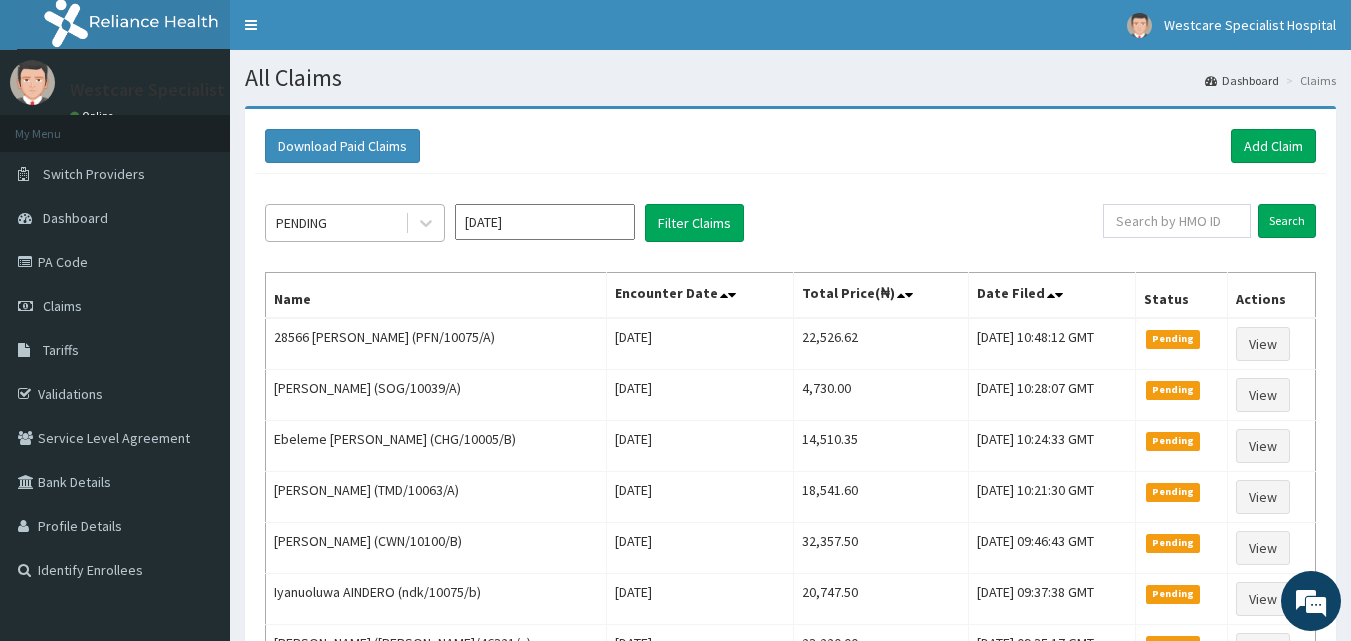 click on "PENDING" at bounding box center (301, 223) 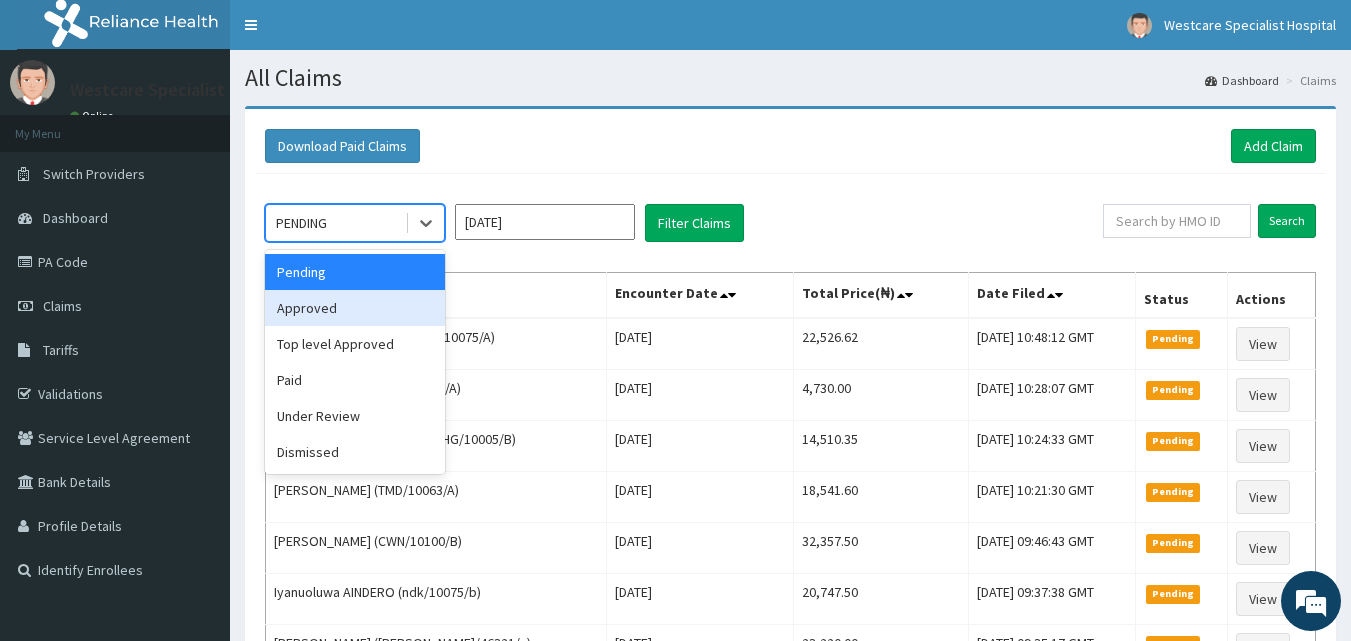 click on "Approved" at bounding box center (355, 308) 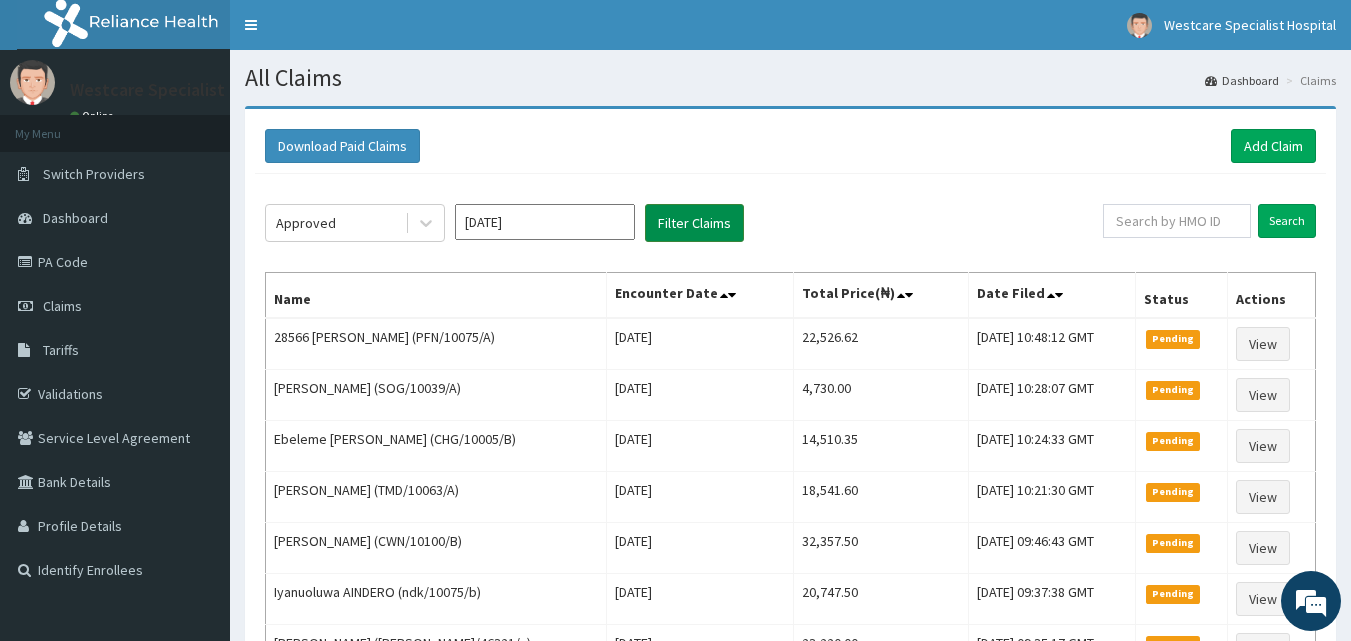 click on "Filter Claims" at bounding box center (694, 223) 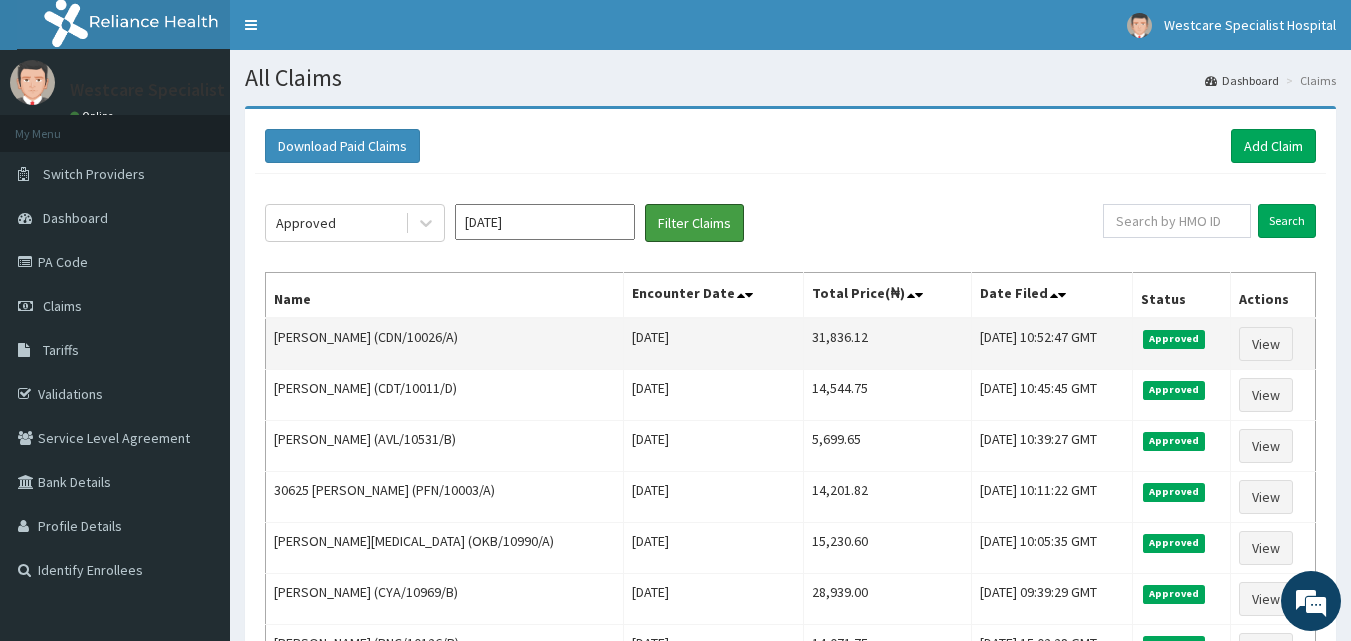 scroll, scrollTop: 0, scrollLeft: 0, axis: both 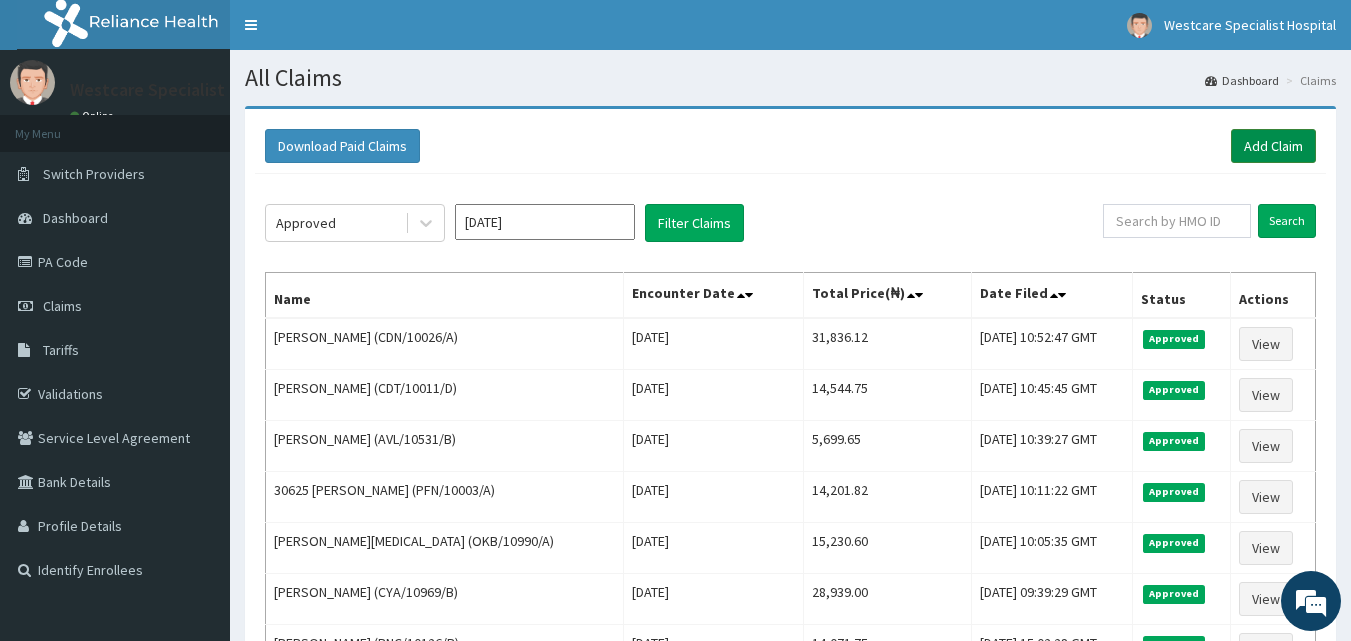 click on "Add Claim" at bounding box center (1273, 146) 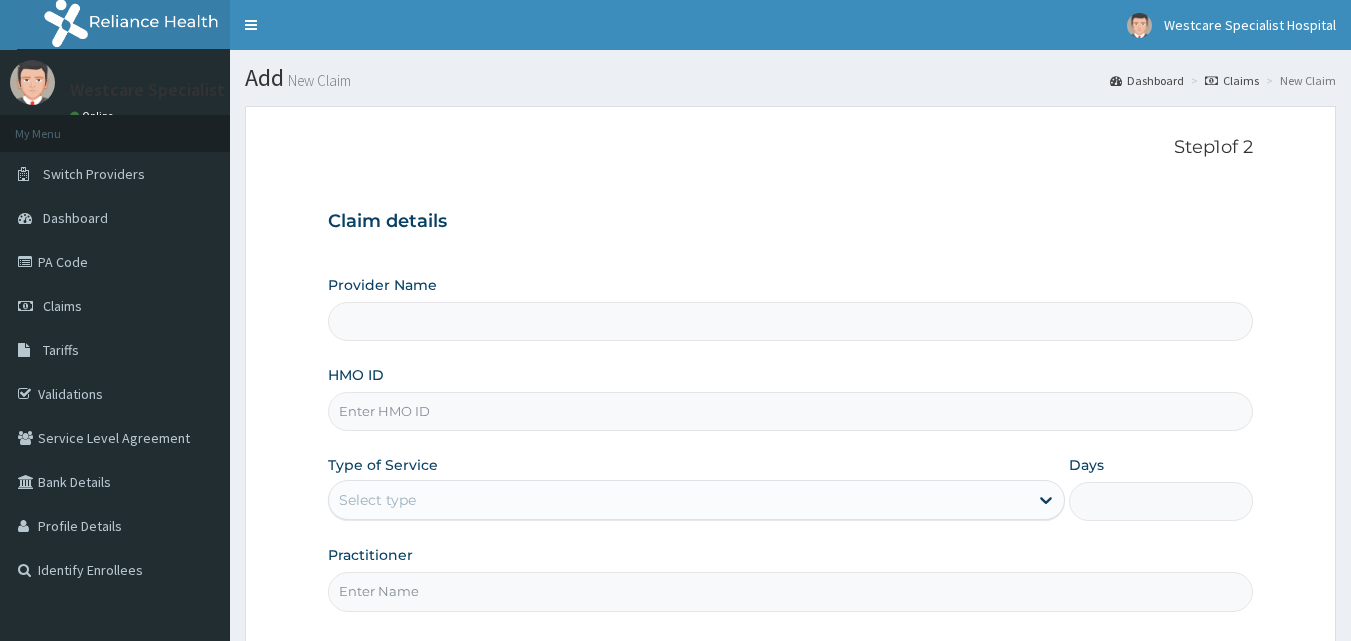 scroll, scrollTop: 100, scrollLeft: 0, axis: vertical 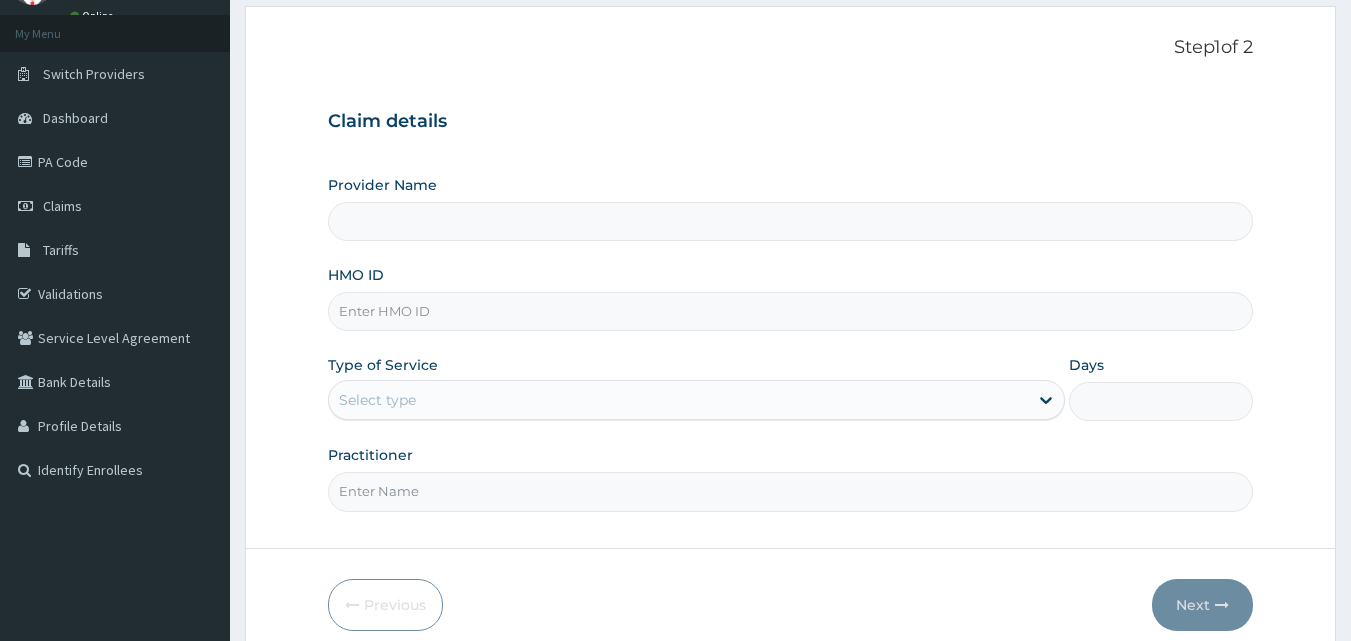click on "HMO ID" at bounding box center (791, 311) 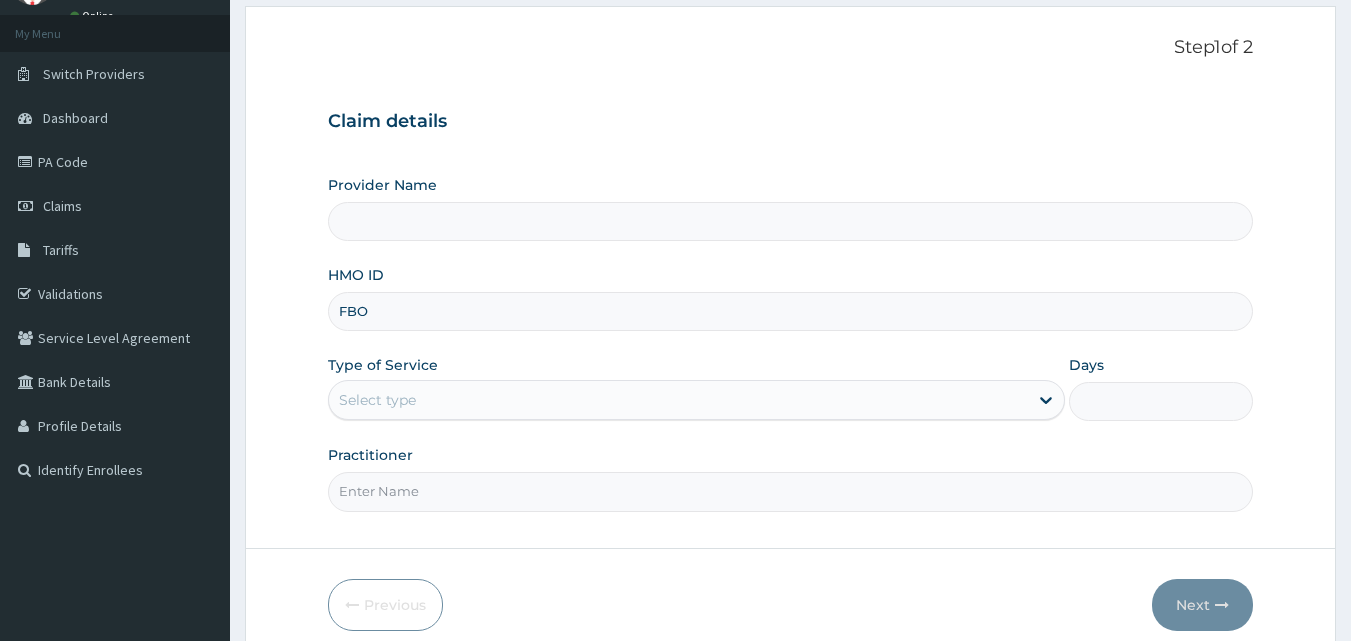 type on "FBO/" 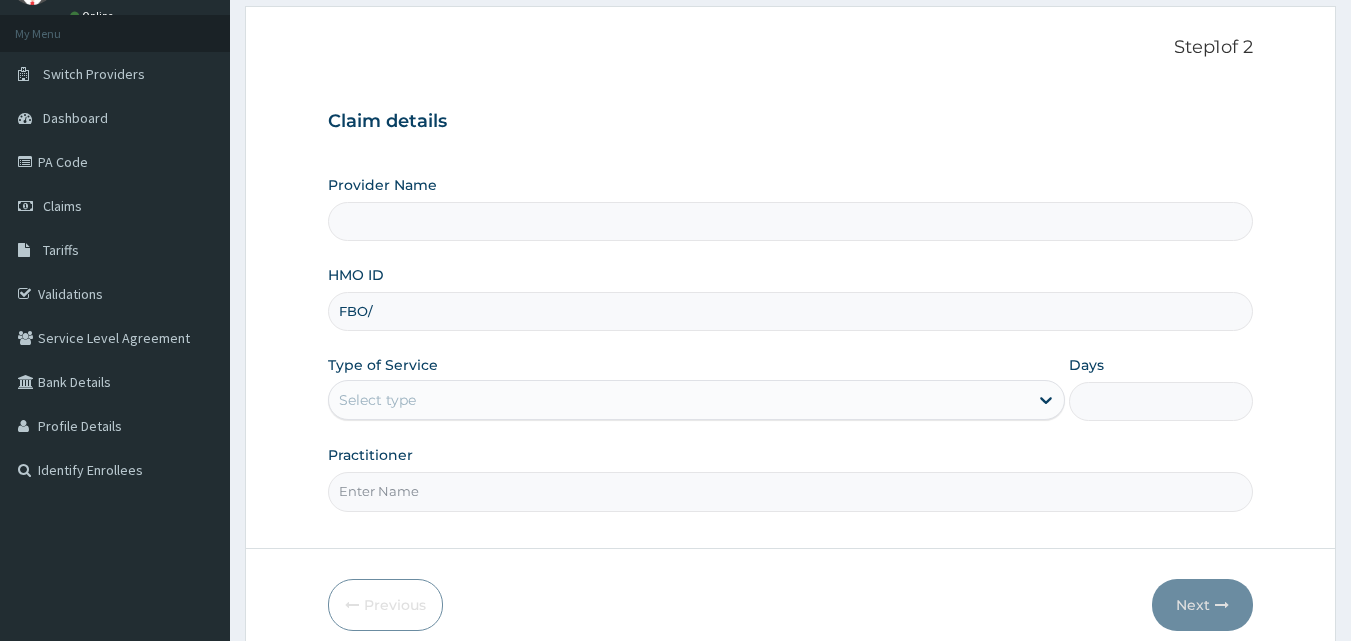 type on "WestCare Specialist Hospital" 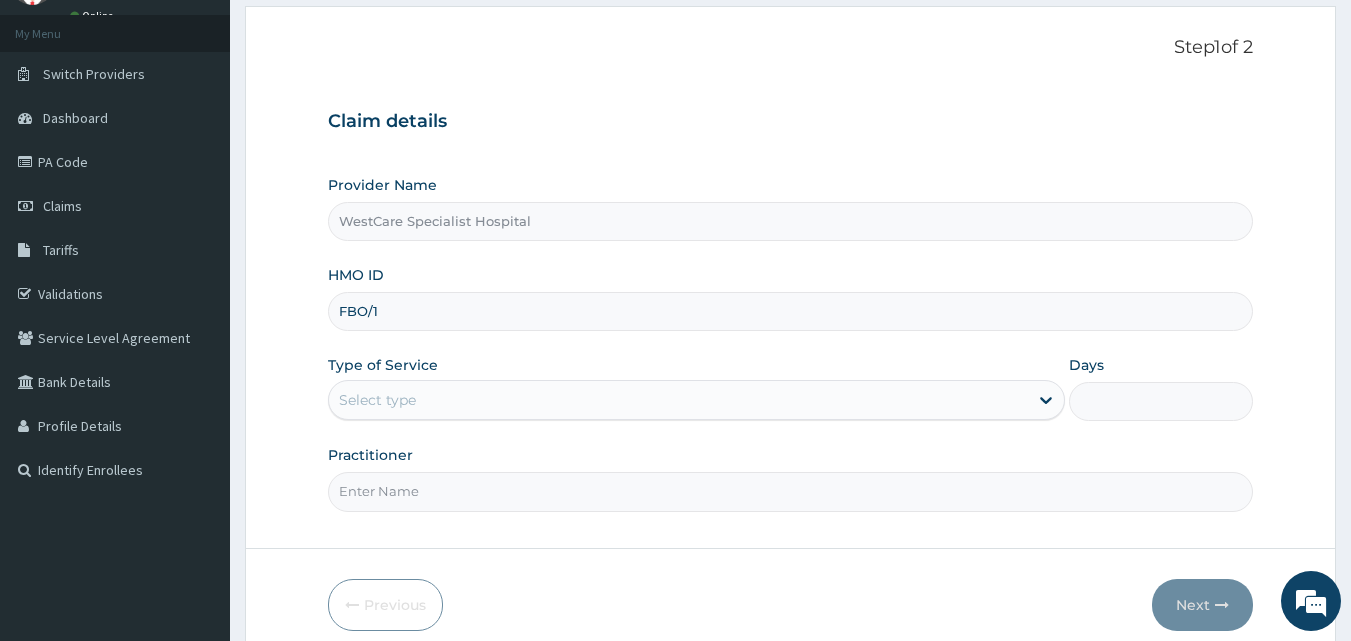 type on "FBO/10028/B" 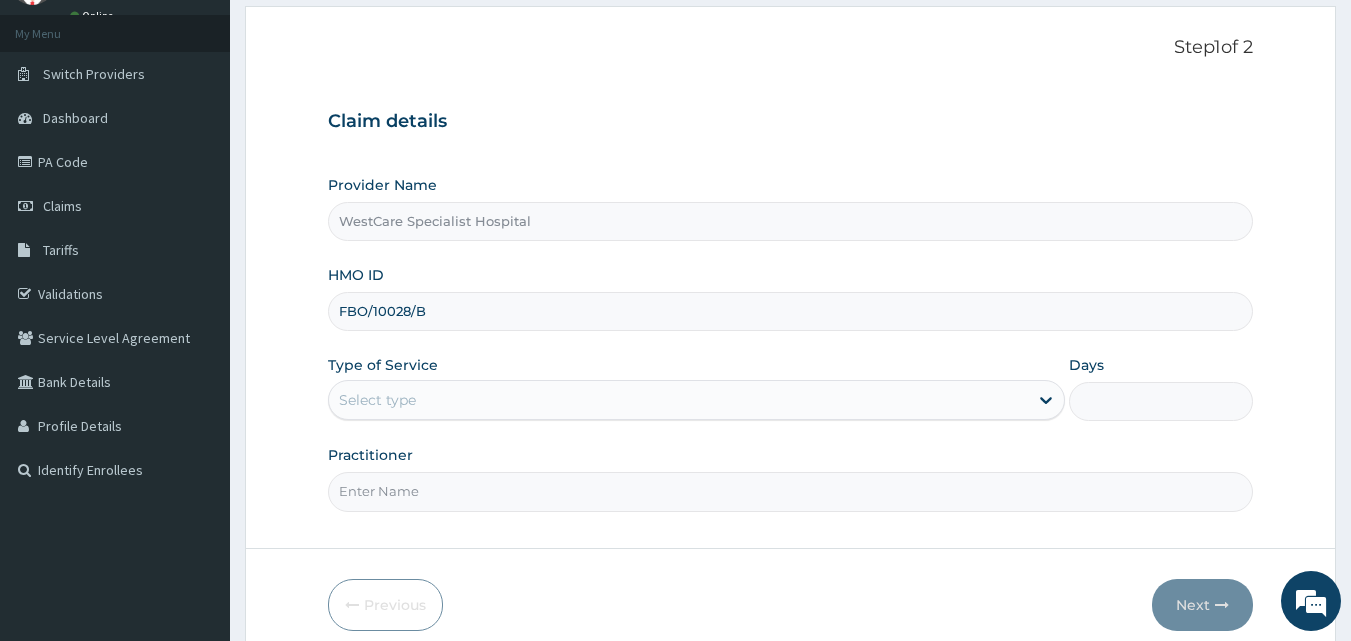 scroll, scrollTop: 0, scrollLeft: 0, axis: both 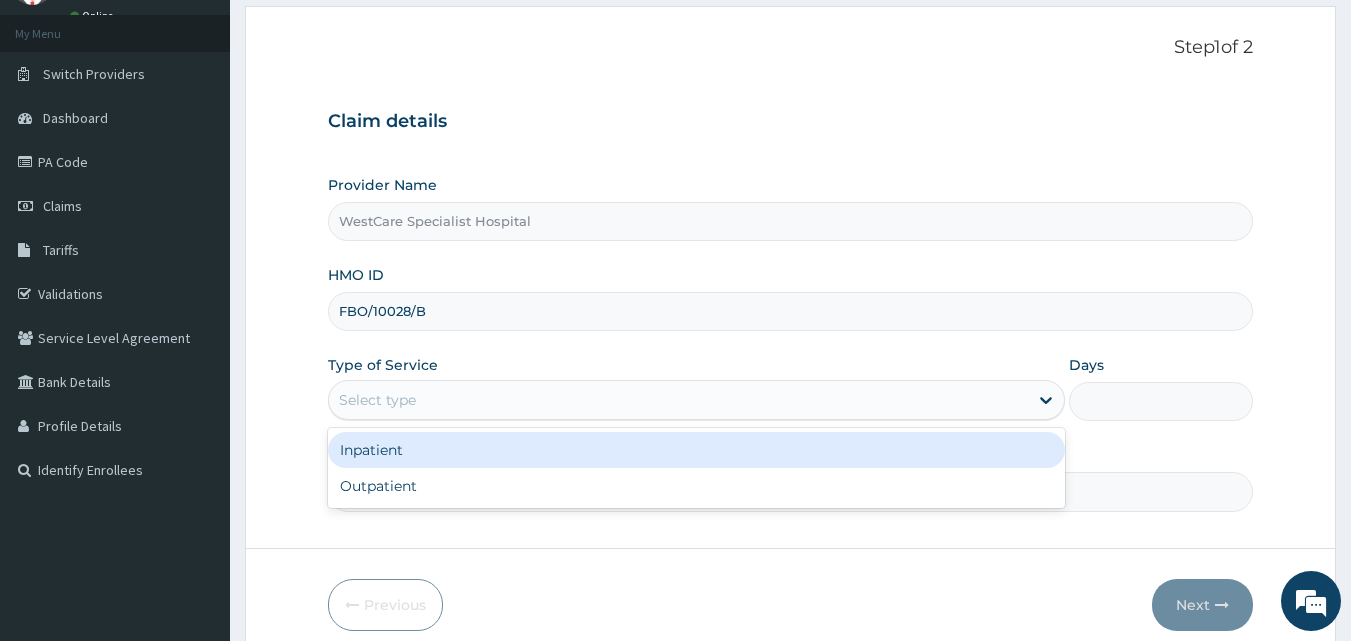 click on "Select type" at bounding box center [678, 400] 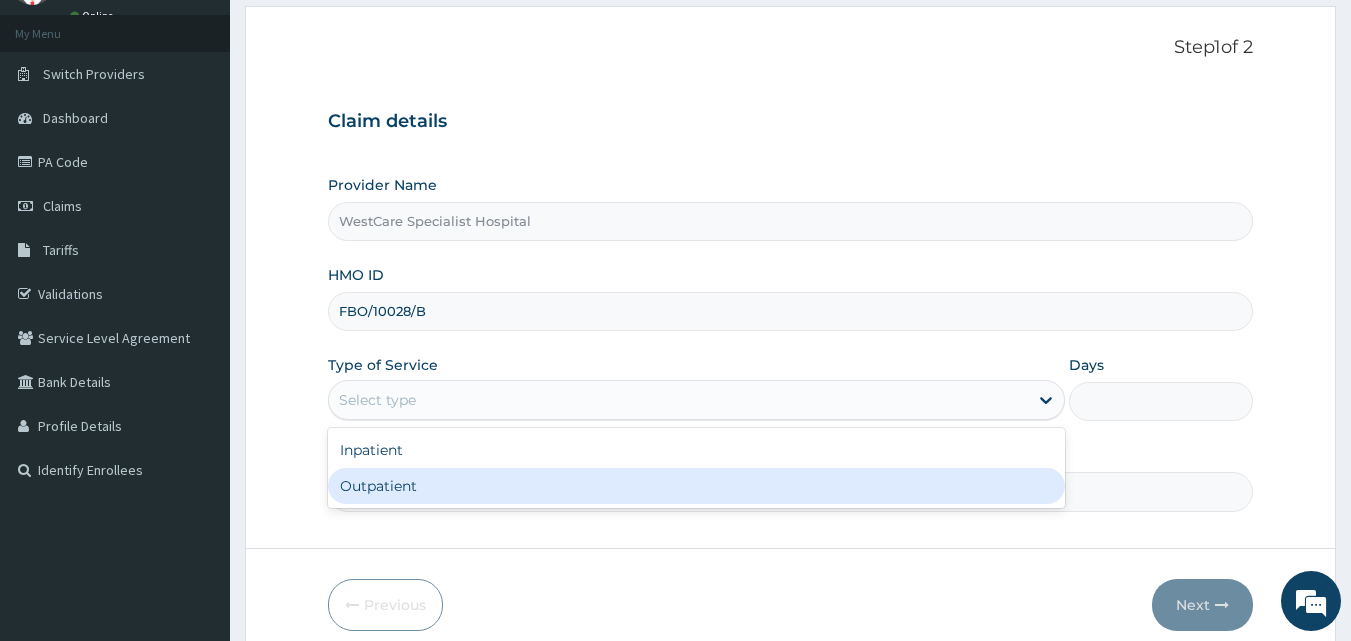 click on "Outpatient" at bounding box center (696, 486) 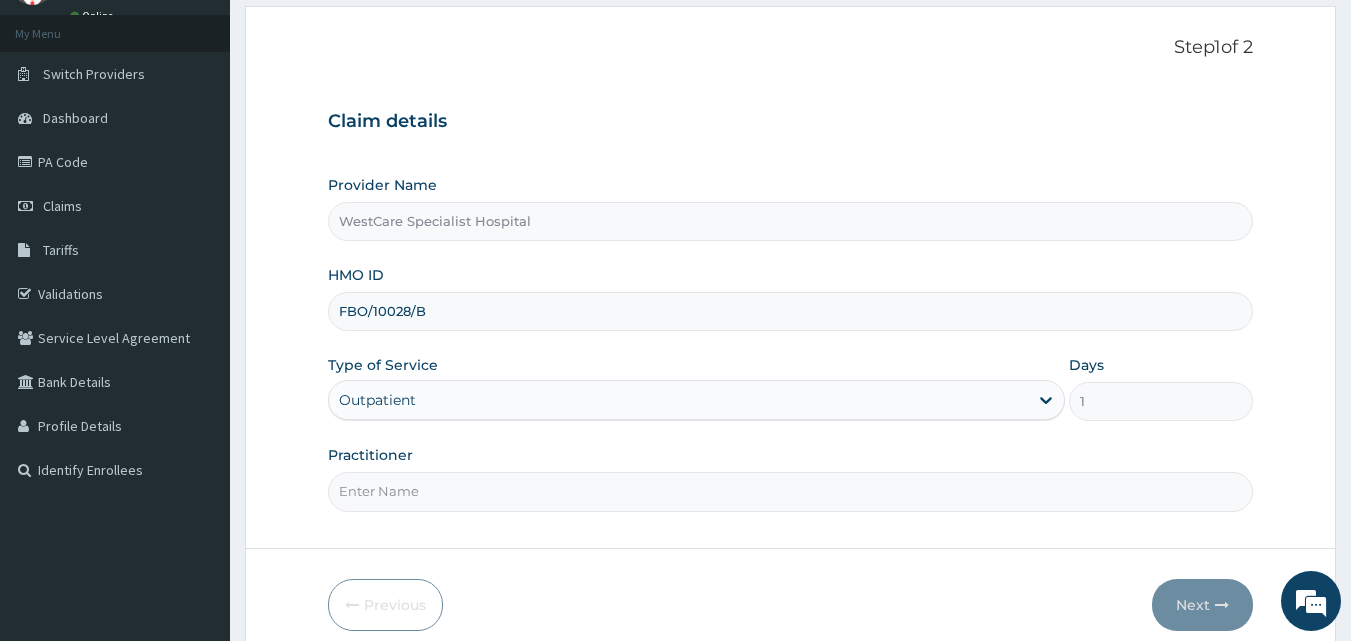 click on "Practitioner" at bounding box center (791, 491) 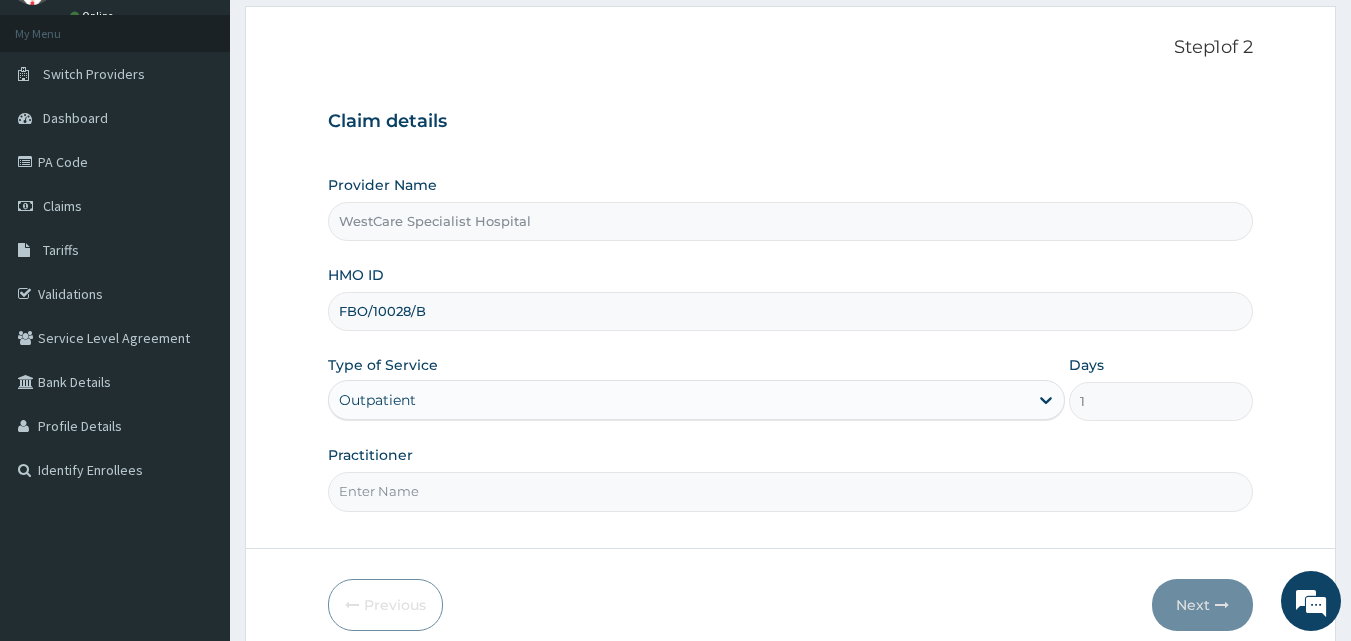 type on "DR ERUKPE" 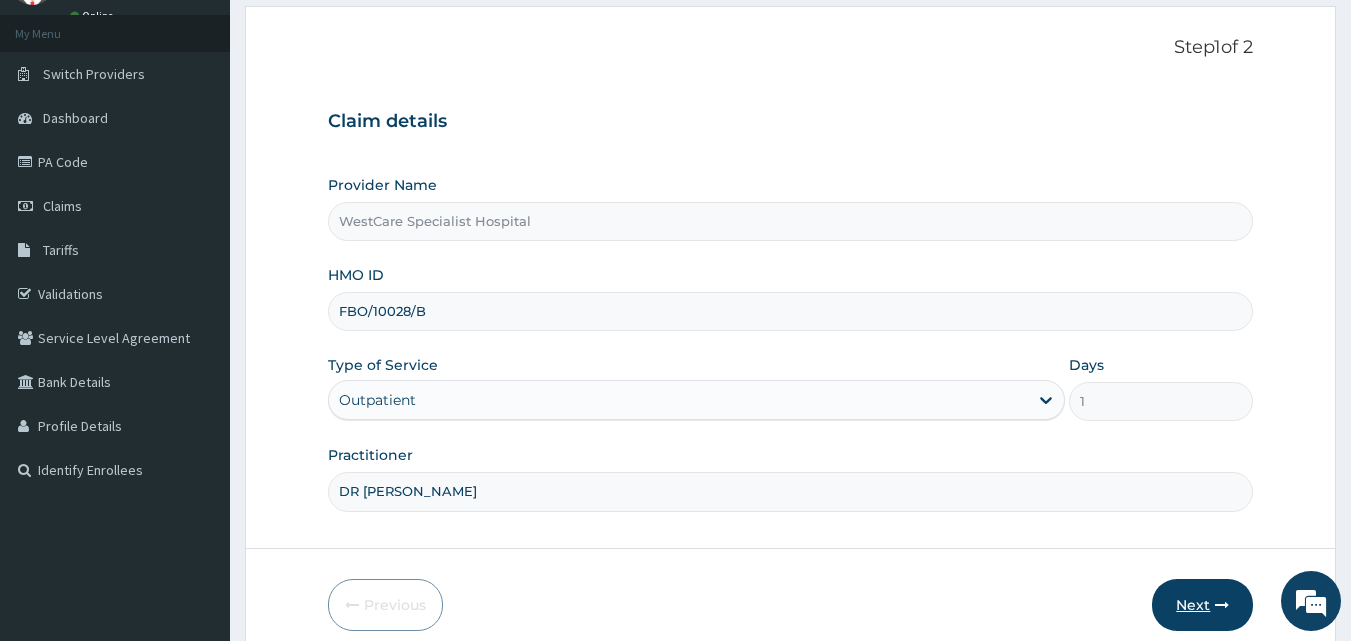 click on "Next" at bounding box center [1202, 605] 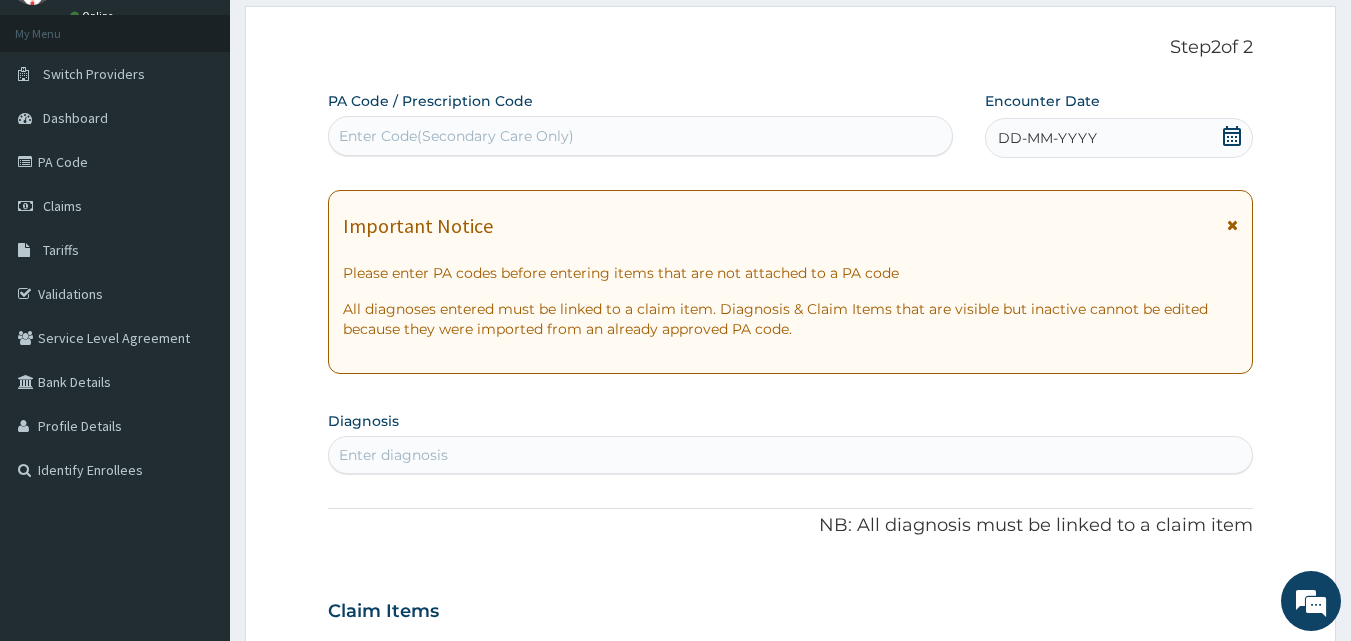click on "Enter Code(Secondary Care Only)" at bounding box center (641, 136) 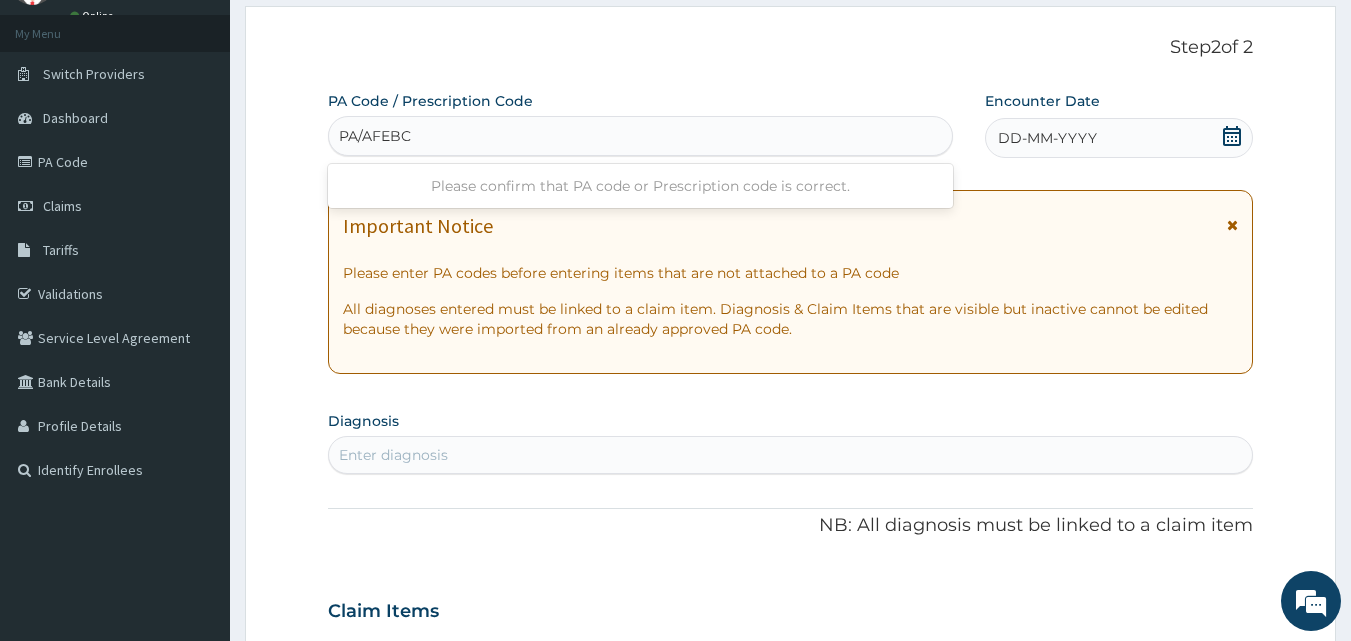 type on "PA/AFEBCE" 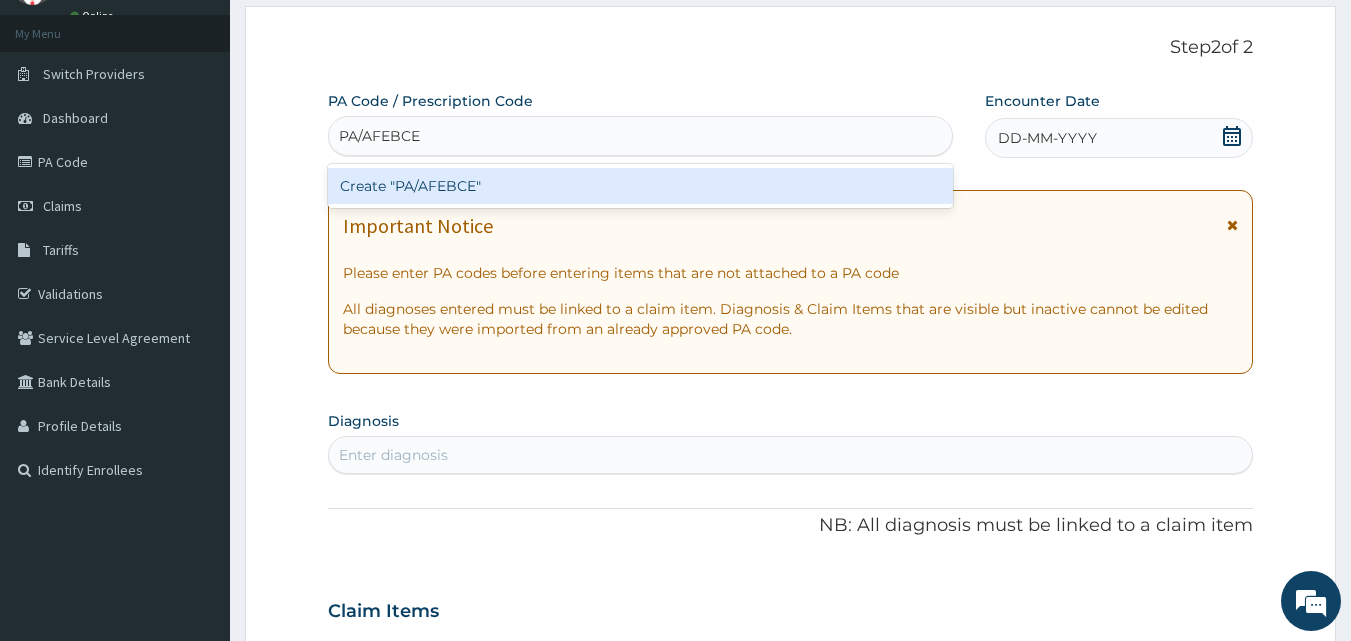 click on "Create "PA/AFEBCE"" at bounding box center [641, 186] 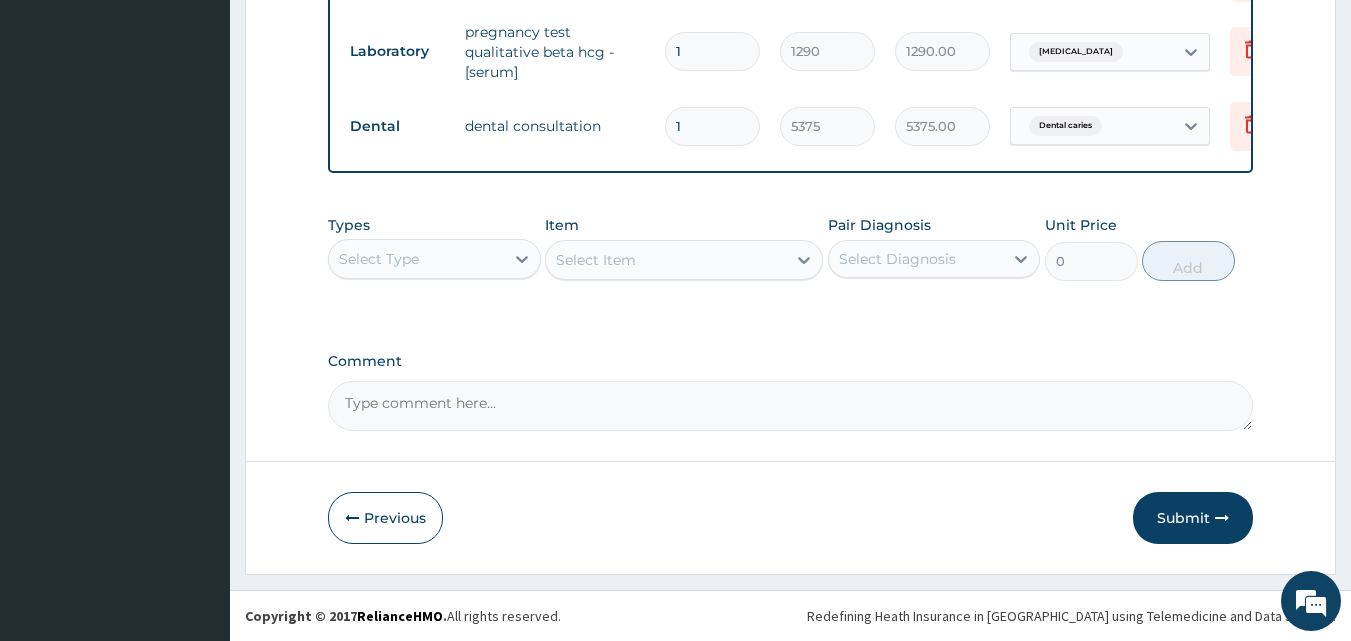 scroll, scrollTop: 881, scrollLeft: 0, axis: vertical 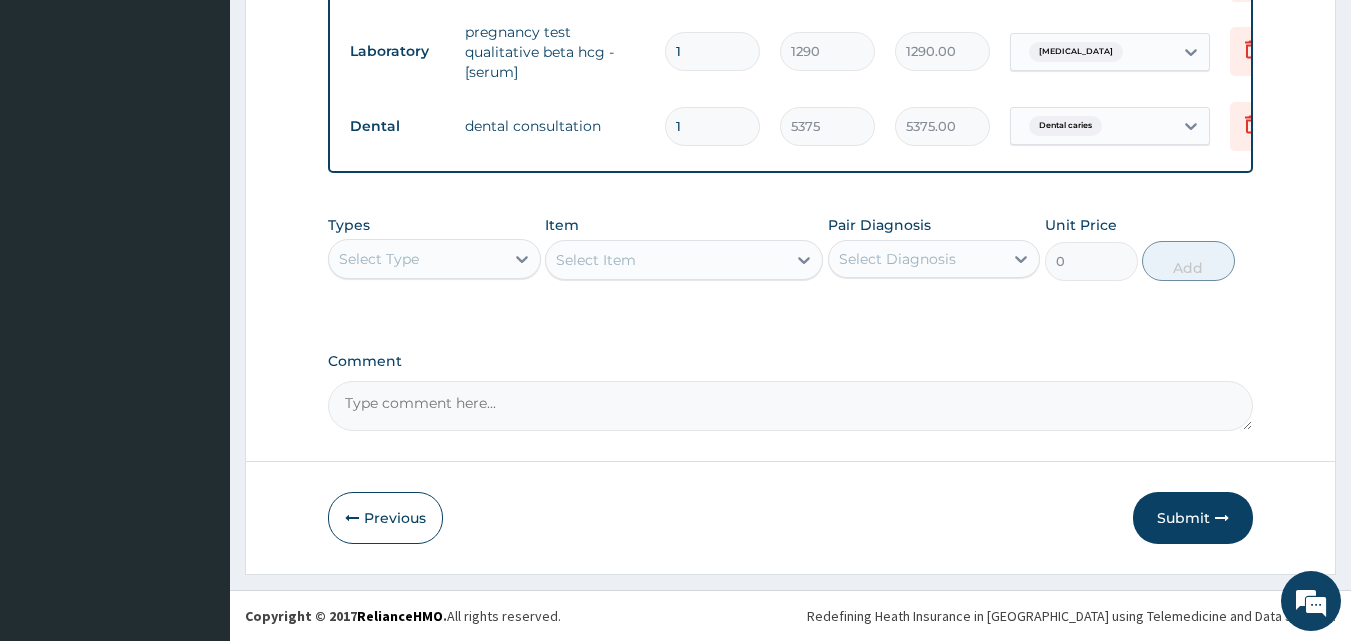 drag, startPoint x: 429, startPoint y: 259, endPoint x: 401, endPoint y: 267, distance: 29.12044 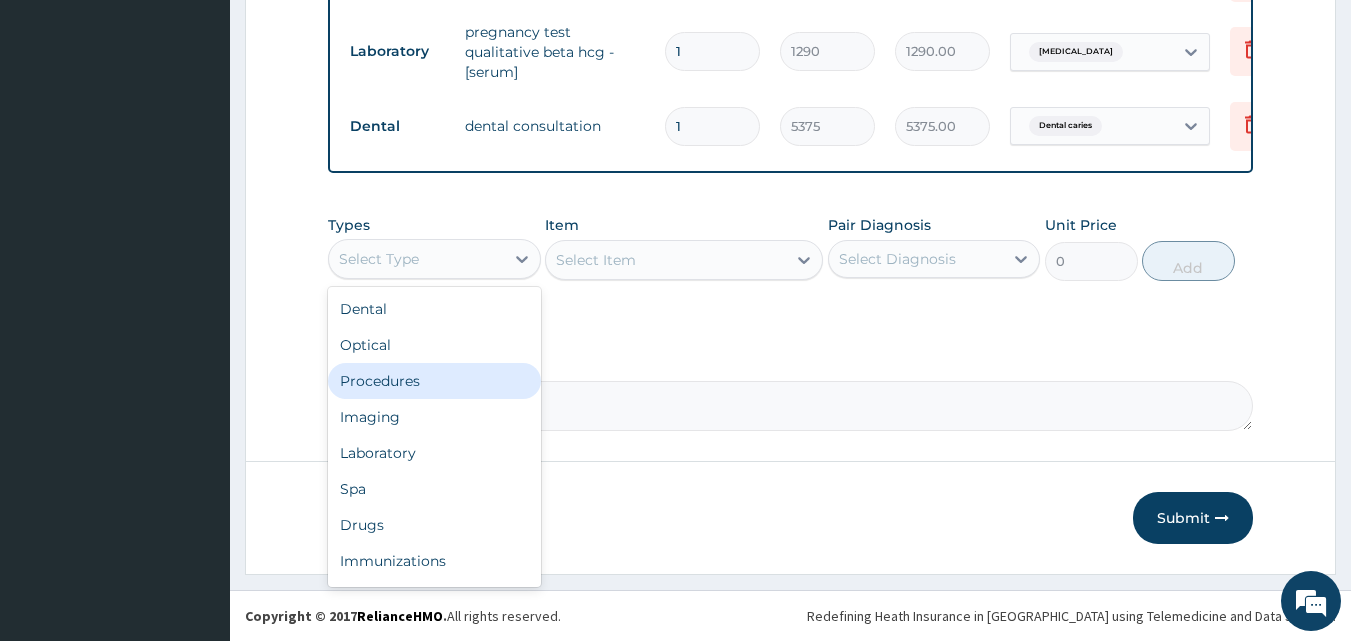 drag, startPoint x: 386, startPoint y: 380, endPoint x: 563, endPoint y: 350, distance: 179.52437 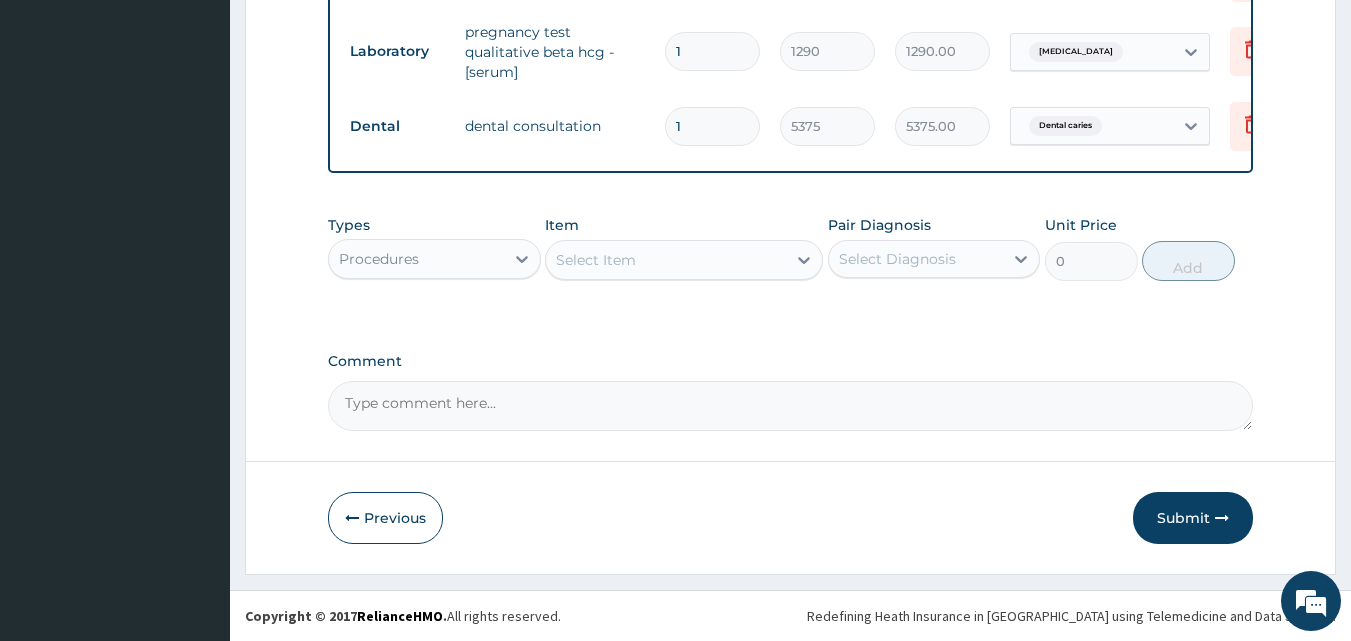 click on "Select Item" at bounding box center (596, 260) 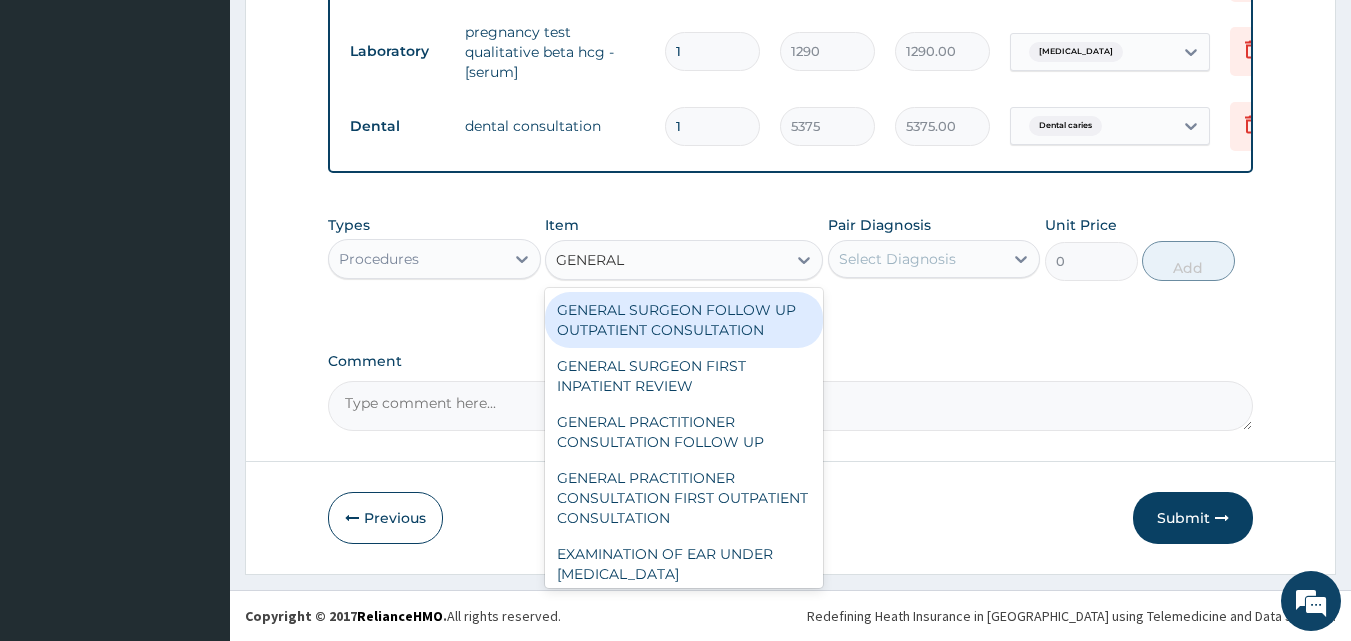 type on "GENERAL P" 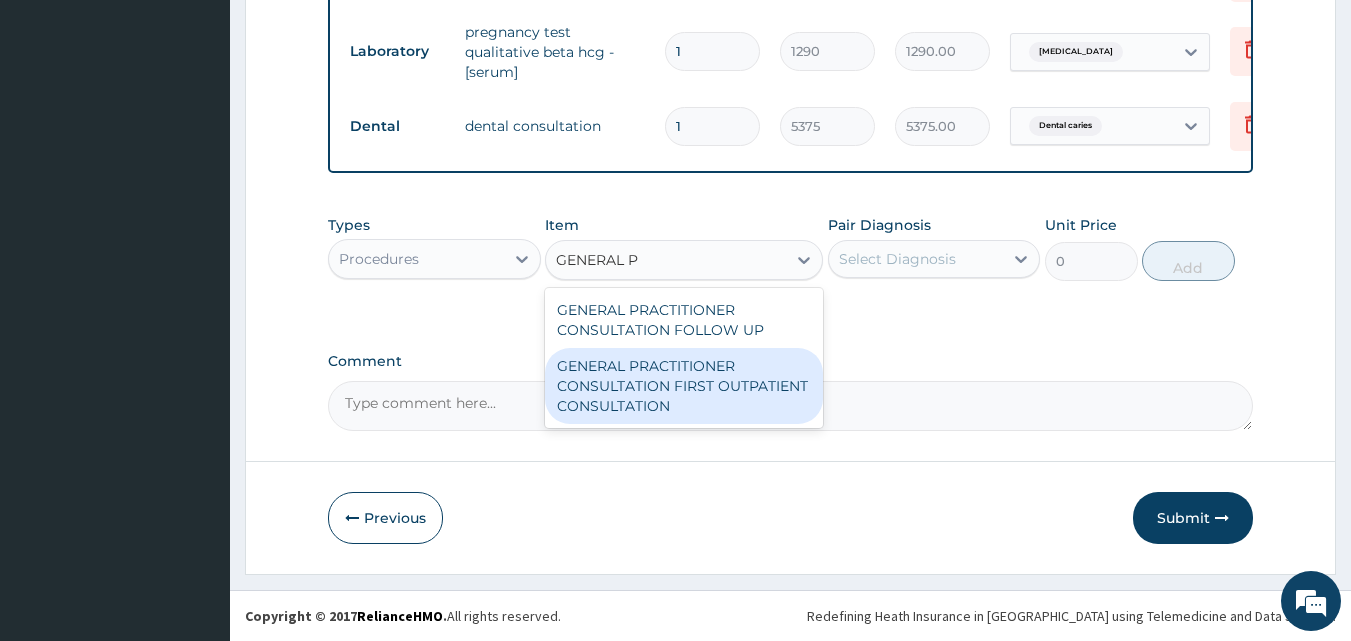 drag, startPoint x: 587, startPoint y: 373, endPoint x: 512, endPoint y: 328, distance: 87.46428 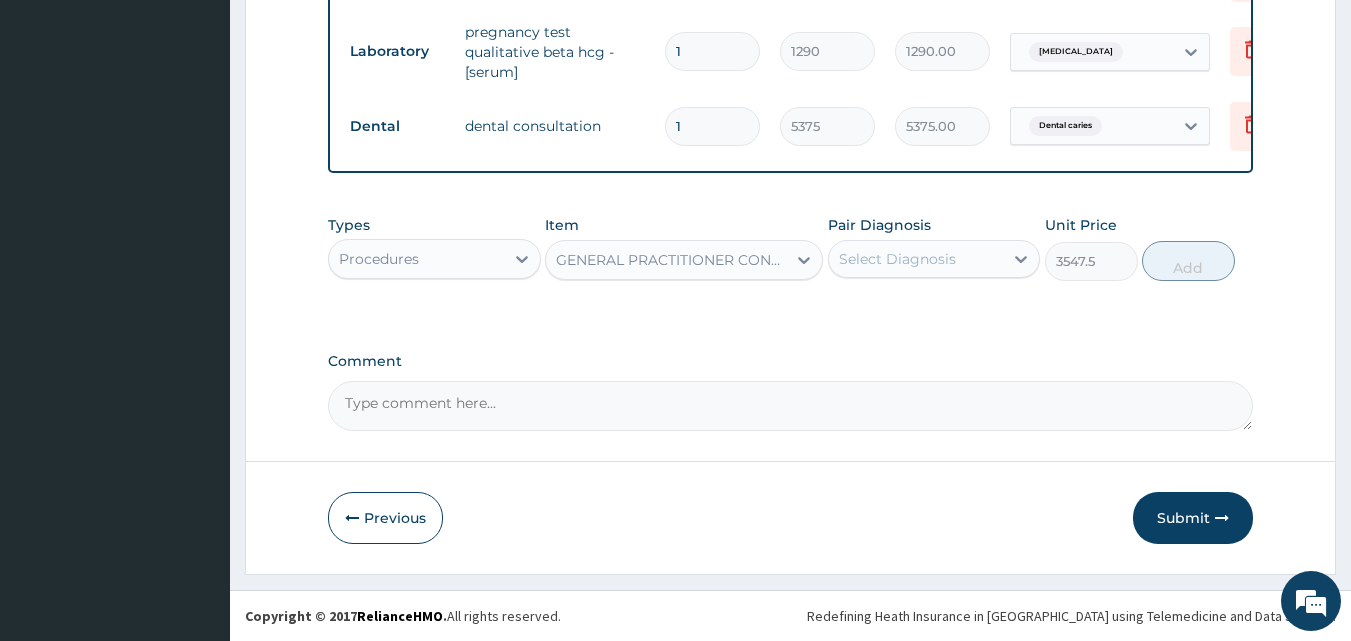 click on "Select Diagnosis" at bounding box center [897, 259] 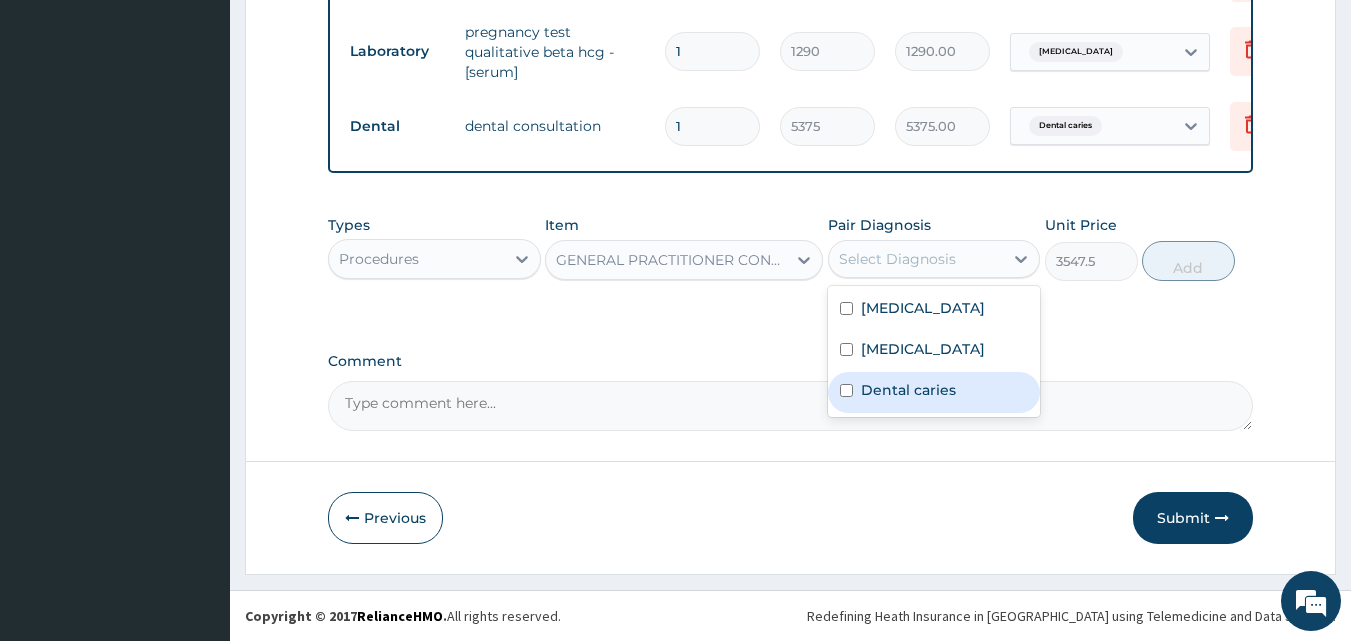 click on "Dental caries" at bounding box center (908, 390) 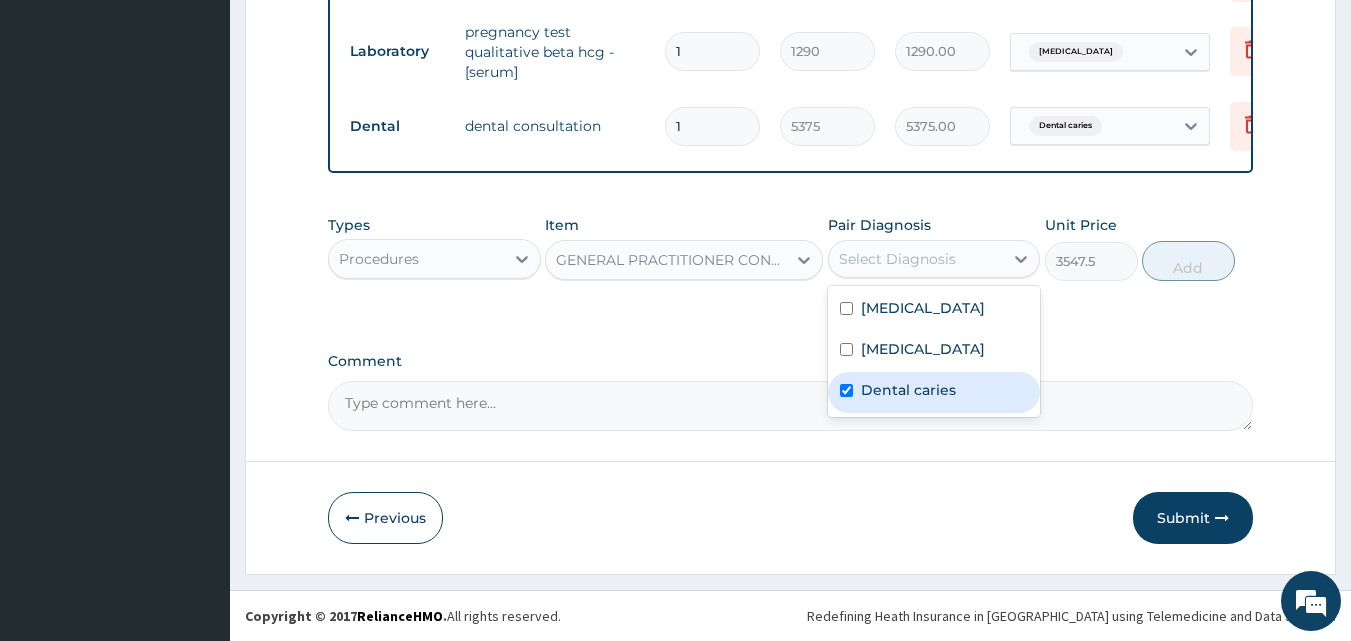checkbox on "true" 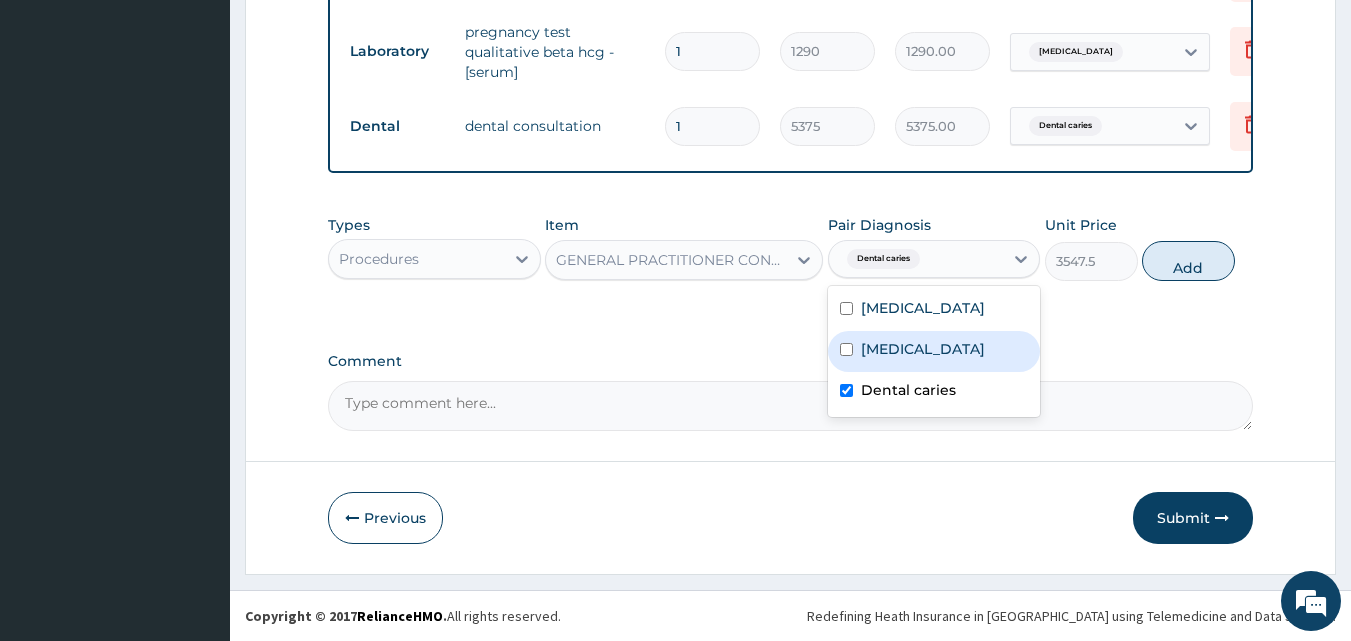 drag, startPoint x: 942, startPoint y: 350, endPoint x: 949, endPoint y: 311, distance: 39.623226 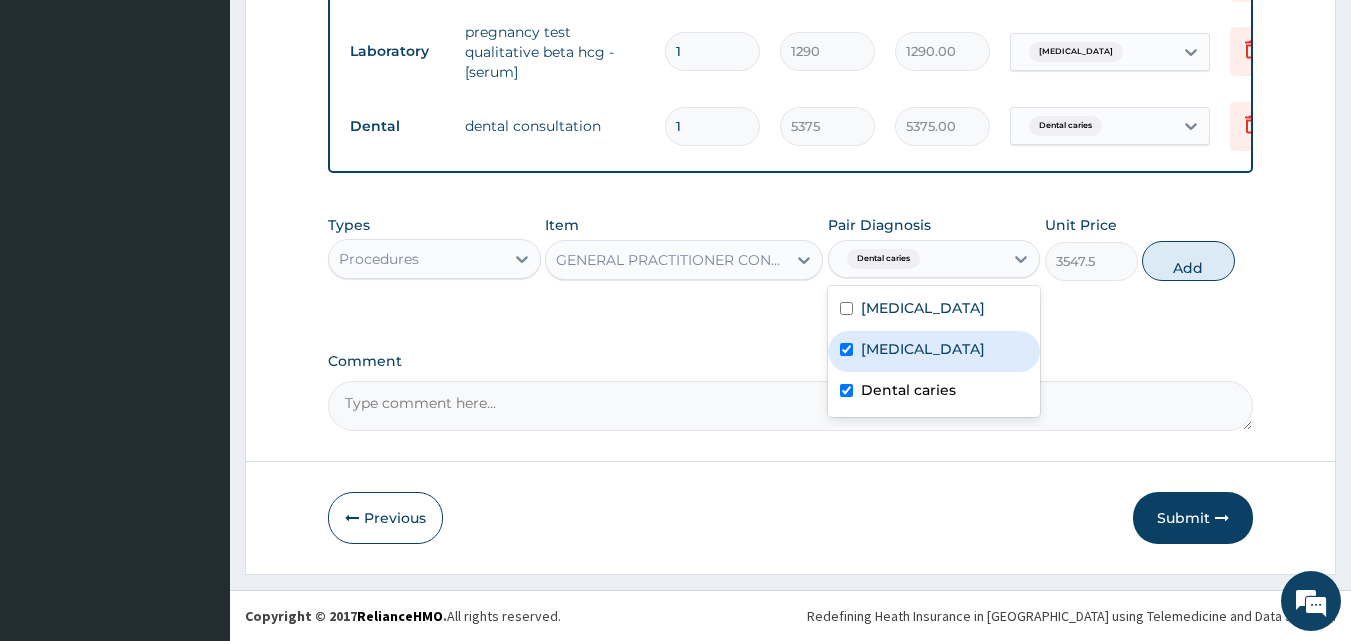 checkbox on "true" 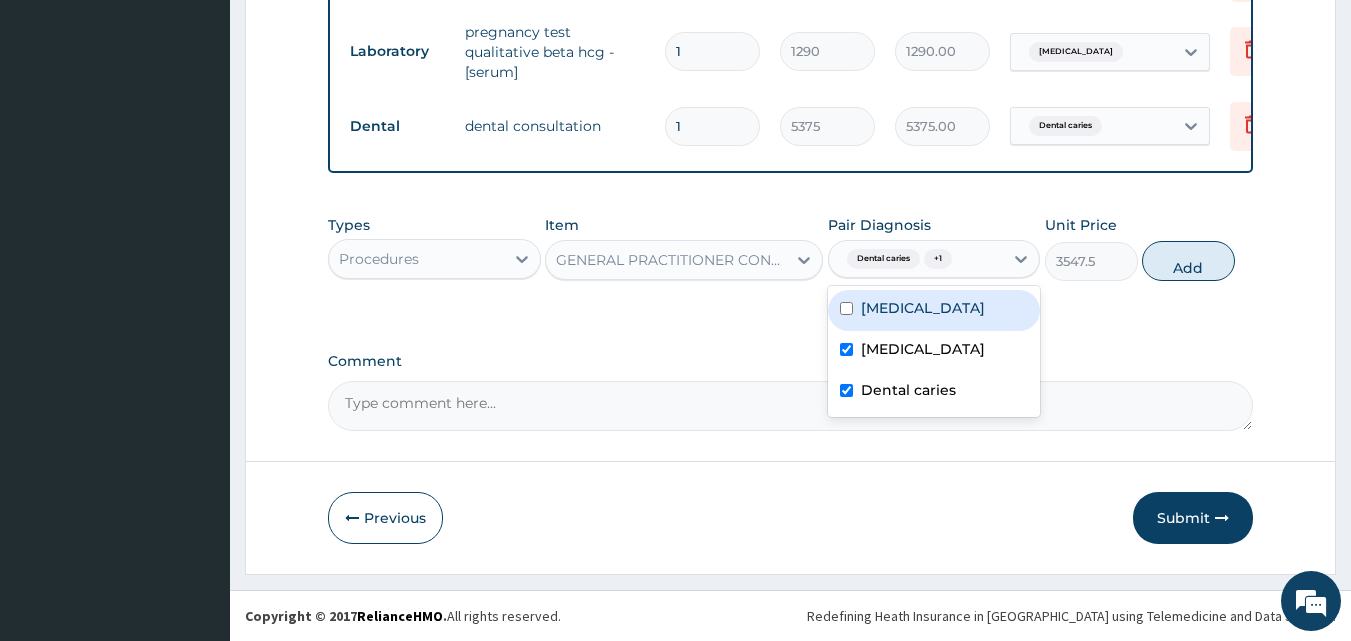 drag, startPoint x: 949, startPoint y: 311, endPoint x: 1080, endPoint y: 288, distance: 133.00375 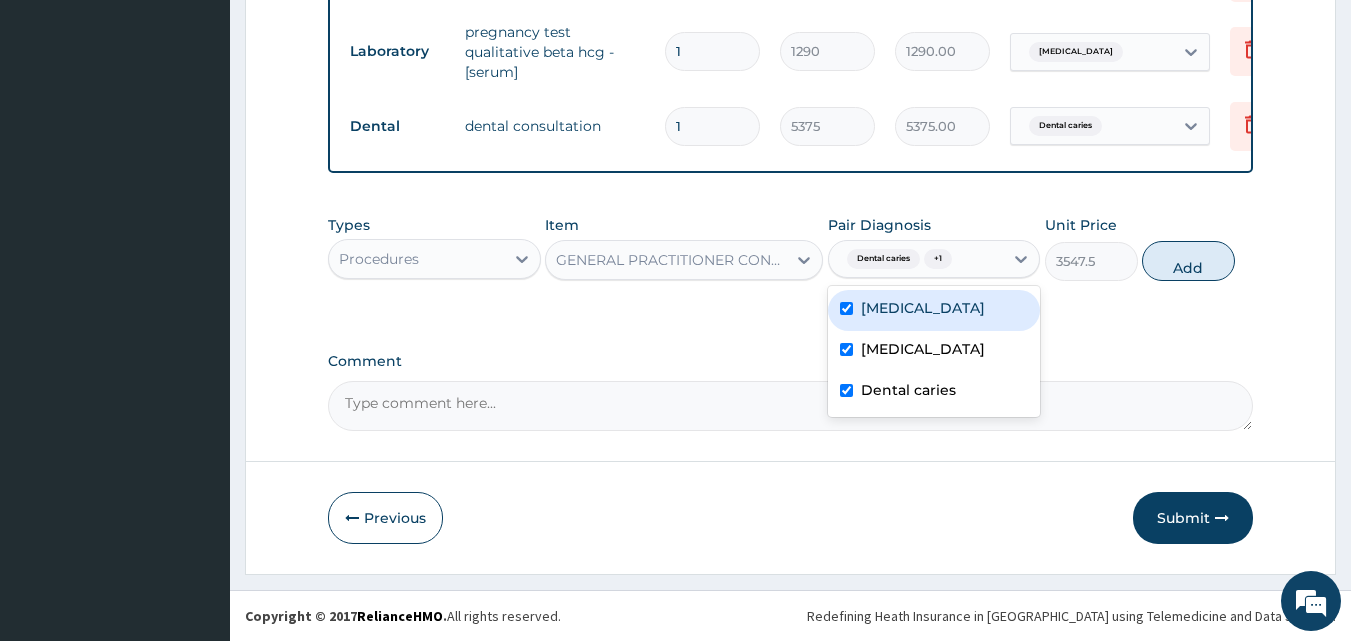 checkbox on "true" 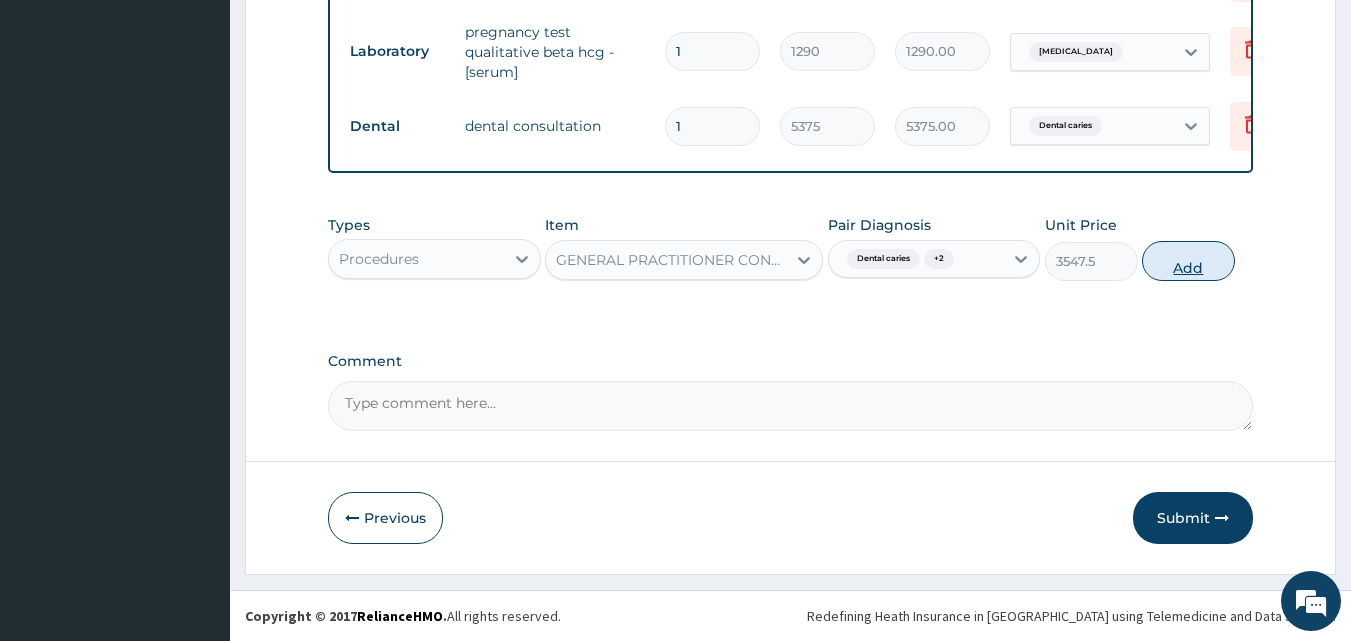 click on "Add" at bounding box center [1188, 261] 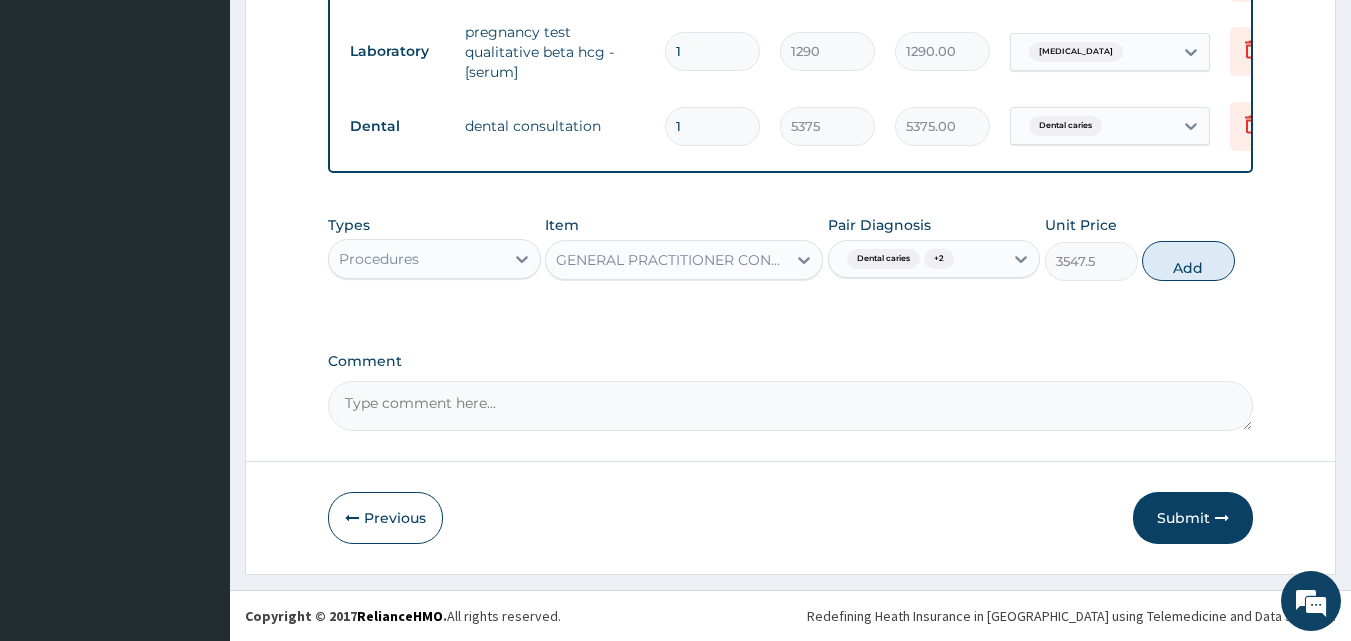 type on "0" 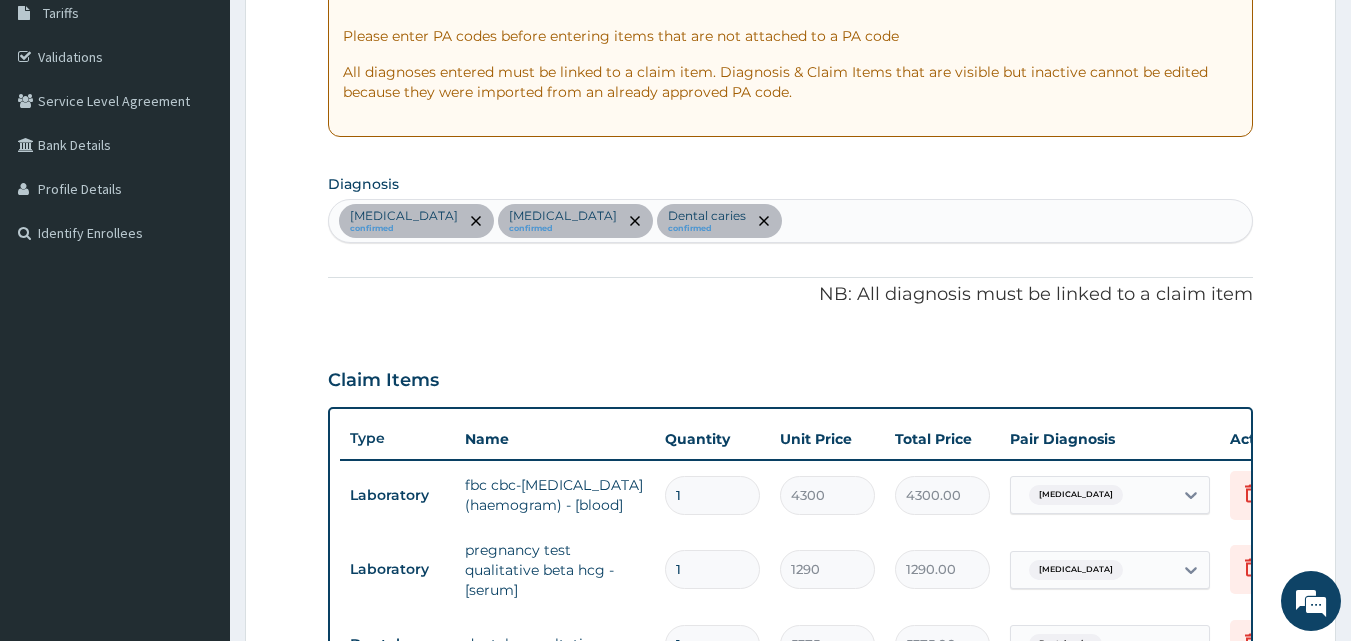 scroll, scrollTop: 281, scrollLeft: 0, axis: vertical 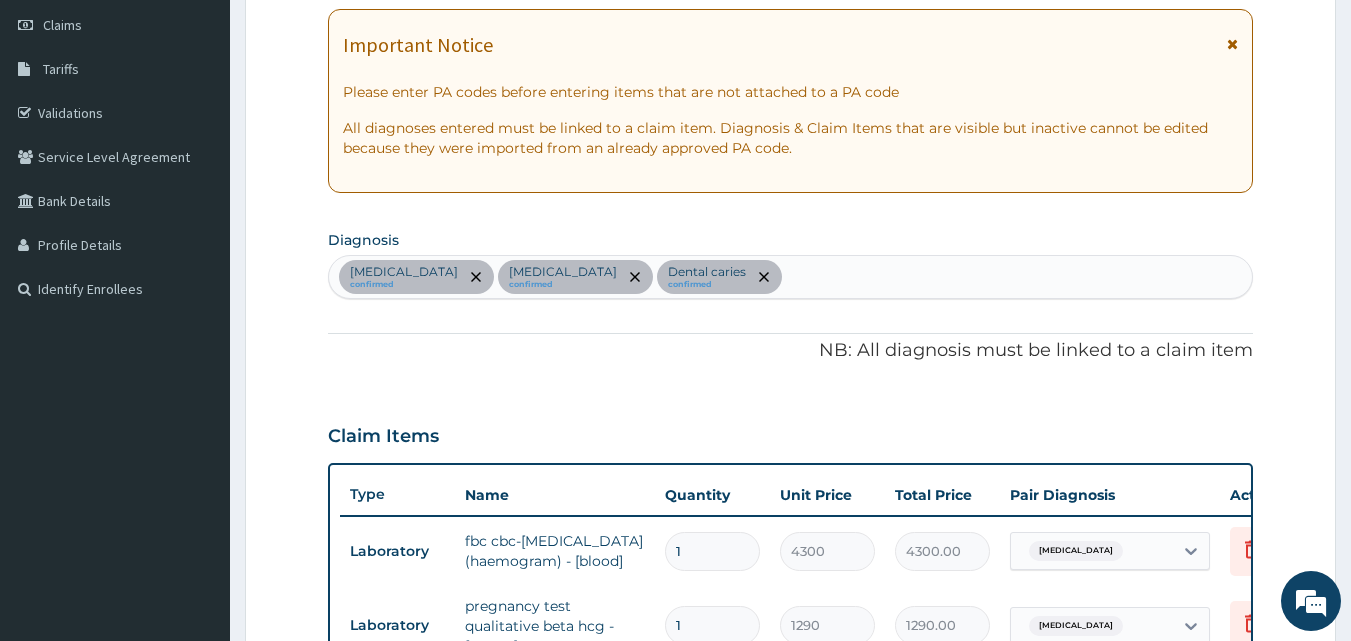 click on "Sepsis confirmed Amenorrhea confirmed Dental caries confirmed" at bounding box center (791, 277) 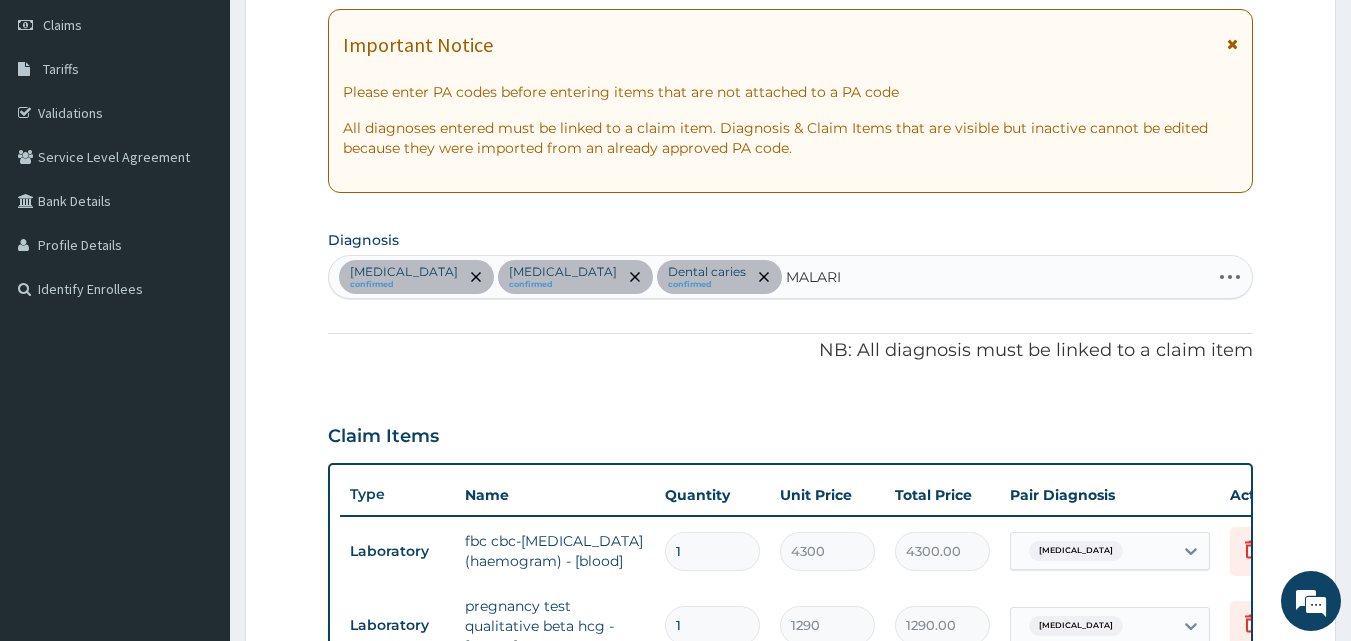 type on "MALARIA" 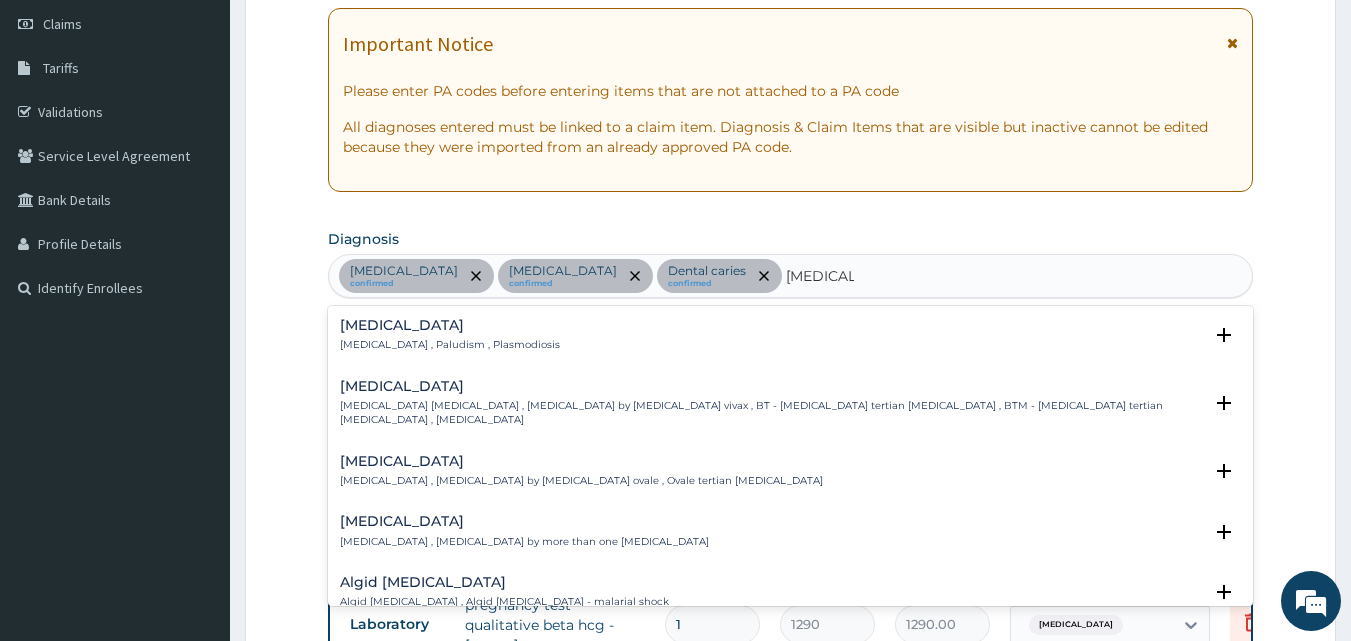 scroll, scrollTop: 381, scrollLeft: 0, axis: vertical 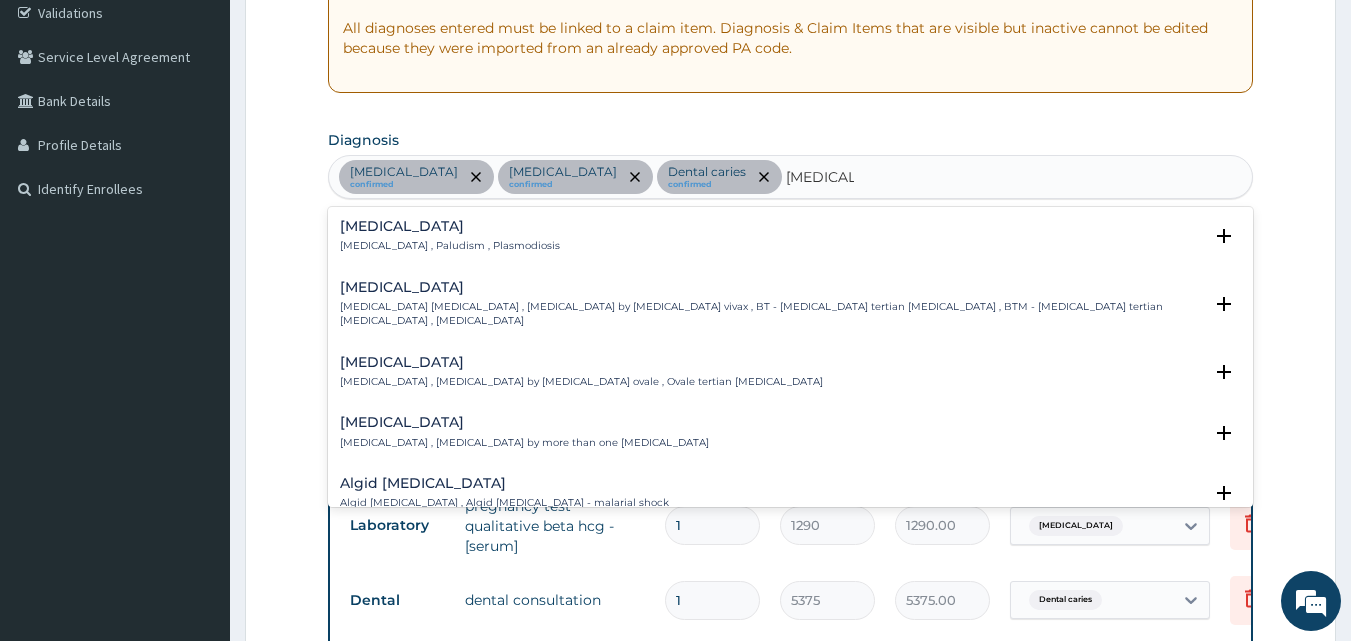 click on "Malaria , Paludism , Plasmodiosis" at bounding box center [450, 246] 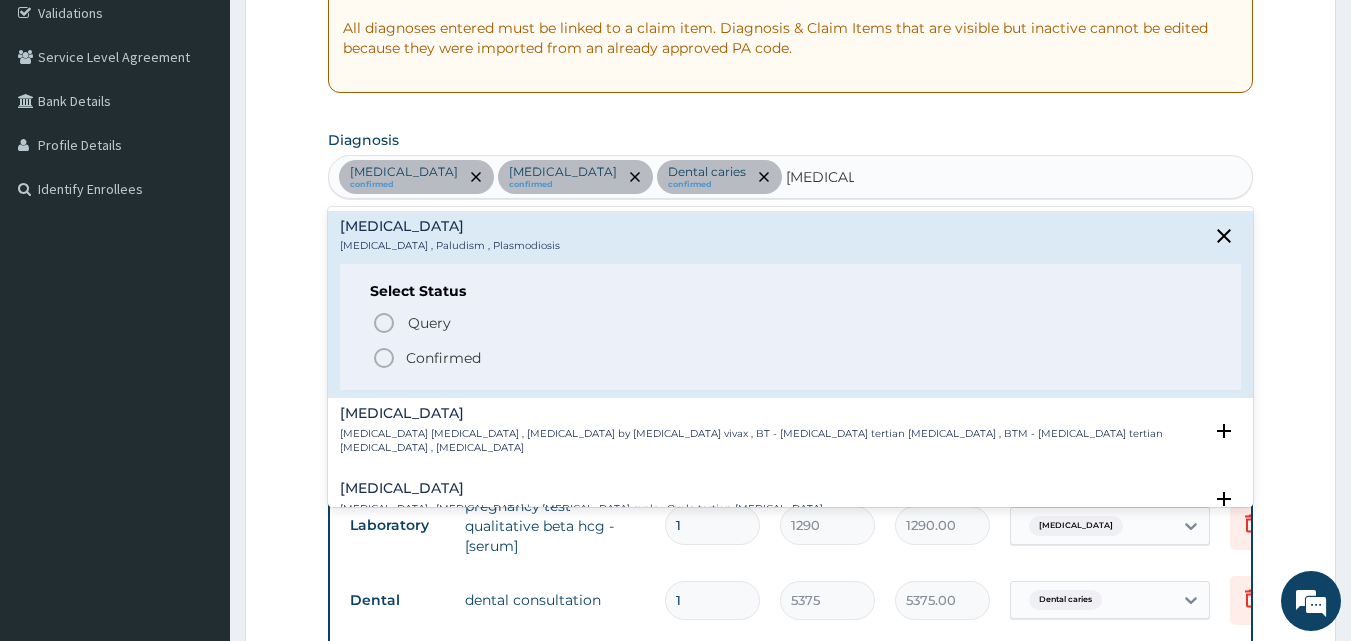 click 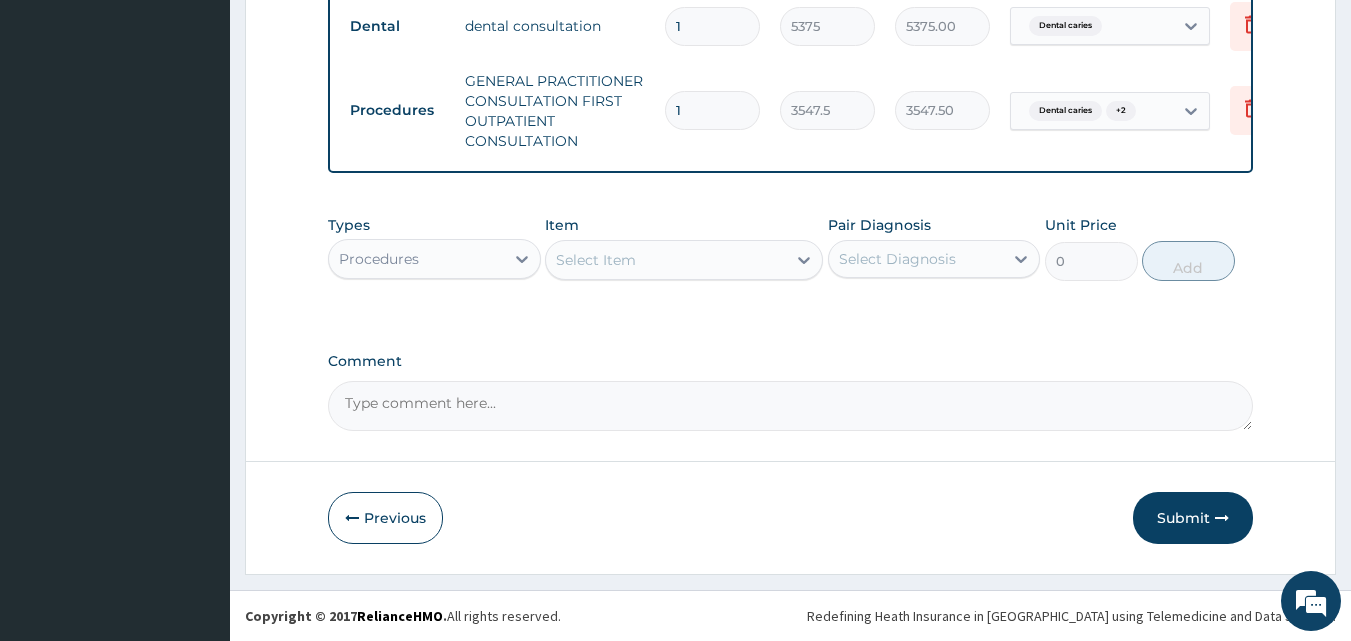 scroll, scrollTop: 981, scrollLeft: 0, axis: vertical 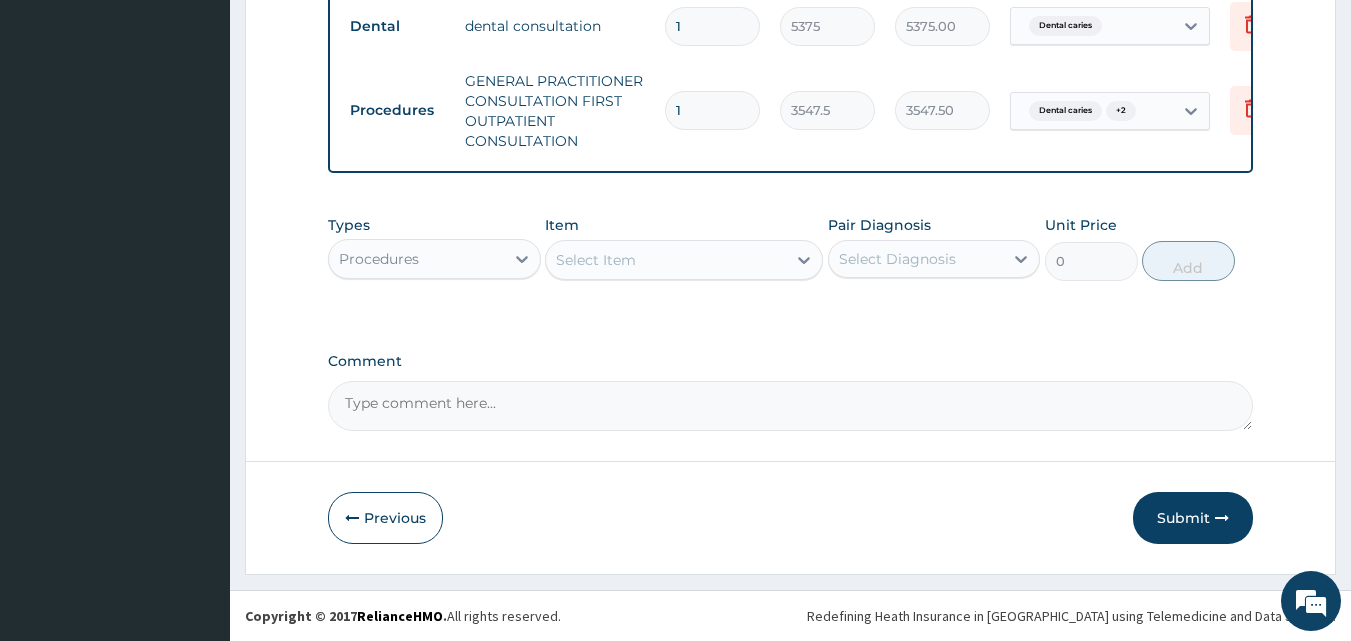 click on "Procedures" at bounding box center (416, 259) 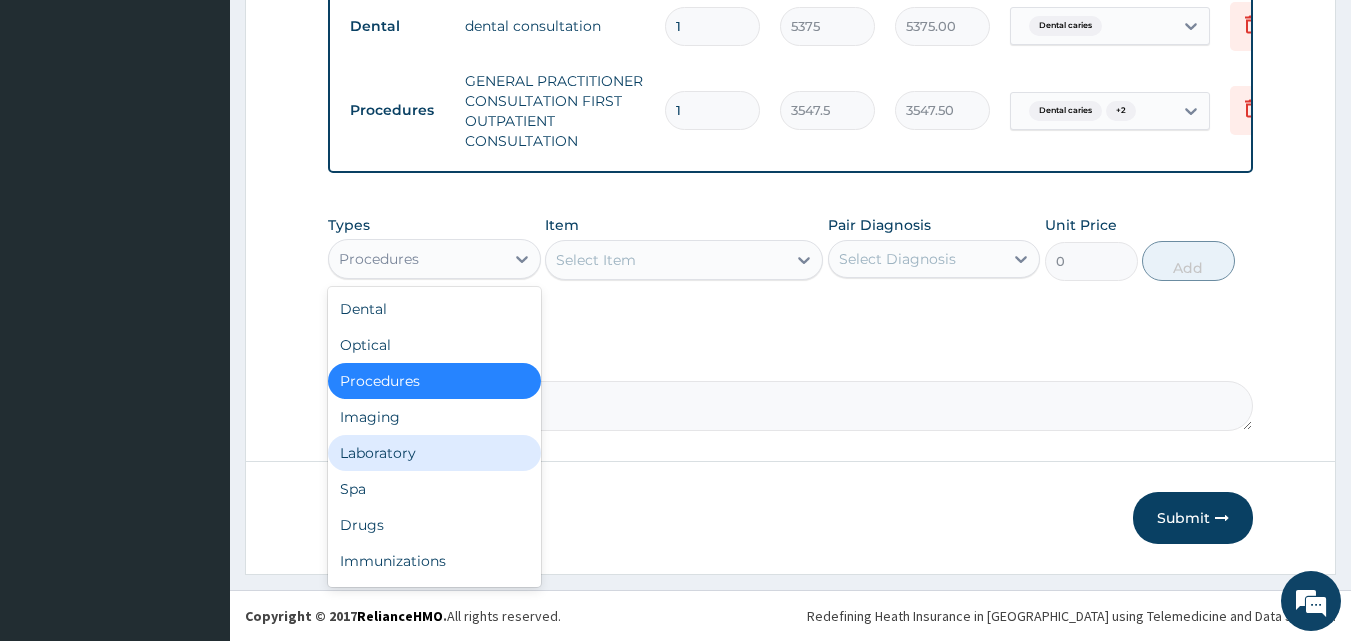 click on "Laboratory" at bounding box center [434, 453] 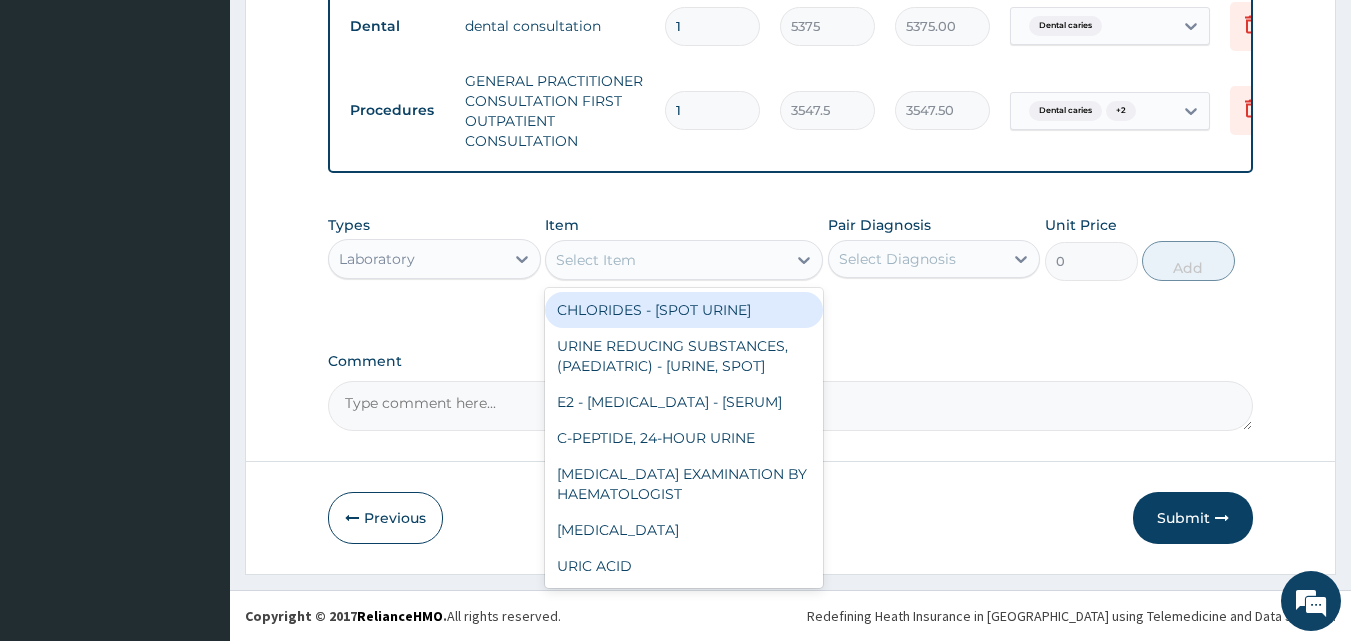 click on "Select Item" at bounding box center (666, 260) 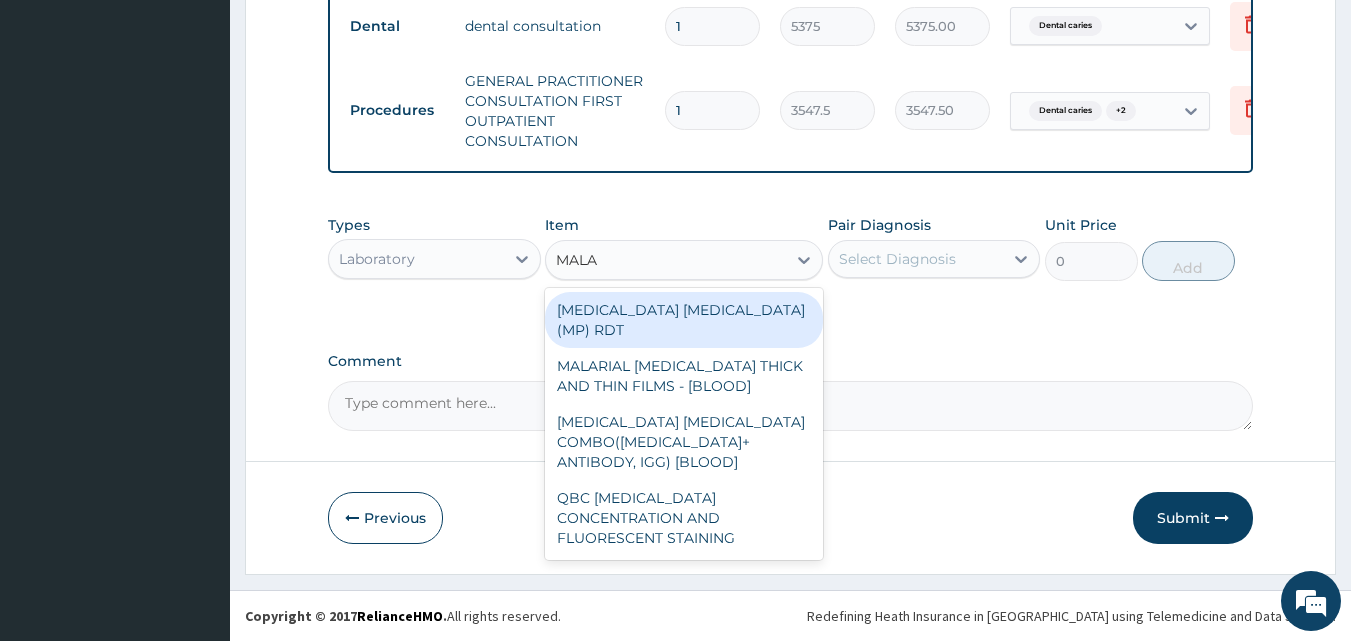 type on "MALAR" 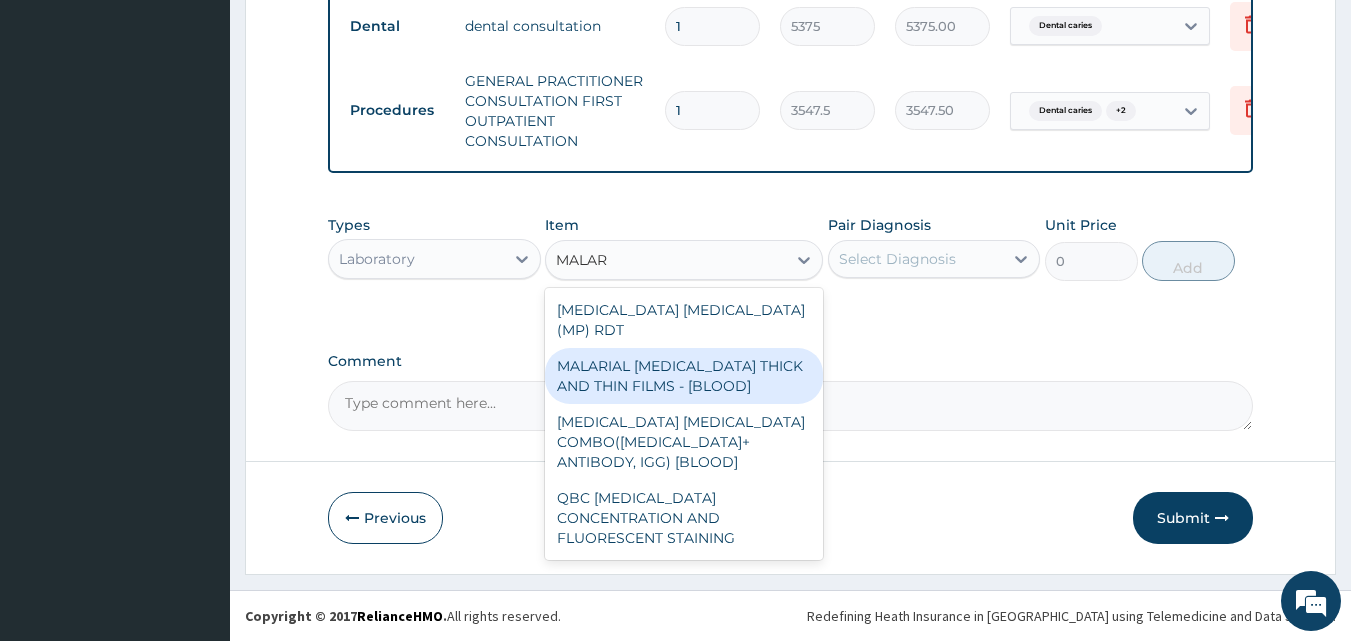 drag, startPoint x: 721, startPoint y: 355, endPoint x: 814, endPoint y: 315, distance: 101.23734 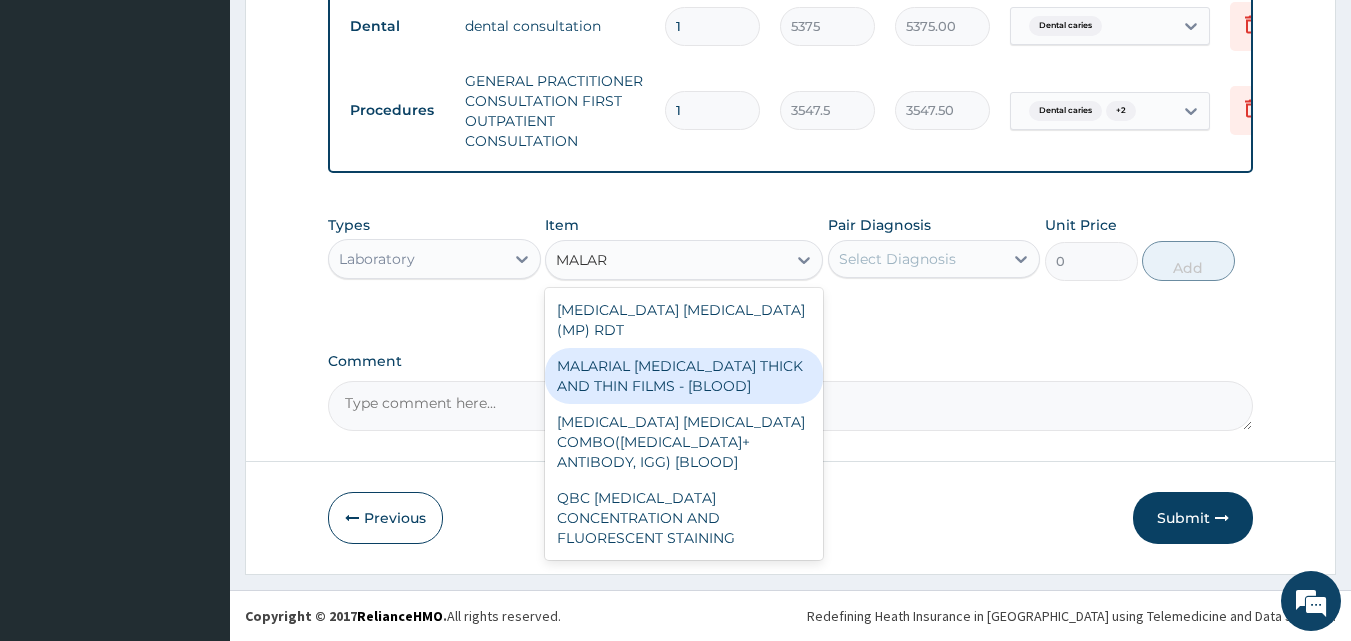 click on "MALARIAL PARASITE THICK AND THIN FILMS - [BLOOD]" at bounding box center [684, 376] 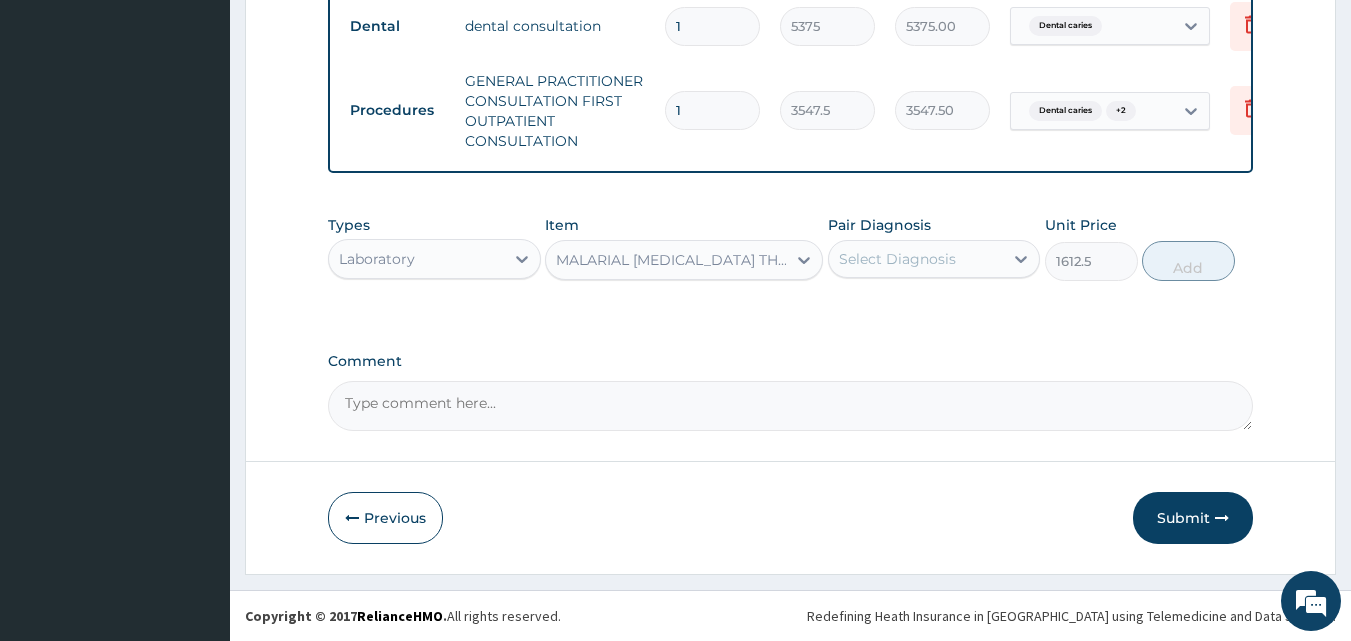 click on "Pair Diagnosis Select Diagnosis" at bounding box center (934, 248) 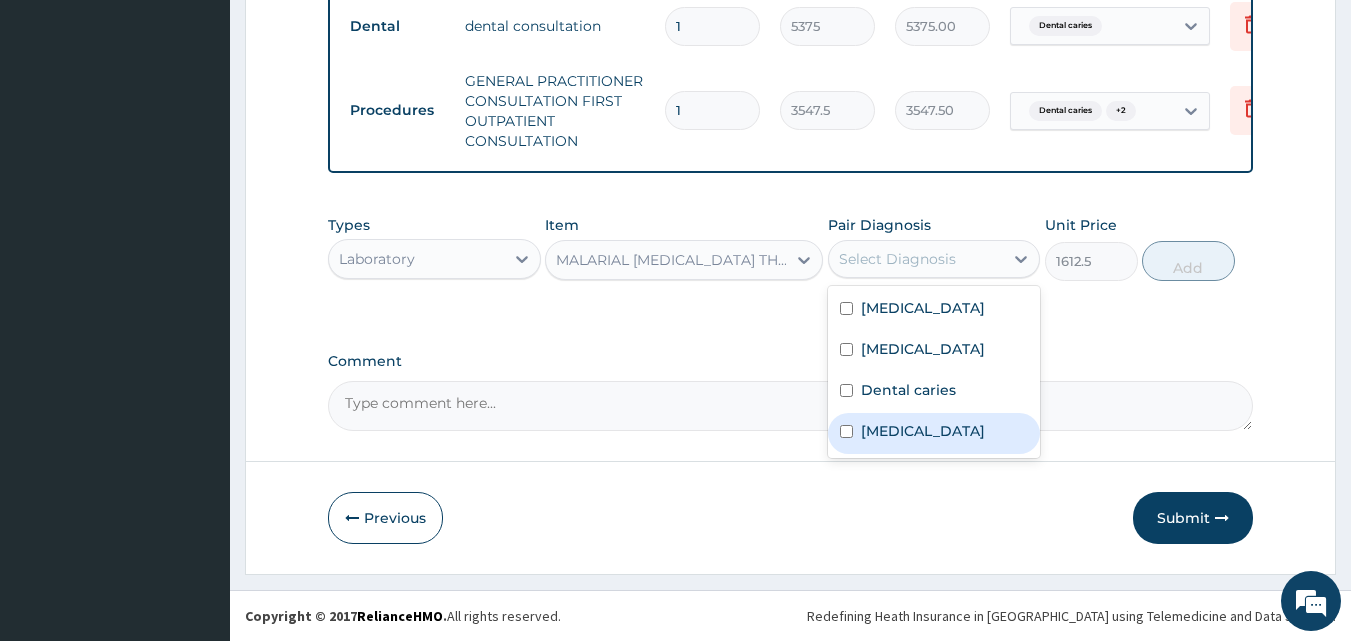 click on "Malaria" at bounding box center [923, 431] 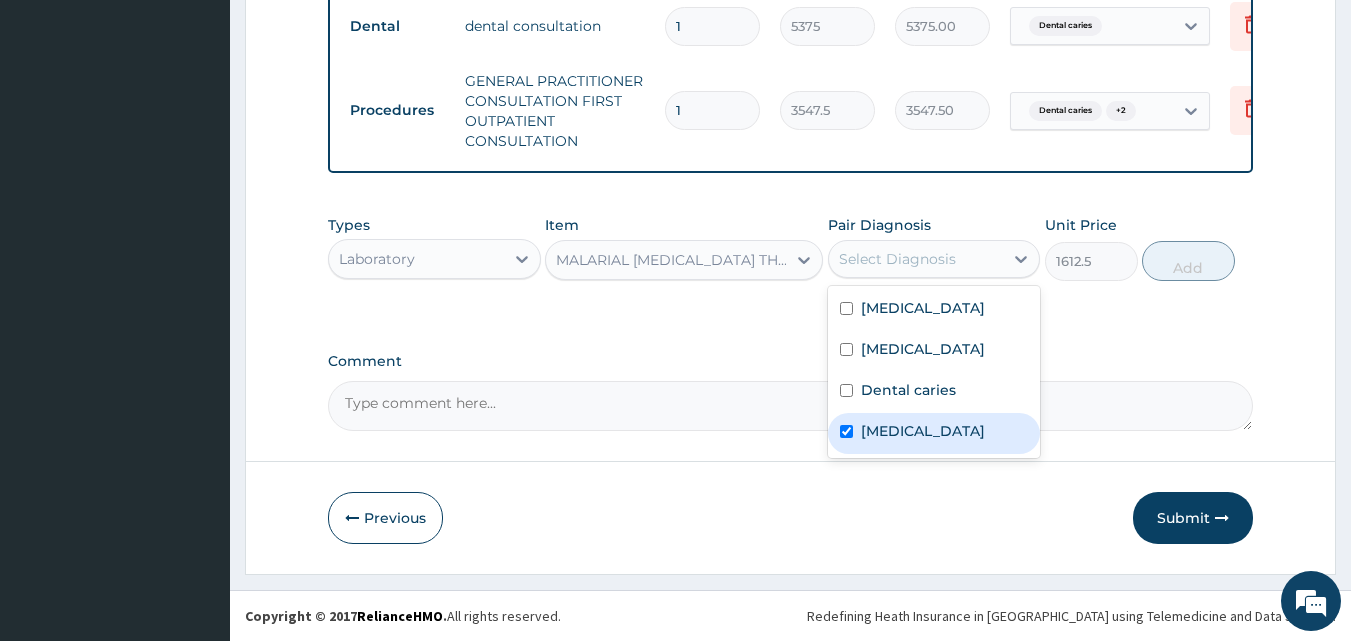 checkbox on "true" 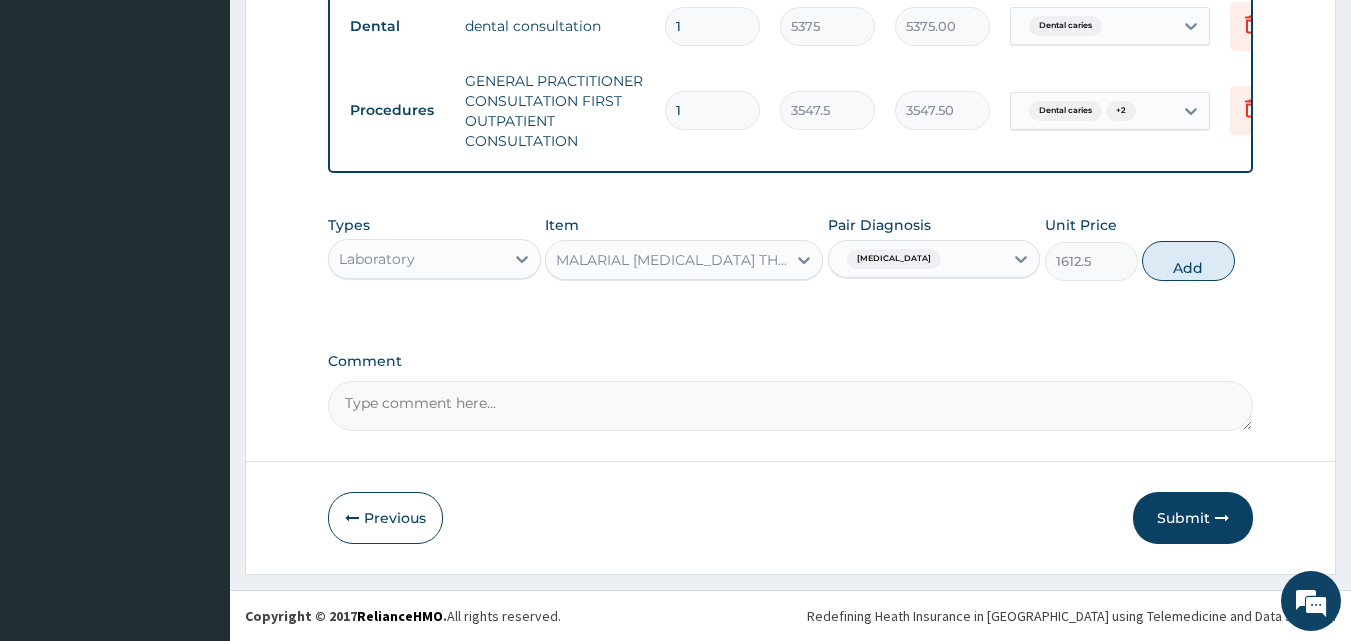 click on "Add" at bounding box center [1188, 261] 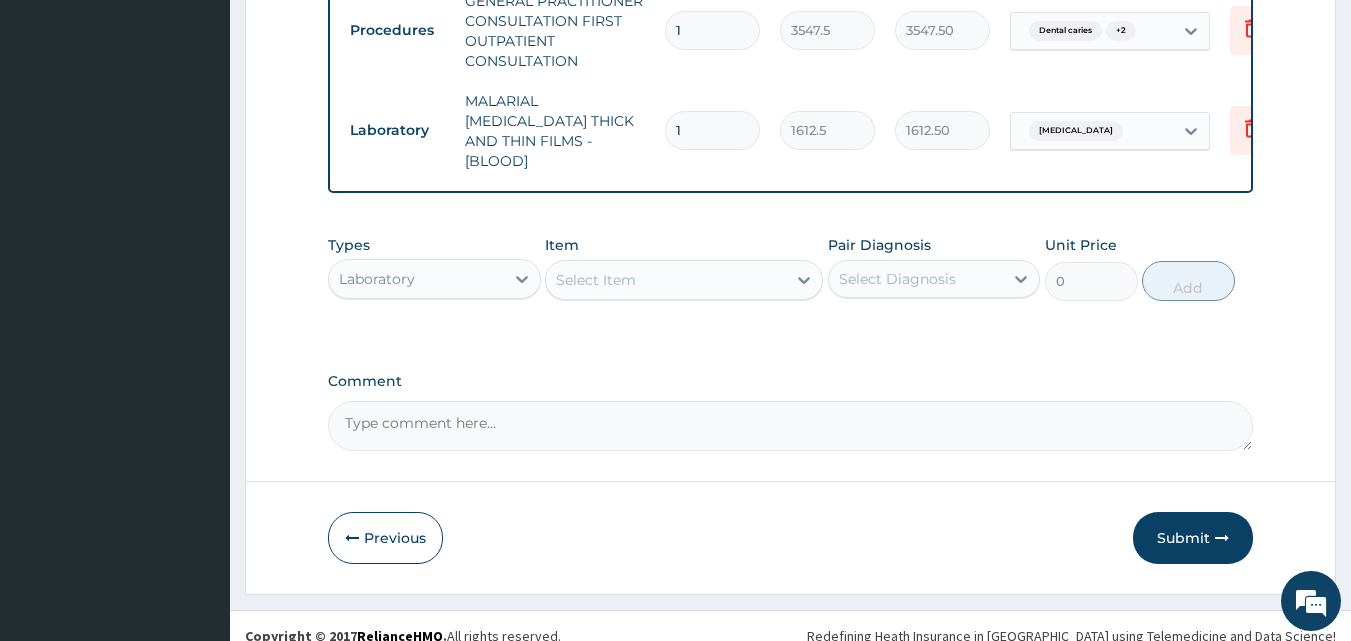 scroll, scrollTop: 1061, scrollLeft: 0, axis: vertical 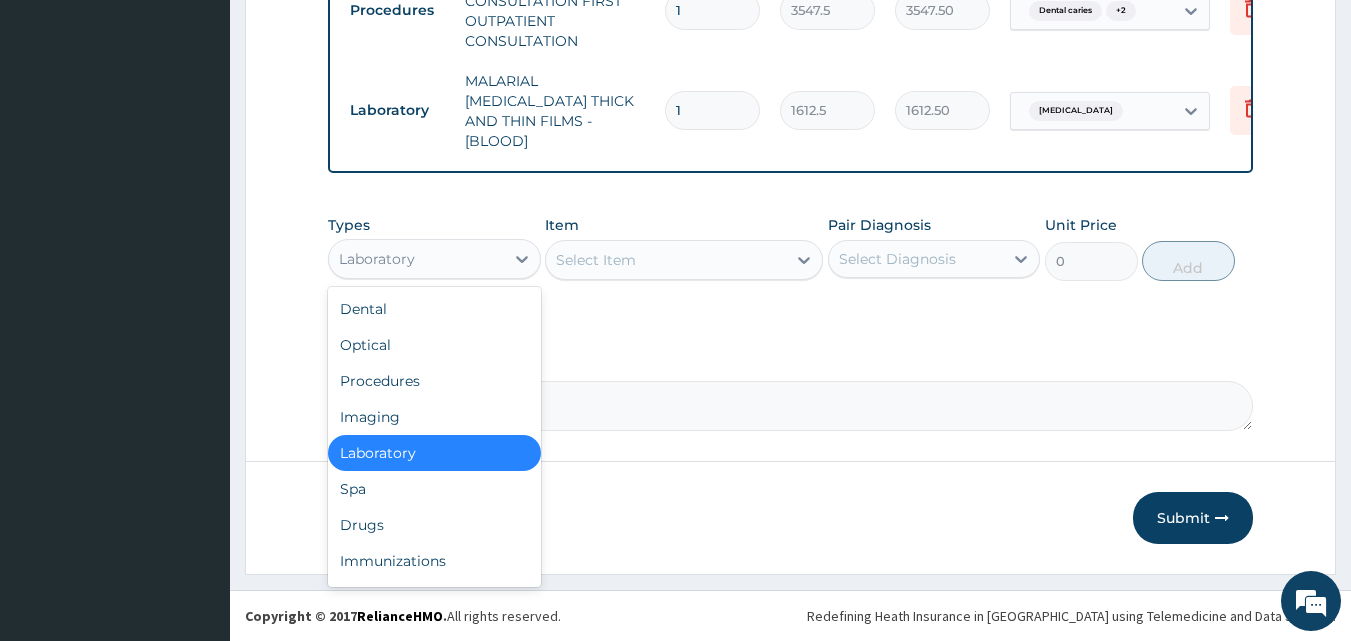 click on "Laboratory" at bounding box center (416, 259) 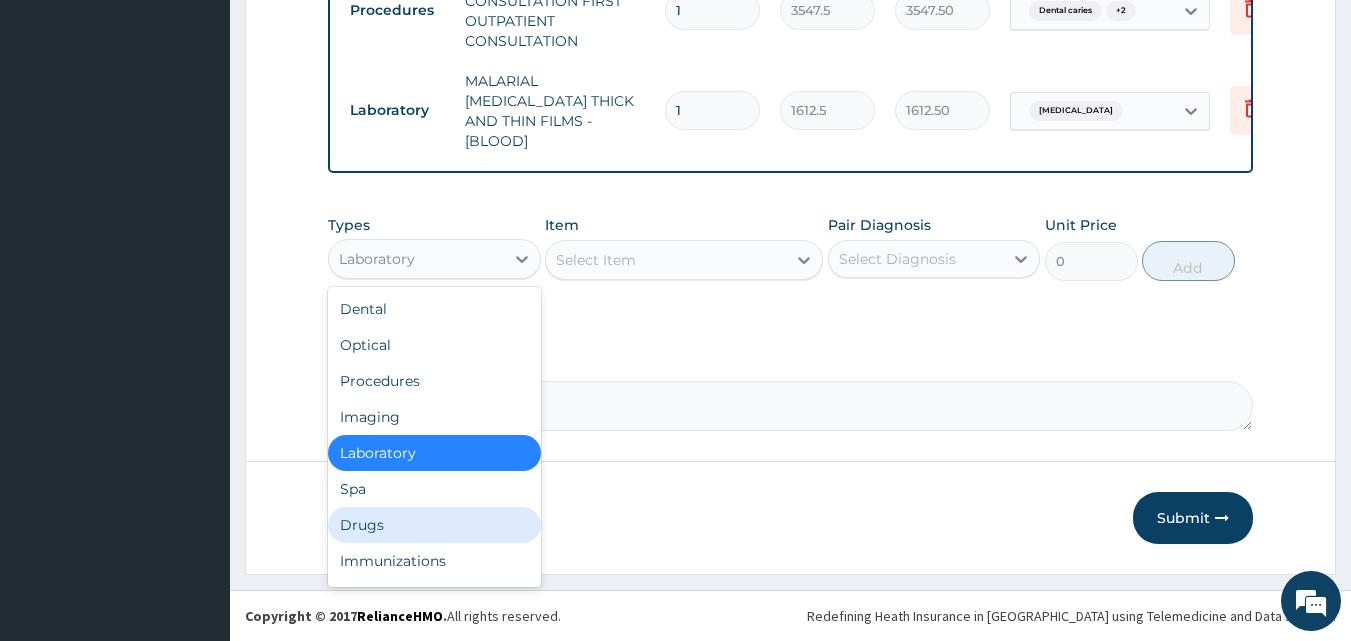 click on "Drugs" at bounding box center (434, 525) 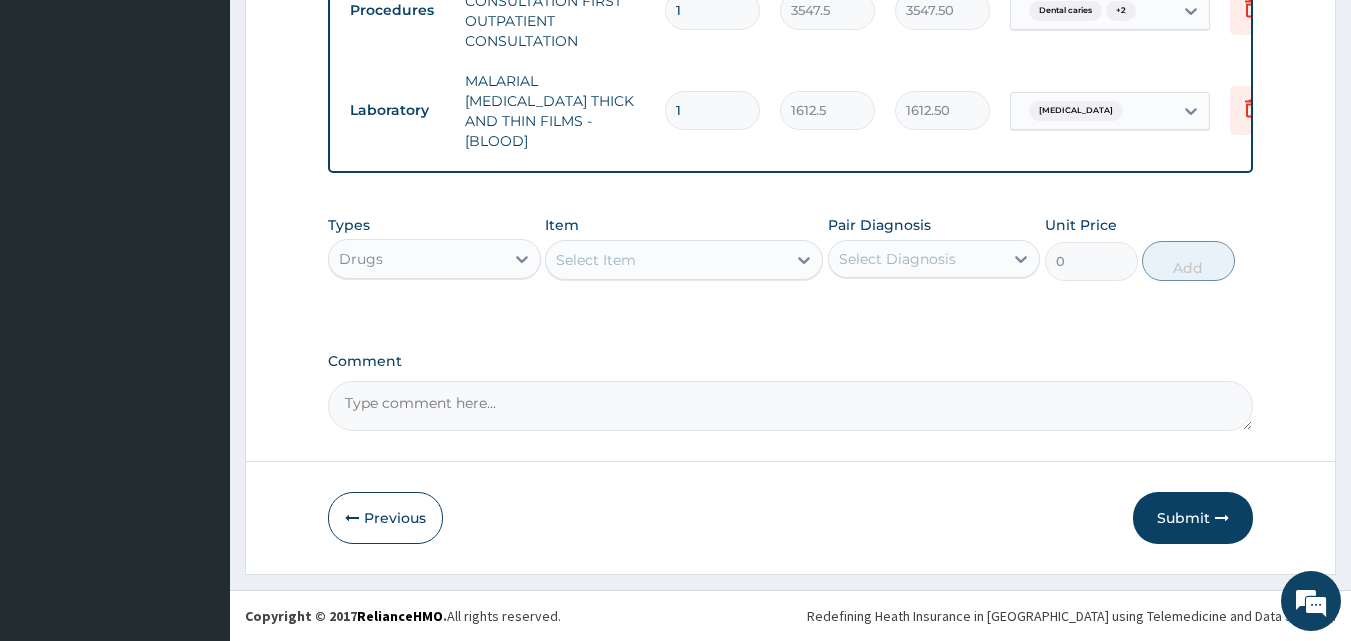 click on "Select Item" at bounding box center (666, 260) 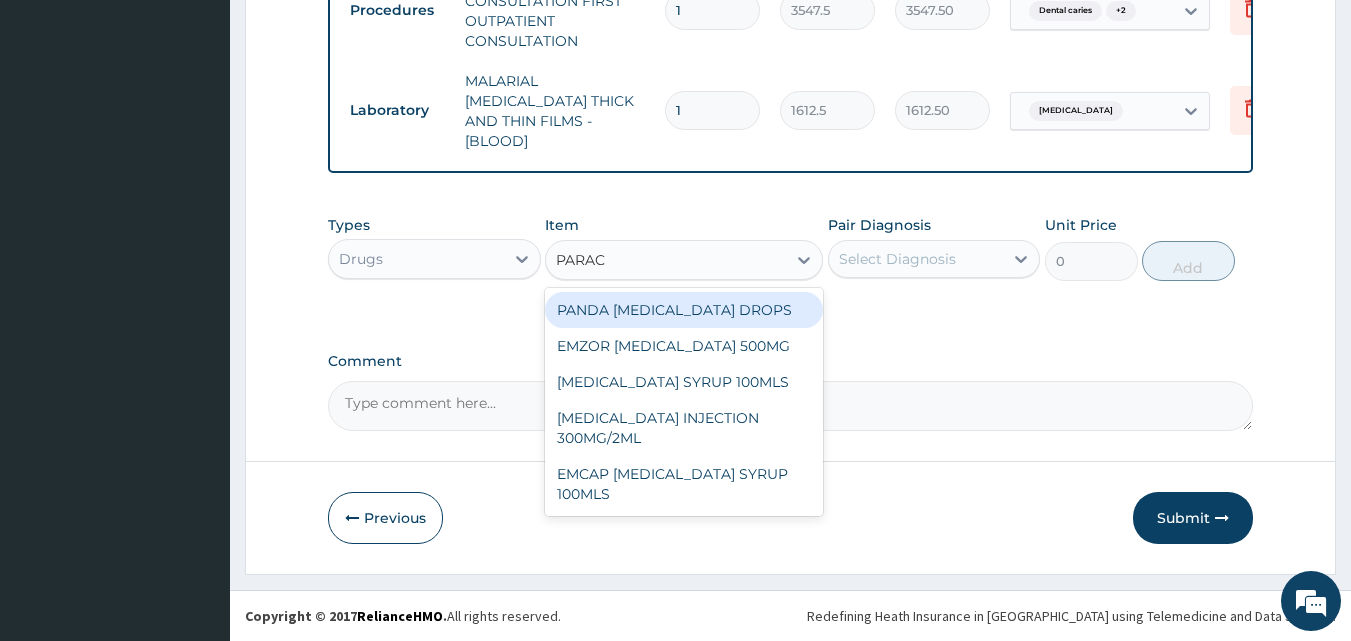 type on "PARACE" 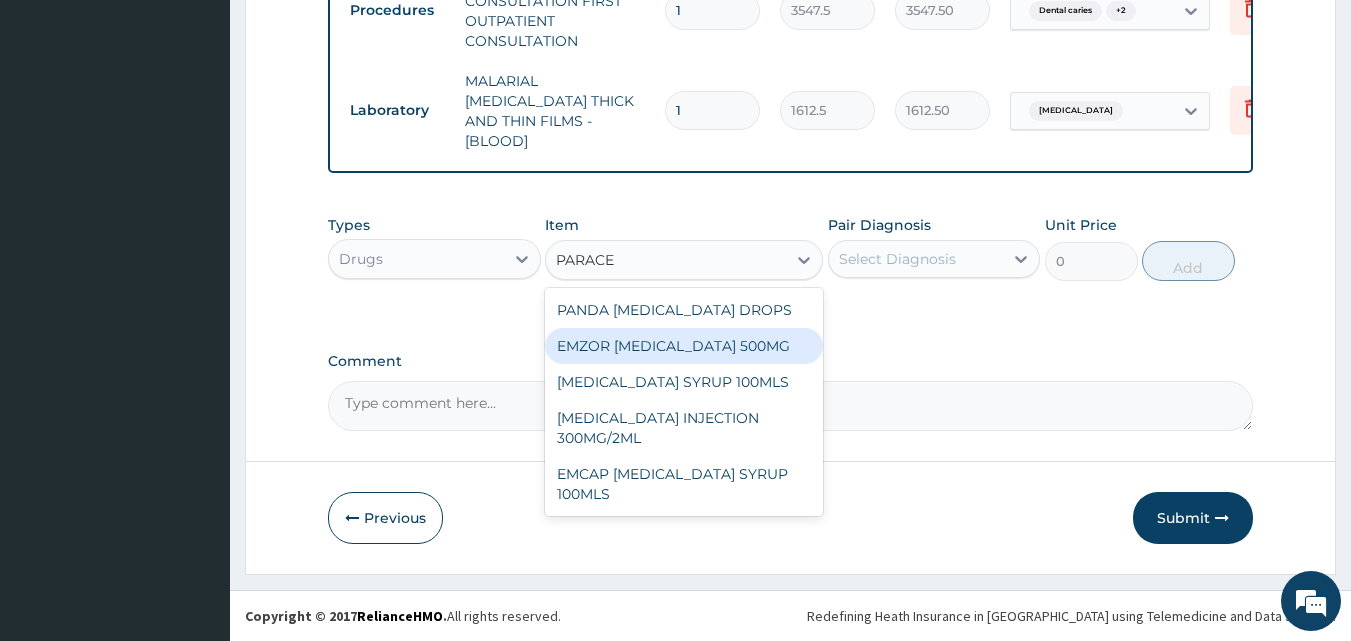 click on "EMZOR PARACETAMOL 500MG" at bounding box center (684, 346) 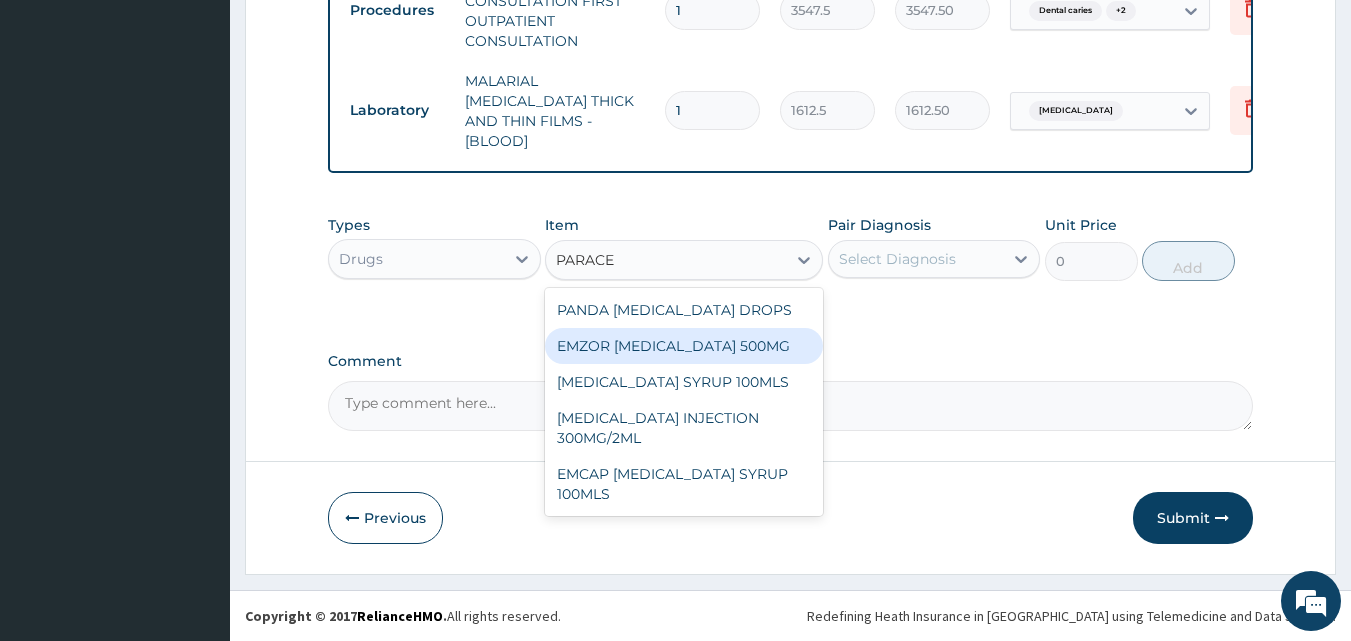 type 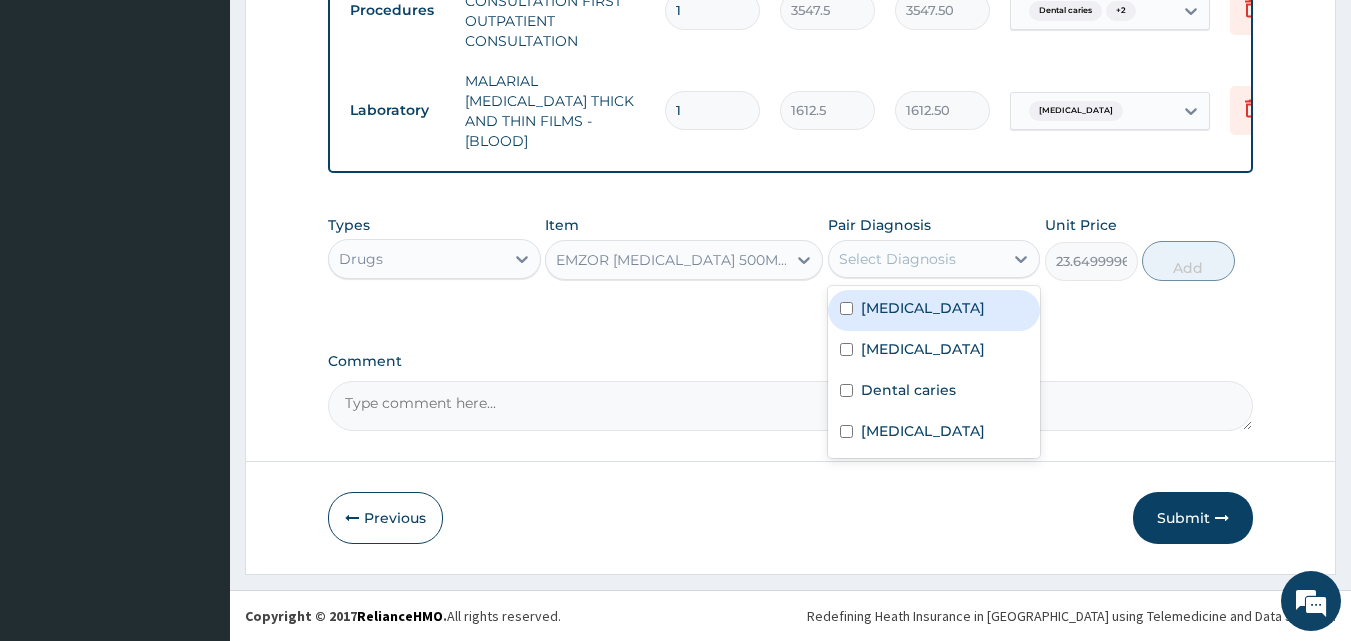 click on "Select Diagnosis" at bounding box center [897, 259] 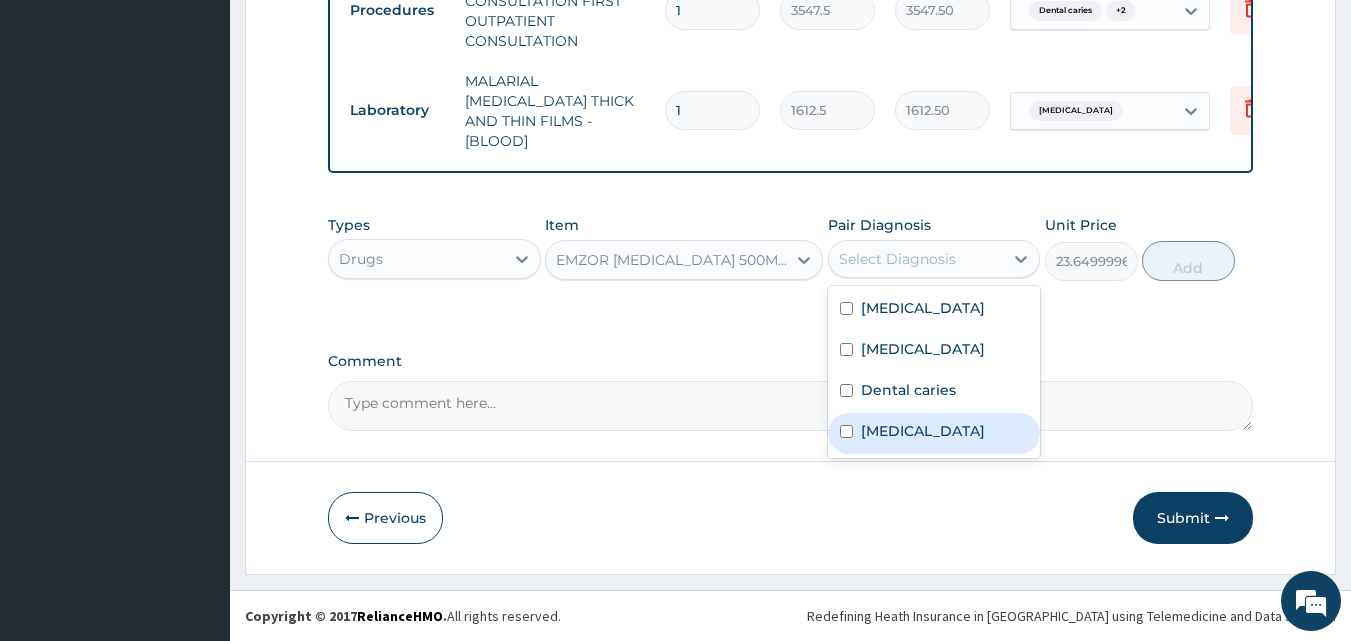 drag, startPoint x: 937, startPoint y: 423, endPoint x: 1072, endPoint y: 316, distance: 172.26143 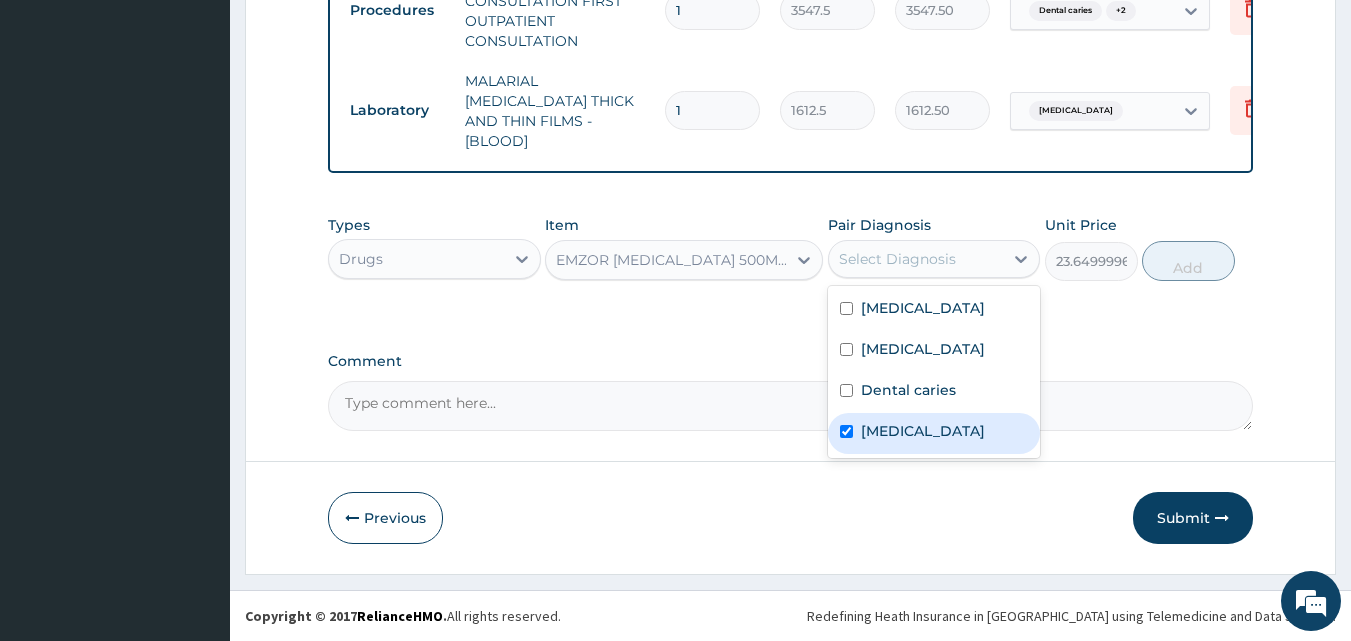checkbox on "true" 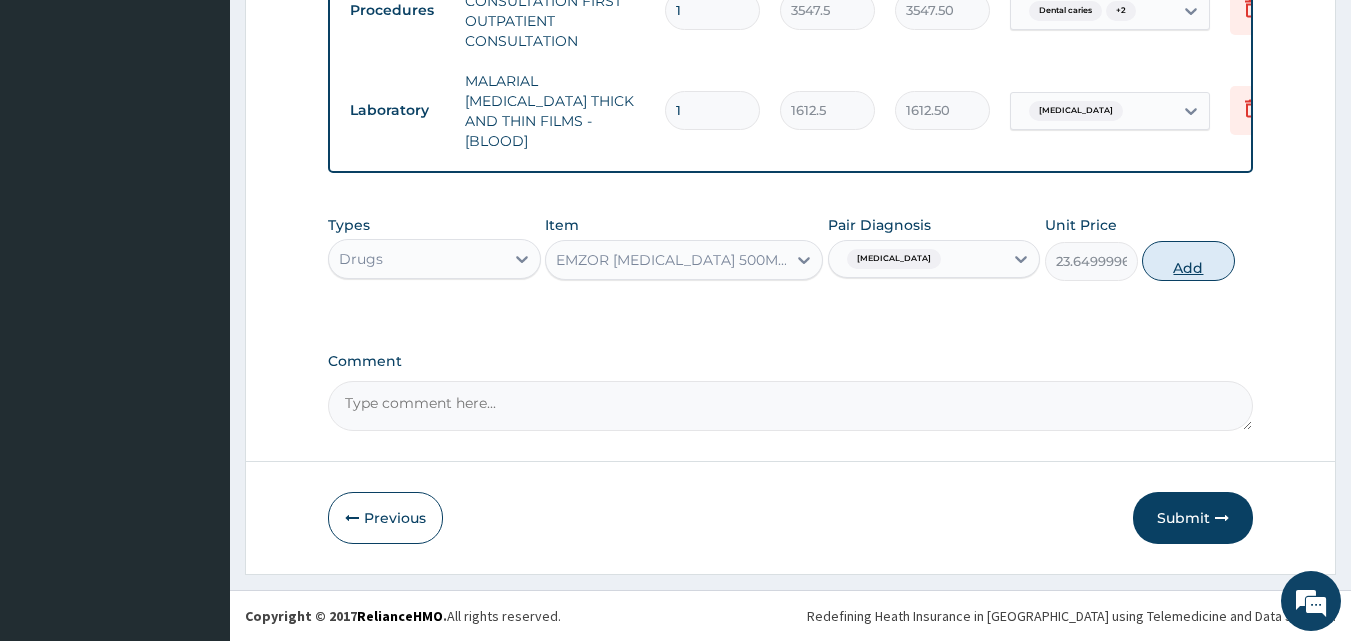 click on "Add" at bounding box center [1188, 261] 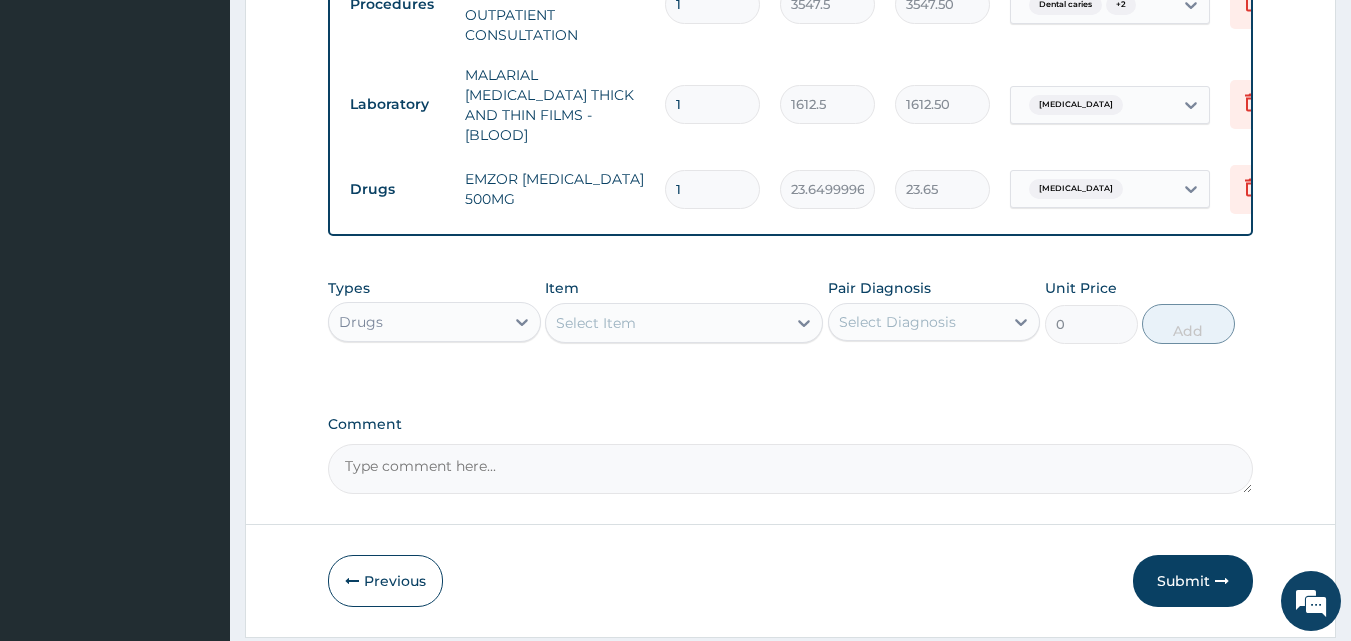 type on "18" 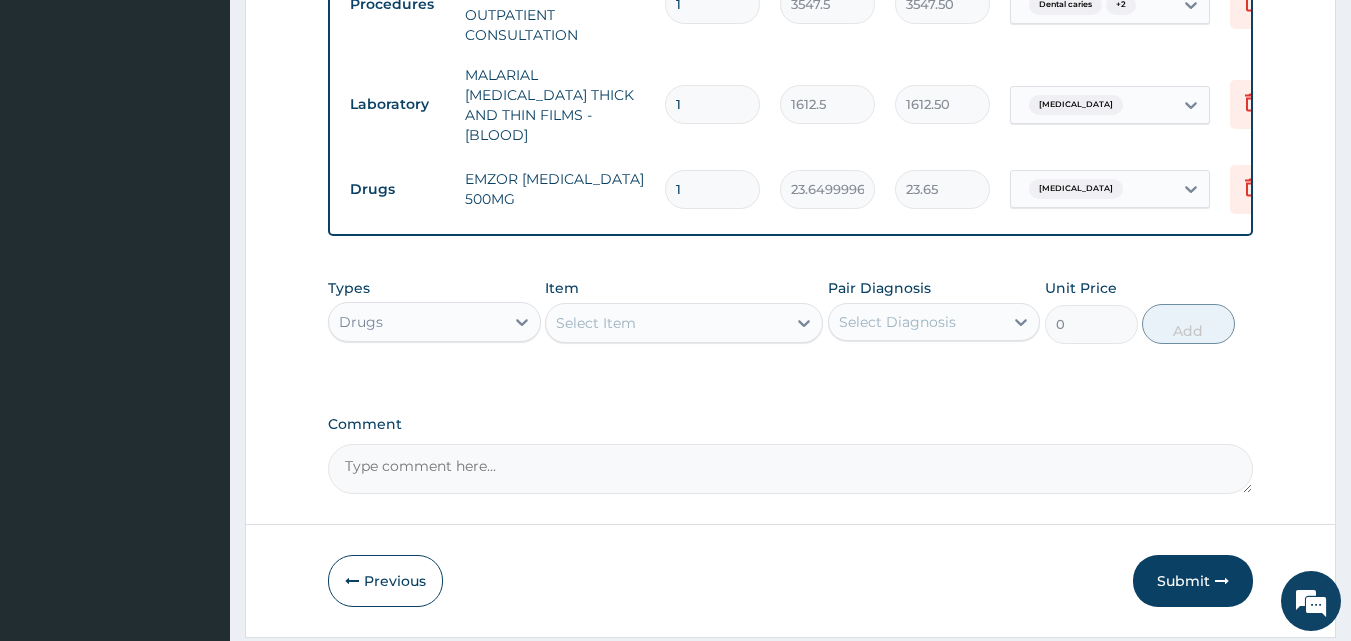 type on "425.70" 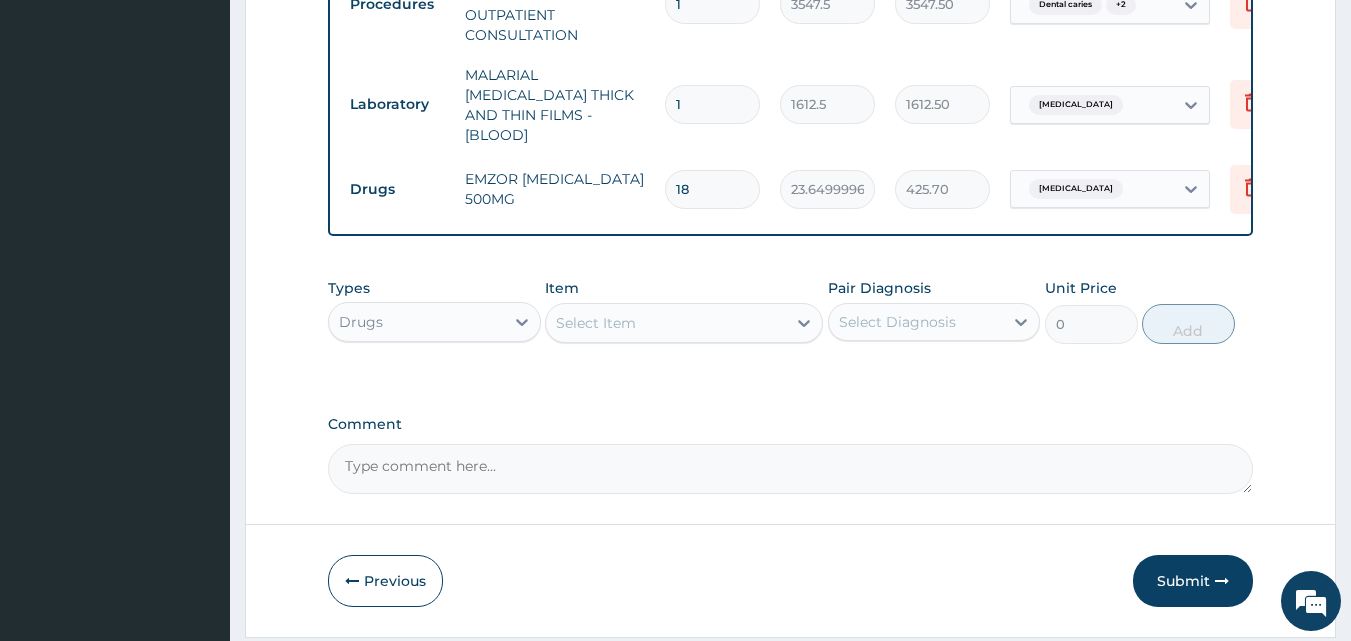 type on "18" 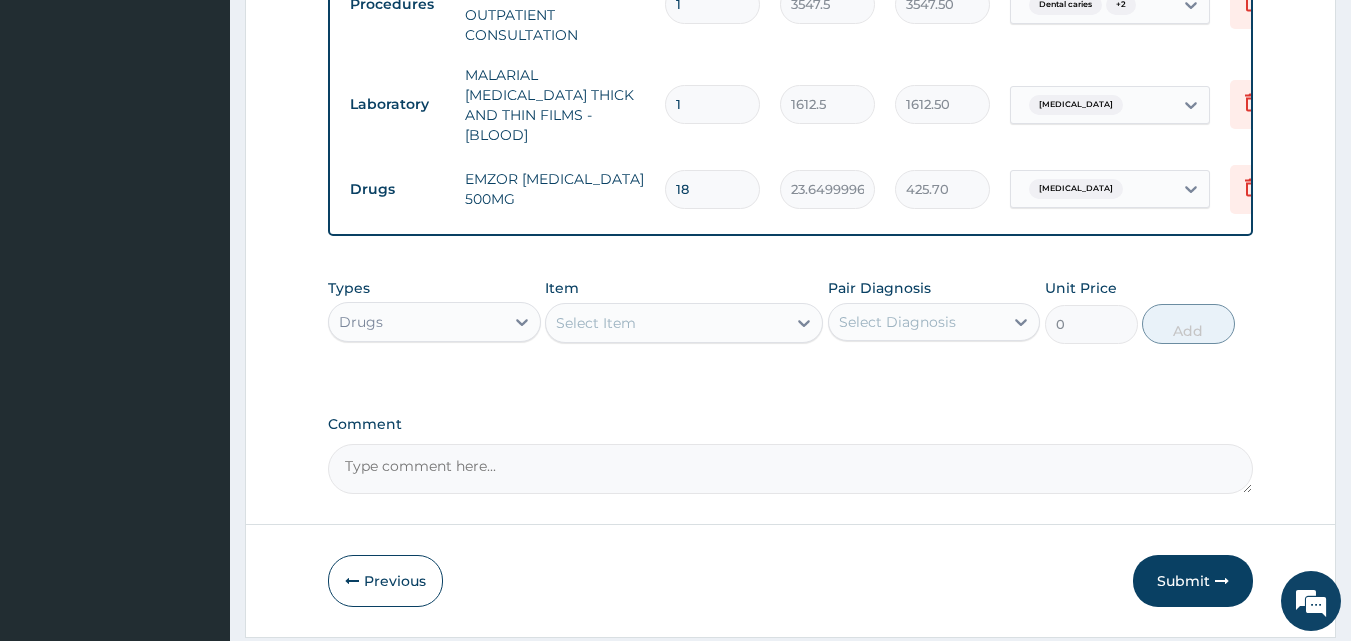 click on "Select Item" at bounding box center (666, 323) 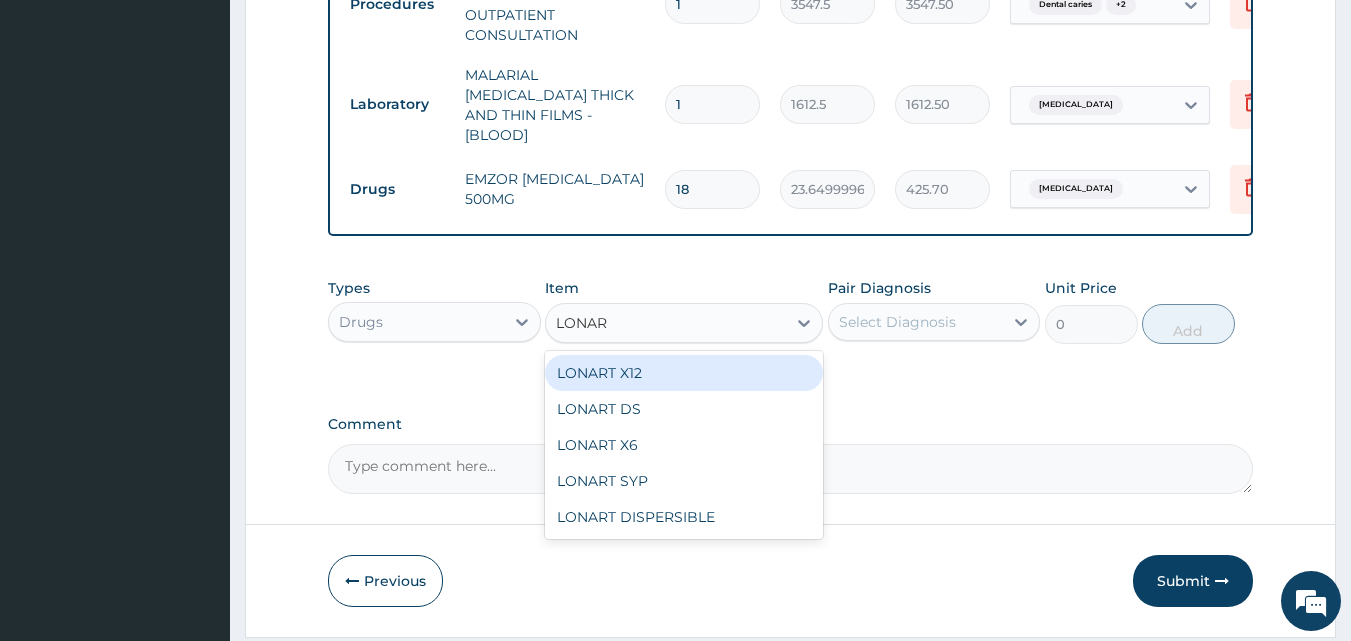 type on "LONART" 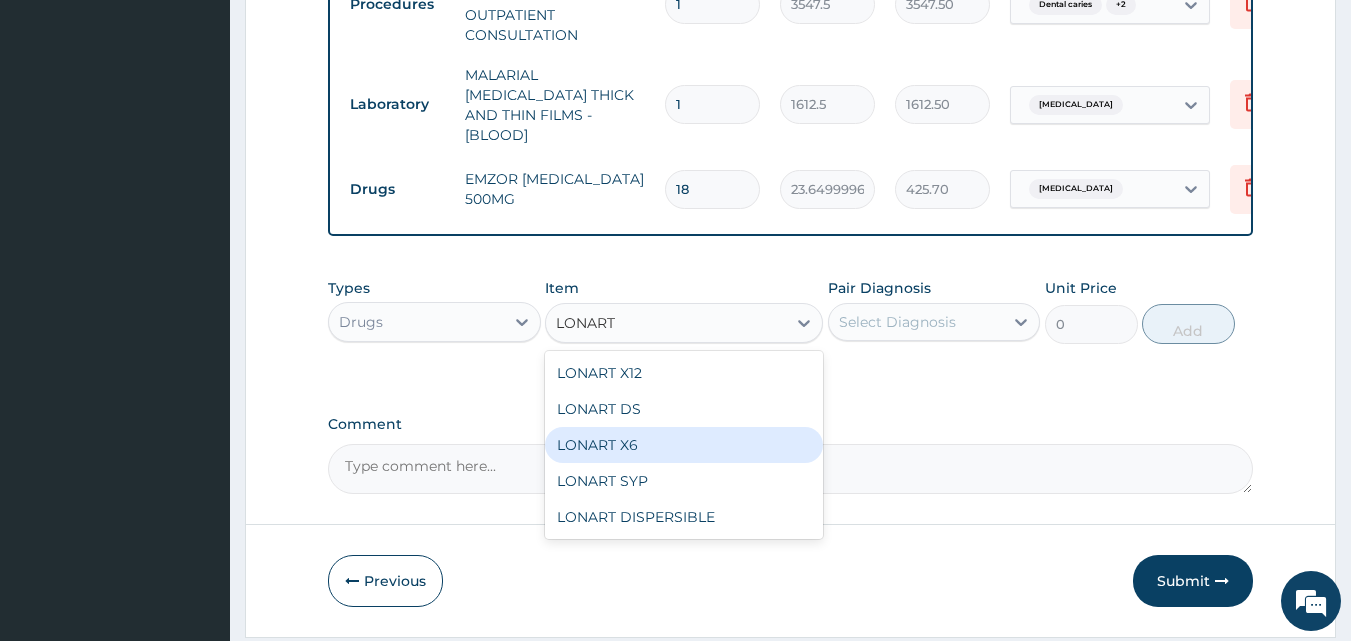 drag, startPoint x: 649, startPoint y: 443, endPoint x: 883, endPoint y: 346, distance: 253.3081 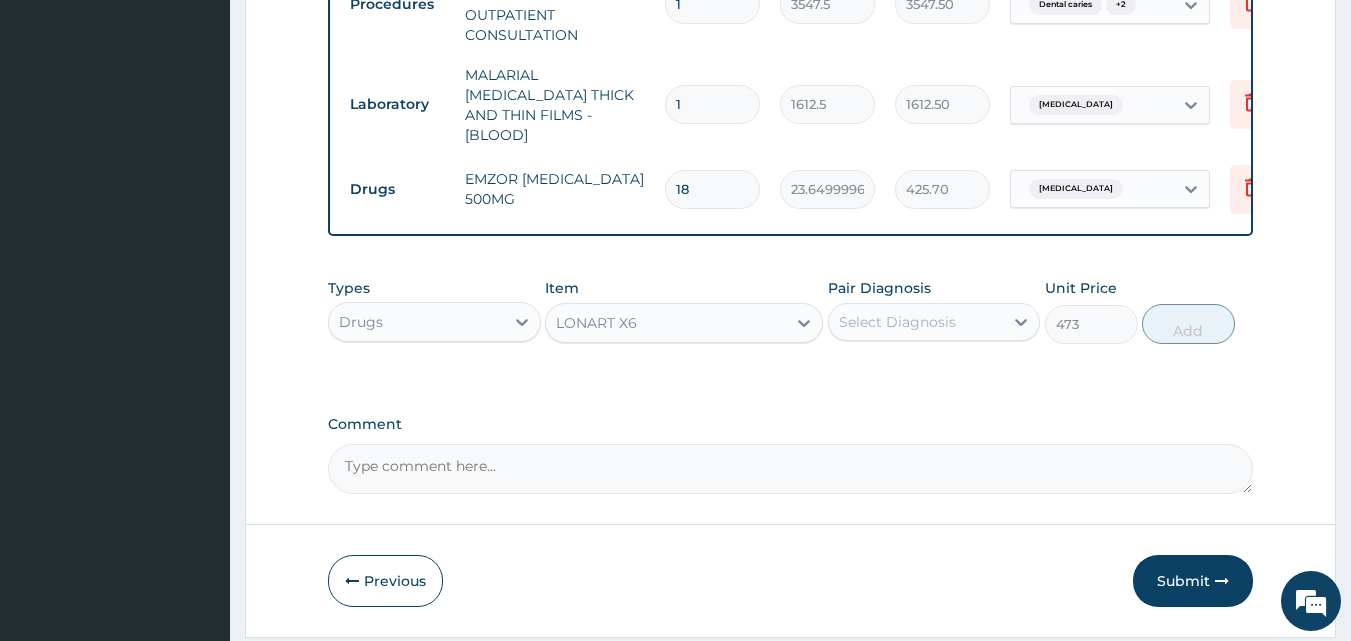 click on "Select Diagnosis" at bounding box center [897, 322] 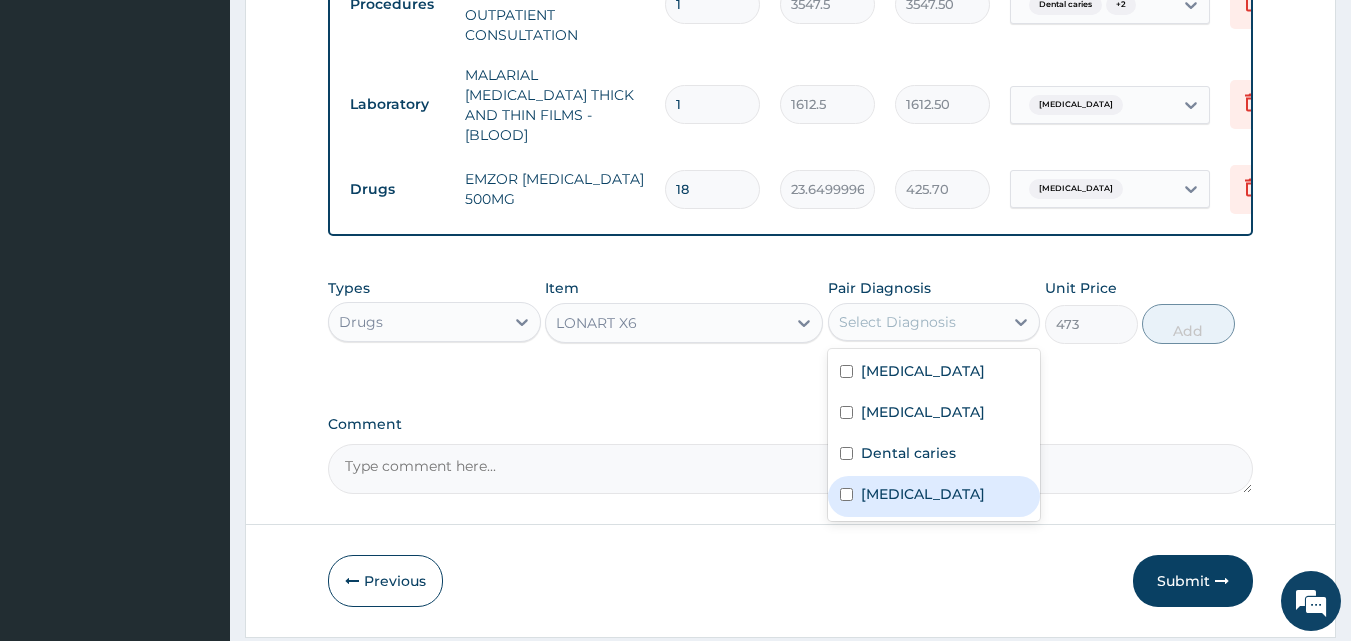 drag, startPoint x: 927, startPoint y: 487, endPoint x: 1114, endPoint y: 378, distance: 216.44861 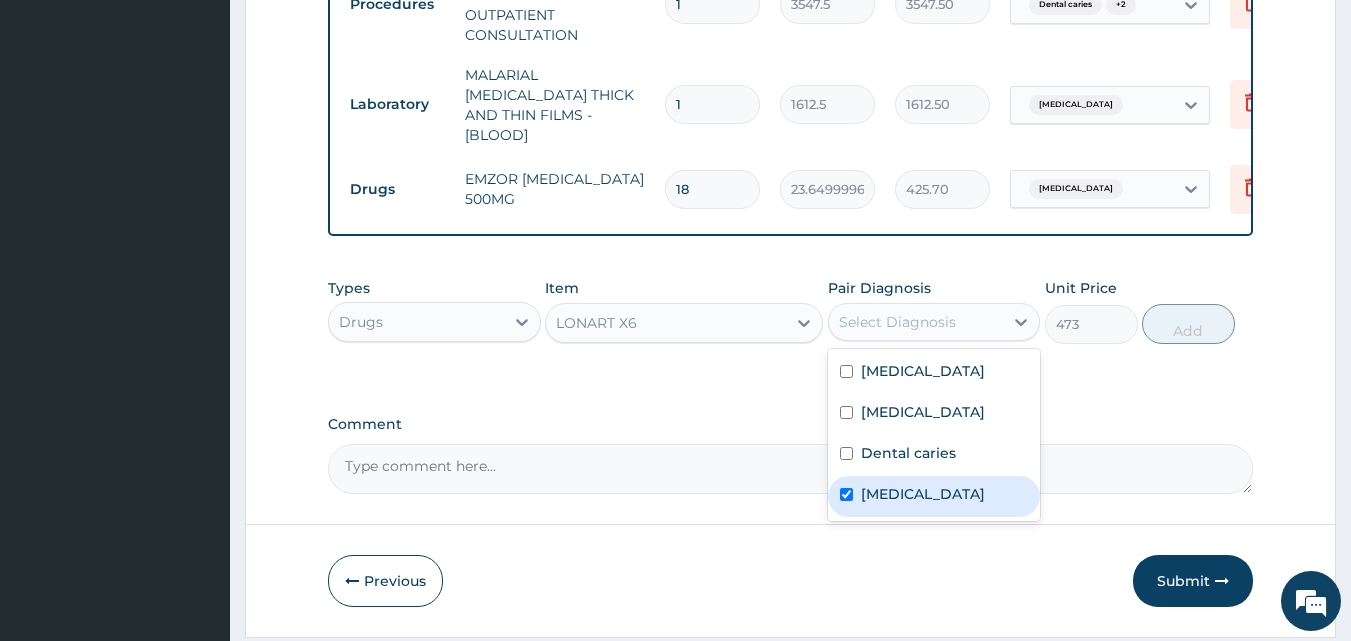 checkbox on "true" 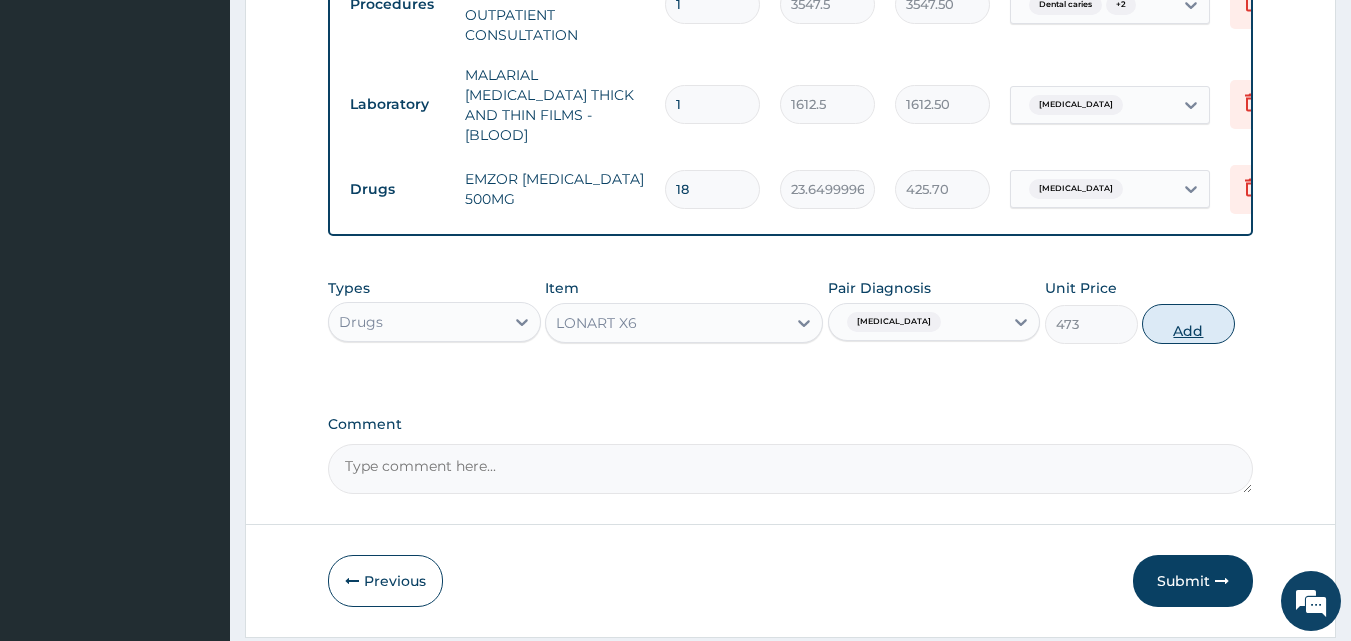click on "Add" at bounding box center (1188, 324) 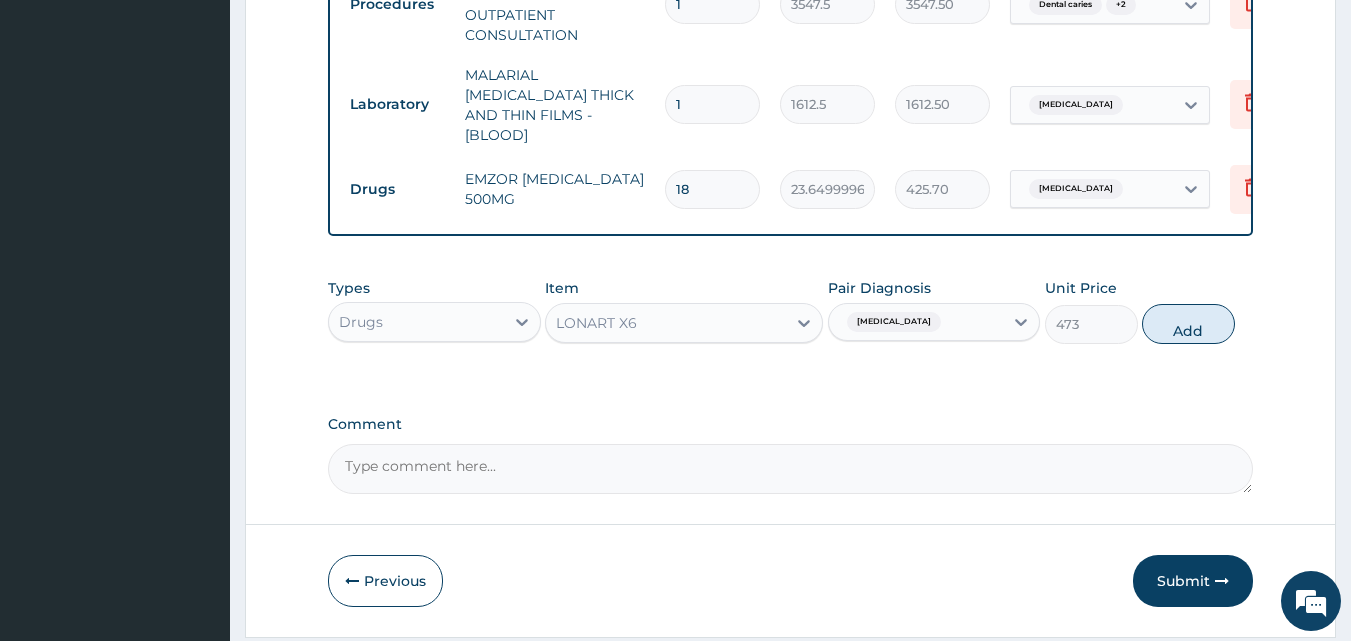 type on "0" 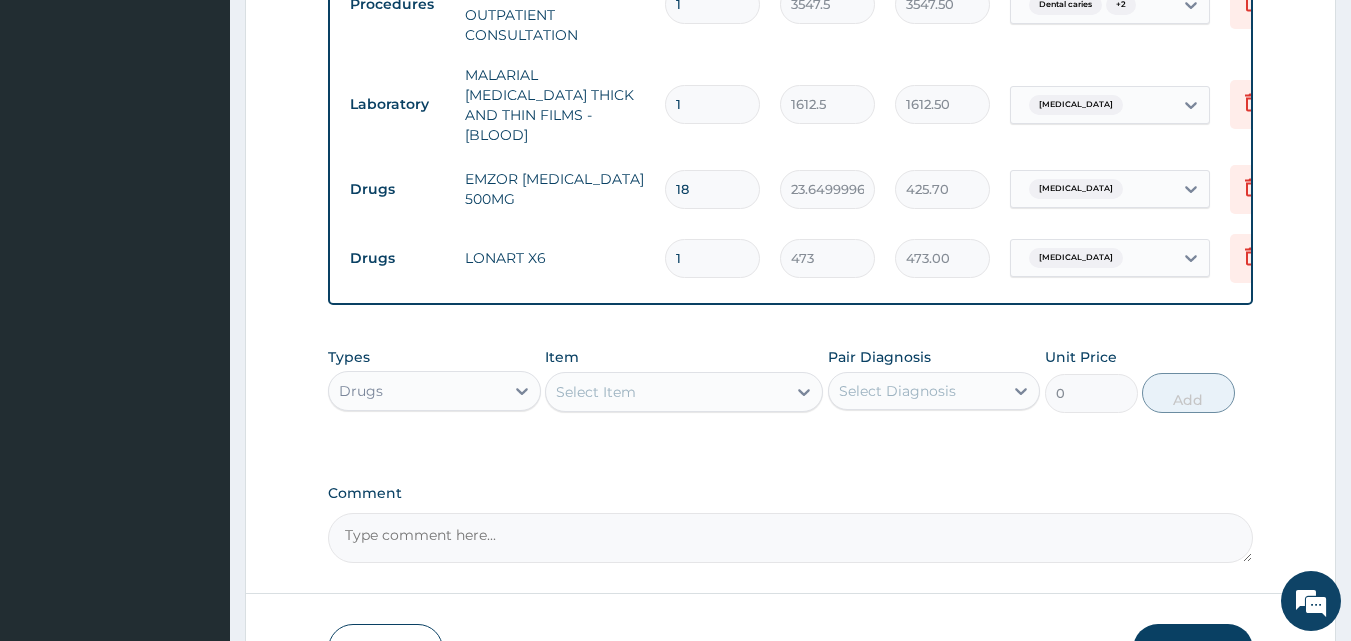 type 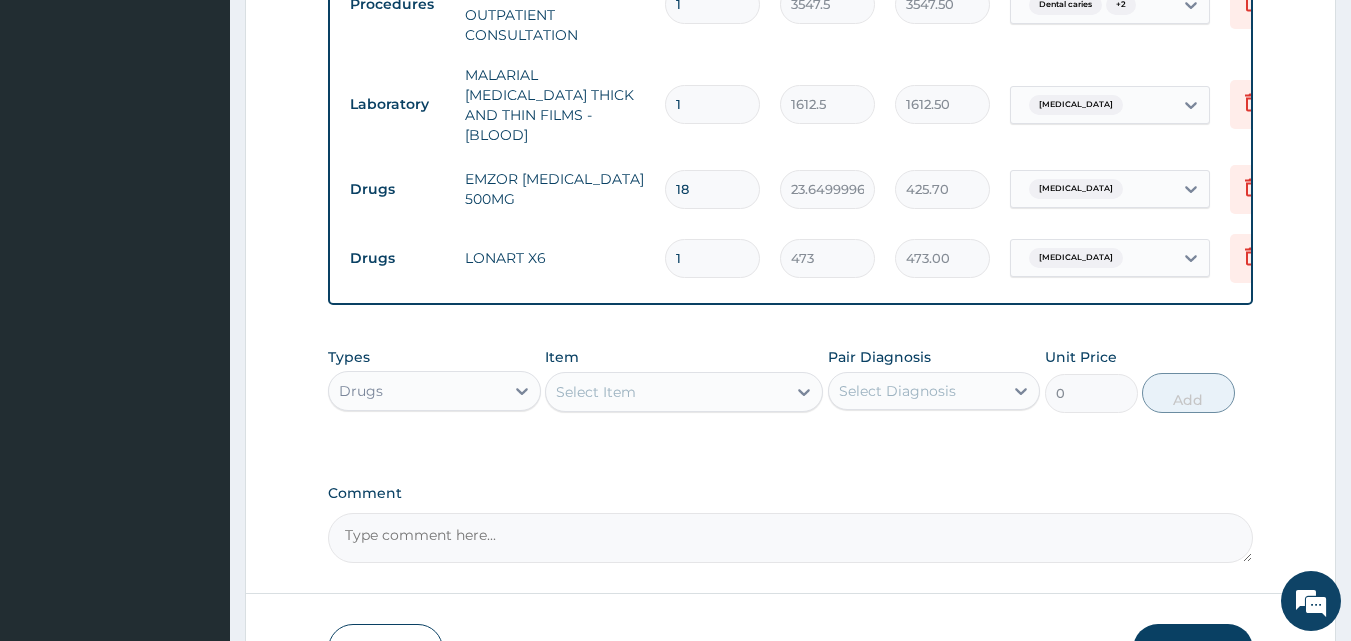 type on "0.00" 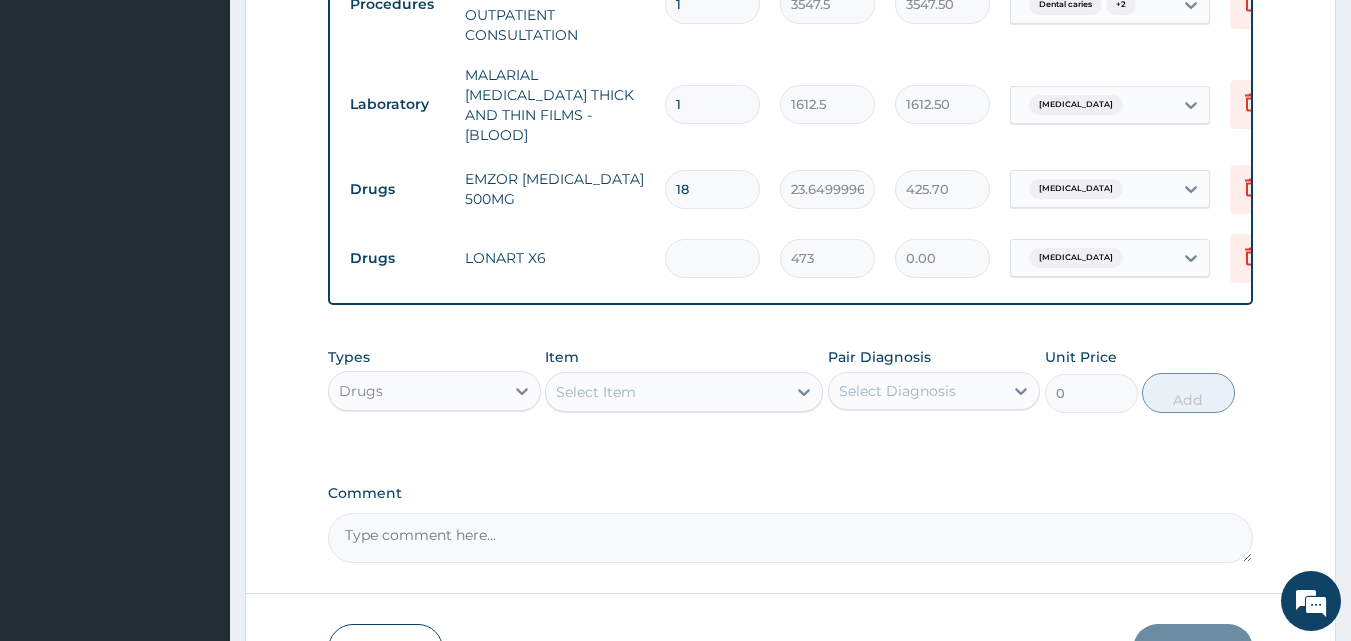 type on "6" 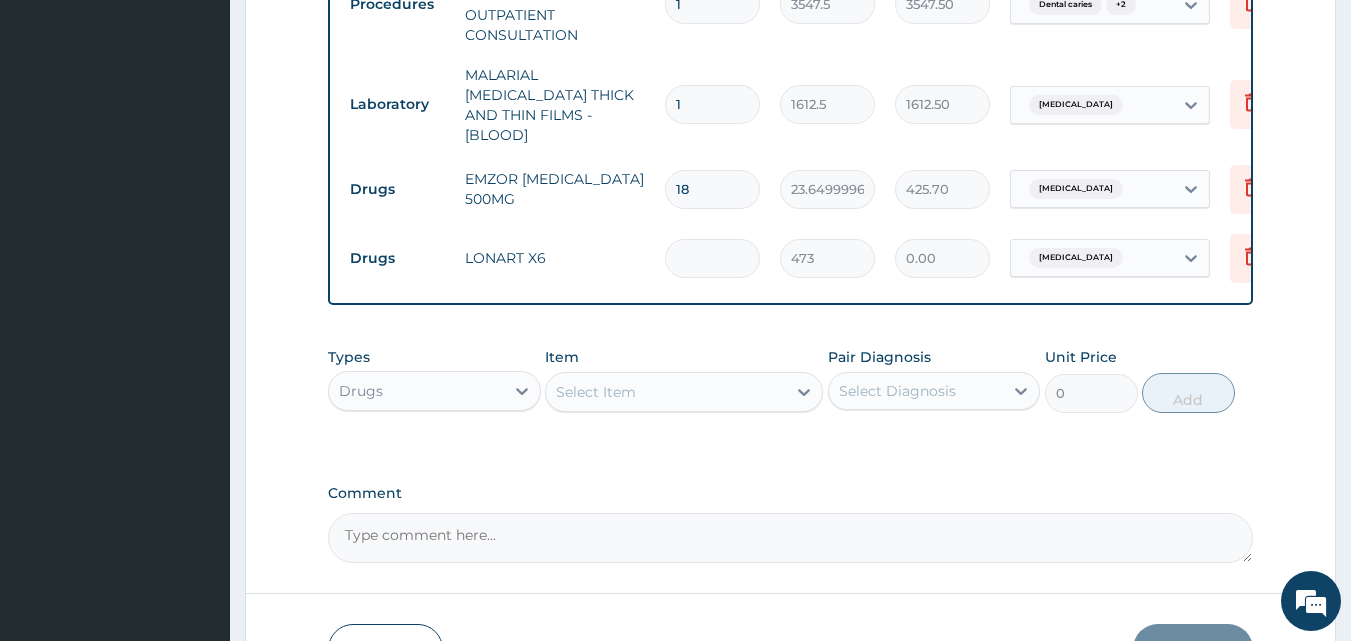 type on "2838.00" 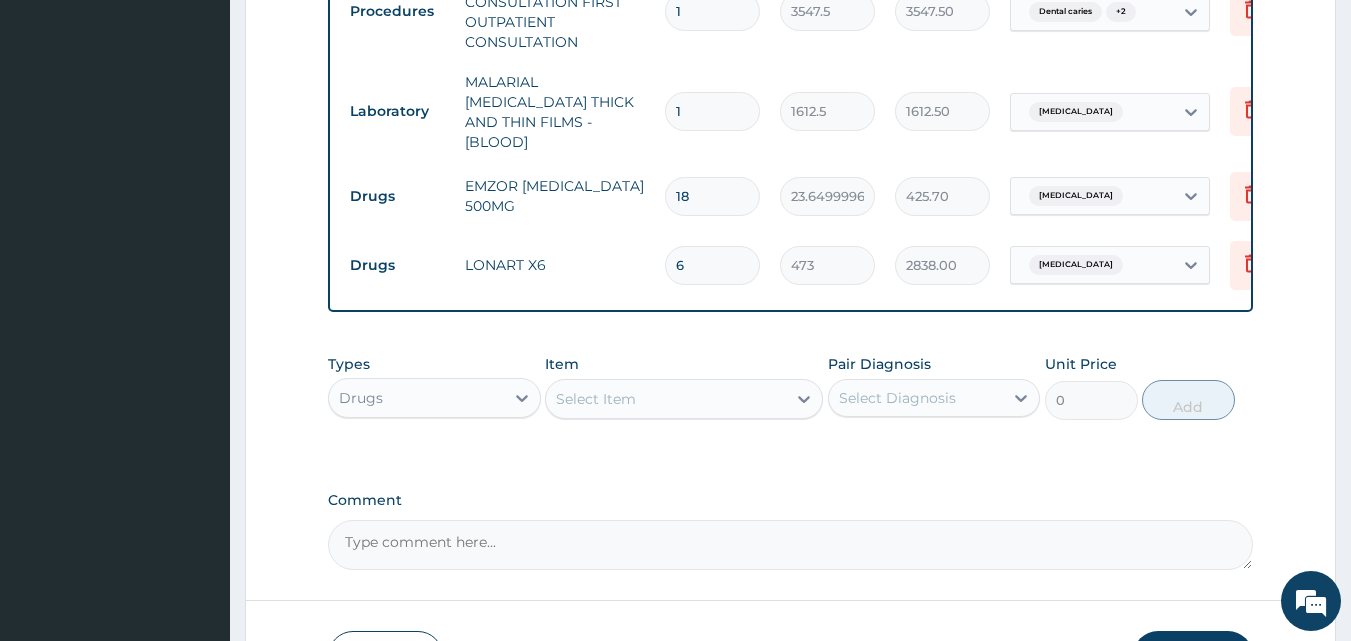 scroll, scrollTop: 1199, scrollLeft: 0, axis: vertical 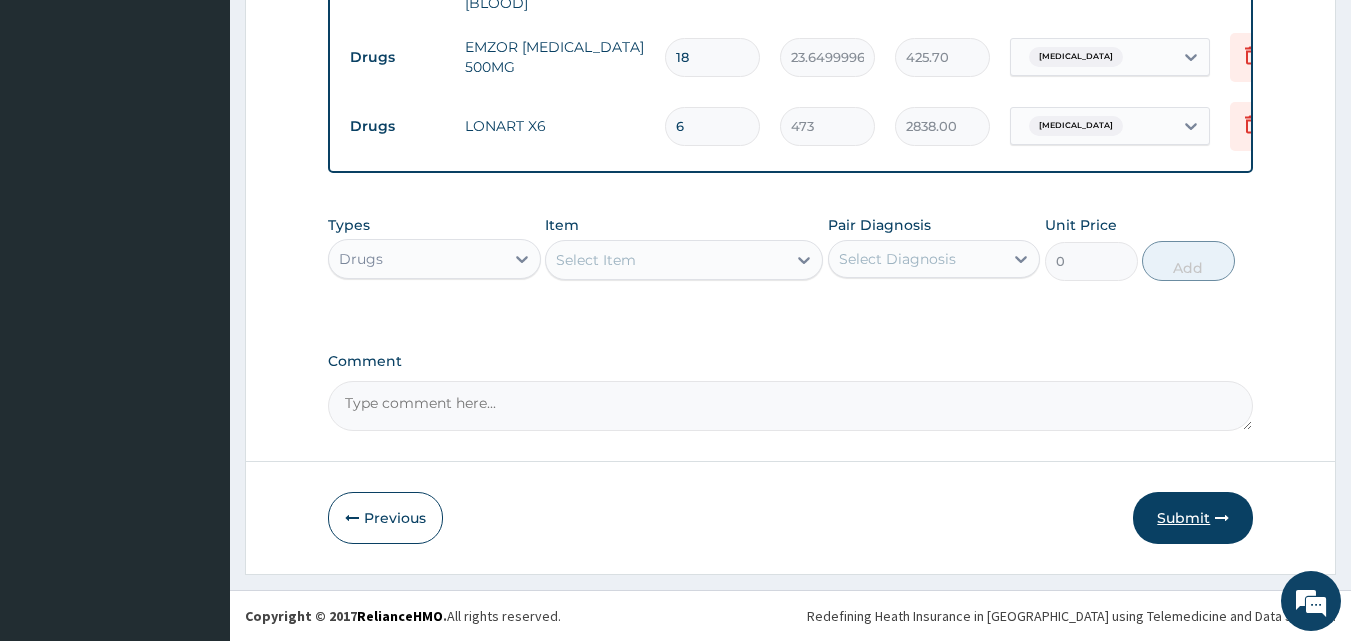 type on "6" 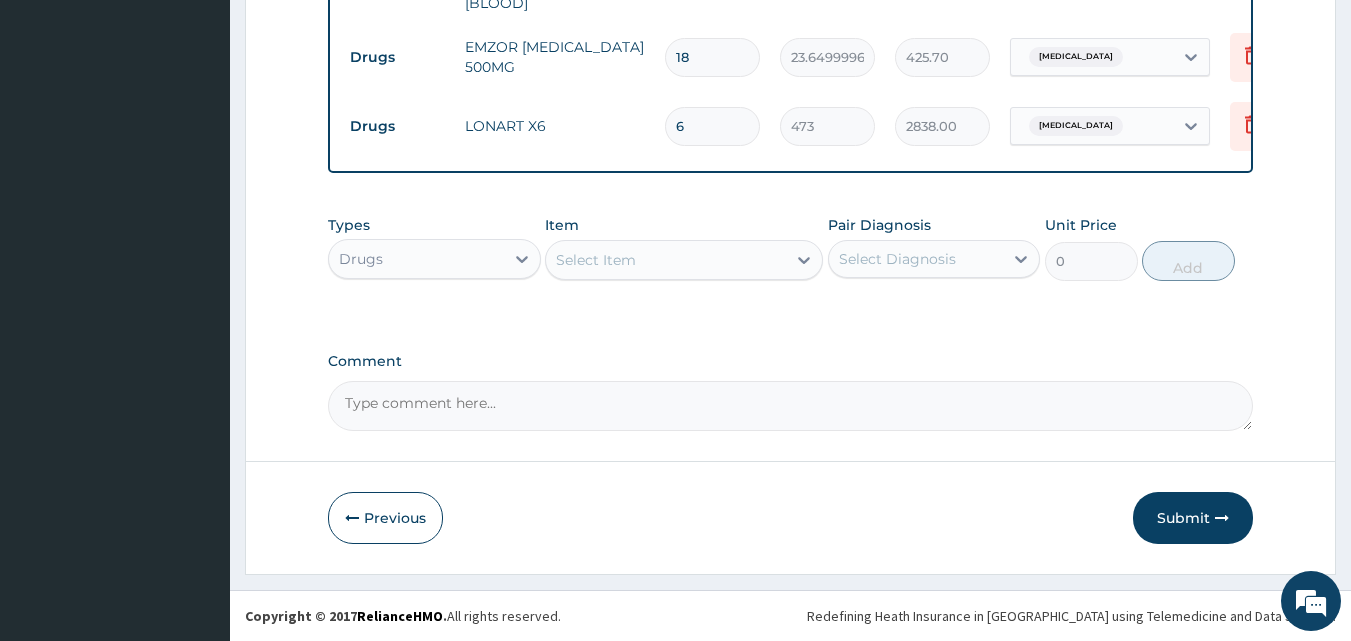 click on "Submit" at bounding box center [1193, 518] 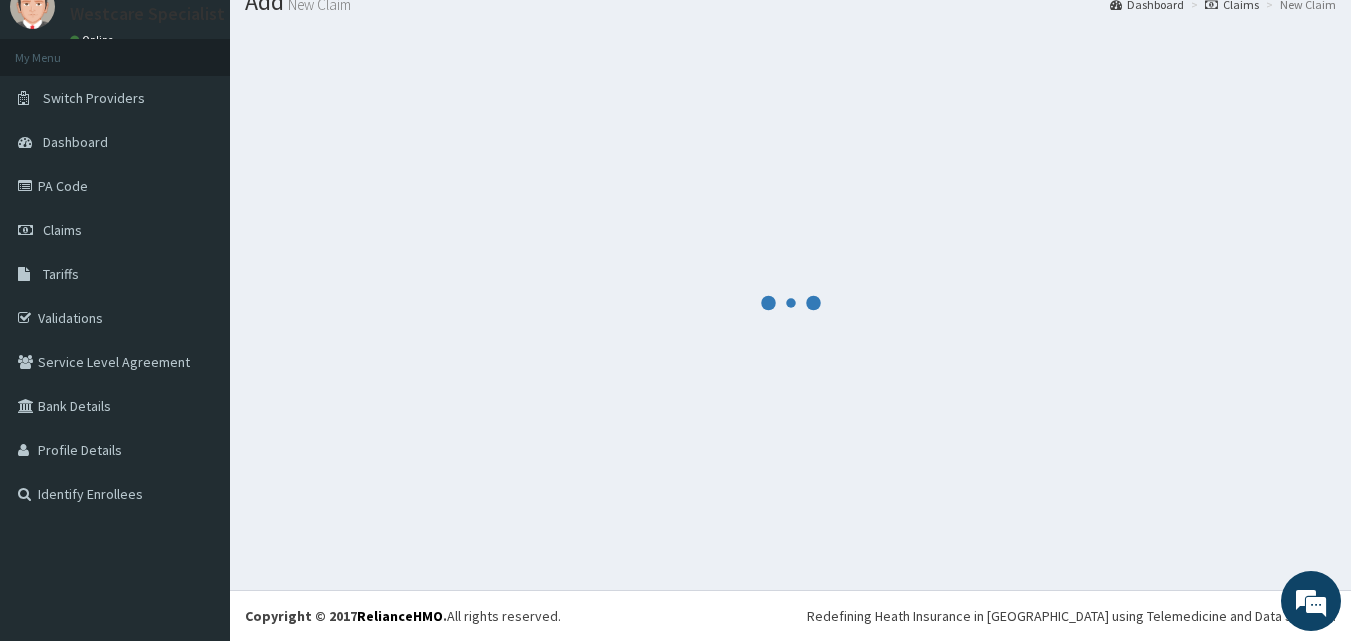 scroll, scrollTop: 1199, scrollLeft: 0, axis: vertical 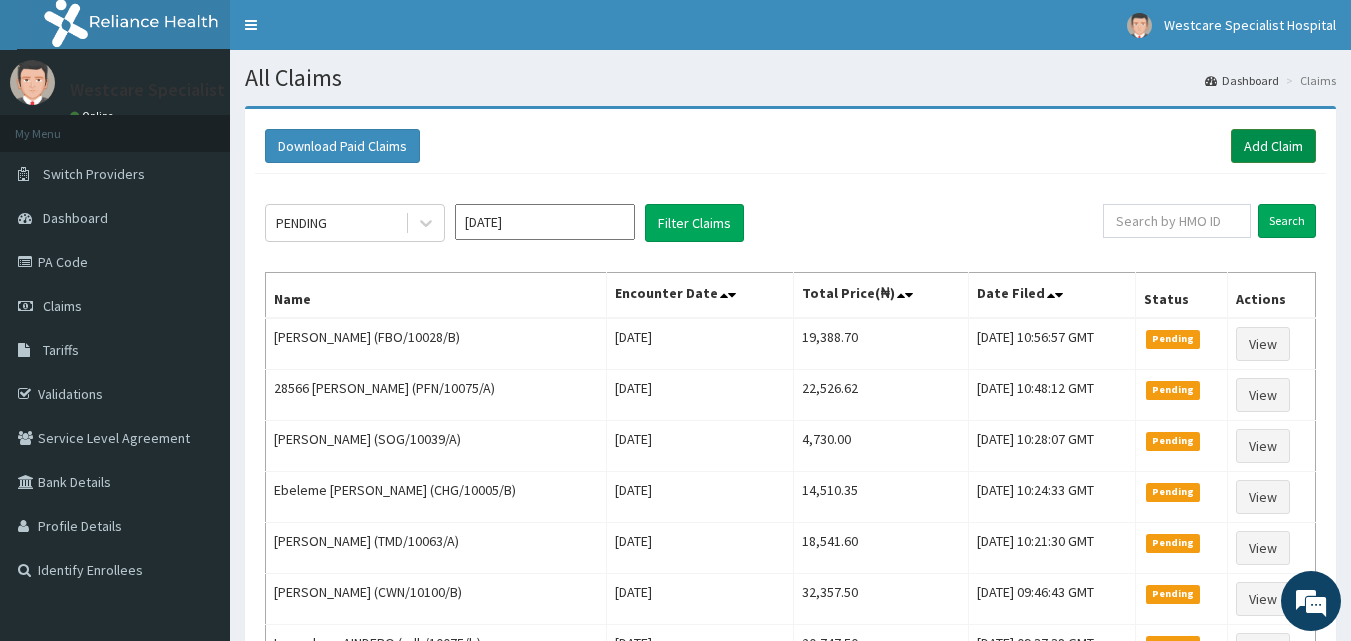 click on "Add Claim" at bounding box center [1273, 146] 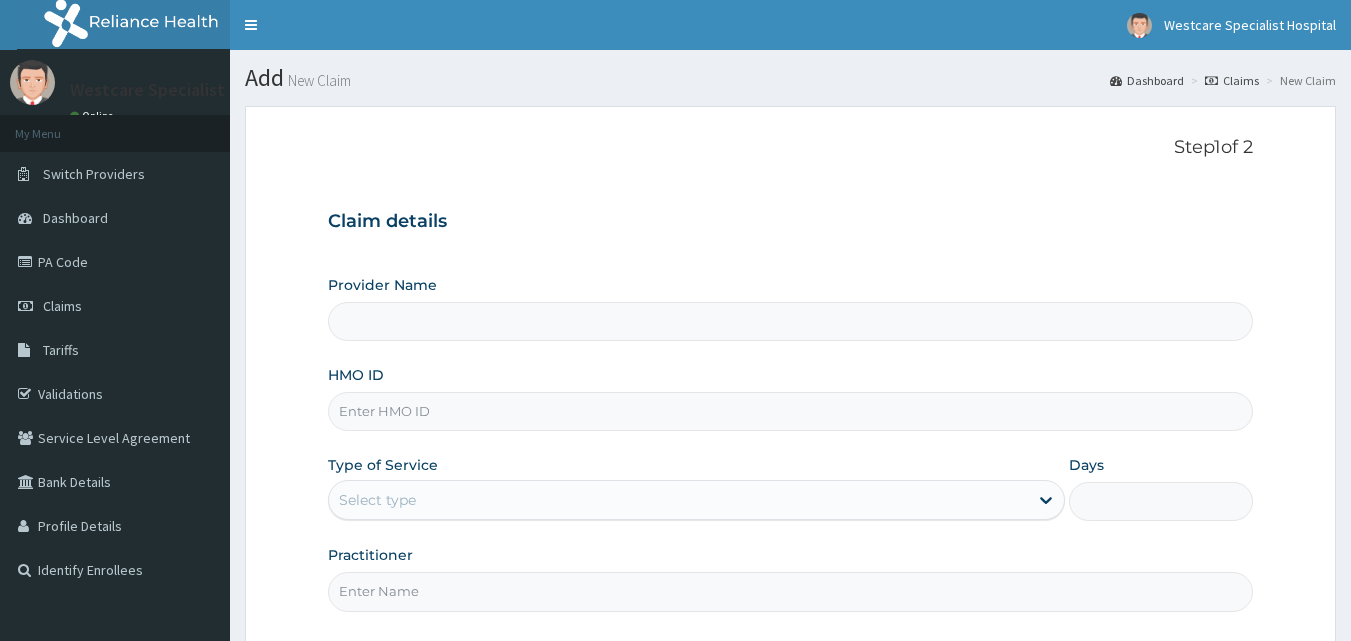 scroll, scrollTop: 0, scrollLeft: 0, axis: both 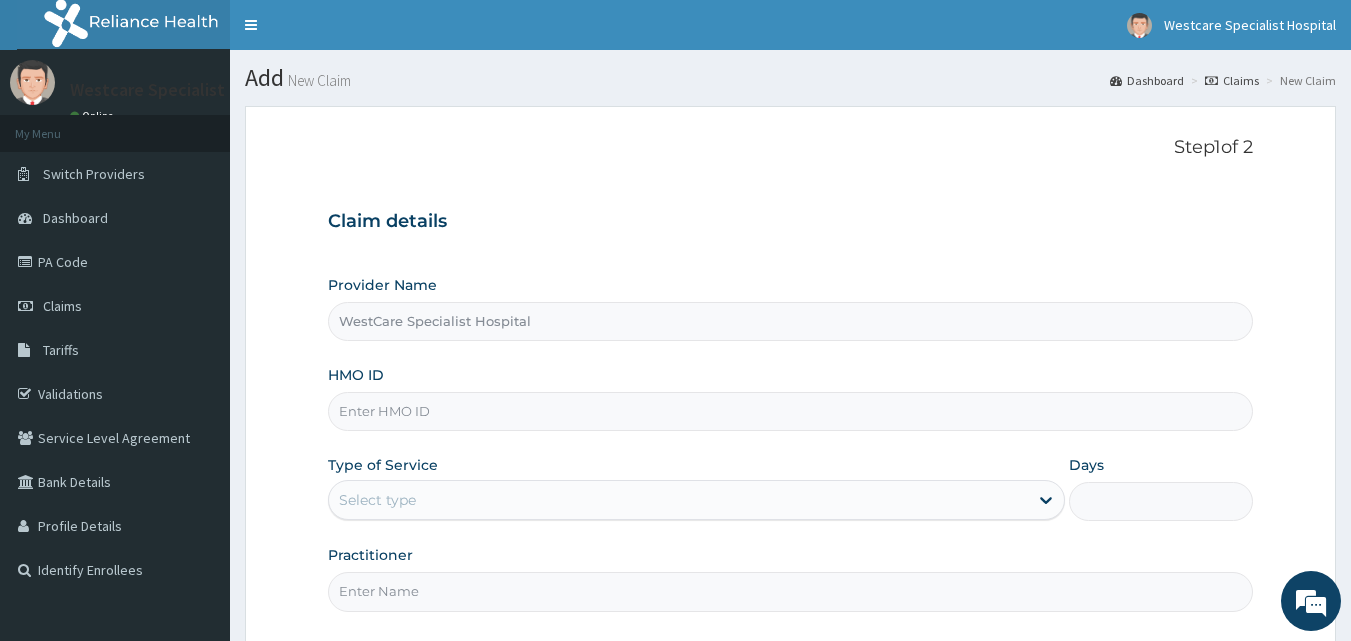 click on "HMO ID" at bounding box center [791, 411] 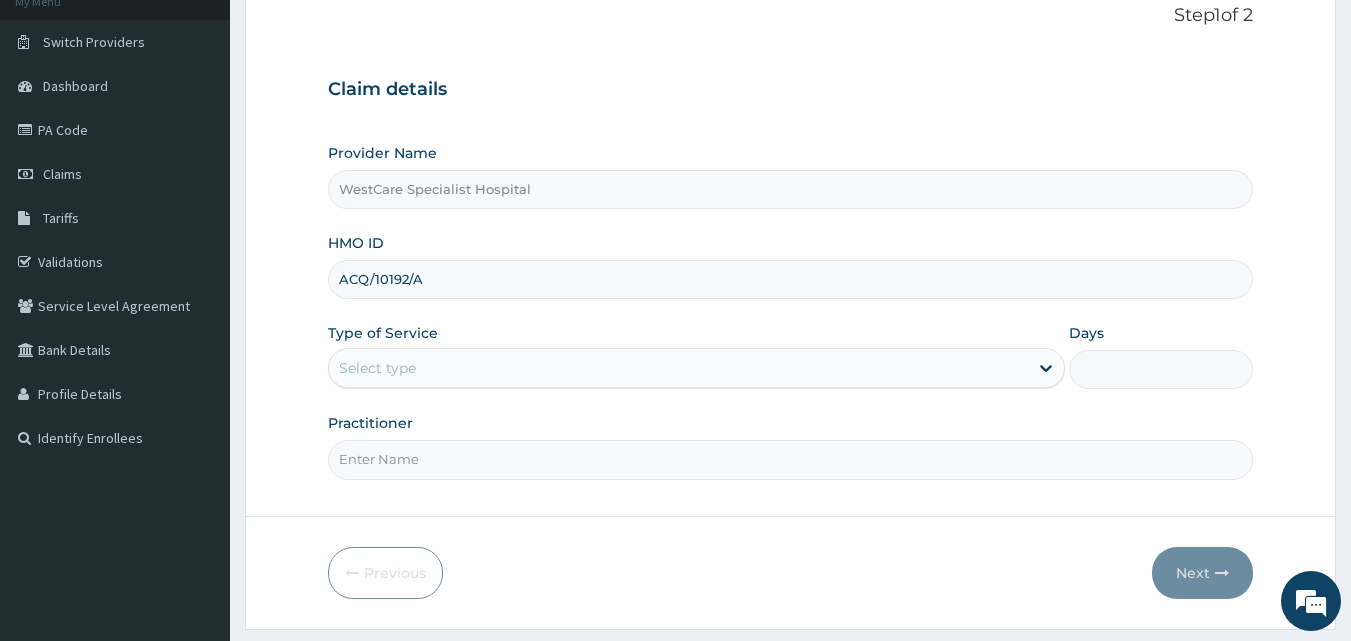 scroll, scrollTop: 187, scrollLeft: 0, axis: vertical 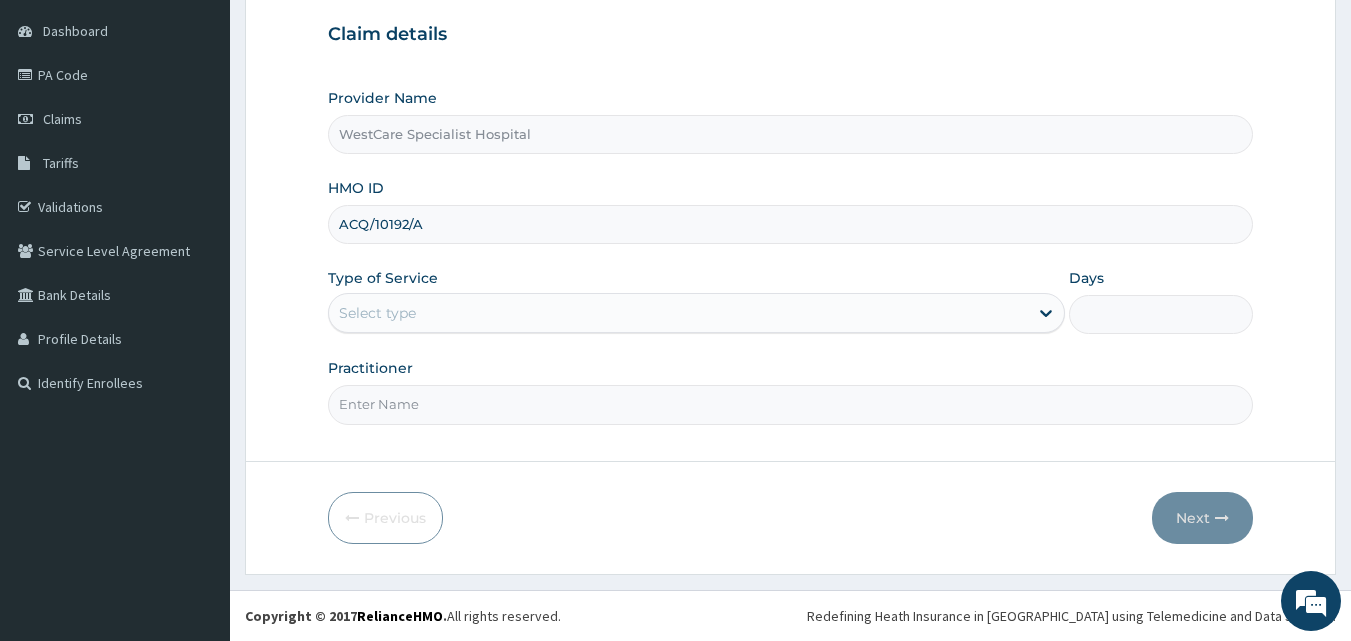 type on "ACQ/10192/A" 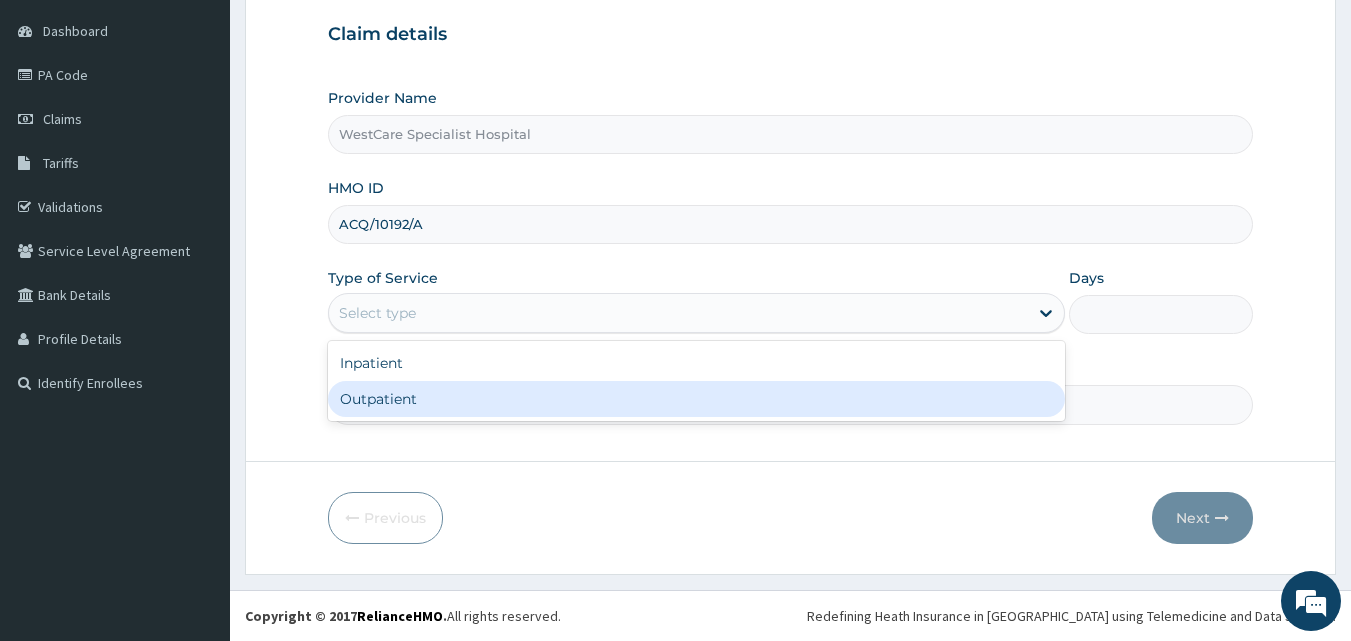 click on "Outpatient" at bounding box center (696, 399) 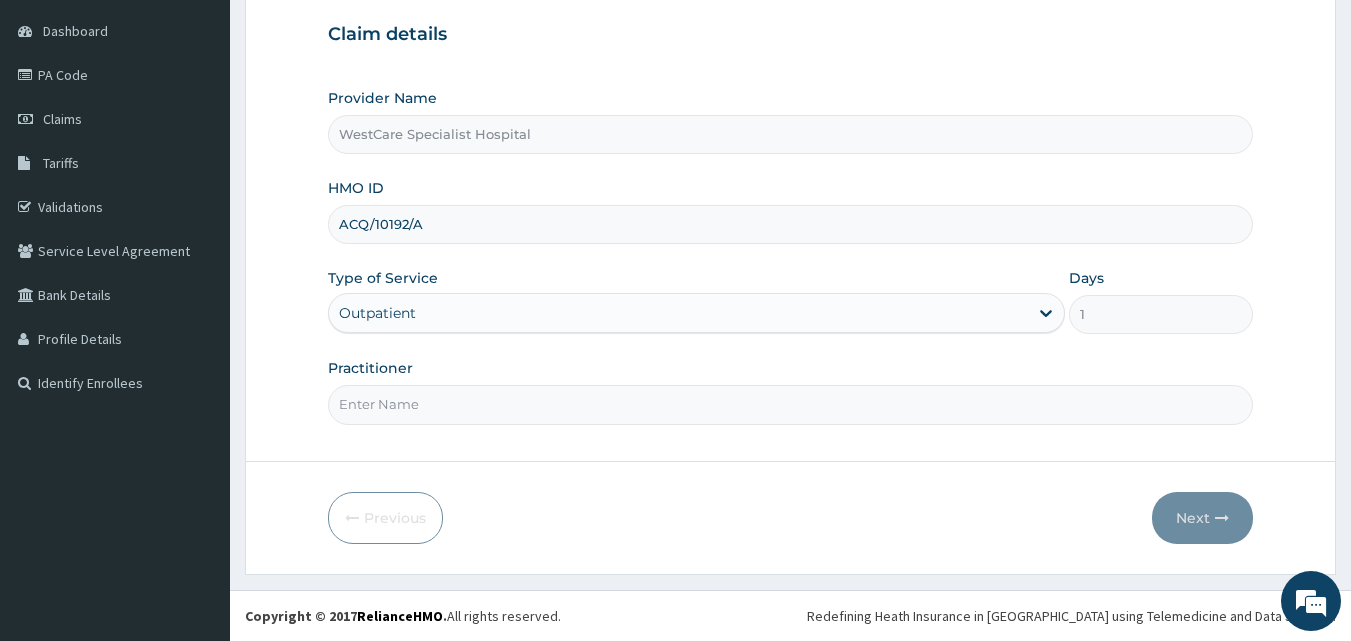 click on "Practitioner" at bounding box center [791, 404] 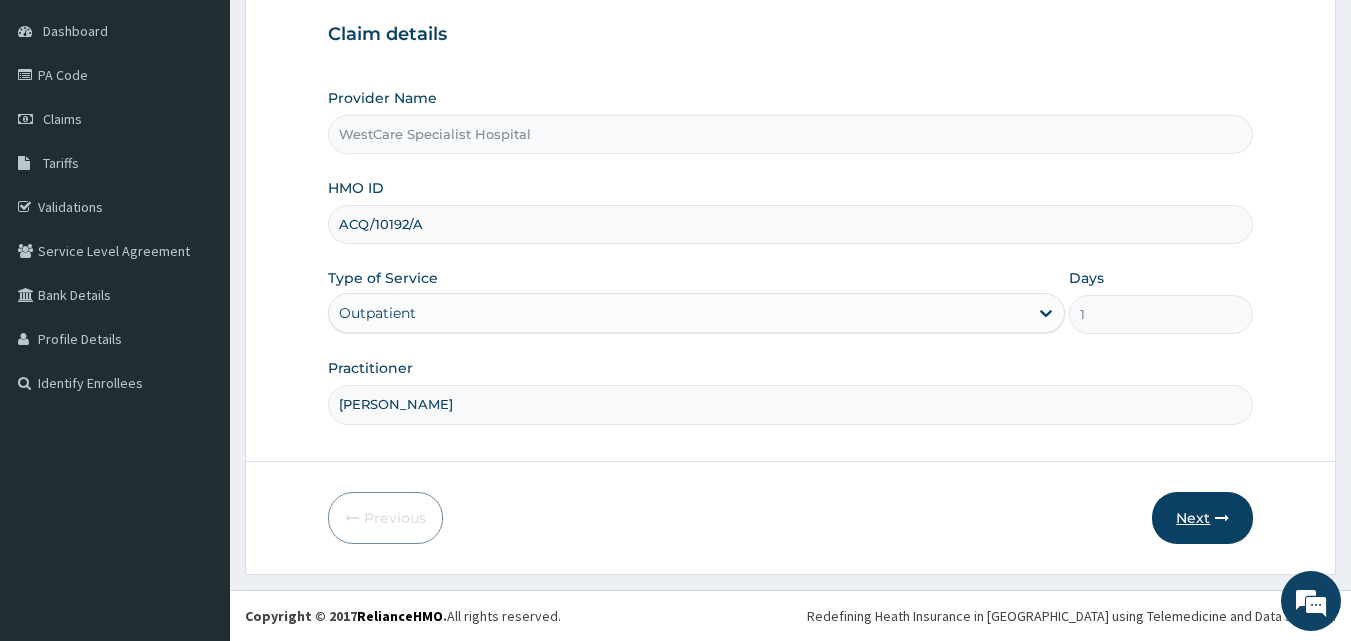 click on "Next" at bounding box center [1202, 518] 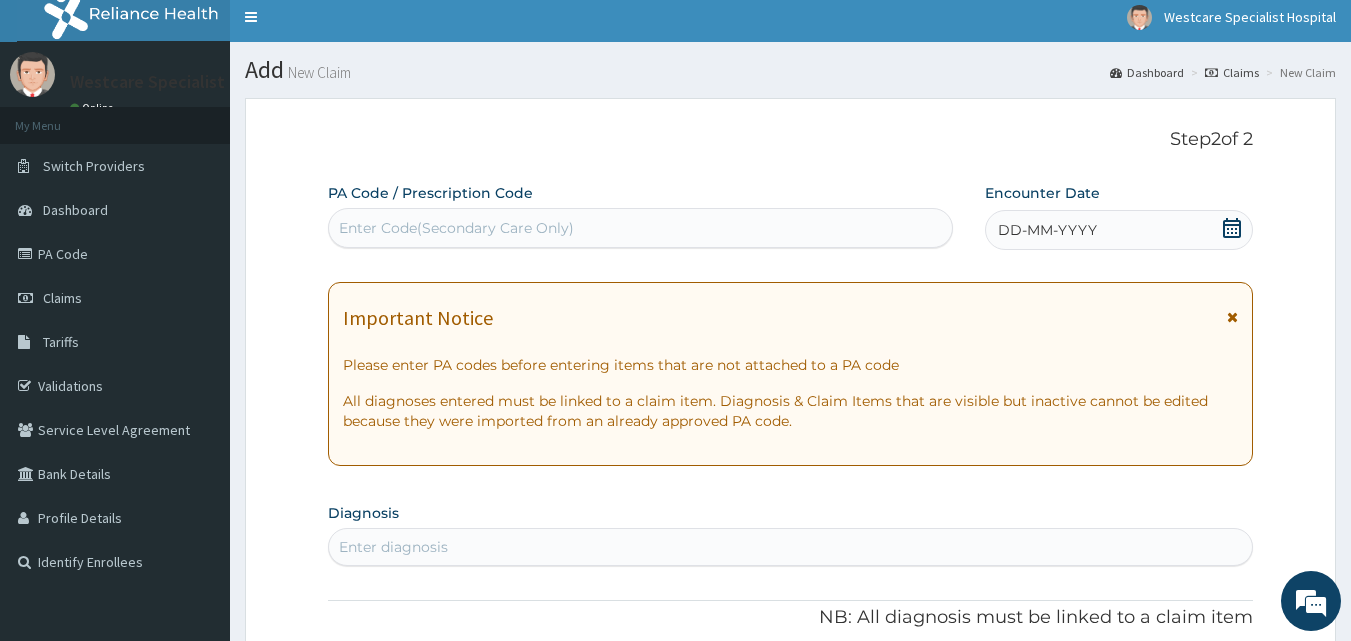 scroll, scrollTop: 0, scrollLeft: 0, axis: both 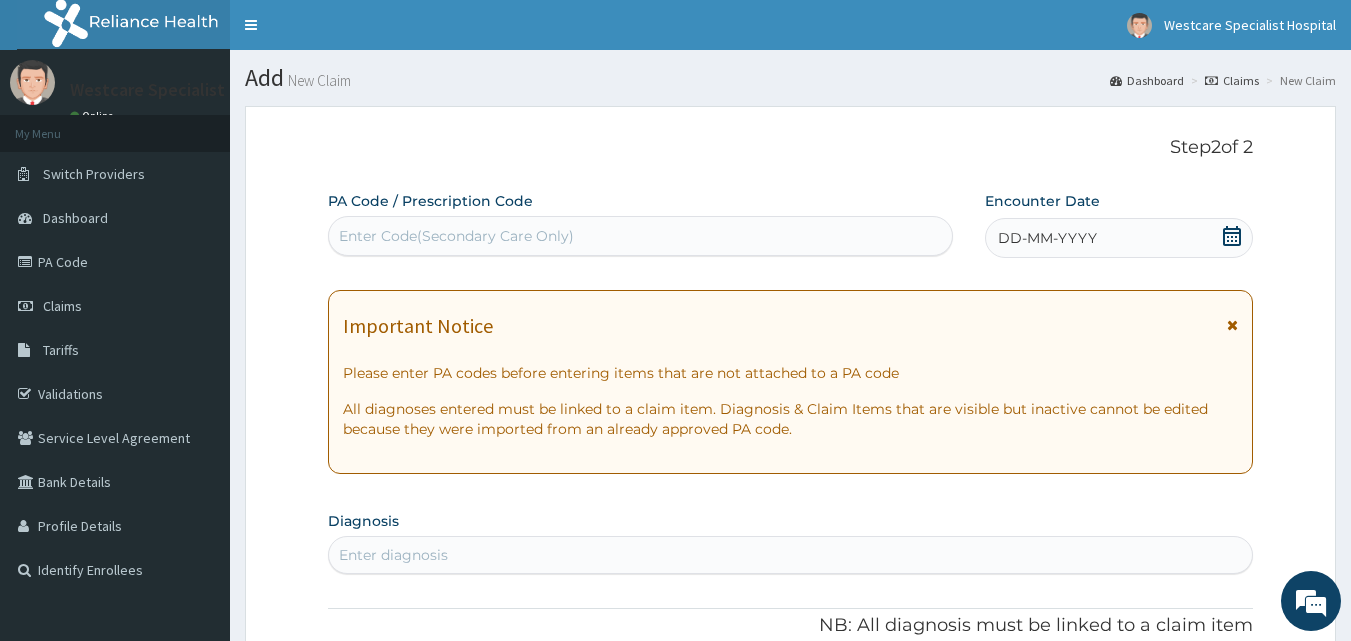 click on "Enter Code(Secondary Care Only)" at bounding box center (641, 236) 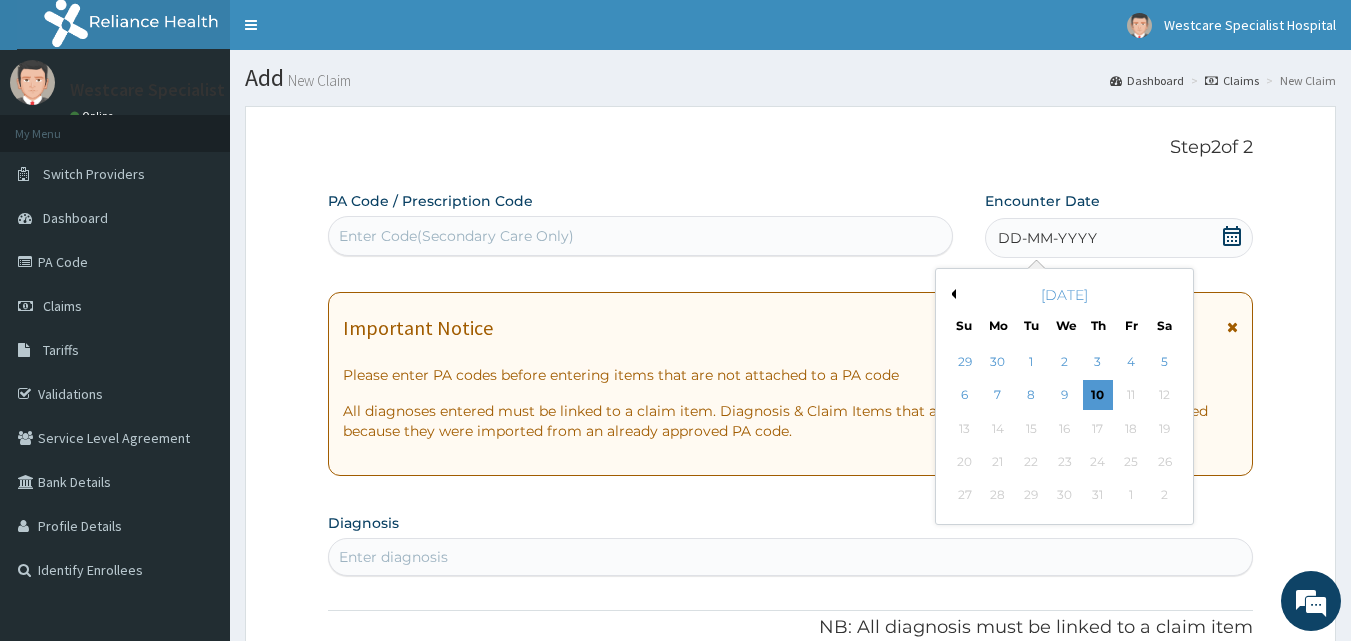 drag, startPoint x: 1063, startPoint y: 389, endPoint x: 985, endPoint y: 311, distance: 110.308655 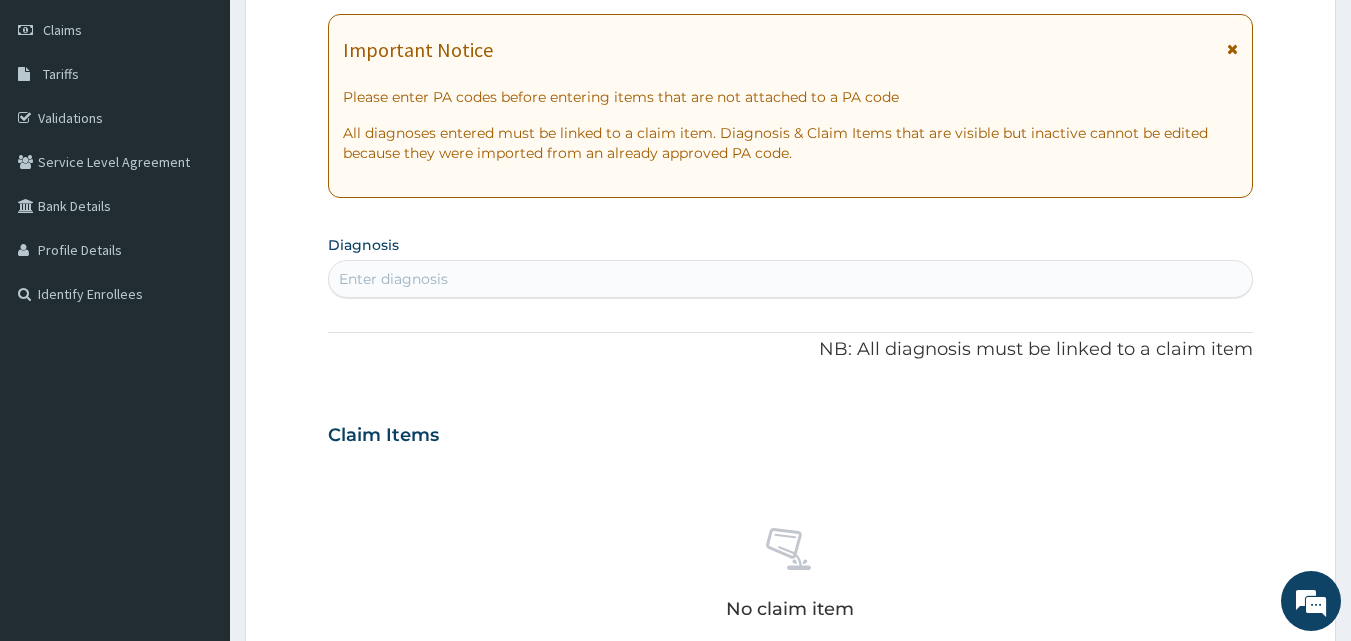 scroll, scrollTop: 300, scrollLeft: 0, axis: vertical 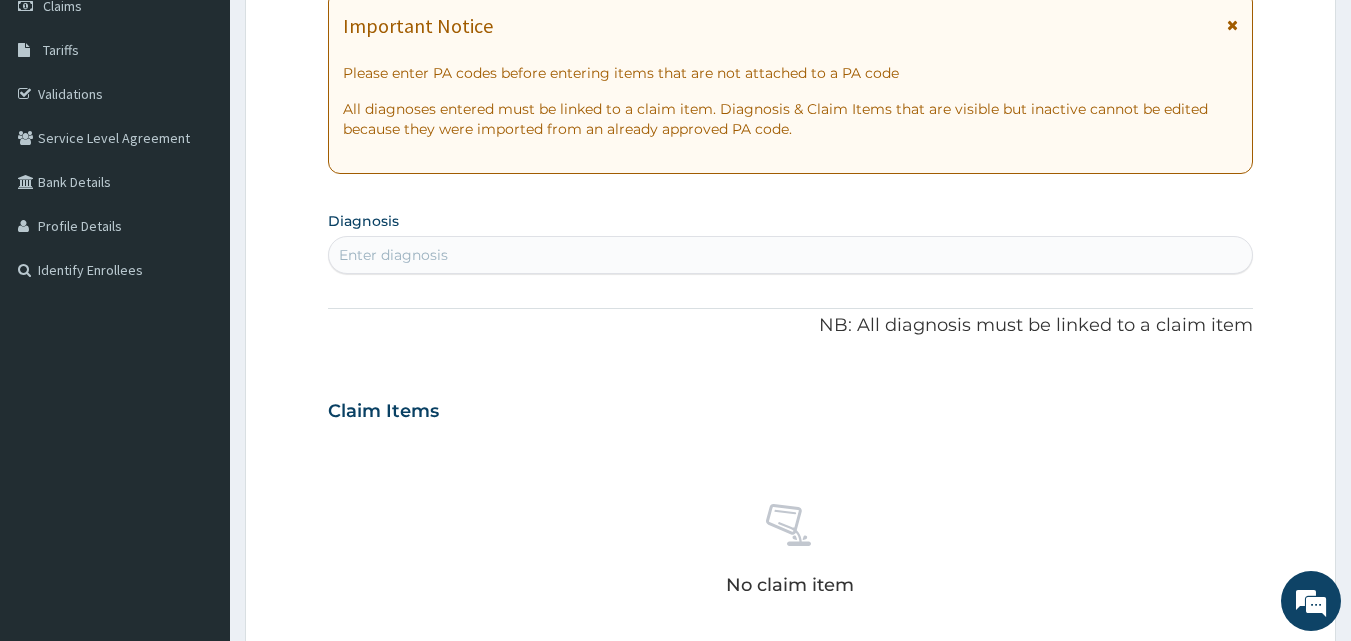 click on "Enter diagnosis" at bounding box center [791, 255] 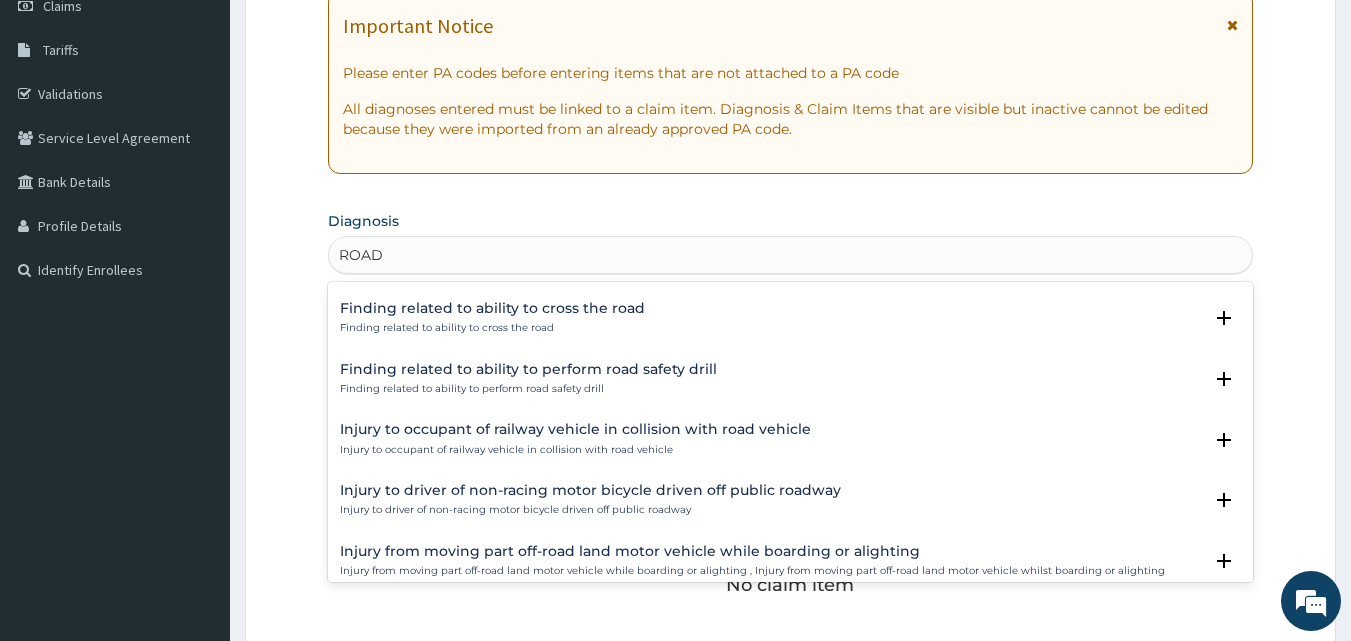 scroll, scrollTop: 618, scrollLeft: 0, axis: vertical 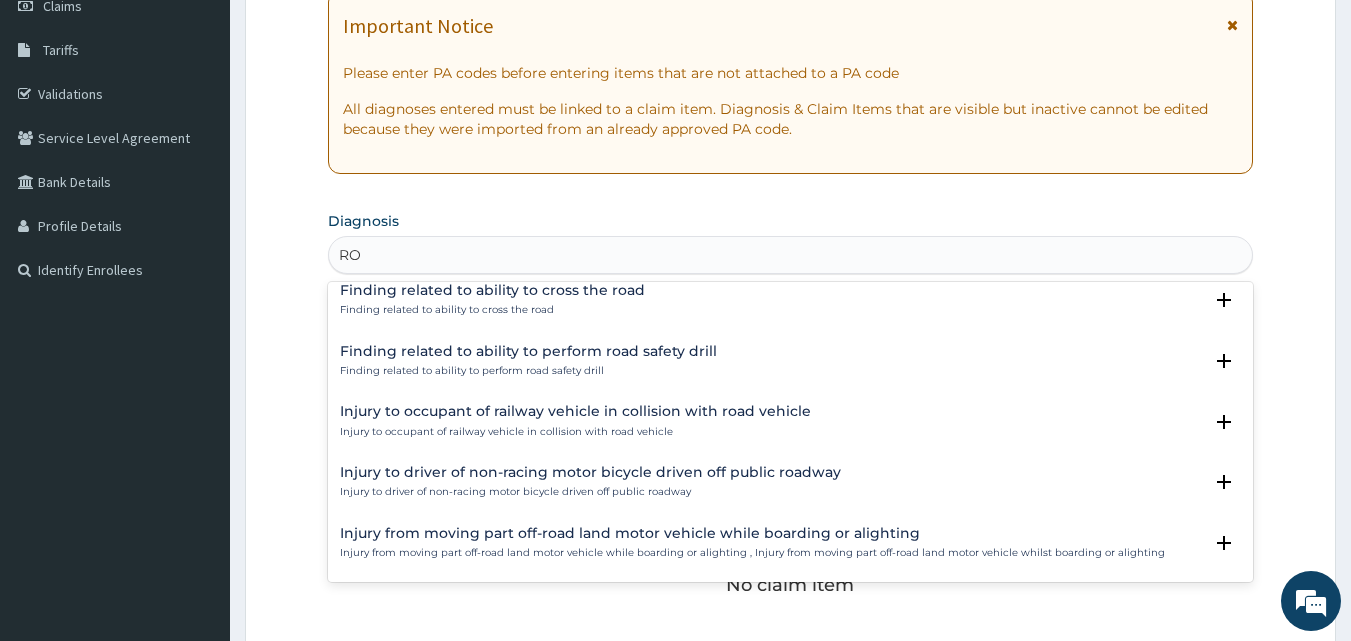 type on "R" 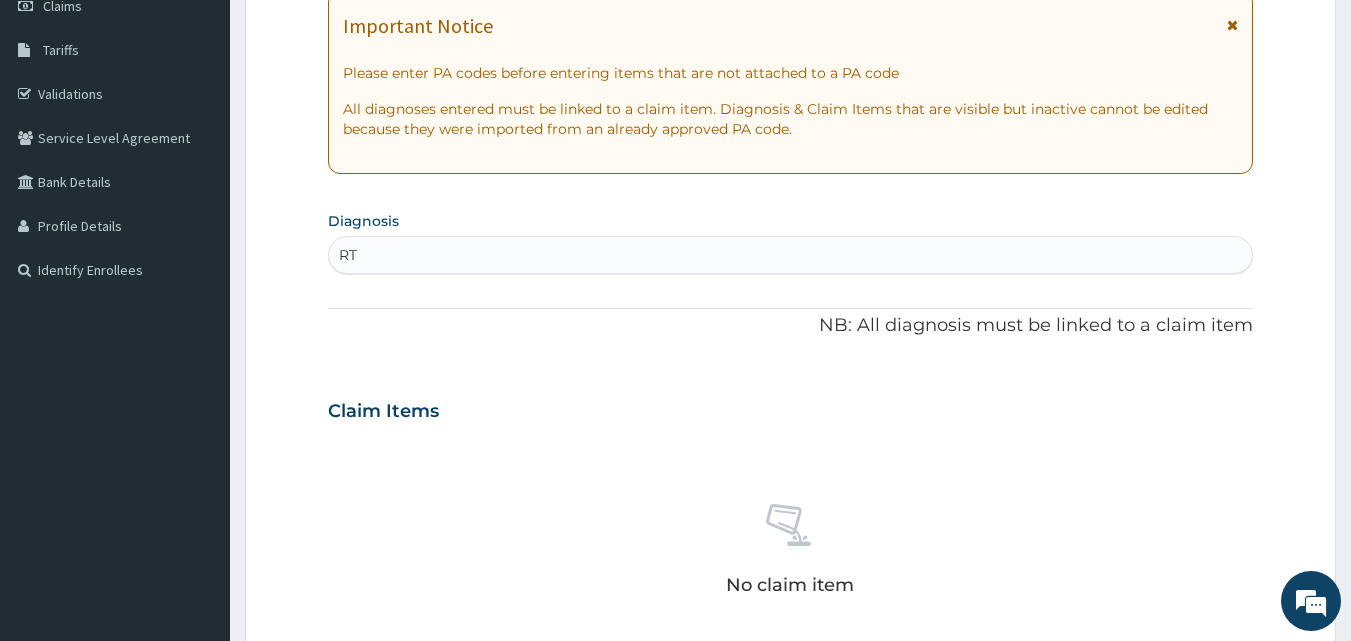 type on "R" 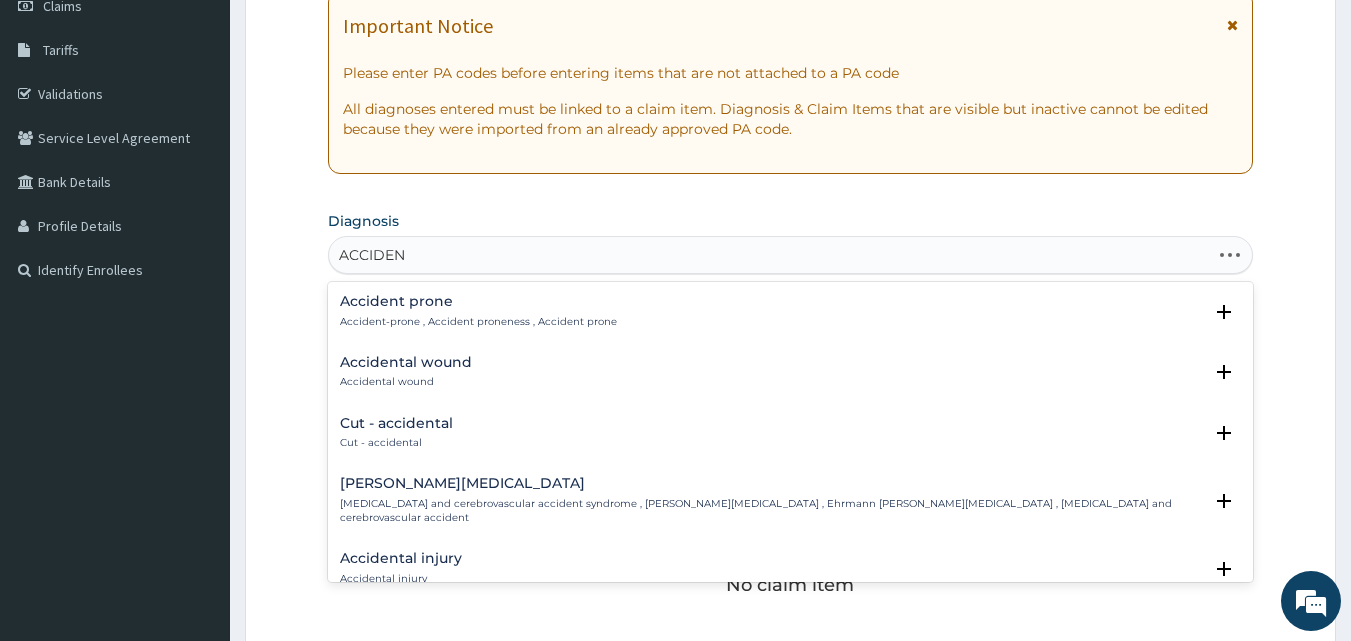 type on "ACCIDENT" 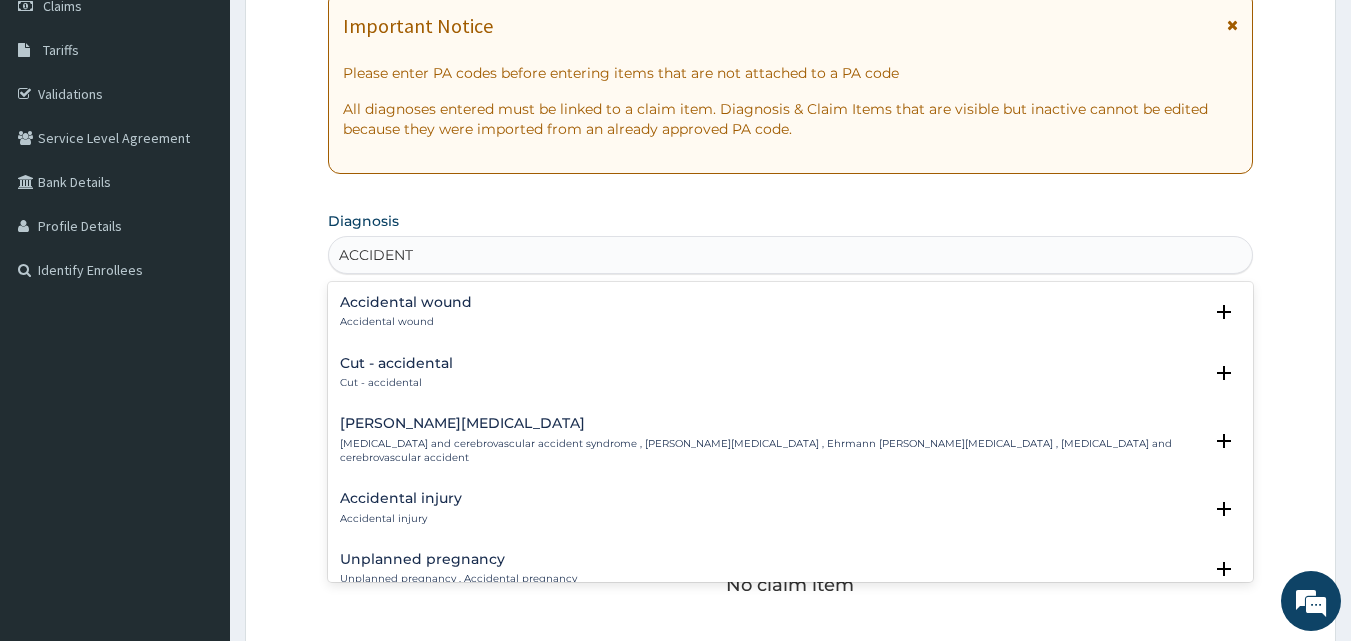 scroll, scrollTop: 0, scrollLeft: 0, axis: both 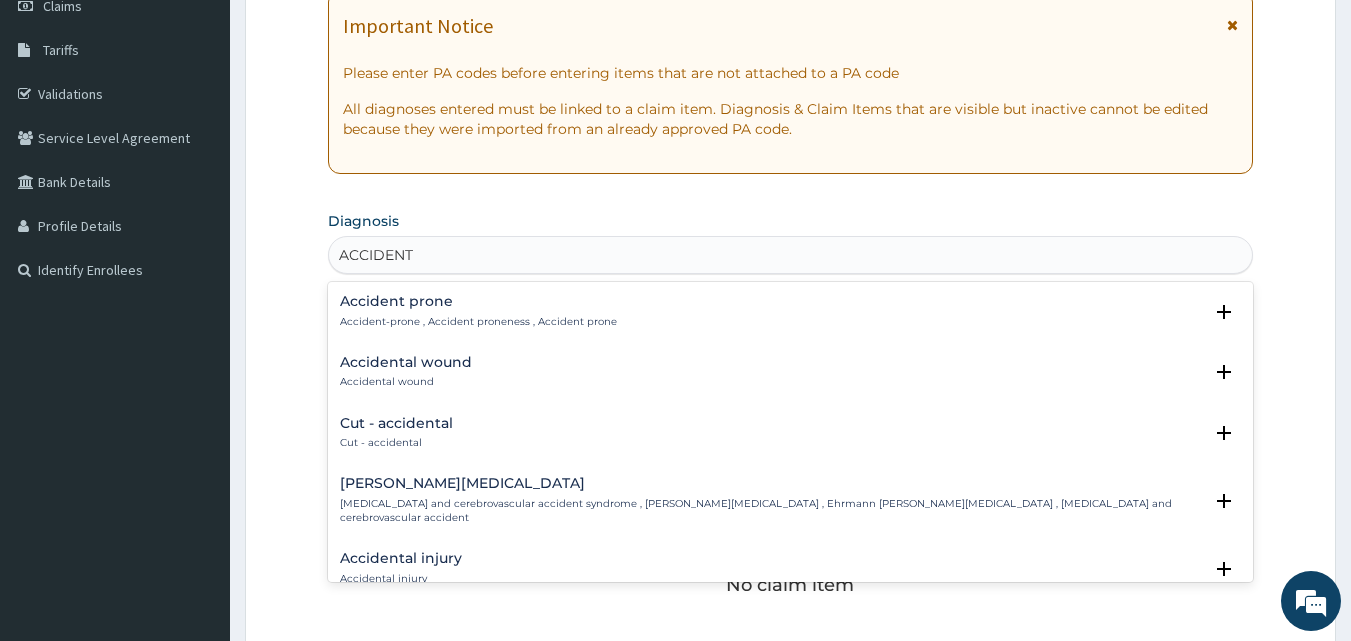 click on "Accidental injury" at bounding box center [401, 558] 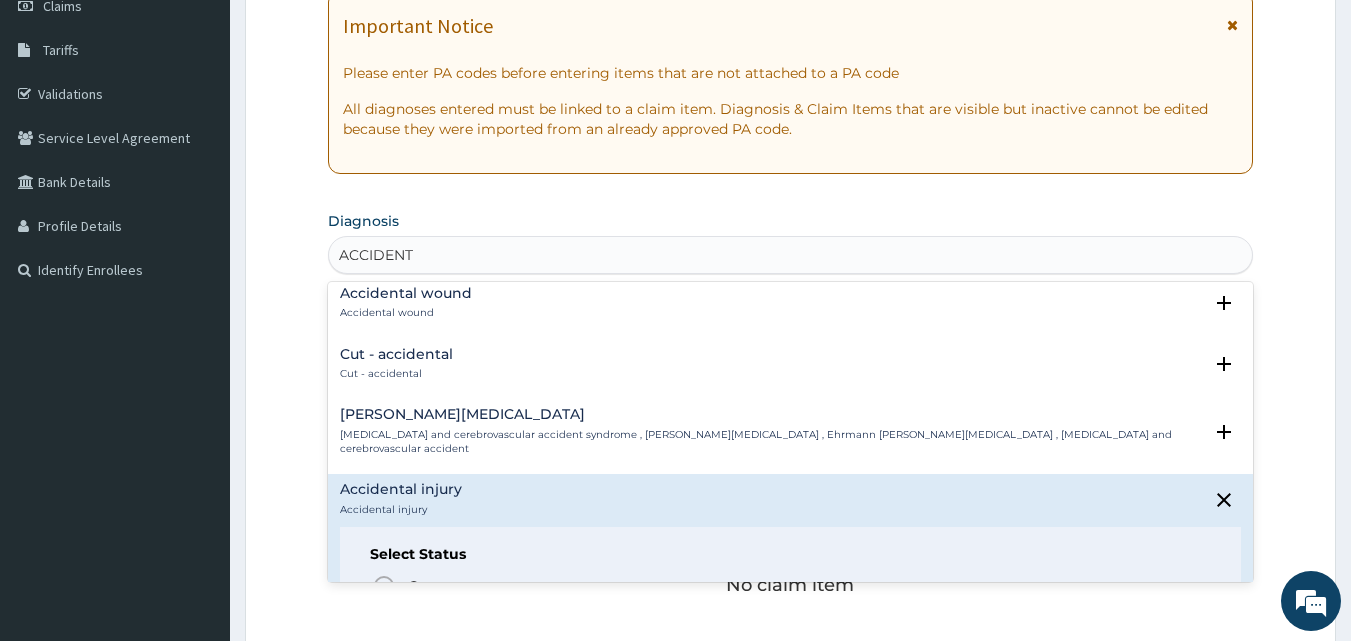 scroll, scrollTop: 100, scrollLeft: 0, axis: vertical 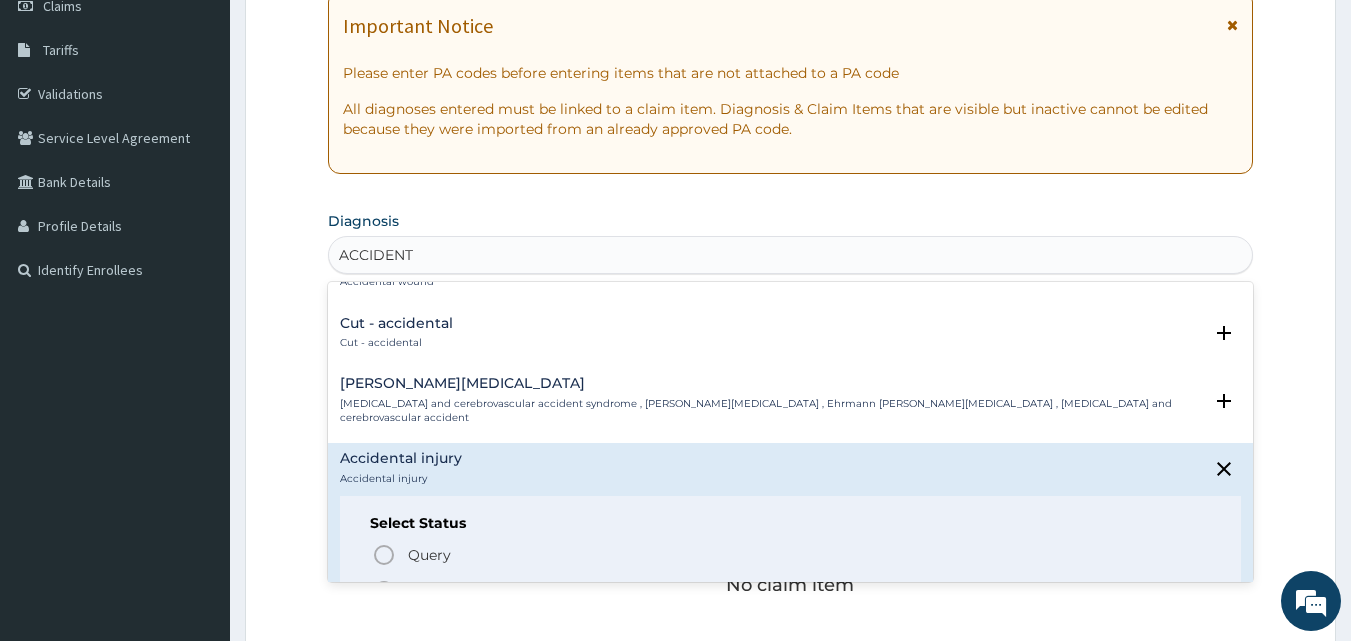 click 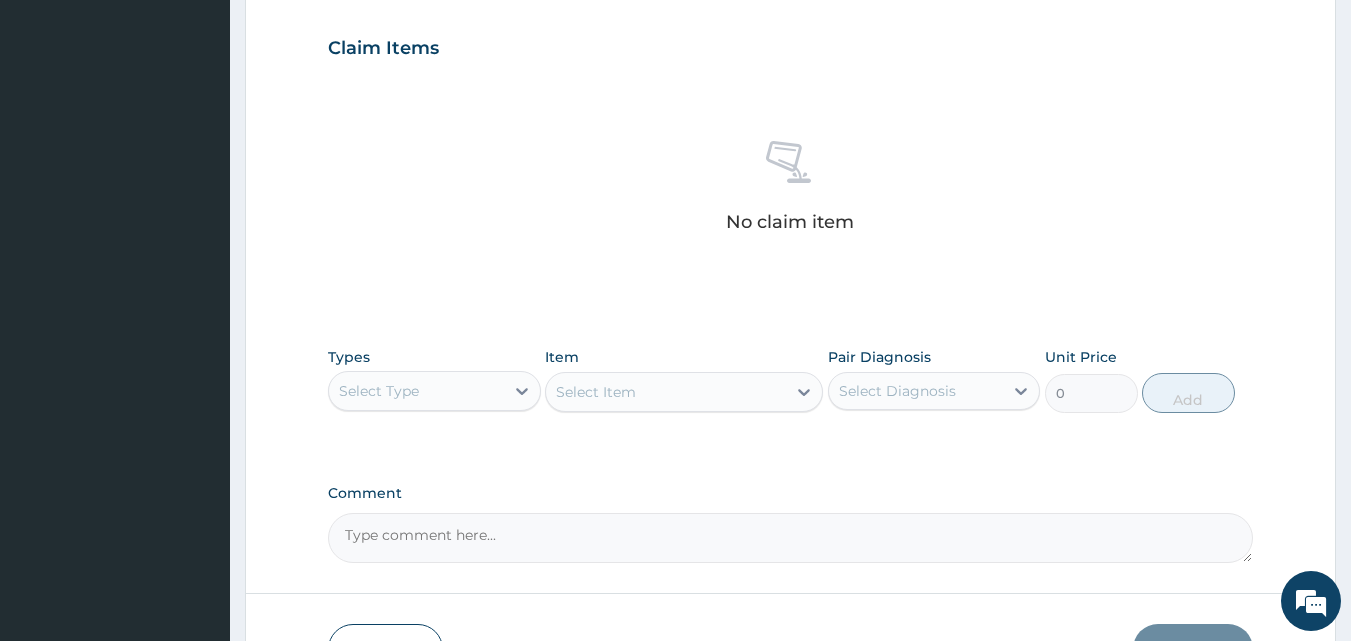 scroll, scrollTop: 800, scrollLeft: 0, axis: vertical 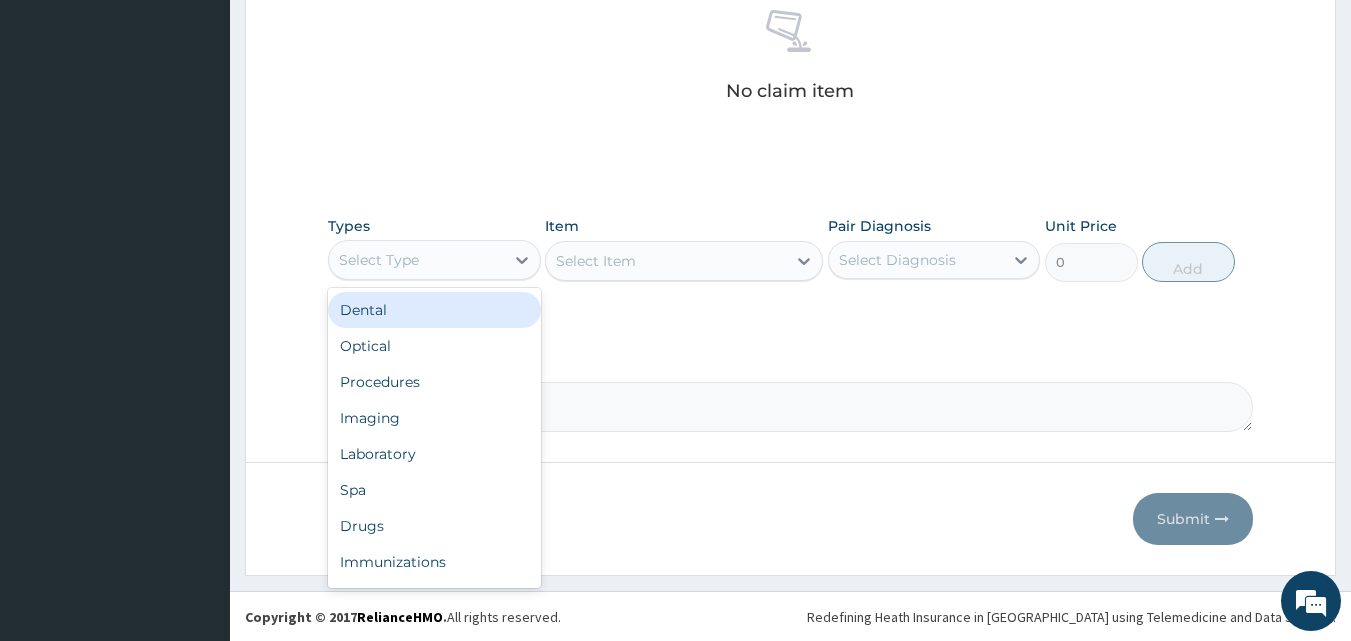 click on "Select Type" at bounding box center [416, 260] 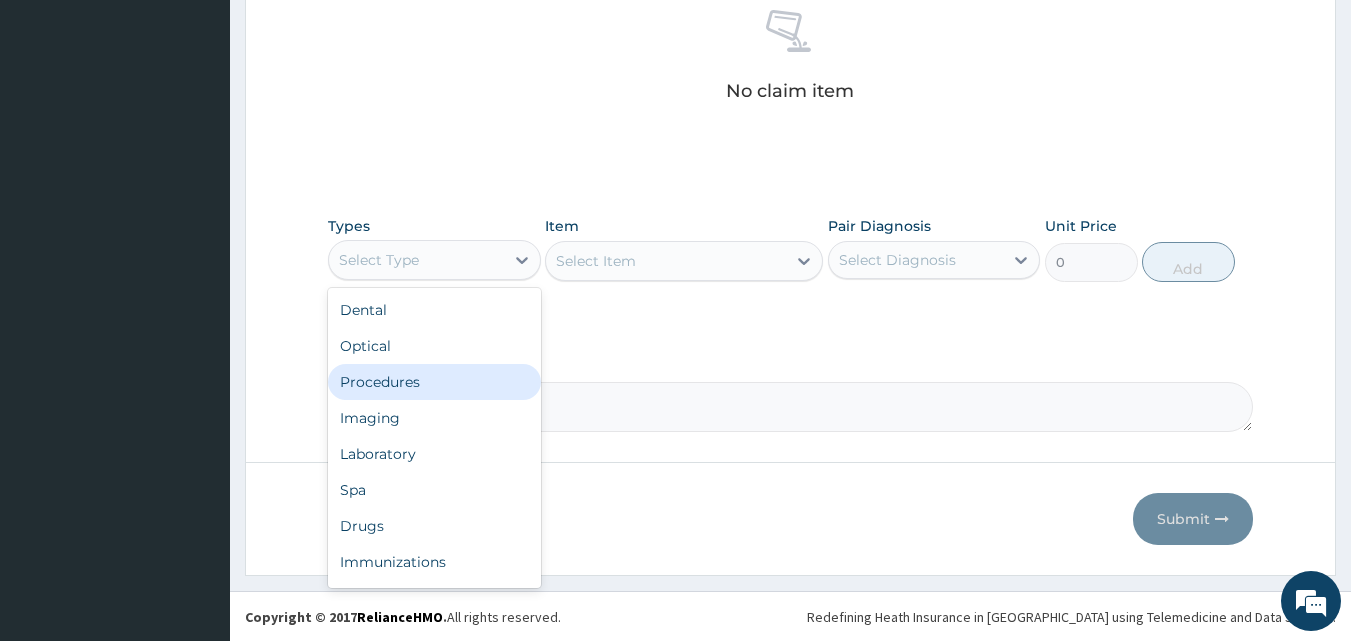 click on "Procedures" at bounding box center [434, 382] 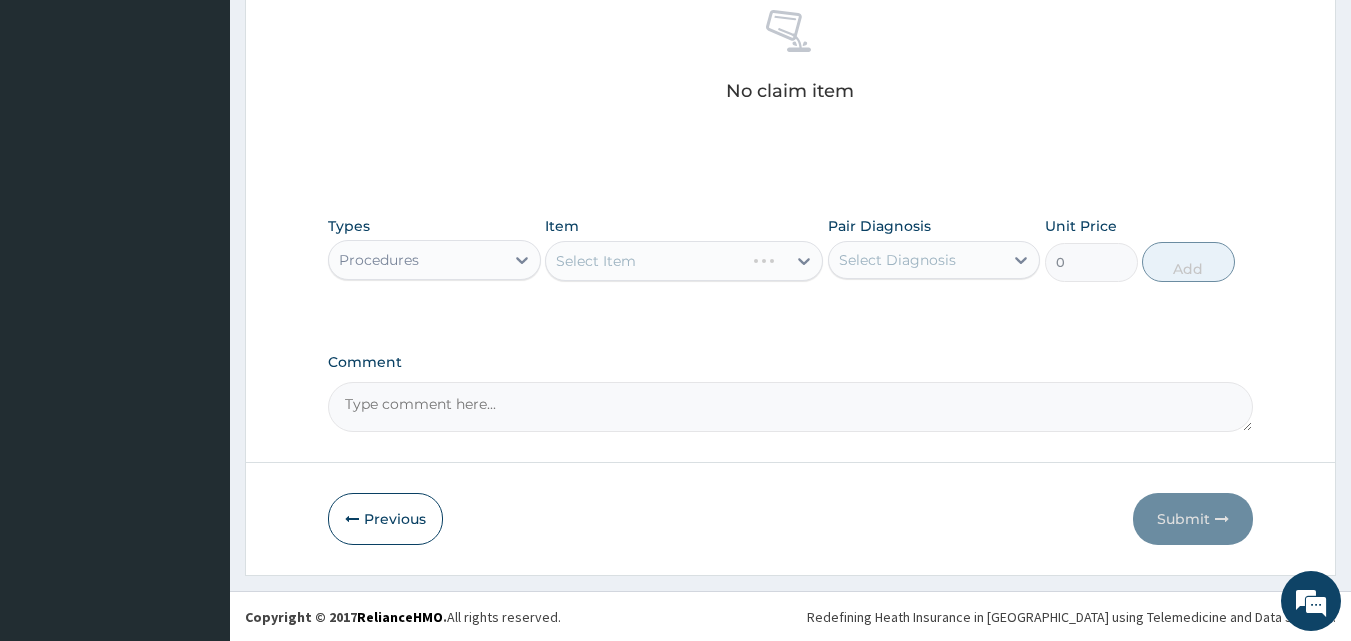 scroll, scrollTop: 801, scrollLeft: 0, axis: vertical 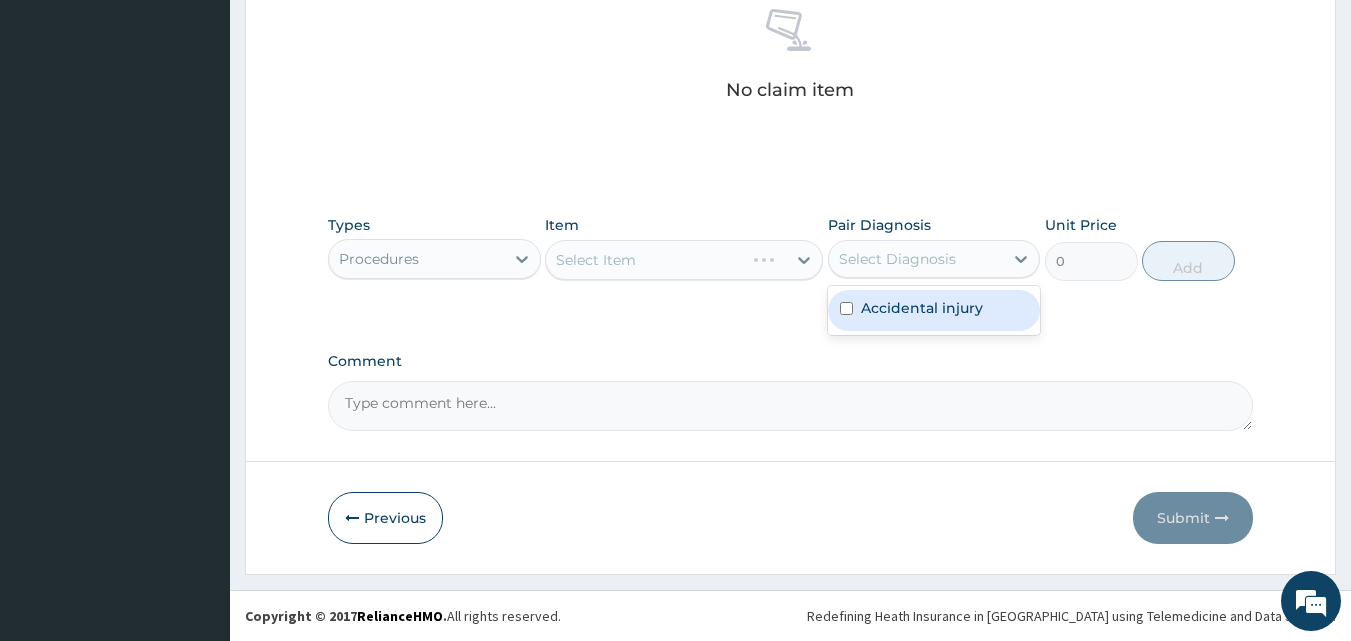 click on "Select Diagnosis" at bounding box center (897, 259) 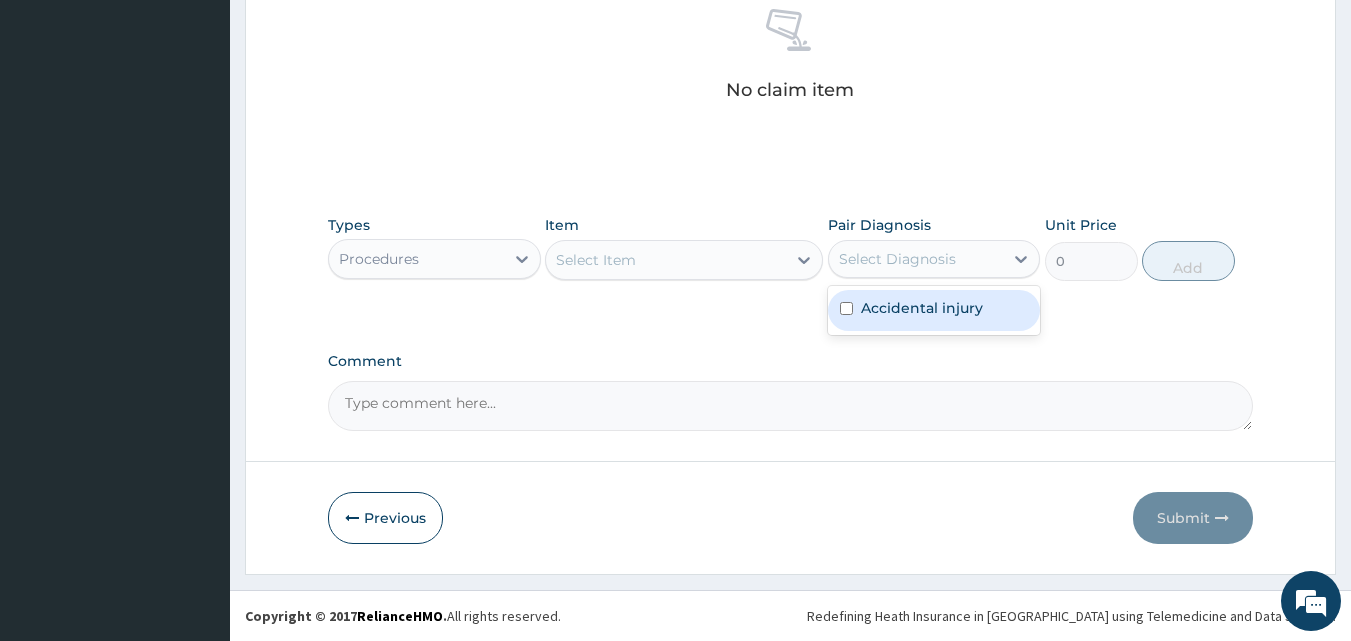 click on "Accidental injury" at bounding box center [934, 310] 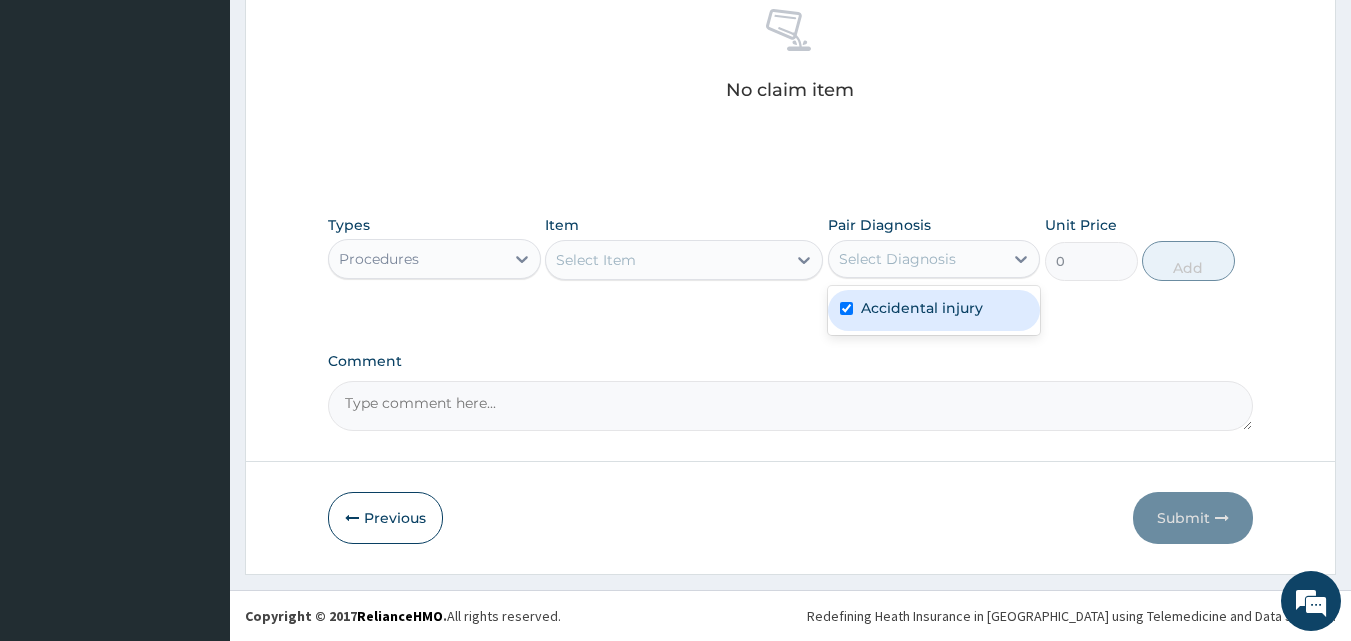 checkbox on "true" 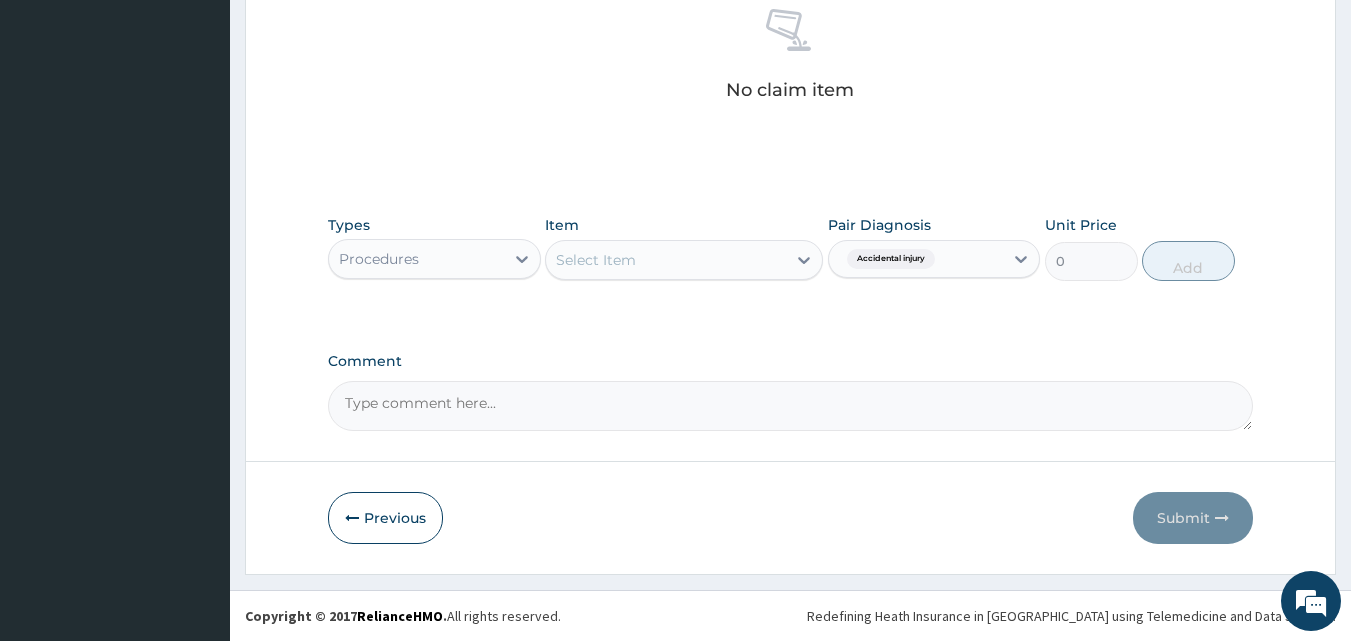 drag, startPoint x: 762, startPoint y: 329, endPoint x: 645, endPoint y: 240, distance: 147.0034 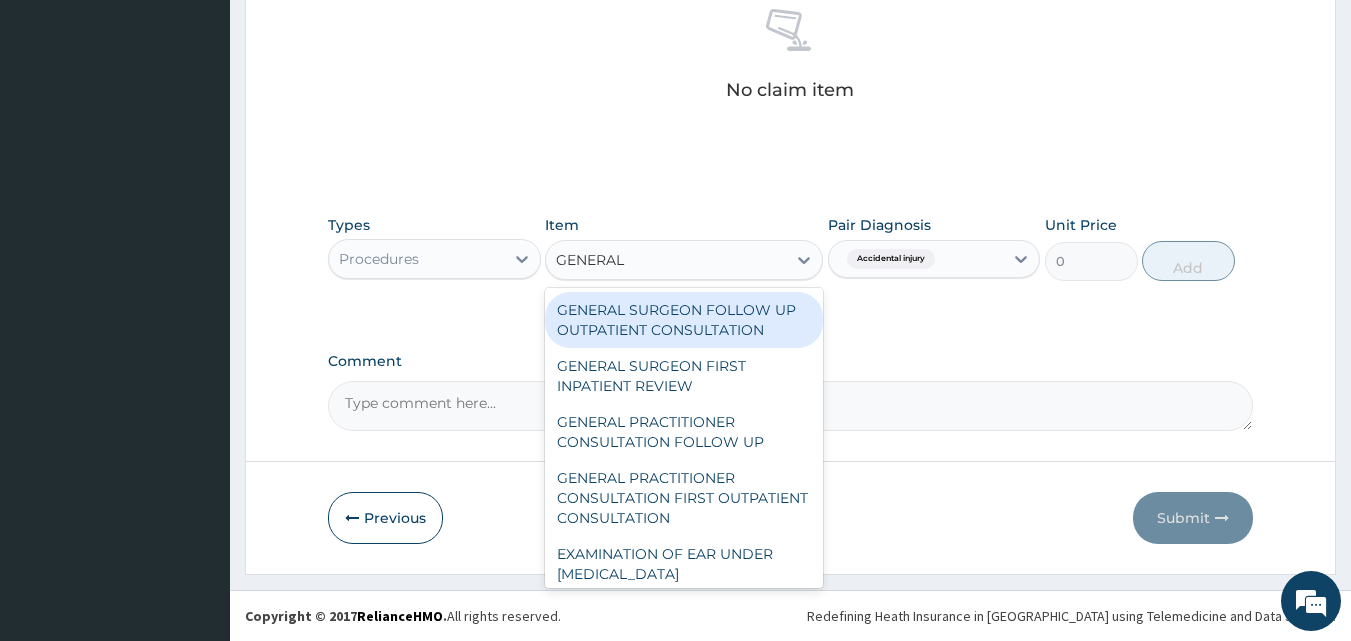 type on "GENERAL P" 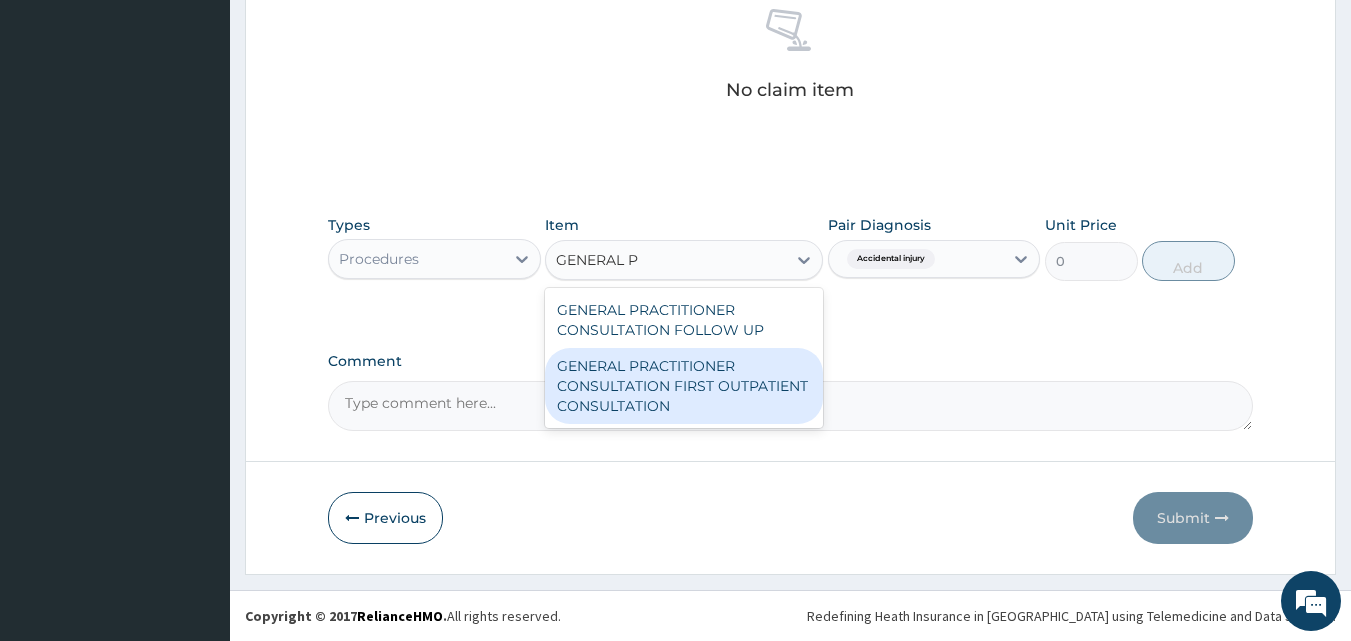 drag, startPoint x: 750, startPoint y: 368, endPoint x: 1021, endPoint y: 231, distance: 303.66098 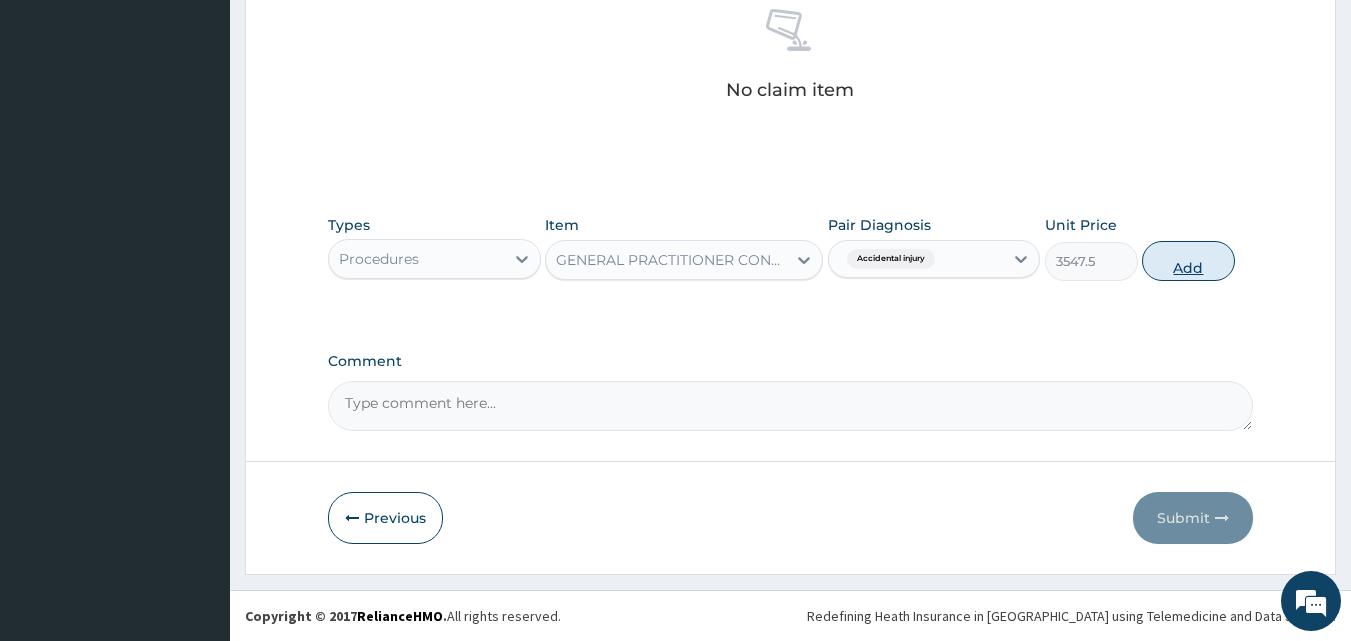 click on "Add" at bounding box center (1188, 261) 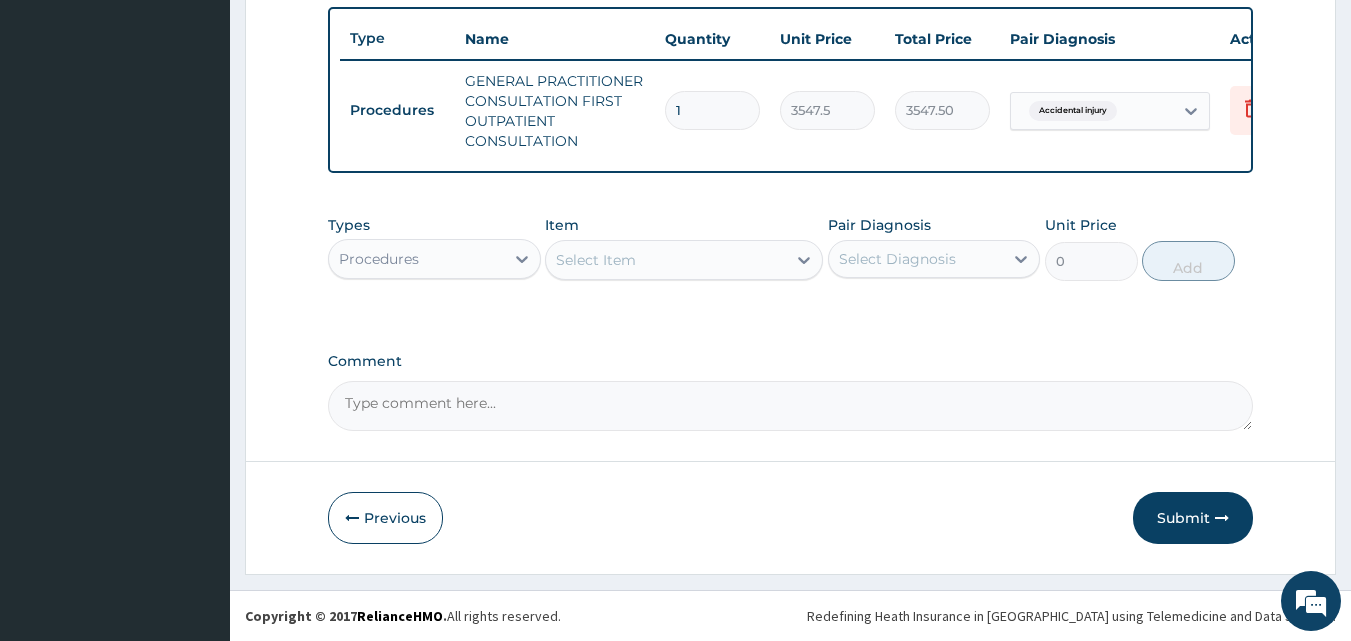 scroll, scrollTop: 752, scrollLeft: 0, axis: vertical 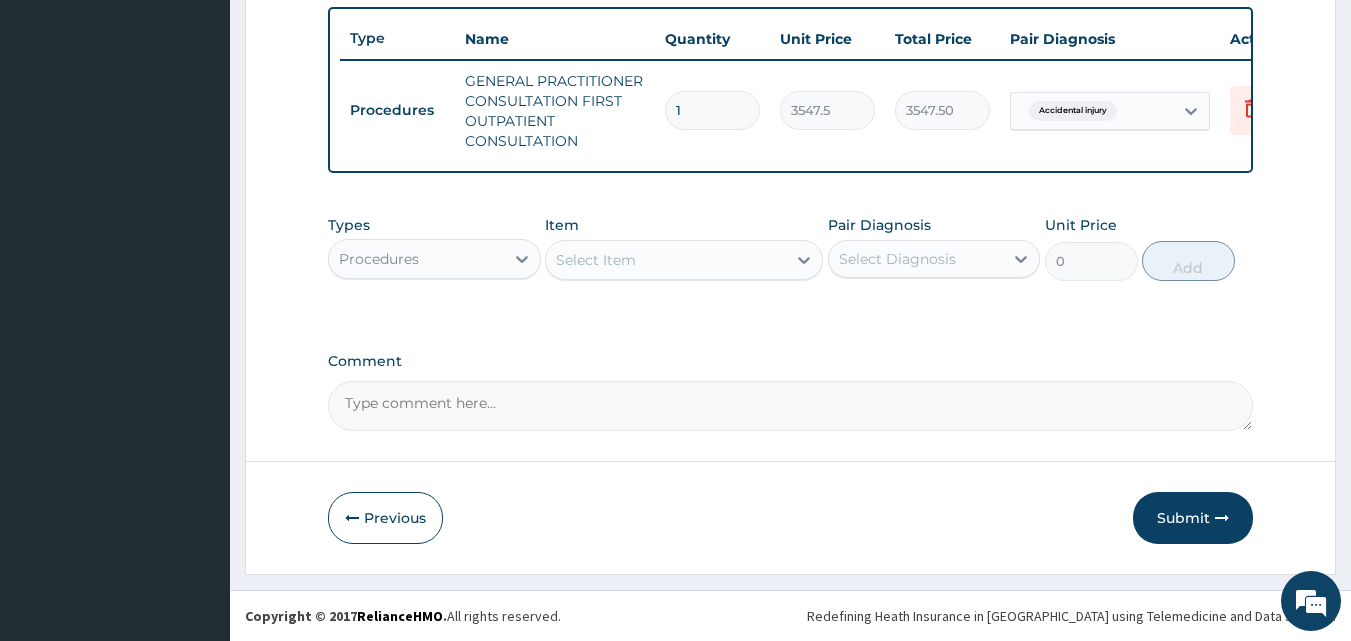 click on "Procedures" at bounding box center [416, 259] 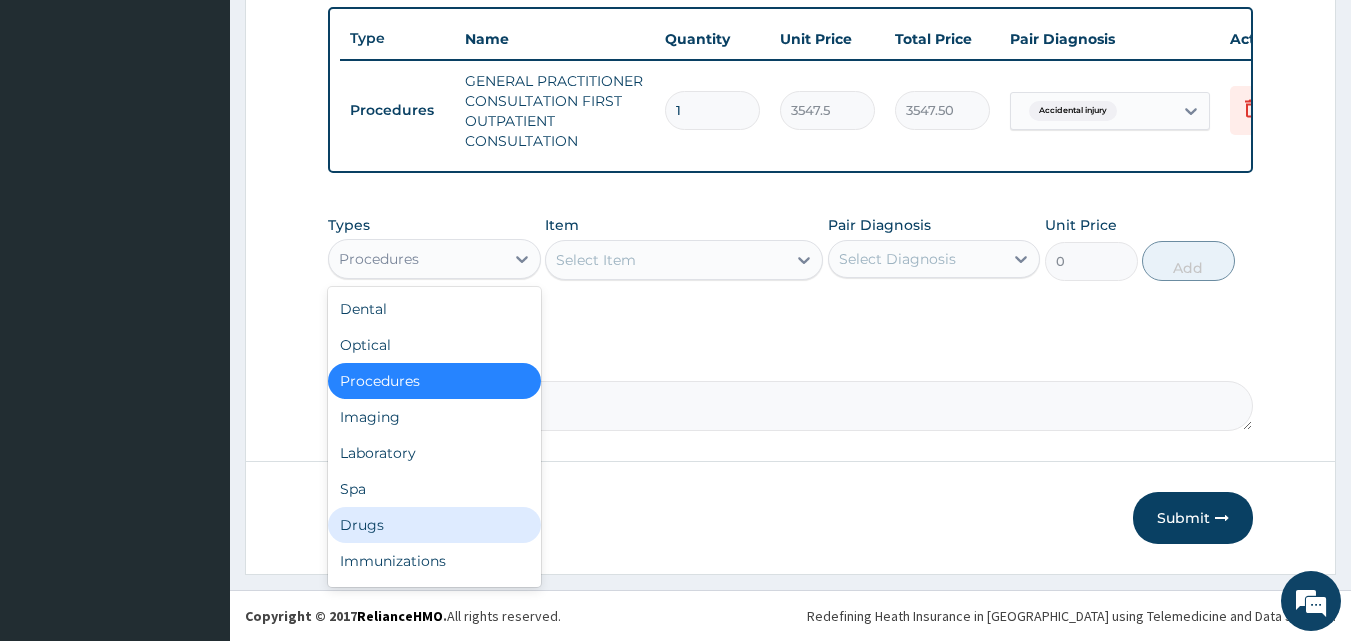 click on "Drugs" at bounding box center (434, 525) 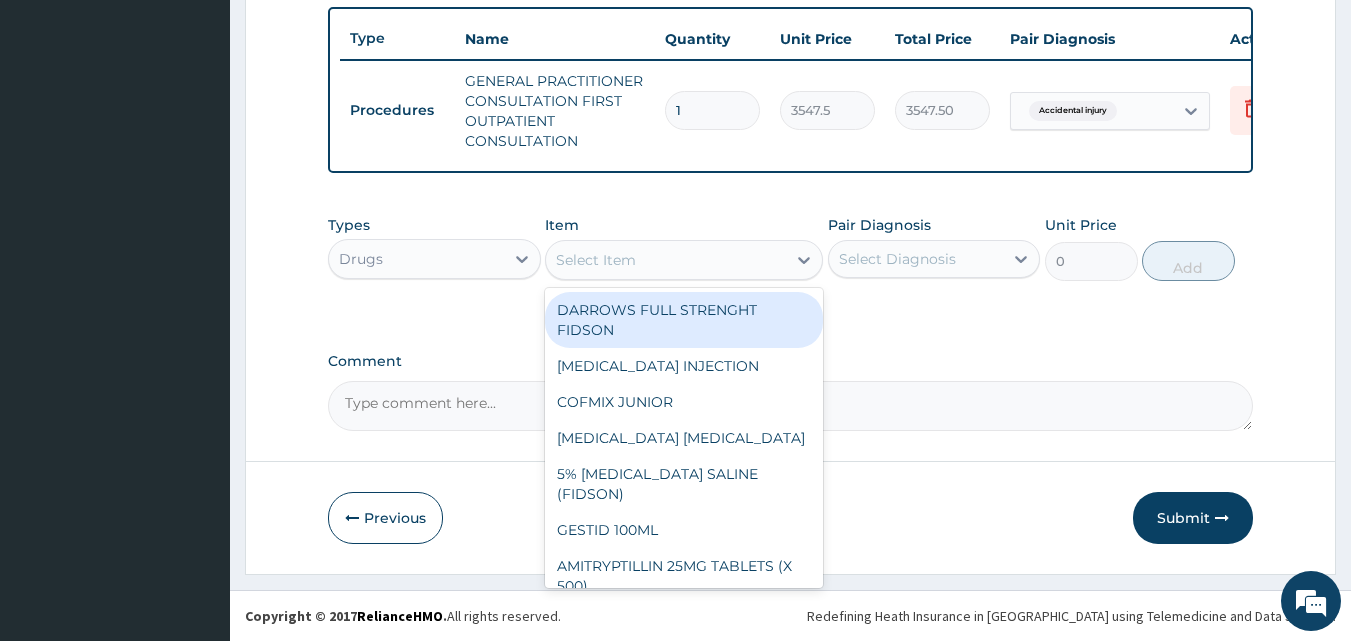 click on "Select Item" at bounding box center [596, 260] 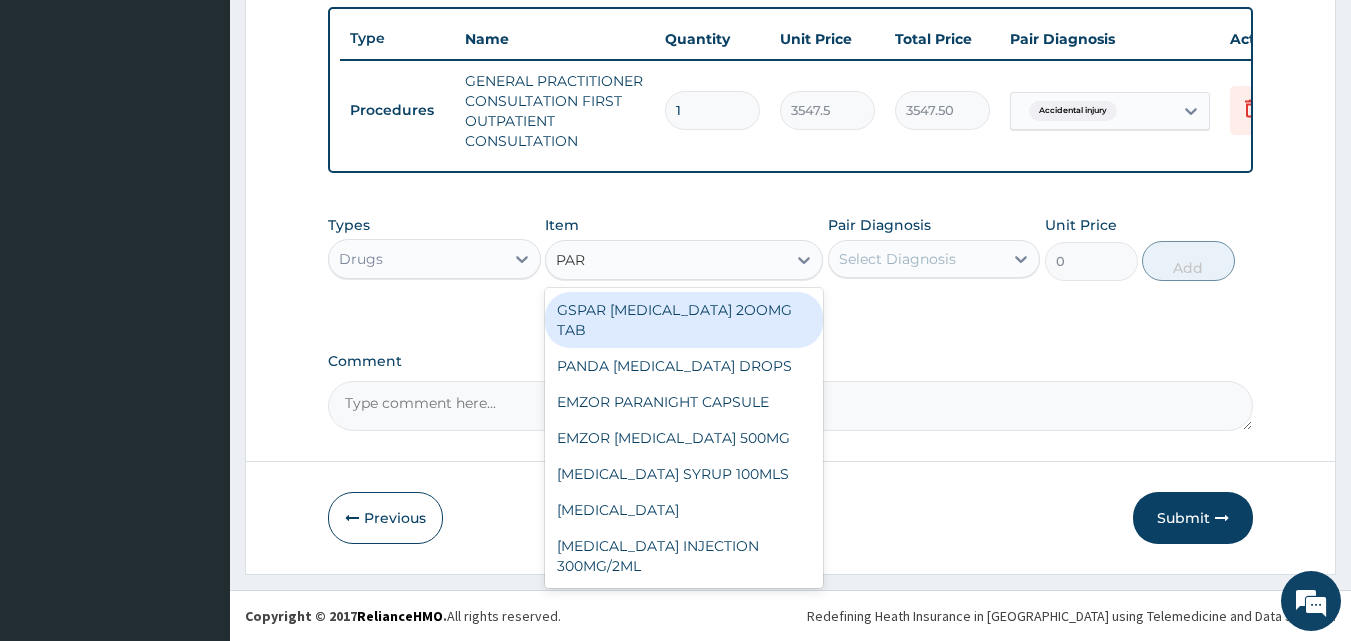 type on "PARA" 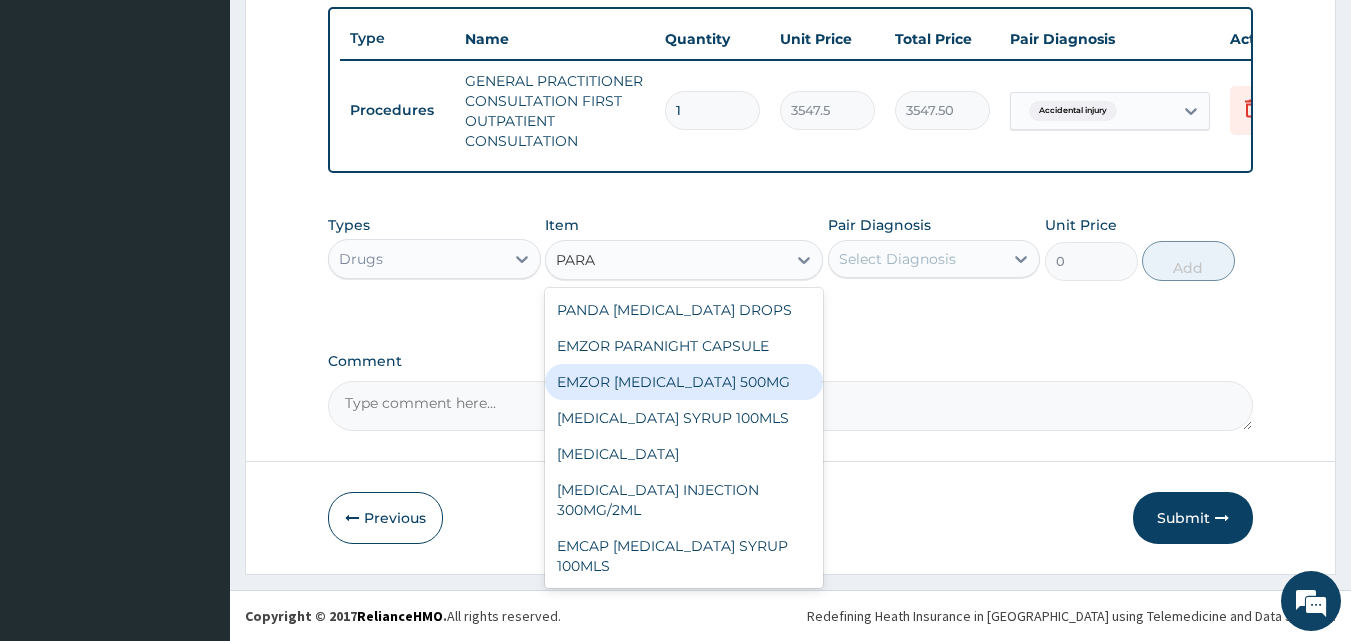 click on "EMZOR PARACETAMOL 500MG" at bounding box center [684, 382] 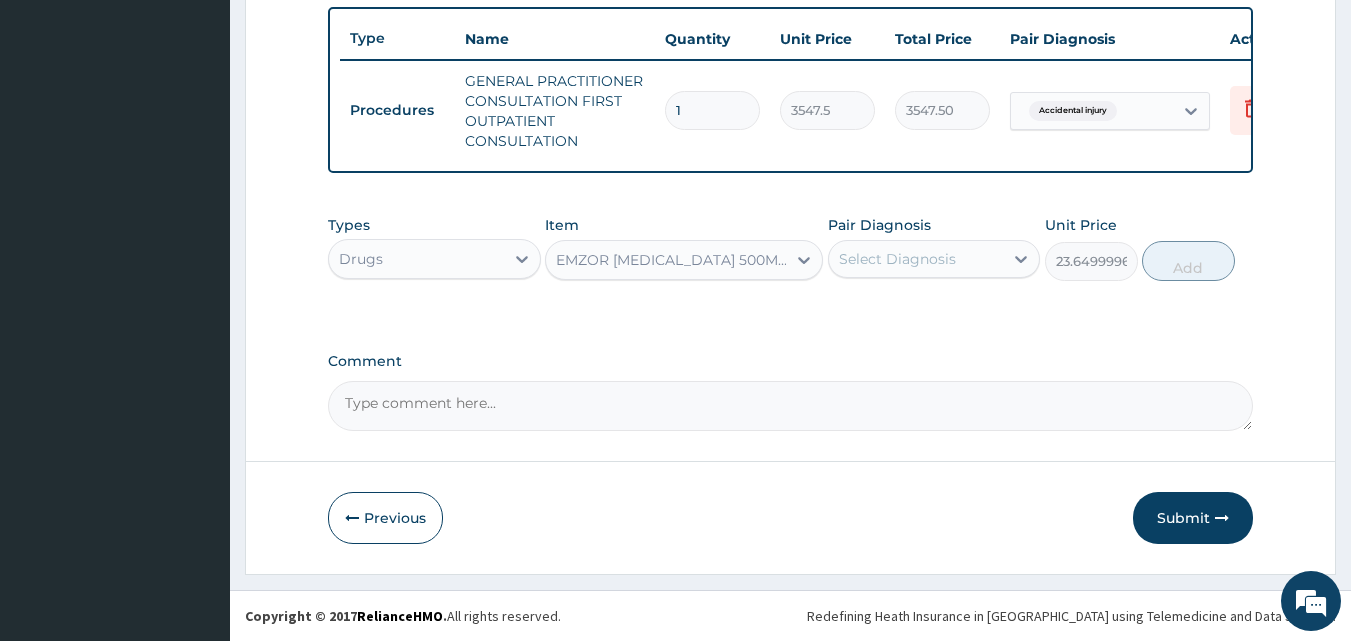 click on "Select Diagnosis" at bounding box center (897, 259) 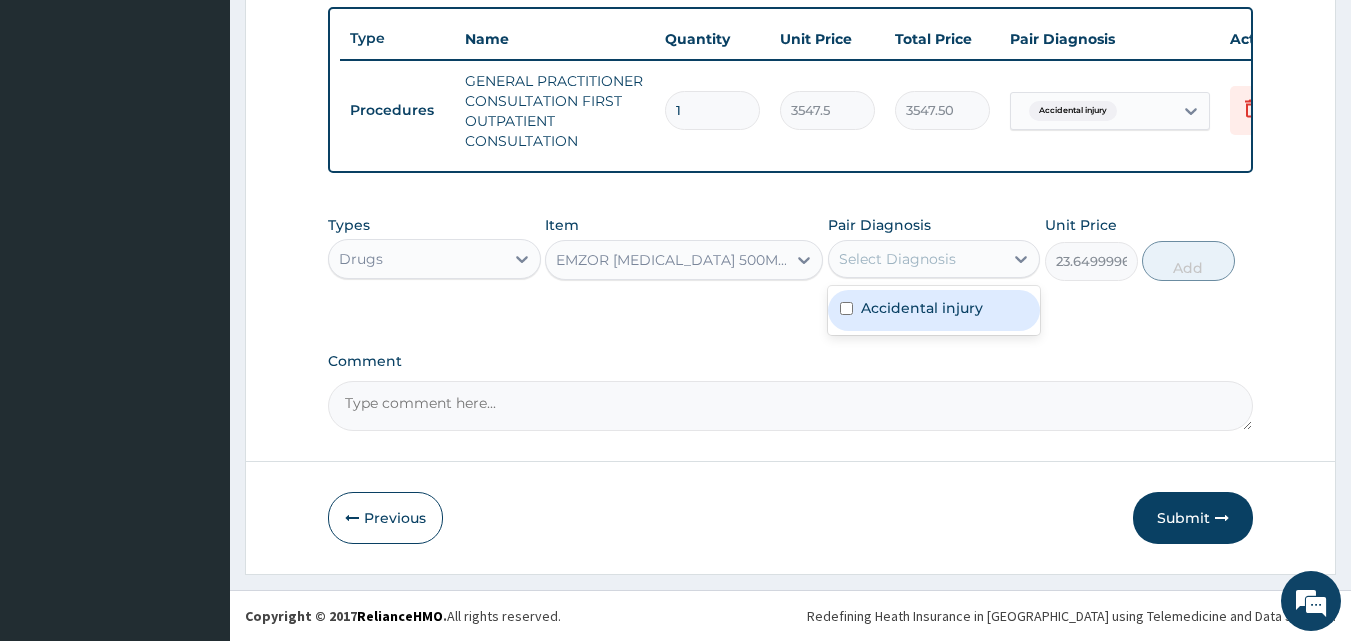 drag, startPoint x: 903, startPoint y: 300, endPoint x: 1057, endPoint y: 267, distance: 157.49603 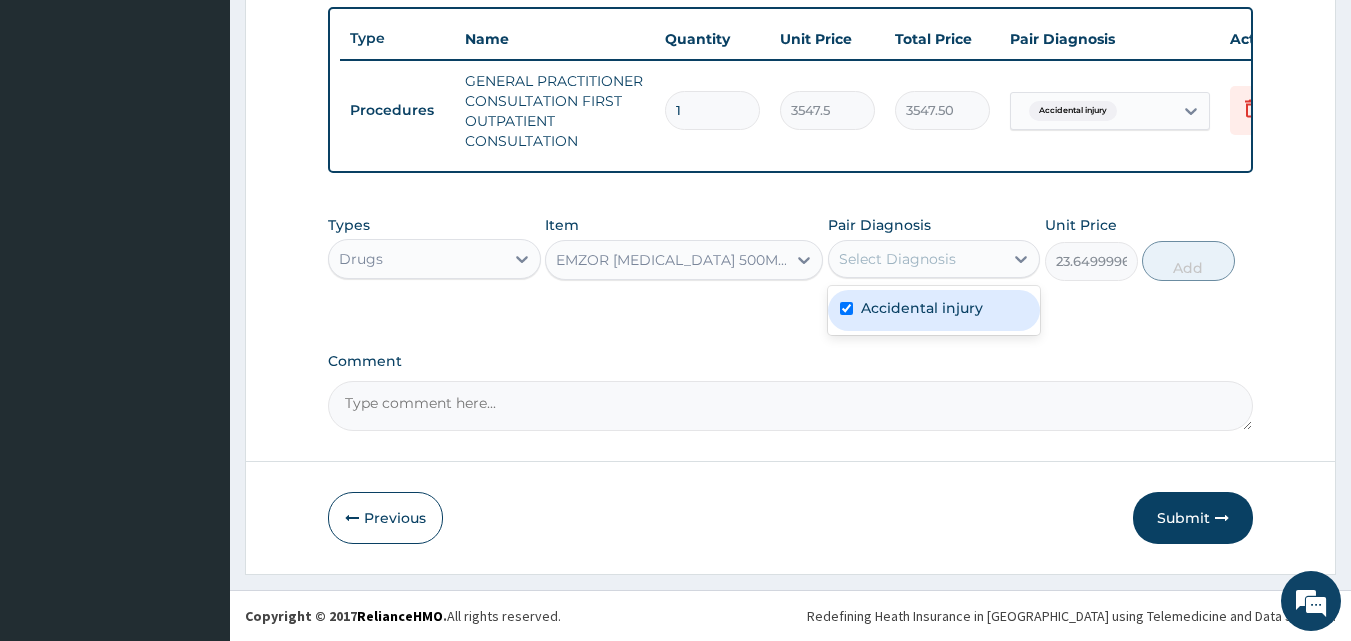 checkbox on "true" 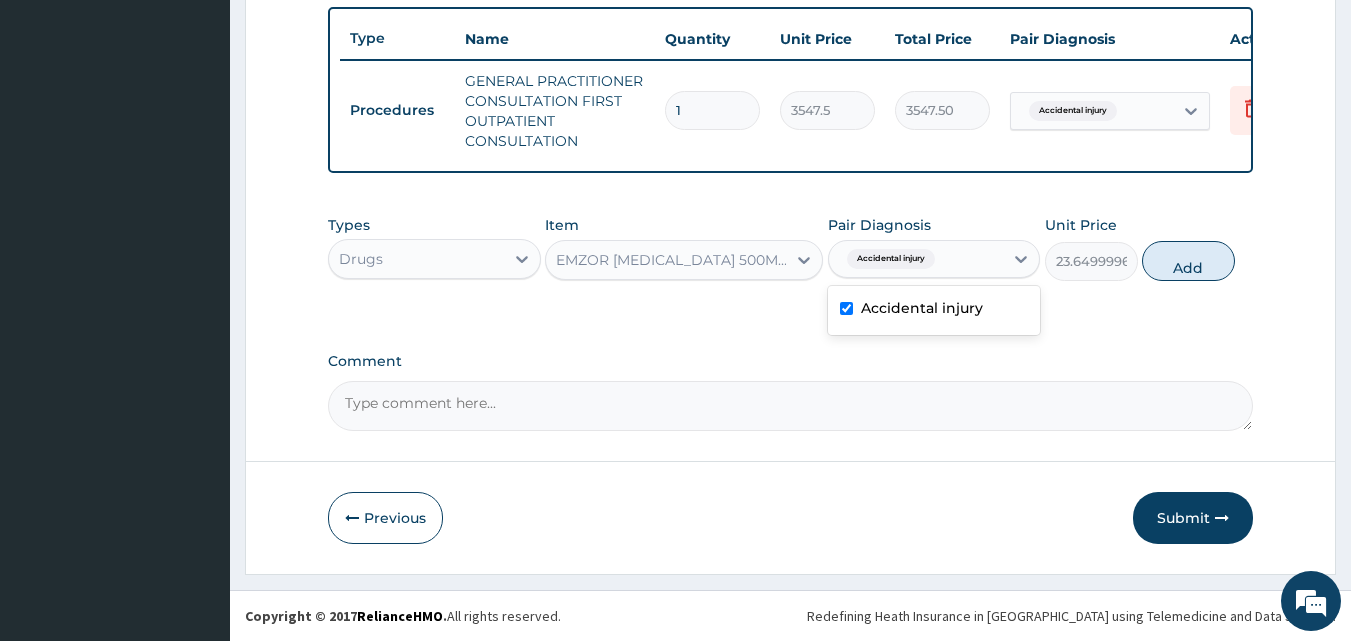 click on "Add" at bounding box center (1188, 261) 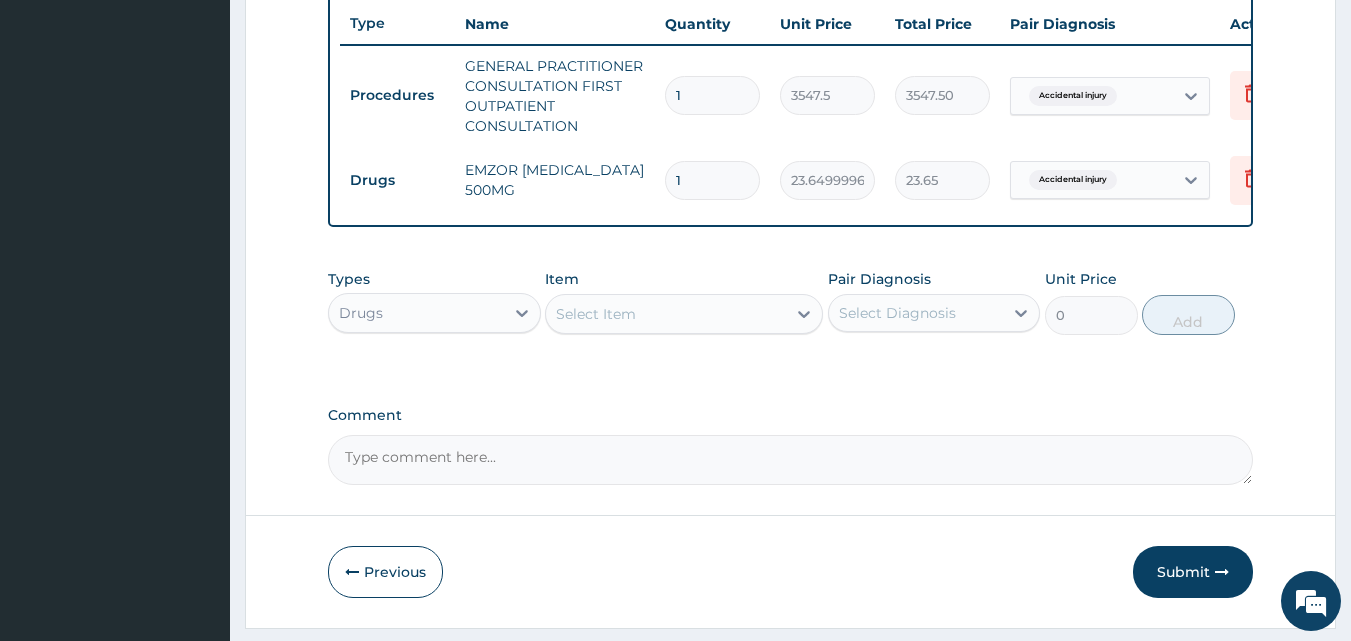 type on "18" 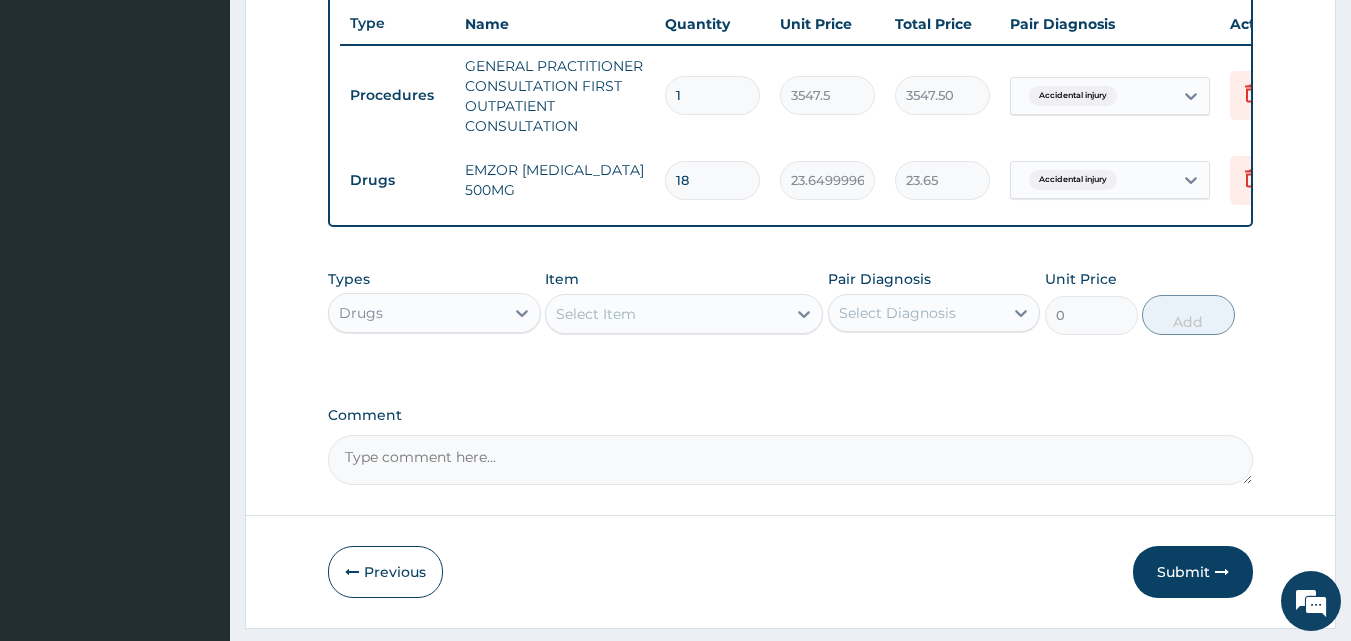 type on "425.70" 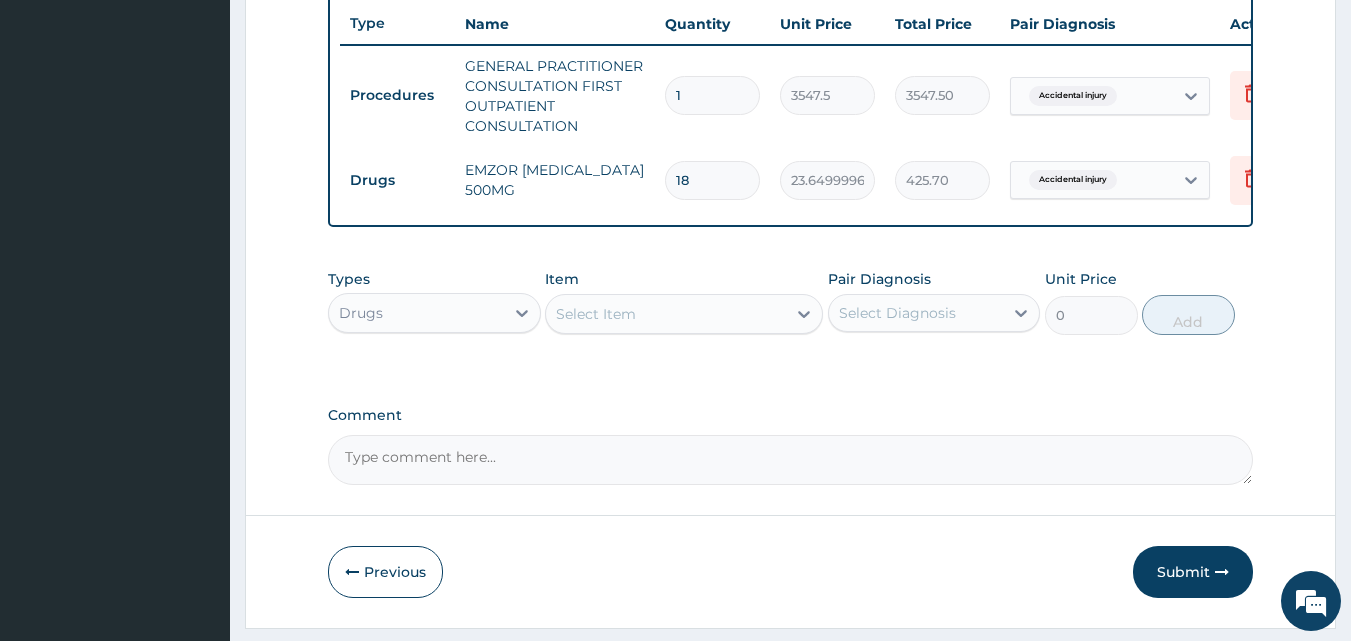 type on "18" 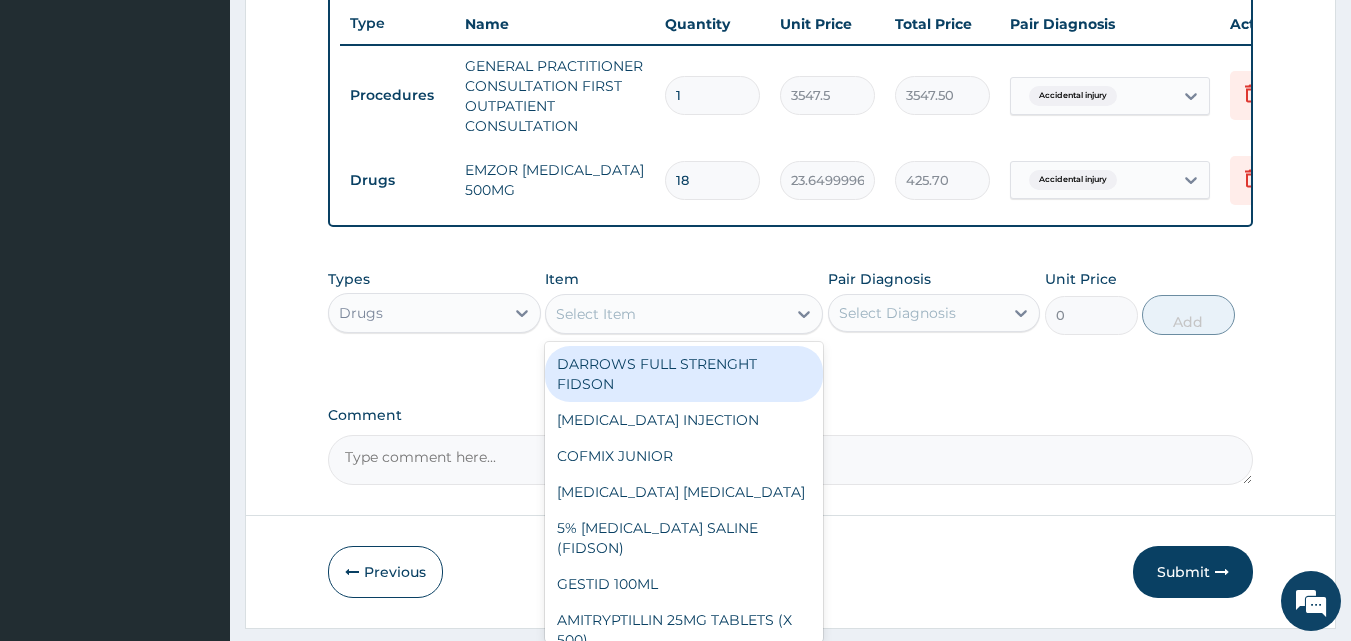 click on "Select Item" at bounding box center [666, 314] 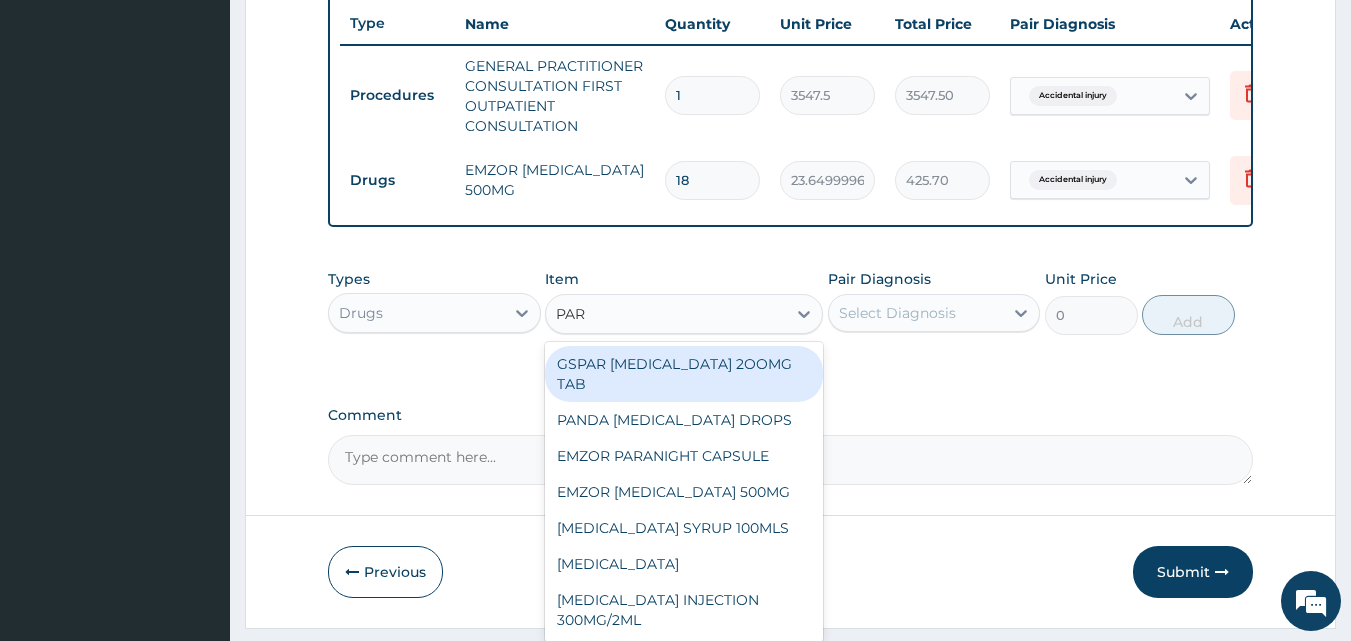 type on "PARA" 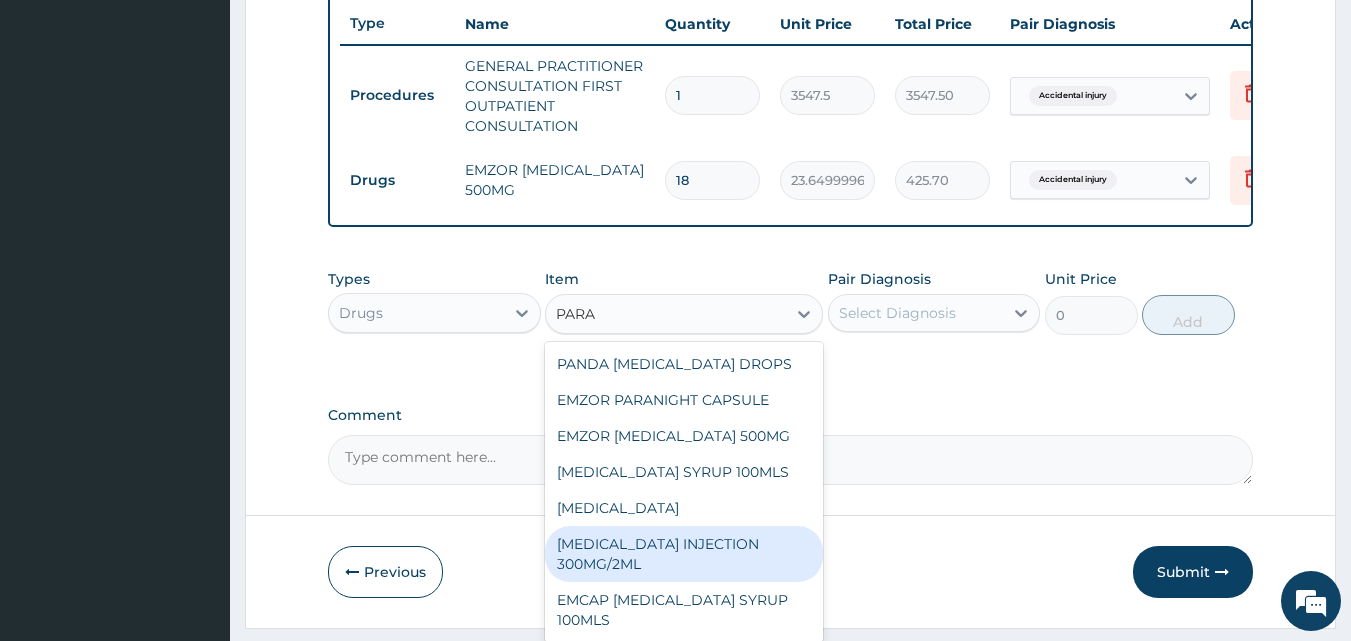 click on "PARACETAMOL INJECTION 300MG/2ML" at bounding box center [684, 554] 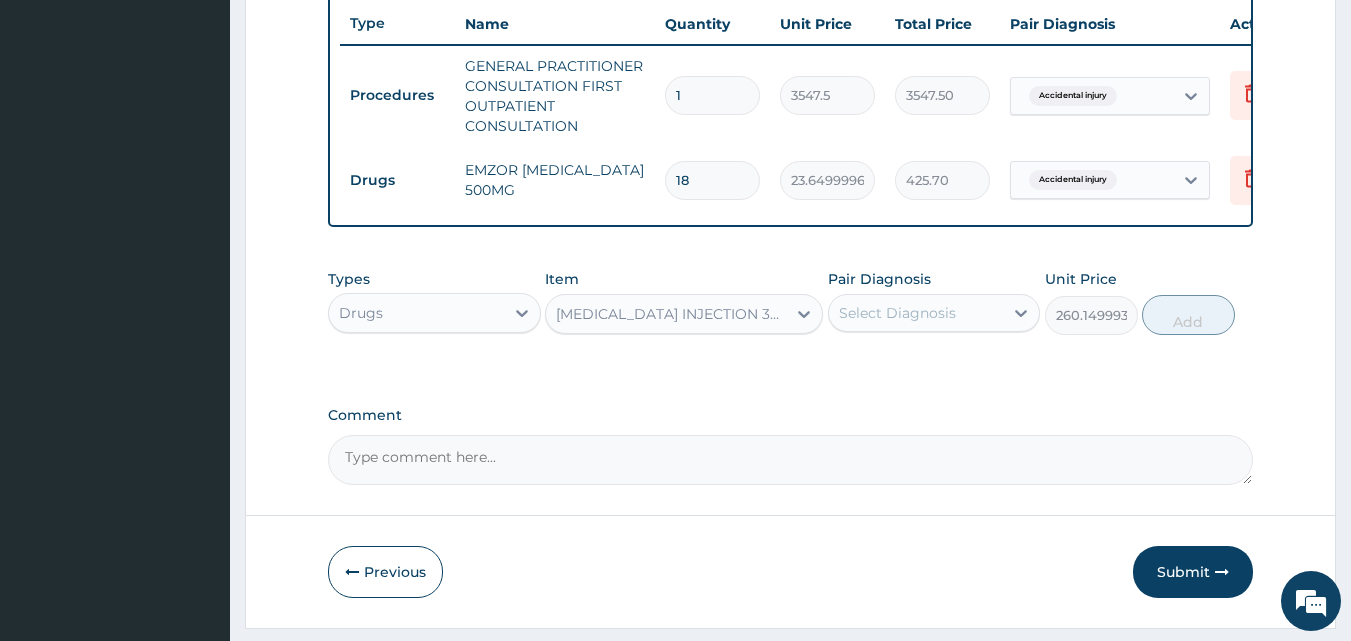 click on "Select Diagnosis" at bounding box center (897, 313) 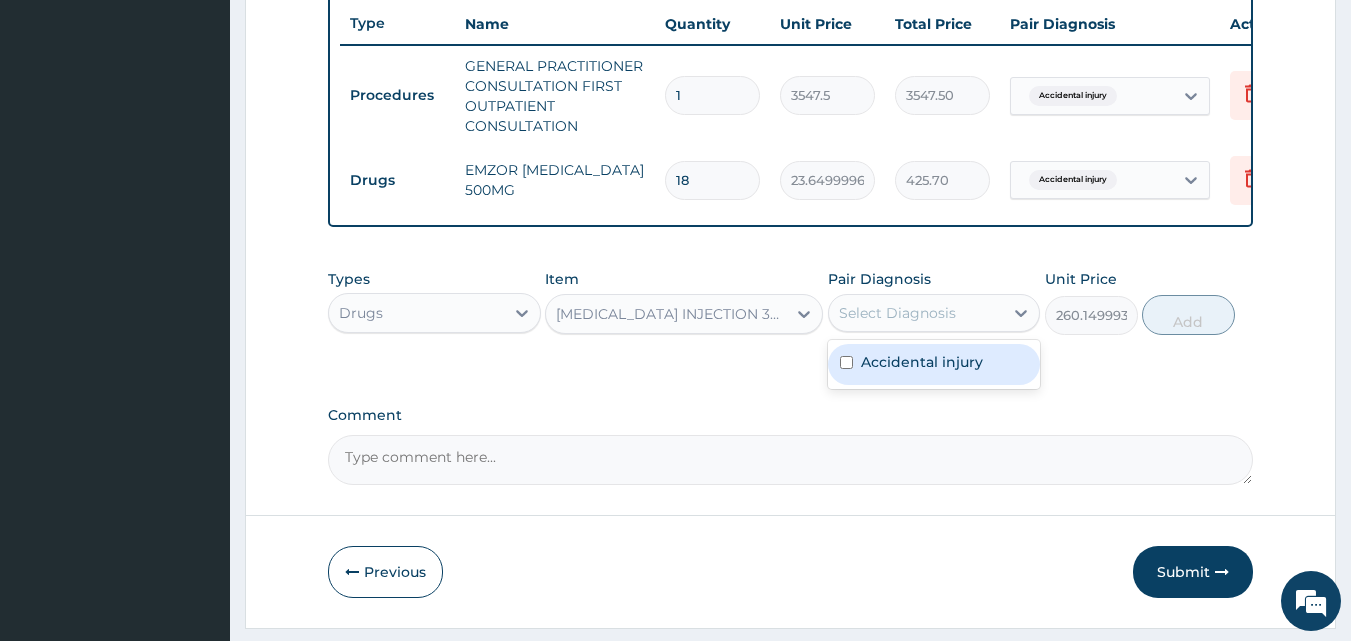 drag, startPoint x: 938, startPoint y: 373, endPoint x: 1104, endPoint y: 339, distance: 169.44615 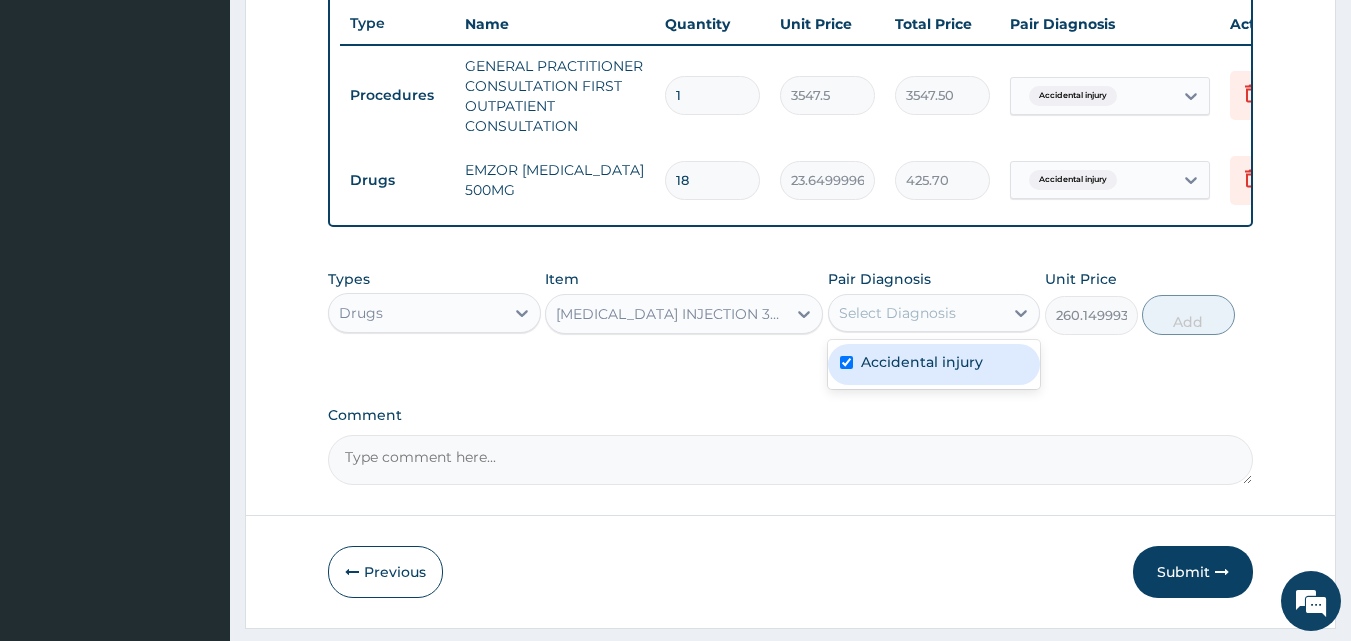 checkbox on "true" 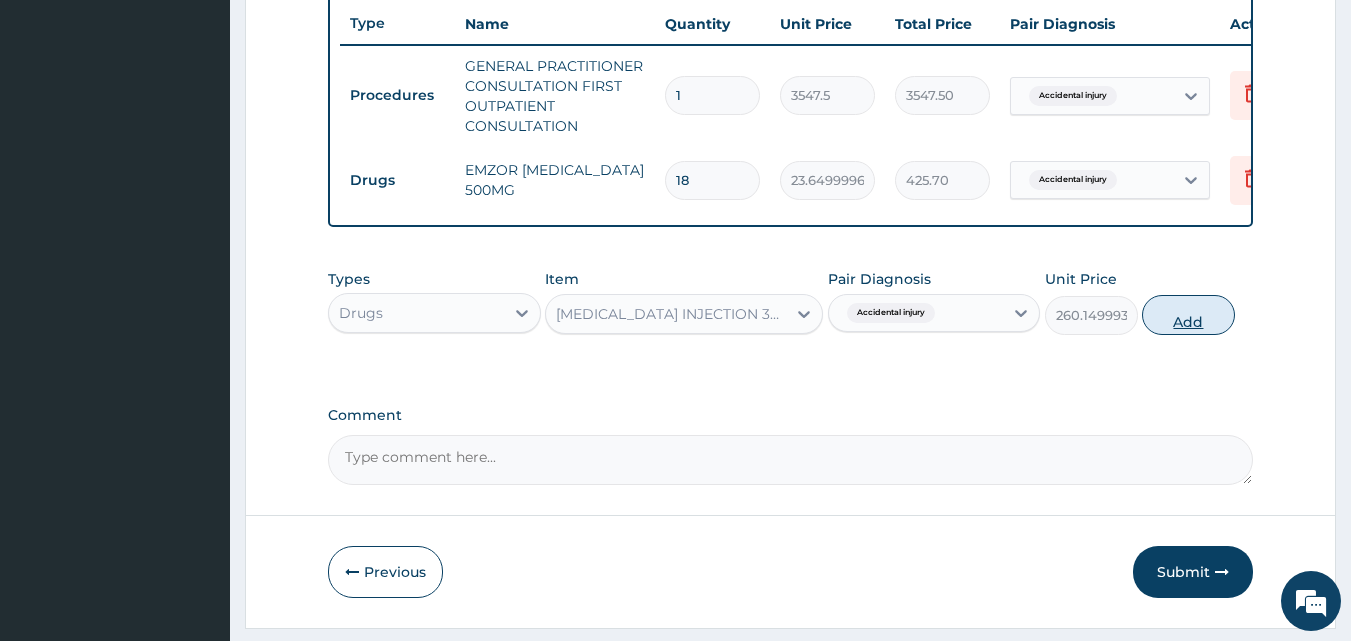 click on "Add" at bounding box center [1188, 315] 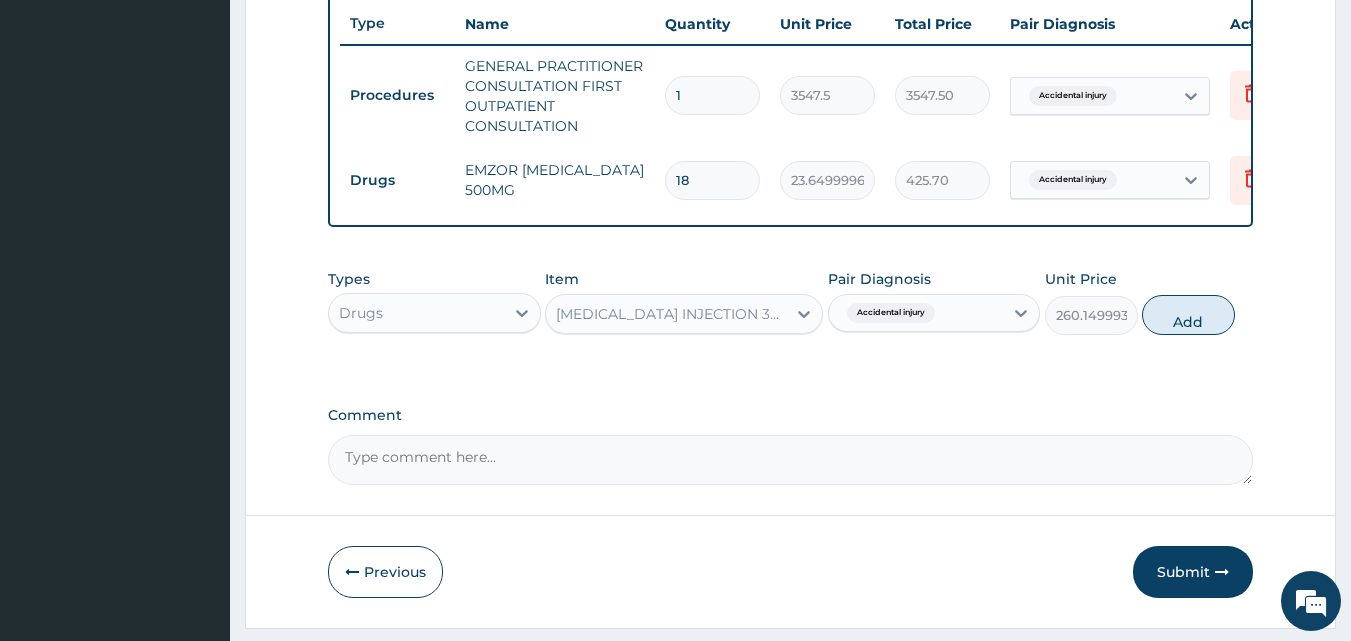 type on "0" 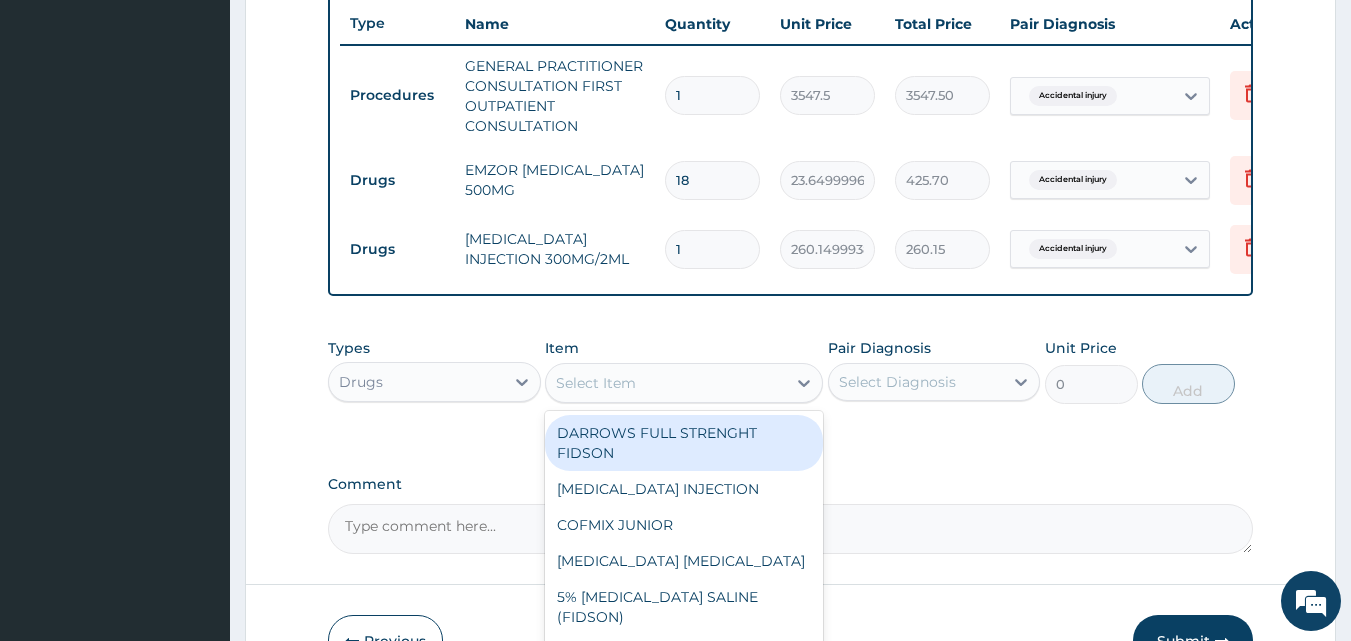 click on "Select Item" at bounding box center [596, 383] 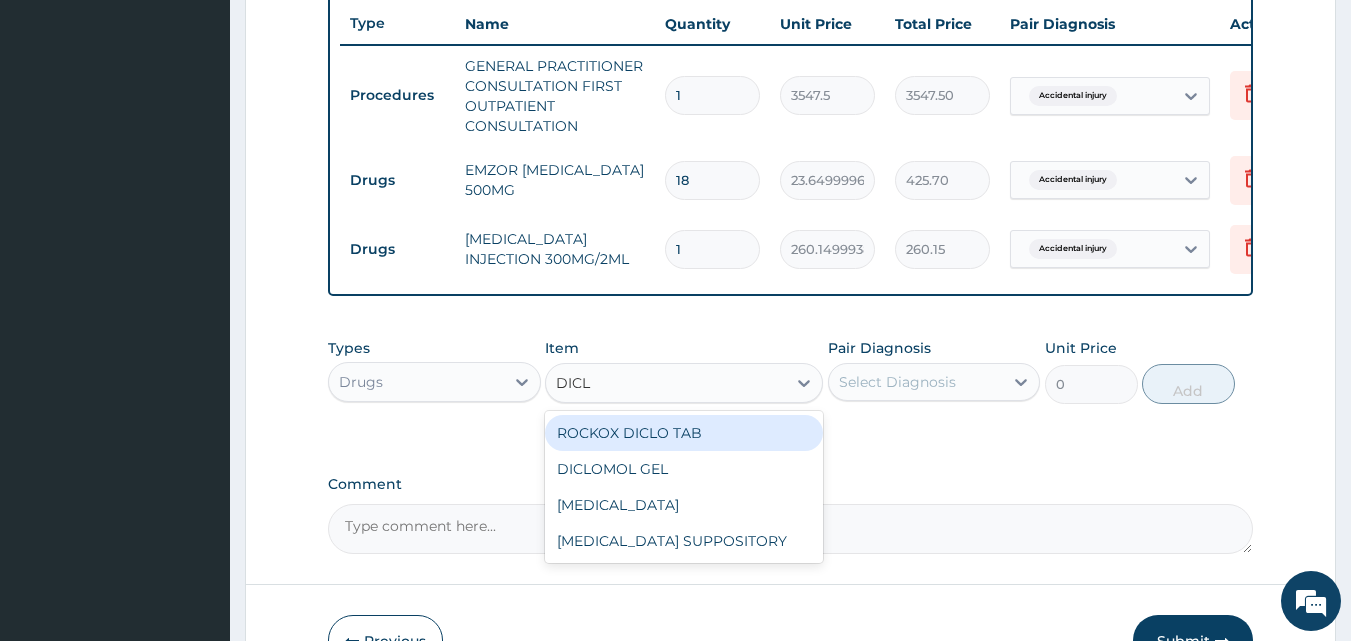 type on "DICLO" 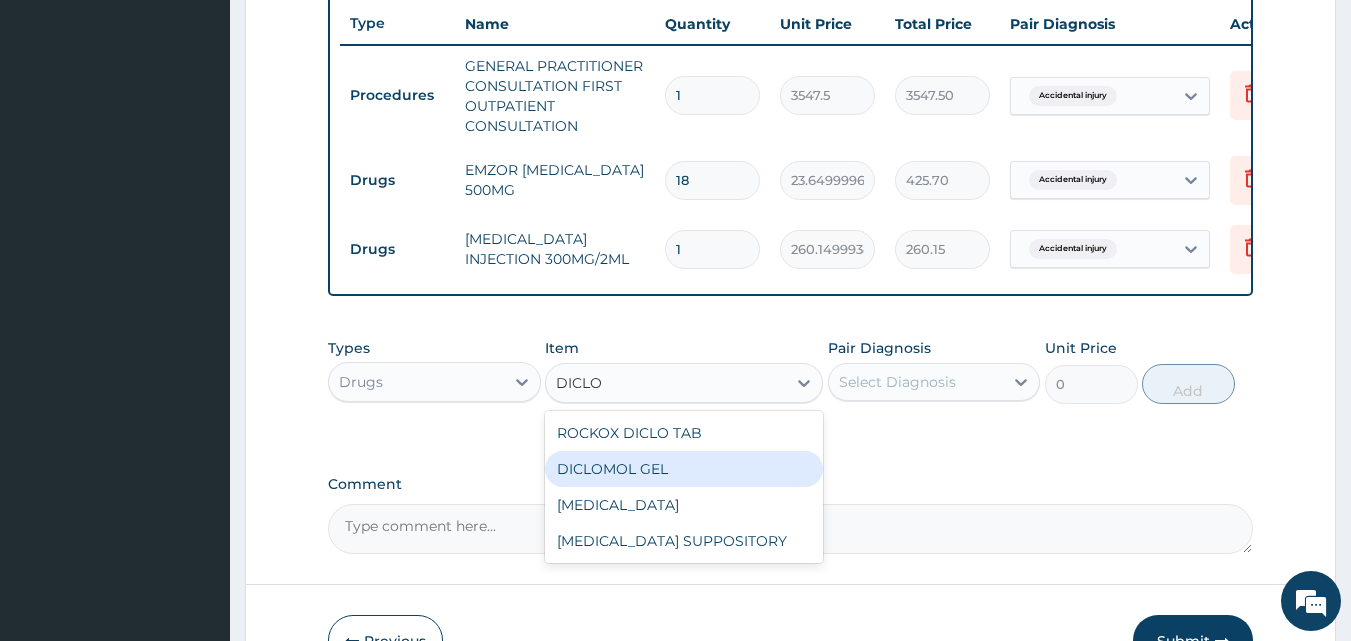 click on "DICLOMOL GEL" at bounding box center [684, 469] 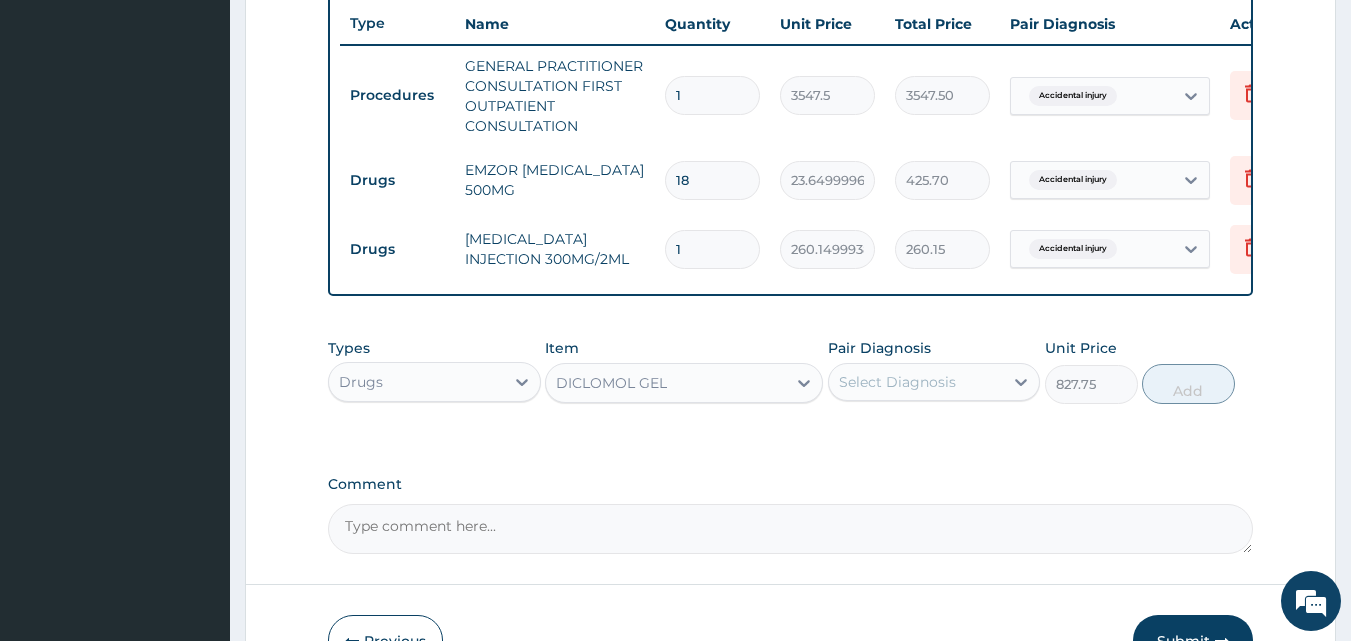 click on "Select Diagnosis" at bounding box center [897, 382] 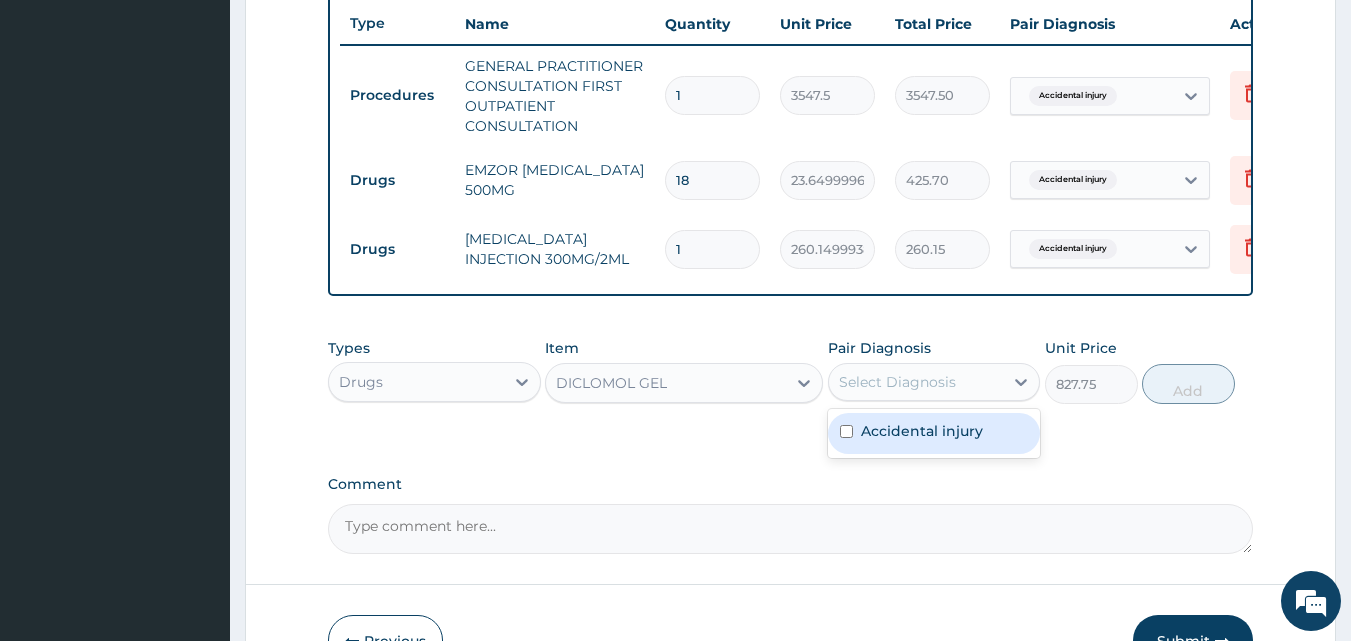 click on "Accidental injury" at bounding box center [934, 433] 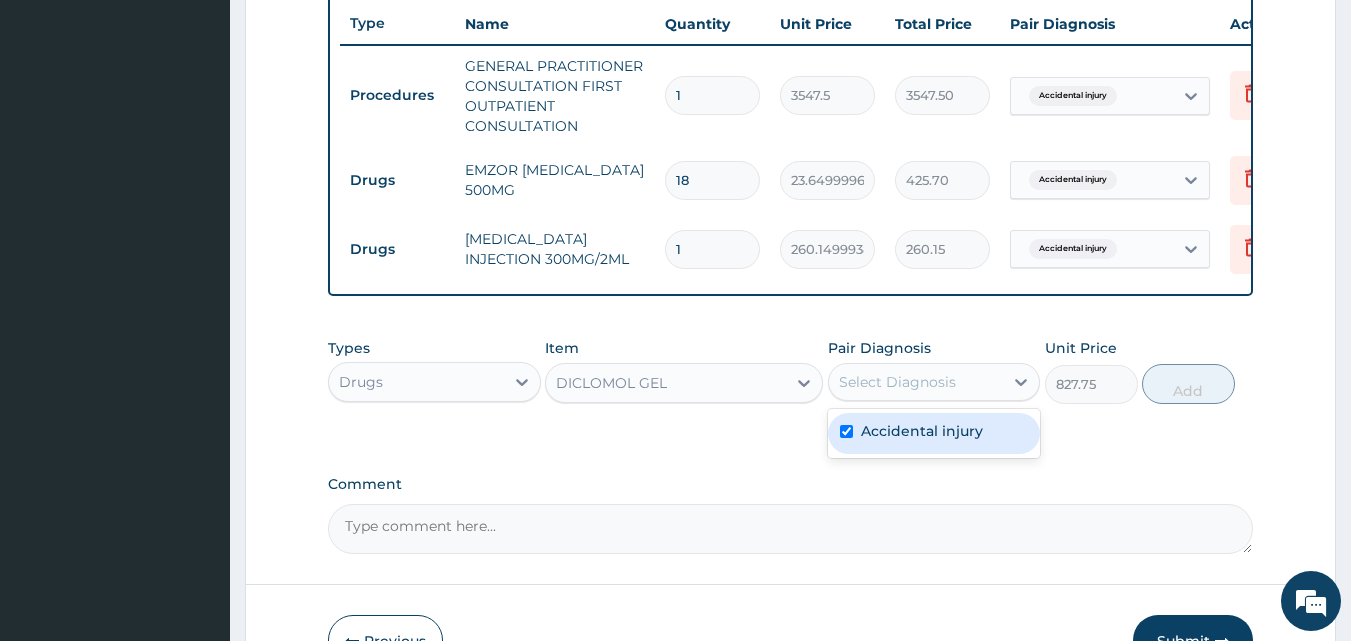 checkbox on "true" 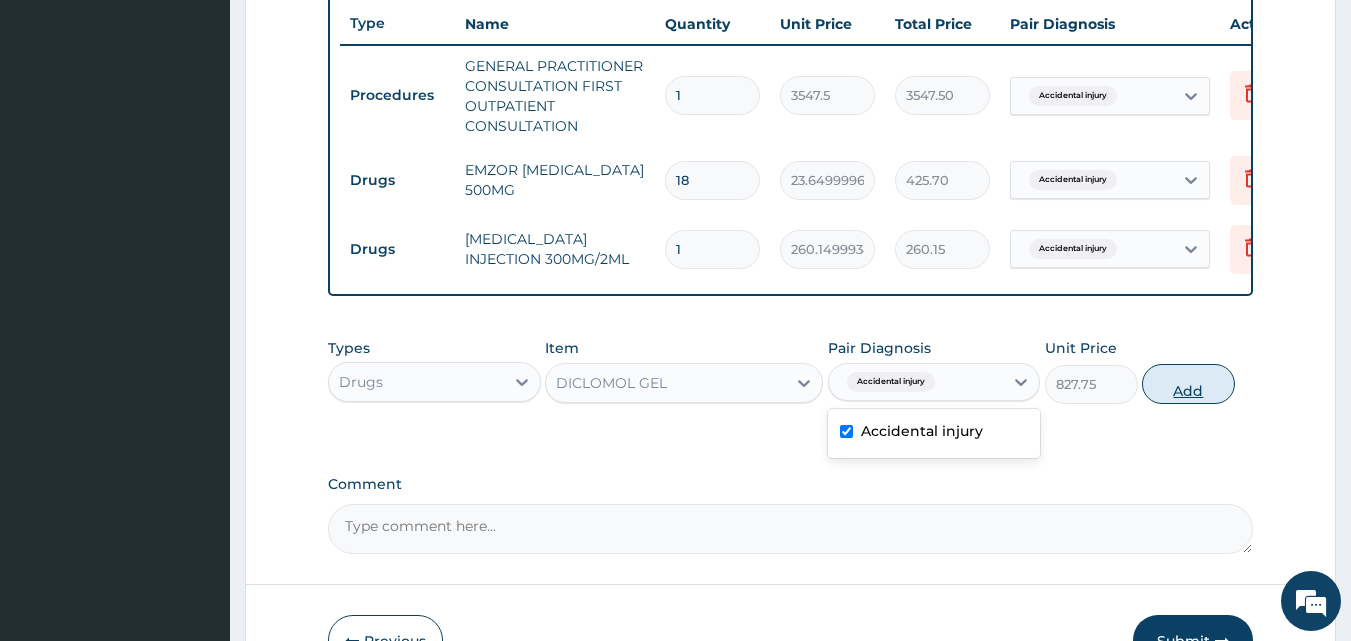 click on "Add" at bounding box center (1188, 384) 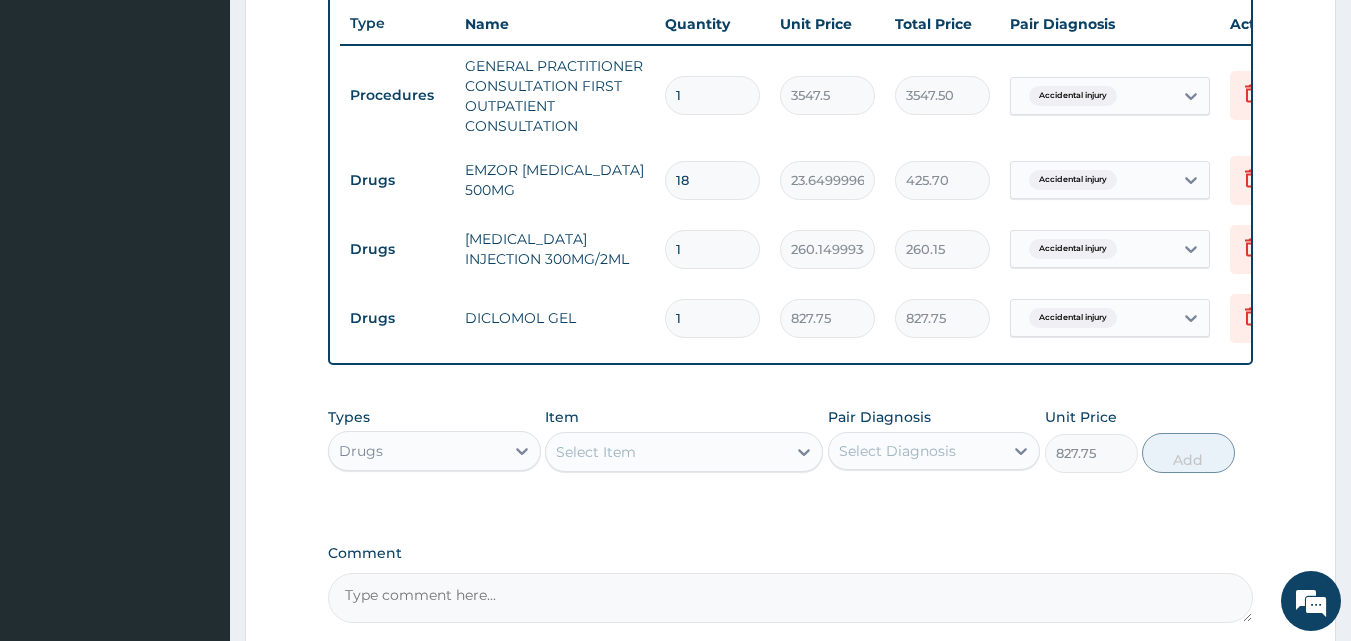 type on "0" 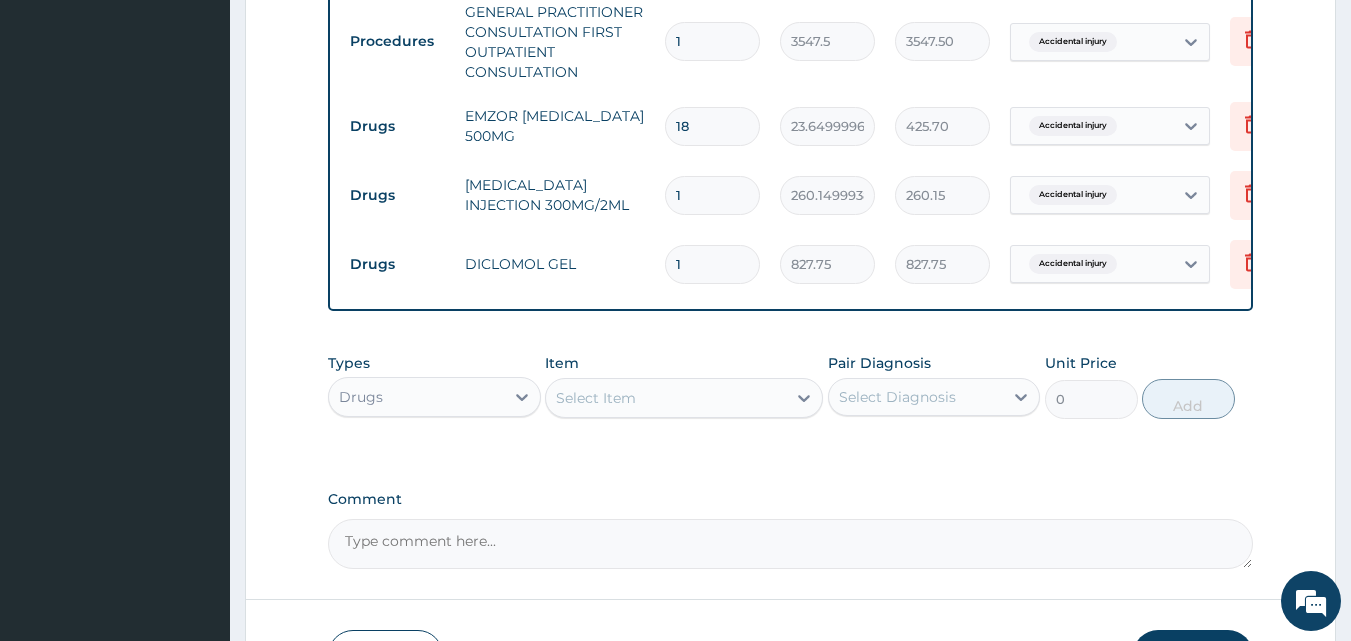 scroll, scrollTop: 959, scrollLeft: 0, axis: vertical 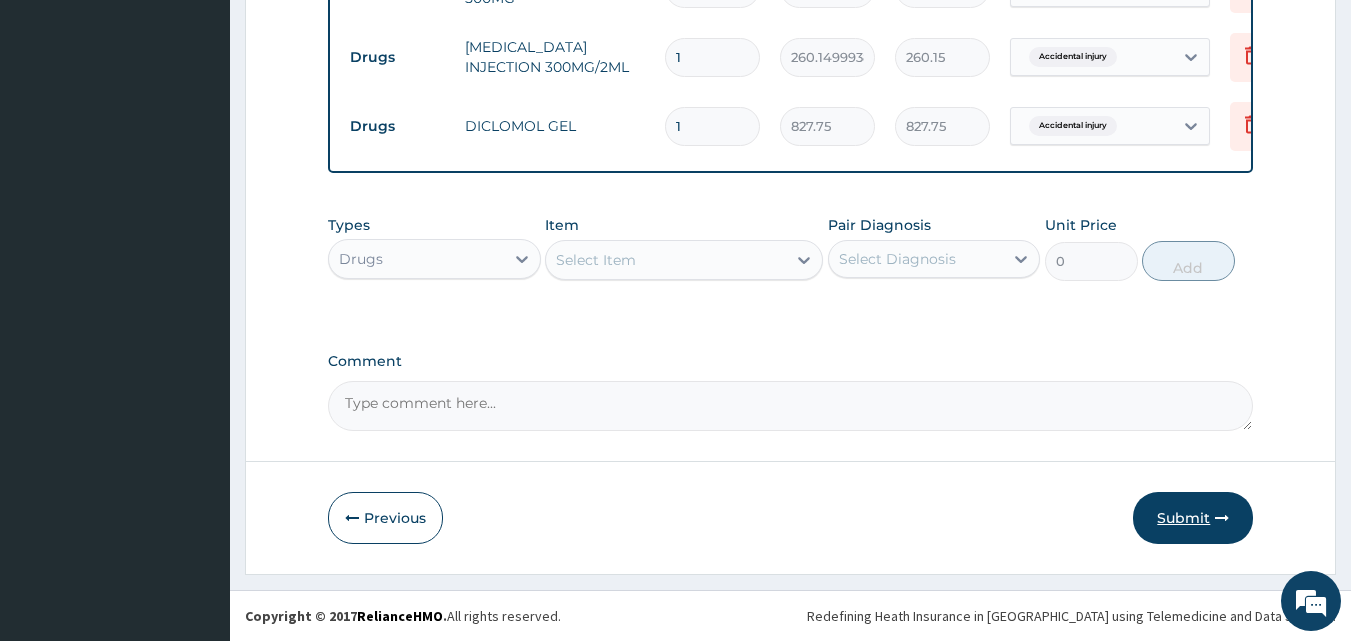 click on "Submit" at bounding box center [1193, 518] 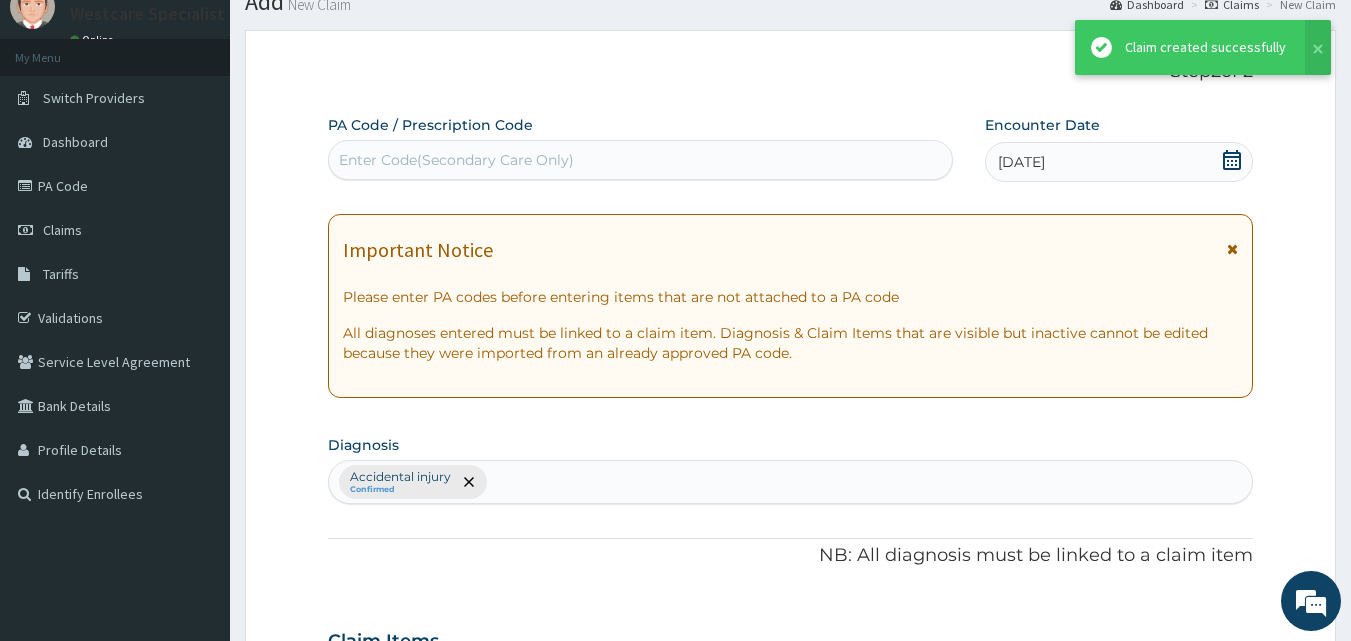scroll, scrollTop: 959, scrollLeft: 0, axis: vertical 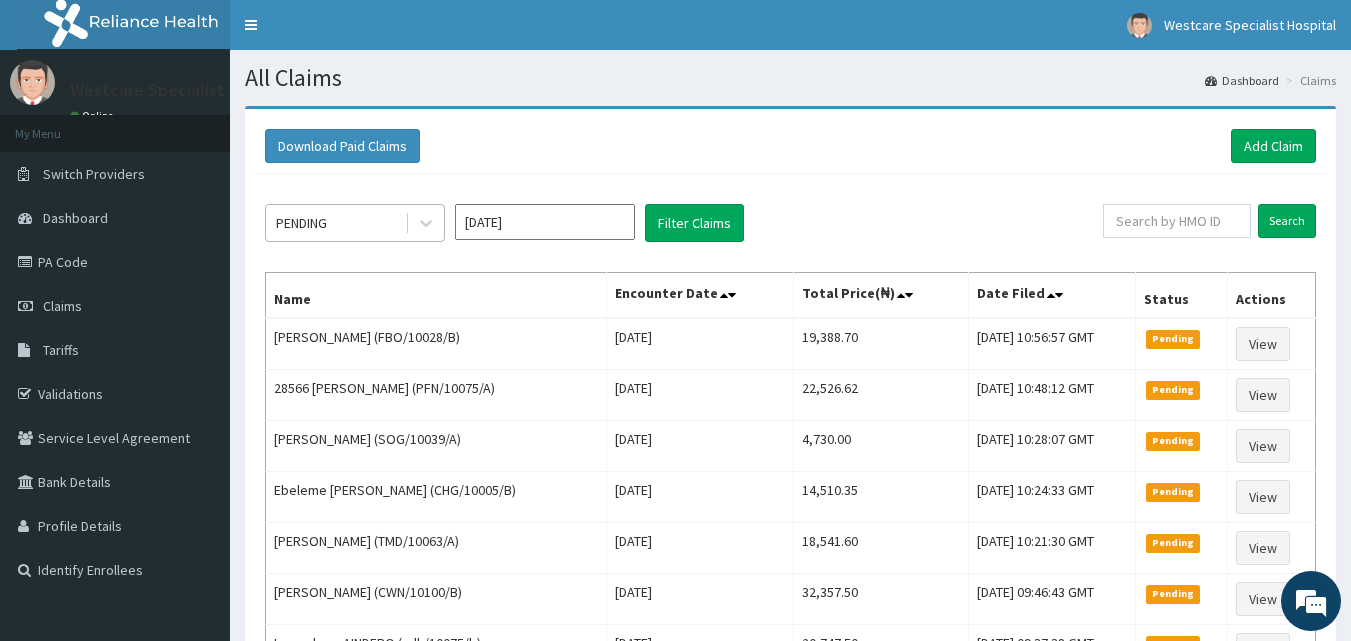 click on "PENDING" at bounding box center [335, 223] 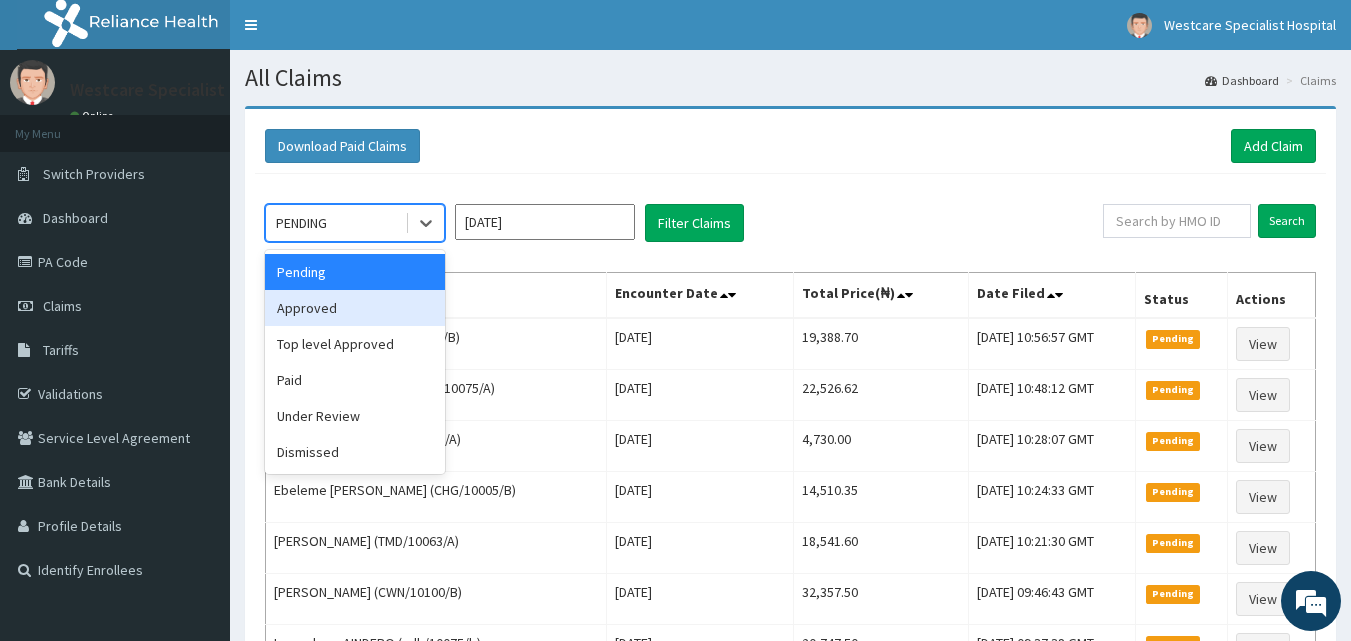 click on "Approved" at bounding box center (355, 308) 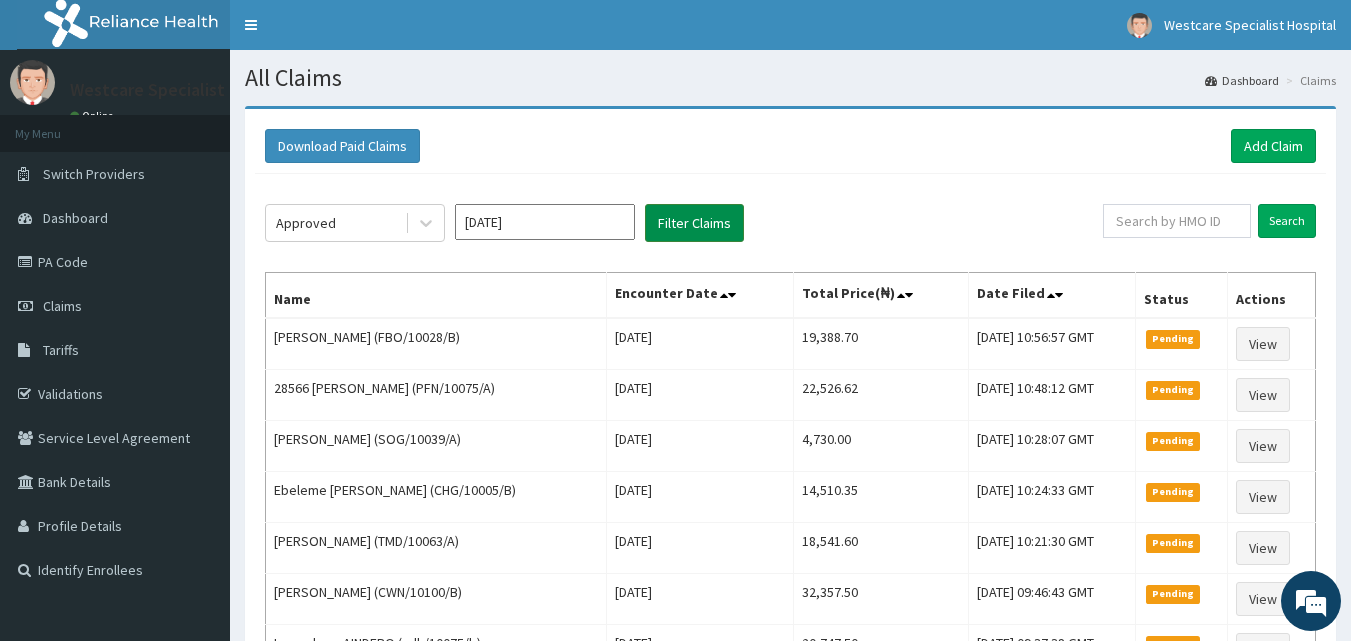 click on "Filter Claims" at bounding box center [694, 223] 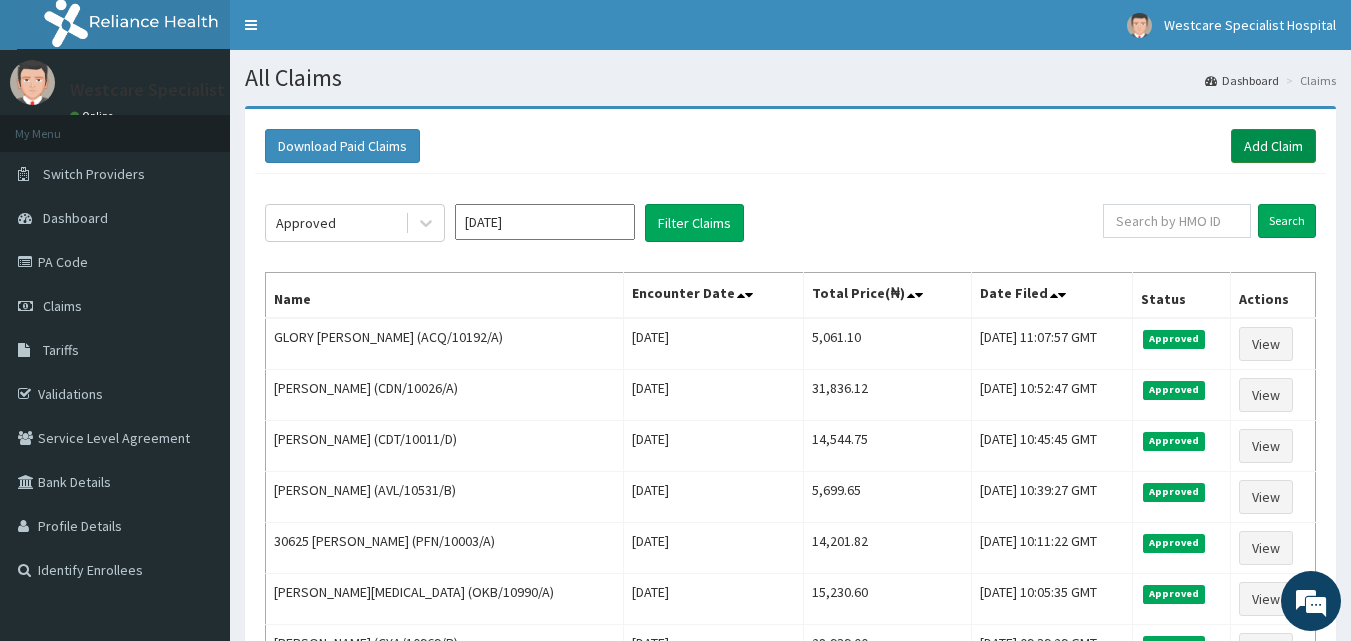 click on "Add Claim" at bounding box center (1273, 146) 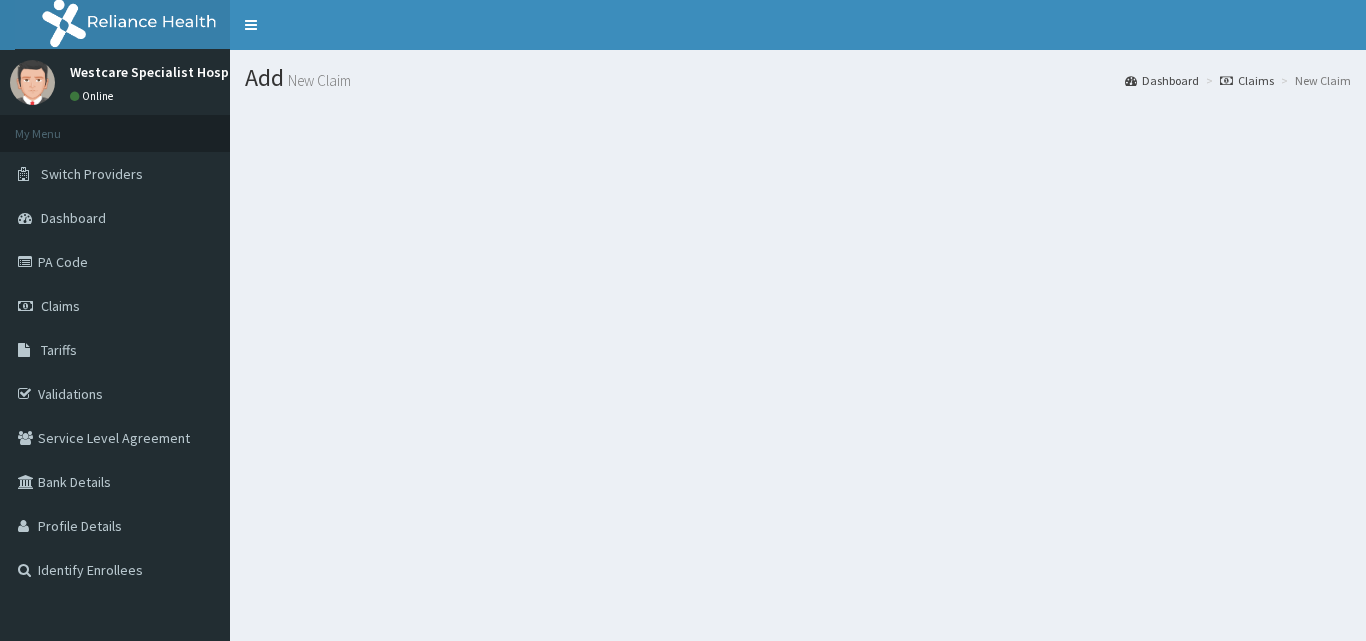 scroll, scrollTop: 0, scrollLeft: 0, axis: both 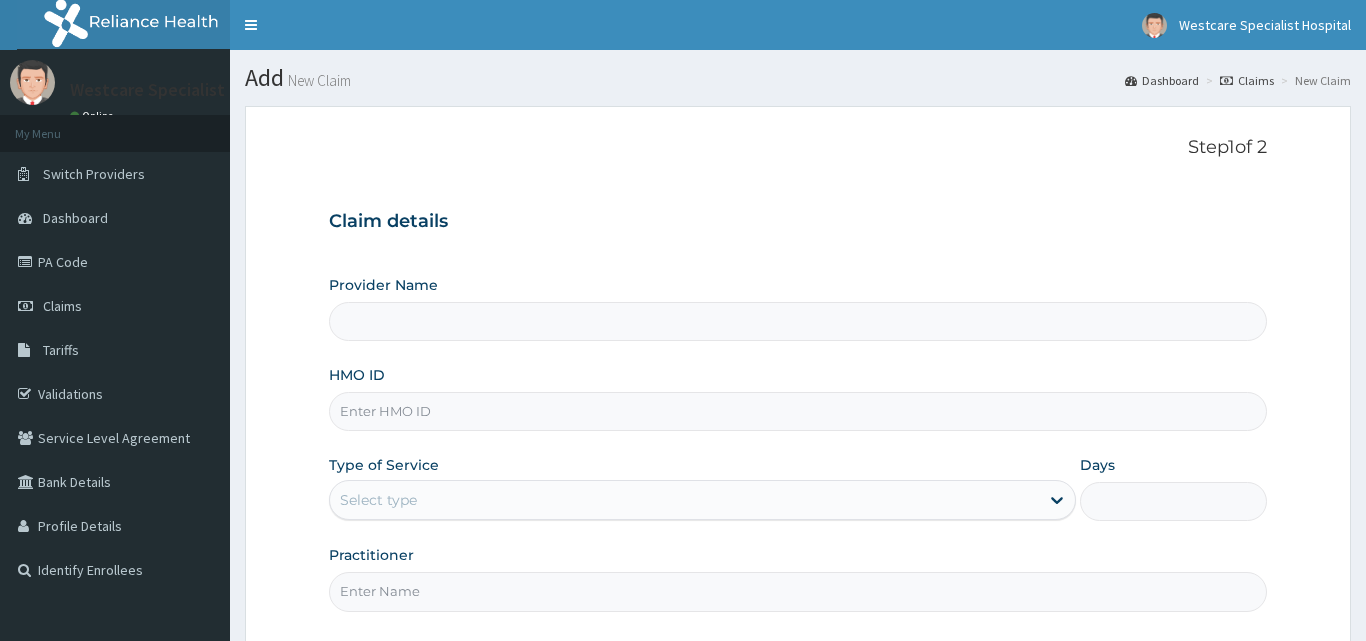 type on "WestCare Specialist Hospital" 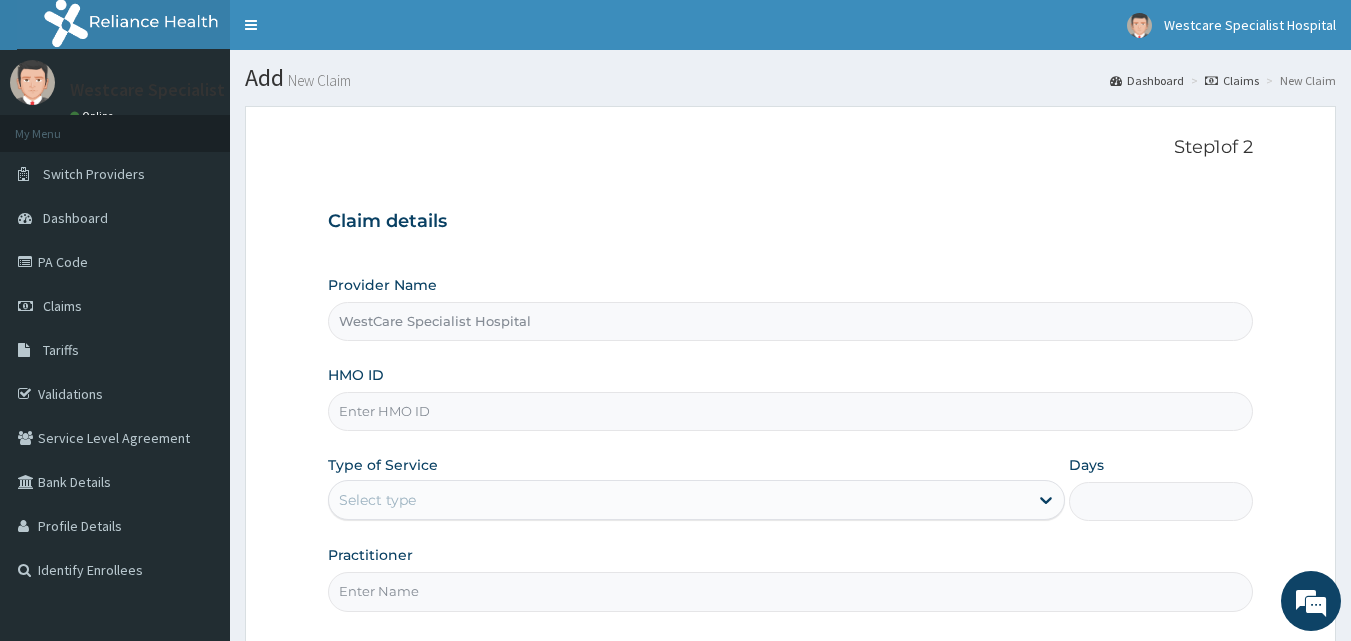 scroll, scrollTop: 0, scrollLeft: 0, axis: both 